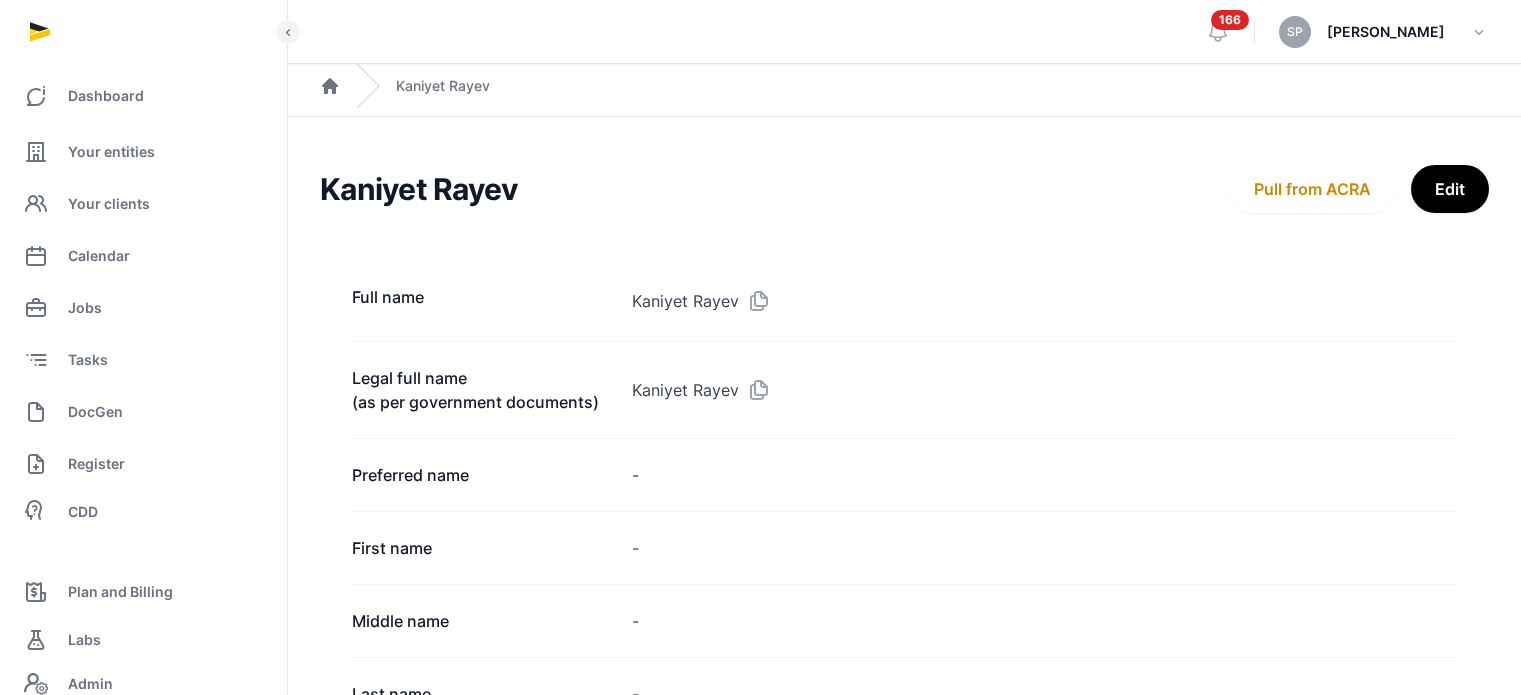 scroll, scrollTop: 1837, scrollLeft: 0, axis: vertical 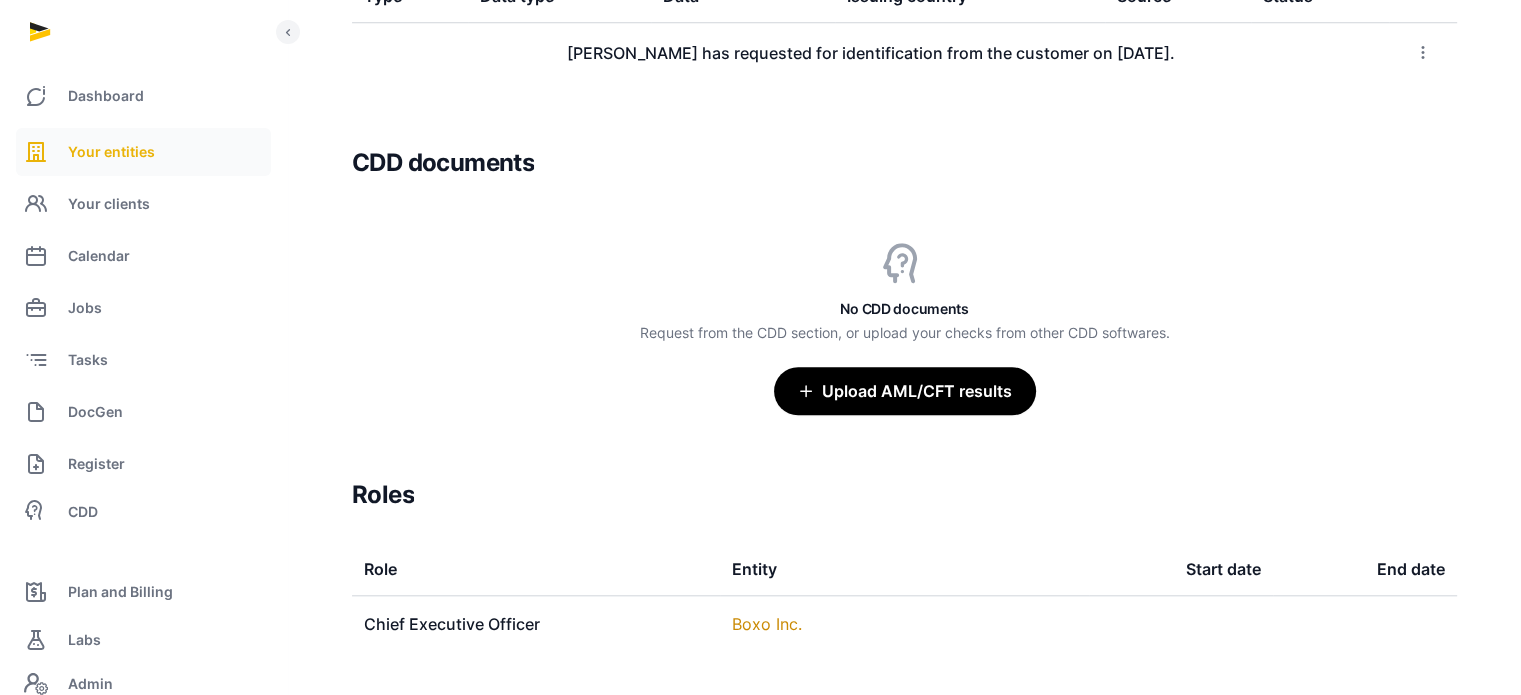 click on "Your entities" at bounding box center (111, 152) 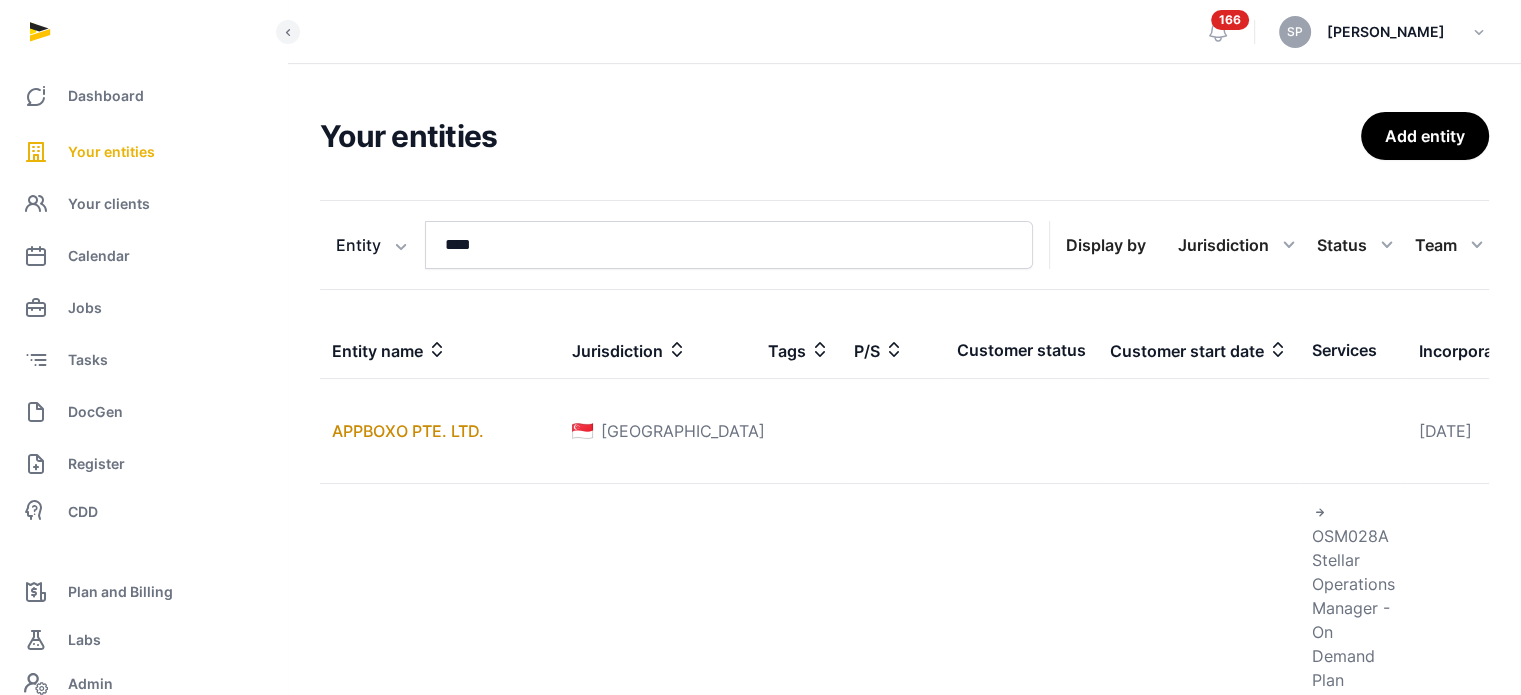 scroll, scrollTop: 540, scrollLeft: 0, axis: vertical 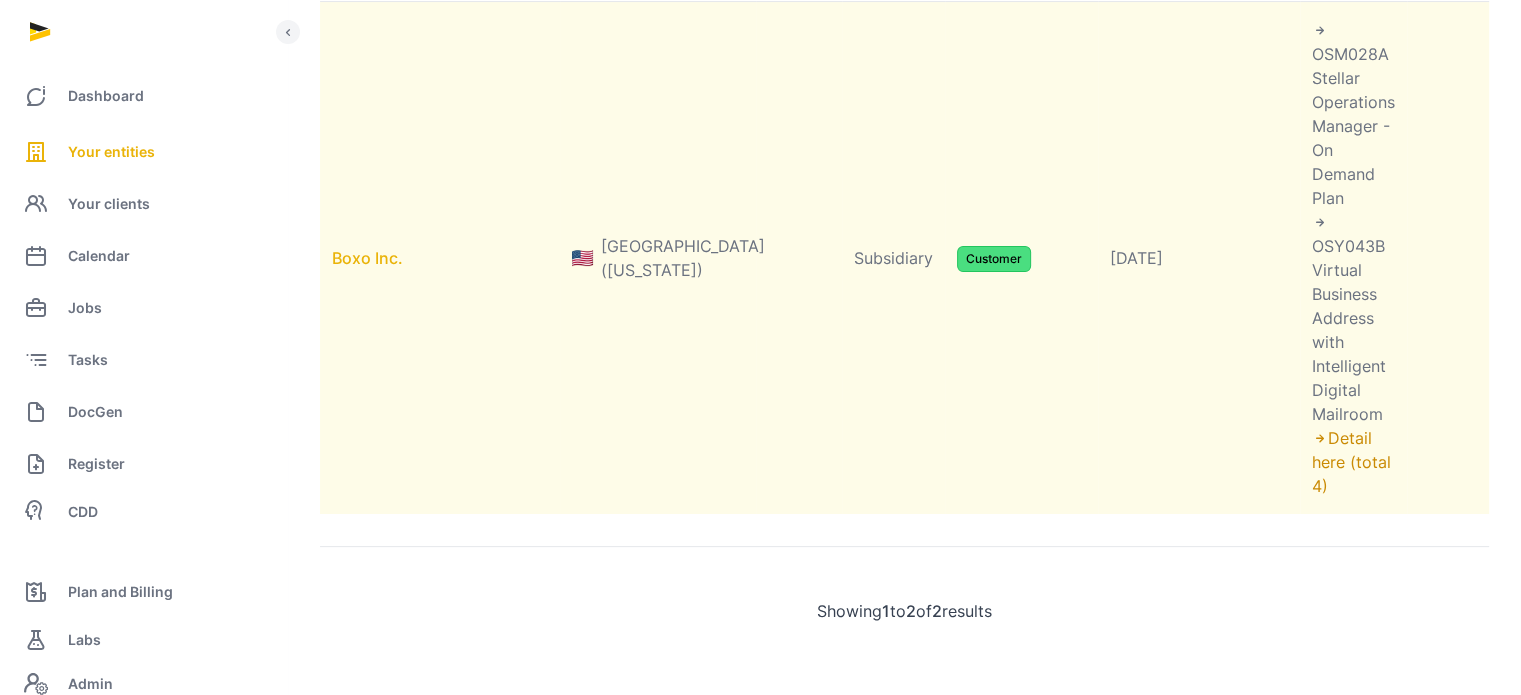 click on "Boxo Inc." at bounding box center (367, 258) 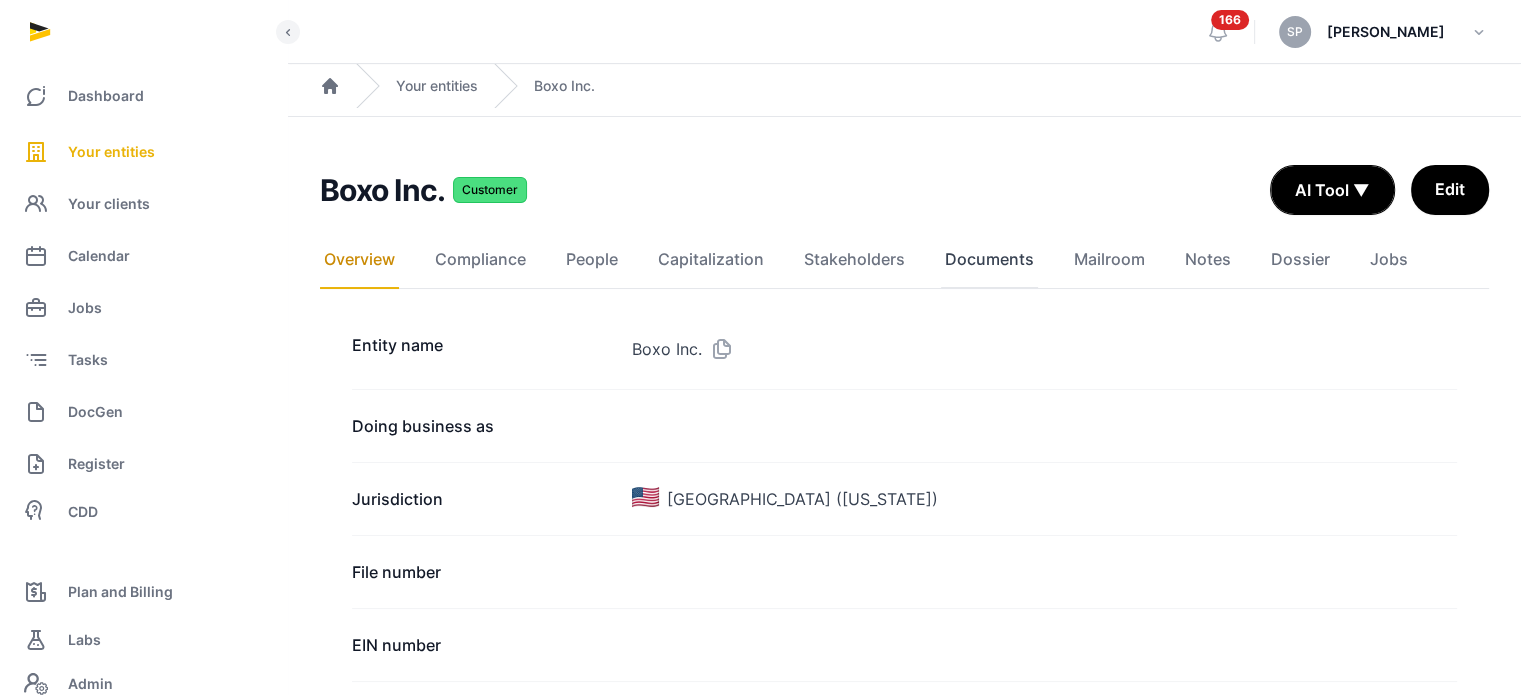 click on "Documents" 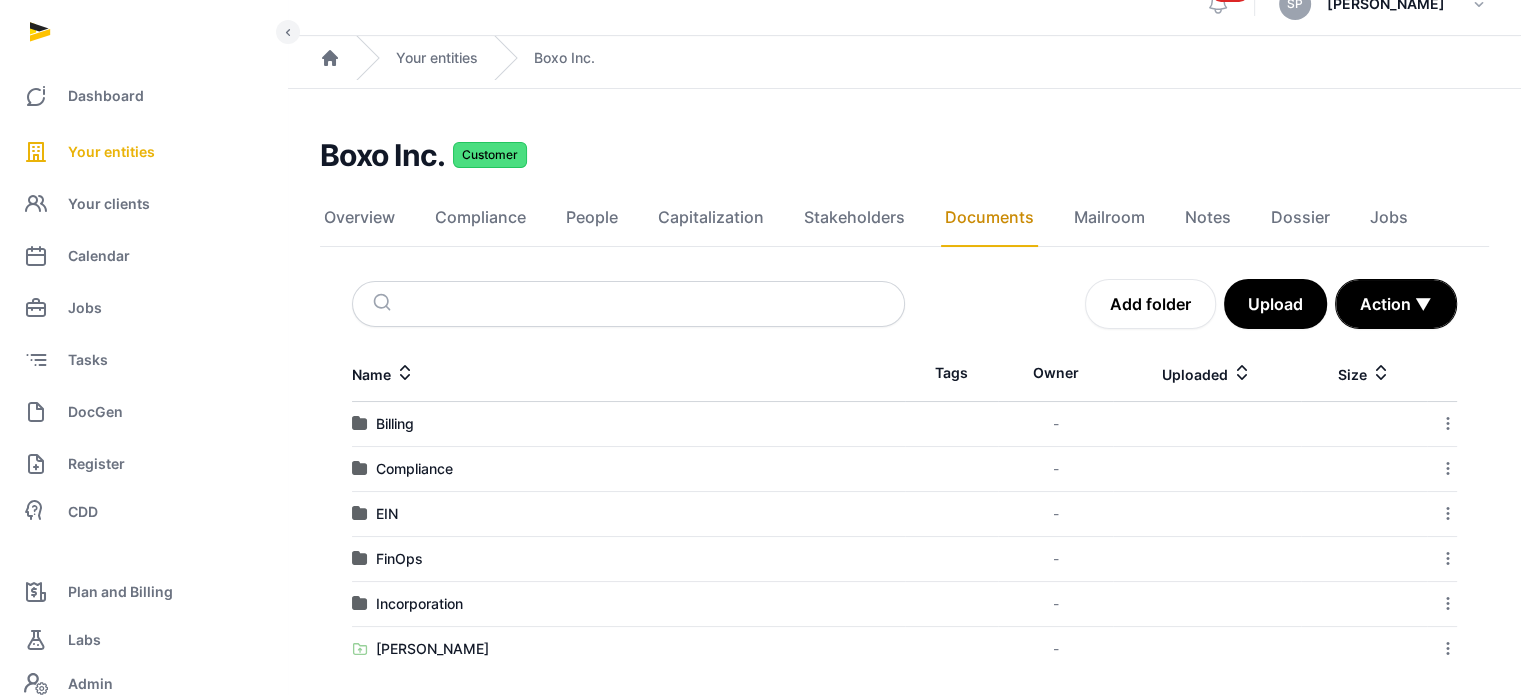 scroll, scrollTop: 40, scrollLeft: 0, axis: vertical 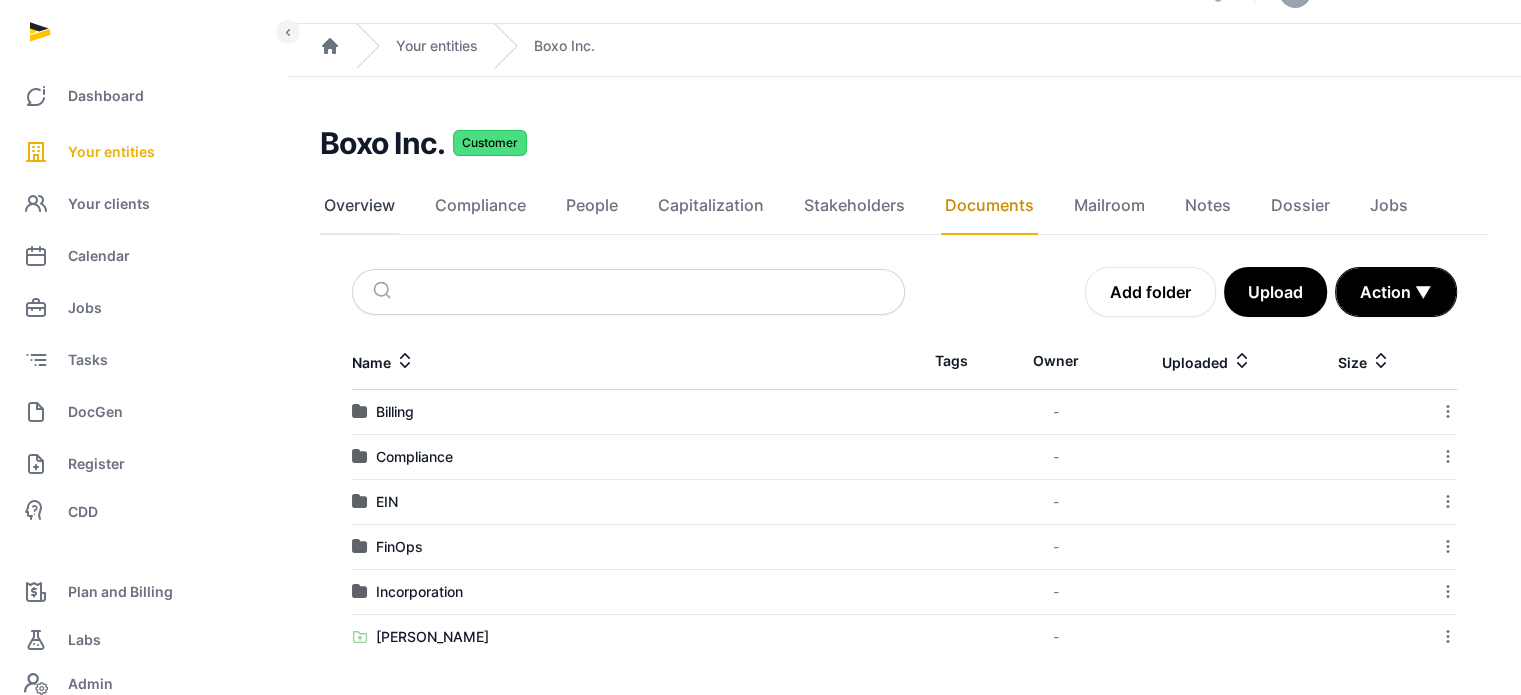 click on "Overview" 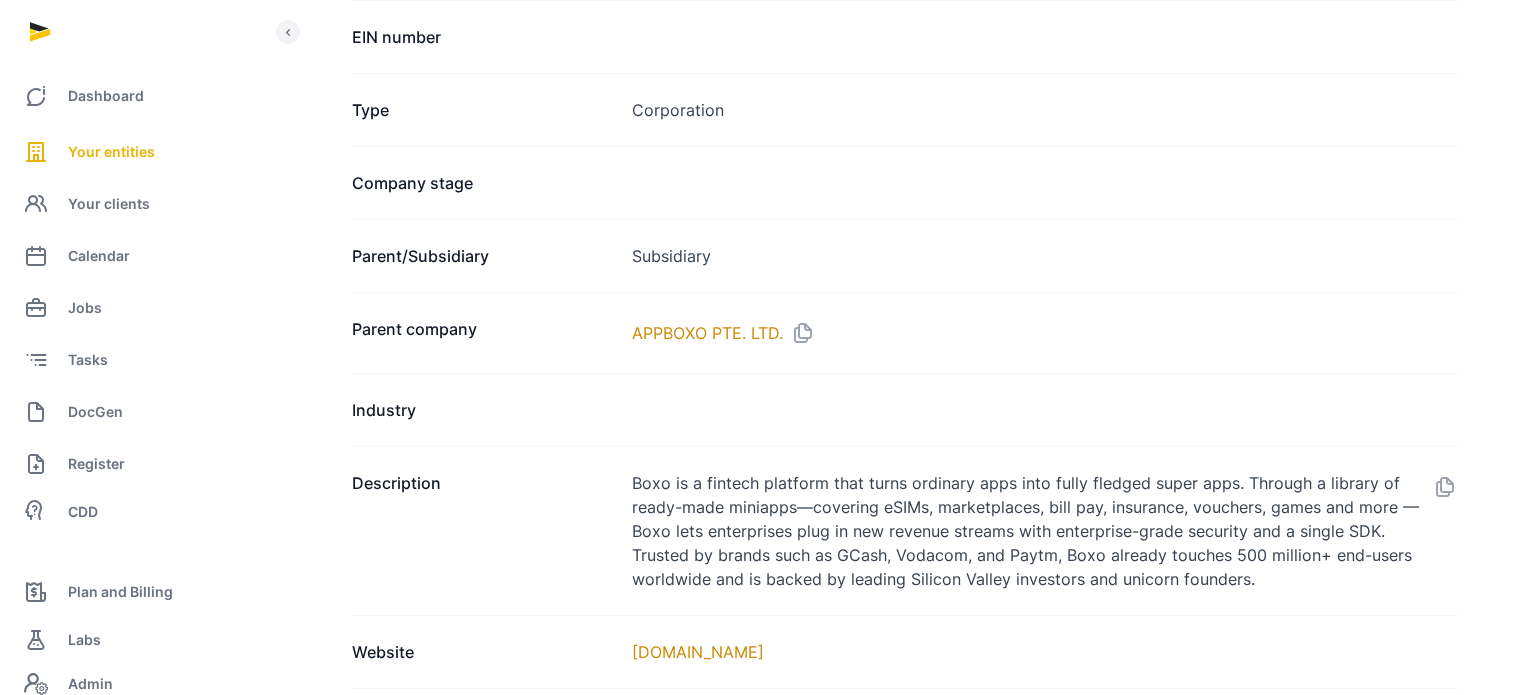 scroll, scrollTop: 1216, scrollLeft: 0, axis: vertical 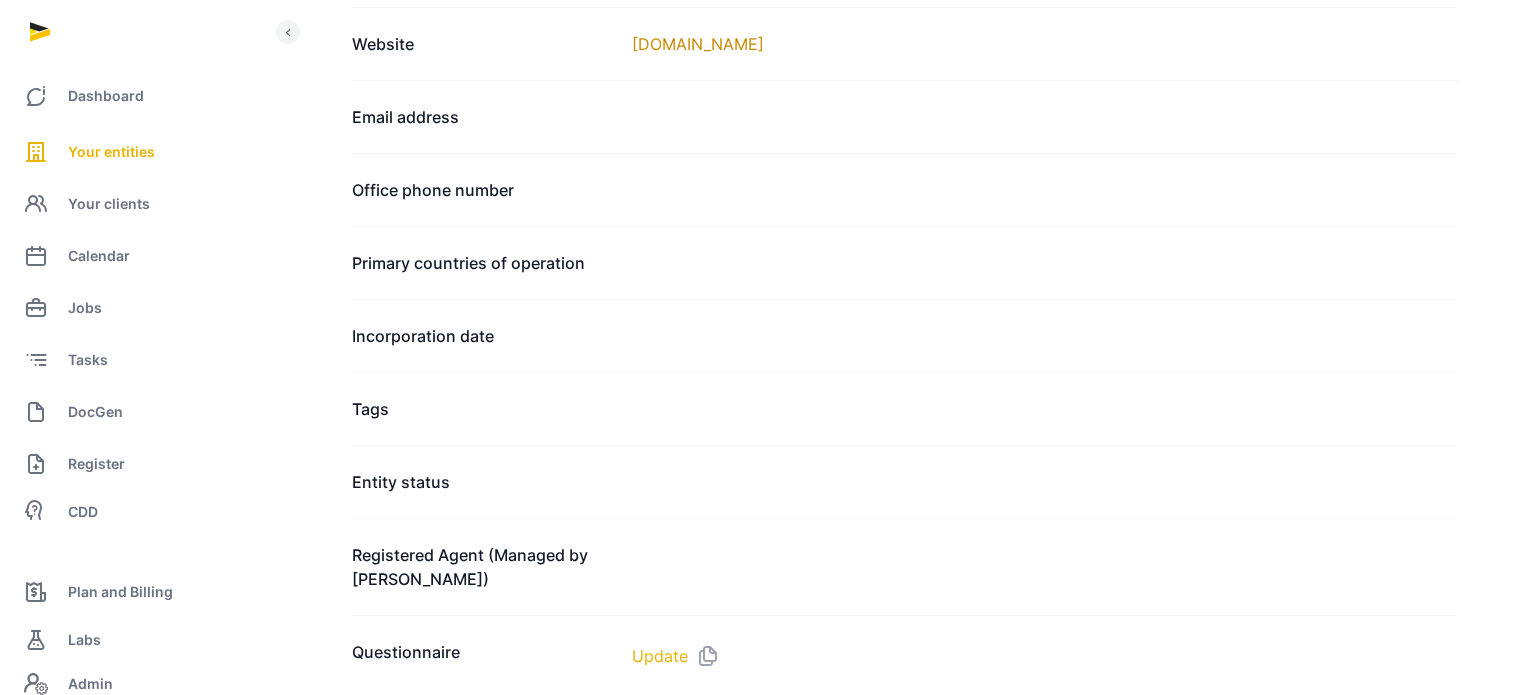 click on "Update" at bounding box center [660, 656] 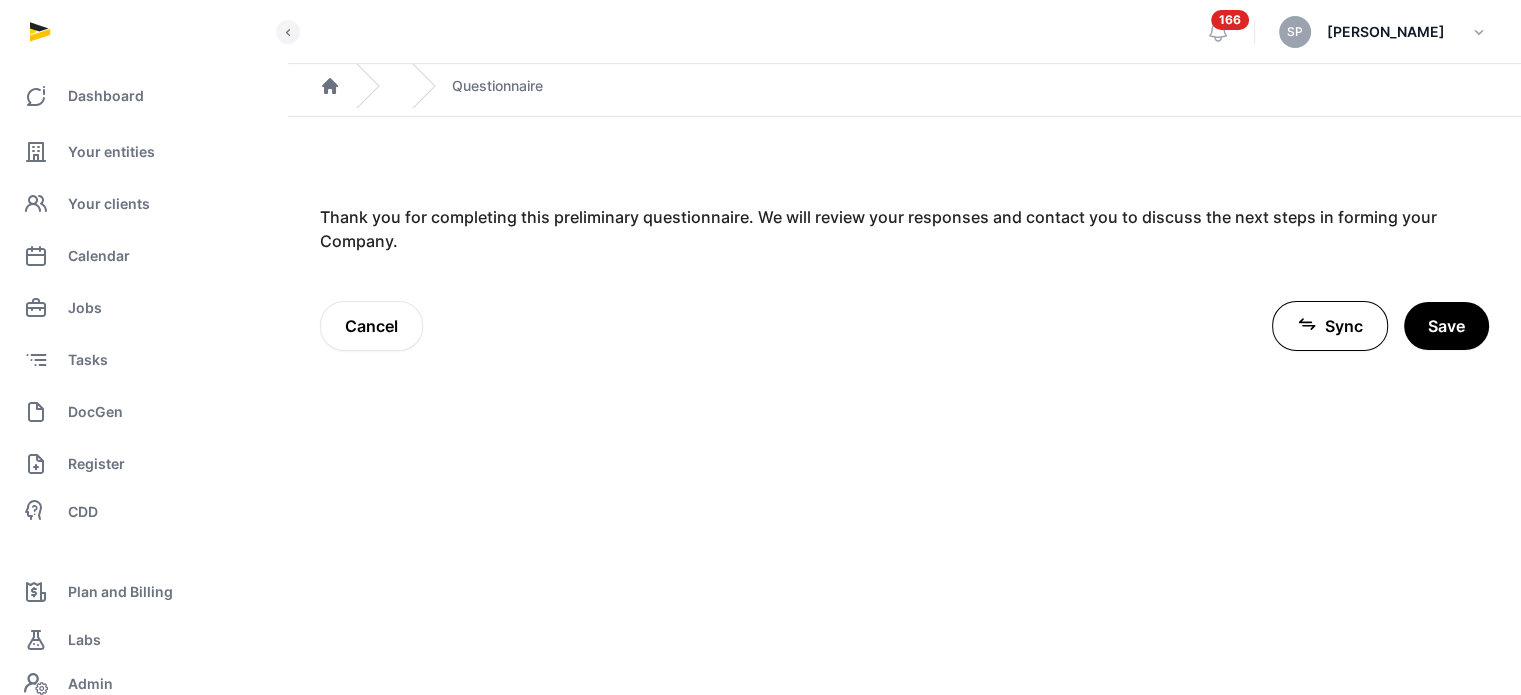 scroll, scrollTop: 0, scrollLeft: 0, axis: both 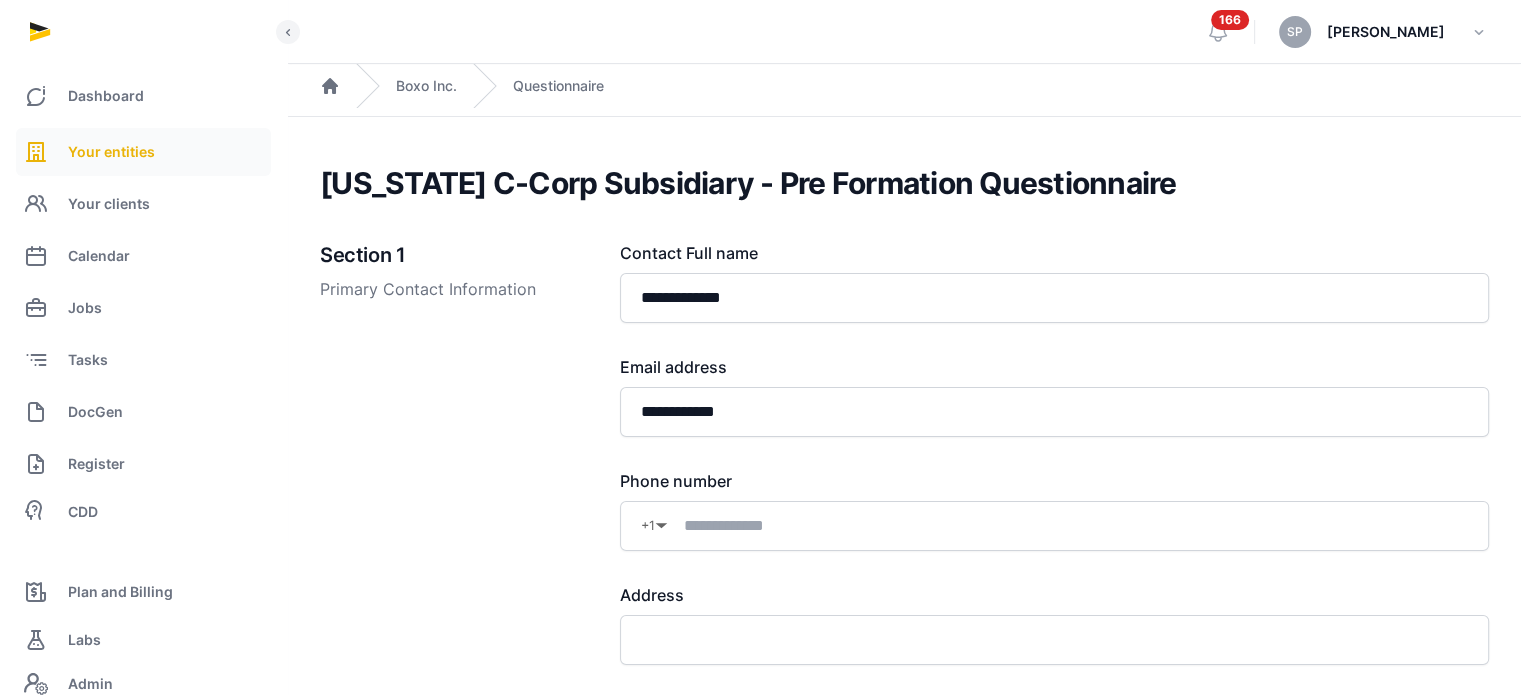 click on "Your entities" at bounding box center [143, 152] 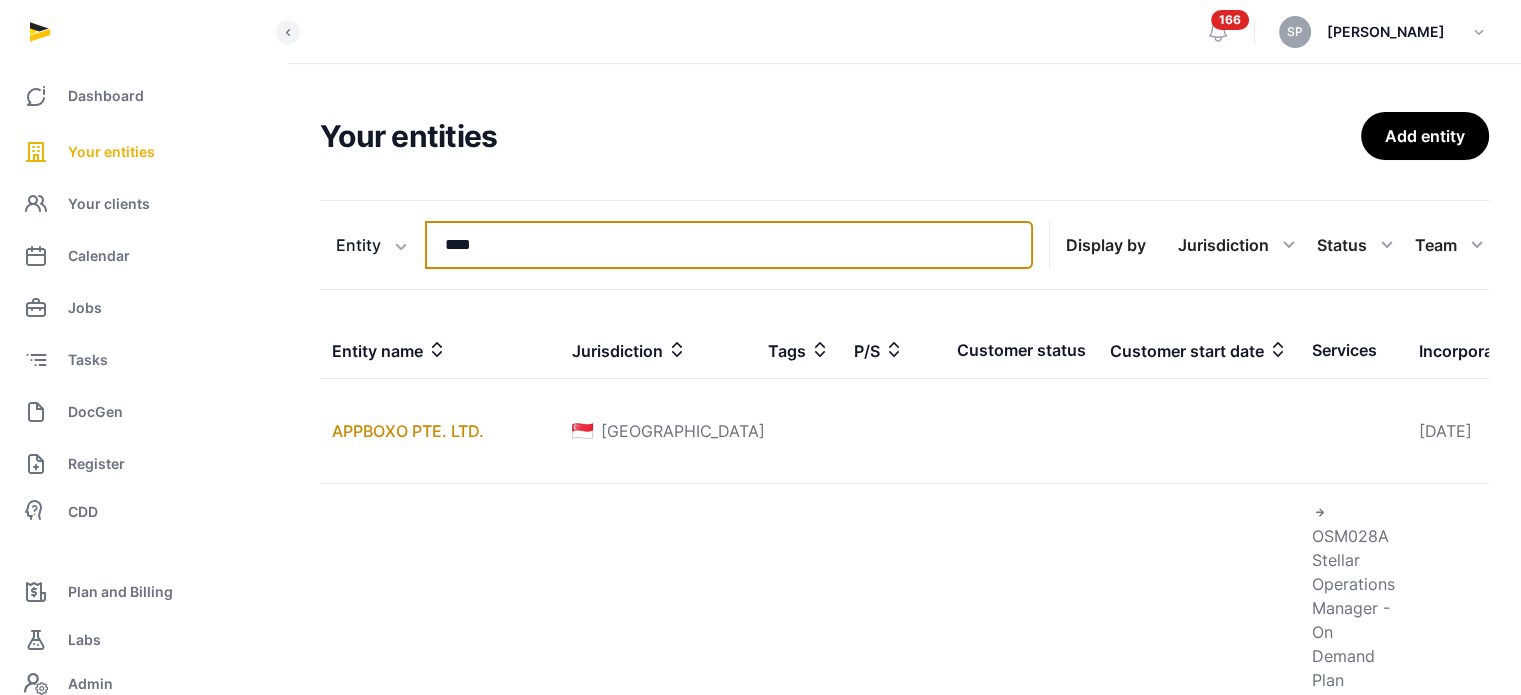 click on "****" at bounding box center [729, 245] 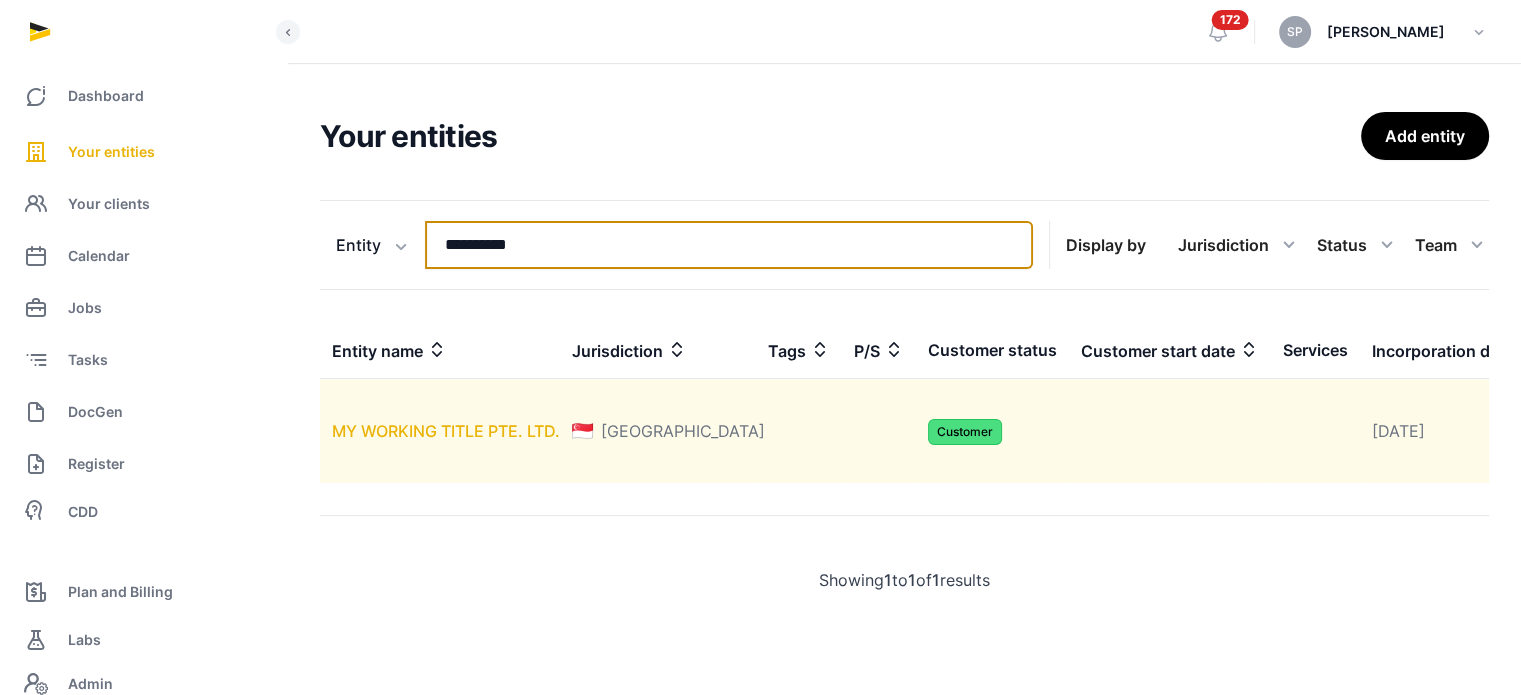 type on "**********" 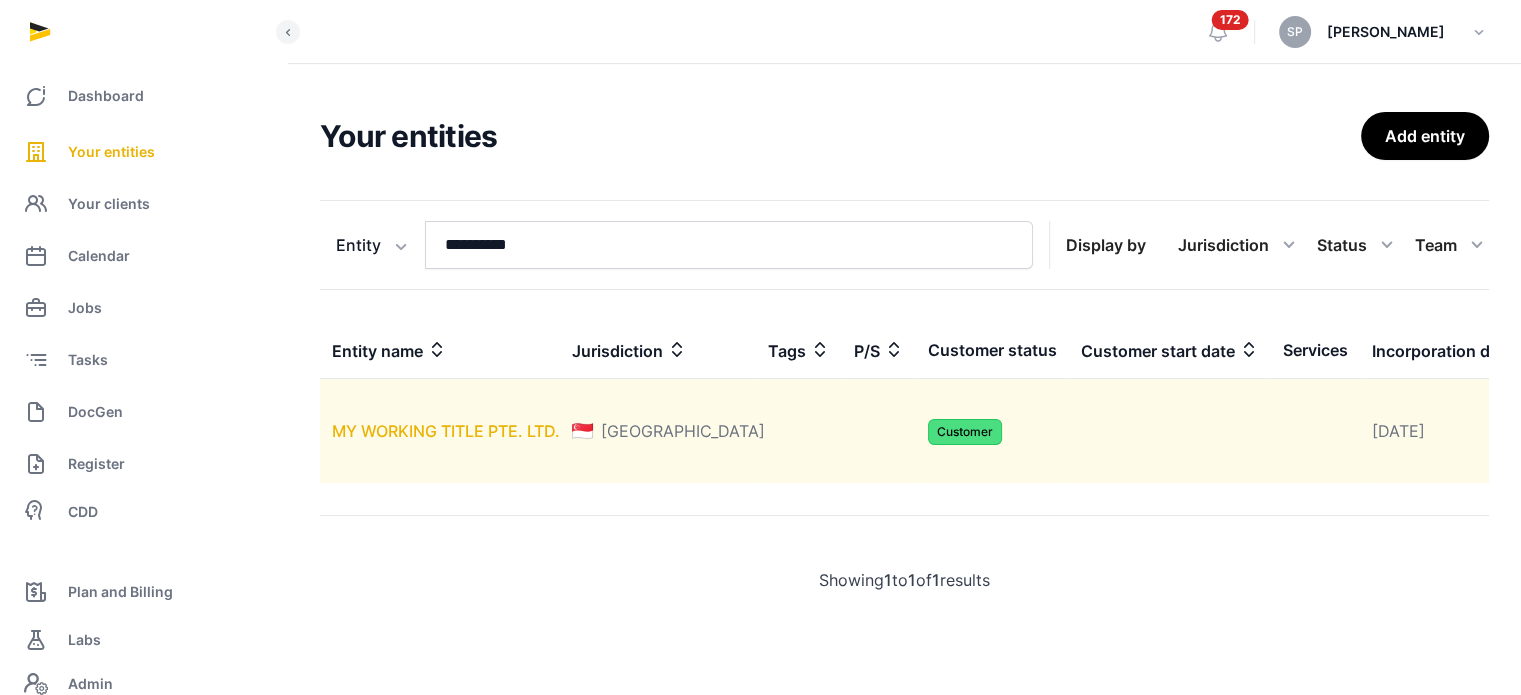 click on "MY WORKING TITLE PTE. LTD." at bounding box center (446, 431) 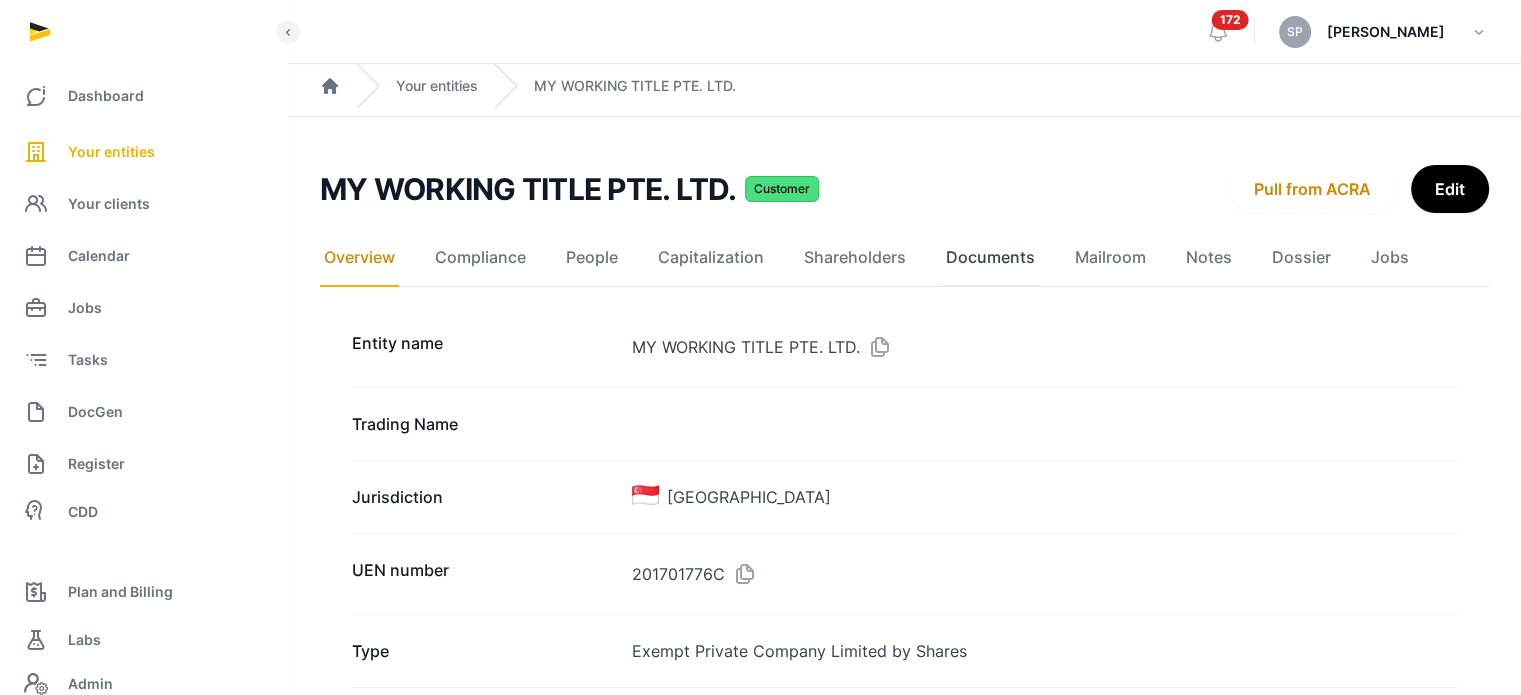 click on "Documents" 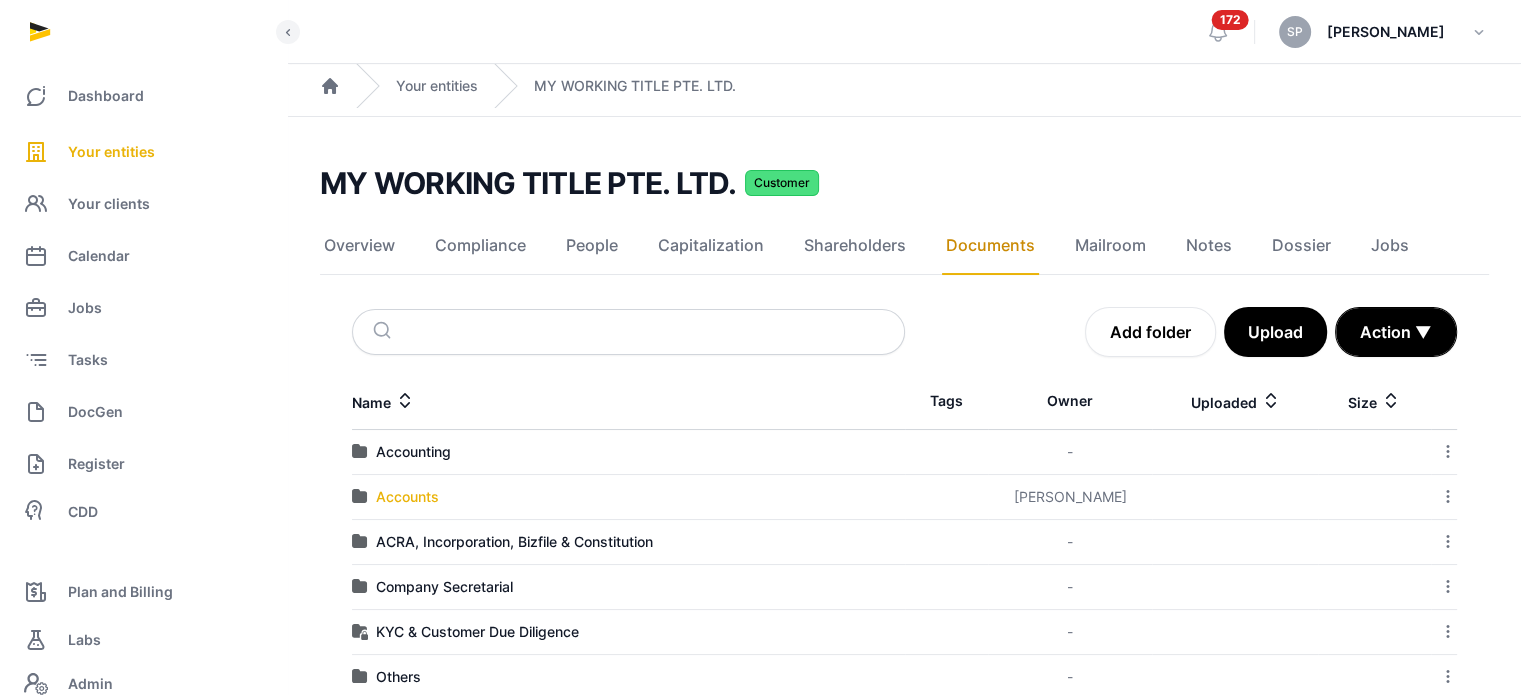 click on "Accounts" at bounding box center (407, 497) 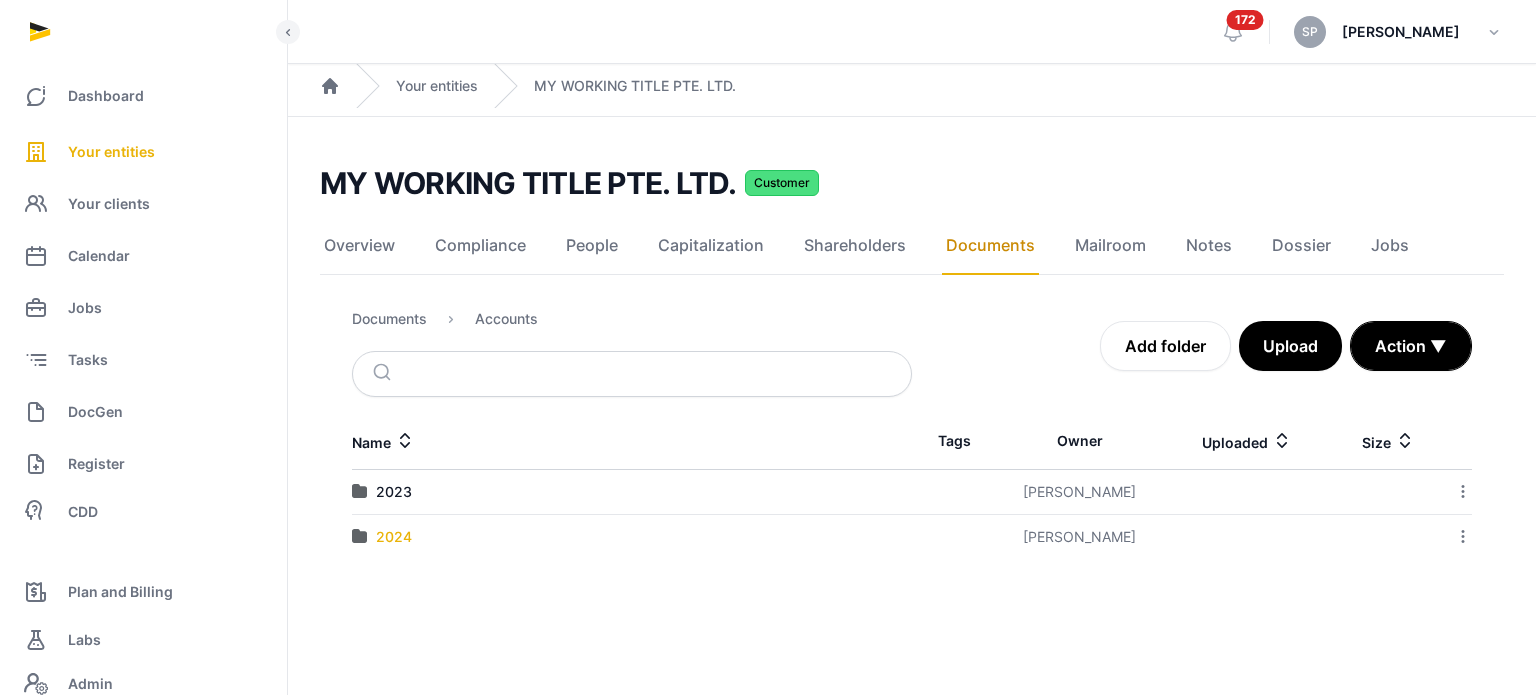 click on "2024" at bounding box center [394, 537] 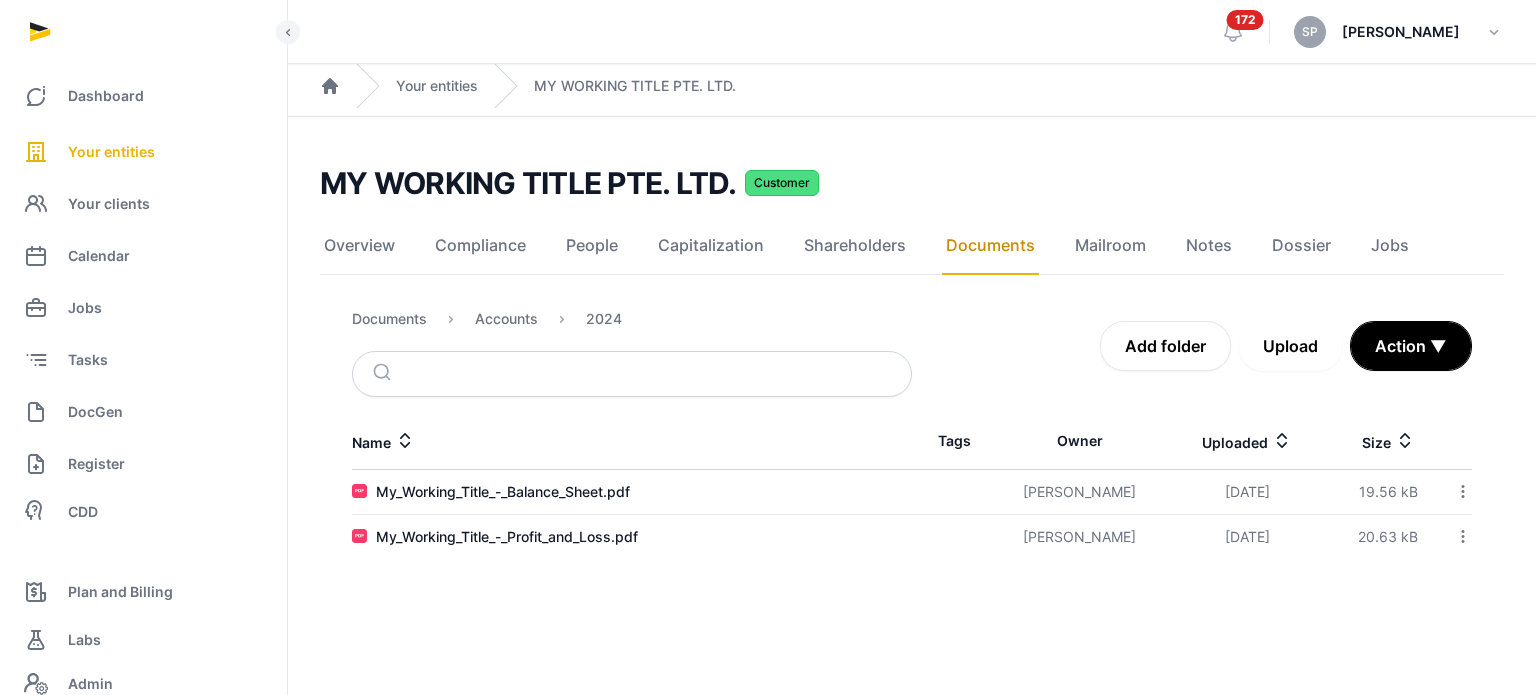 click on "Upload" at bounding box center [1290, 346] 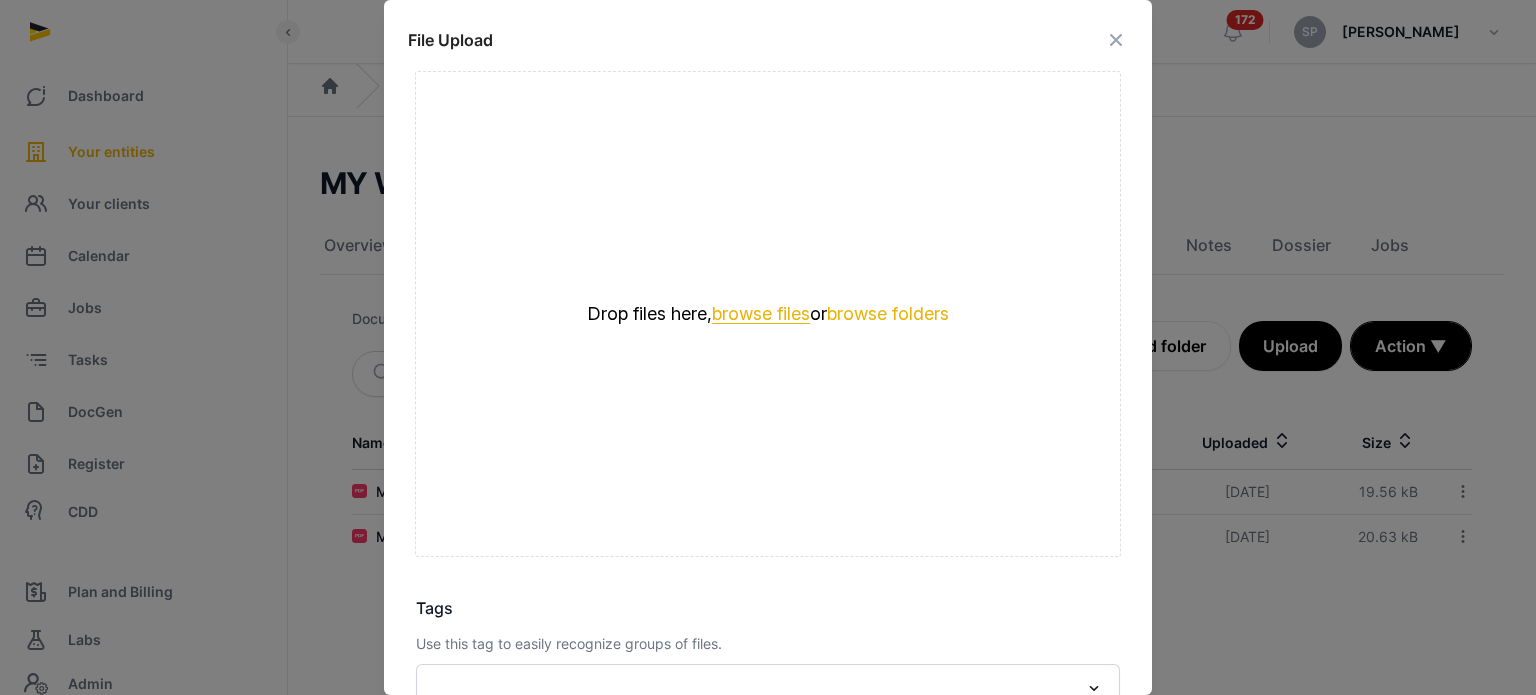 click on "browse files" at bounding box center (761, 314) 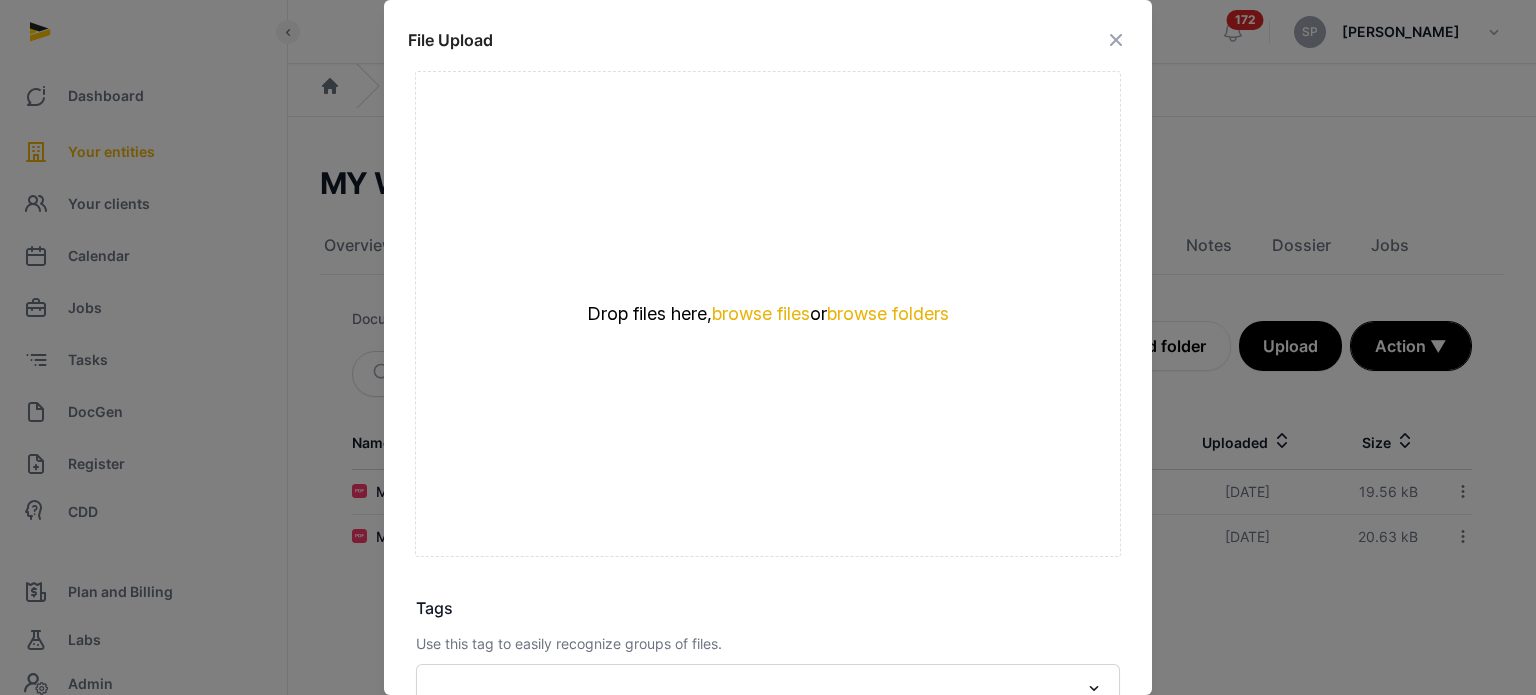 click at bounding box center [1116, 40] 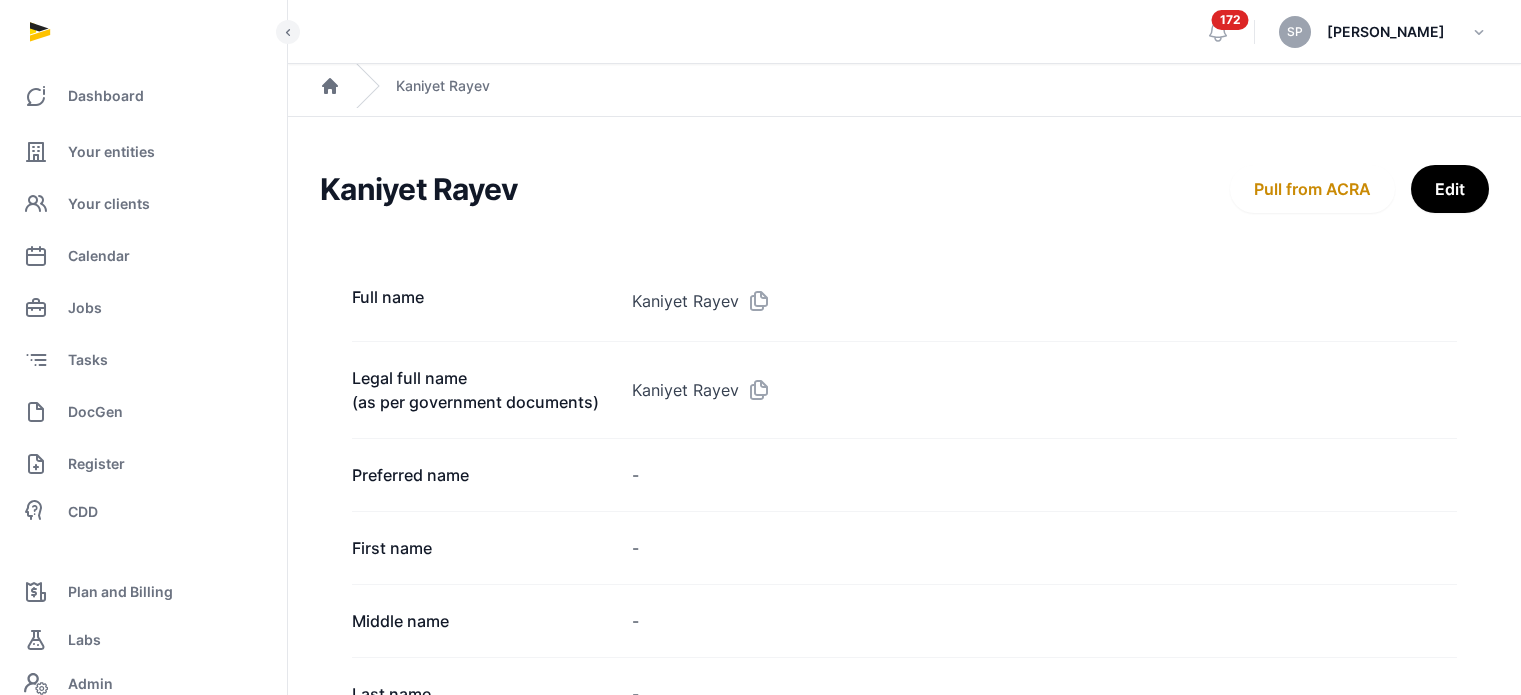scroll, scrollTop: 0, scrollLeft: 0, axis: both 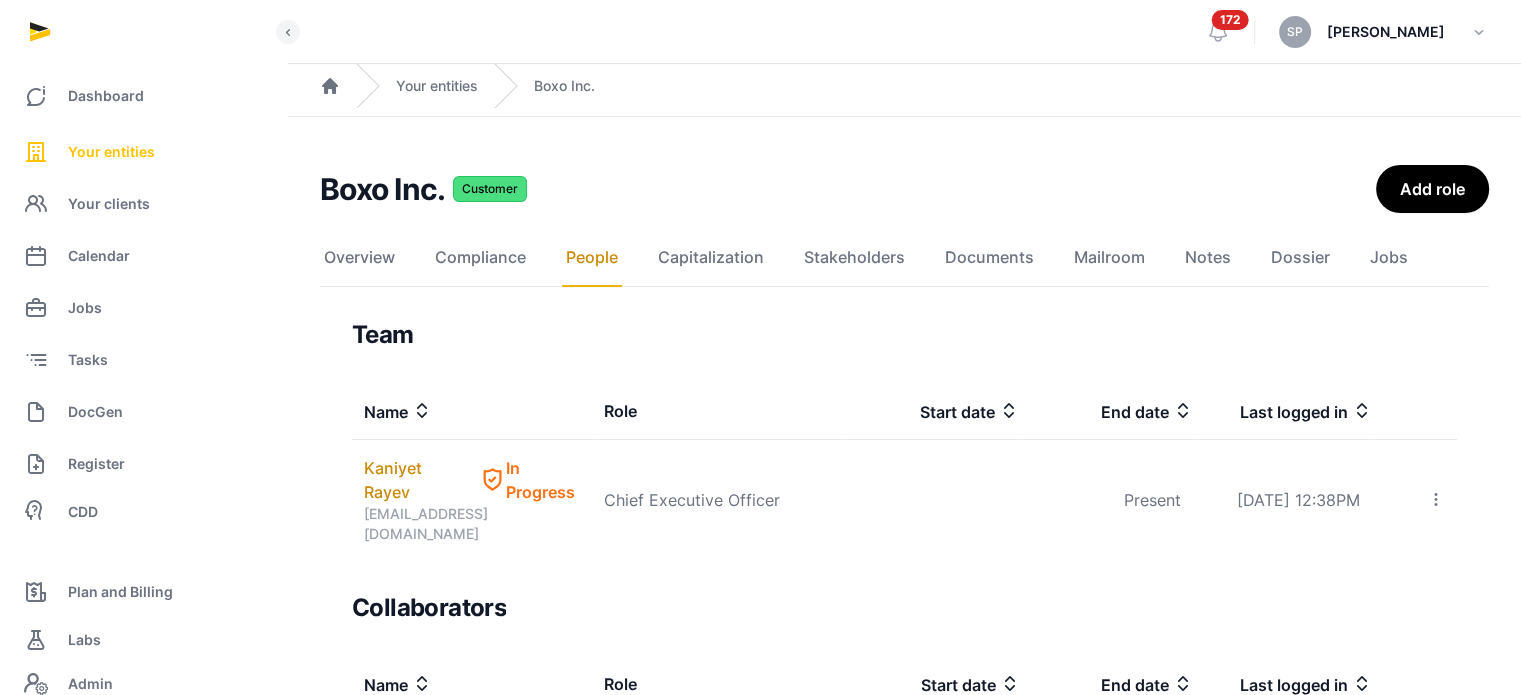click on "Your entities" at bounding box center [111, 152] 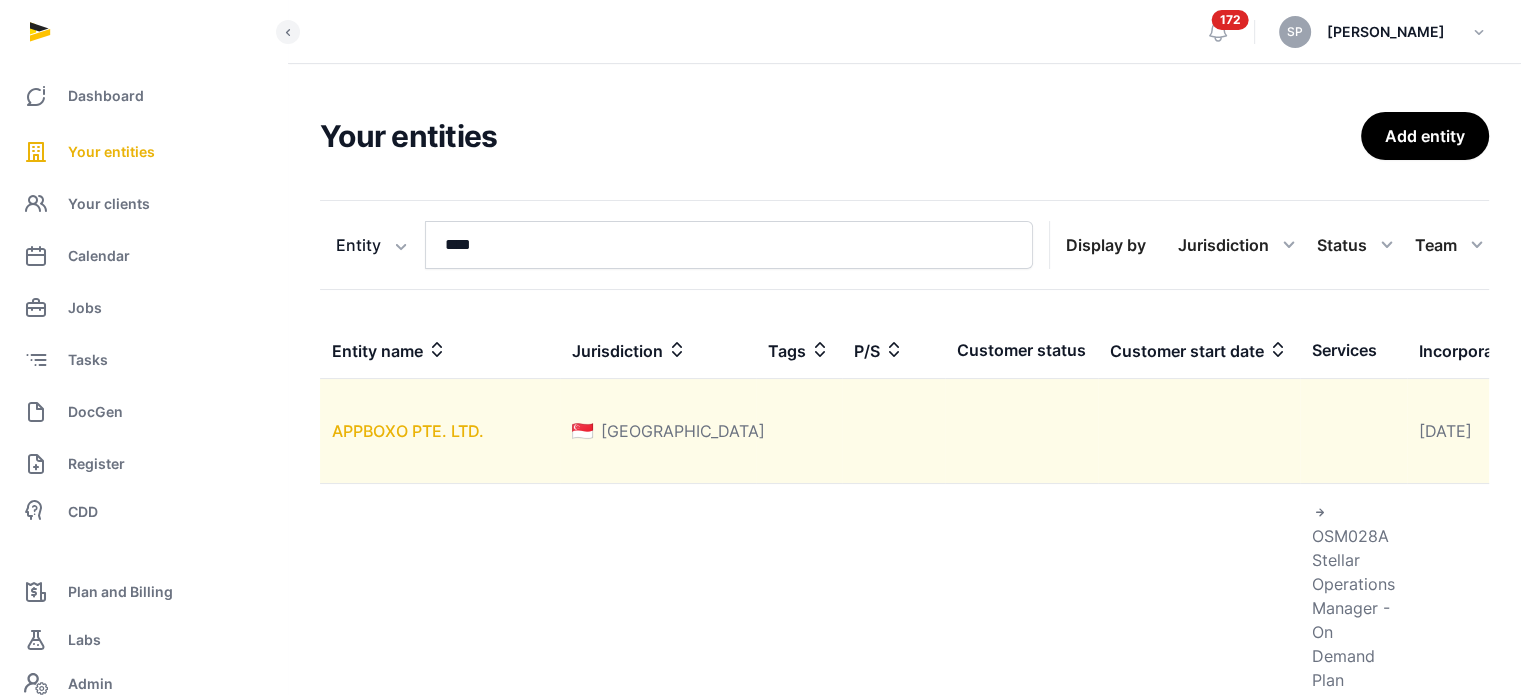 click on "APPBOXO PTE. LTD." at bounding box center [408, 431] 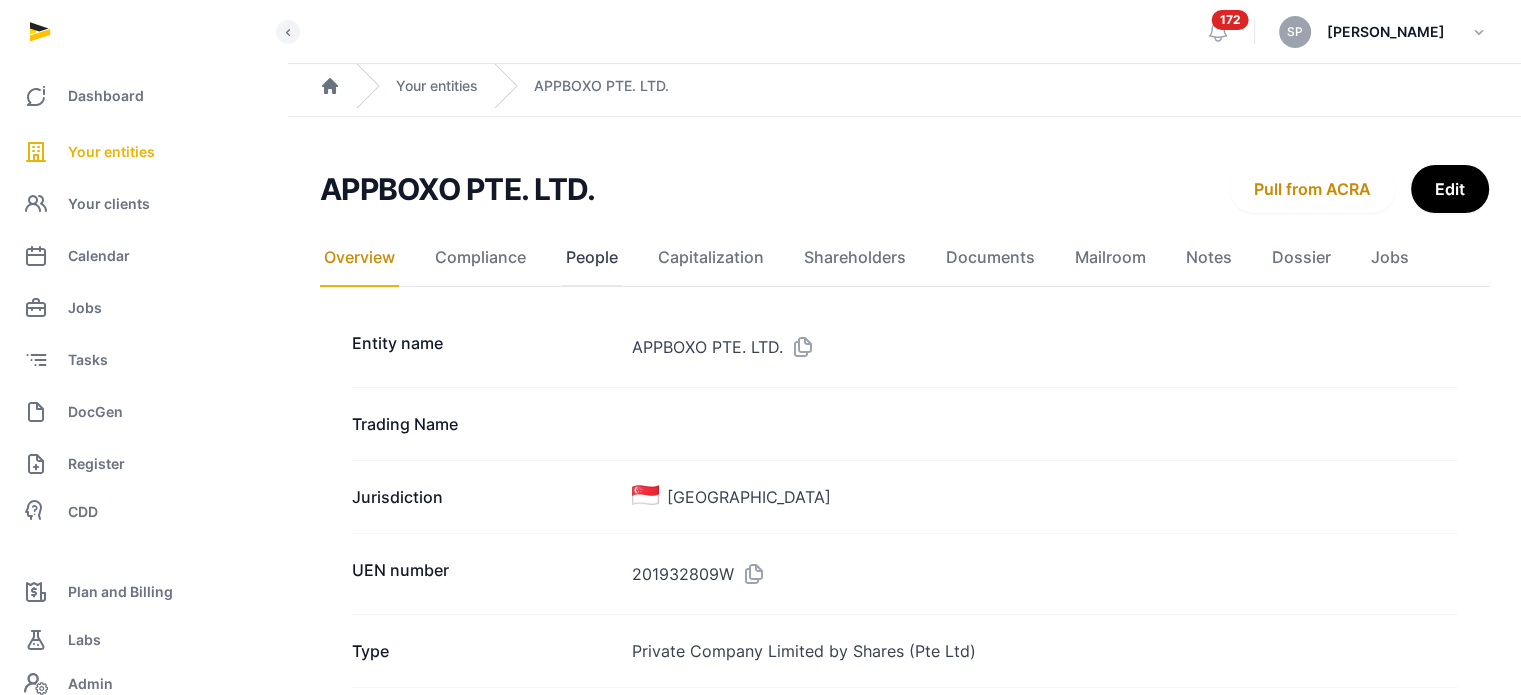 click on "People" 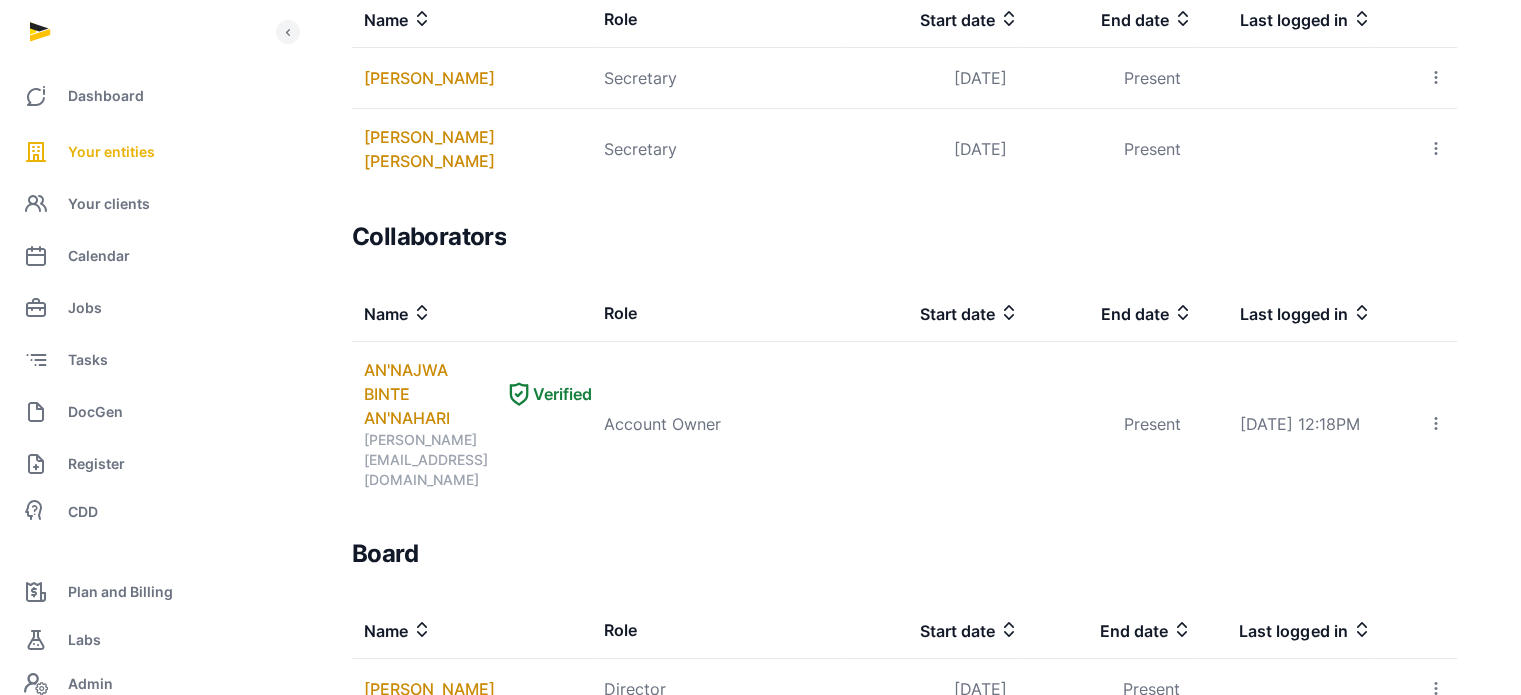 scroll, scrollTop: 0, scrollLeft: 0, axis: both 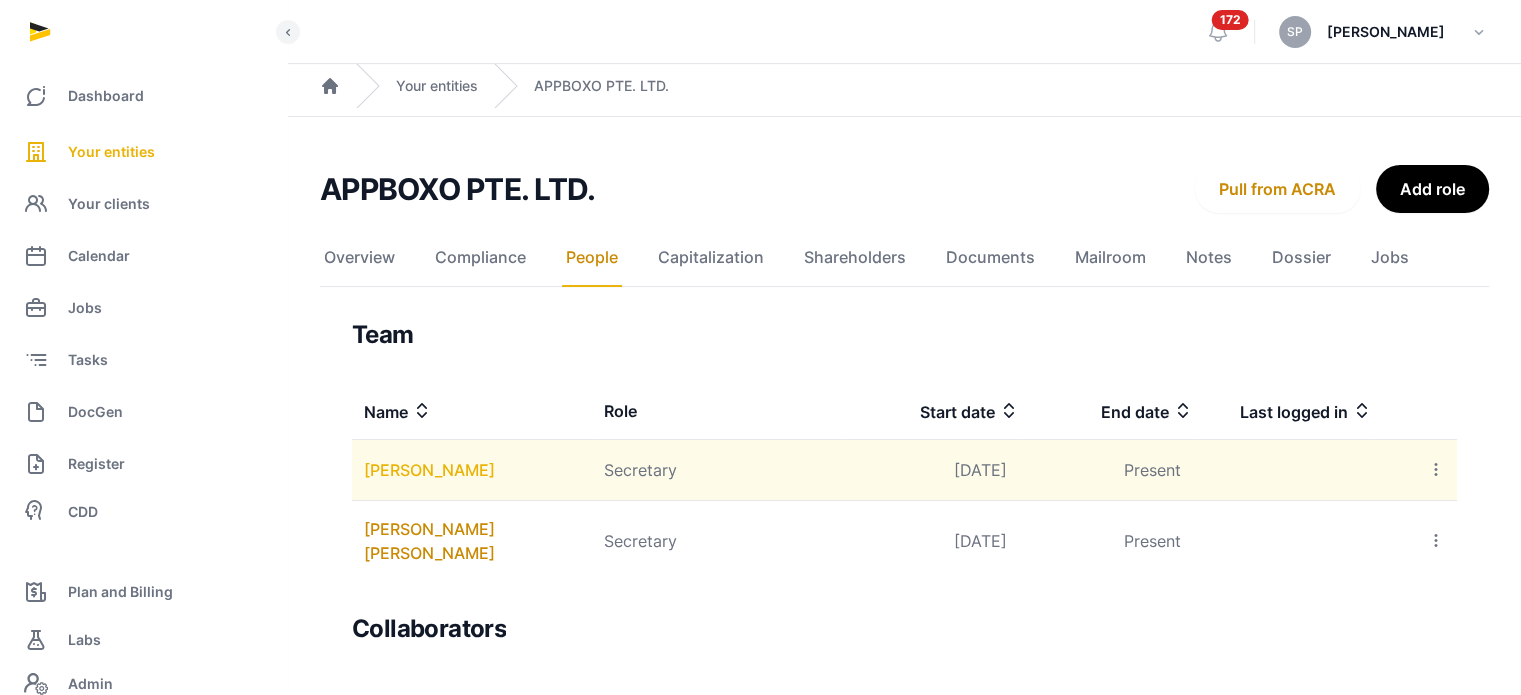 click on "KHAIRUNNISAH BINTE ABDUL RAHIM" at bounding box center (429, 470) 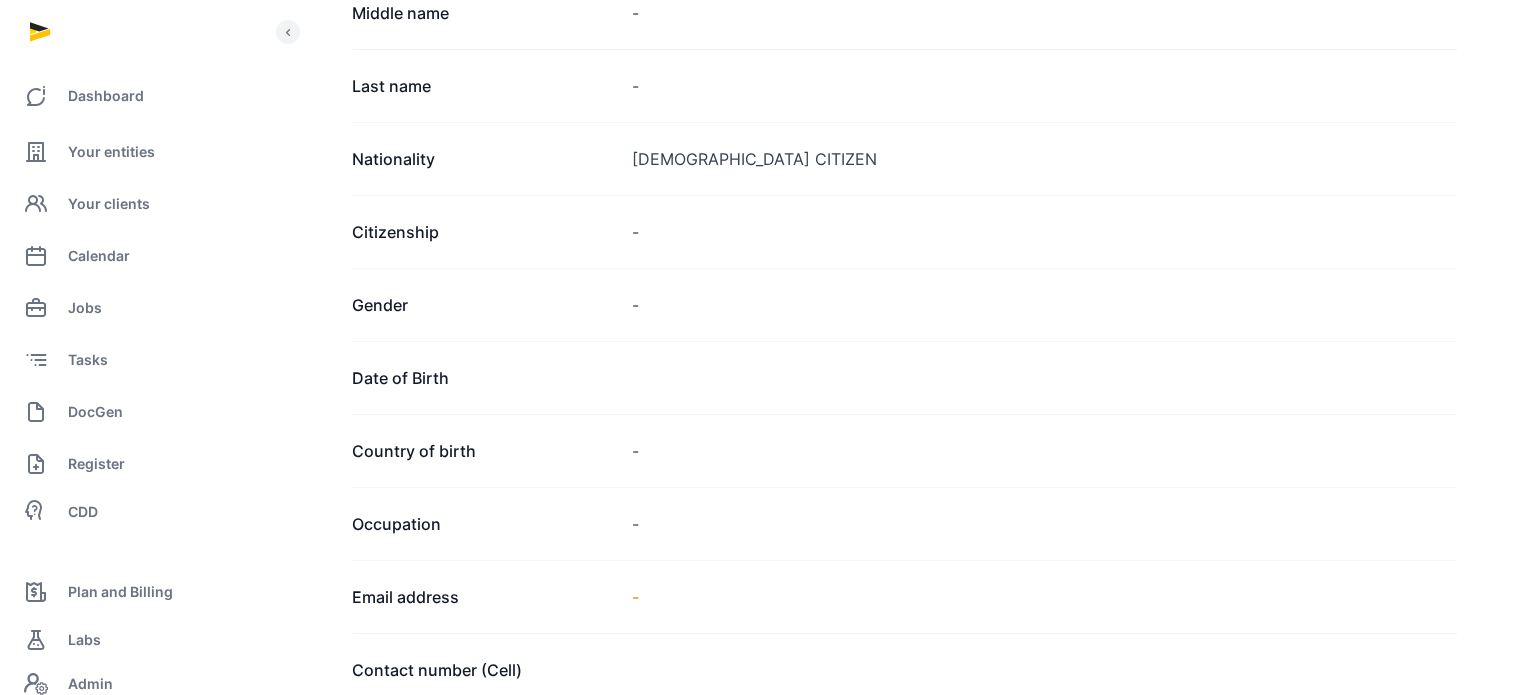 scroll, scrollTop: 1216, scrollLeft: 0, axis: vertical 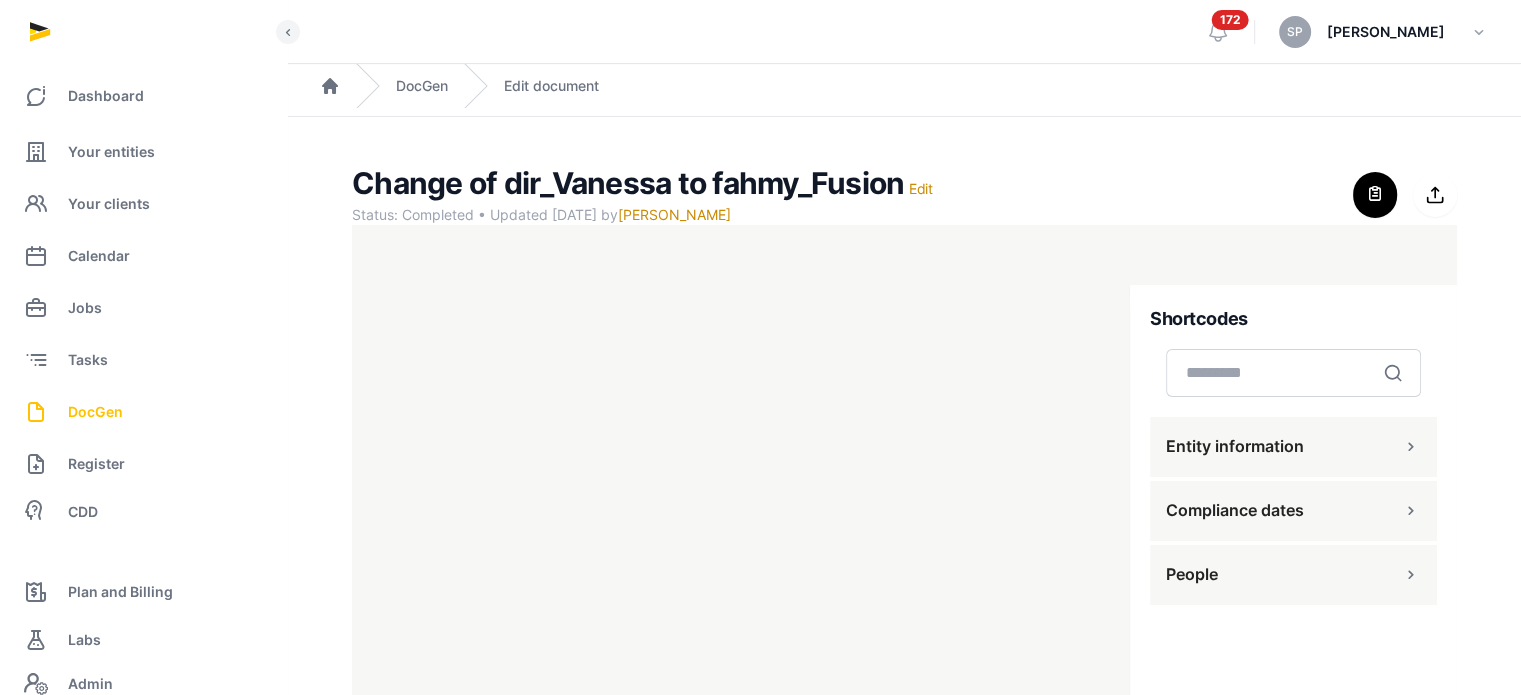 click on "DocGen" at bounding box center (143, 412) 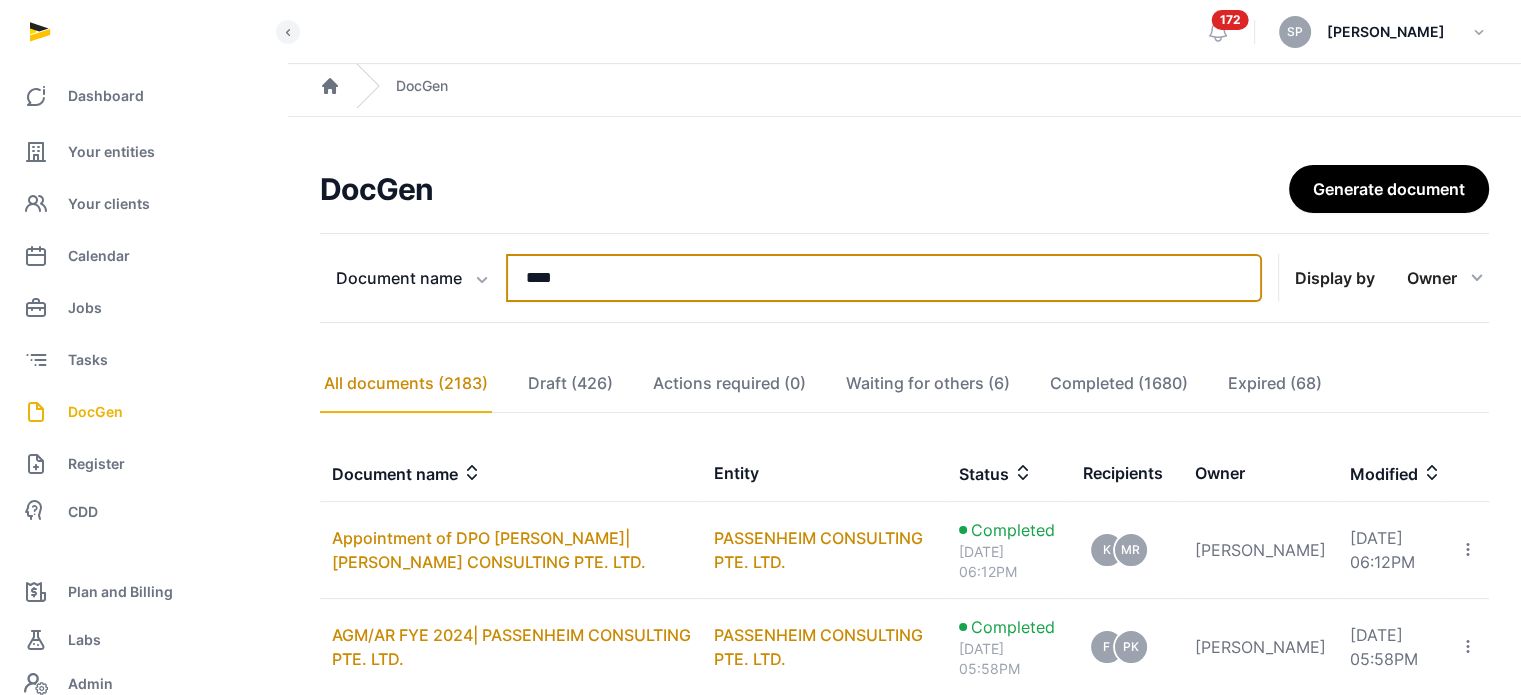 click on "****" at bounding box center (884, 278) 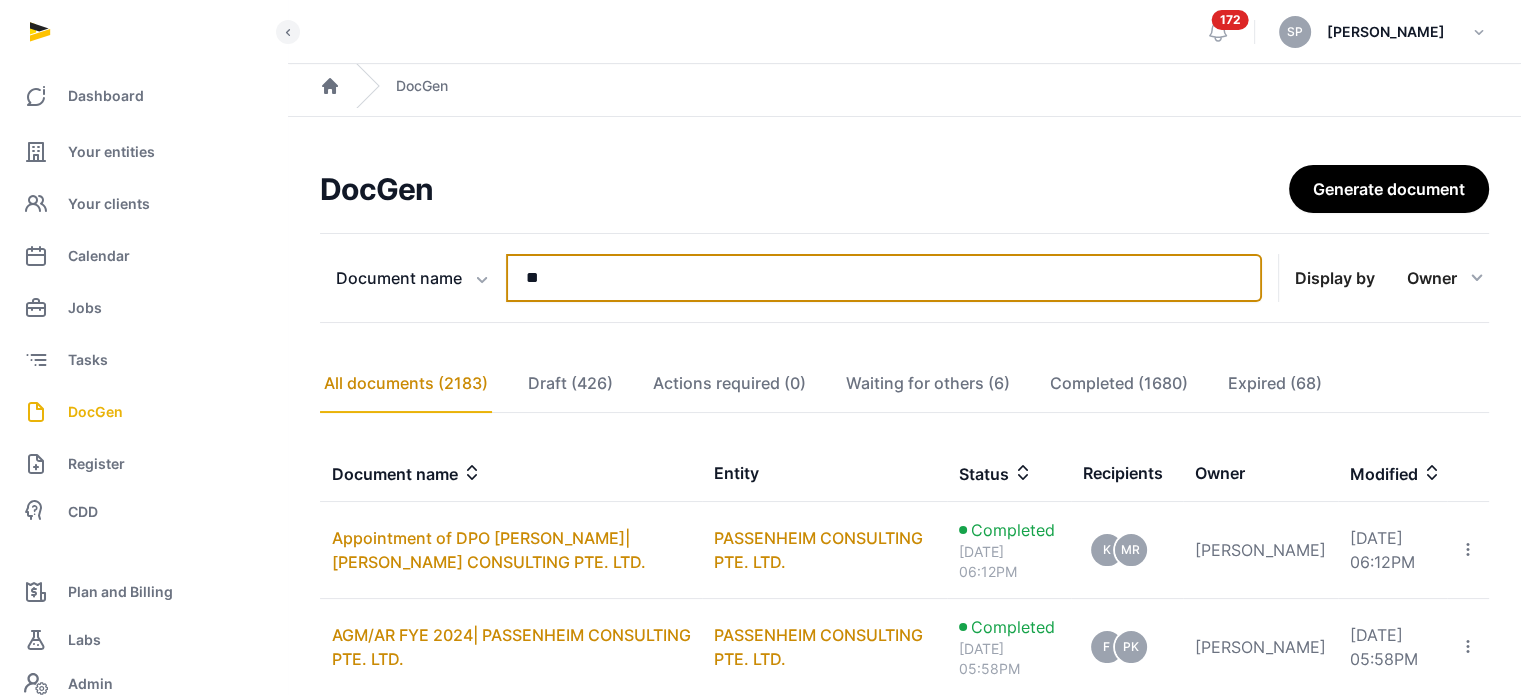 type on "*" 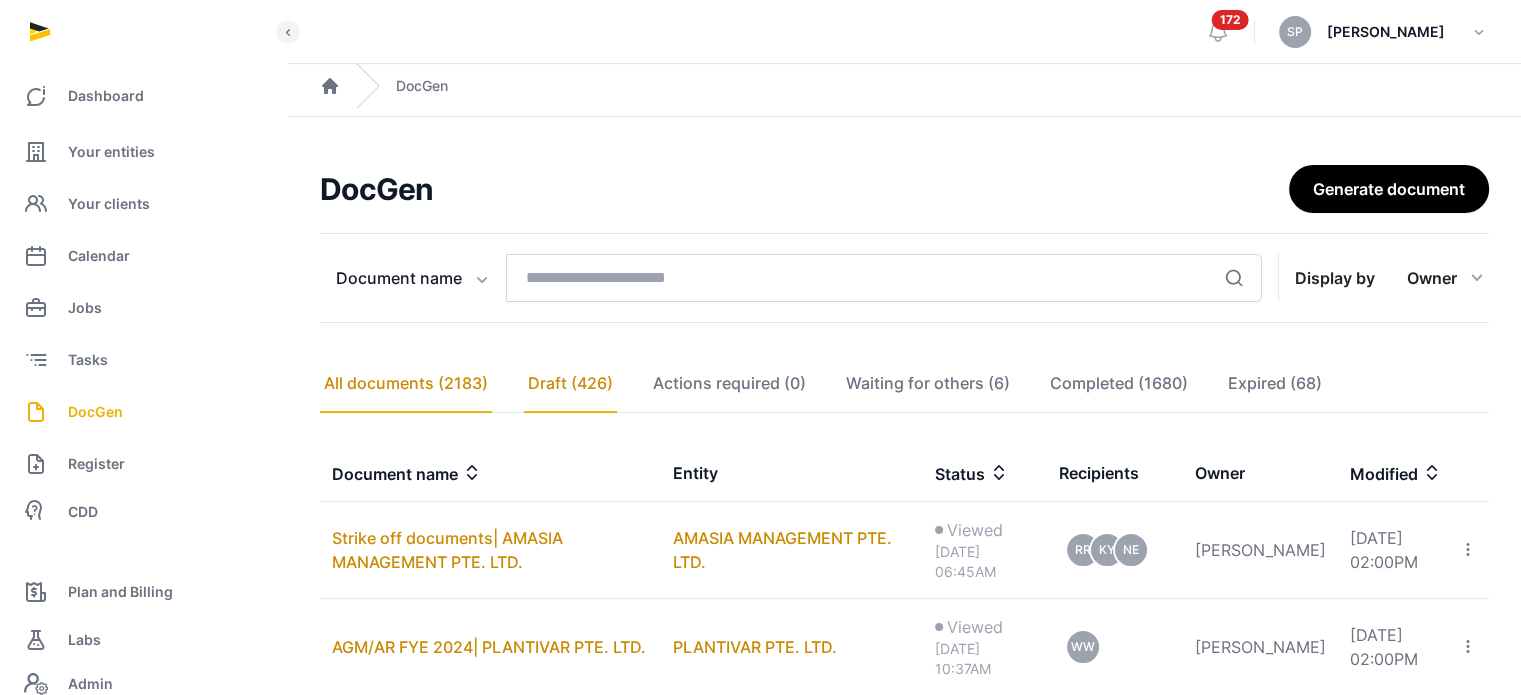 click on "Draft (426)" 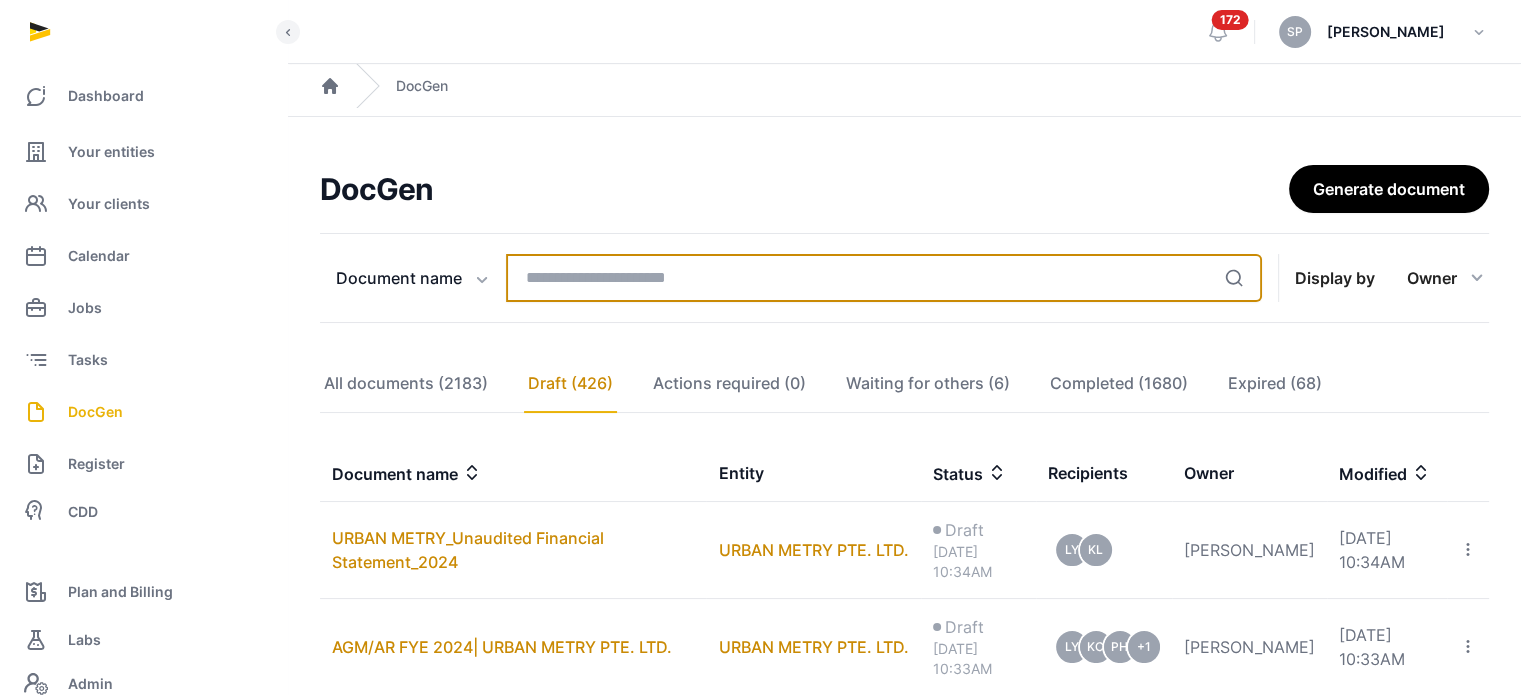 click at bounding box center [884, 278] 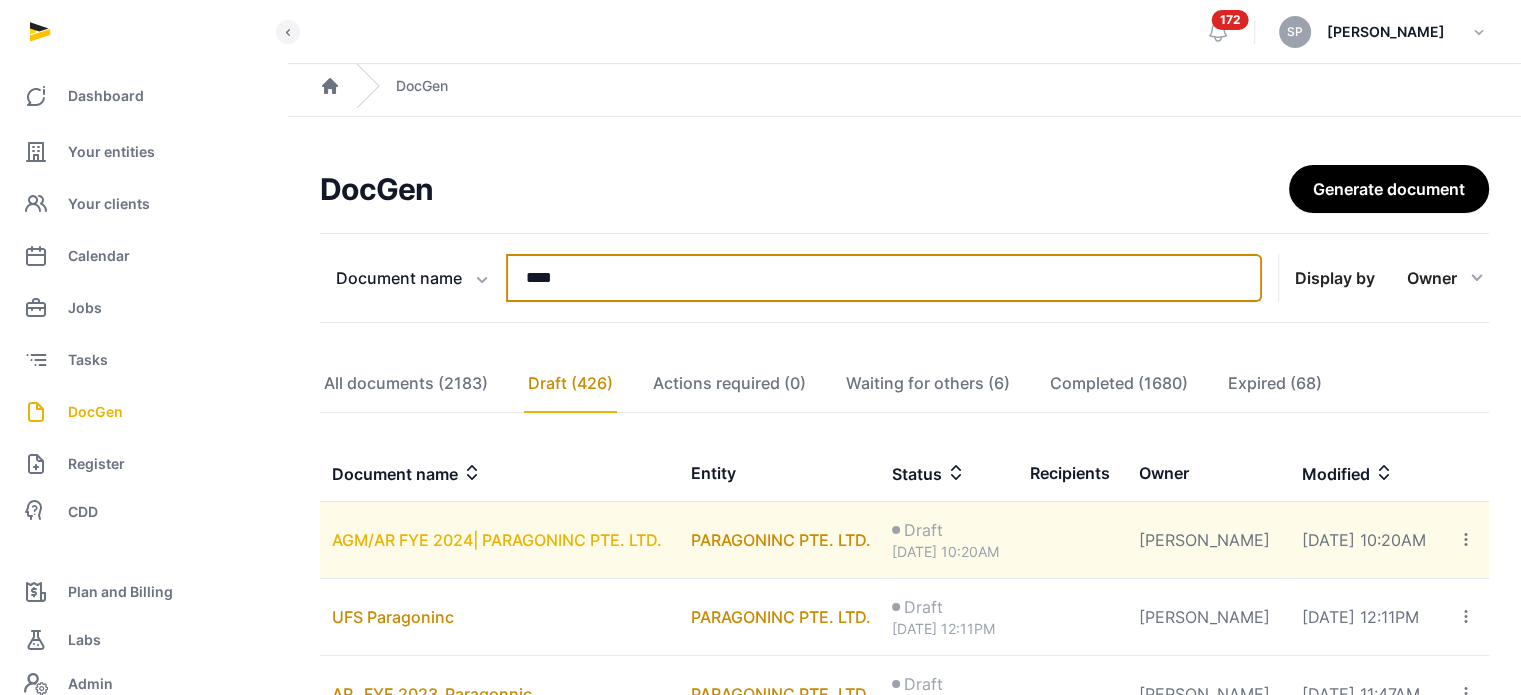 type on "****" 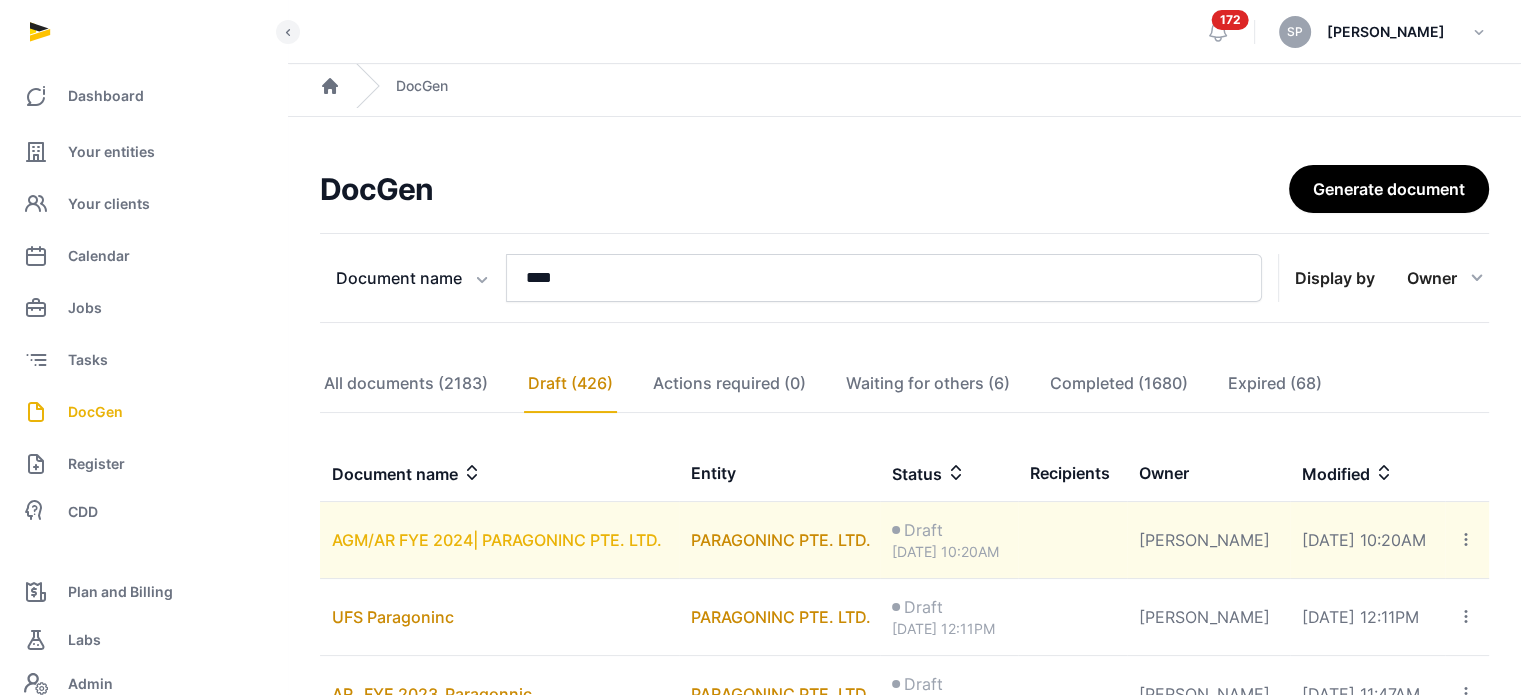 click on "AGM/AR FYE 2024| PARAGONINC PTE. LTD." at bounding box center (497, 540) 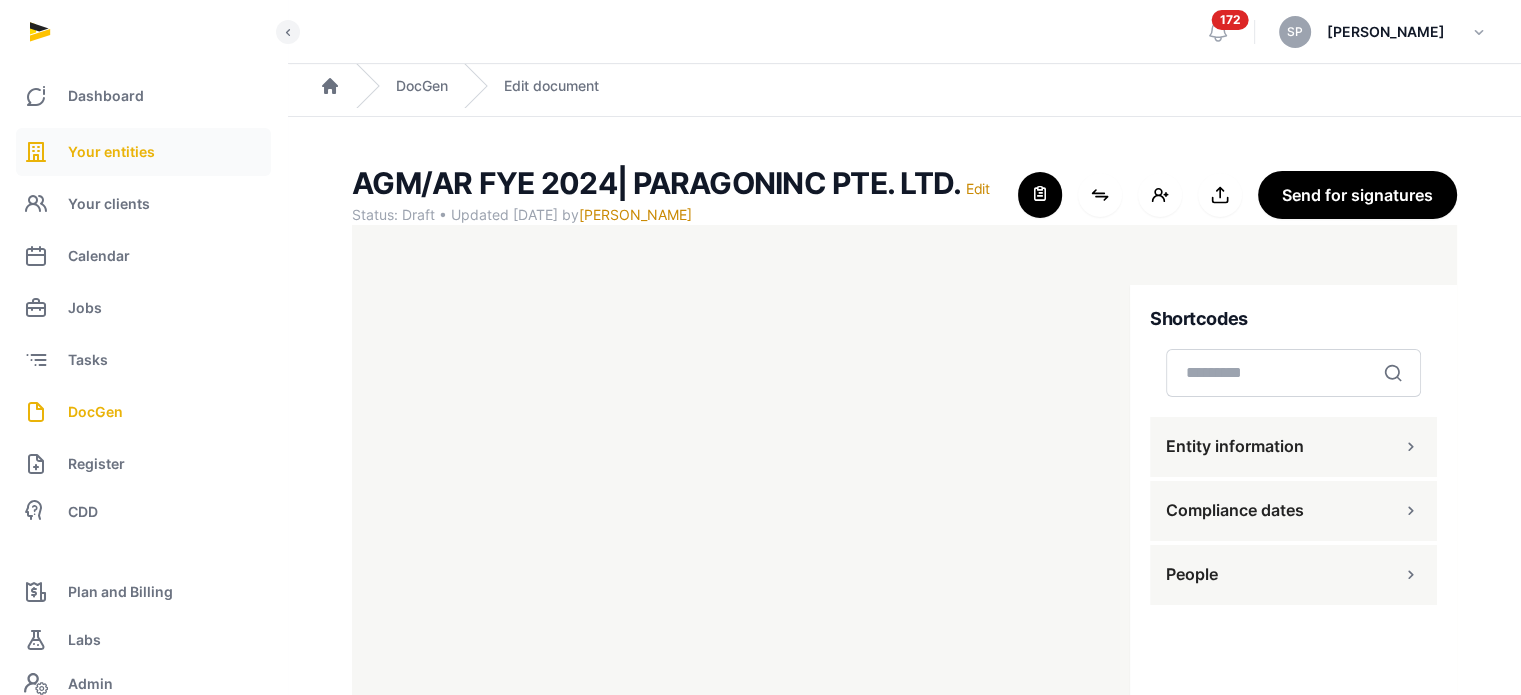 click on "Your entities" at bounding box center (143, 152) 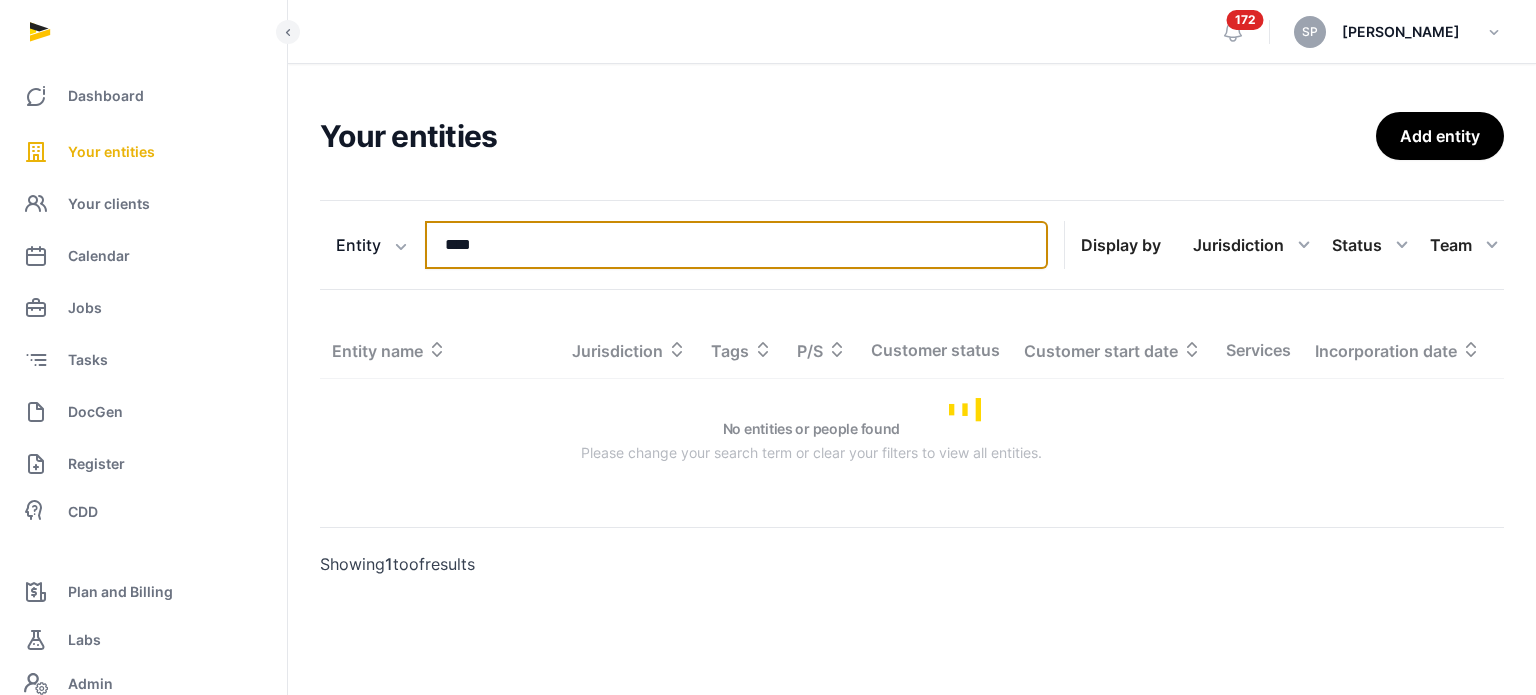 click on "****" at bounding box center (736, 245) 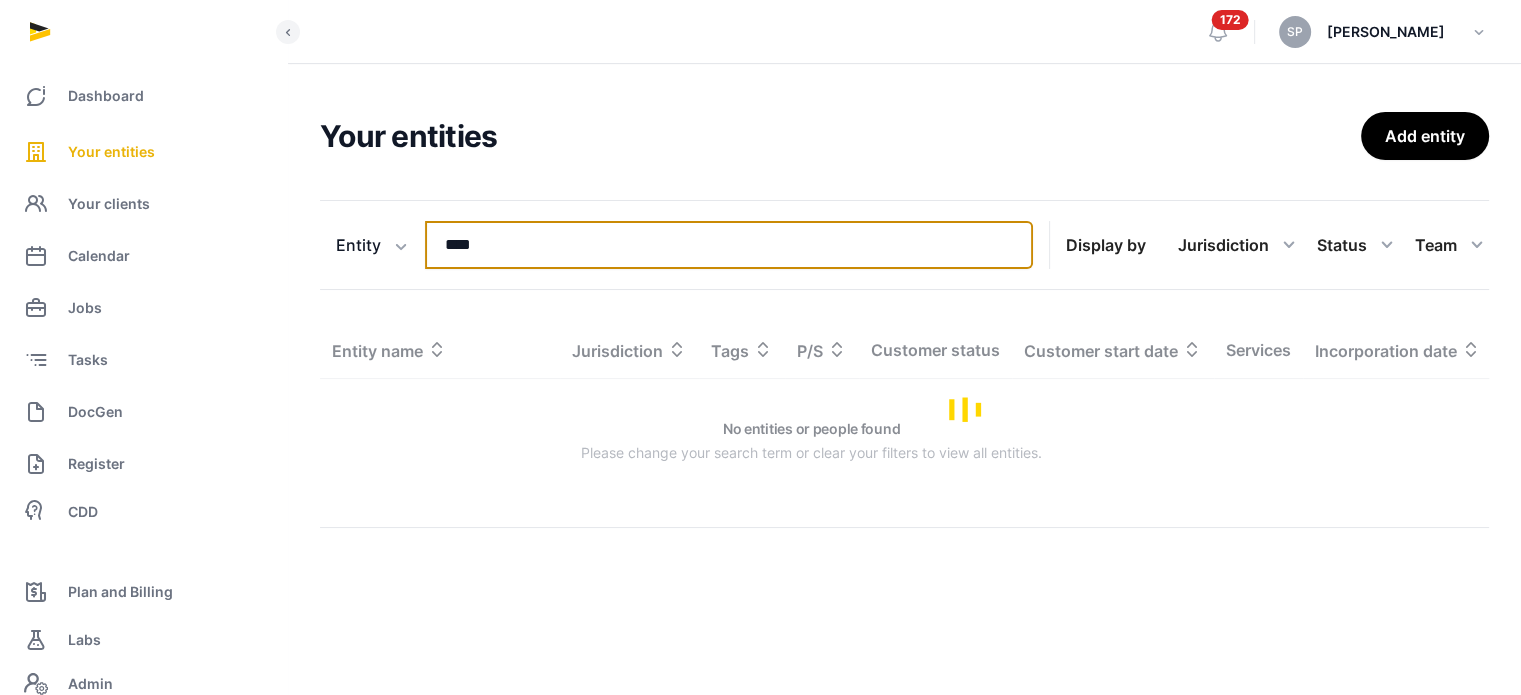 click on "****" at bounding box center [729, 245] 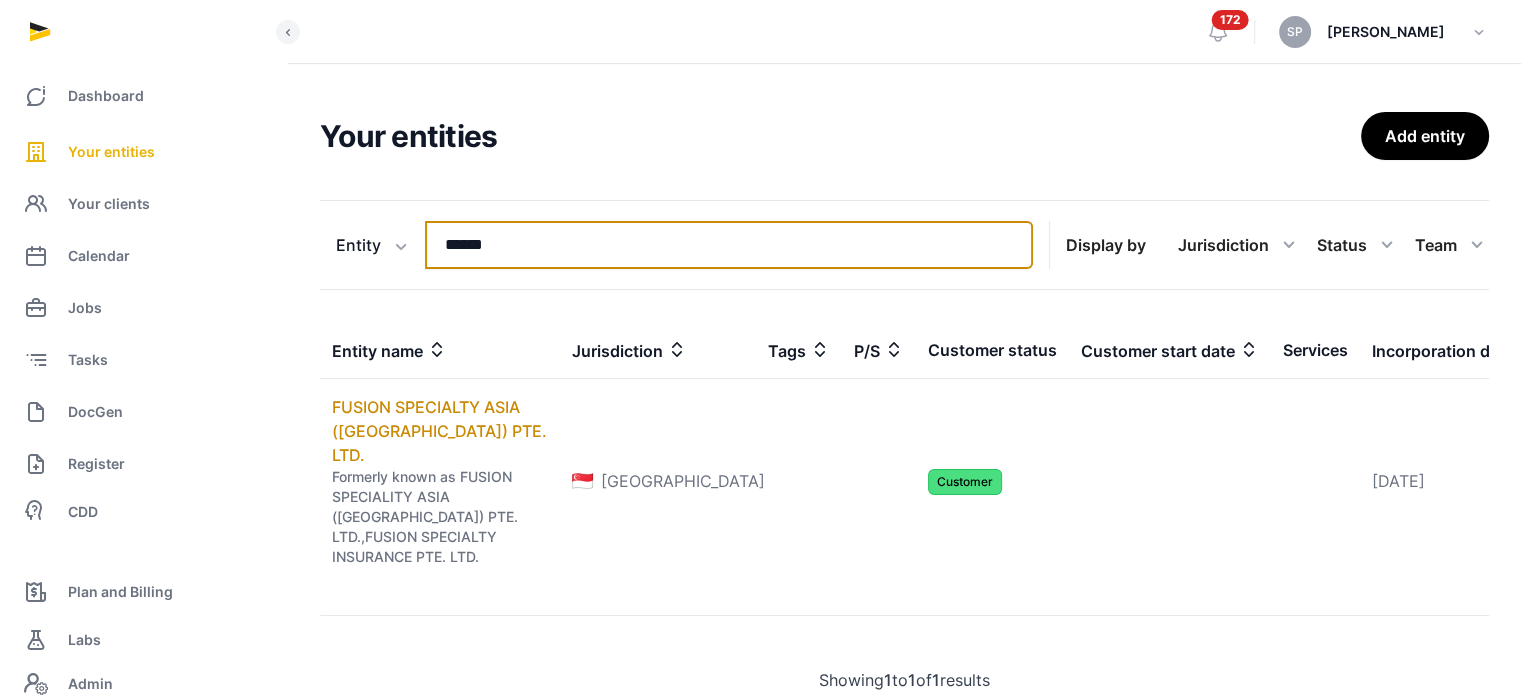 type on "******" 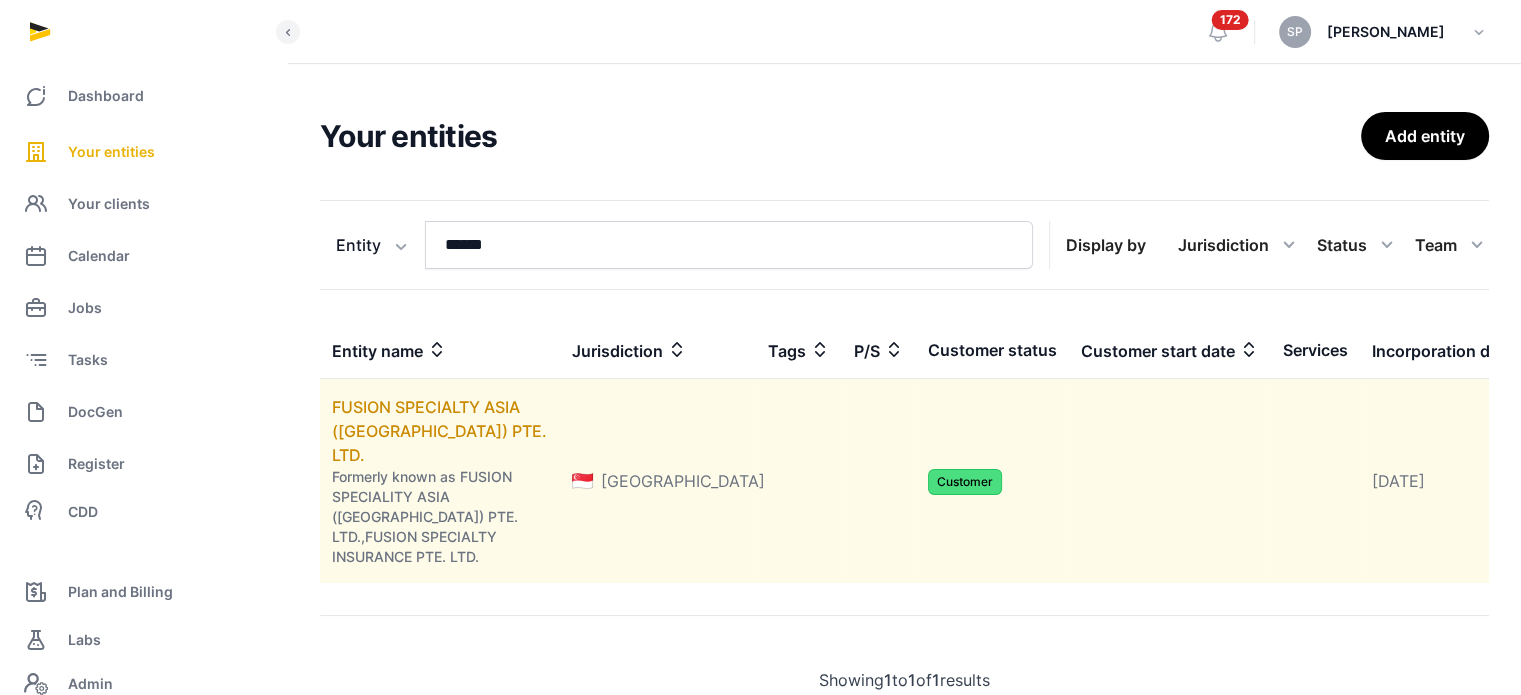 click on "FUSION SPECIALTY ASIA (SINGAPORE) PTE. LTD. Formerly known as FUSION SPECIALITY ASIA (SINGAPORE) PTE. LTD.,FUSION SPECIALTY INSURANCE PTE. LTD." at bounding box center (440, 481) 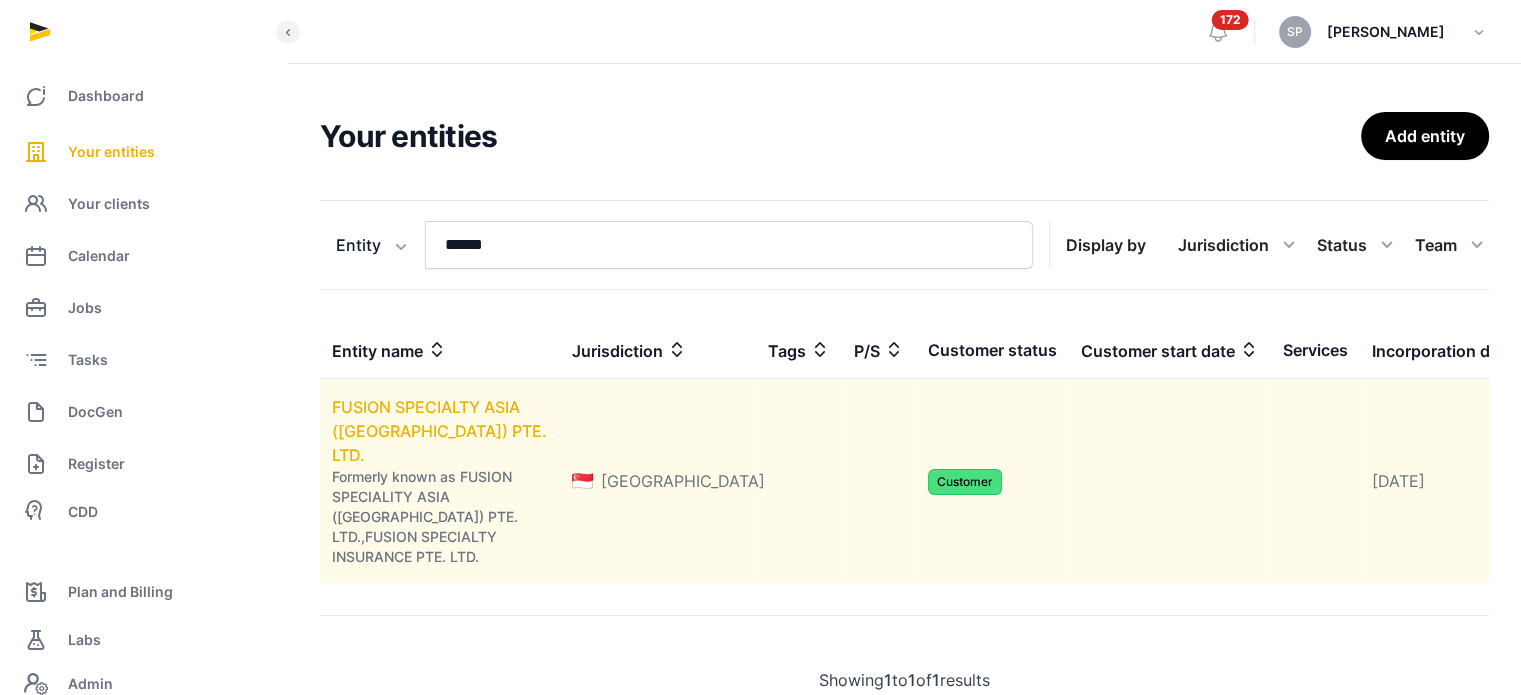 click on "FUSION SPECIALTY ASIA (SINGAPORE) PTE. LTD." at bounding box center [439, 431] 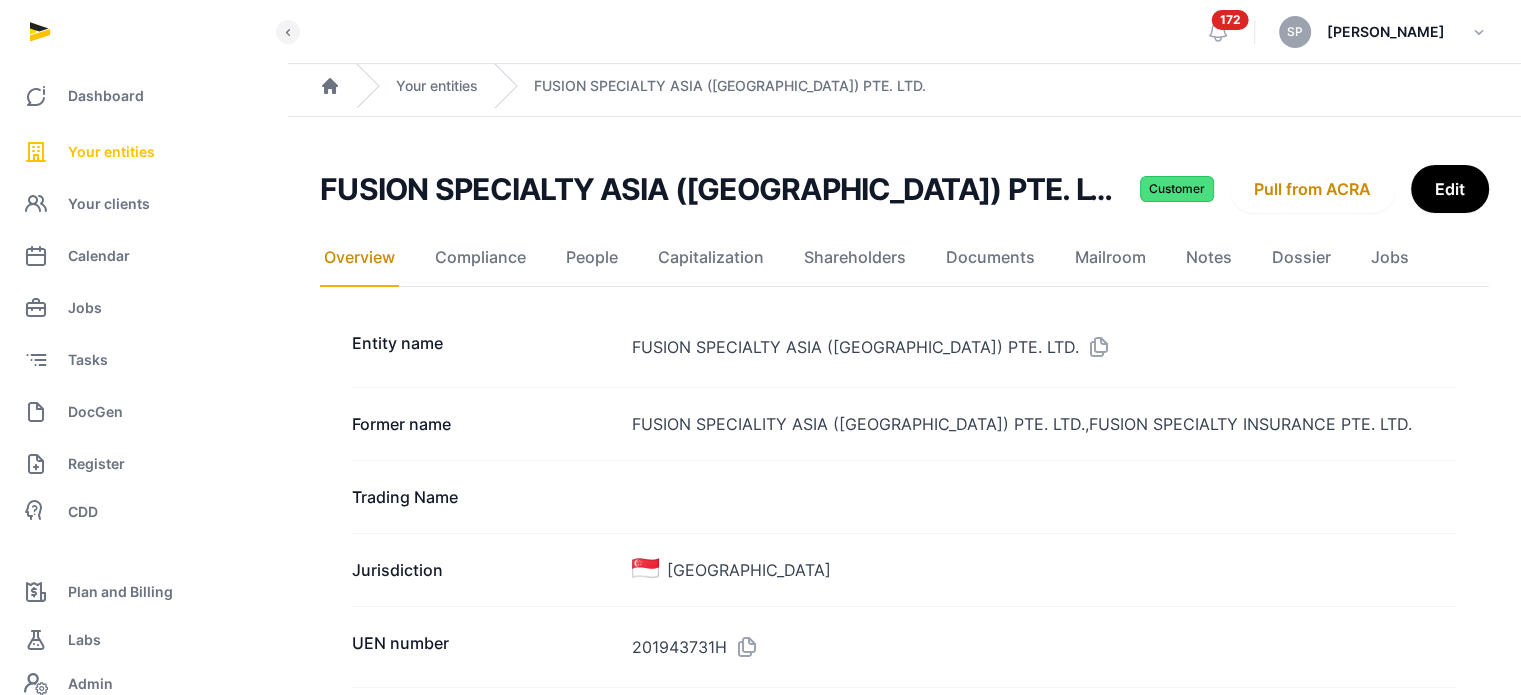 click on "Your entities" at bounding box center [143, 152] 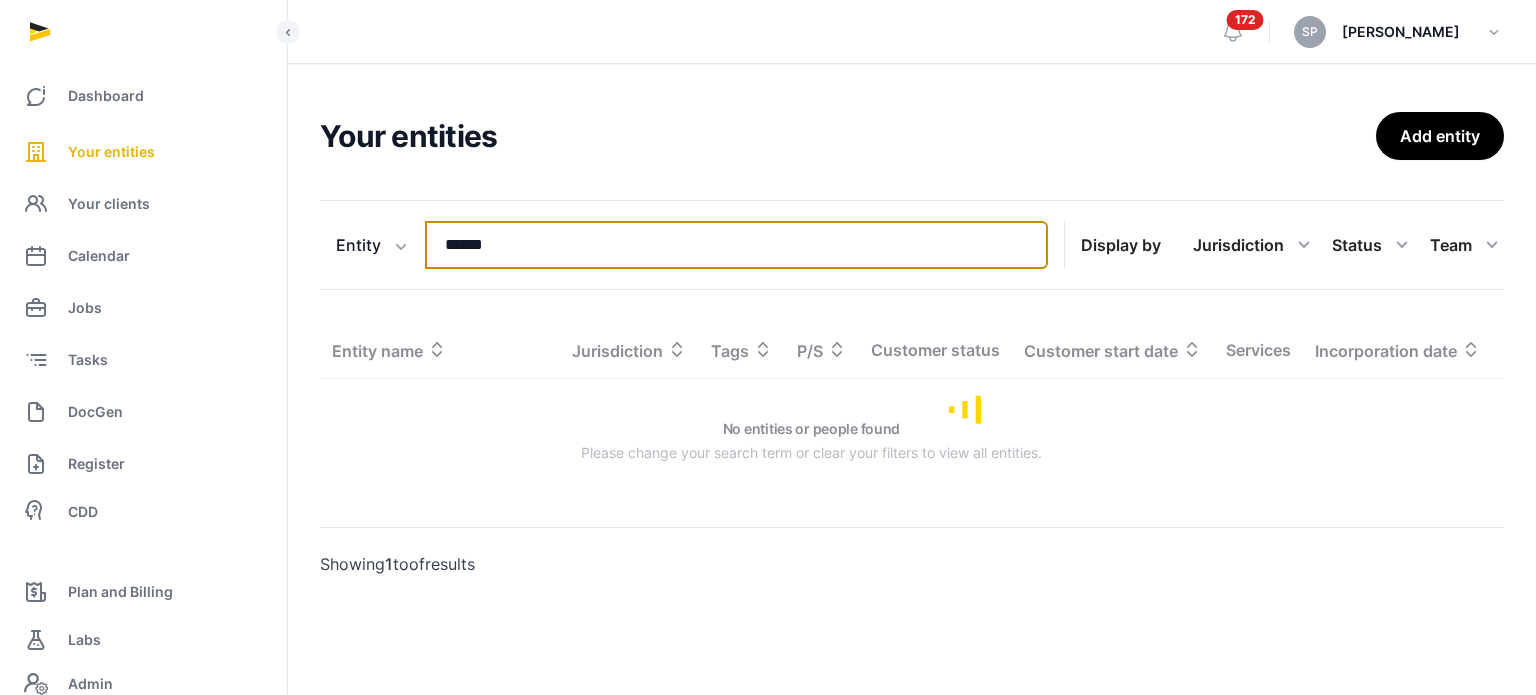 click on "******" at bounding box center [736, 245] 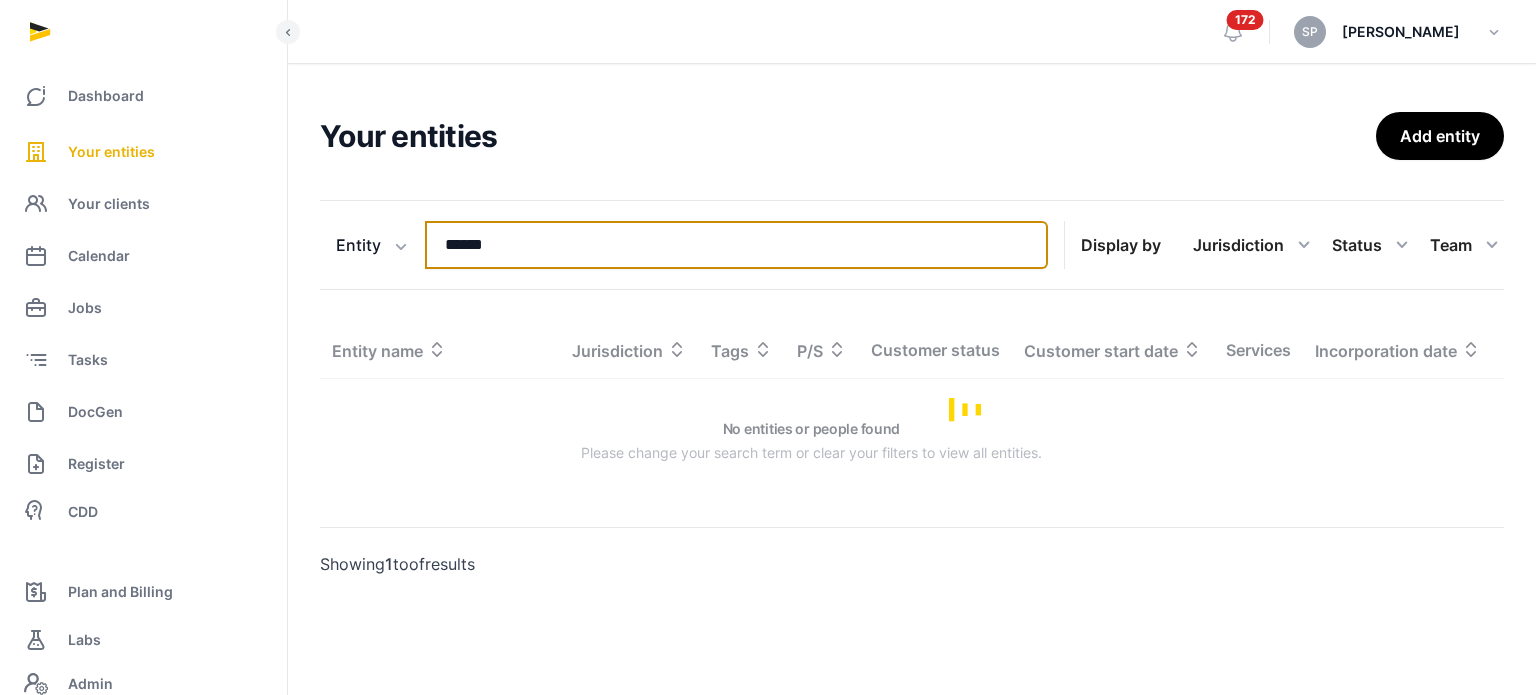 click on "******" at bounding box center [736, 245] 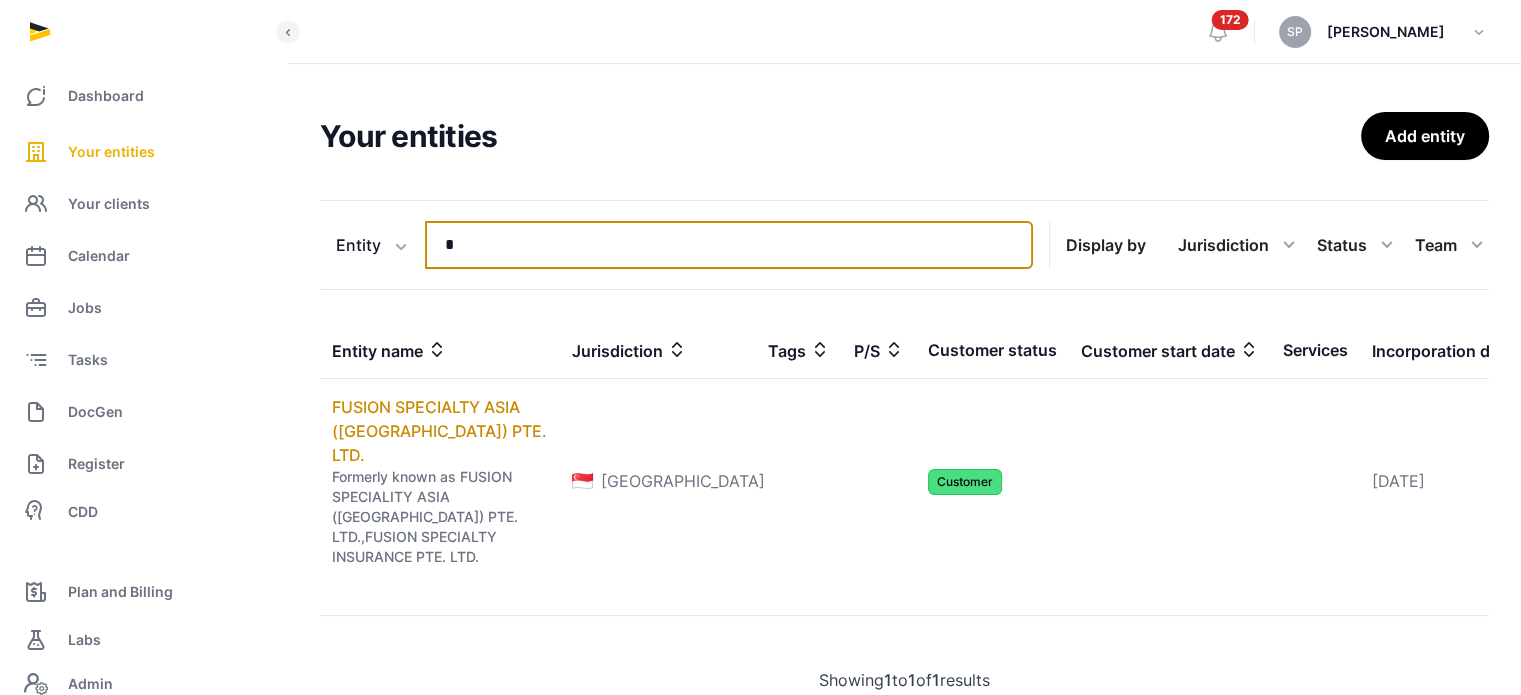 click on "*" at bounding box center [729, 245] 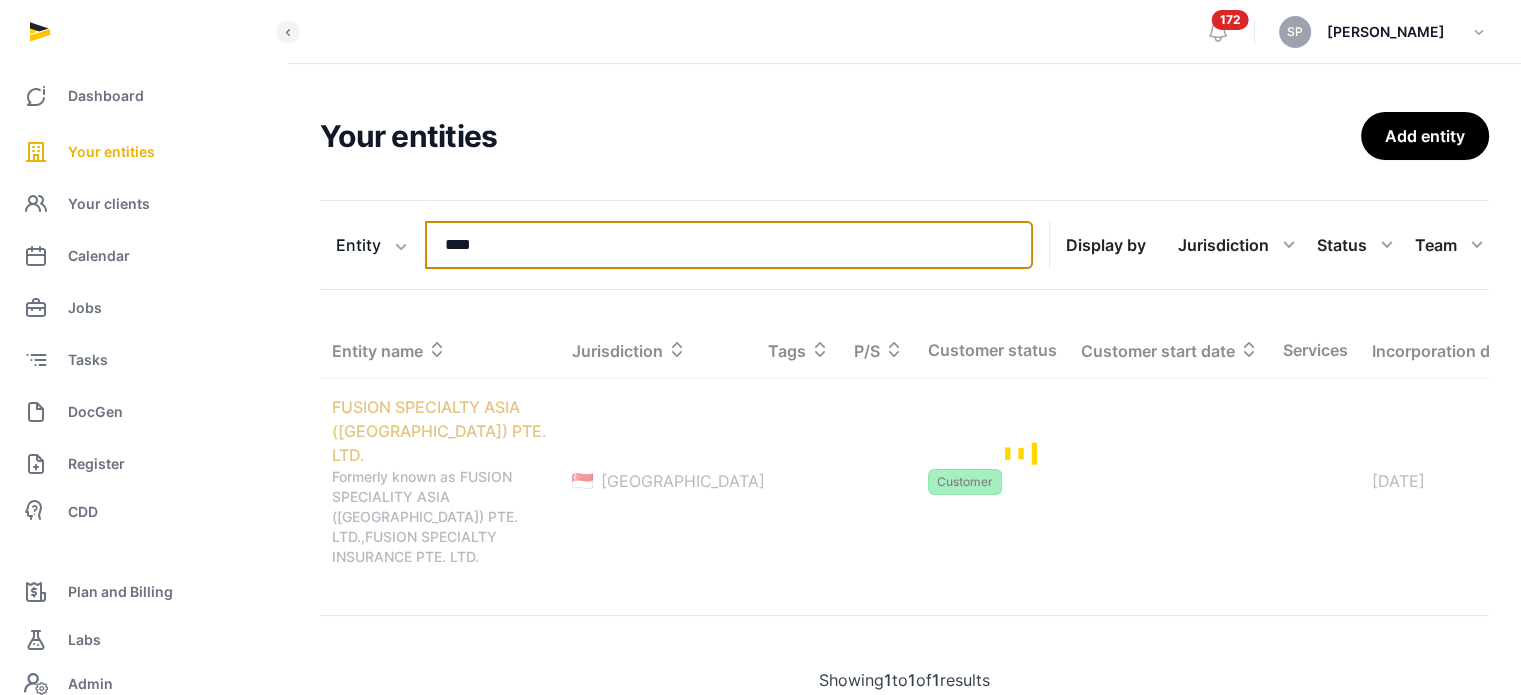 type on "****" 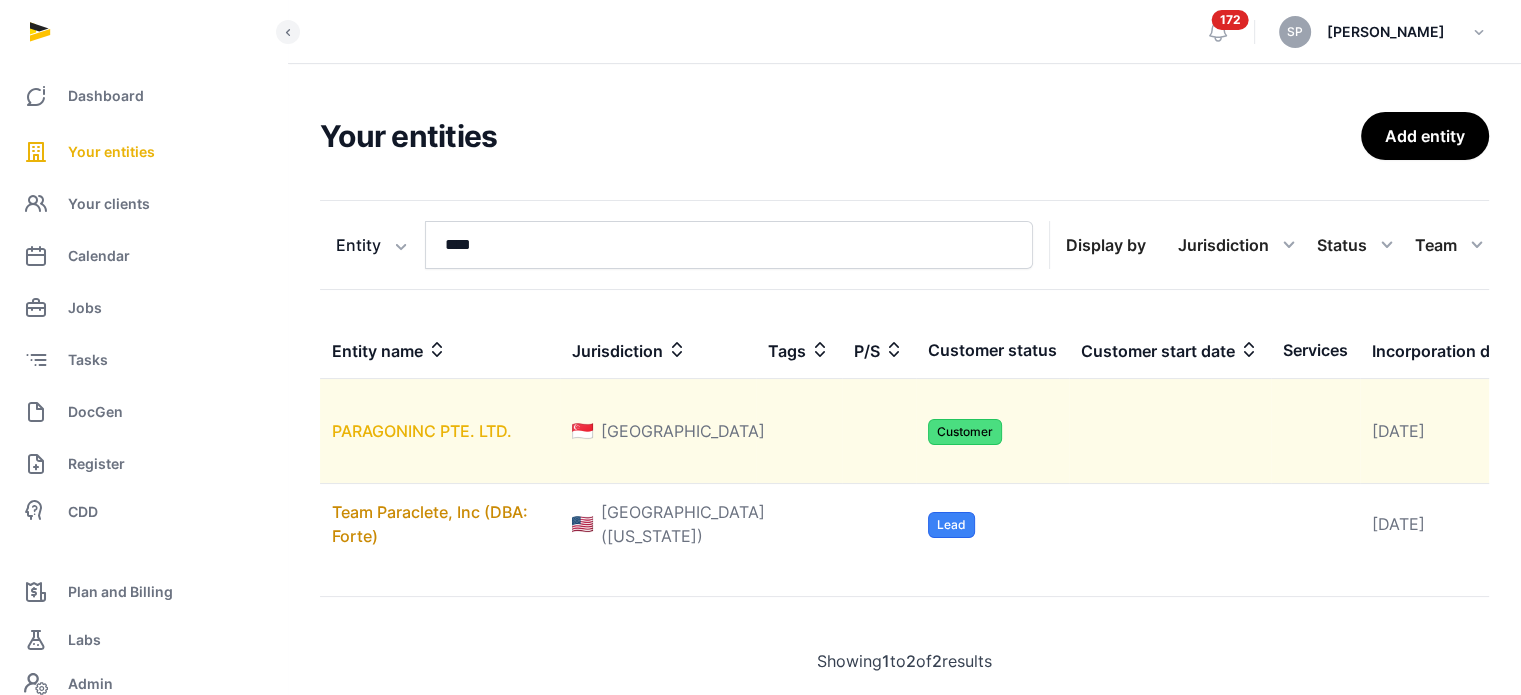 click on "PARAGONINC PTE. LTD." at bounding box center (422, 431) 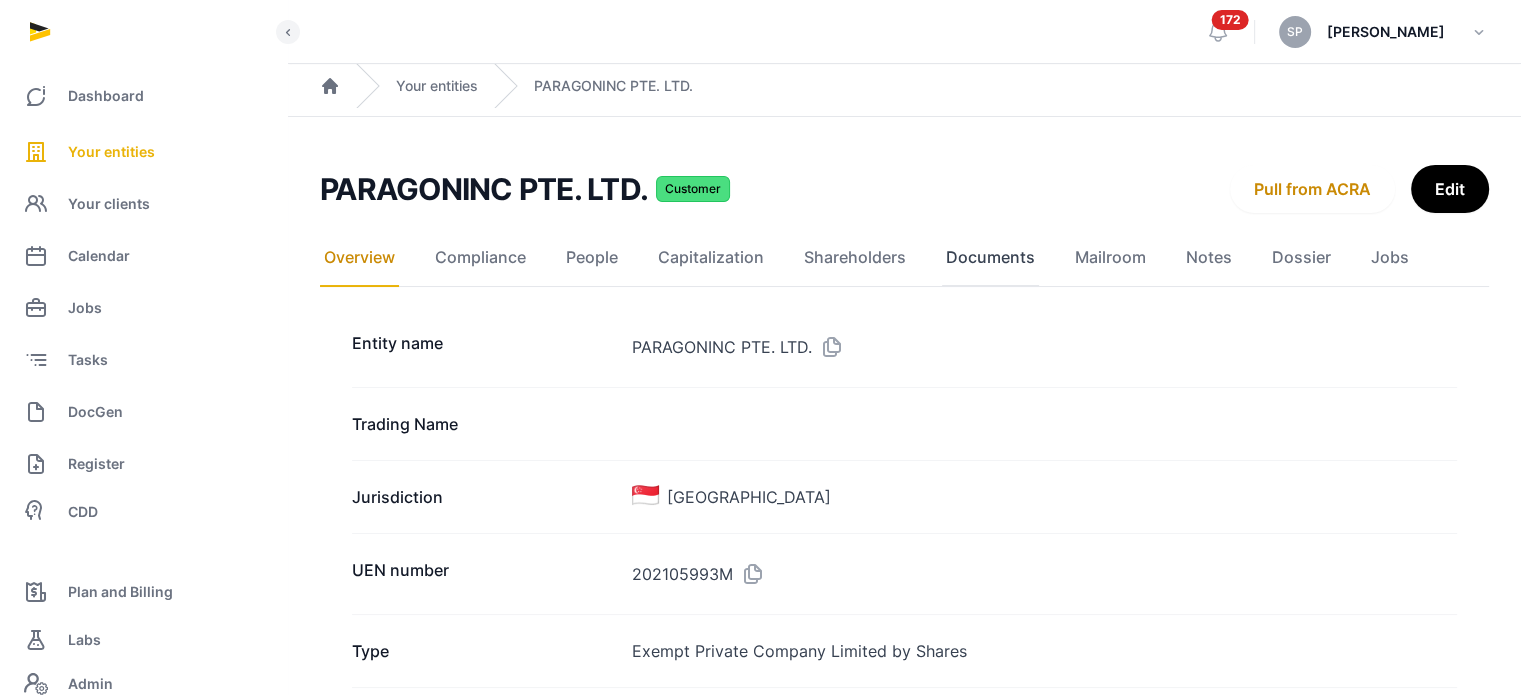 click on "Documents" 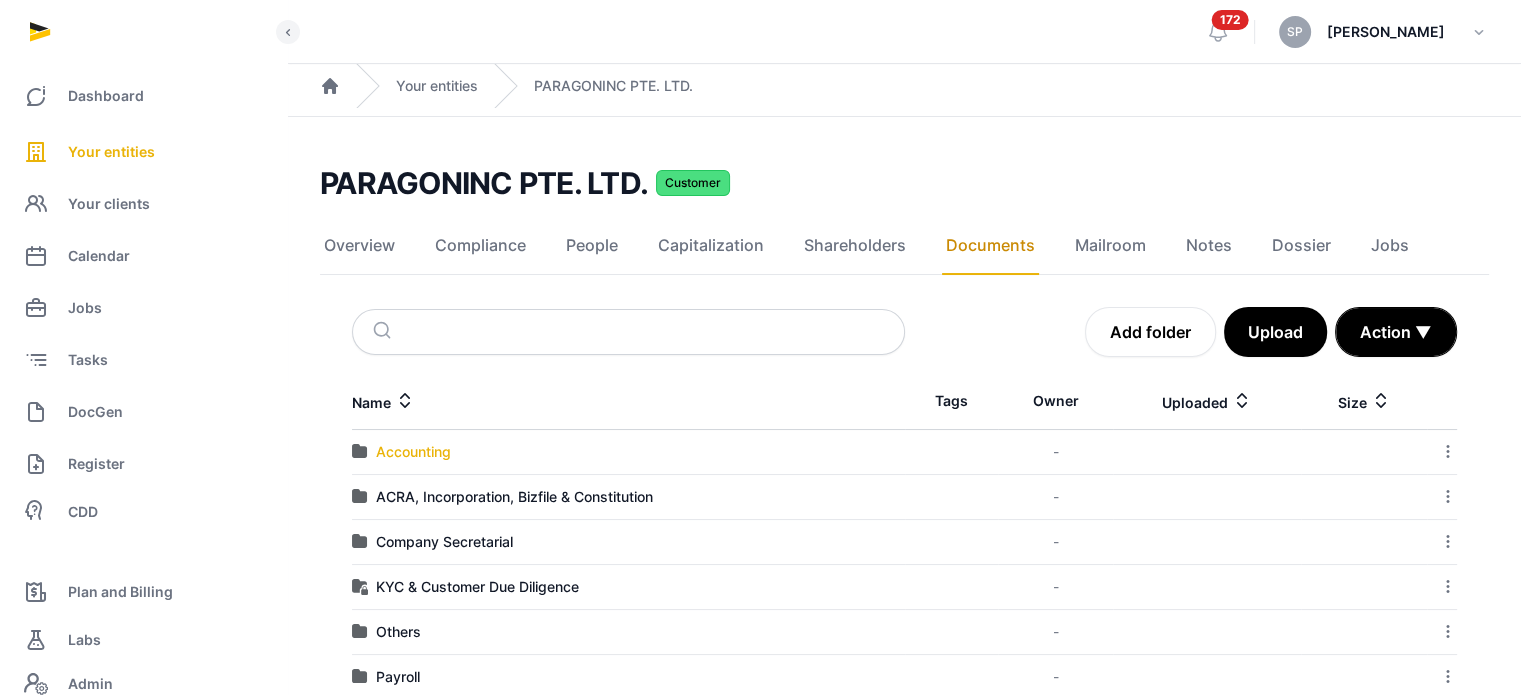 click on "Accounting" at bounding box center [413, 452] 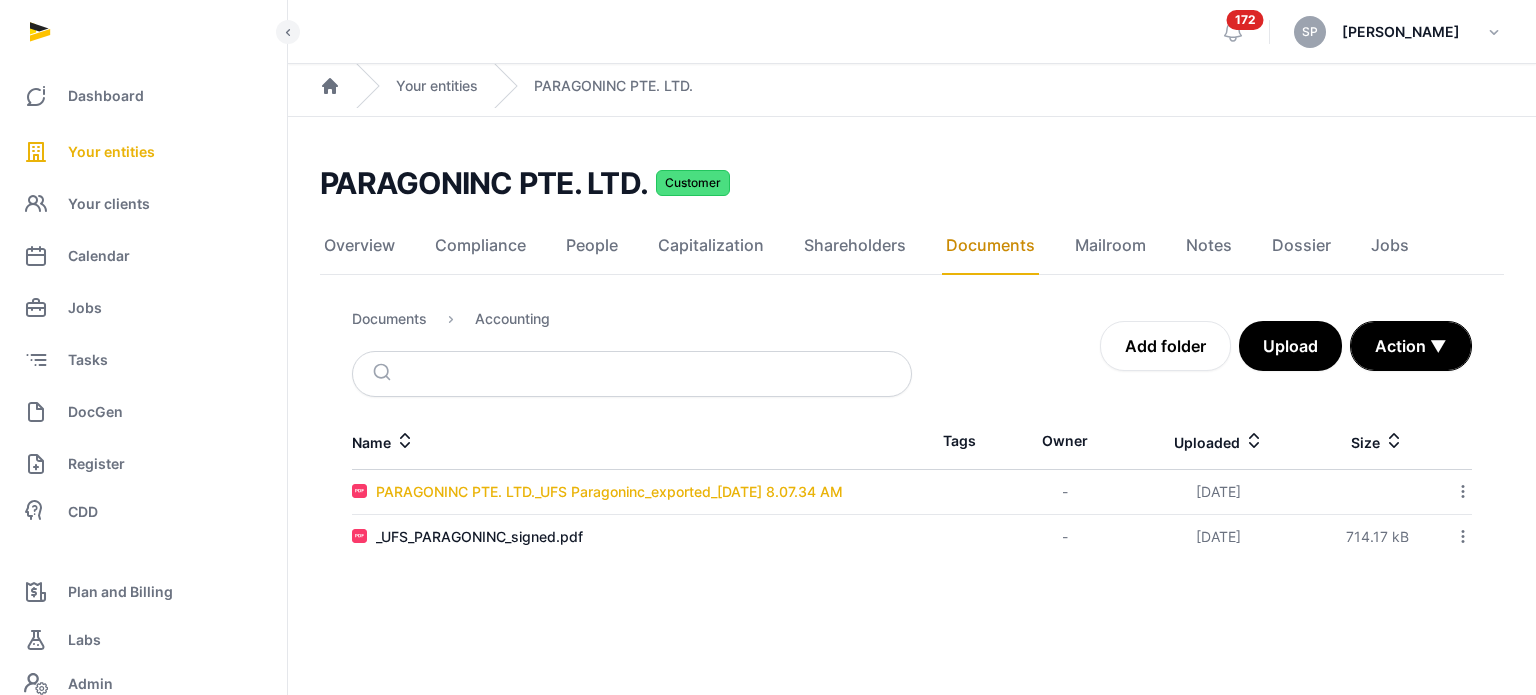 click on "PARAGONINC PTE. LTD._UFS Paragoninc_exported_2024-07-24 8.07.34 AM" at bounding box center [609, 492] 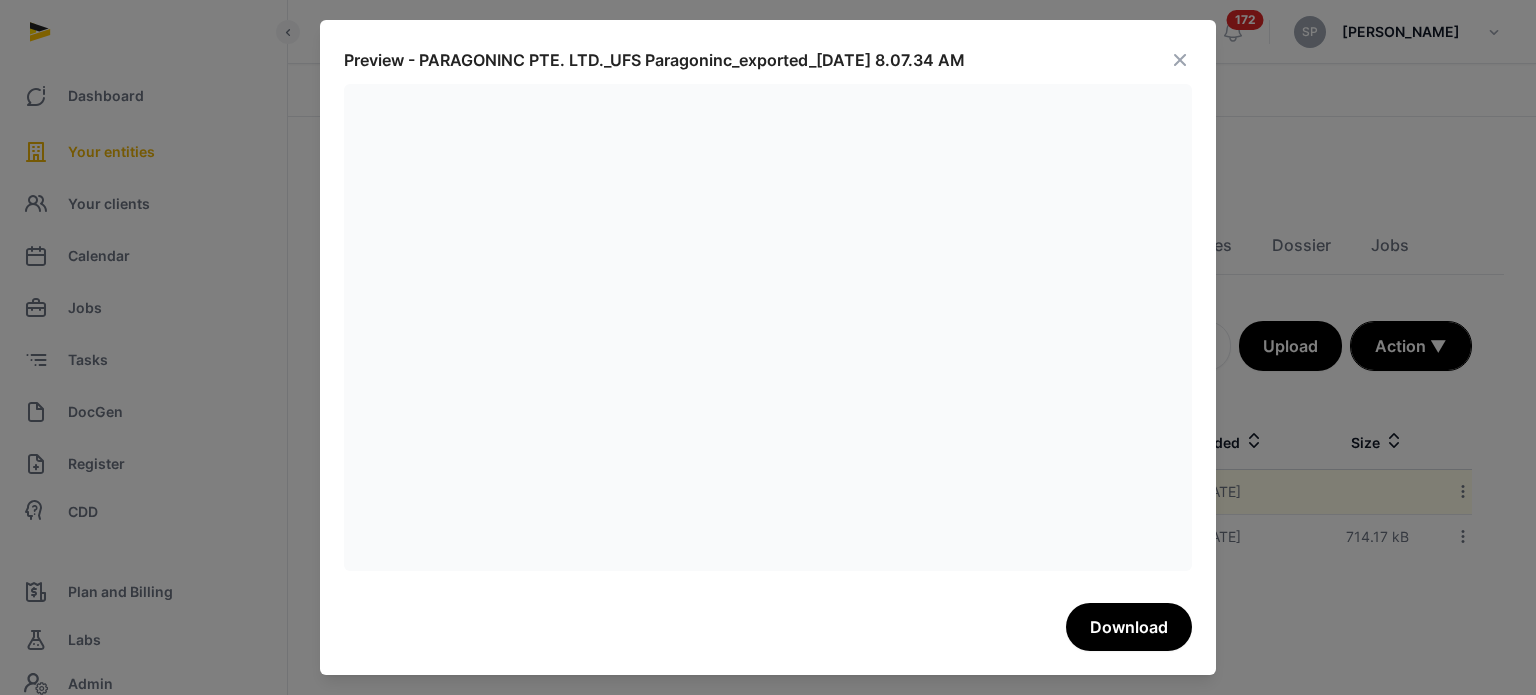 click at bounding box center [1180, 60] 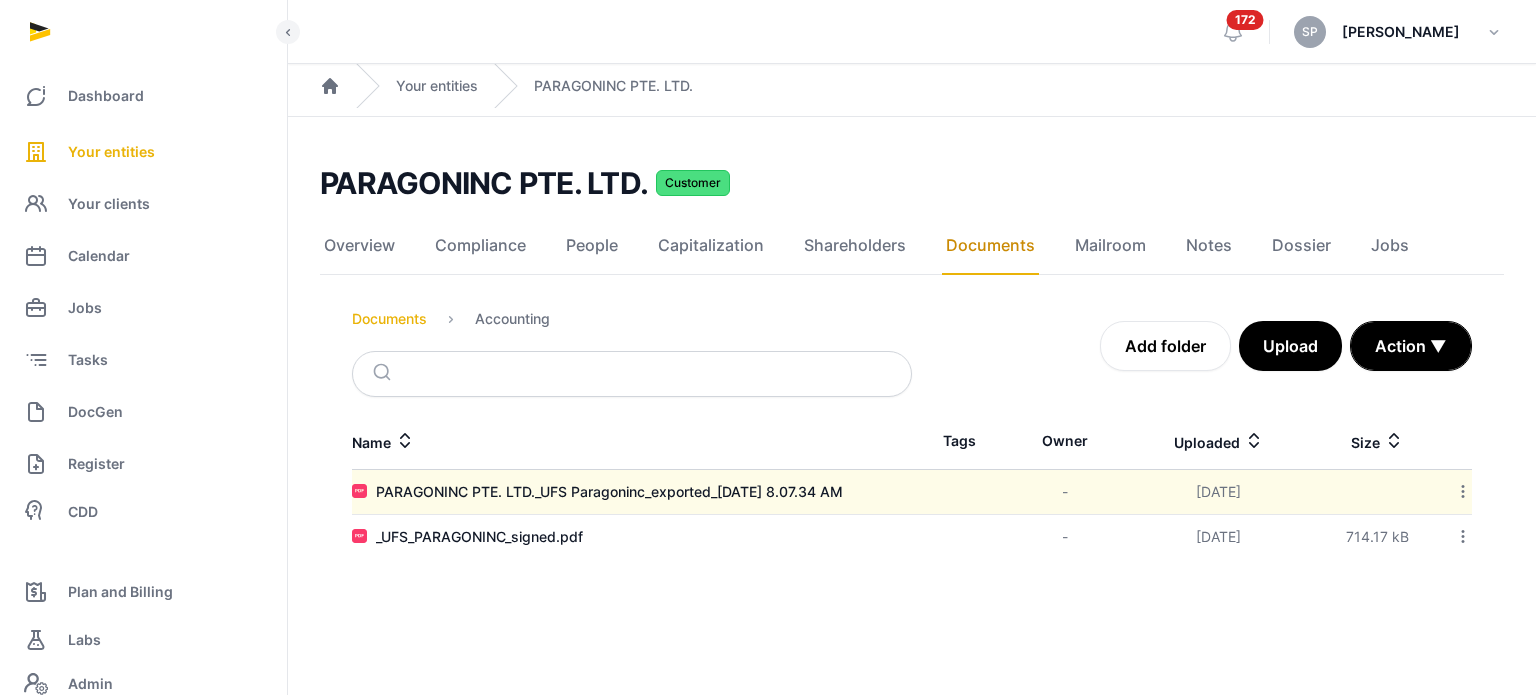 click on "Documents" at bounding box center (389, 319) 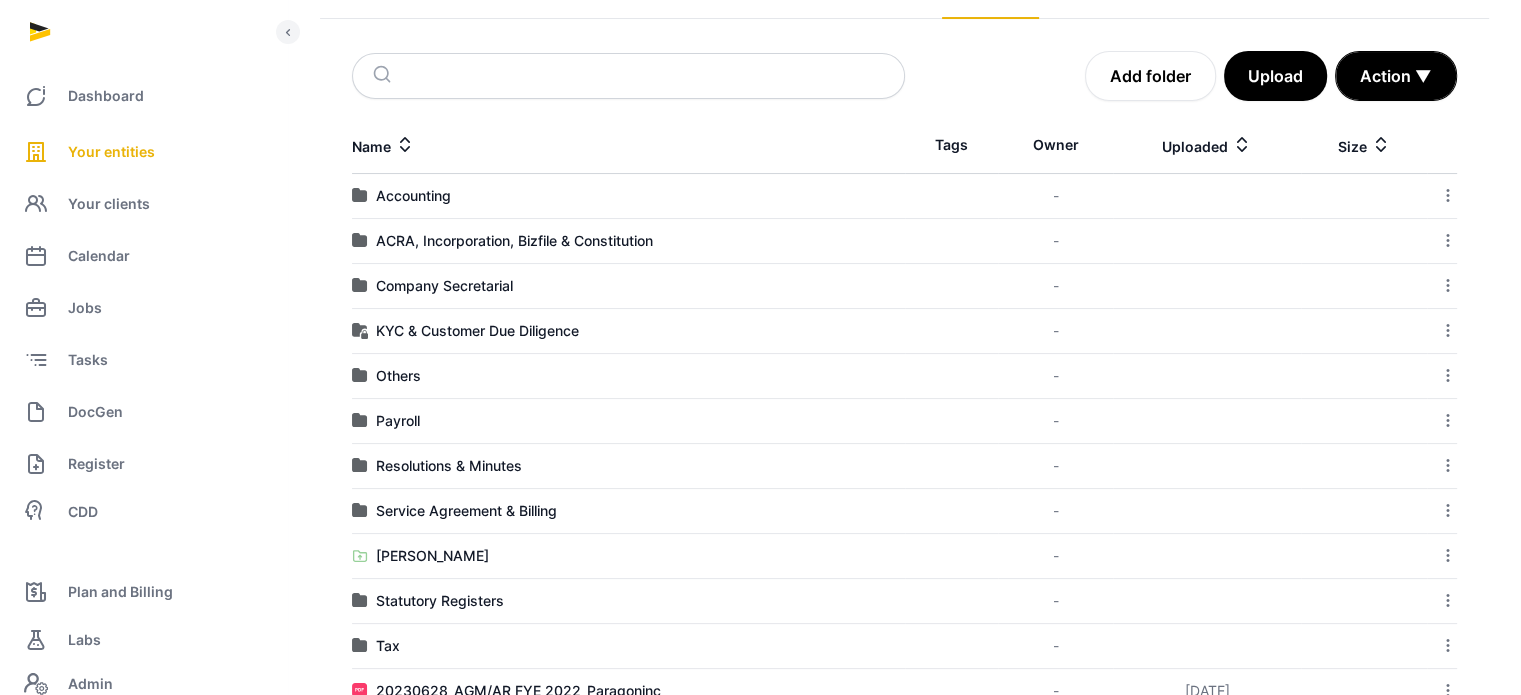scroll, scrollTop: 0, scrollLeft: 0, axis: both 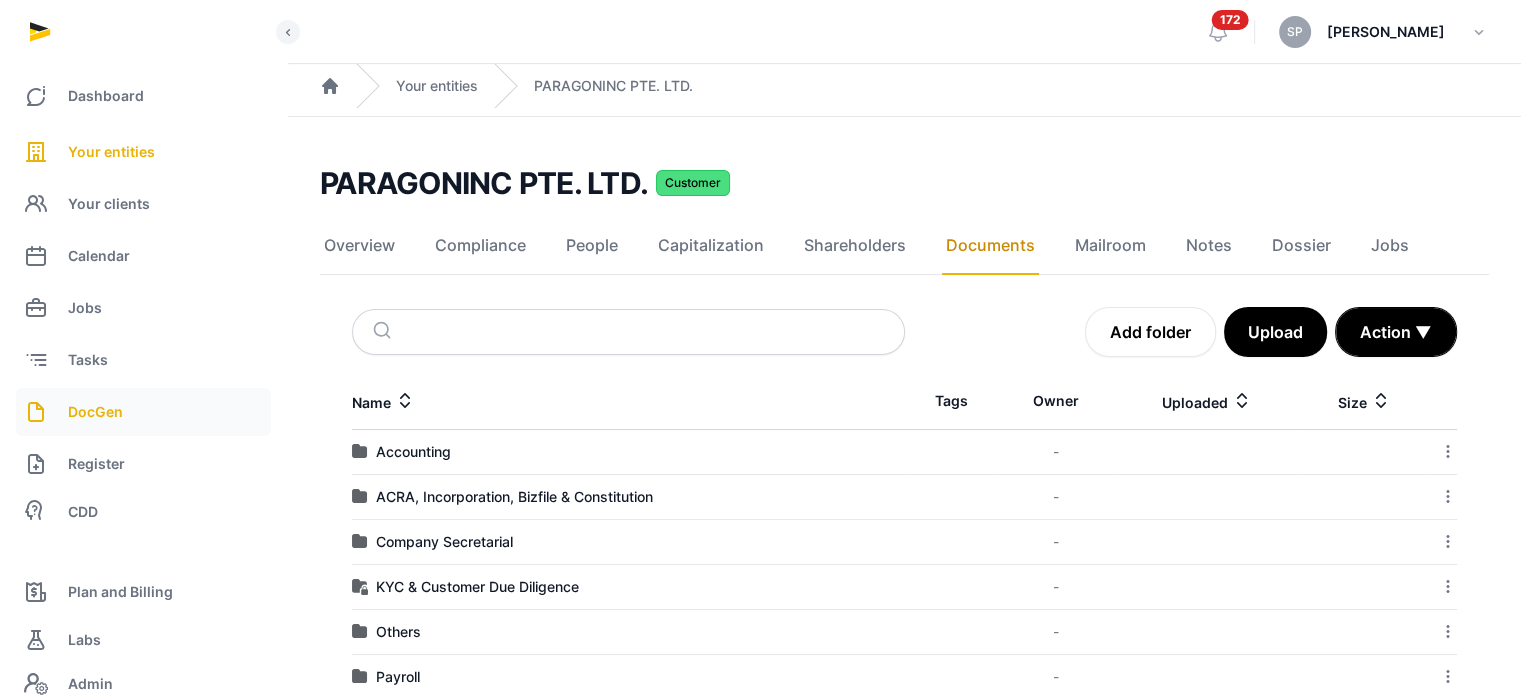 click on "DocGen" at bounding box center (95, 412) 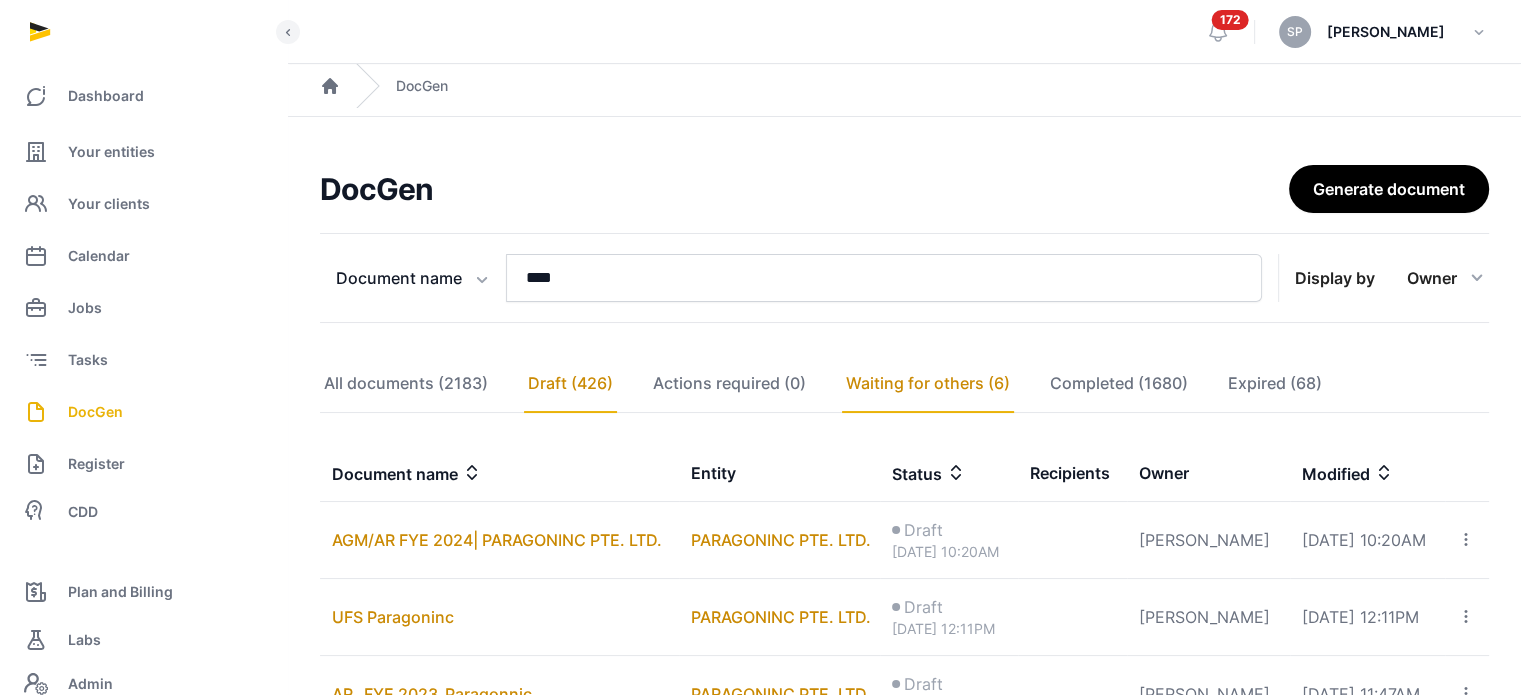 click on "Waiting for others (6)" 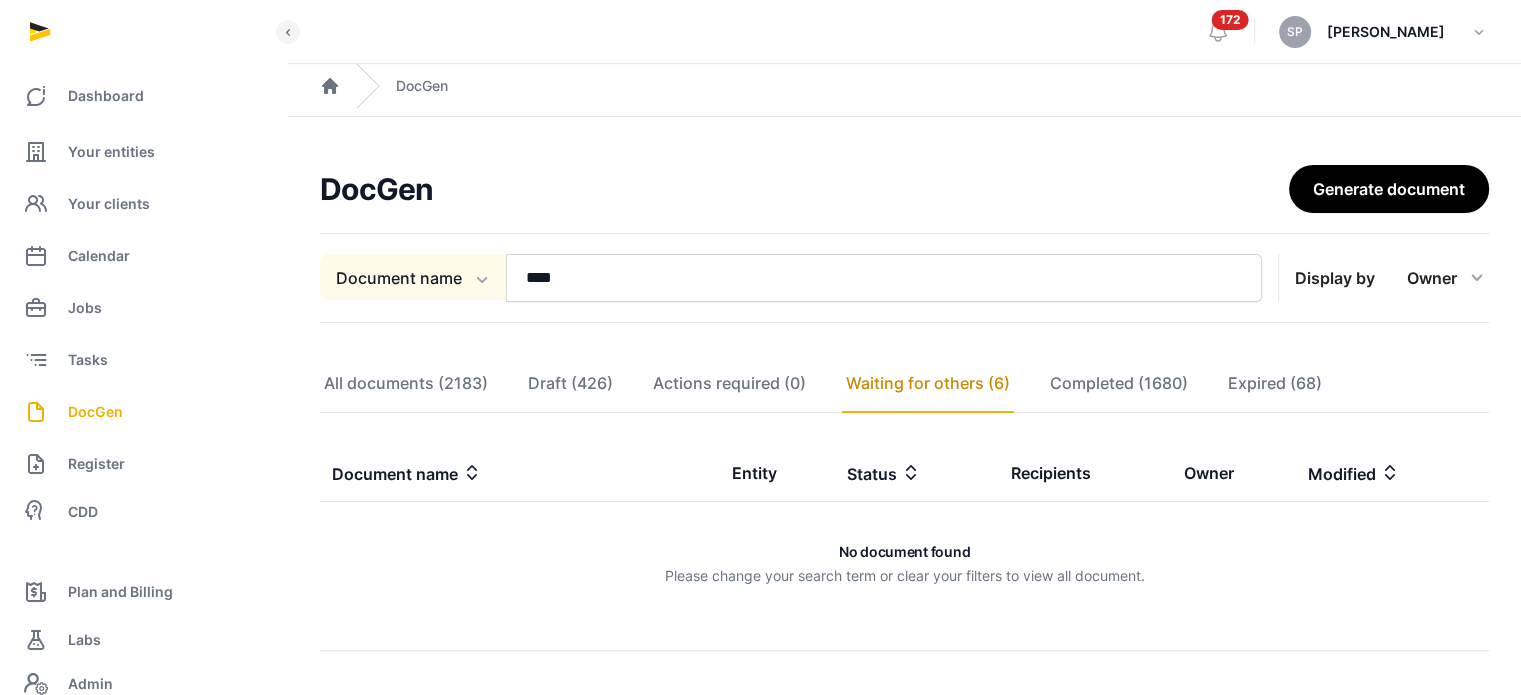 click on "Document name" 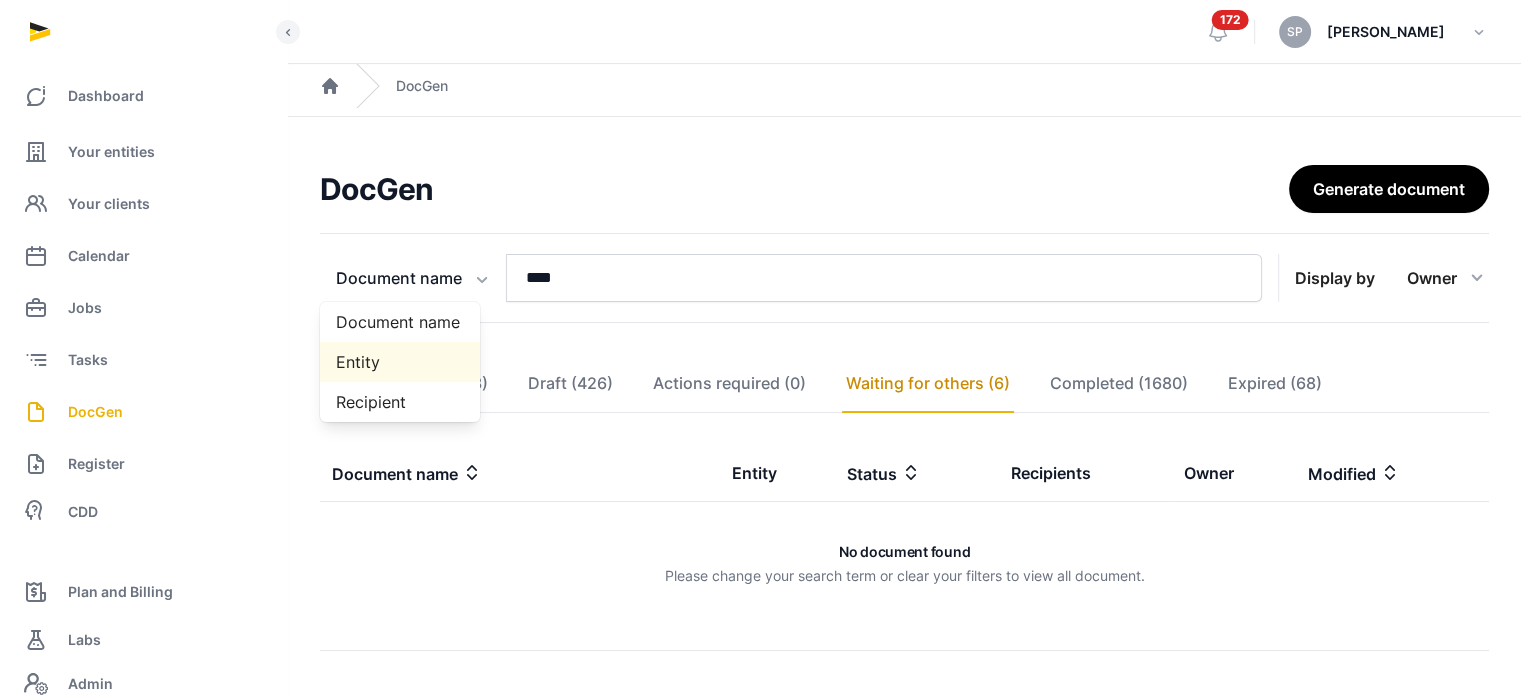 click on "Entity" at bounding box center [400, 362] 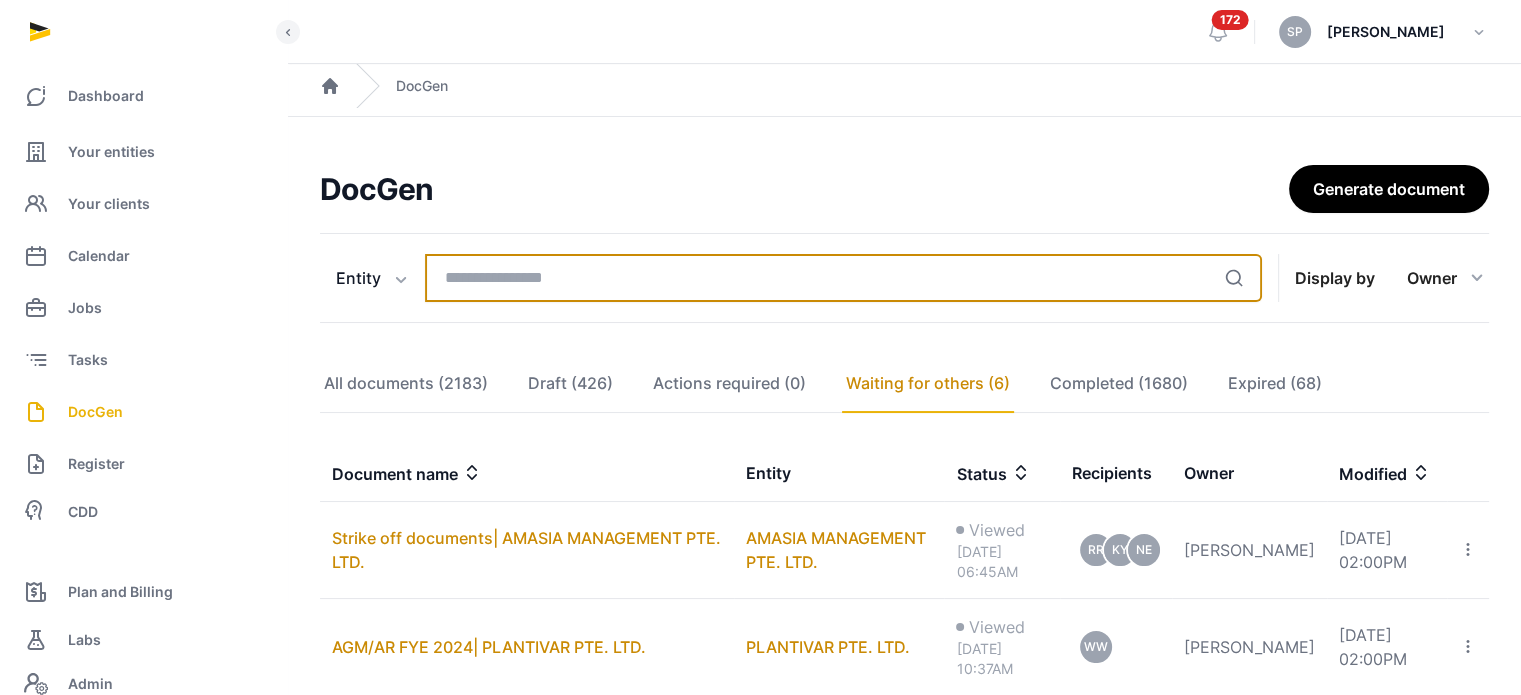 click at bounding box center (843, 278) 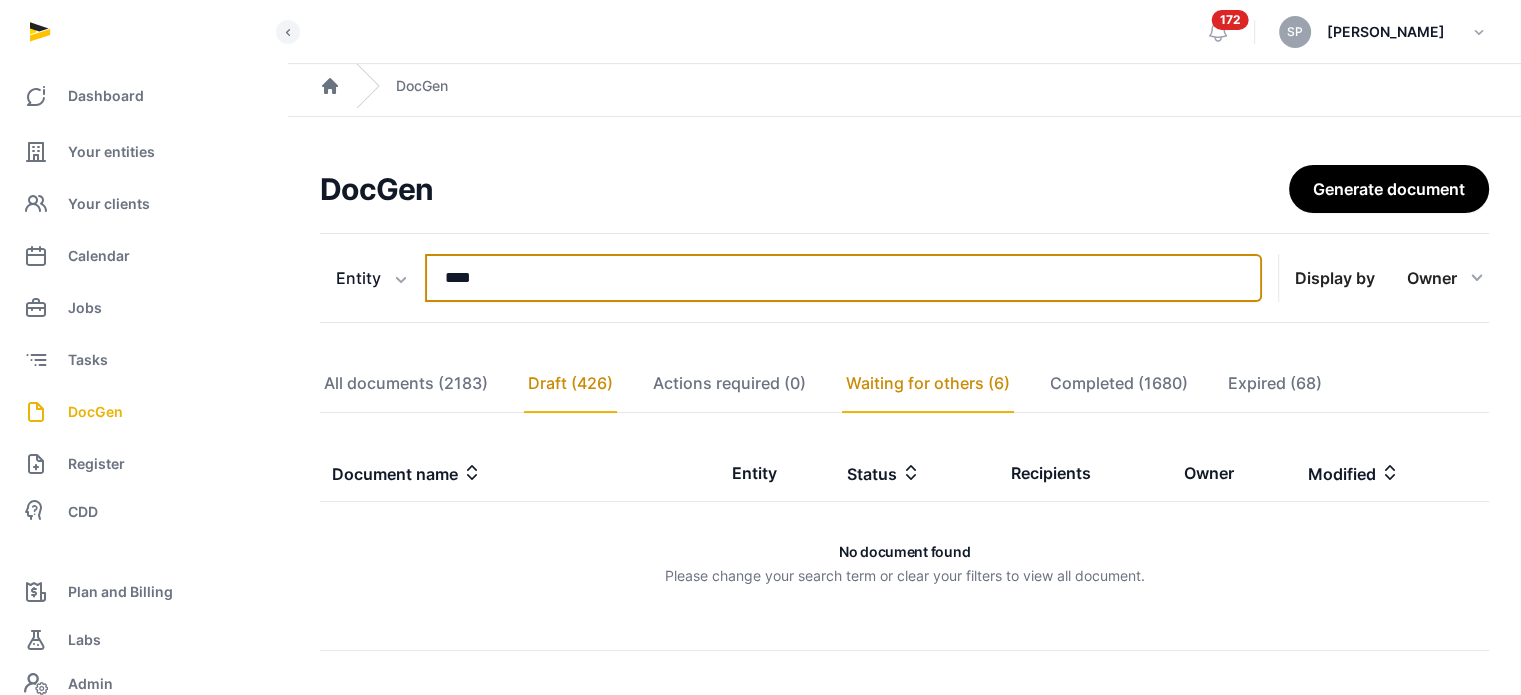 type on "****" 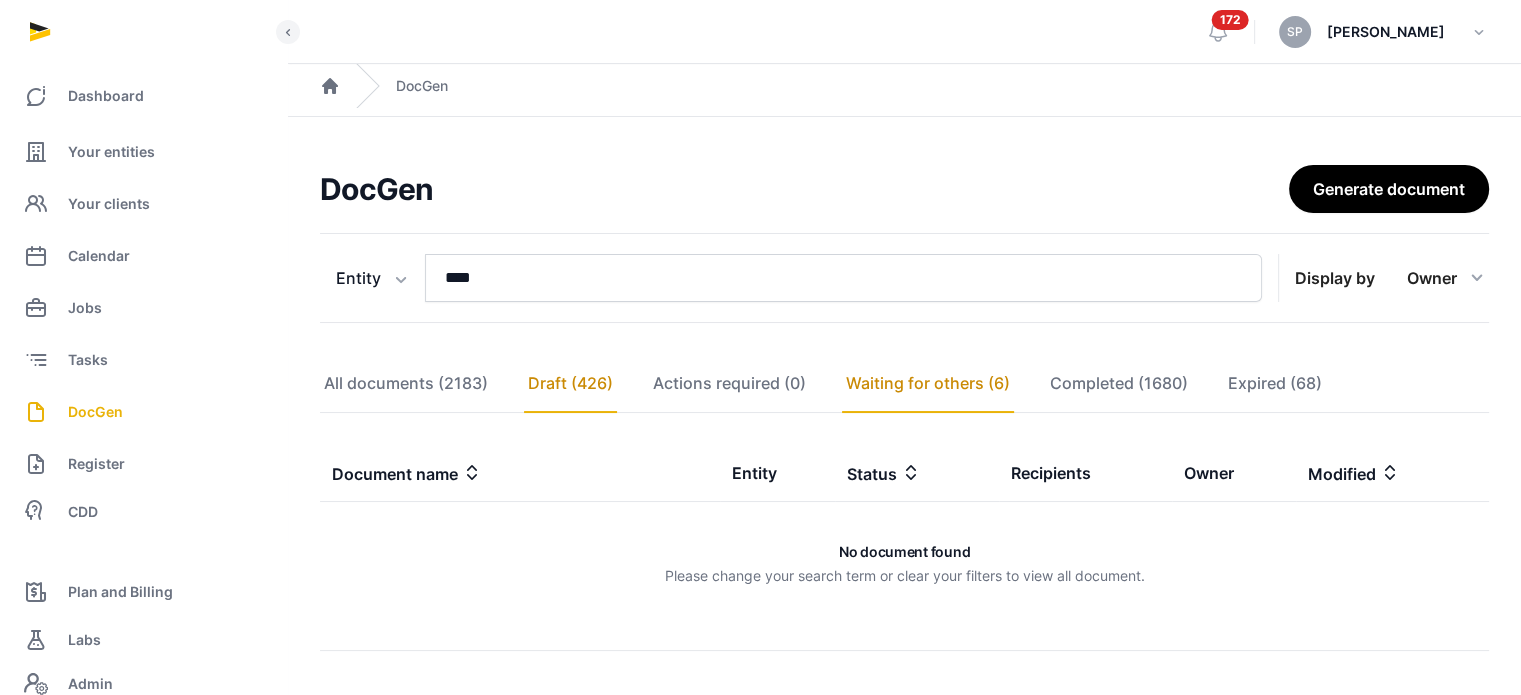 click on "Draft (426)" 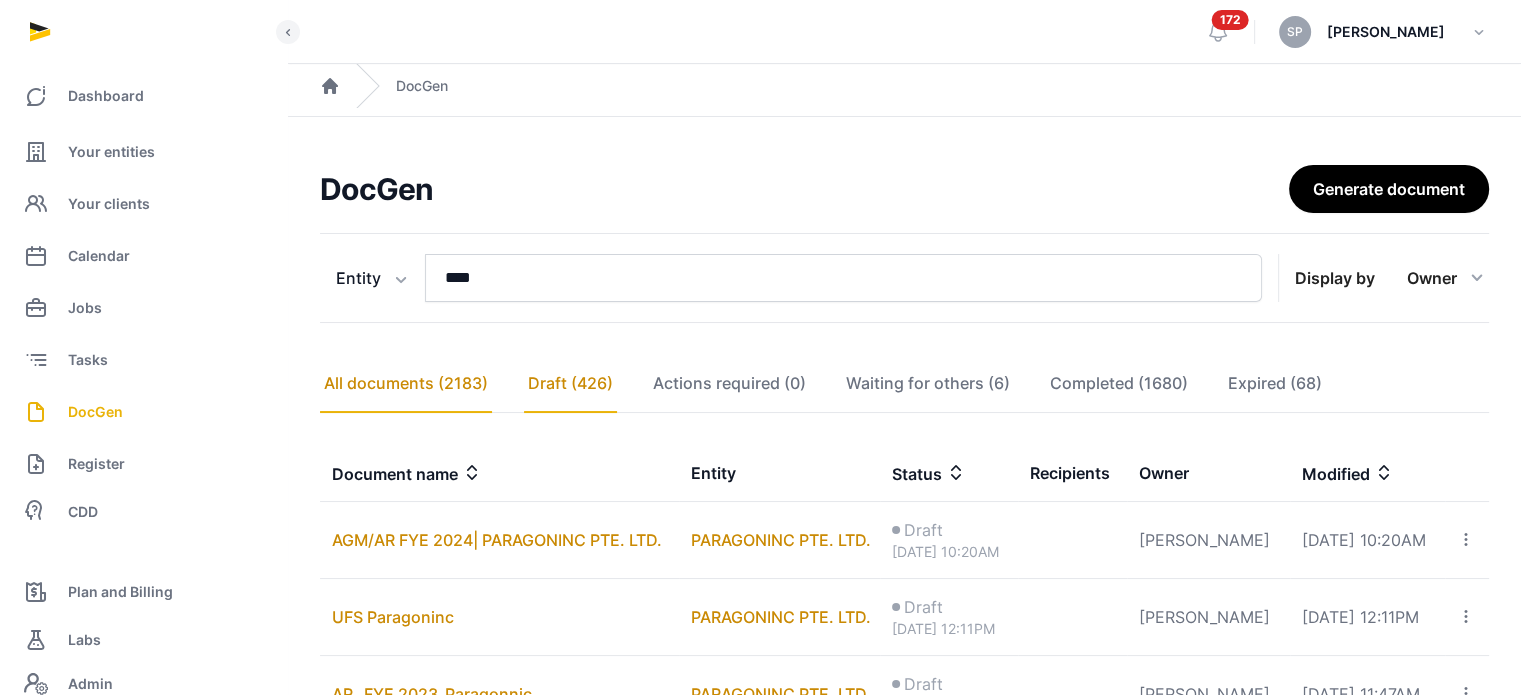click on "All documents (2183)" at bounding box center [406, 384] 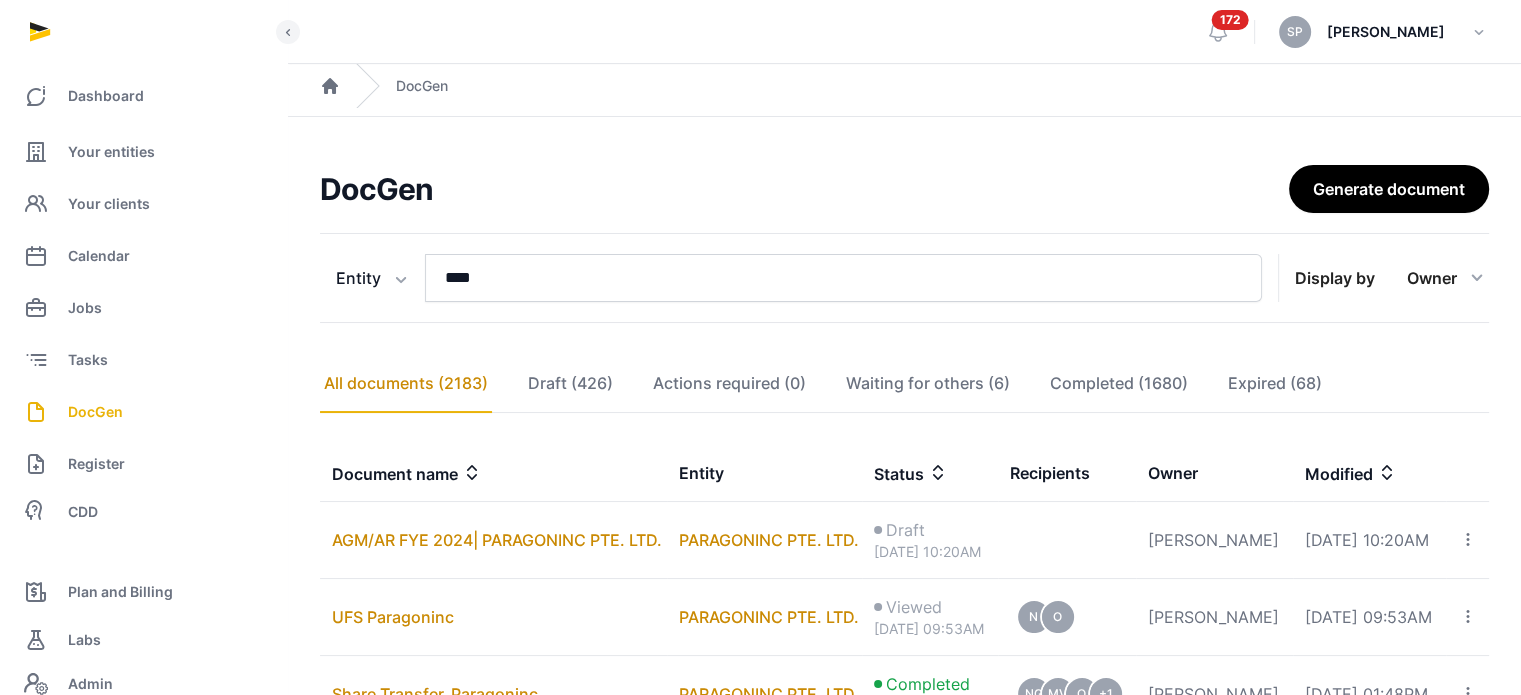 scroll, scrollTop: 608, scrollLeft: 0, axis: vertical 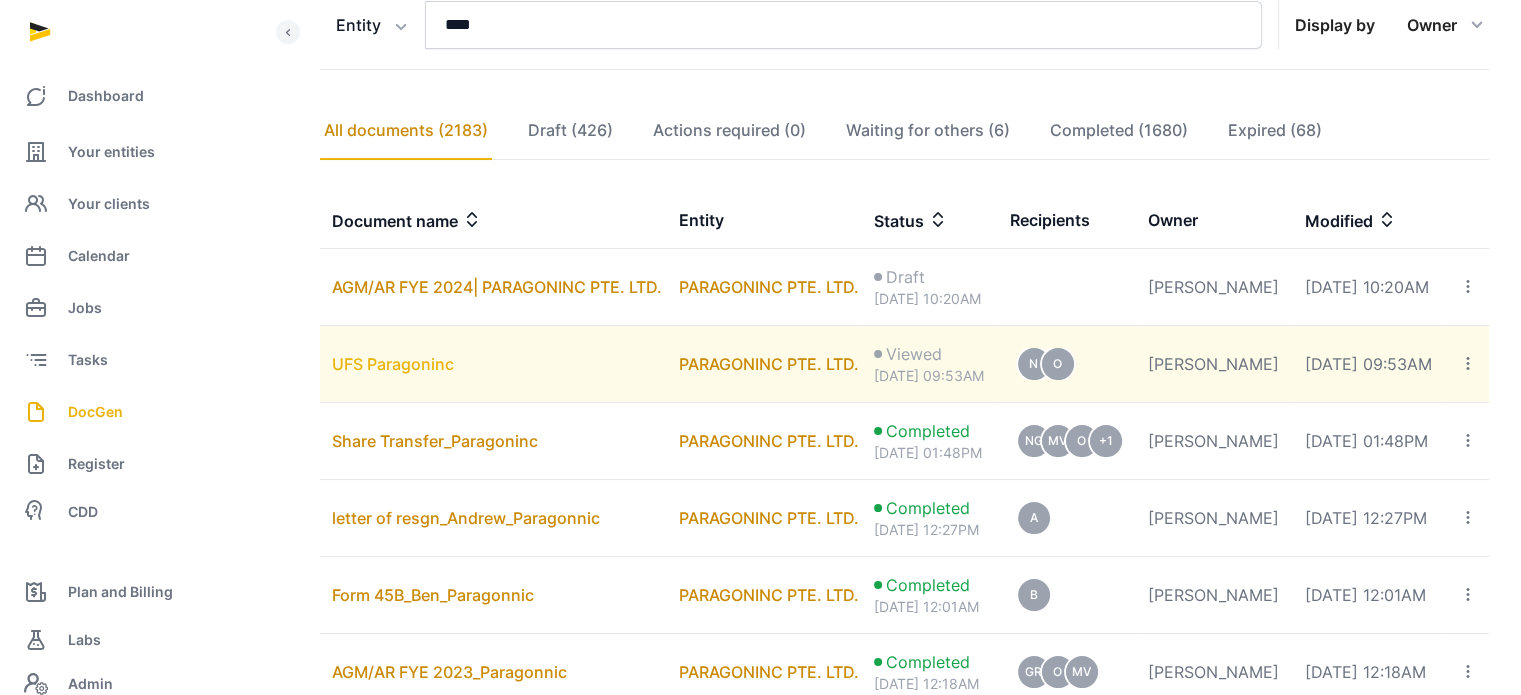 click on "UFS Paragoninc" at bounding box center (393, 364) 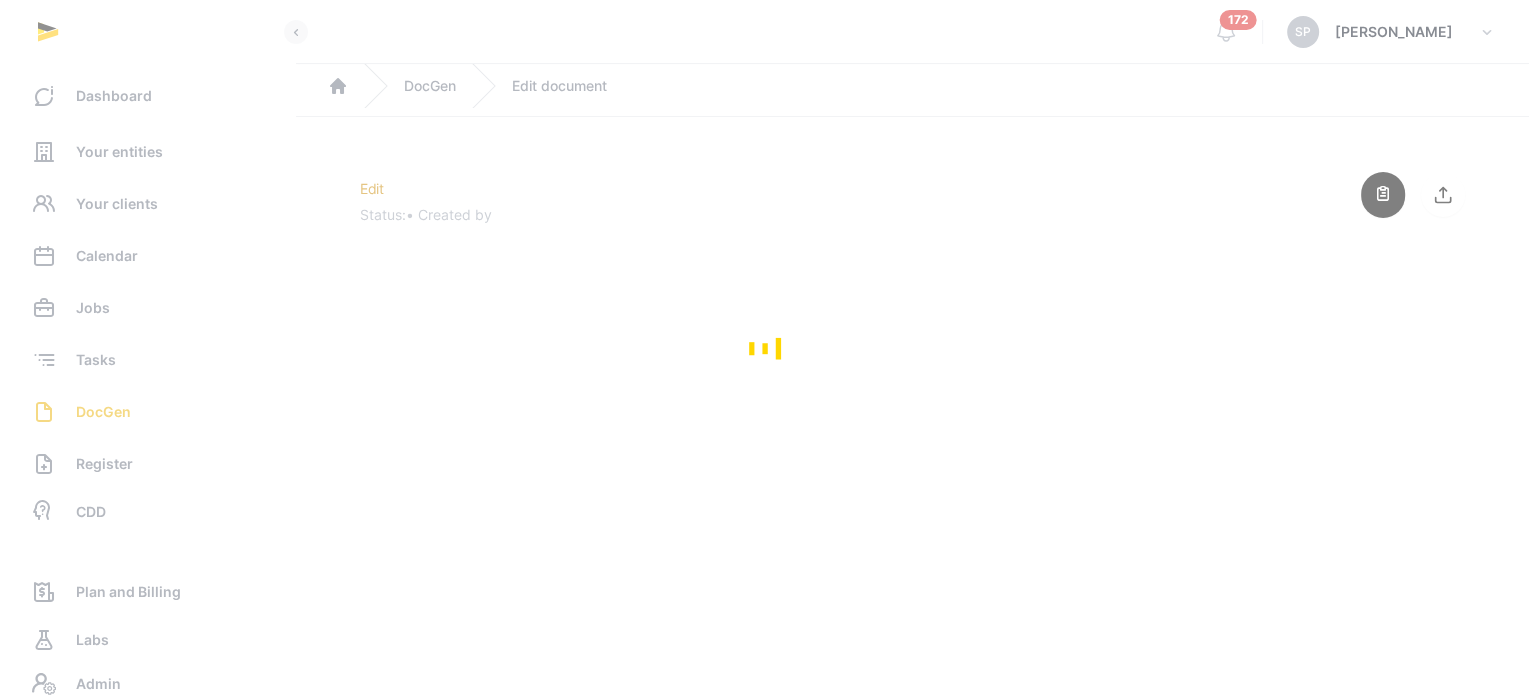 scroll, scrollTop: 0, scrollLeft: 0, axis: both 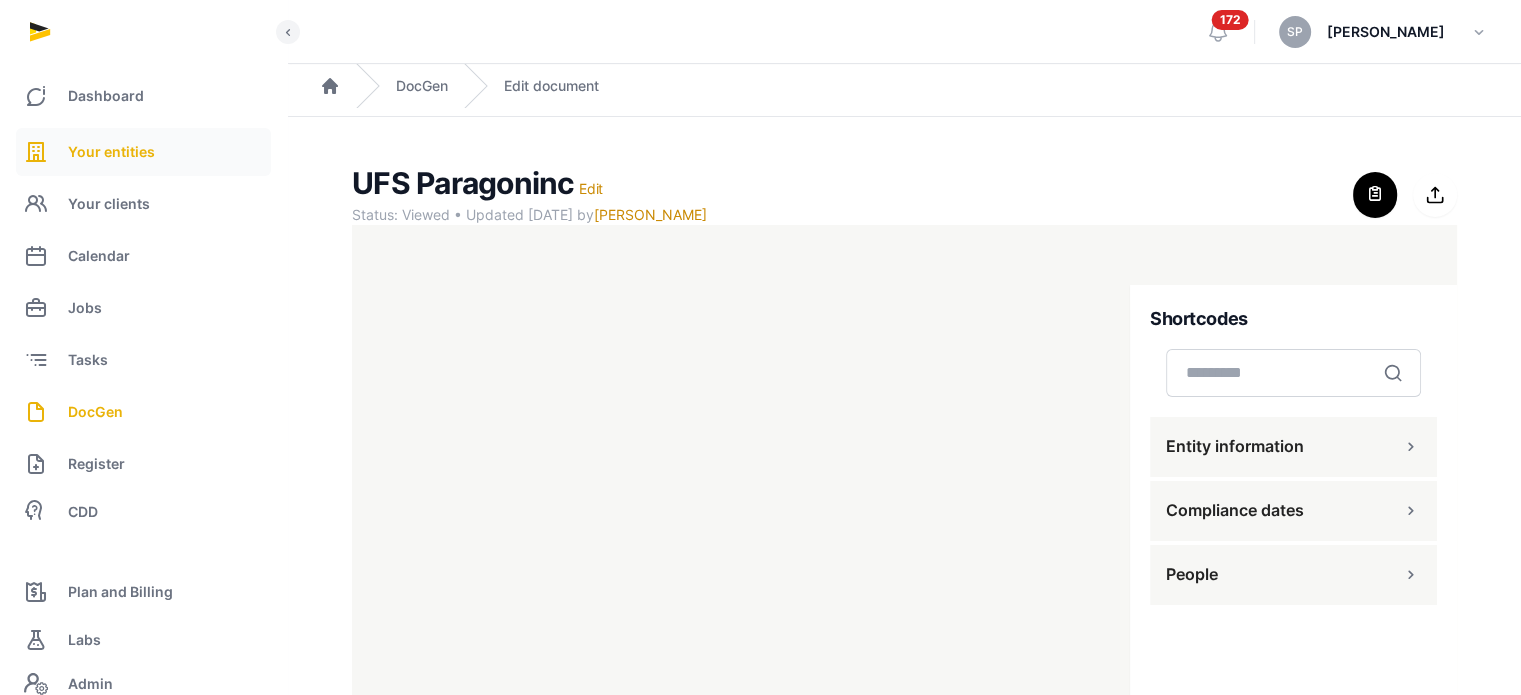 click on "Your entities" at bounding box center (111, 152) 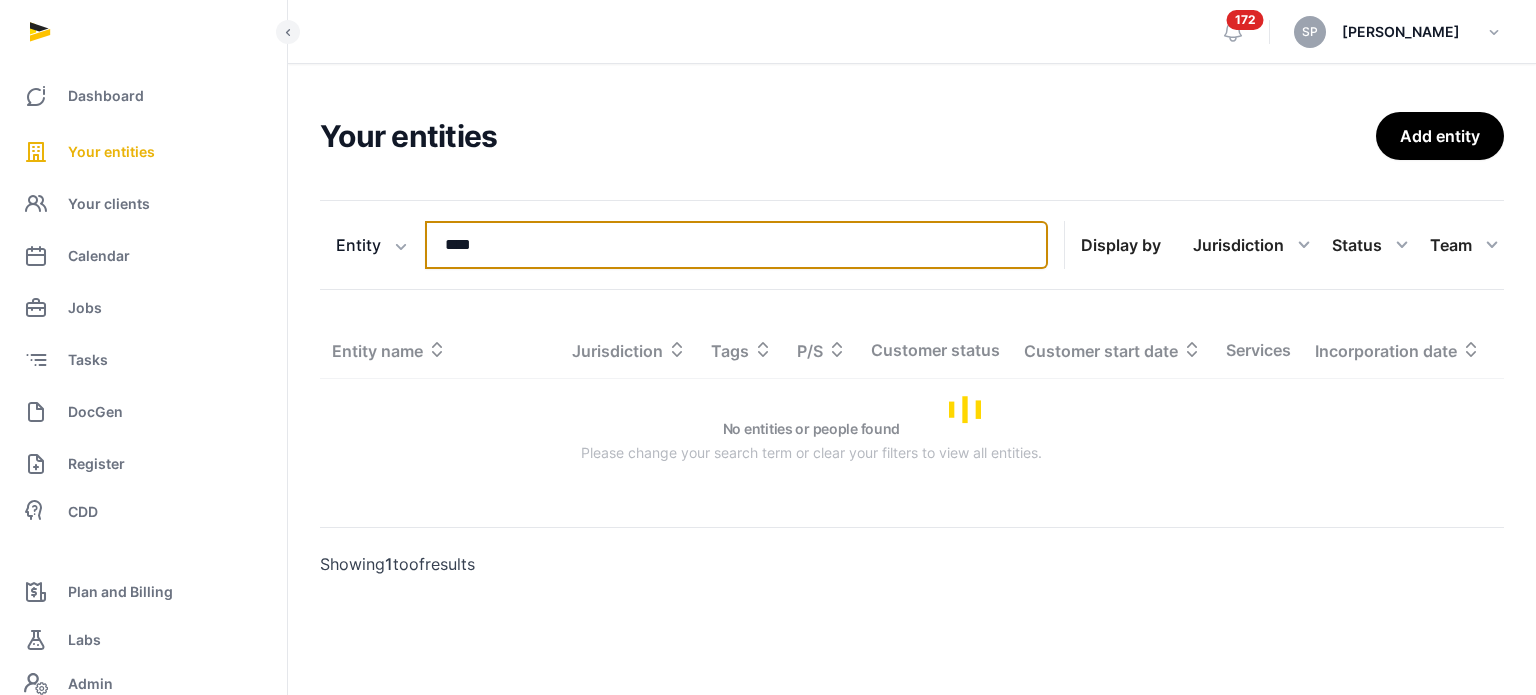click on "****" at bounding box center [736, 245] 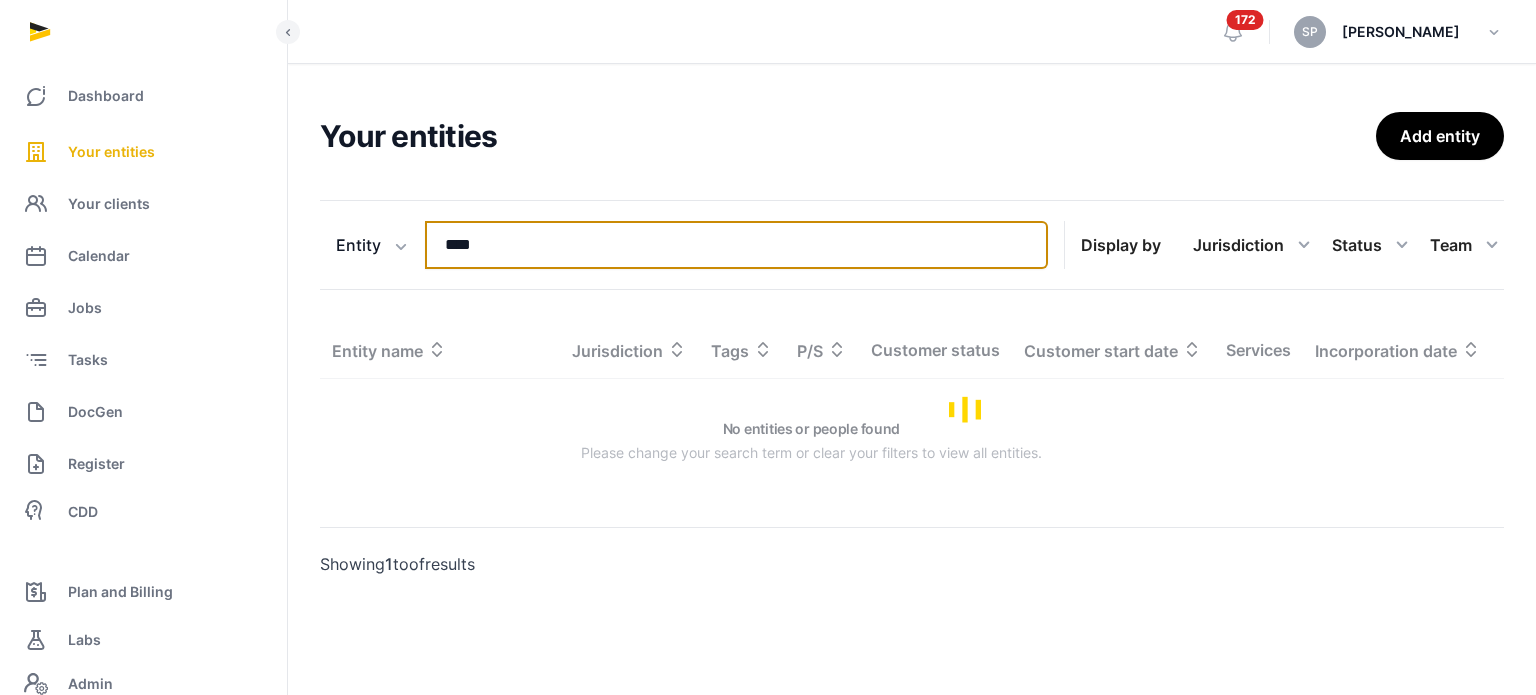 click on "****" at bounding box center [736, 245] 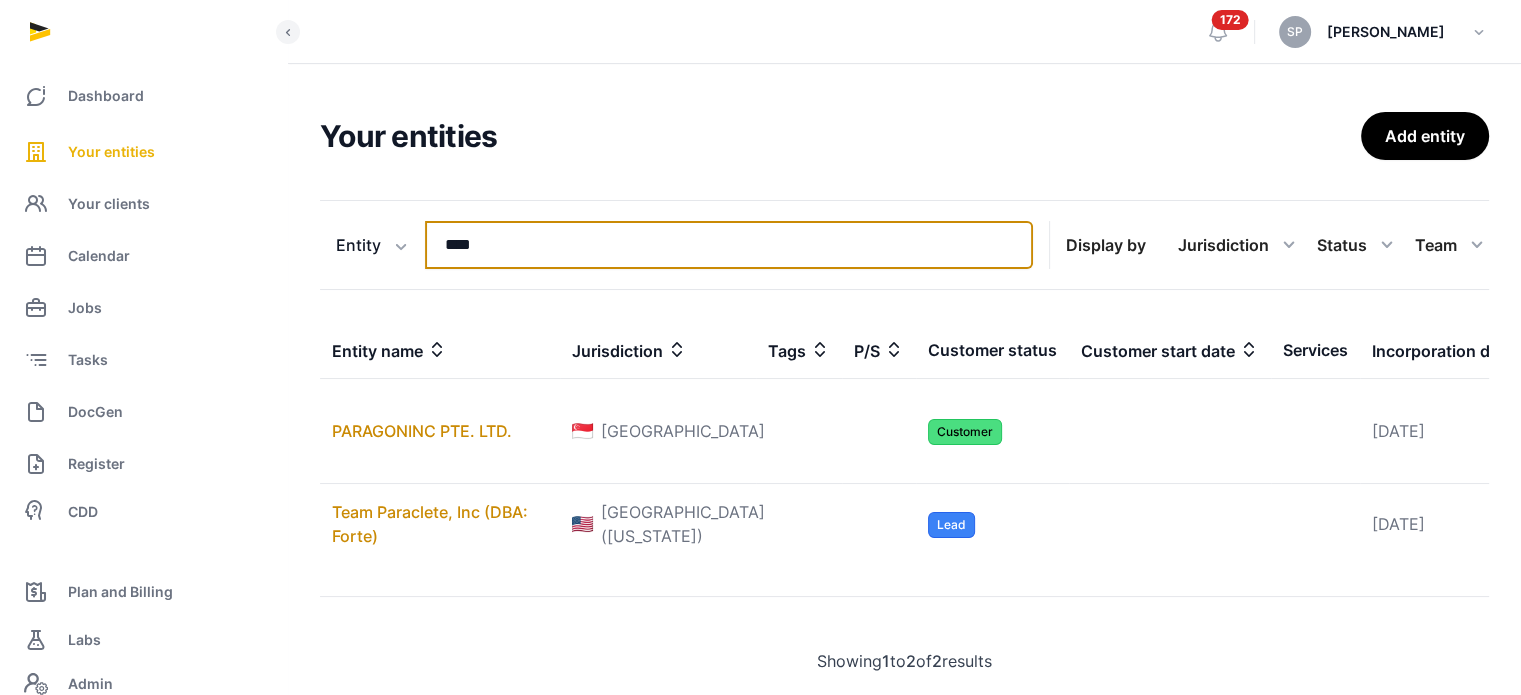 click on "****" at bounding box center (729, 245) 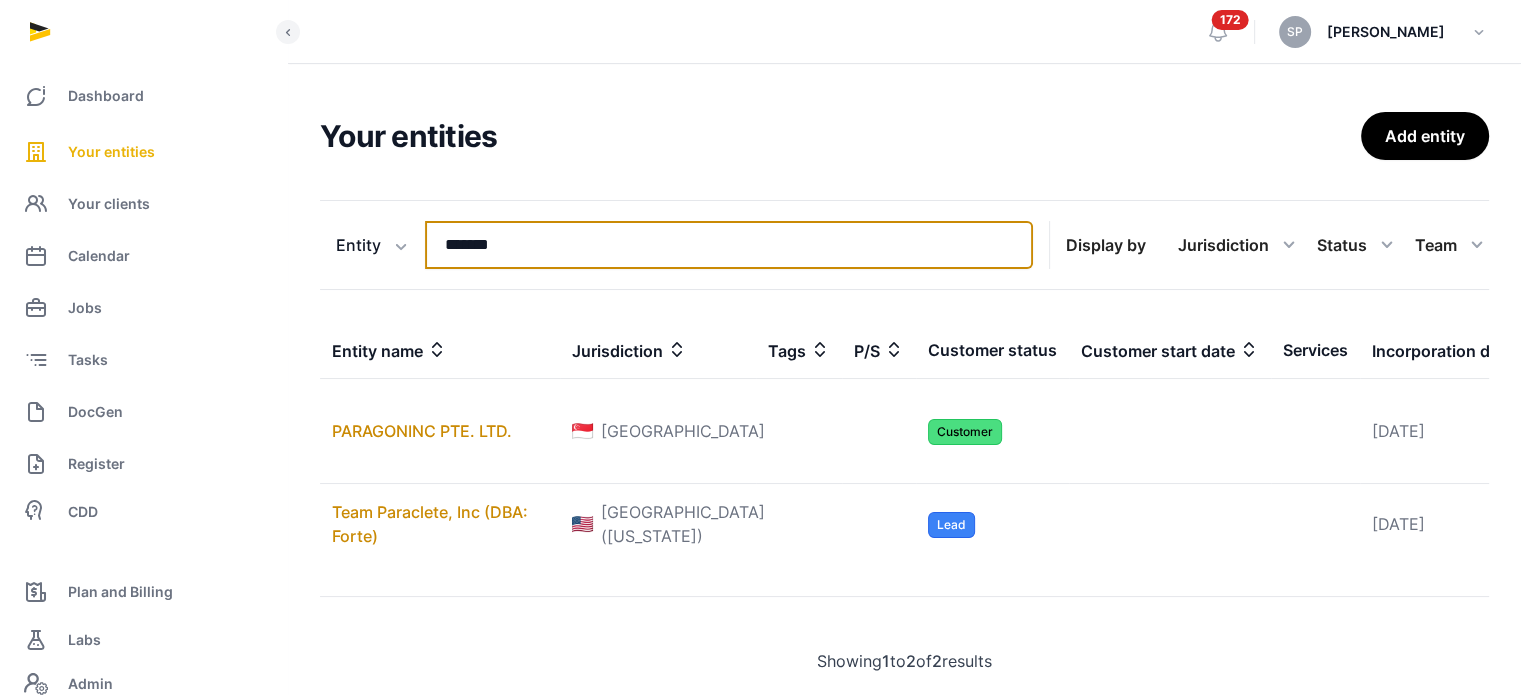 type on "*******" 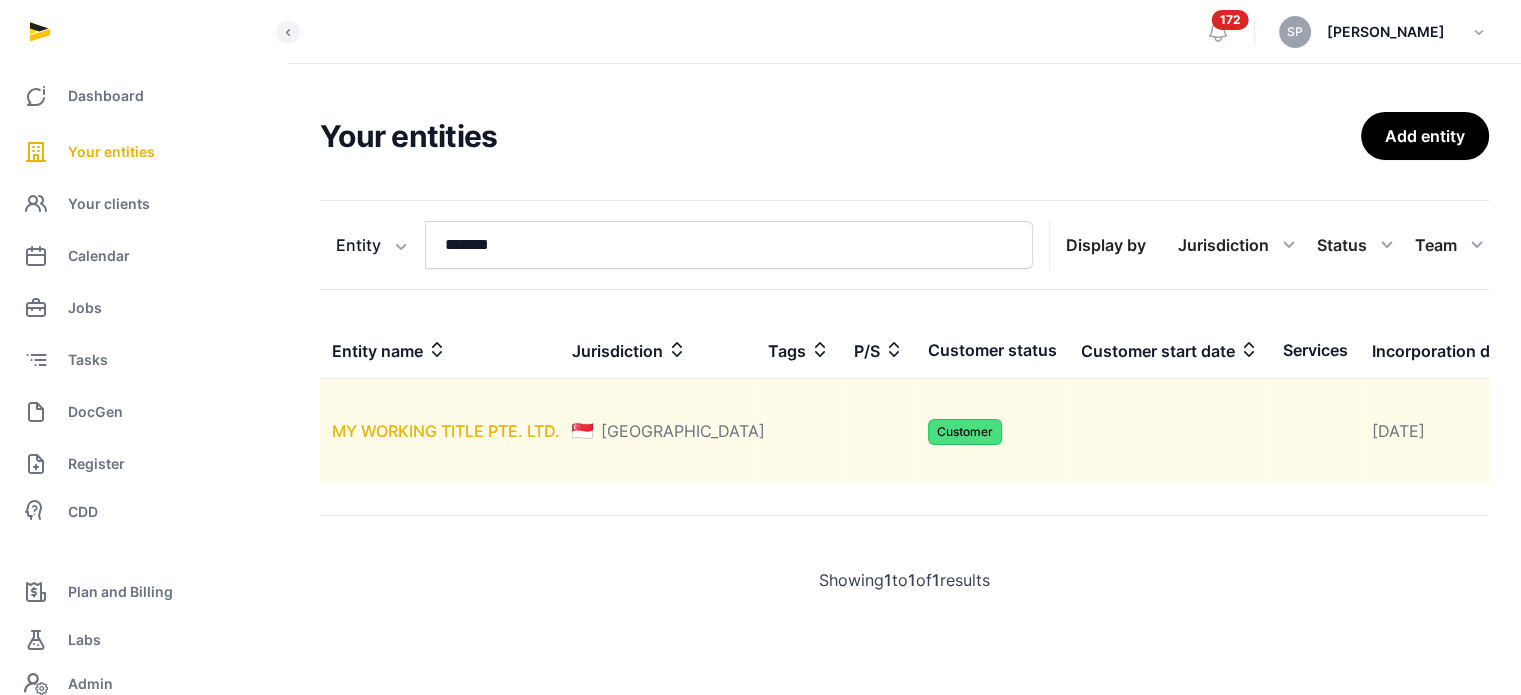 click on "MY WORKING TITLE PTE. LTD." at bounding box center (446, 431) 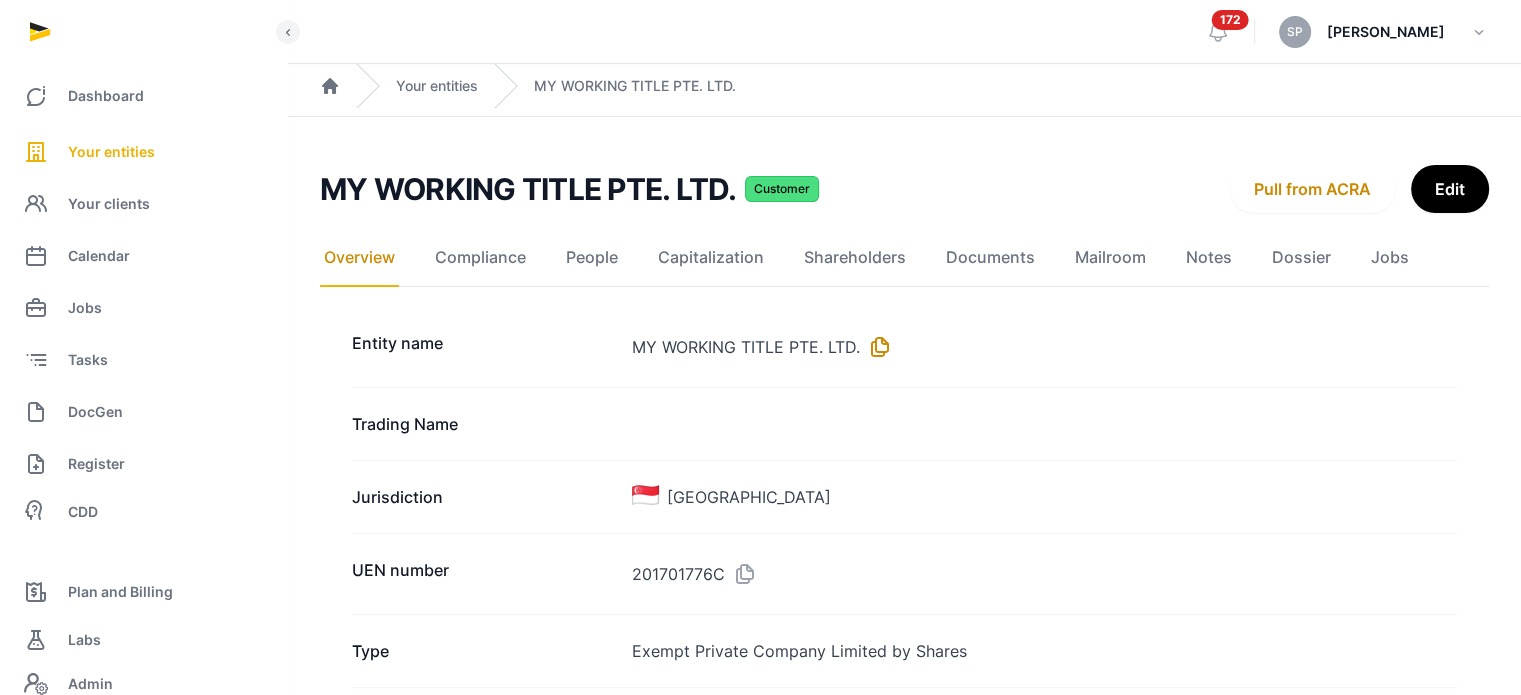 click at bounding box center [876, 347] 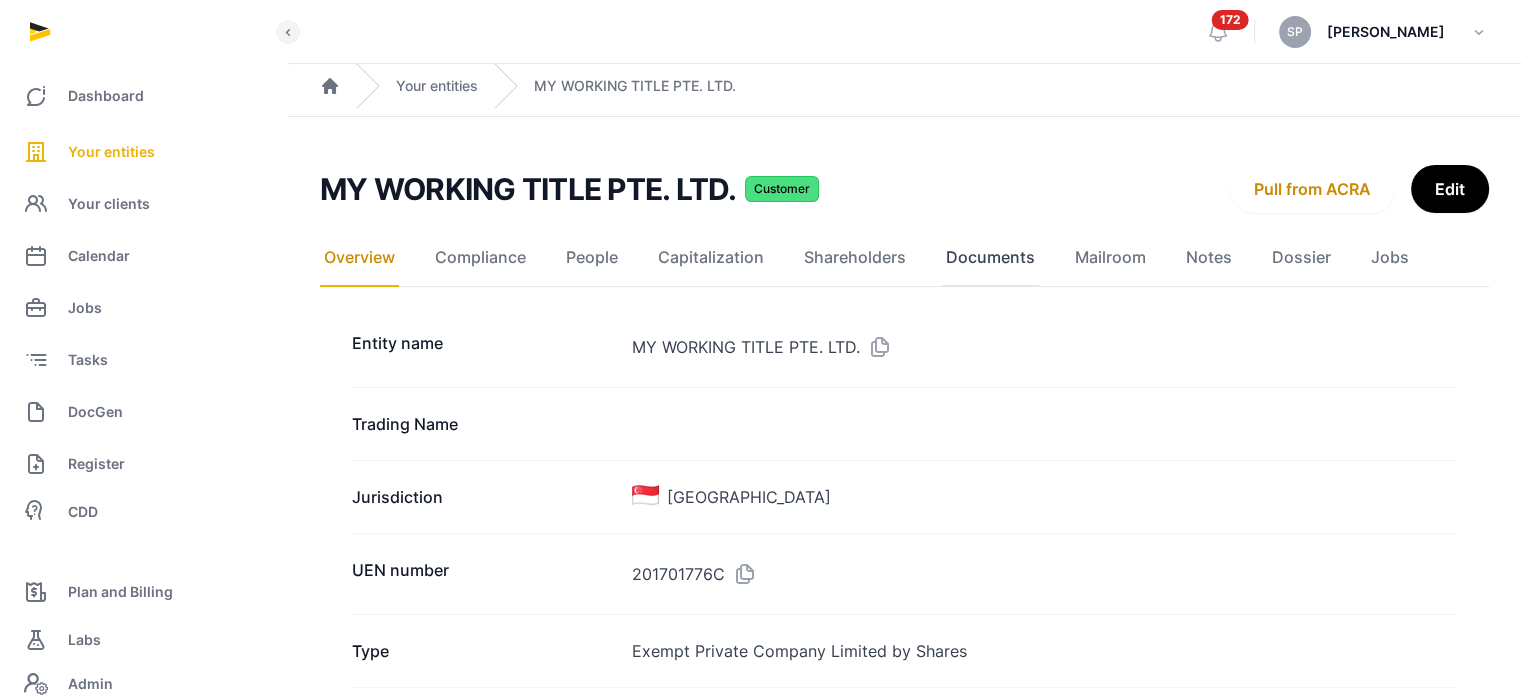click on "Documents" 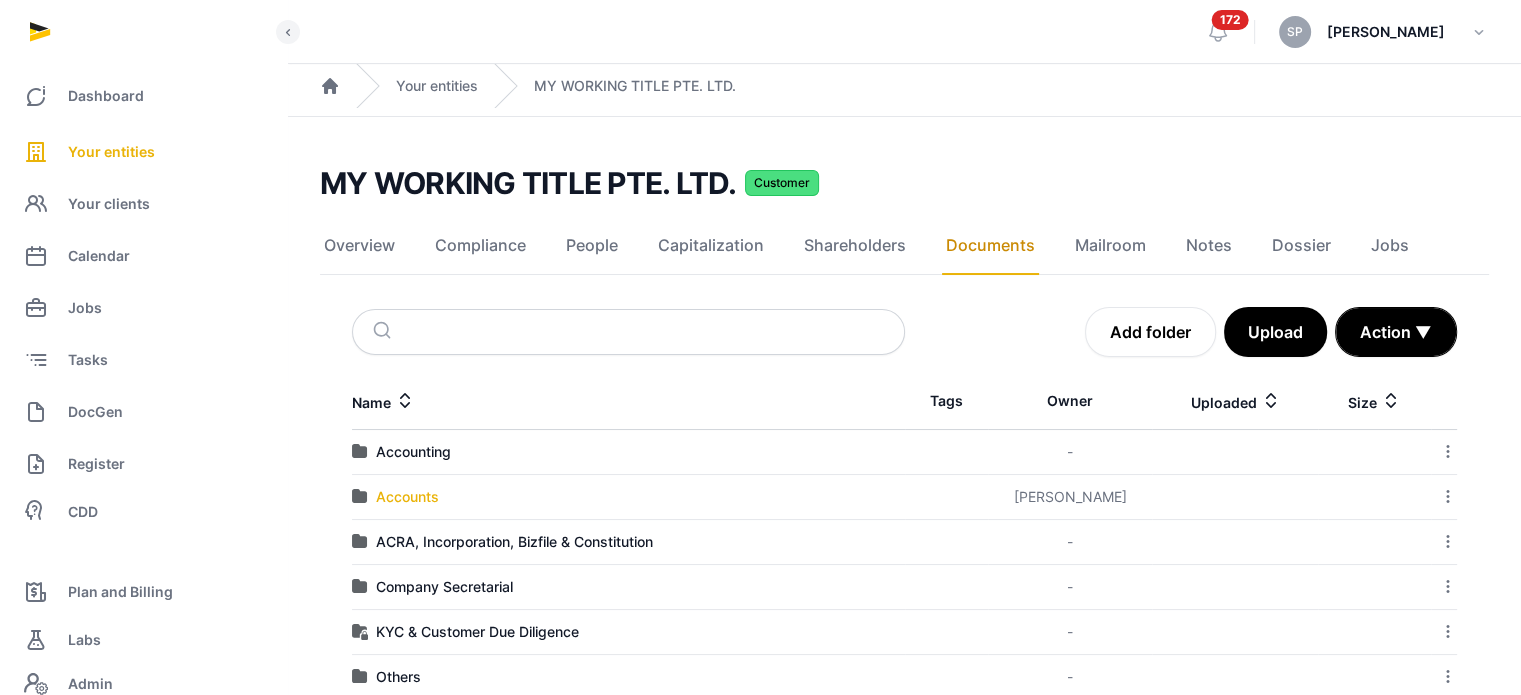 click on "Accounts" at bounding box center [407, 497] 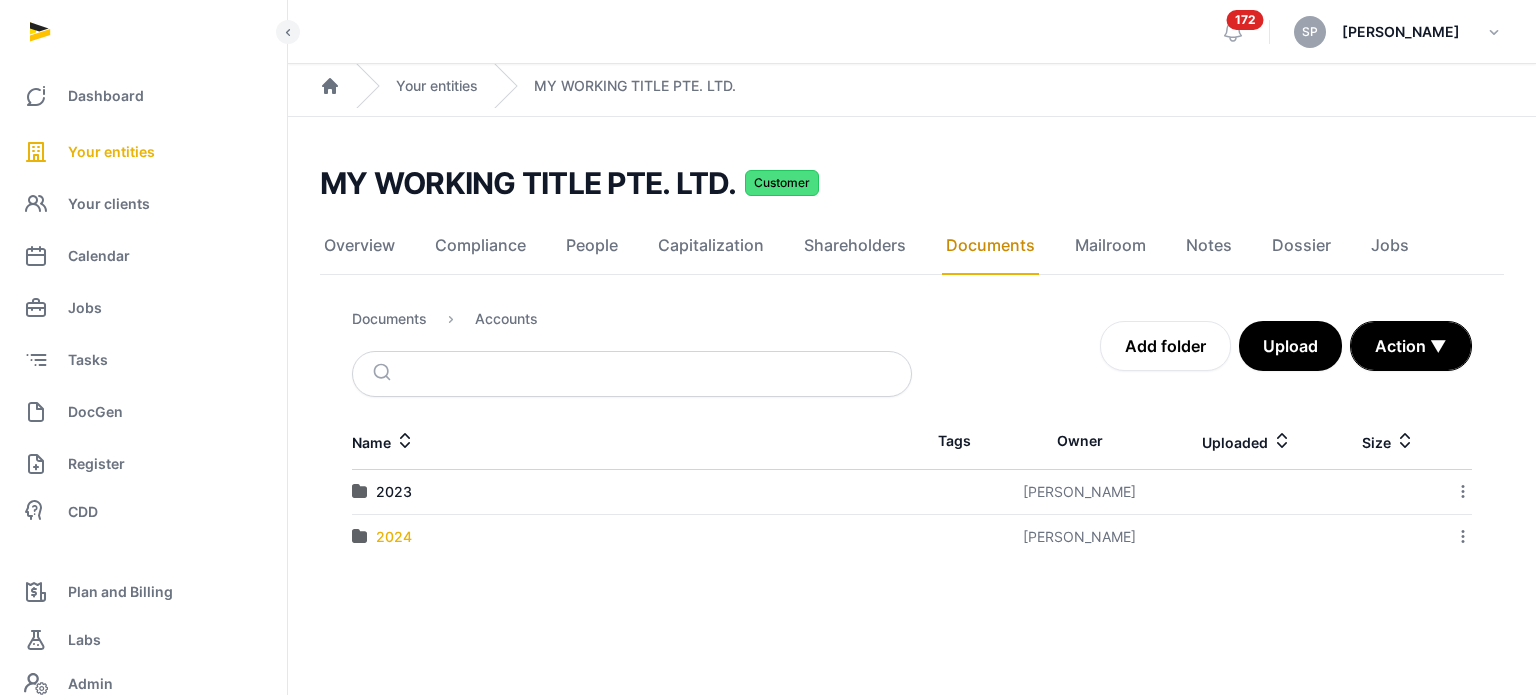 click on "2024" at bounding box center [394, 537] 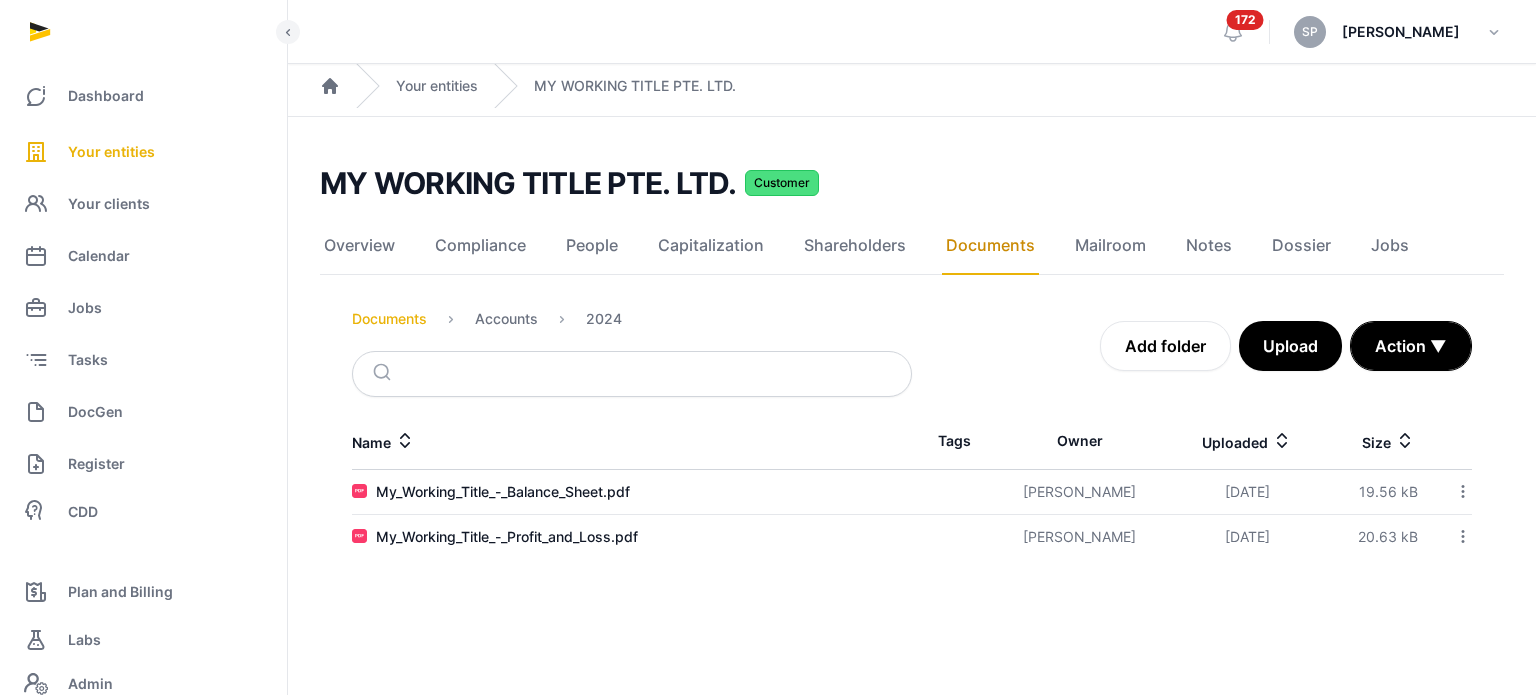 click on "Documents" at bounding box center [389, 319] 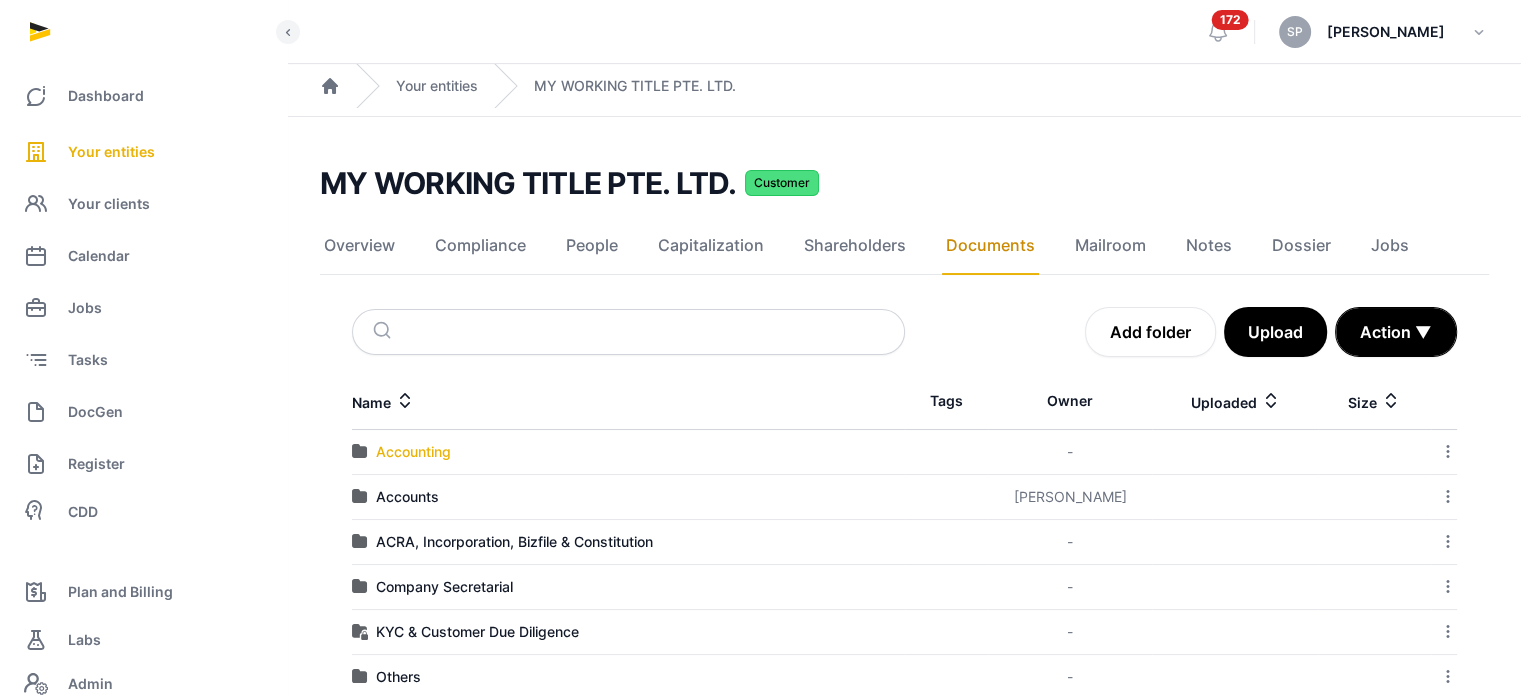 click on "Accounting" at bounding box center [413, 452] 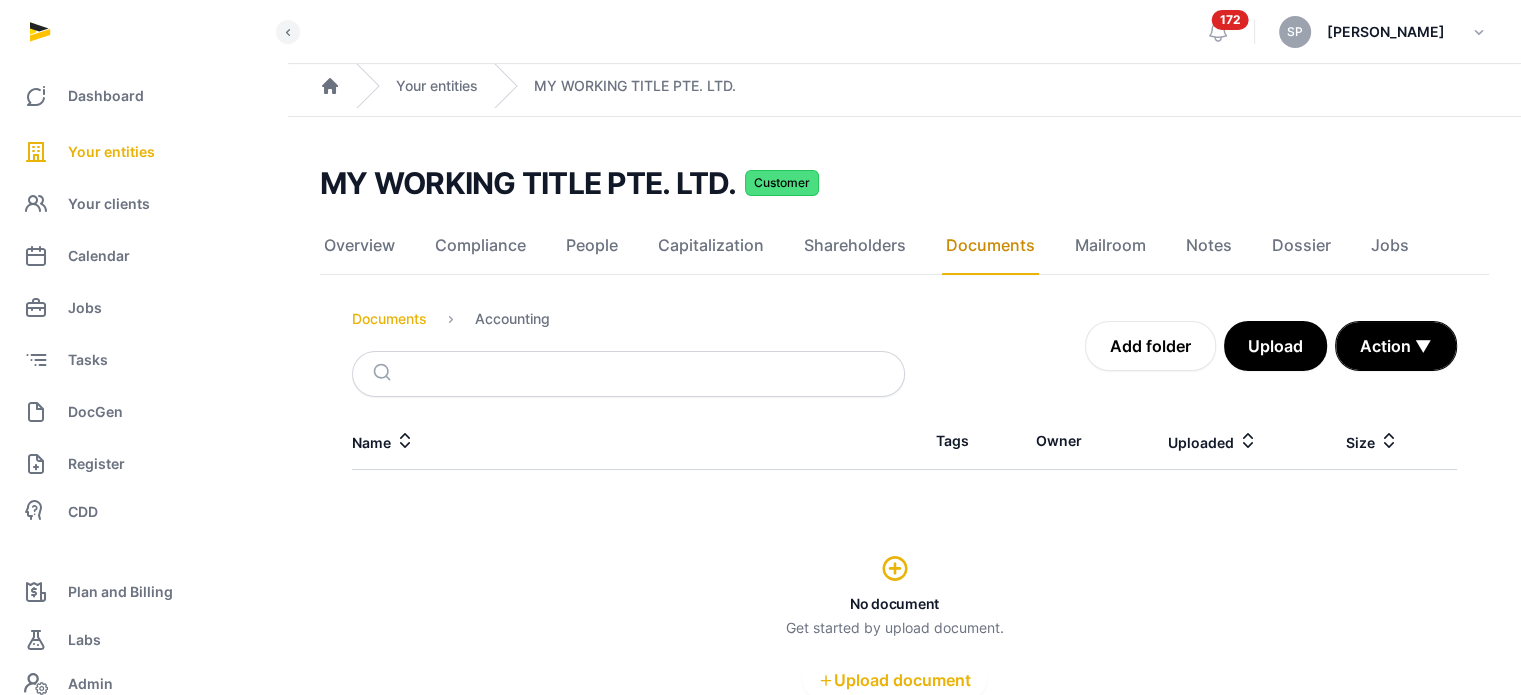 click on "Documents" at bounding box center (389, 319) 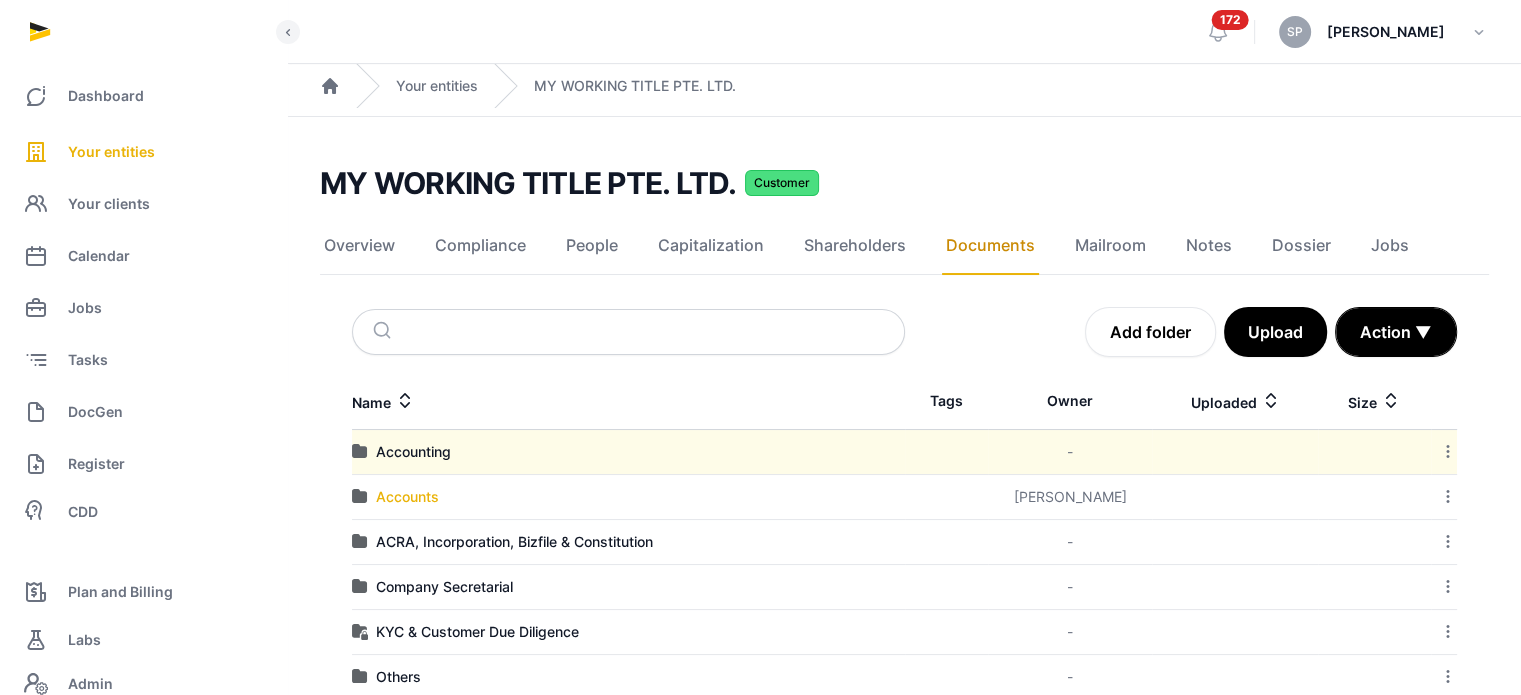 click on "Accounts" at bounding box center (407, 497) 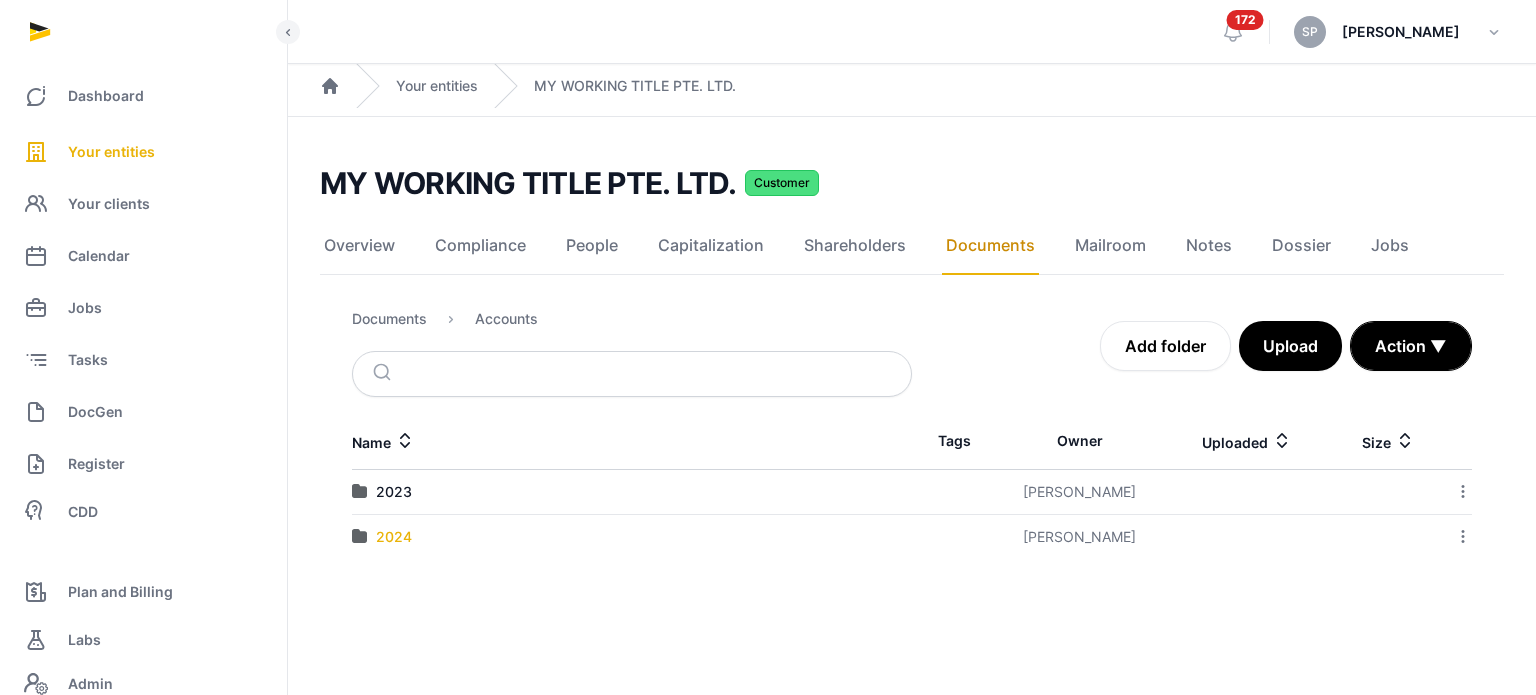 click on "2024" at bounding box center (394, 537) 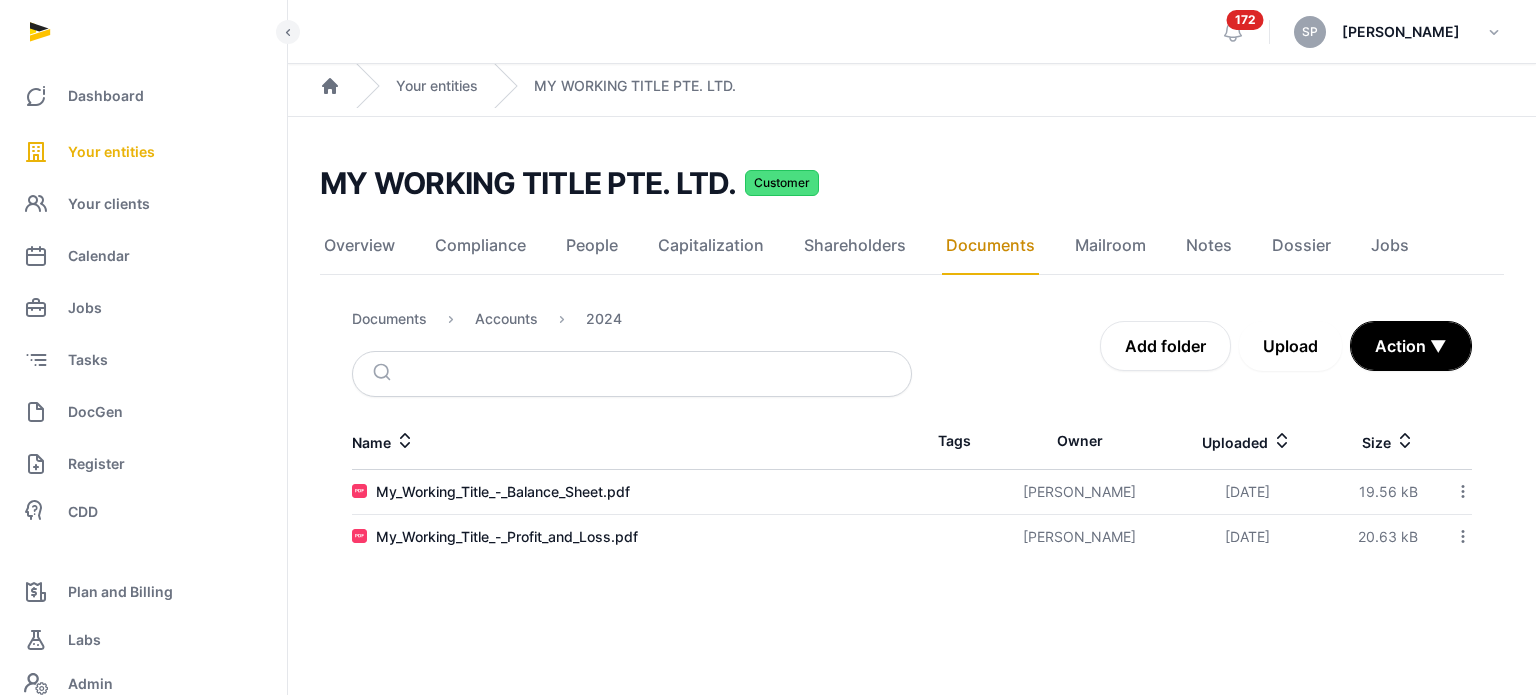 click on "Upload" at bounding box center [1290, 346] 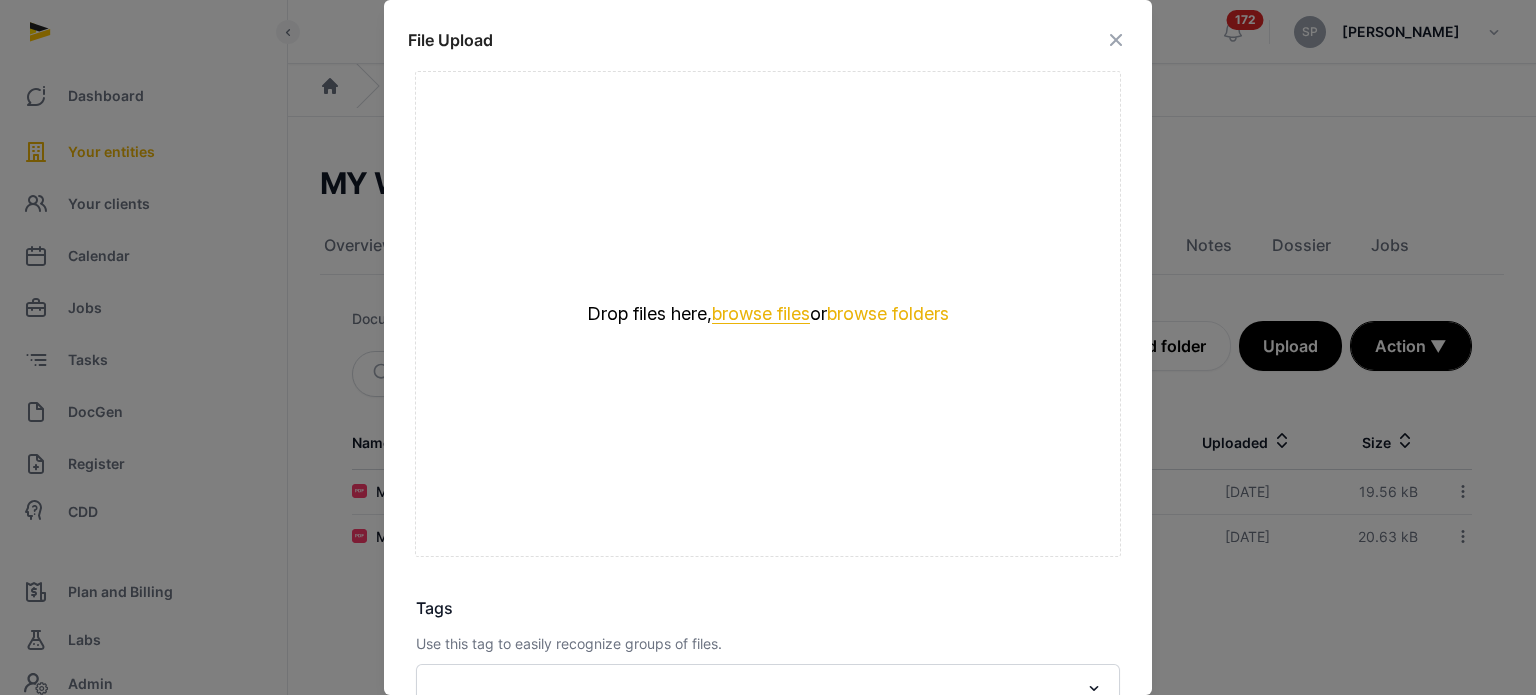 click on "browse files" at bounding box center (761, 314) 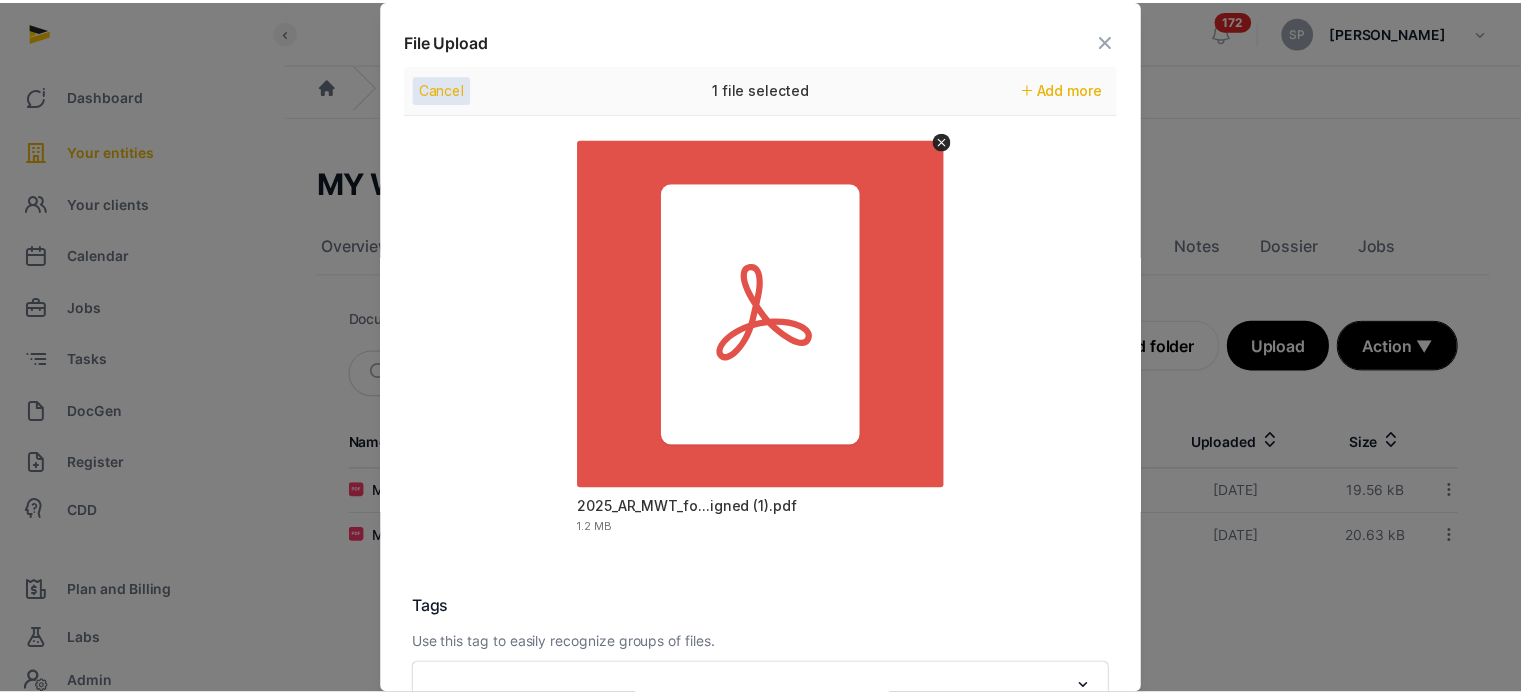 scroll, scrollTop: 282, scrollLeft: 0, axis: vertical 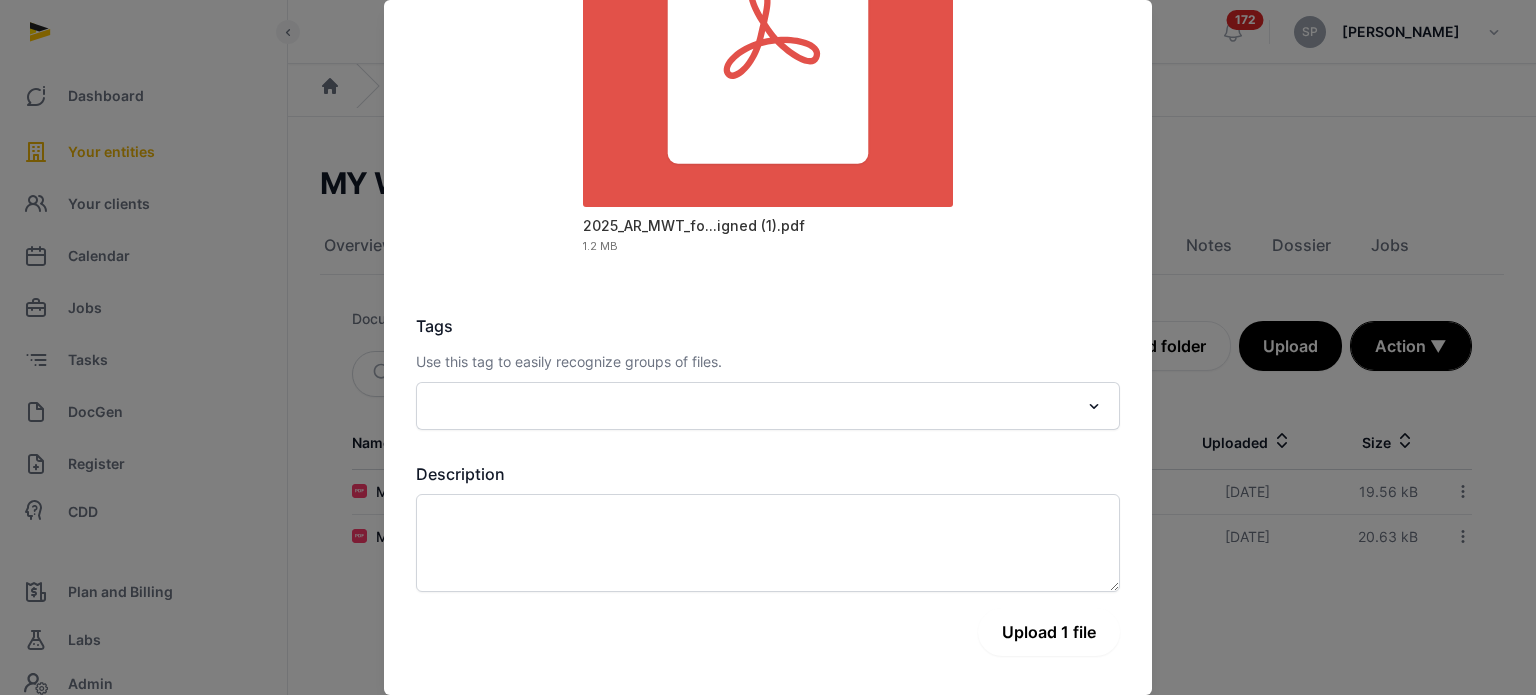 click on "Upload 1 file" at bounding box center [1049, 632] 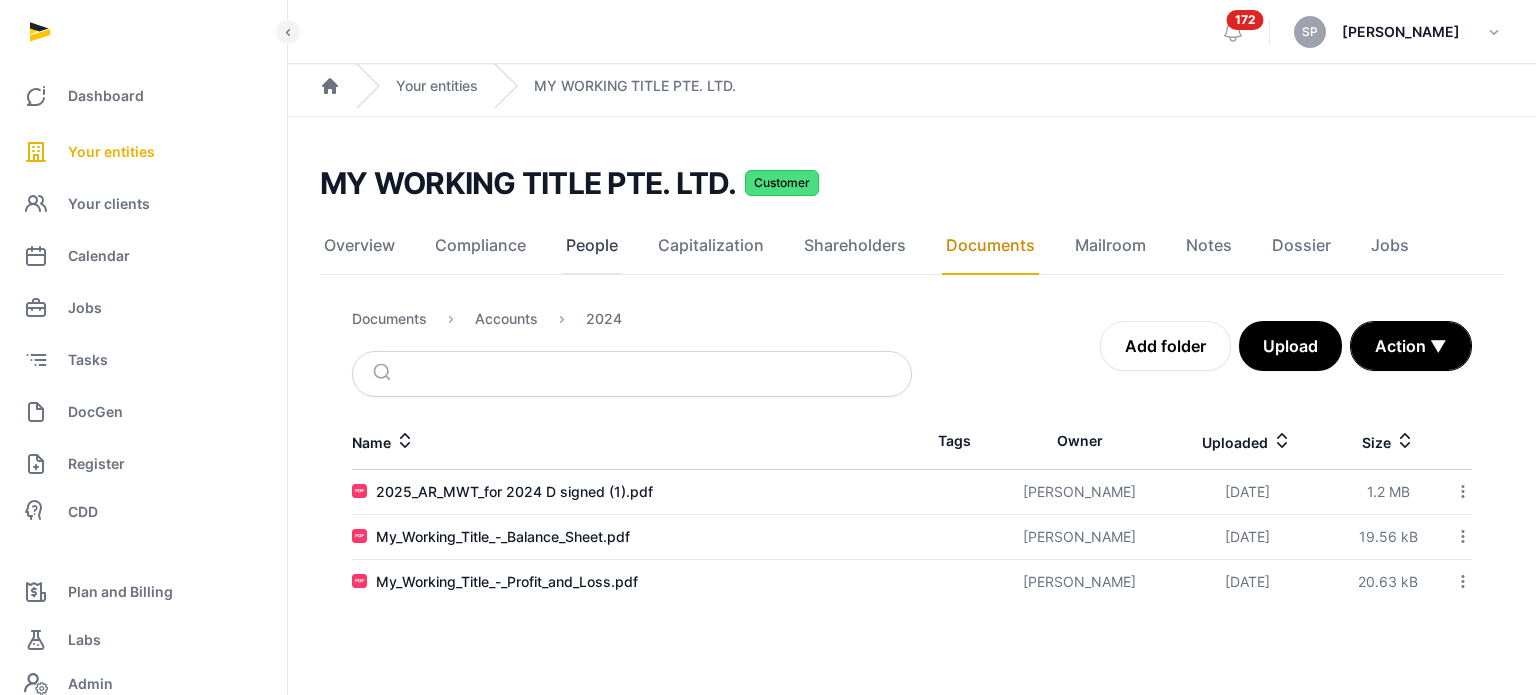 click on "People" 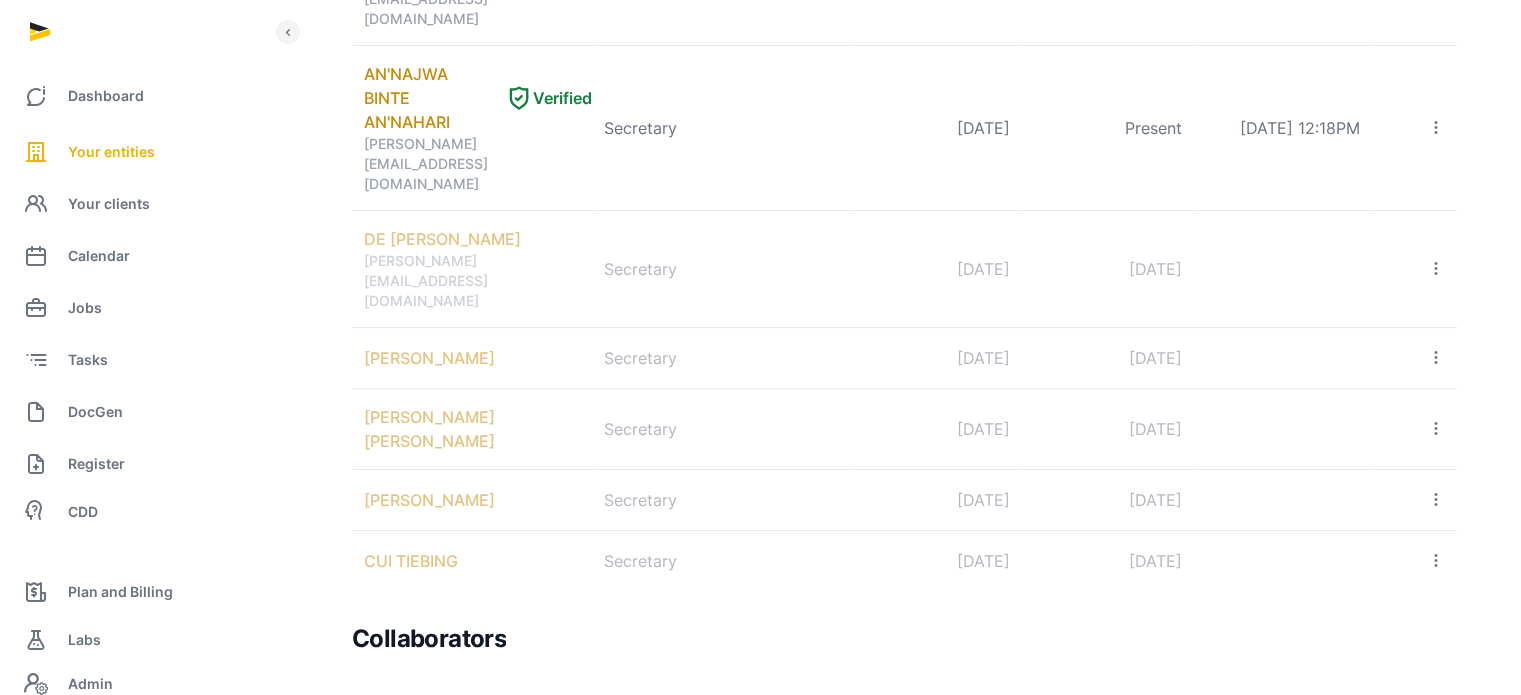 scroll, scrollTop: 1182, scrollLeft: 0, axis: vertical 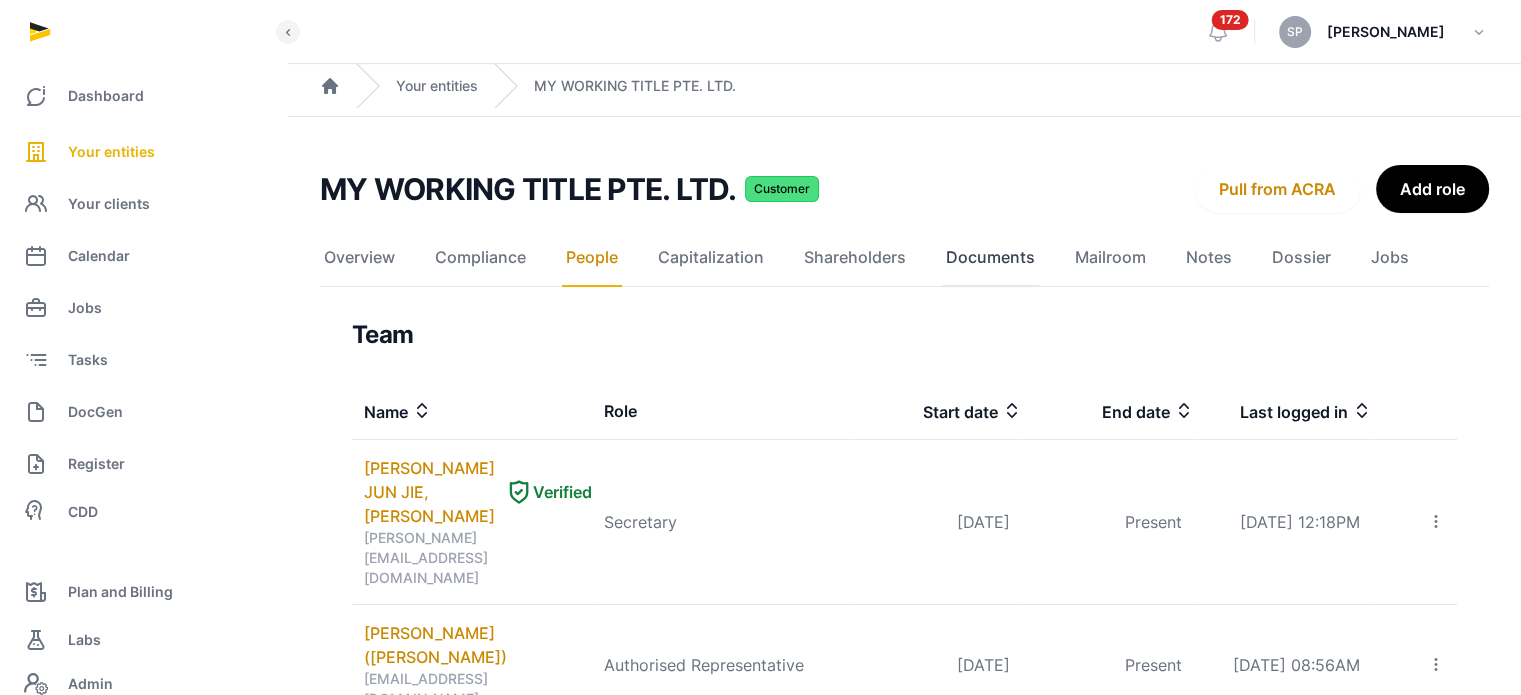 click on "Documents" 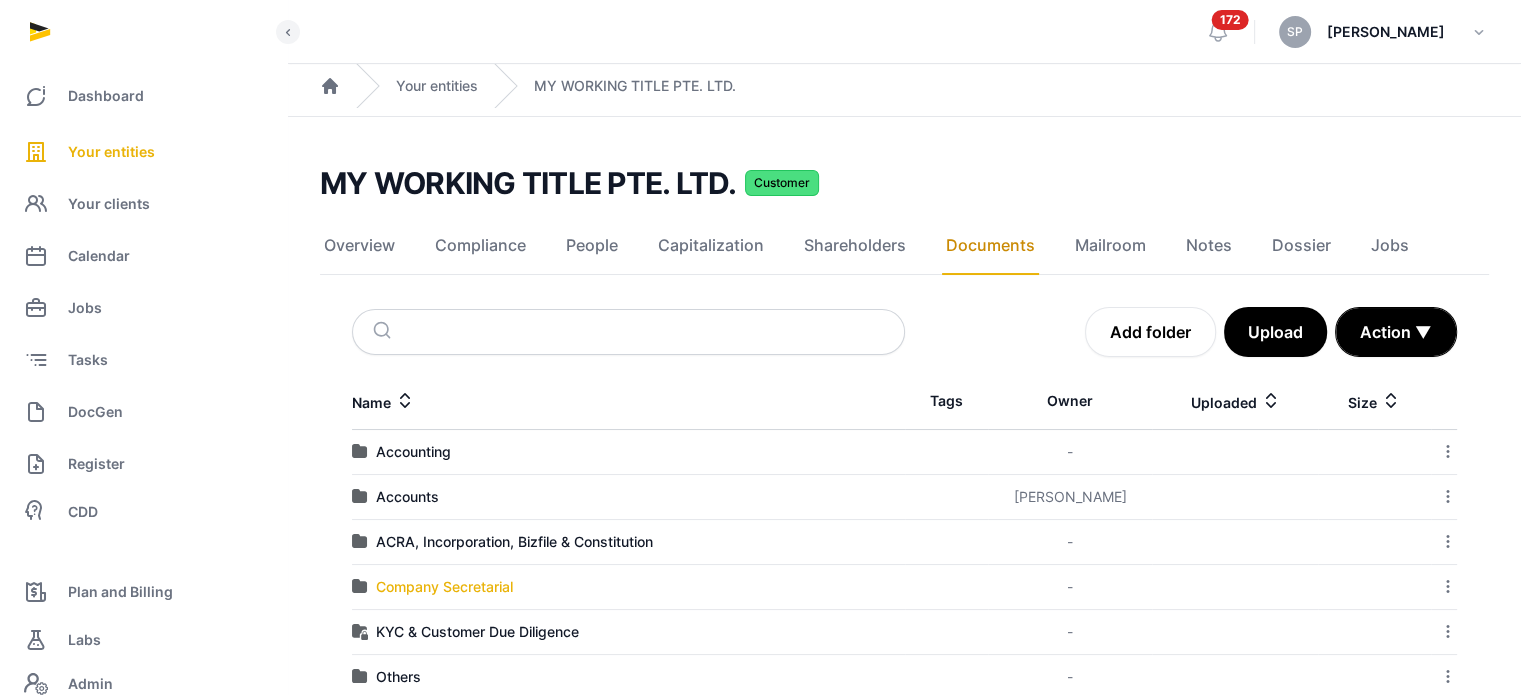 click on "Company Secretarial" at bounding box center (444, 587) 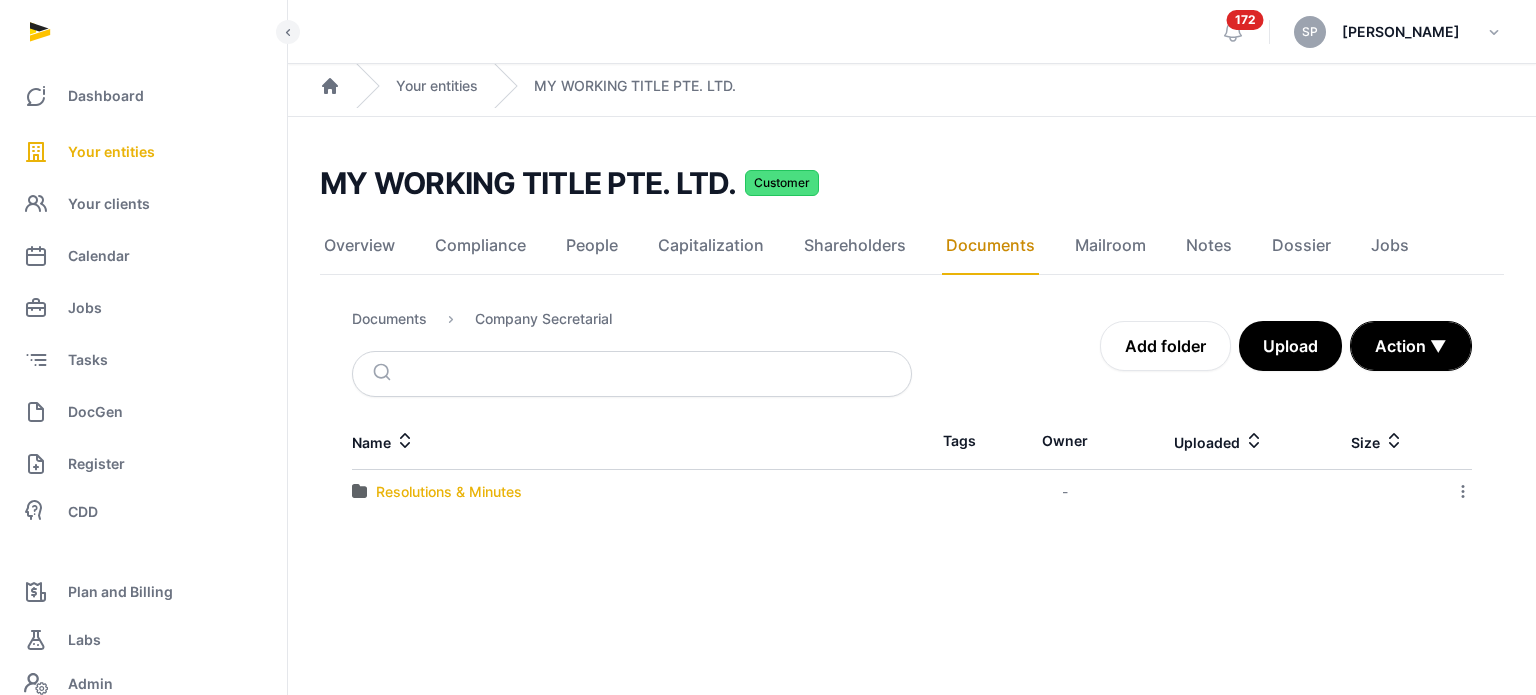 click on "Resolutions & Minutes" at bounding box center (449, 492) 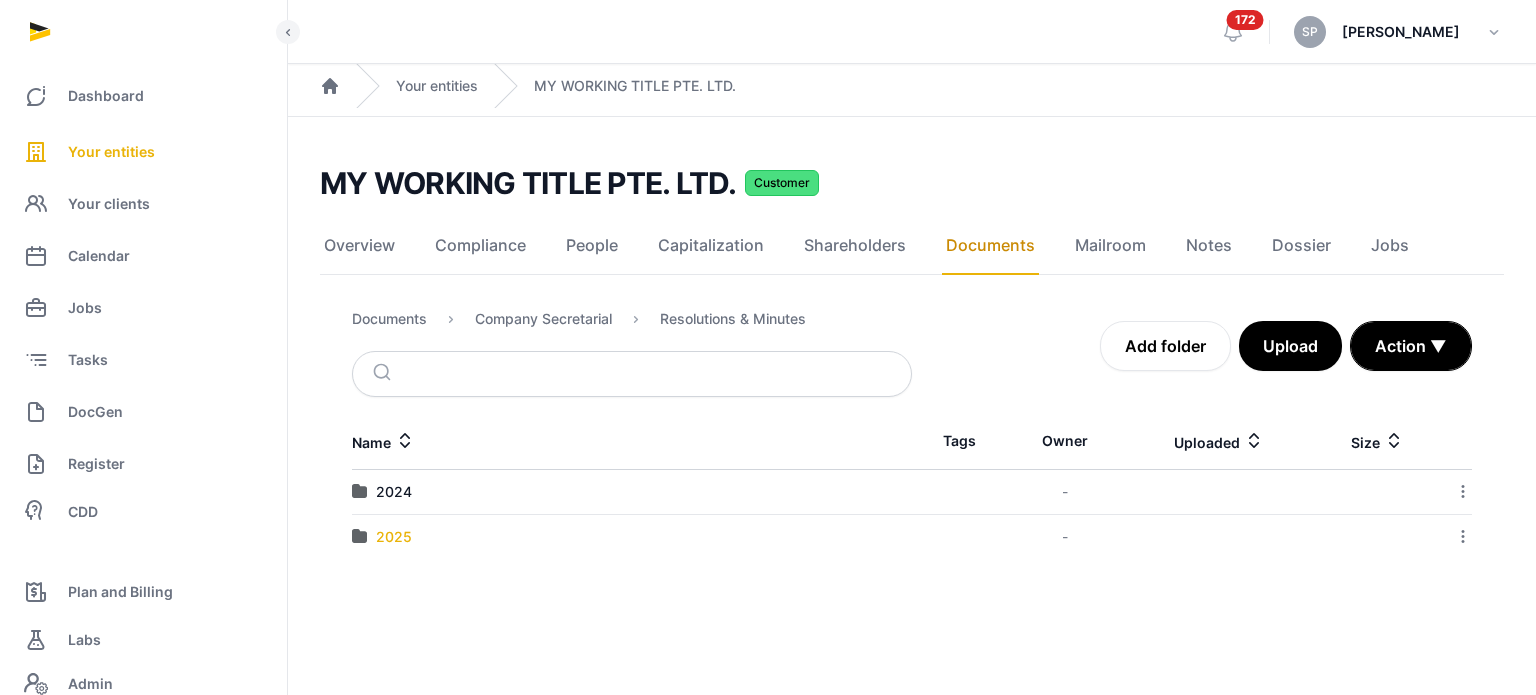 click on "2025" at bounding box center [394, 537] 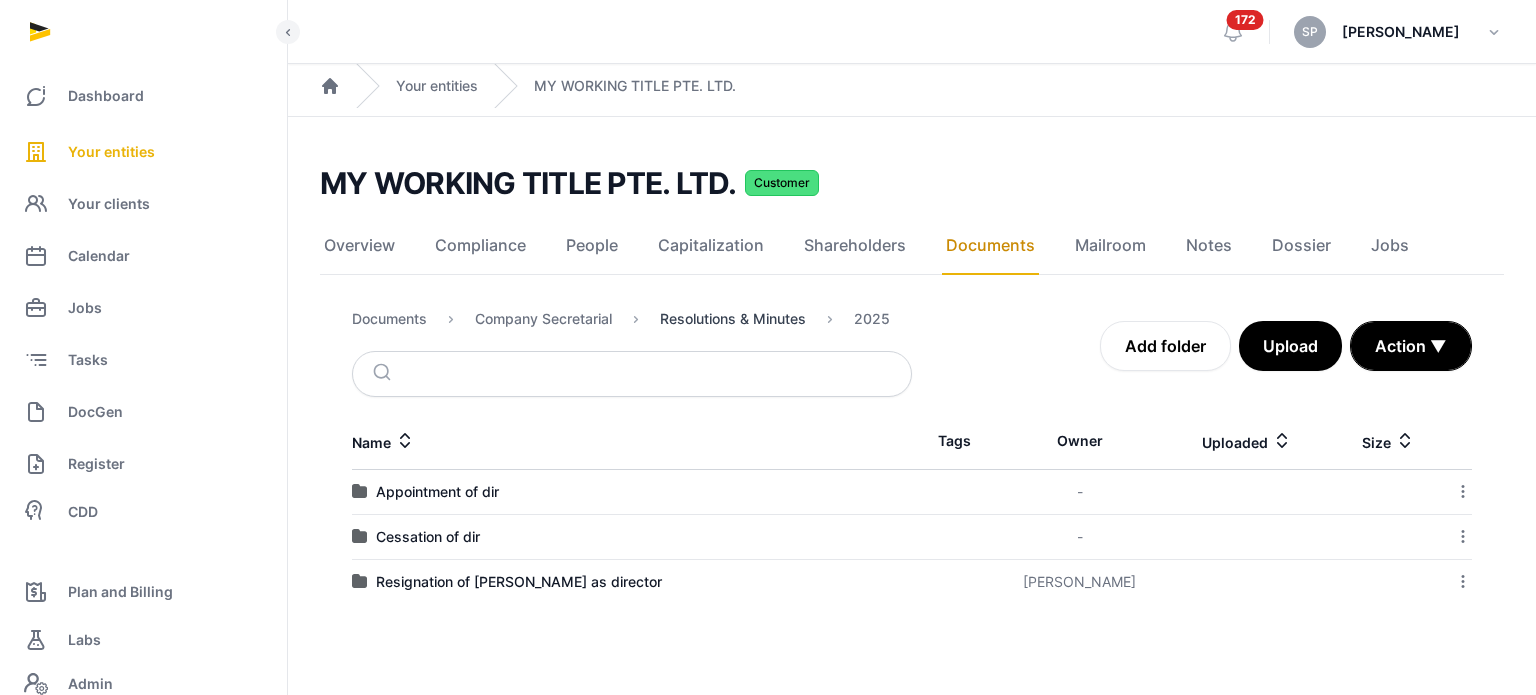 click on "Resolutions & Minutes" at bounding box center [733, 319] 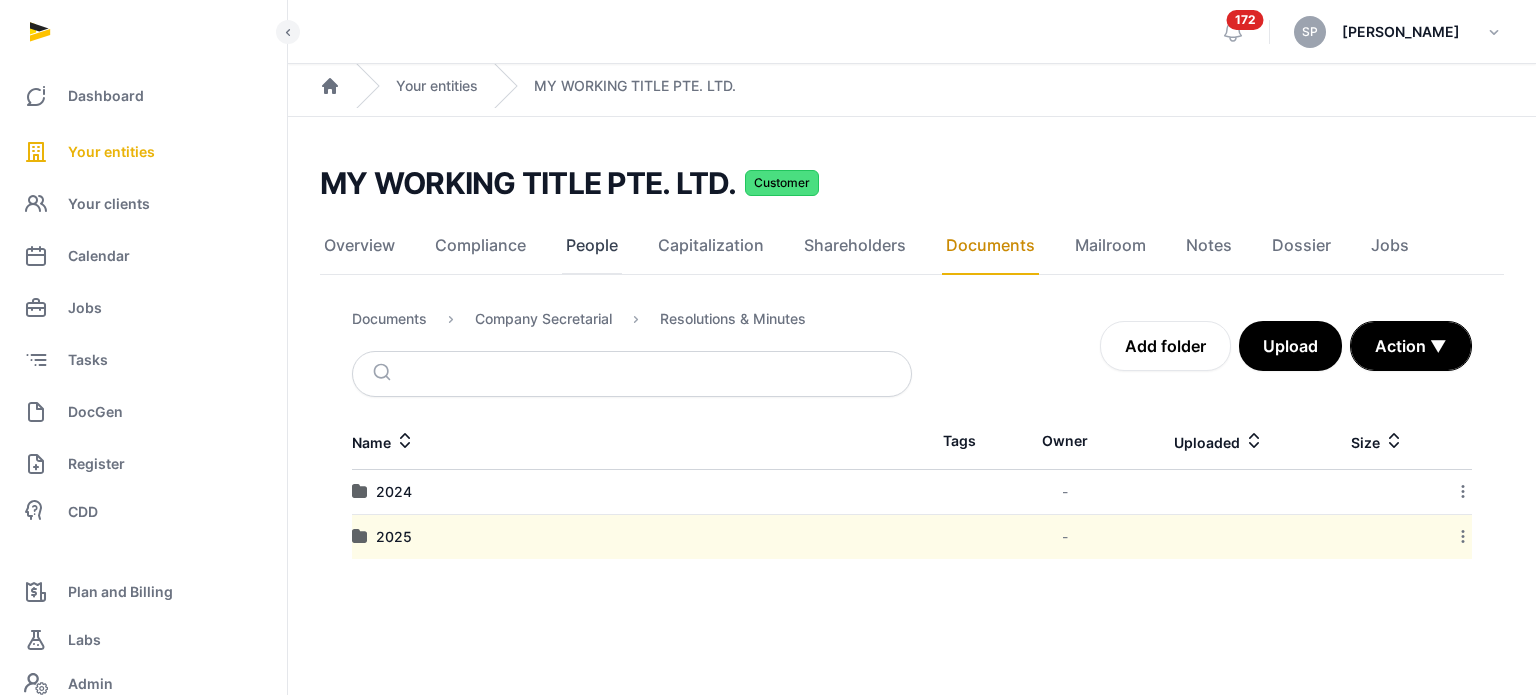 click on "People" 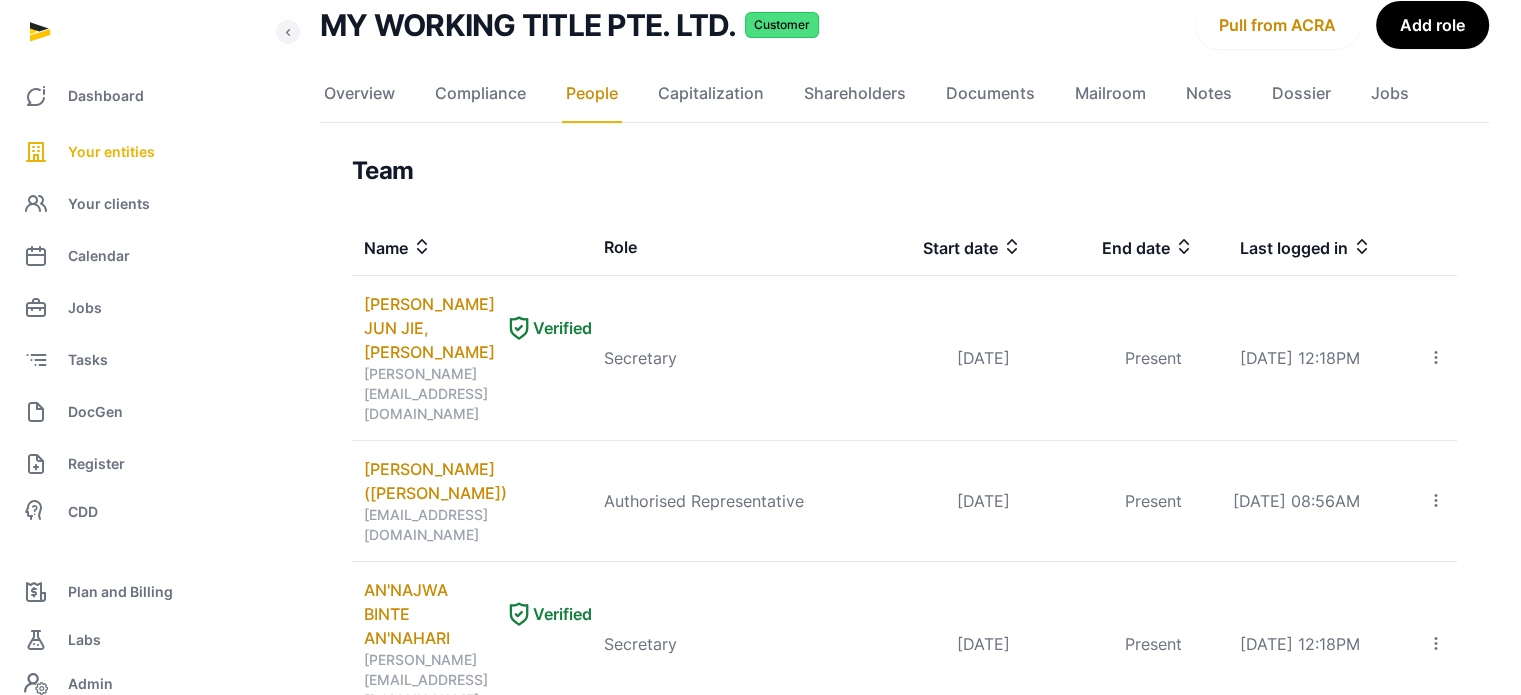scroll, scrollTop: 0, scrollLeft: 0, axis: both 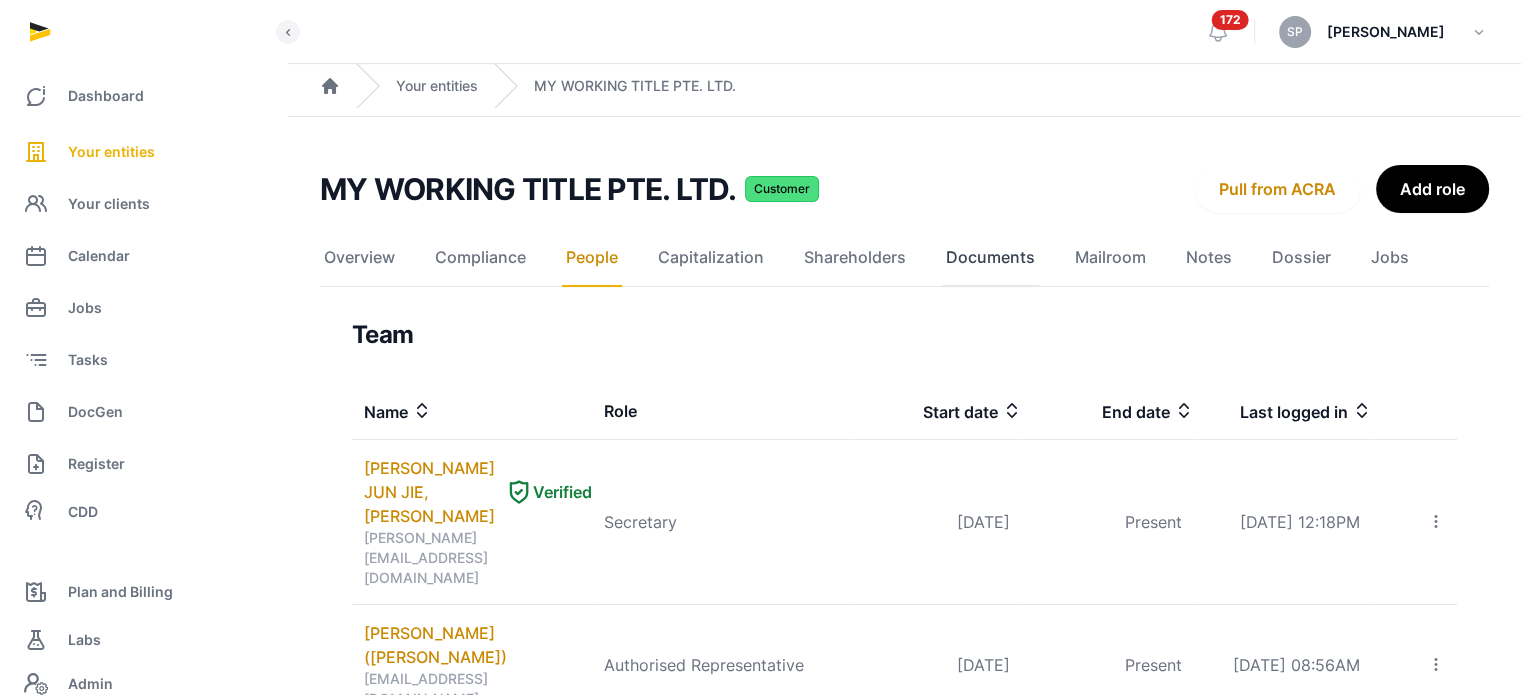 click on "Documents" 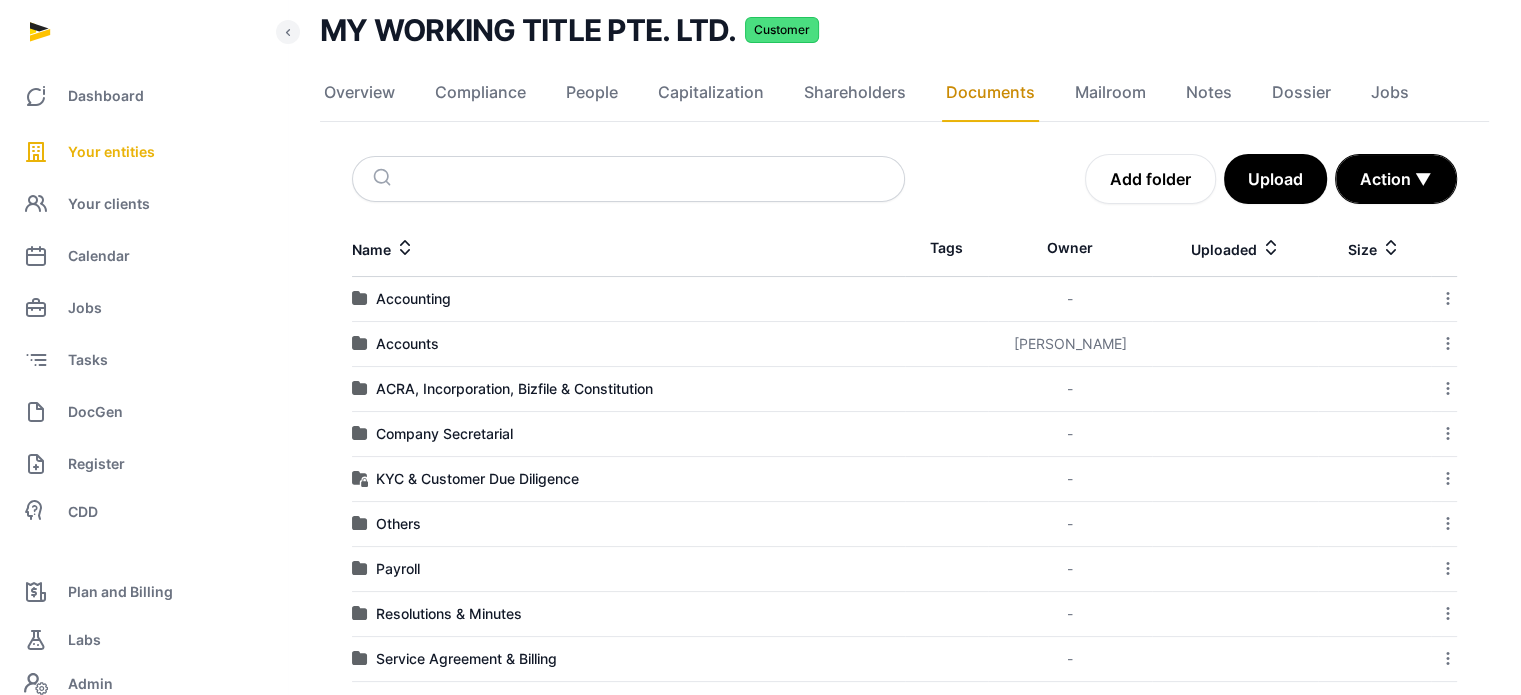 scroll, scrollTop: 163, scrollLeft: 0, axis: vertical 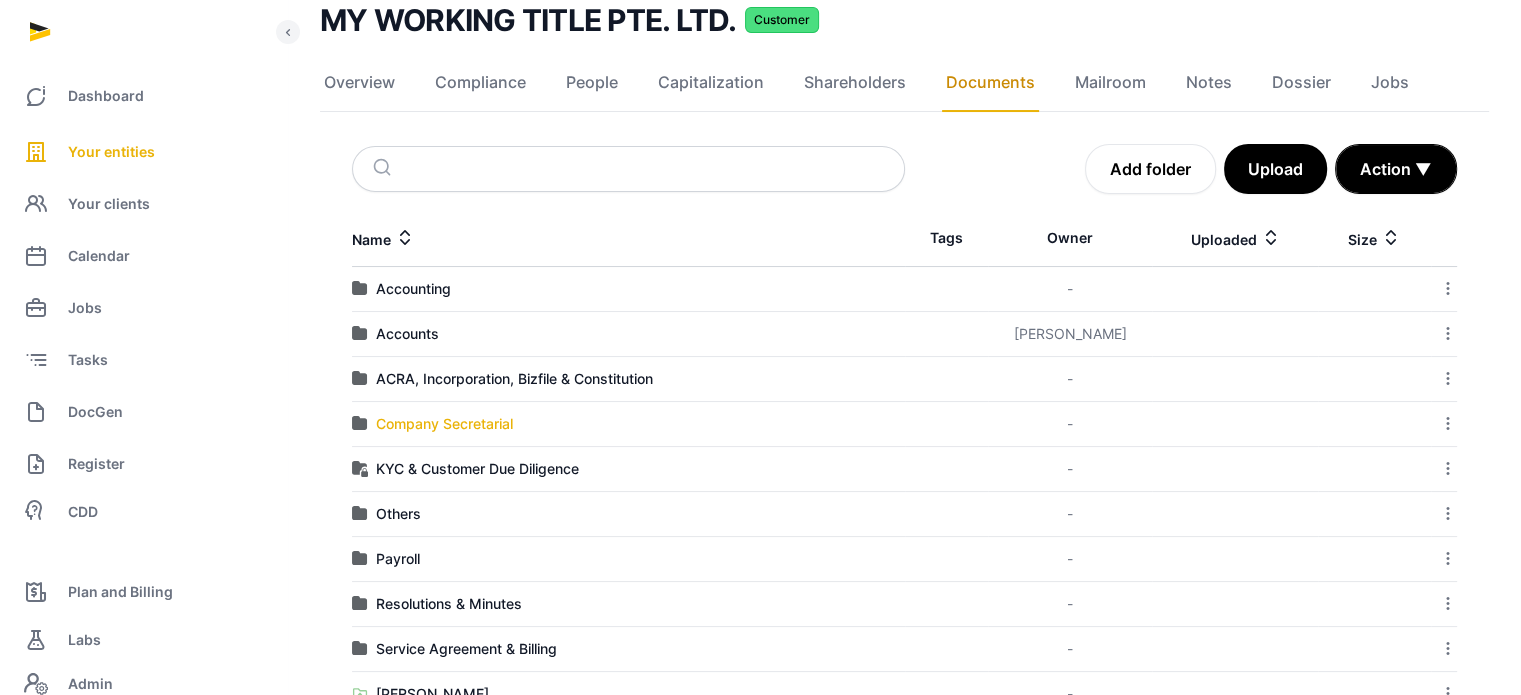 click on "Company Secretarial" at bounding box center (444, 424) 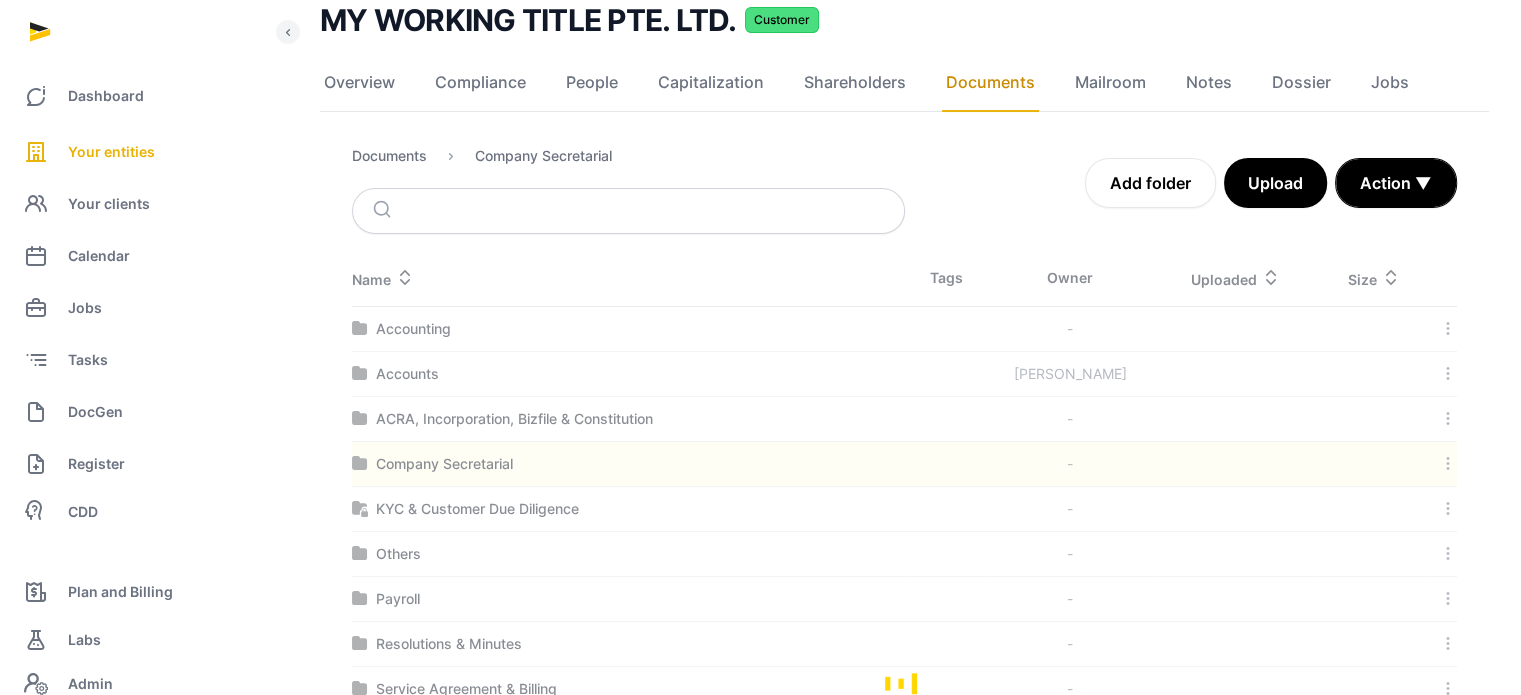 scroll, scrollTop: 0, scrollLeft: 0, axis: both 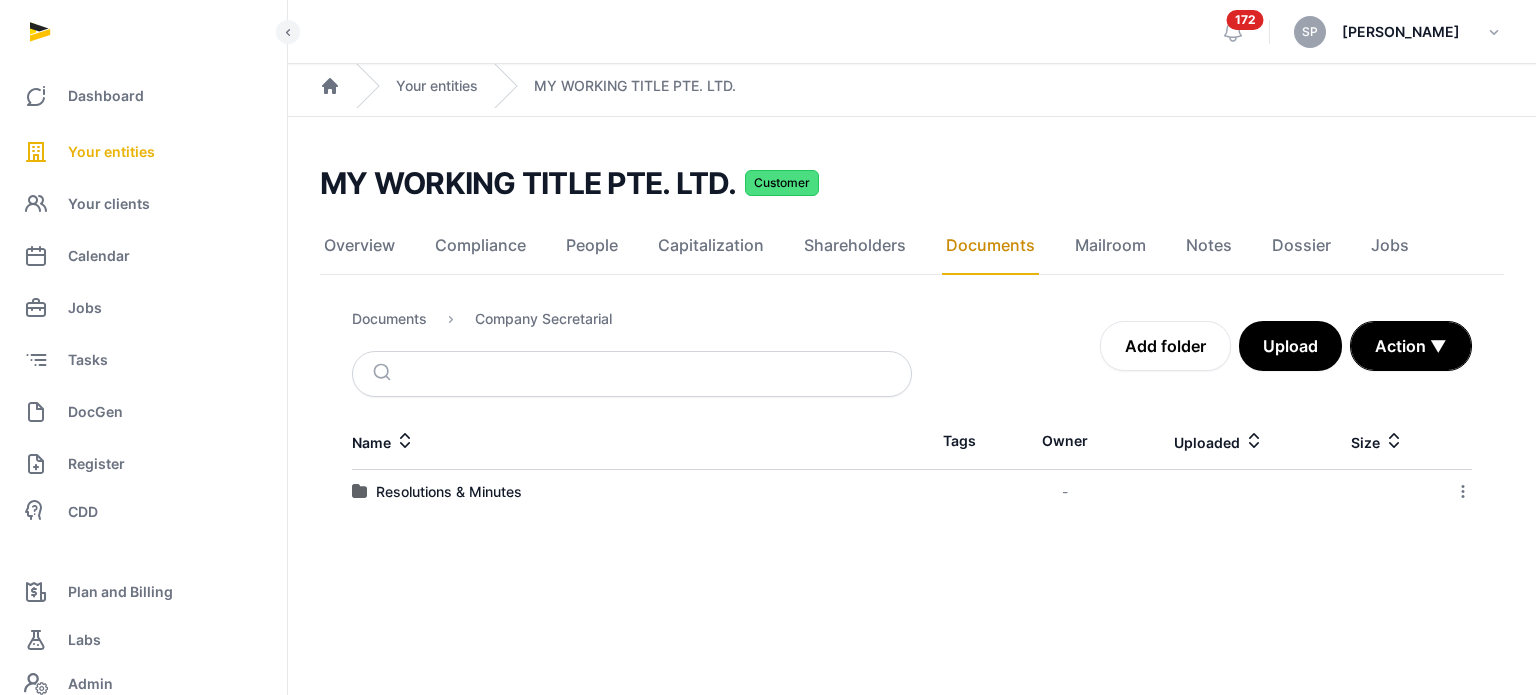 click on "Resolutions & Minutes" at bounding box center (632, 492) 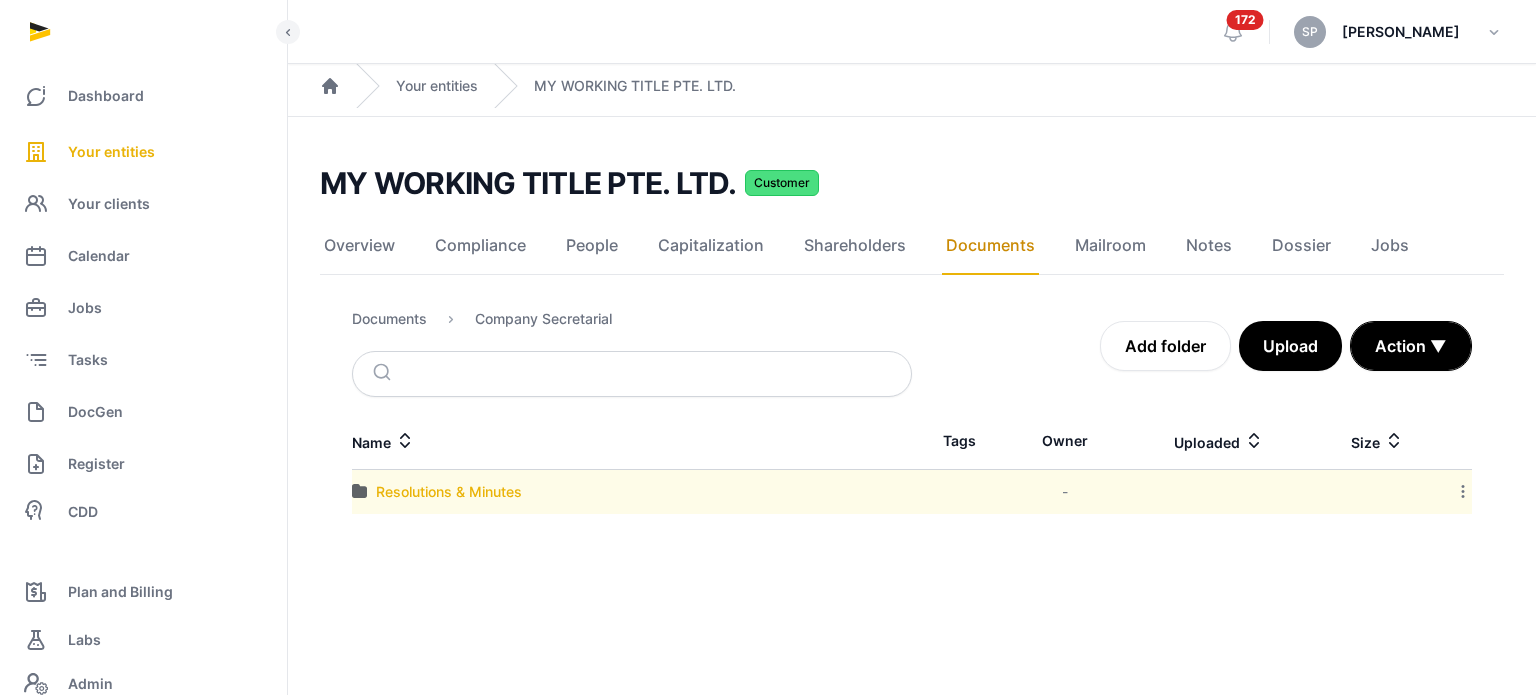 click on "Resolutions & Minutes" at bounding box center (449, 492) 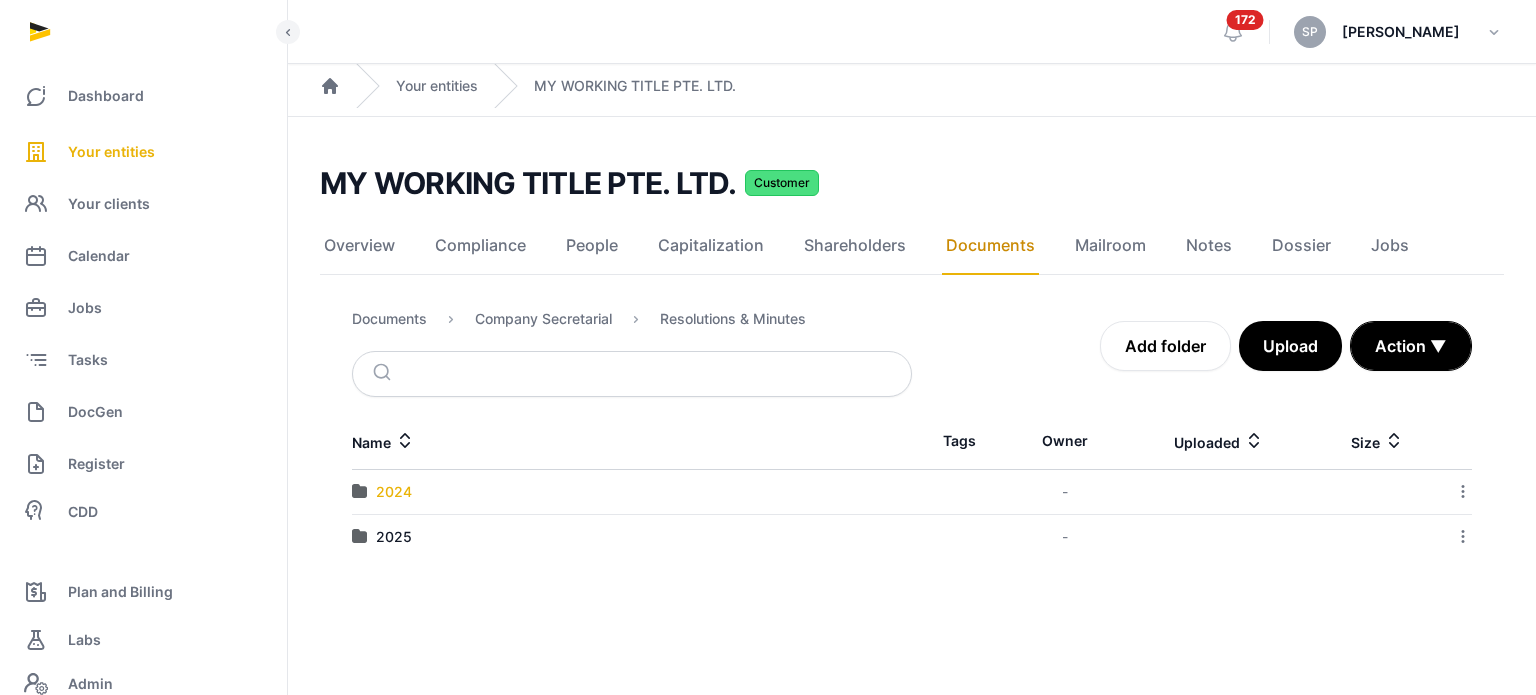 click on "2024" at bounding box center (394, 492) 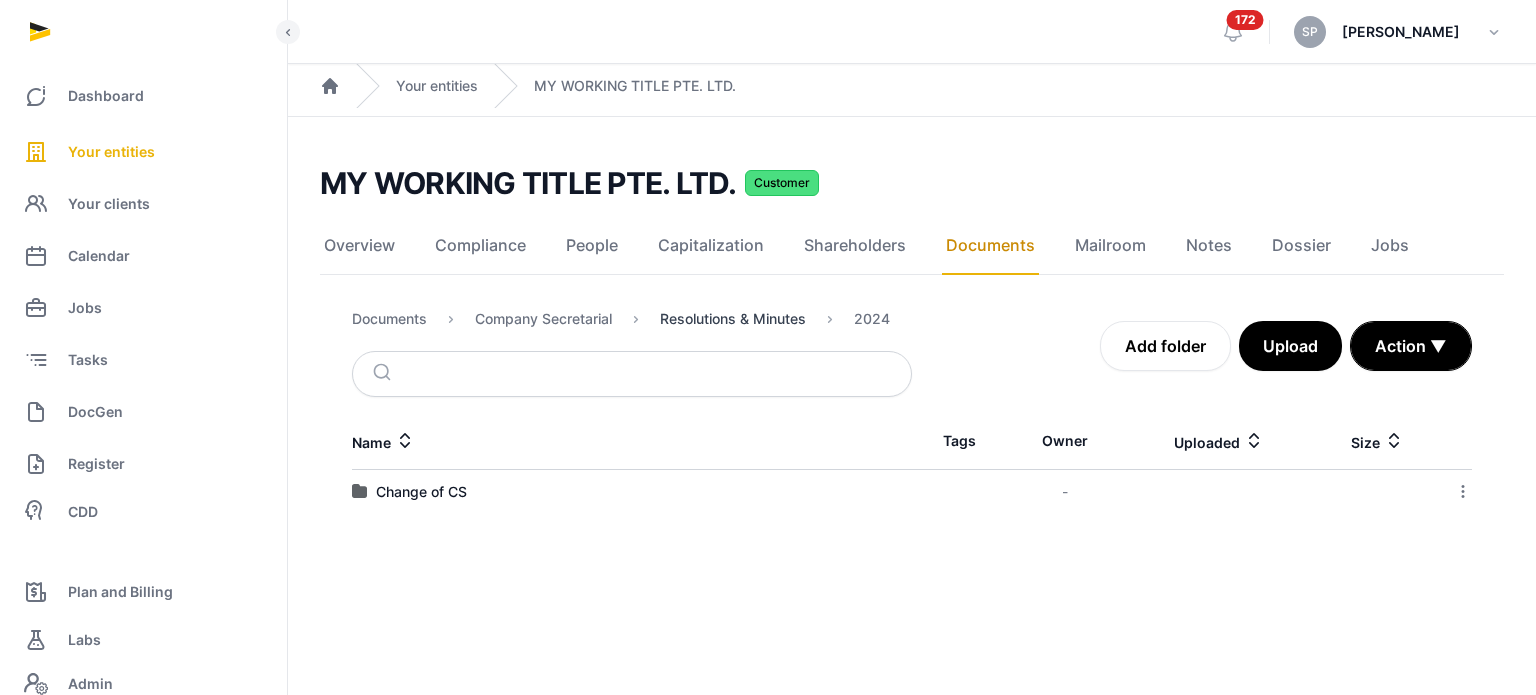 click on "Resolutions & Minutes" at bounding box center (733, 319) 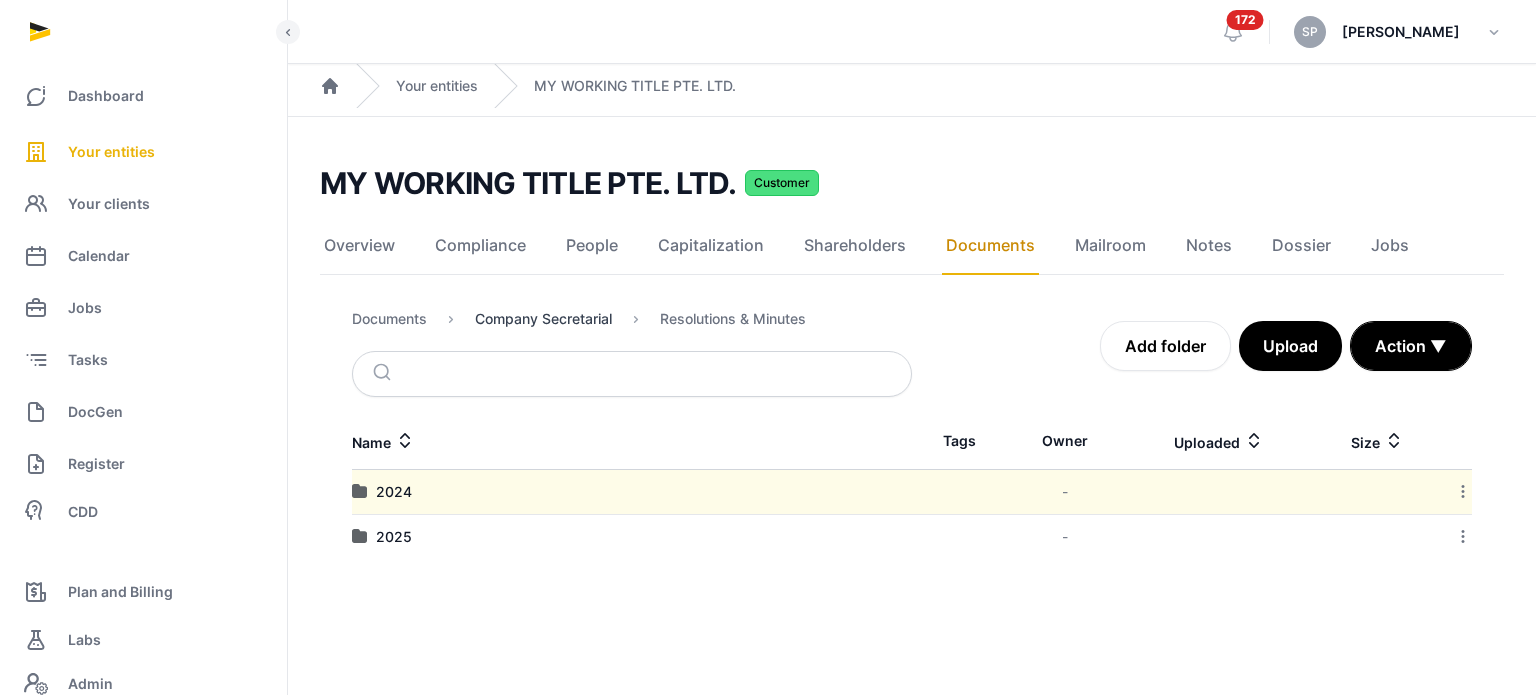 click on "Company Secretarial" at bounding box center (543, 319) 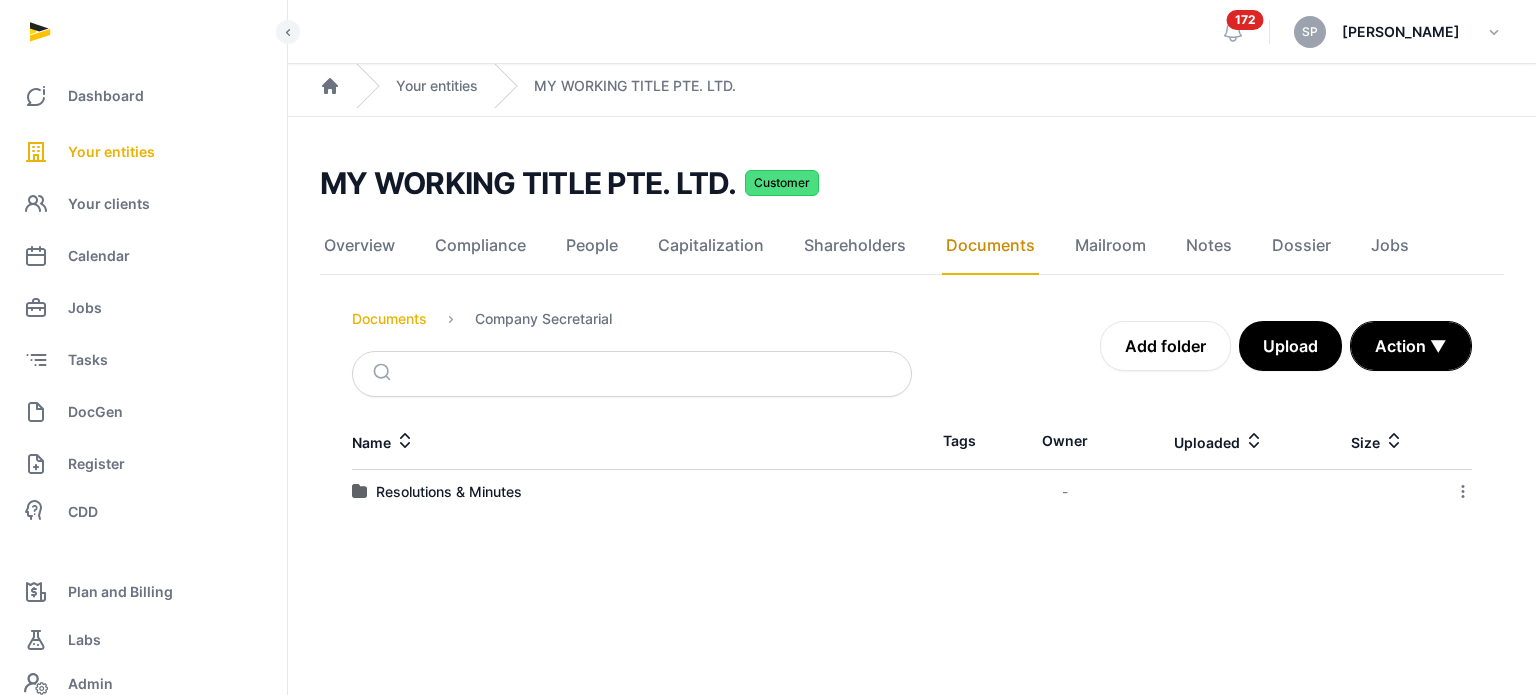 click on "Documents" at bounding box center [389, 319] 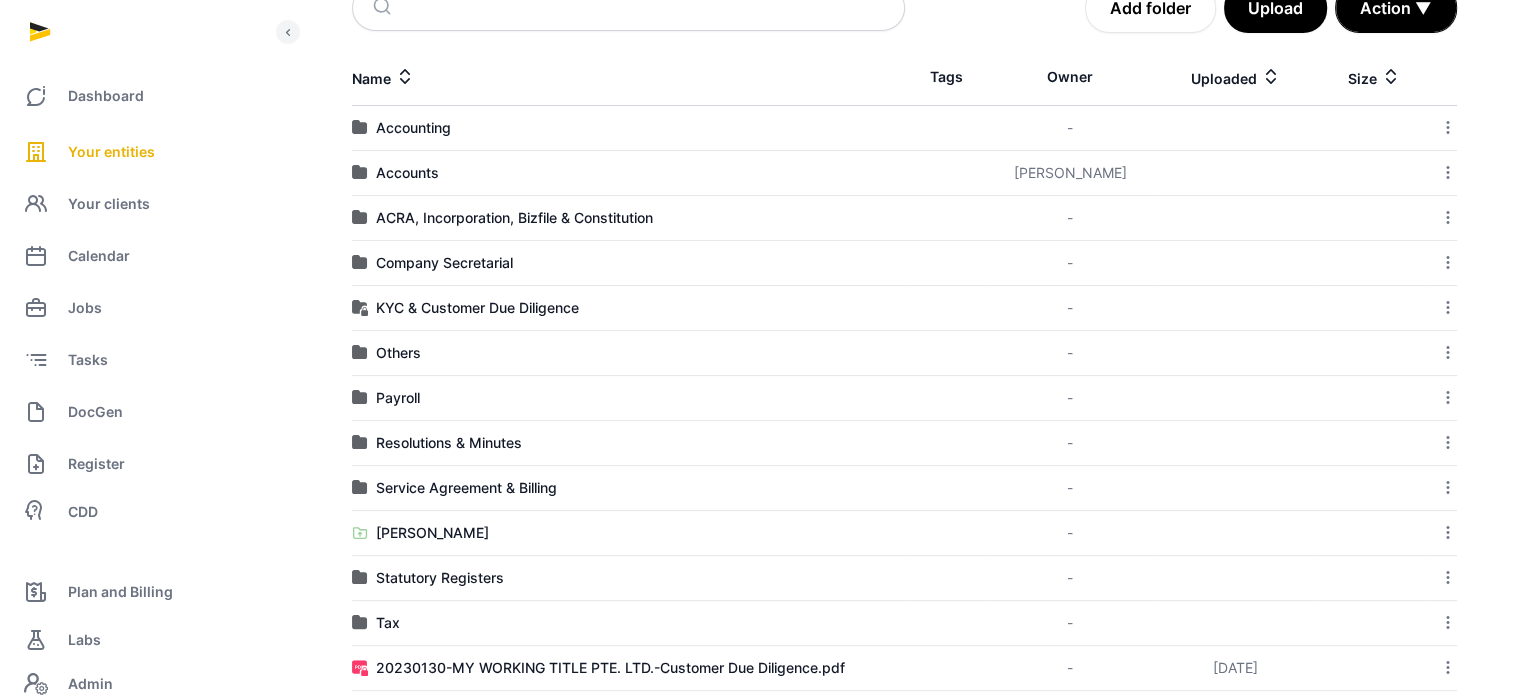 scroll, scrollTop: 337, scrollLeft: 0, axis: vertical 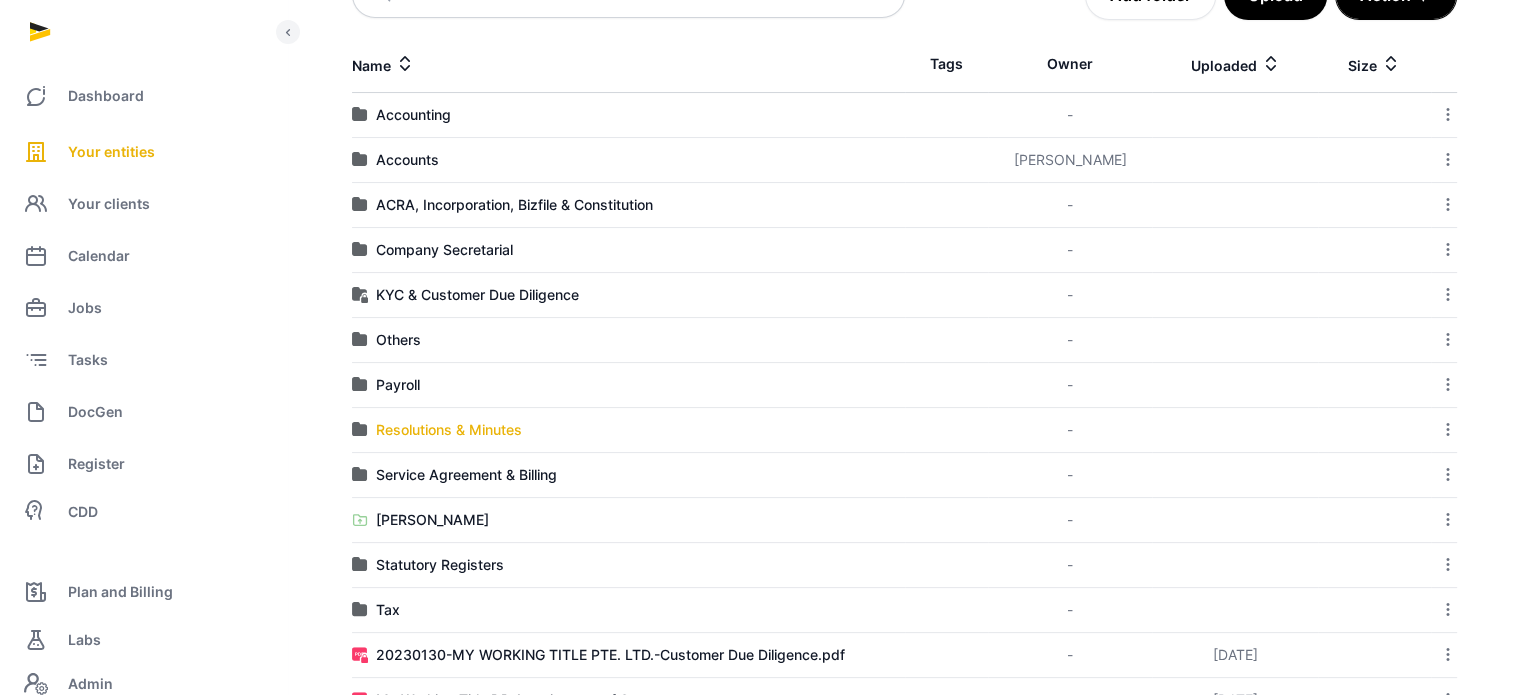 click on "Resolutions & Minutes" at bounding box center (449, 430) 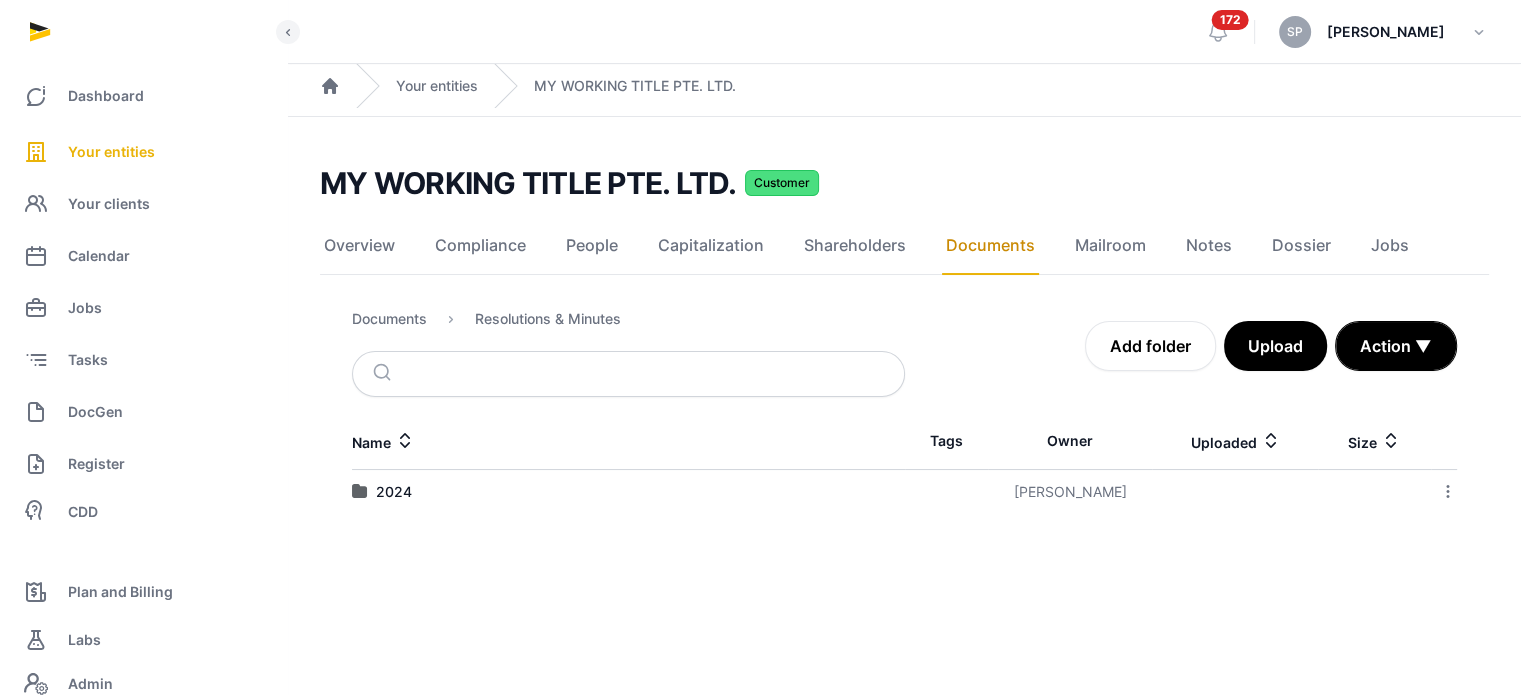 scroll, scrollTop: 0, scrollLeft: 0, axis: both 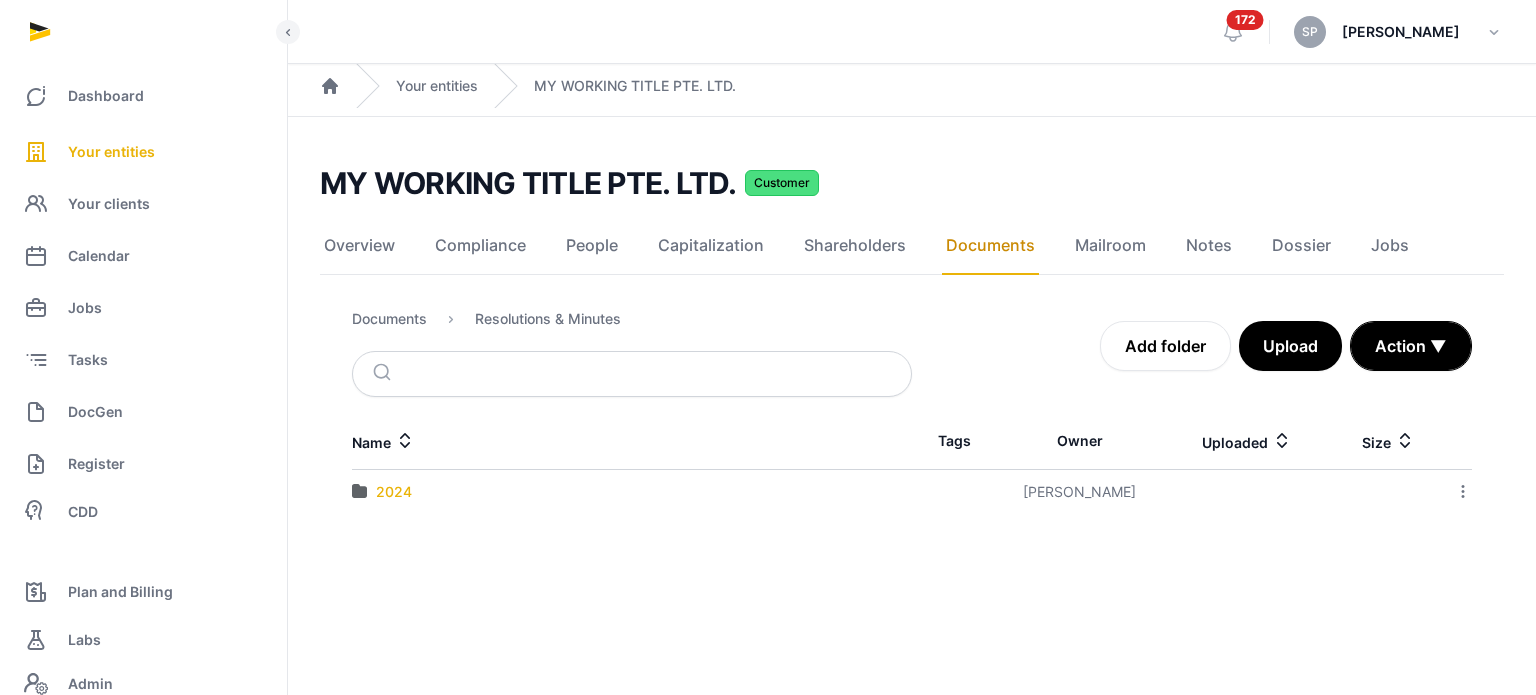 click on "2024" at bounding box center (394, 492) 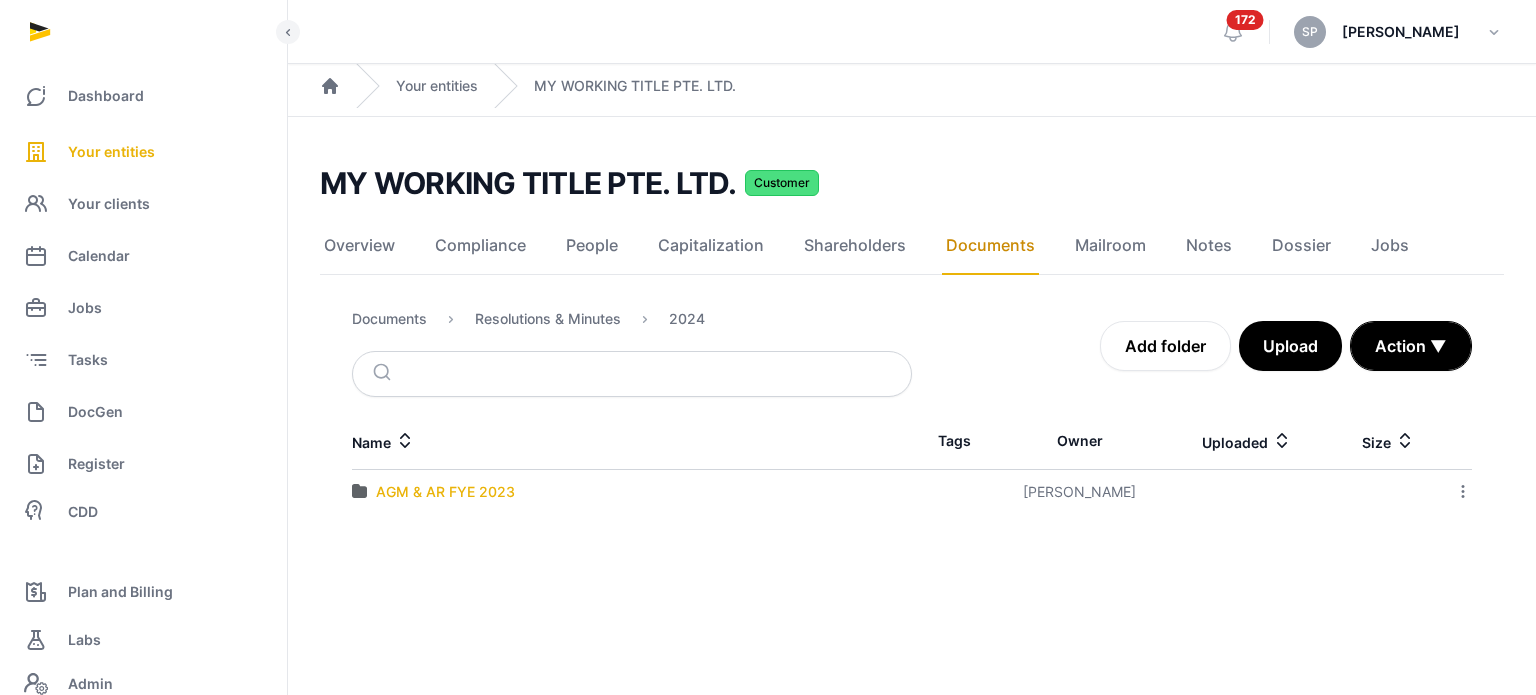 click on "AGM & AR FYE 2023" at bounding box center [445, 492] 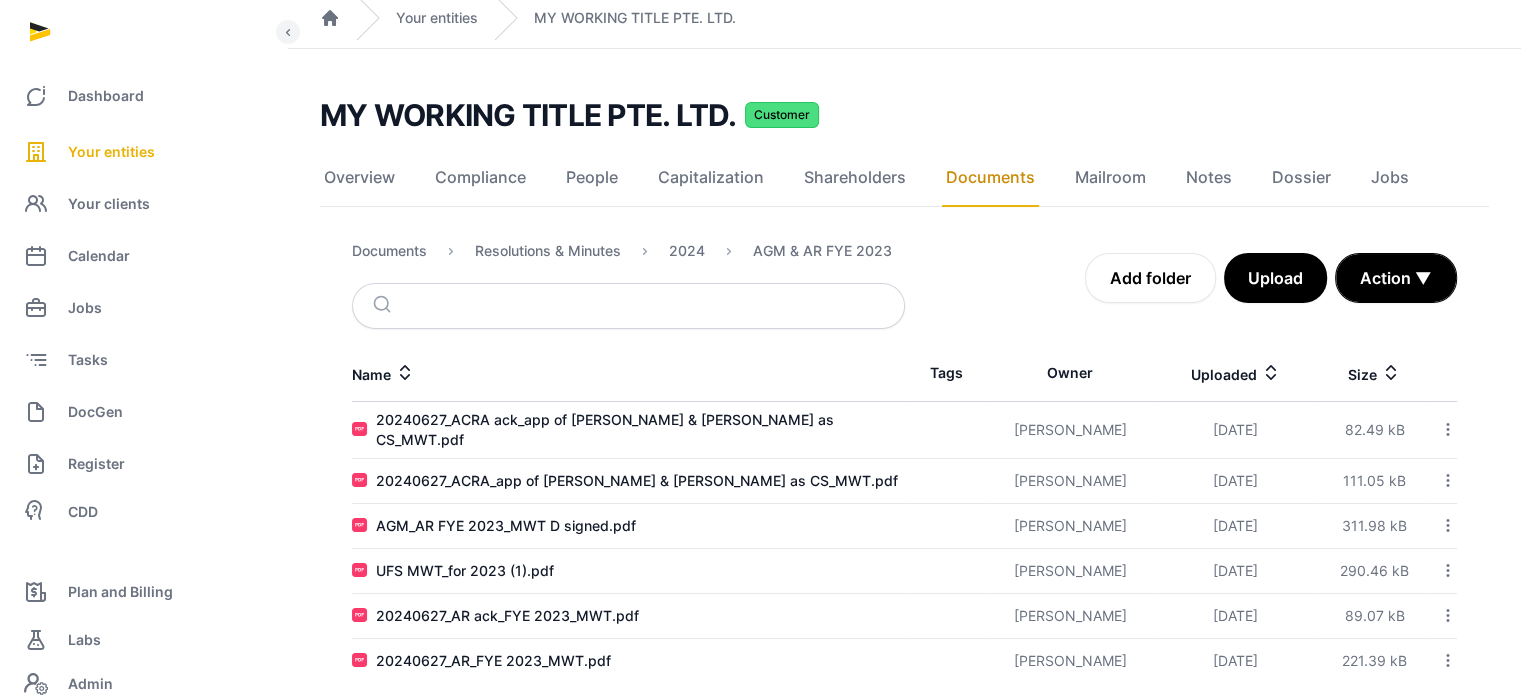 scroll, scrollTop: 81, scrollLeft: 0, axis: vertical 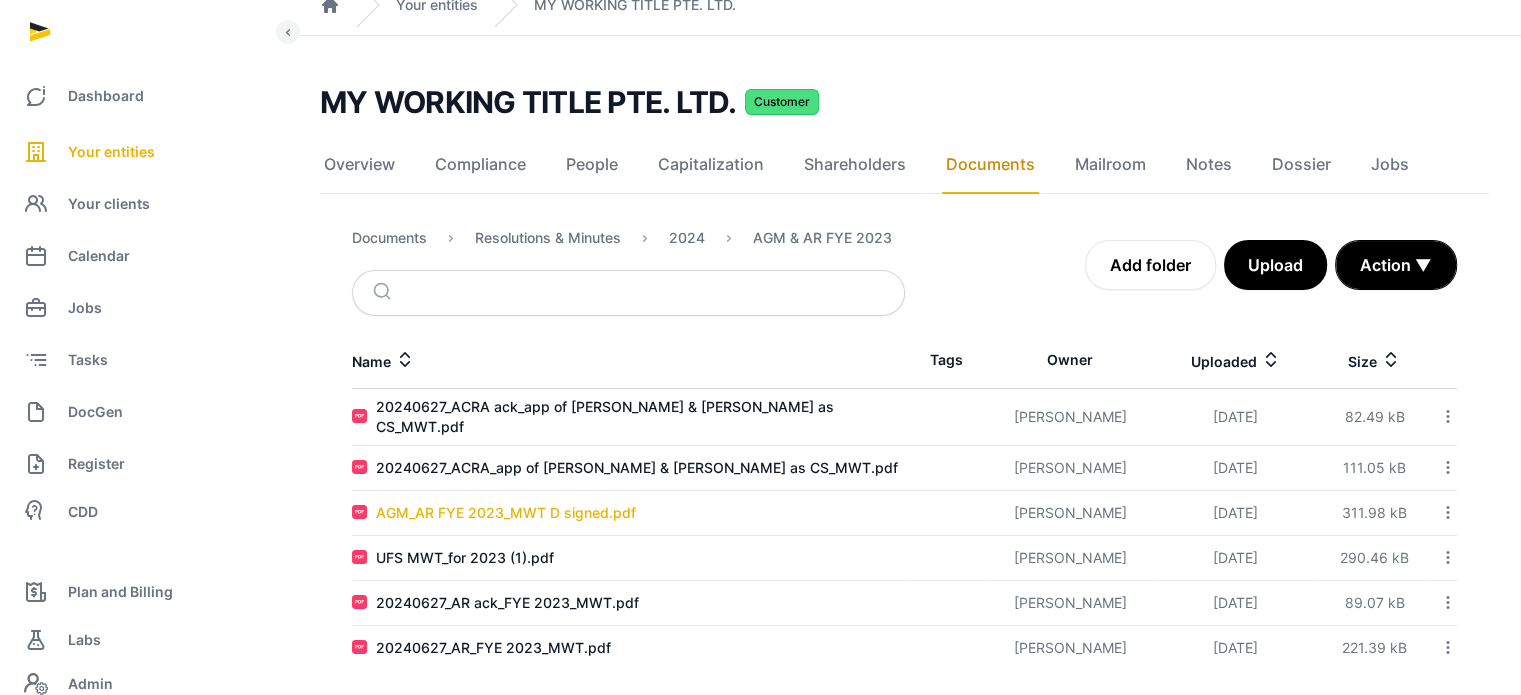 click on "AGM_AR FYE 2023_MWT D signed.pdf" at bounding box center (506, 513) 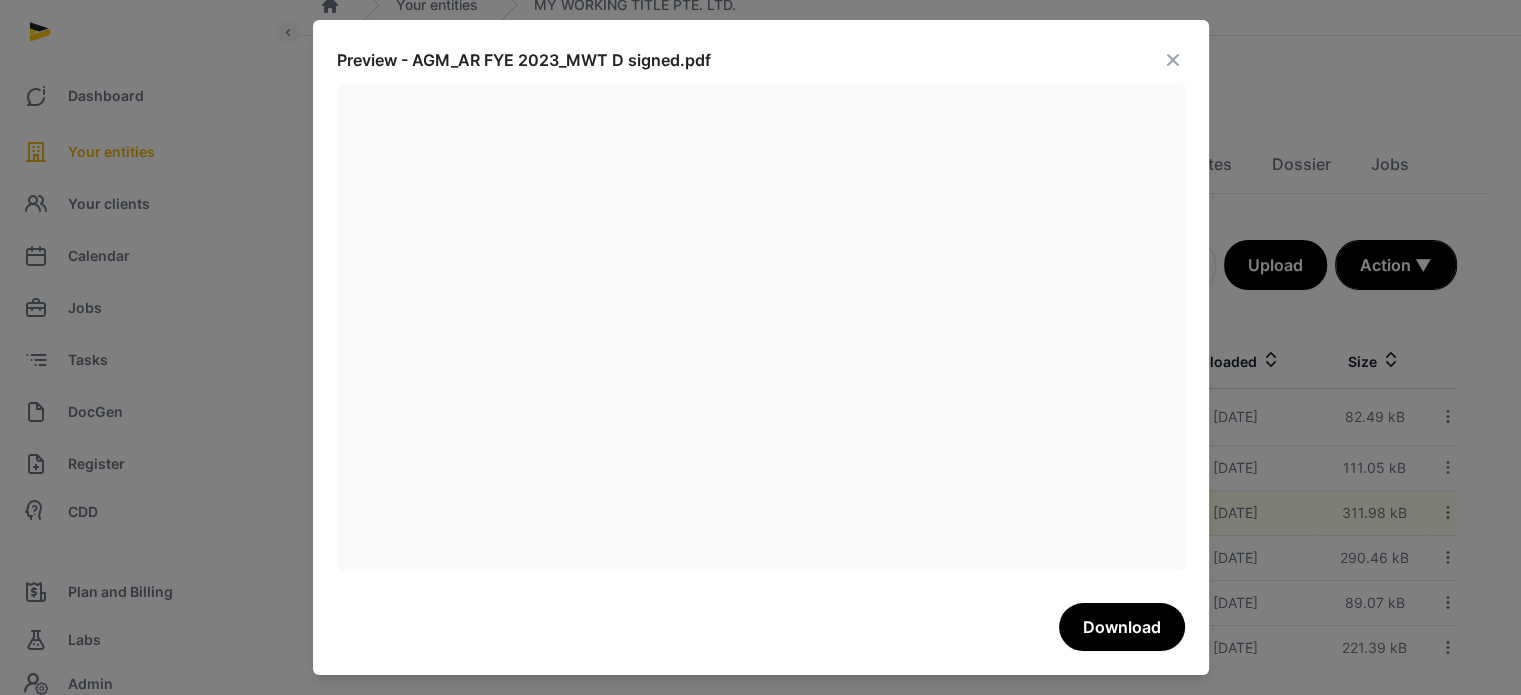 click at bounding box center [1173, 60] 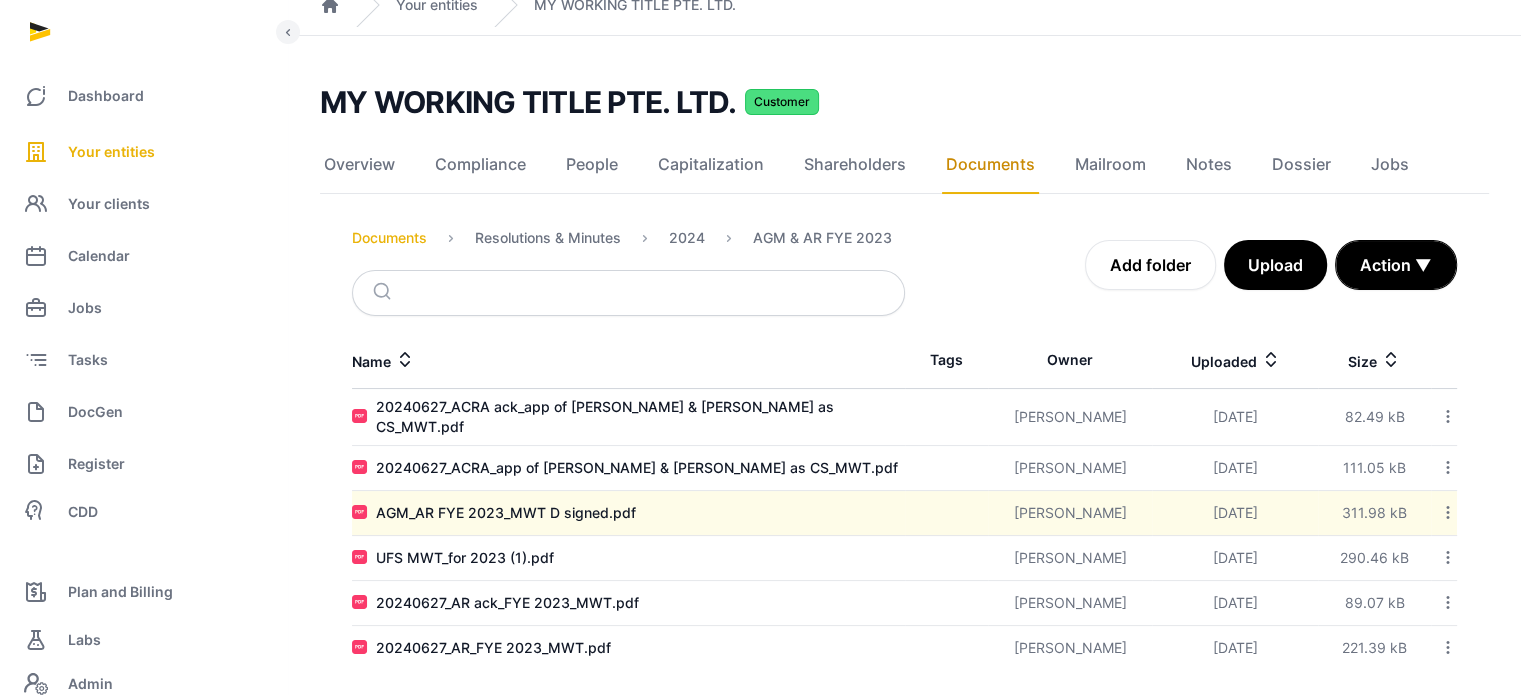click on "Documents" at bounding box center (389, 238) 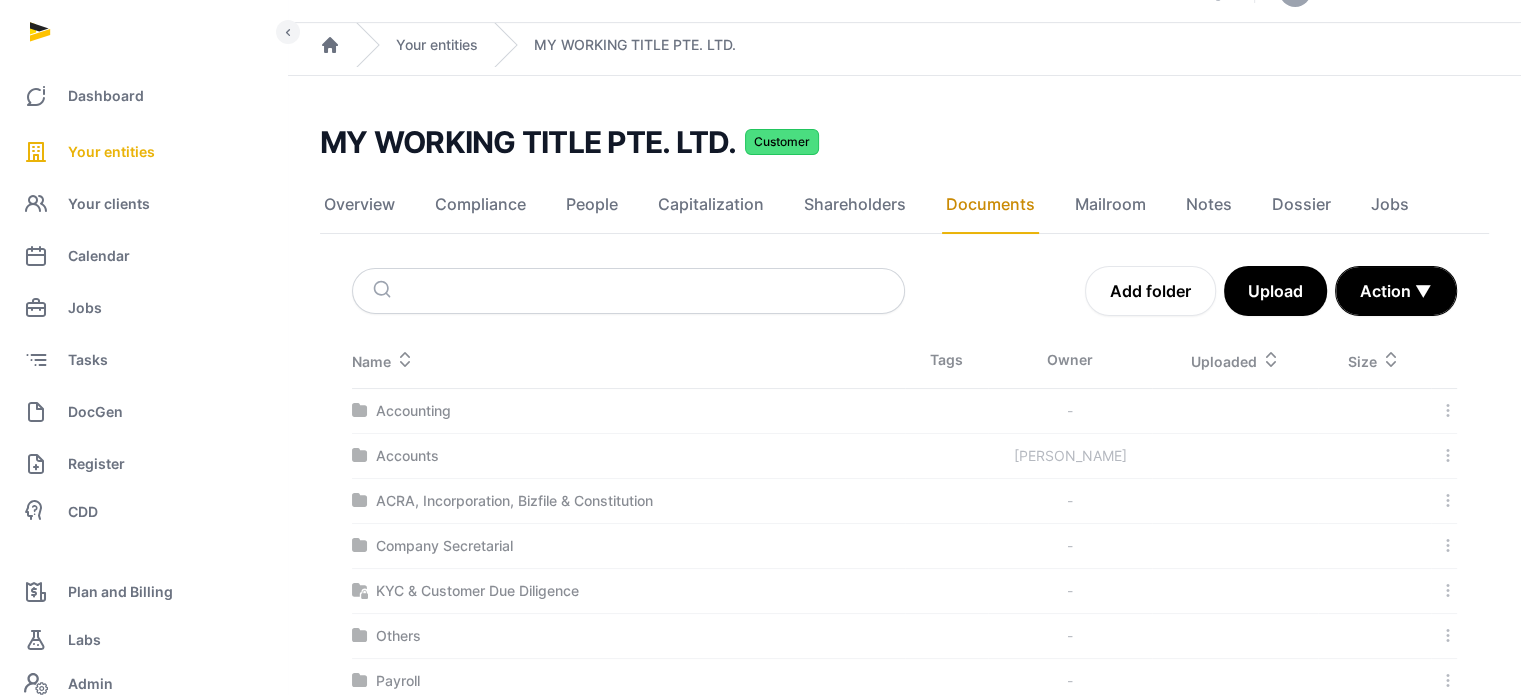 scroll, scrollTop: 81, scrollLeft: 0, axis: vertical 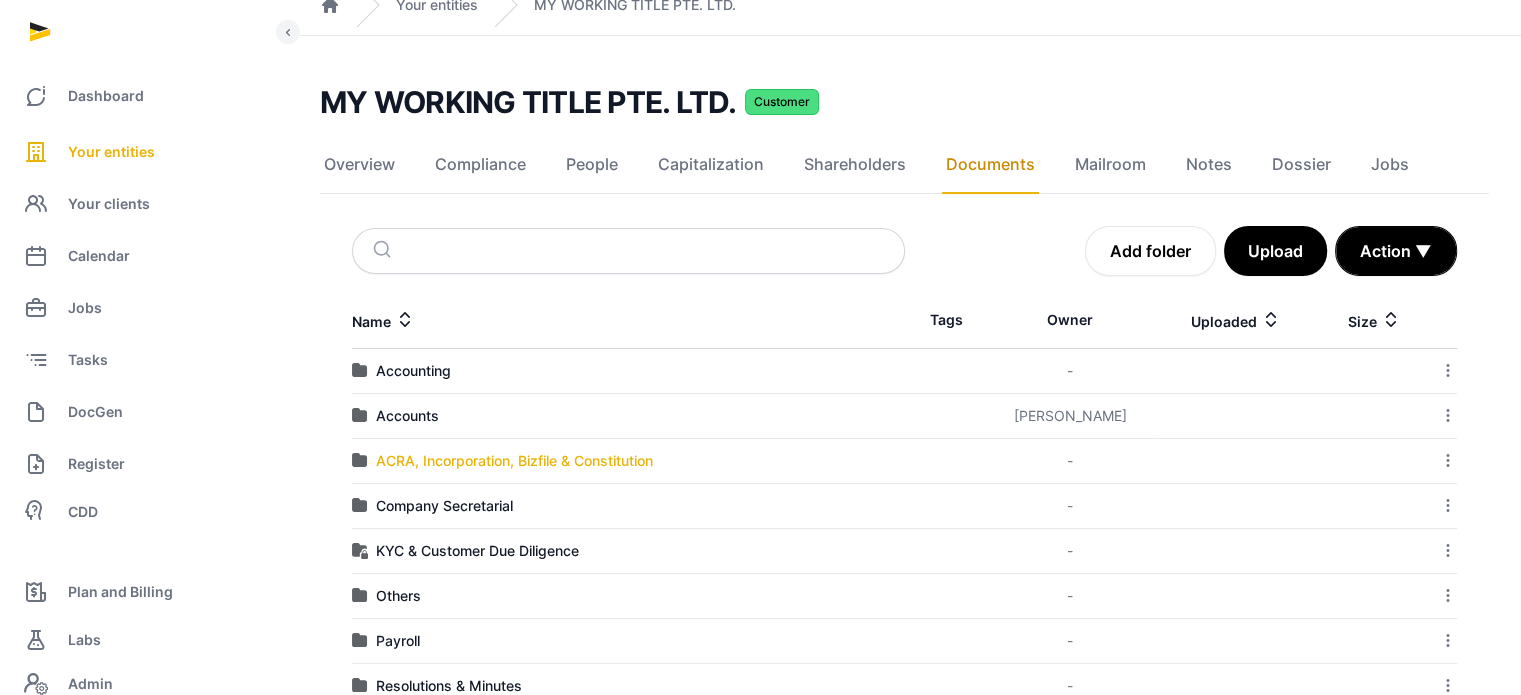 click on "ACRA, Incorporation, Bizfile & Constitution" at bounding box center [514, 461] 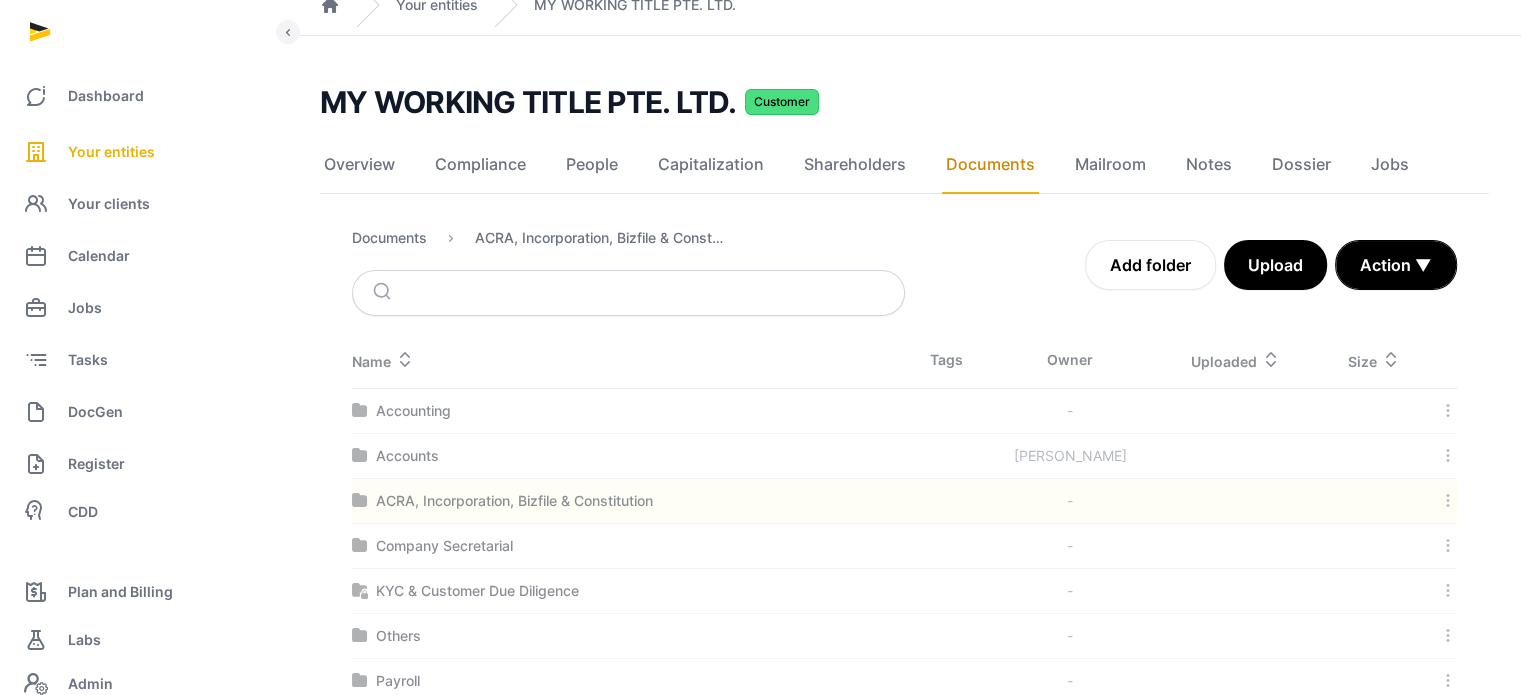 scroll, scrollTop: 0, scrollLeft: 0, axis: both 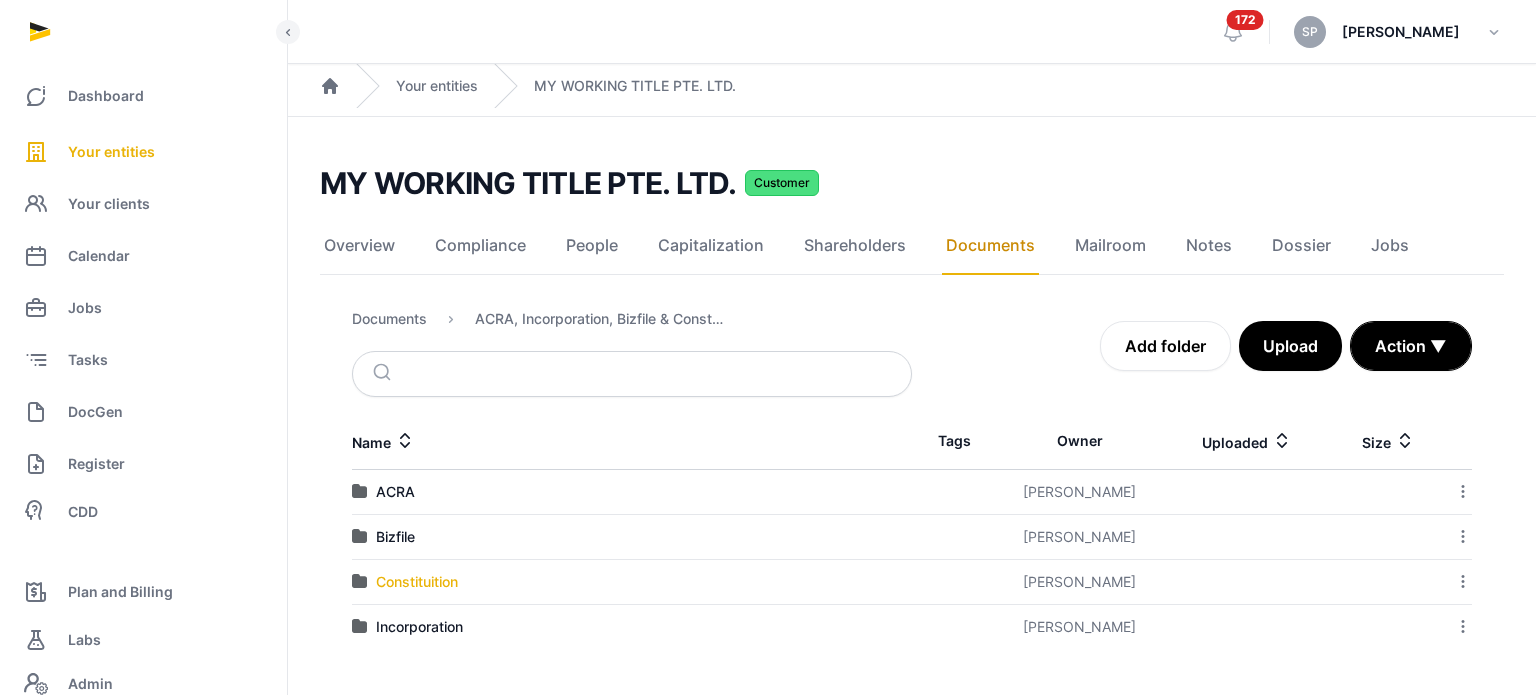 click on "Constituition" at bounding box center (417, 582) 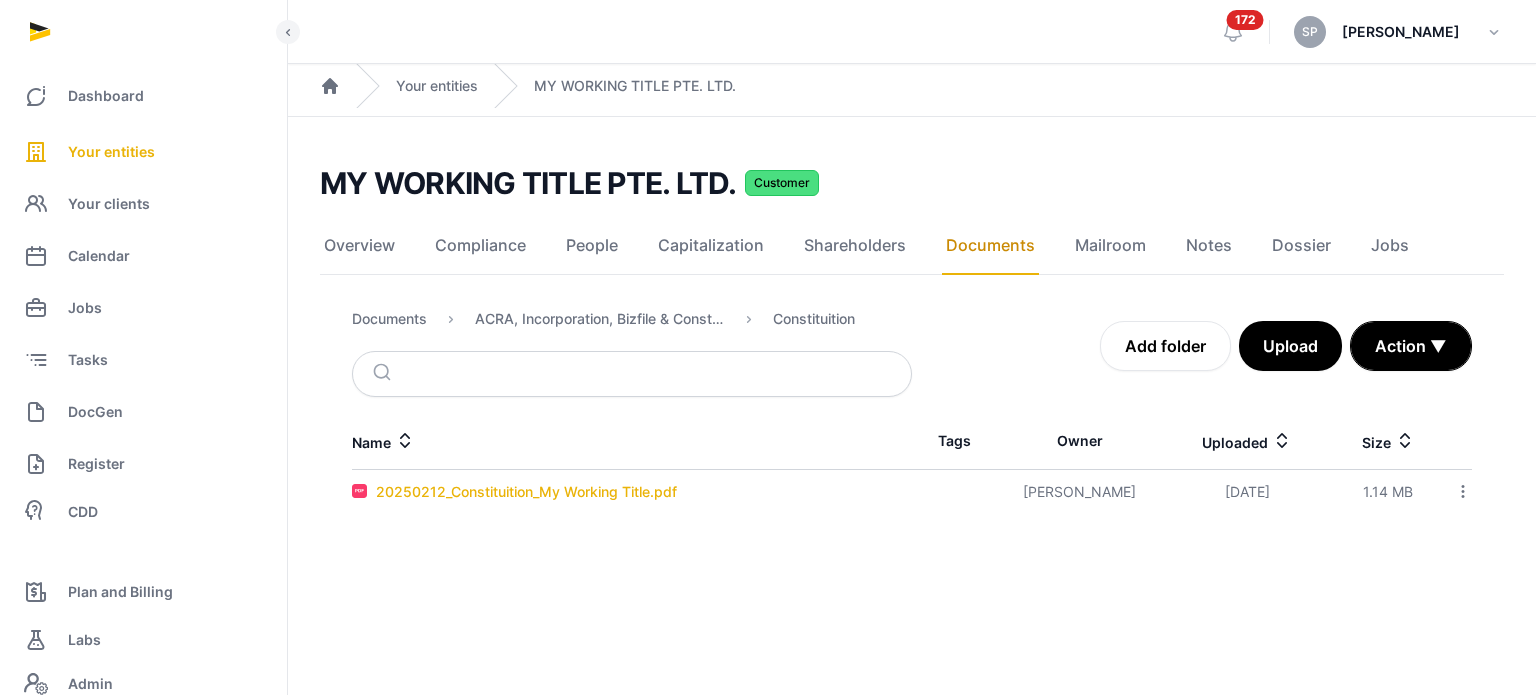 click on "20250212_Constituition_My Working Title.pdf" at bounding box center [526, 492] 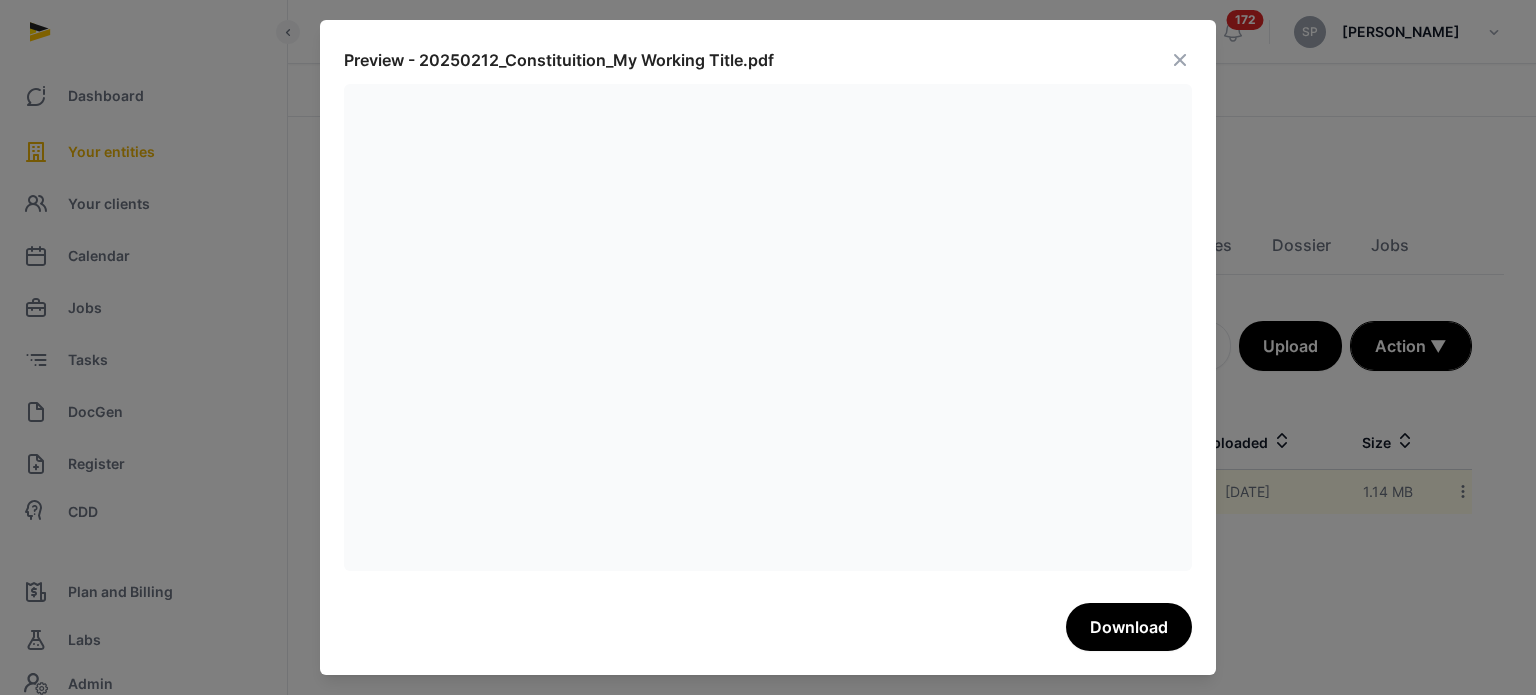 click at bounding box center [1180, 60] 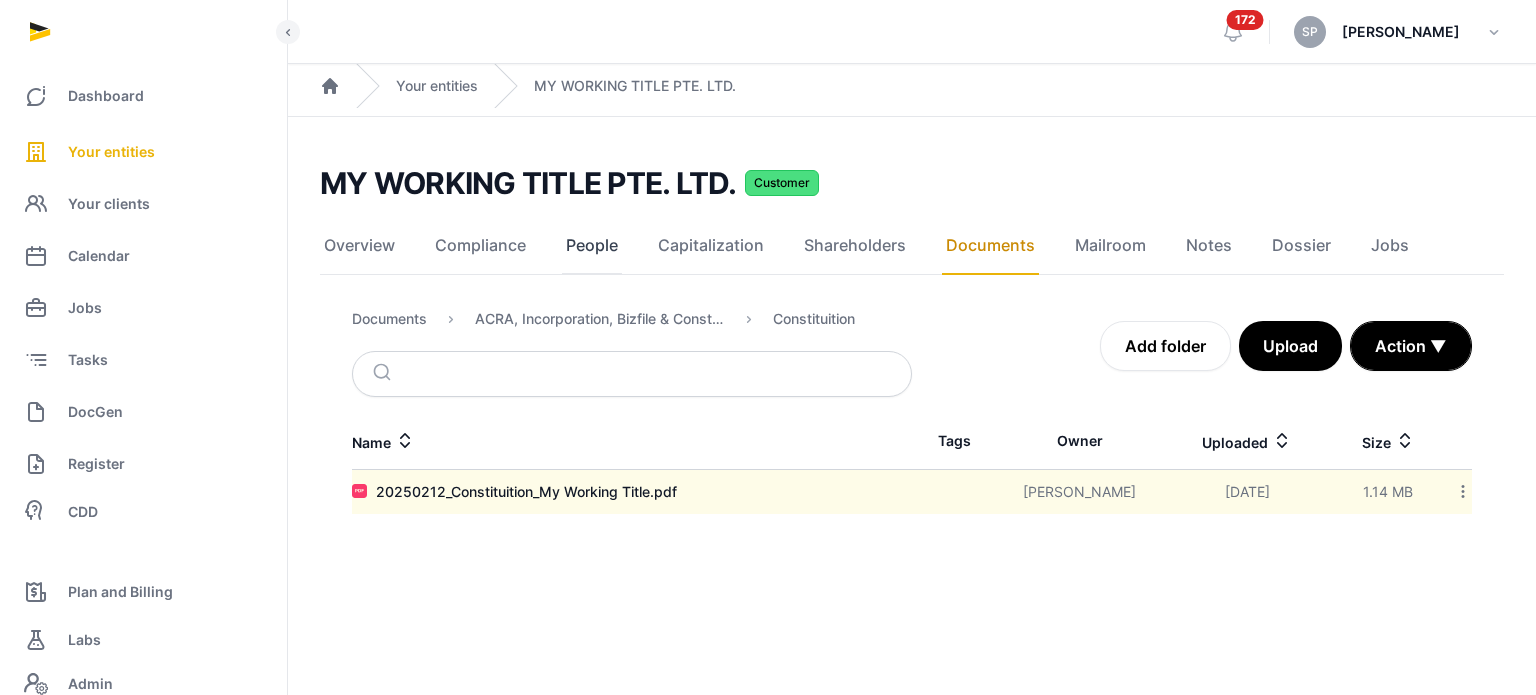 click on "People" 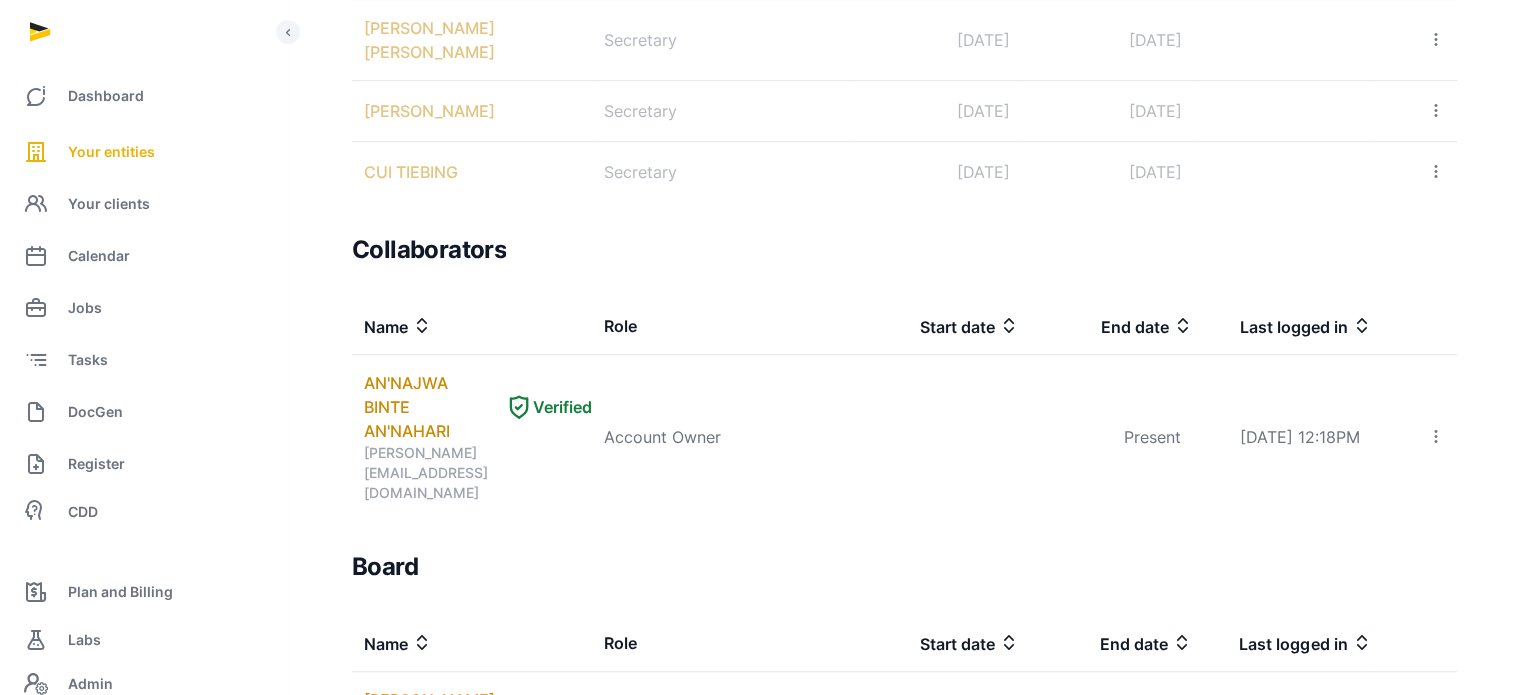 scroll, scrollTop: 1128, scrollLeft: 0, axis: vertical 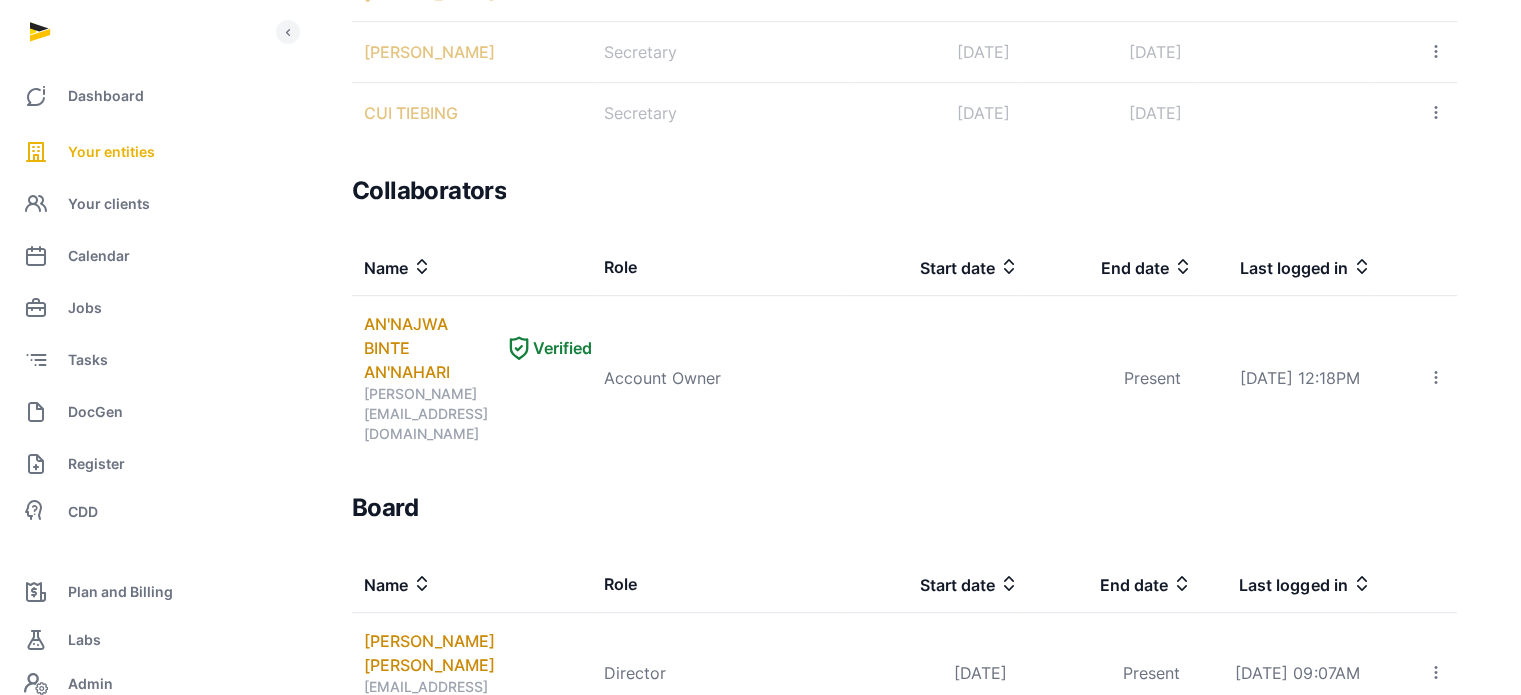 click on "CHNG HUI JIA, KAREN (ZHUANG HUIJIA)" at bounding box center [478, 774] 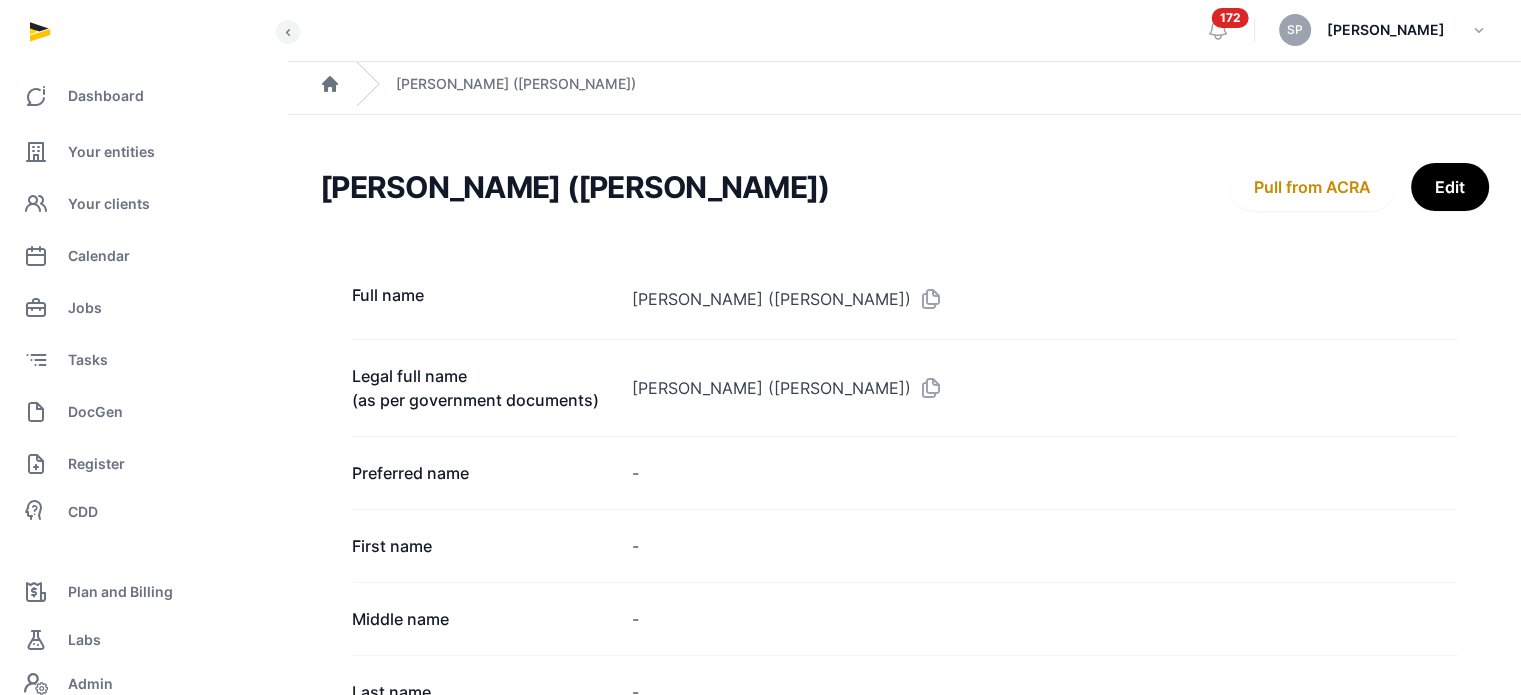 scroll, scrollTop: 0, scrollLeft: 0, axis: both 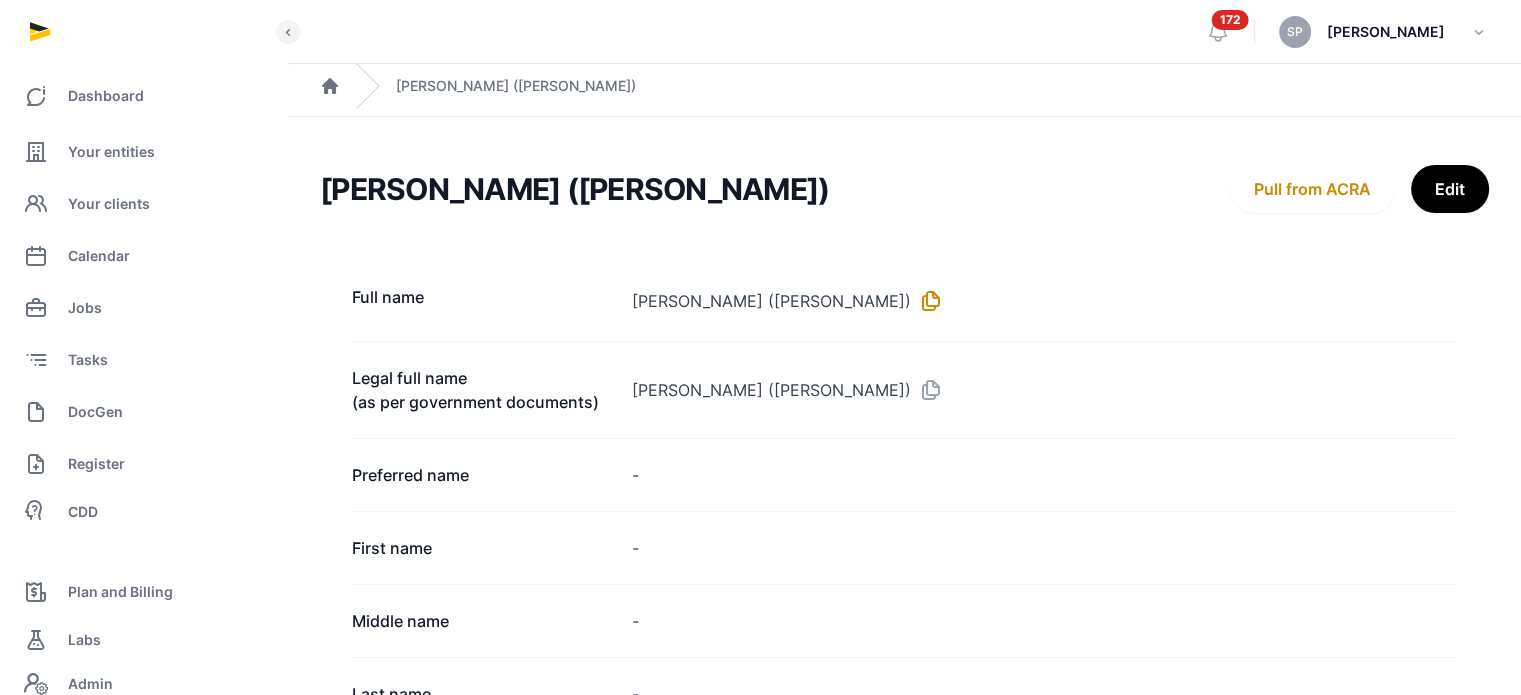 click at bounding box center [927, 301] 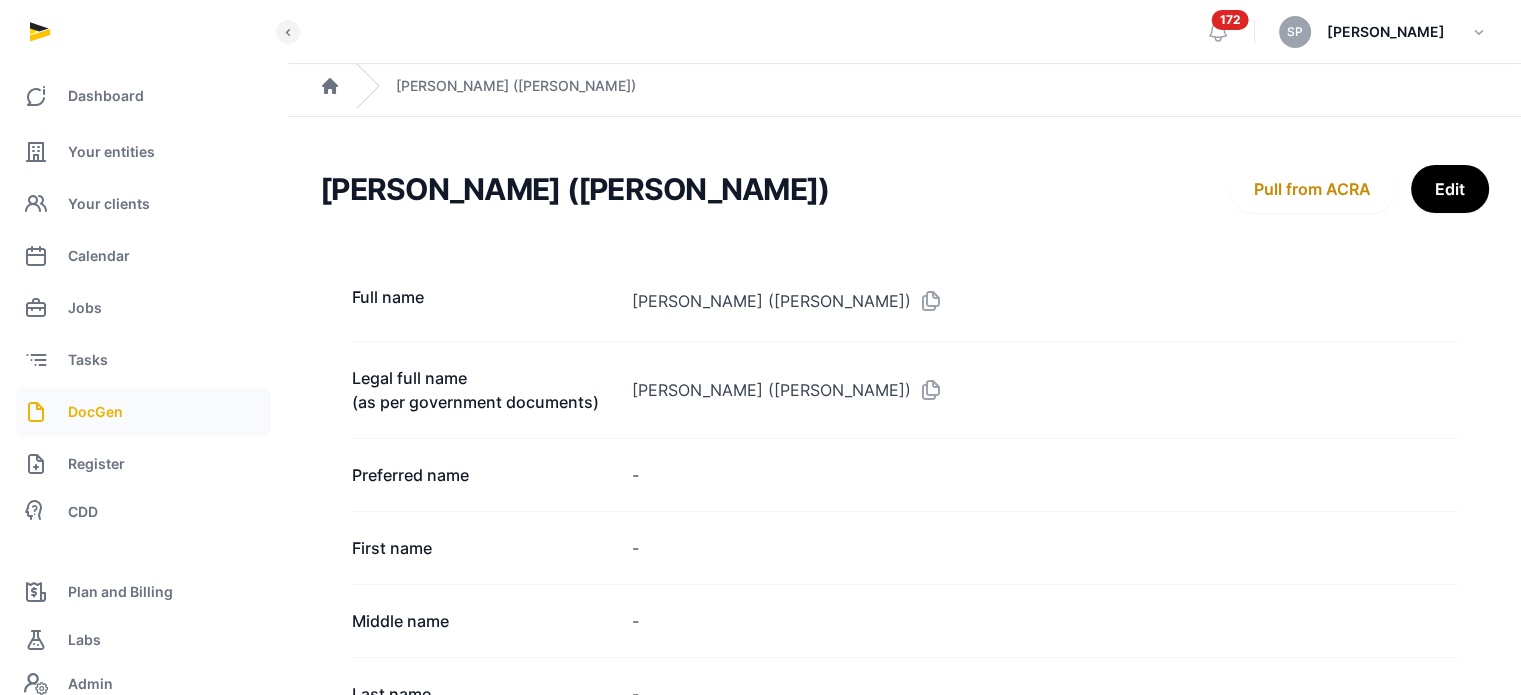 click on "DocGen" at bounding box center [143, 412] 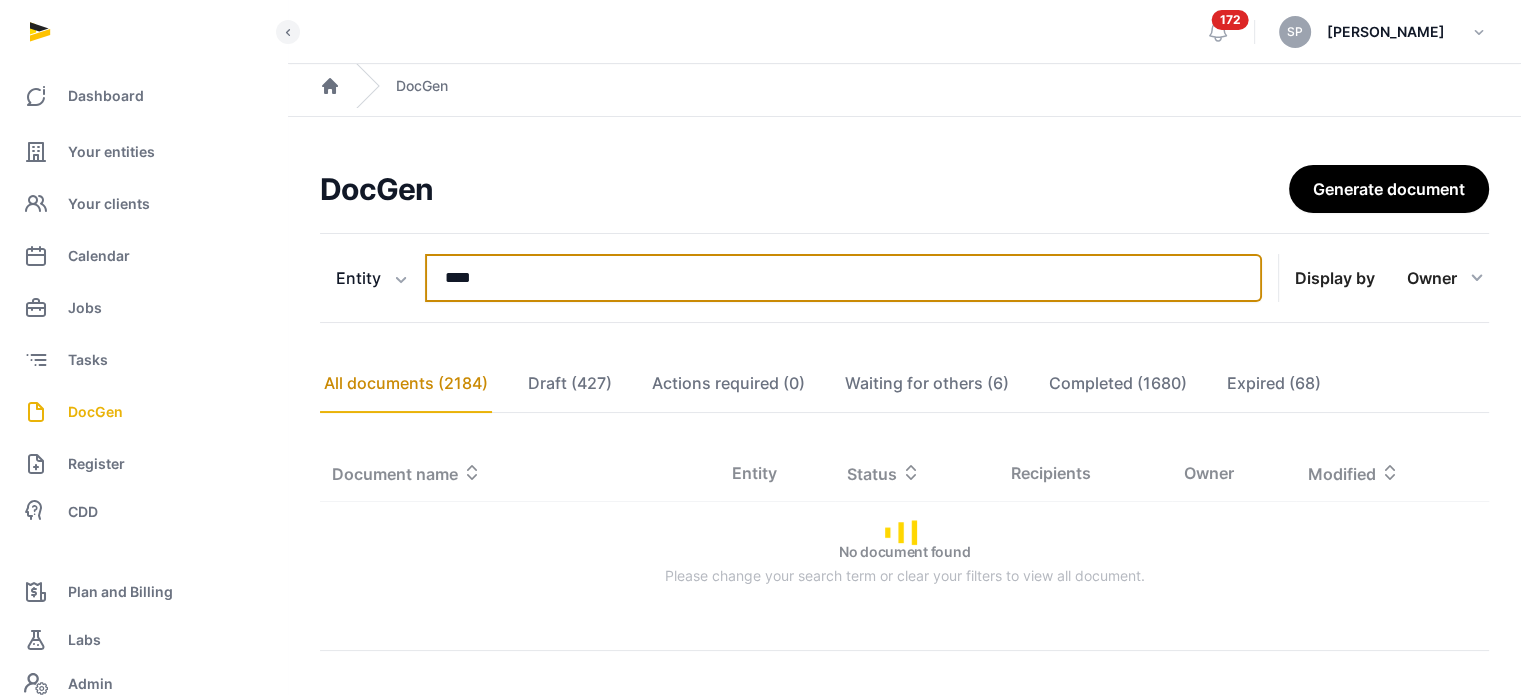 click on "****" at bounding box center [843, 278] 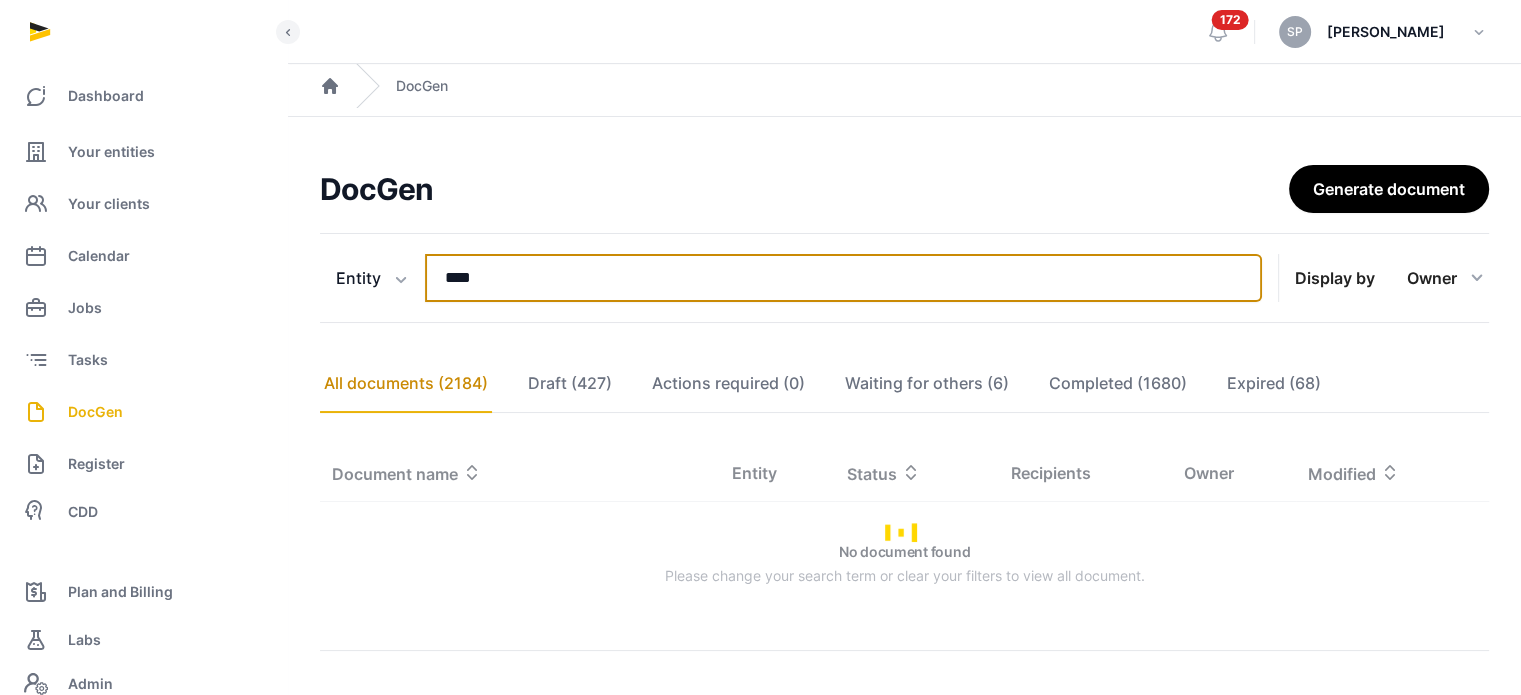 click on "****" at bounding box center (843, 278) 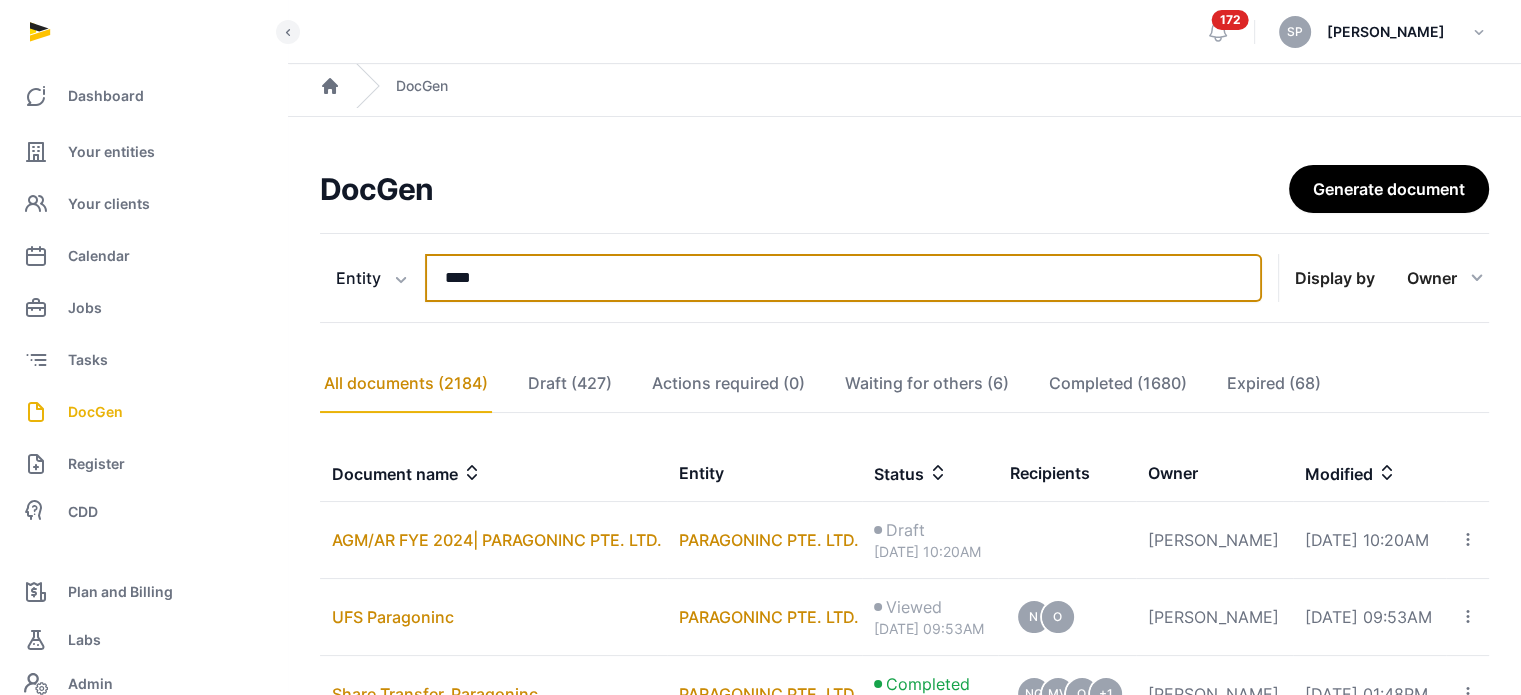 click on "****" at bounding box center [843, 278] 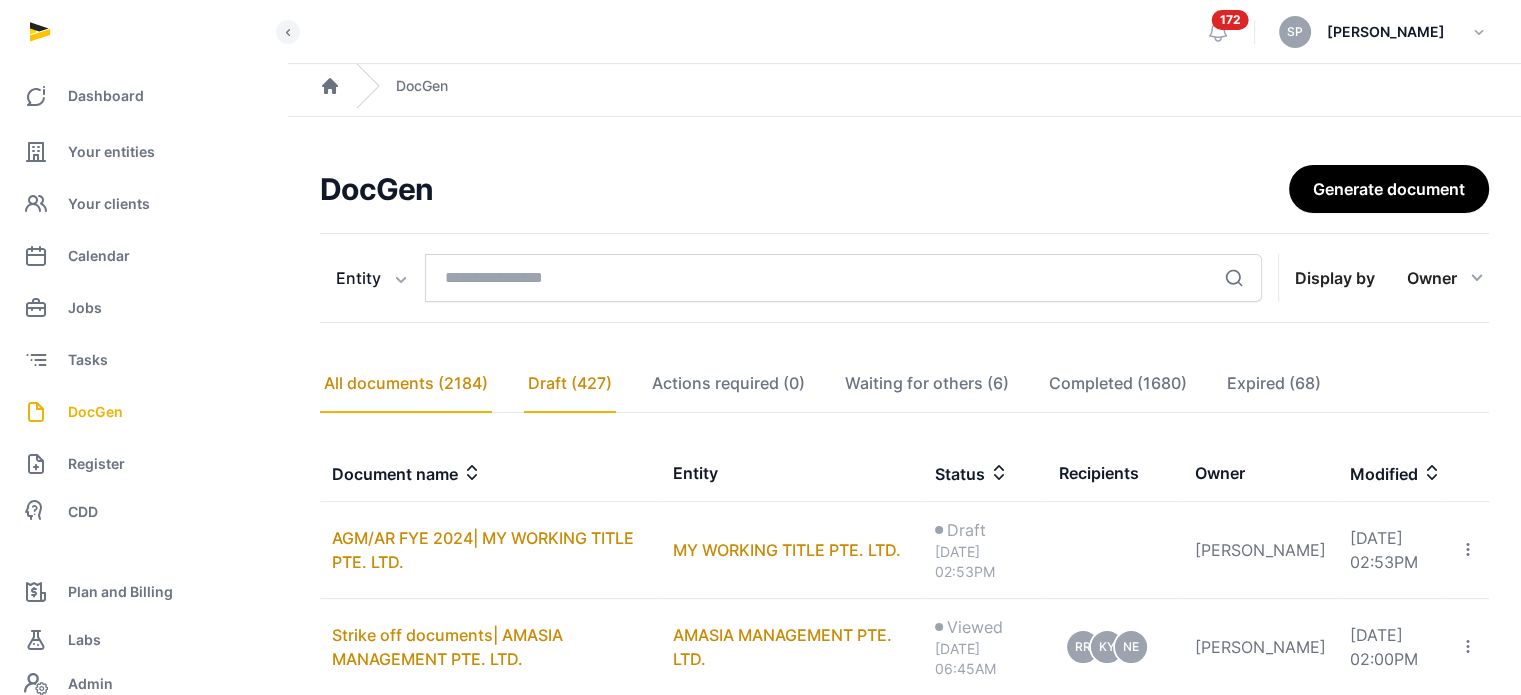 click on "Draft (427)" 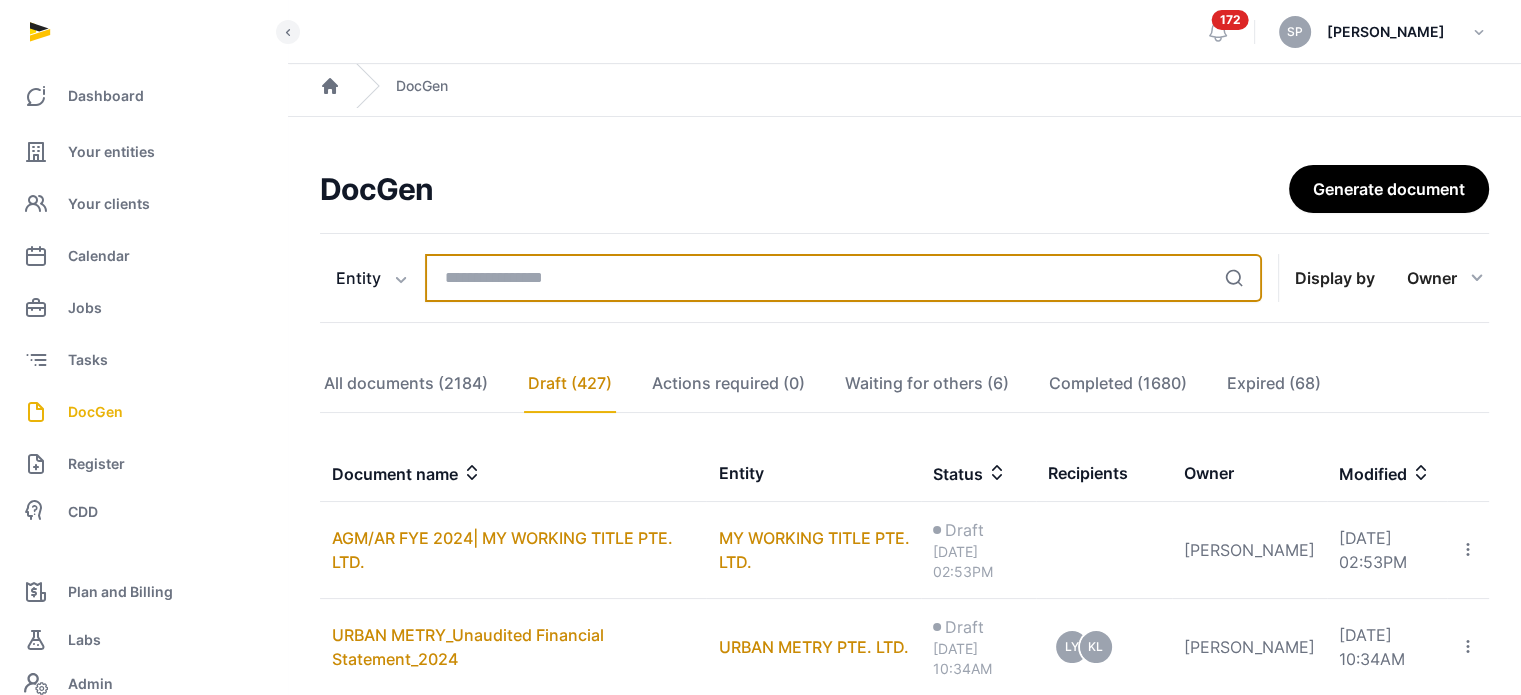 click at bounding box center (843, 278) 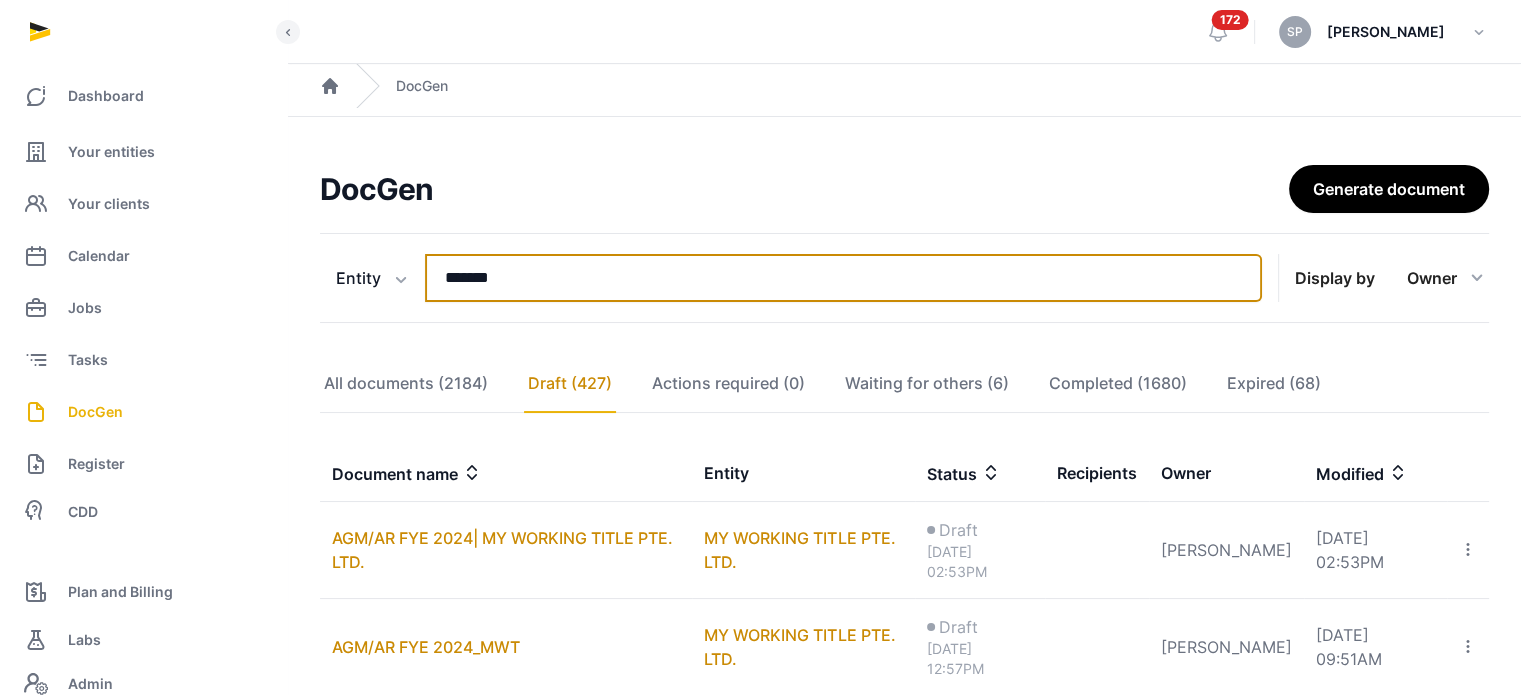 type on "*******" 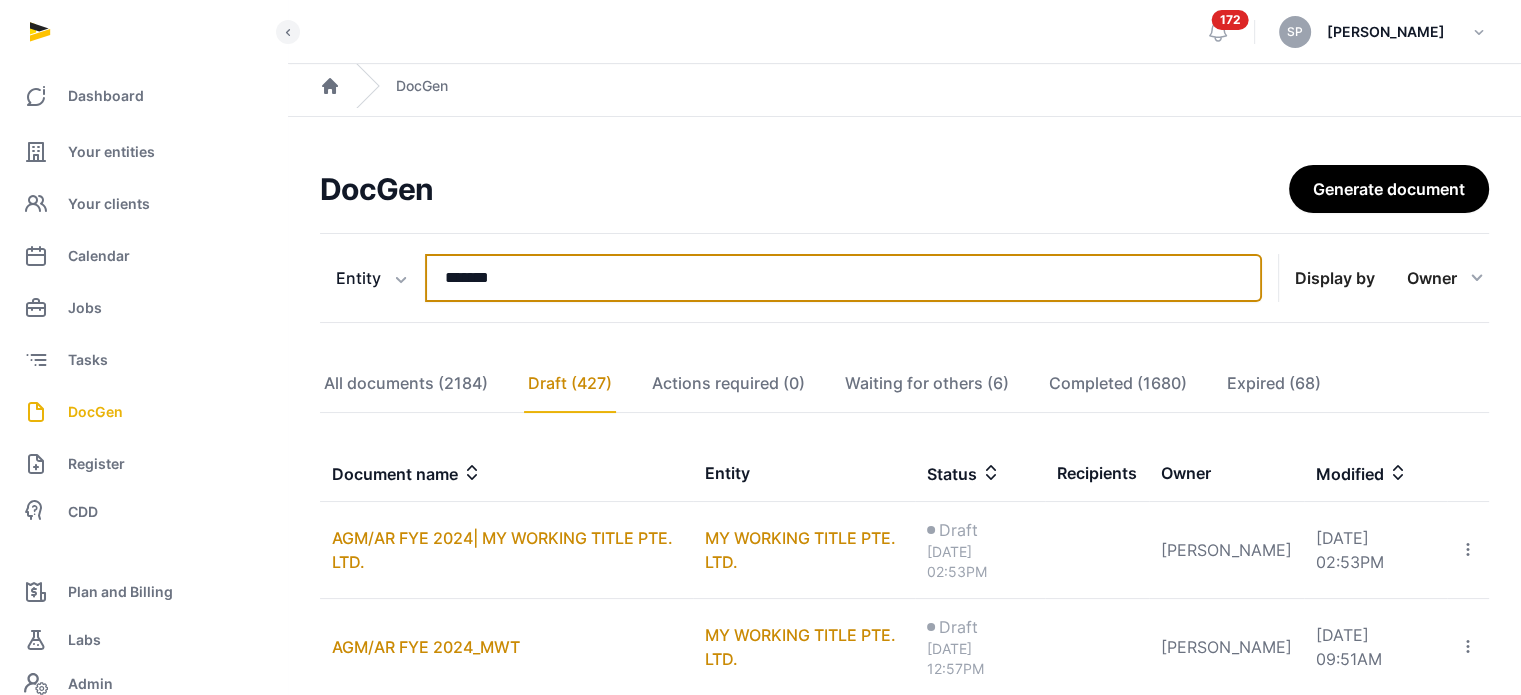 scroll, scrollTop: 272, scrollLeft: 0, axis: vertical 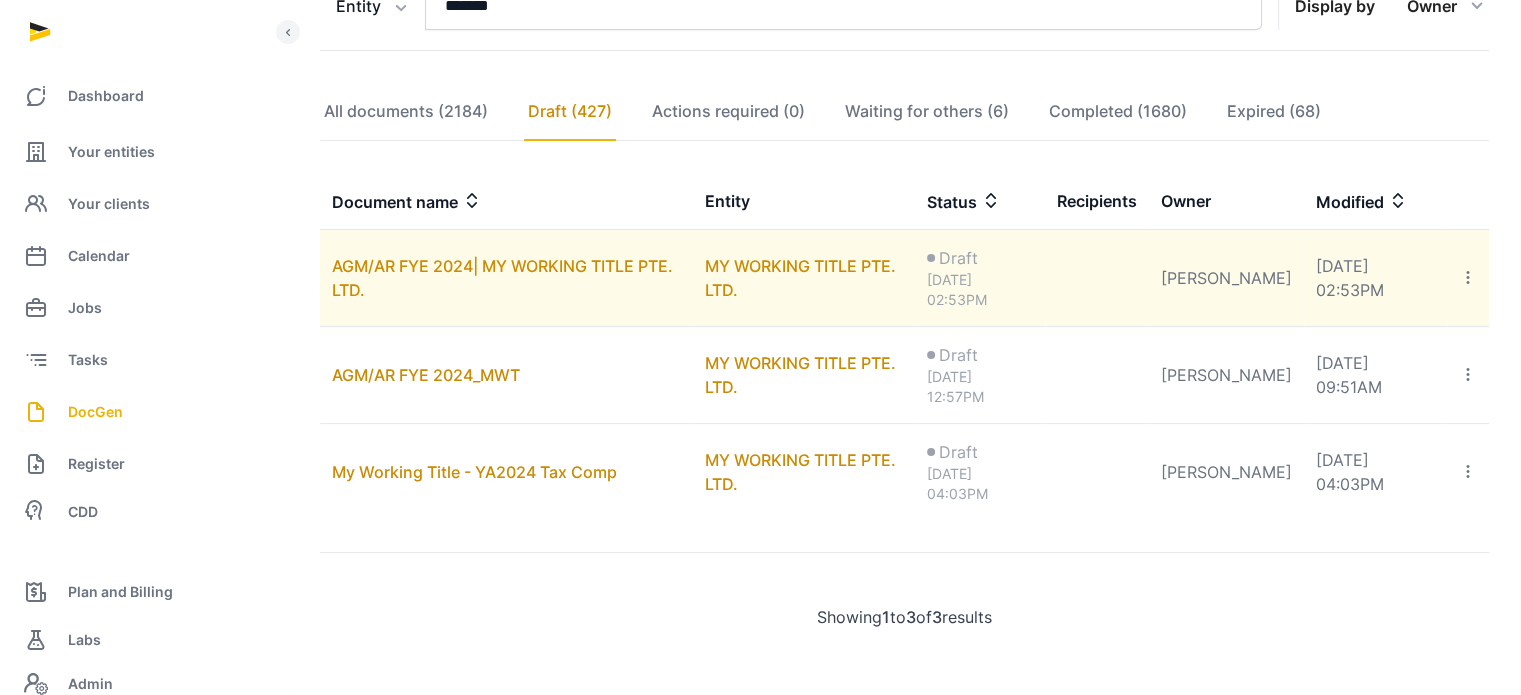 click 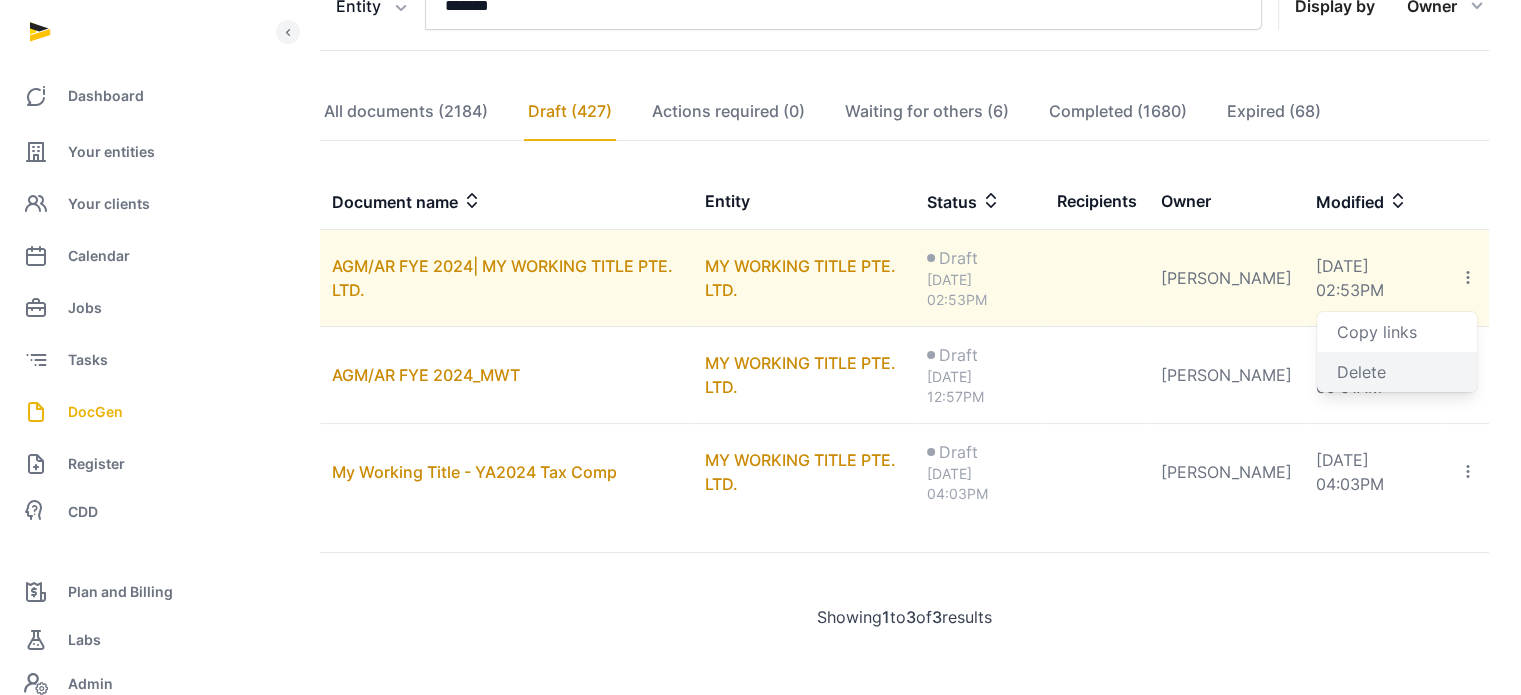 click on "Delete" 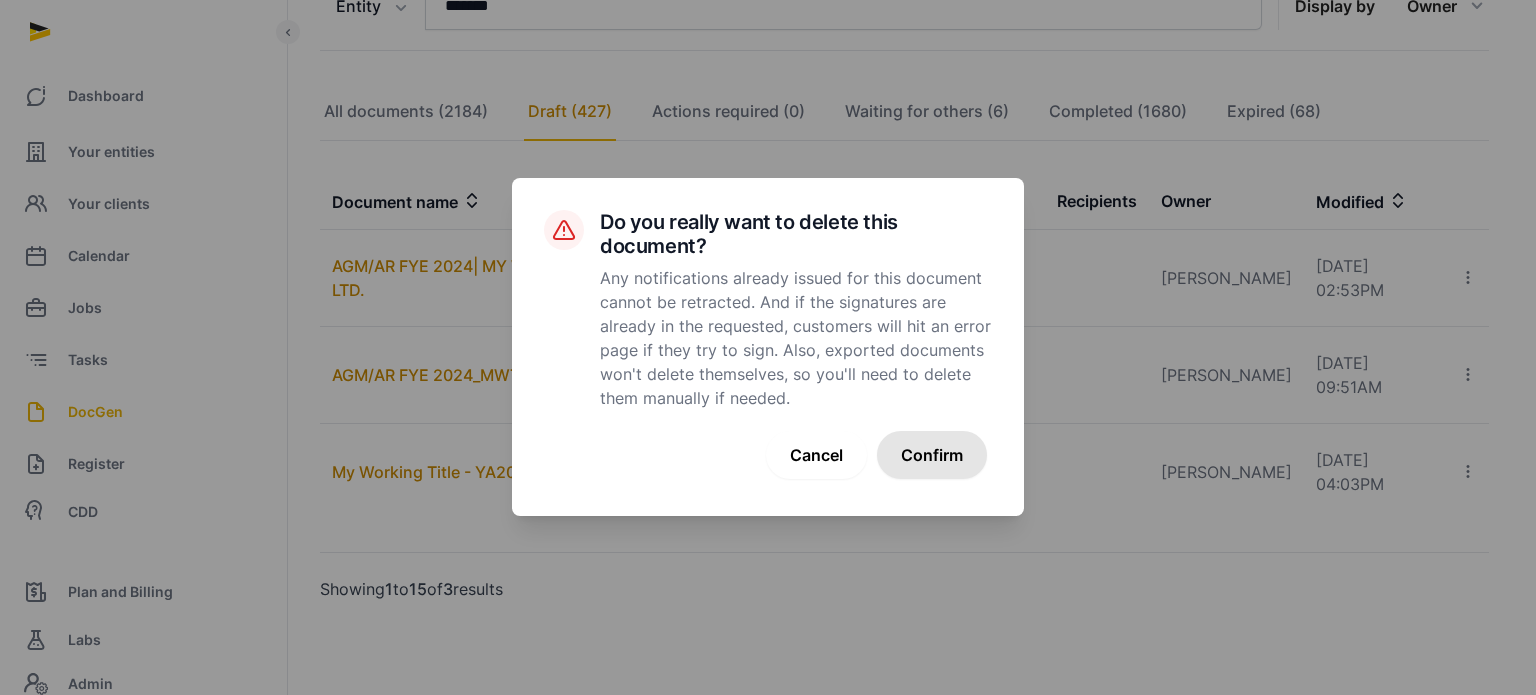 click on "Confirm" at bounding box center (932, 455) 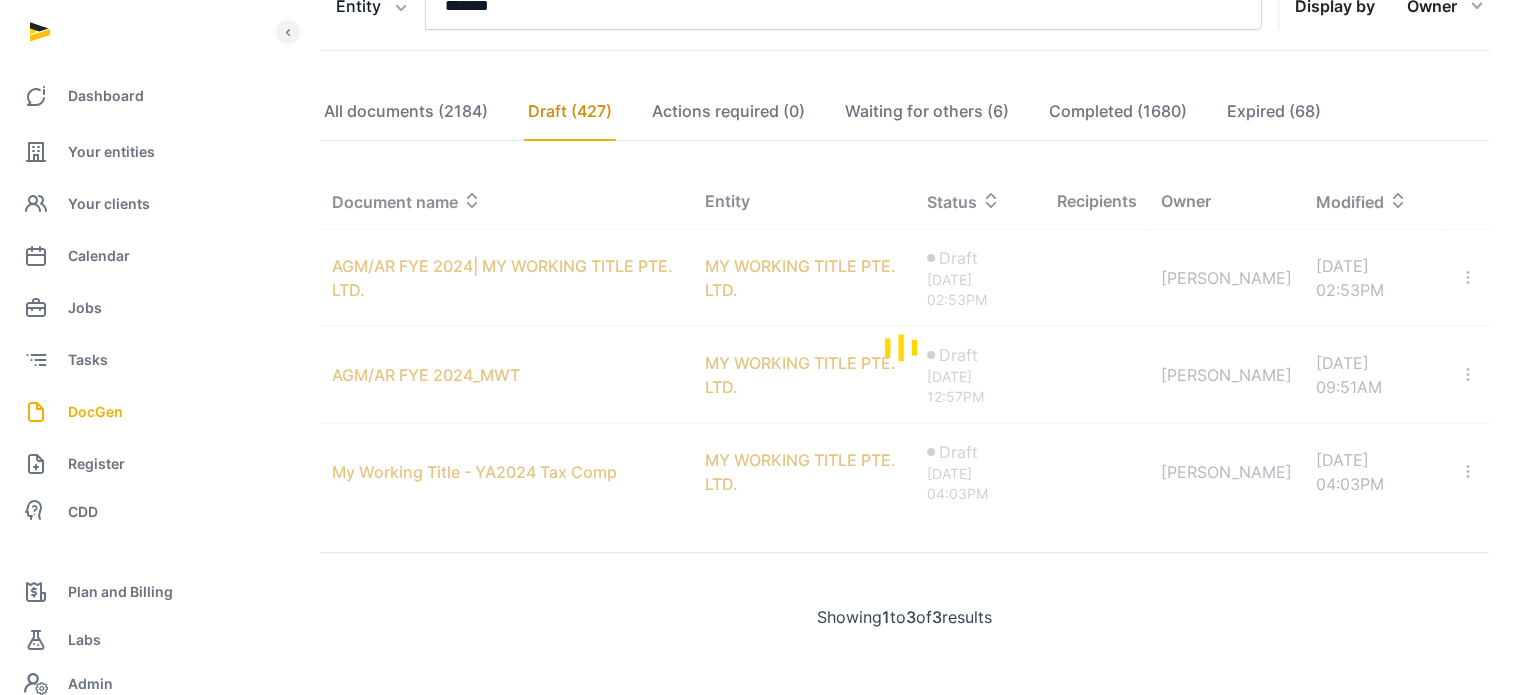 scroll, scrollTop: 175, scrollLeft: 0, axis: vertical 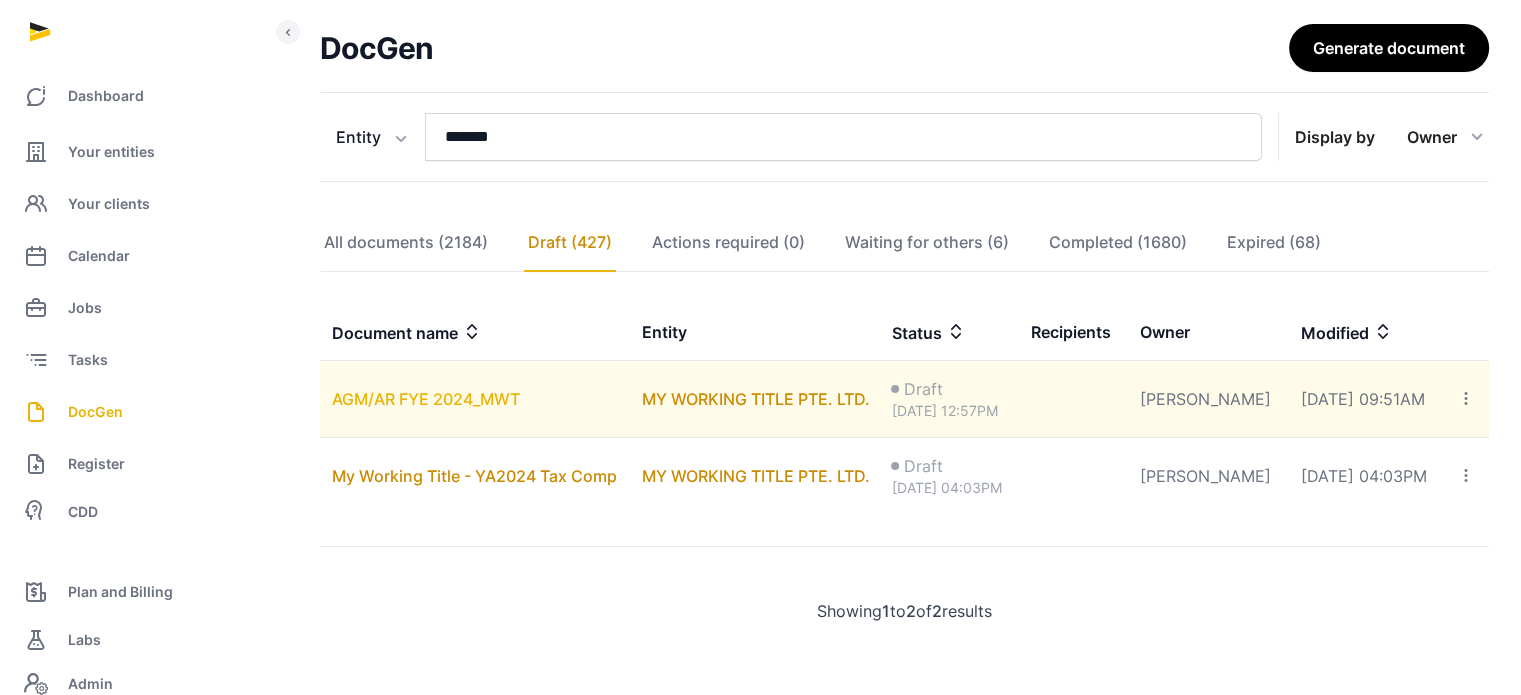 click on "AGM/AR FYE 2024_MWT" at bounding box center [426, 399] 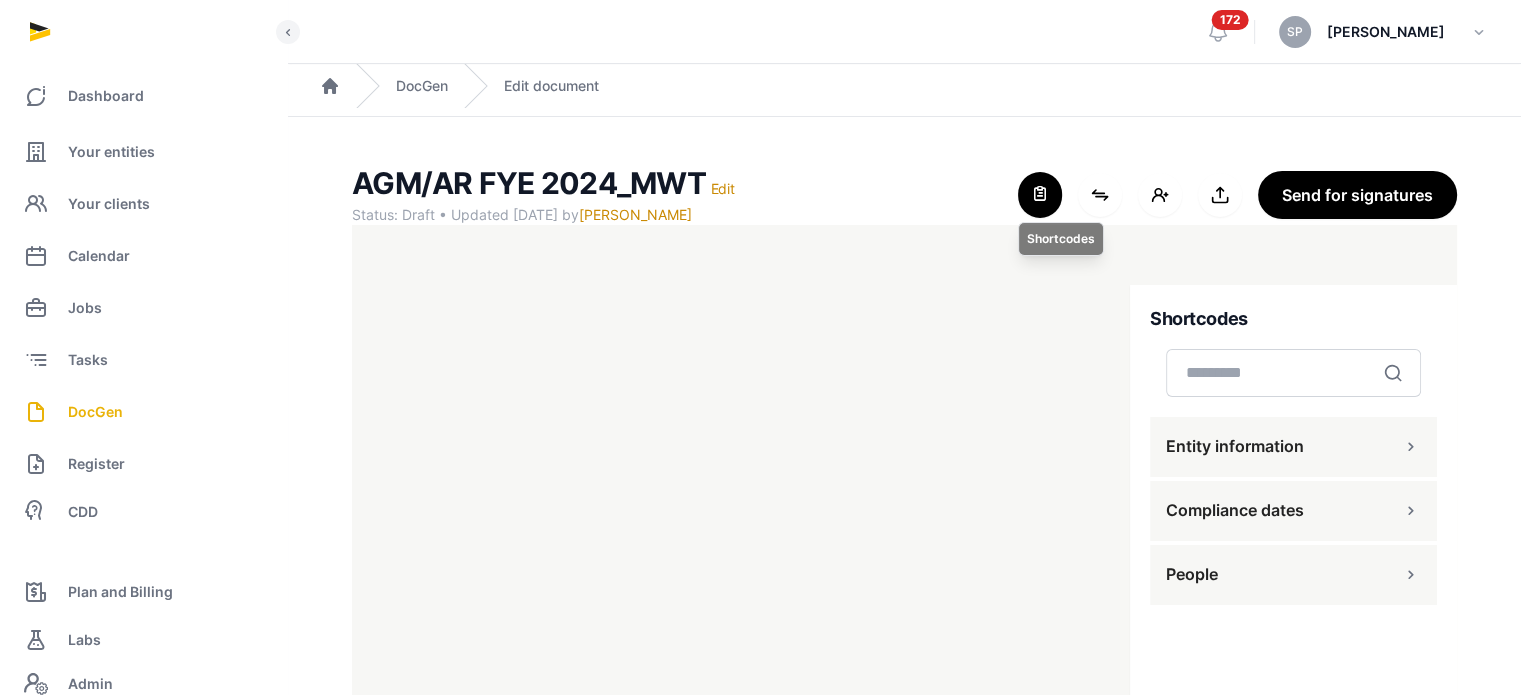 click at bounding box center (1040, 195) 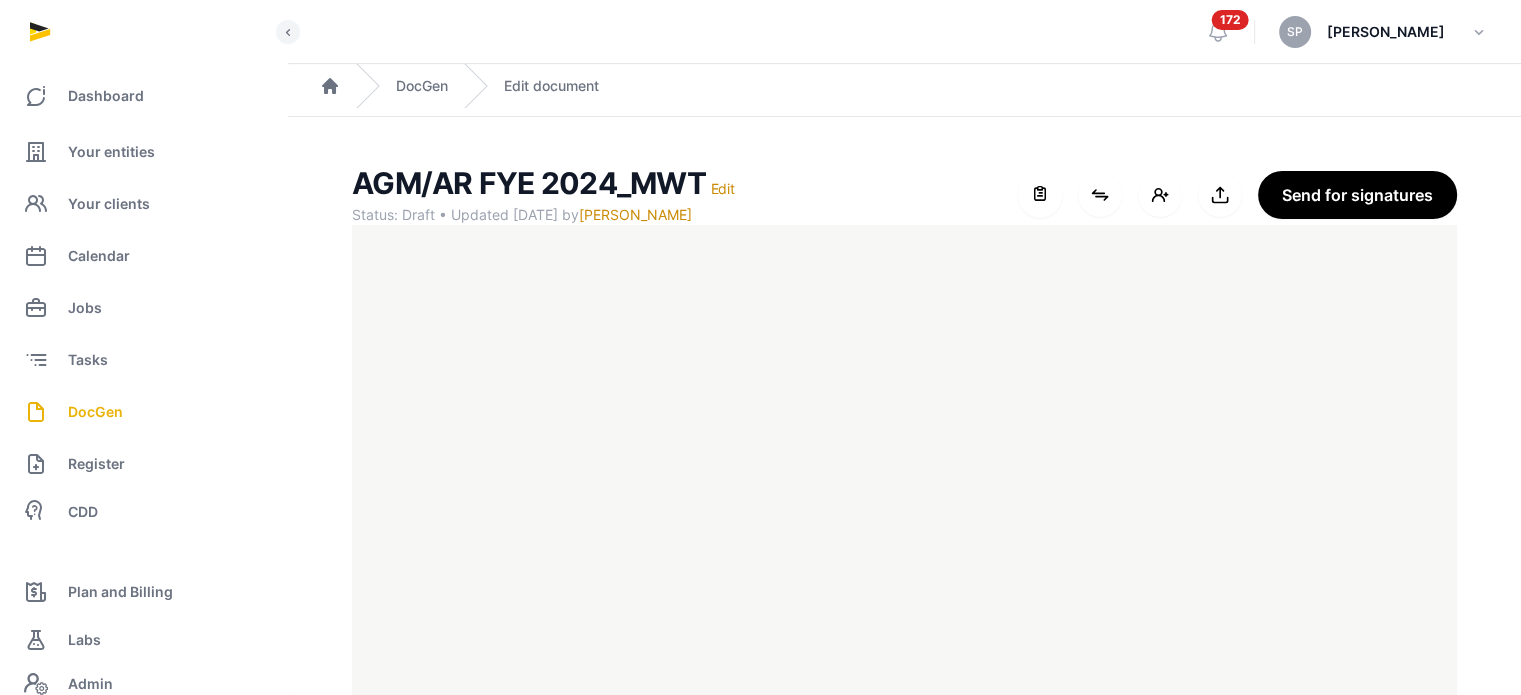 scroll, scrollTop: 91, scrollLeft: 0, axis: vertical 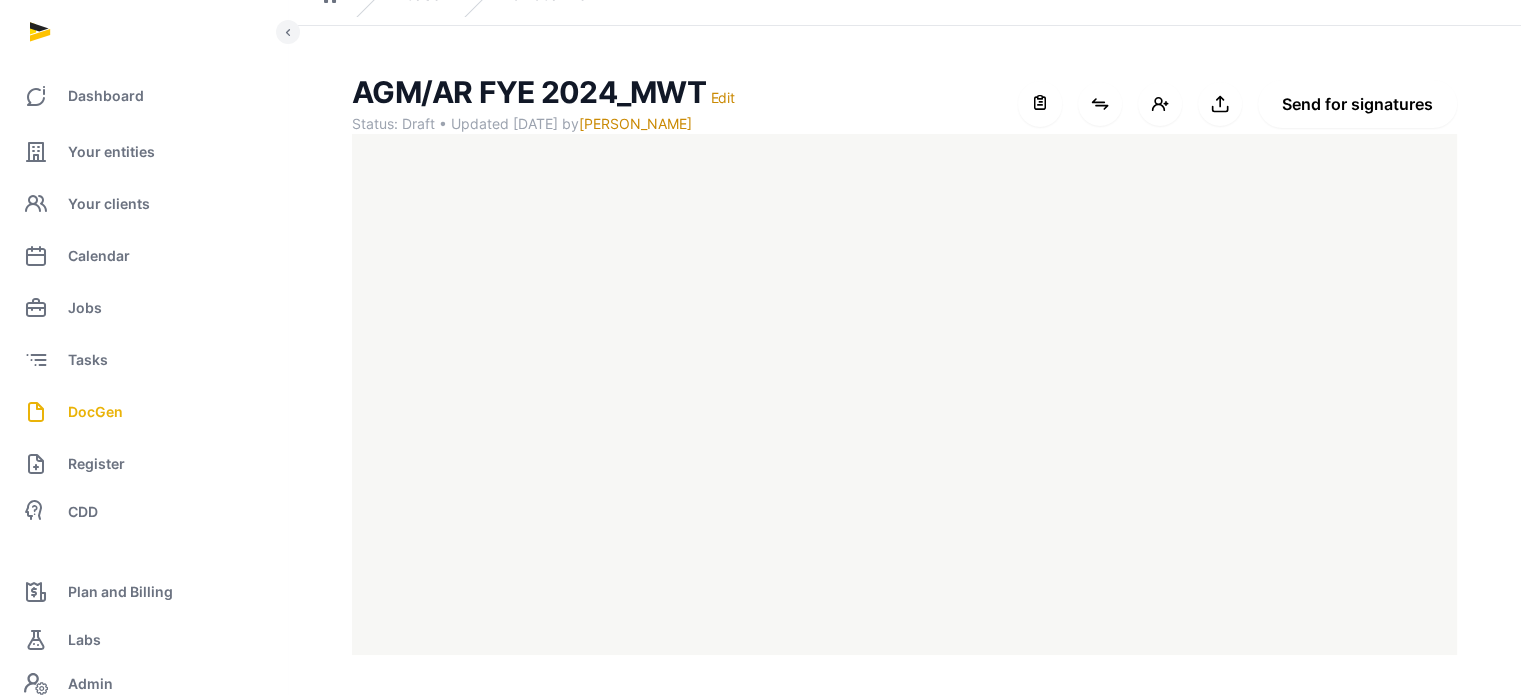 click on "Send for signatures" at bounding box center [1357, 104] 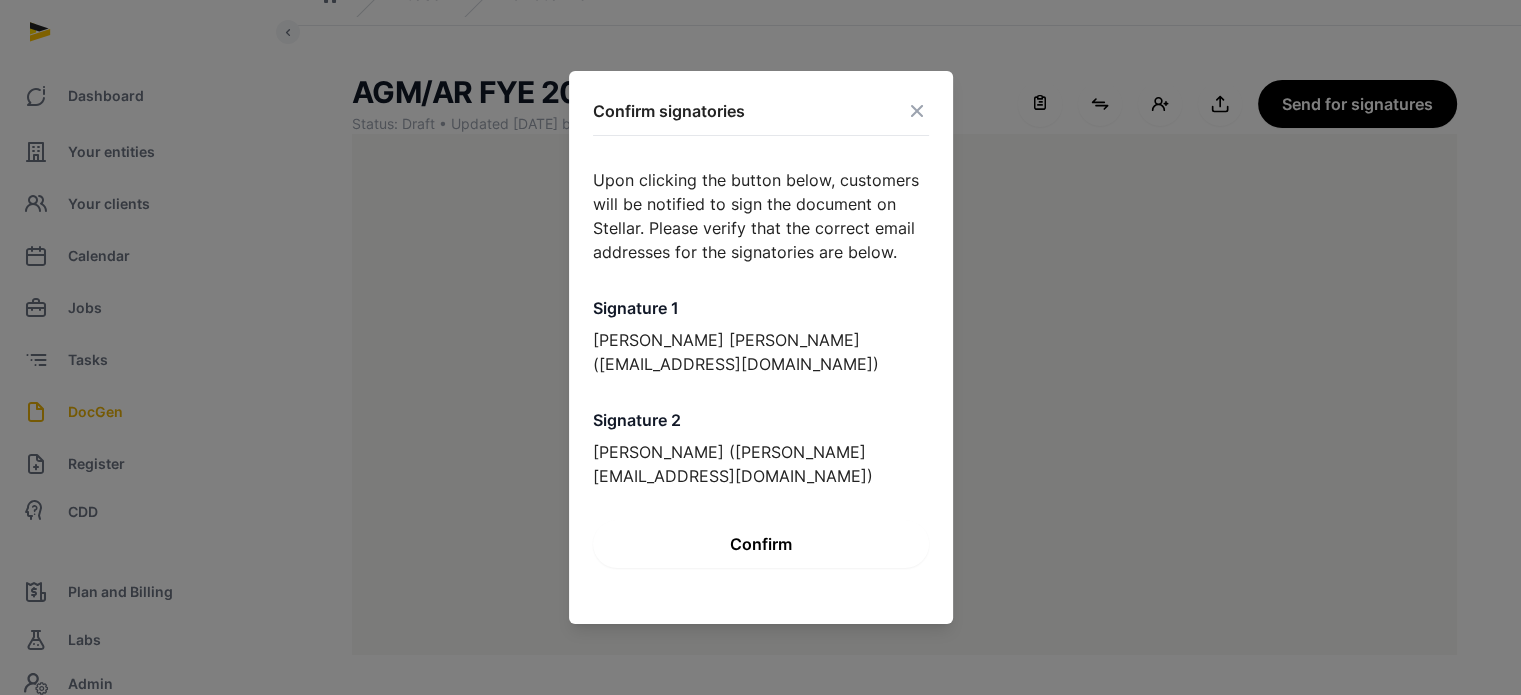 click on "Confirm" at bounding box center (761, 544) 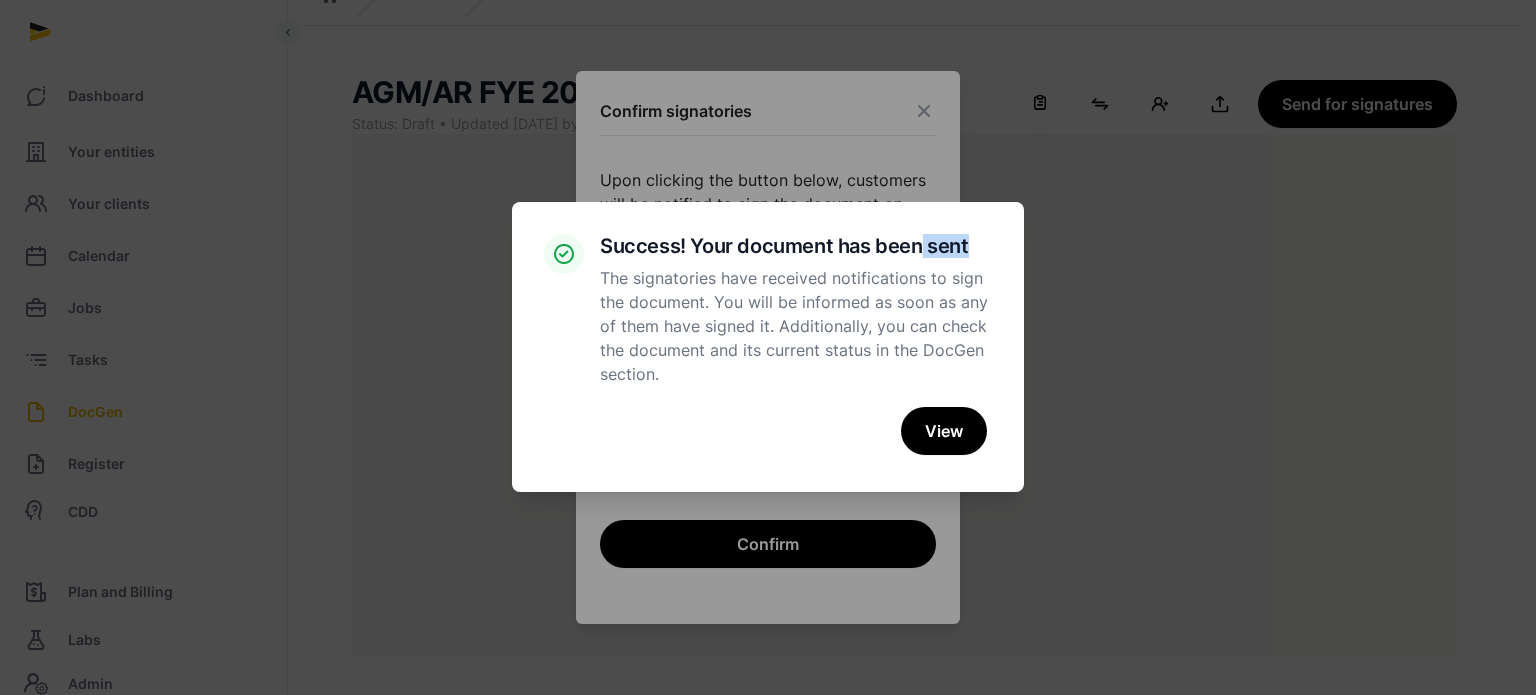 drag, startPoint x: 972, startPoint y: 6, endPoint x: 918, endPoint y: 109, distance: 116.297035 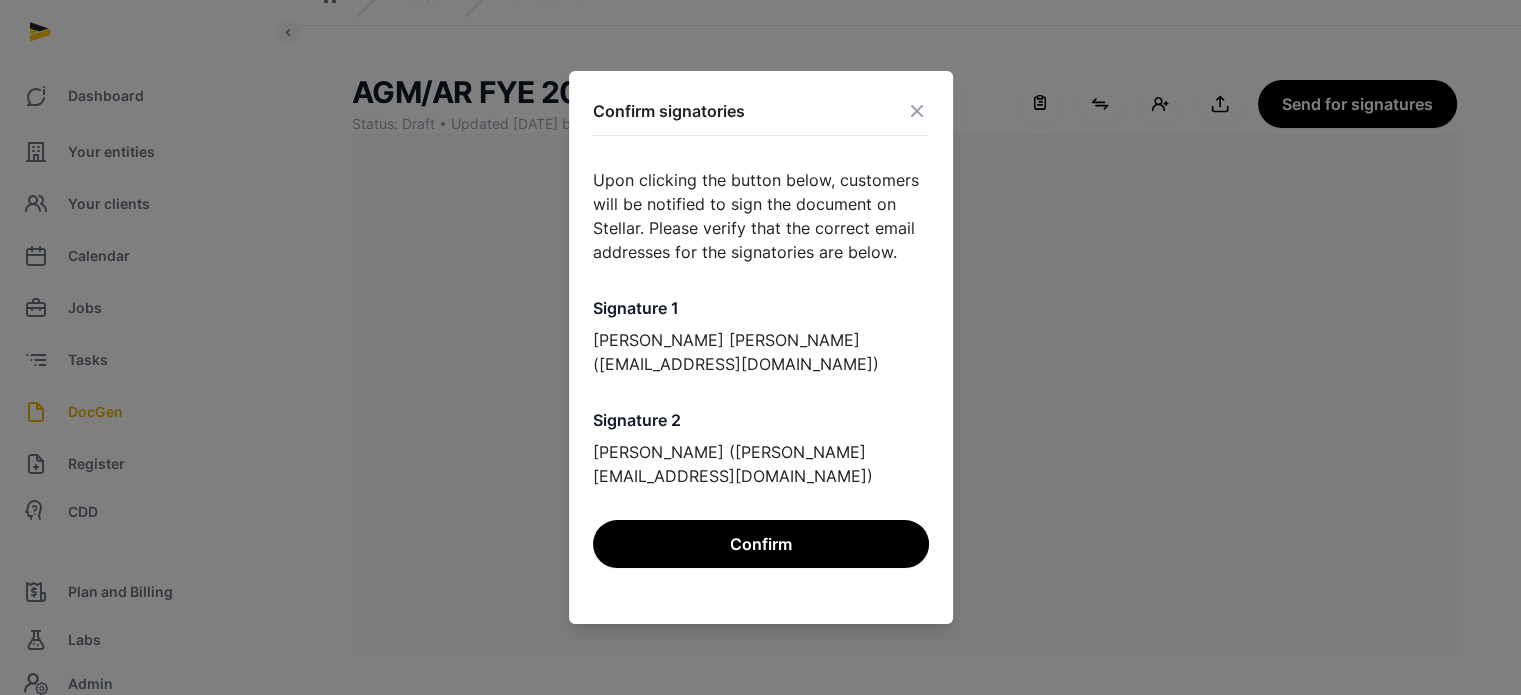 click at bounding box center [917, 111] 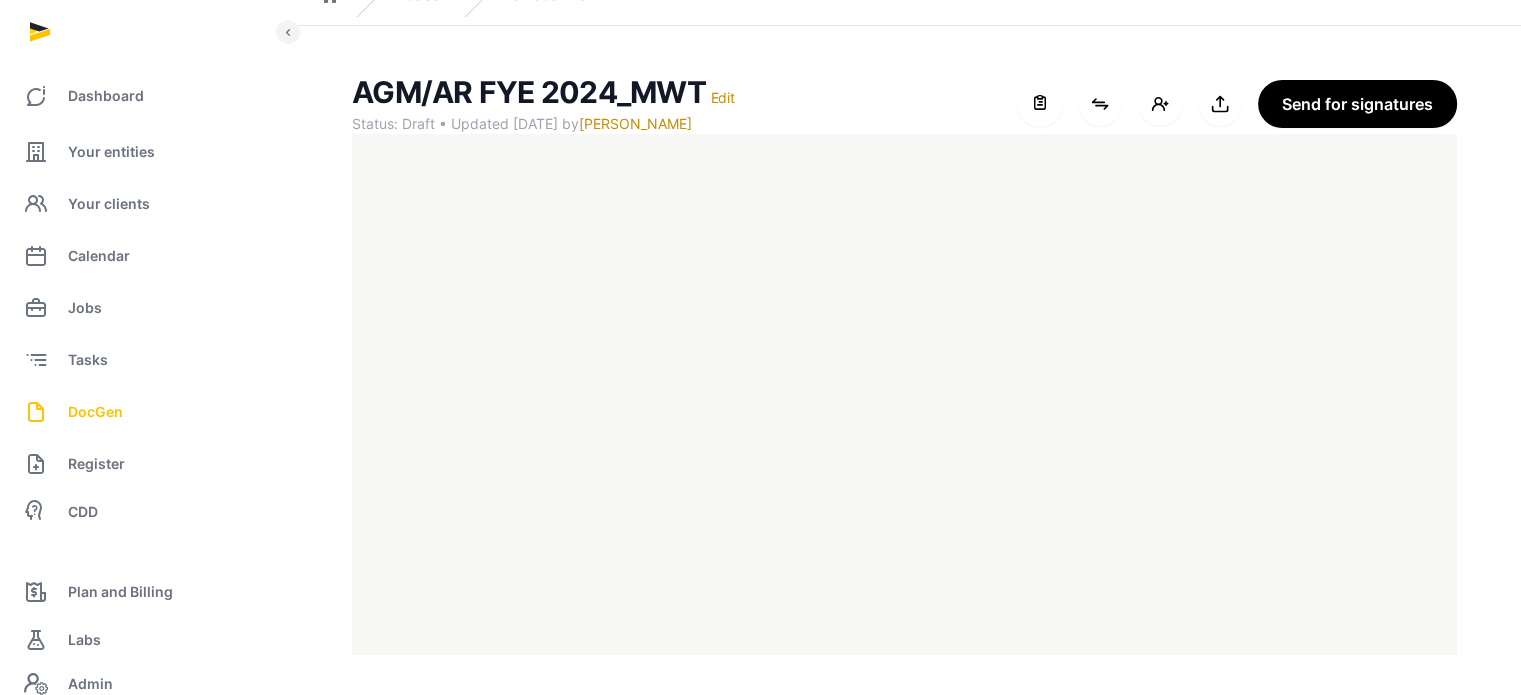 click on "DocGen" at bounding box center [95, 412] 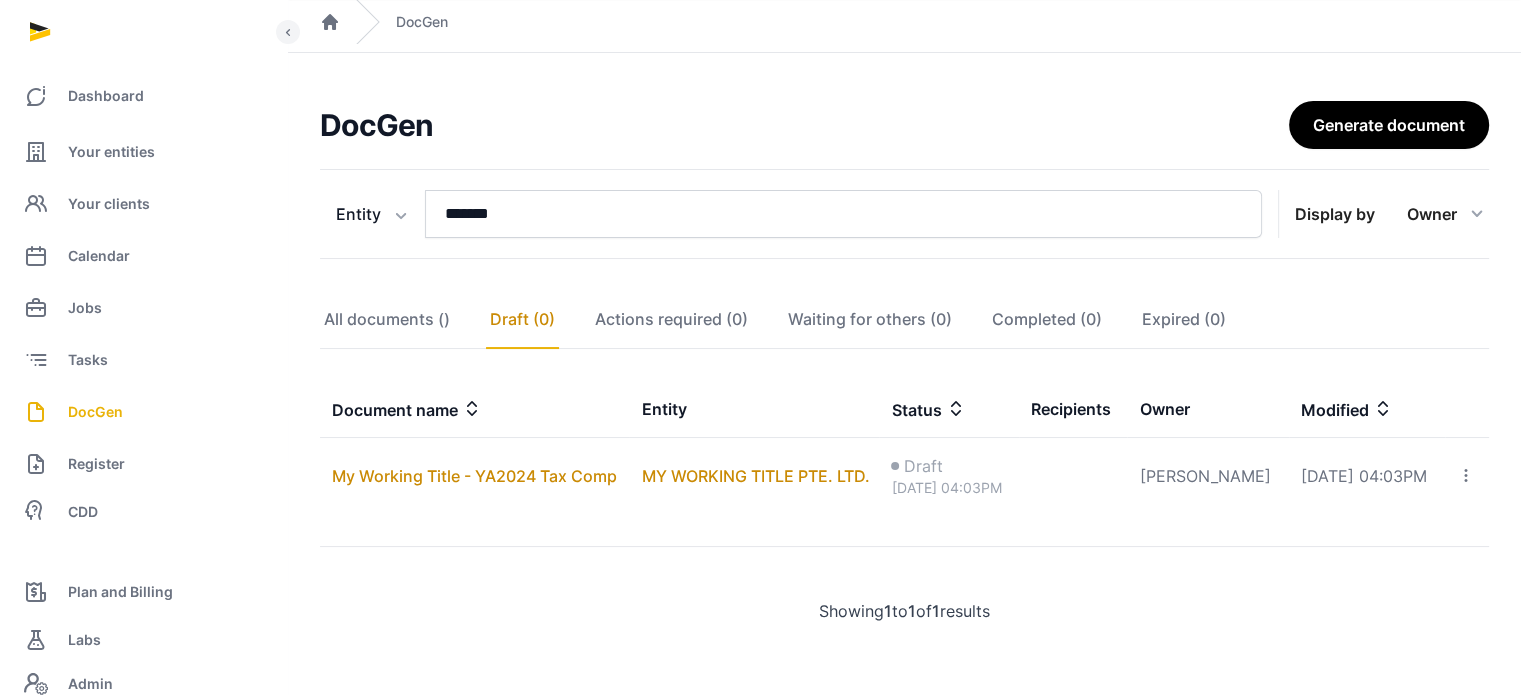 scroll, scrollTop: 78, scrollLeft: 0, axis: vertical 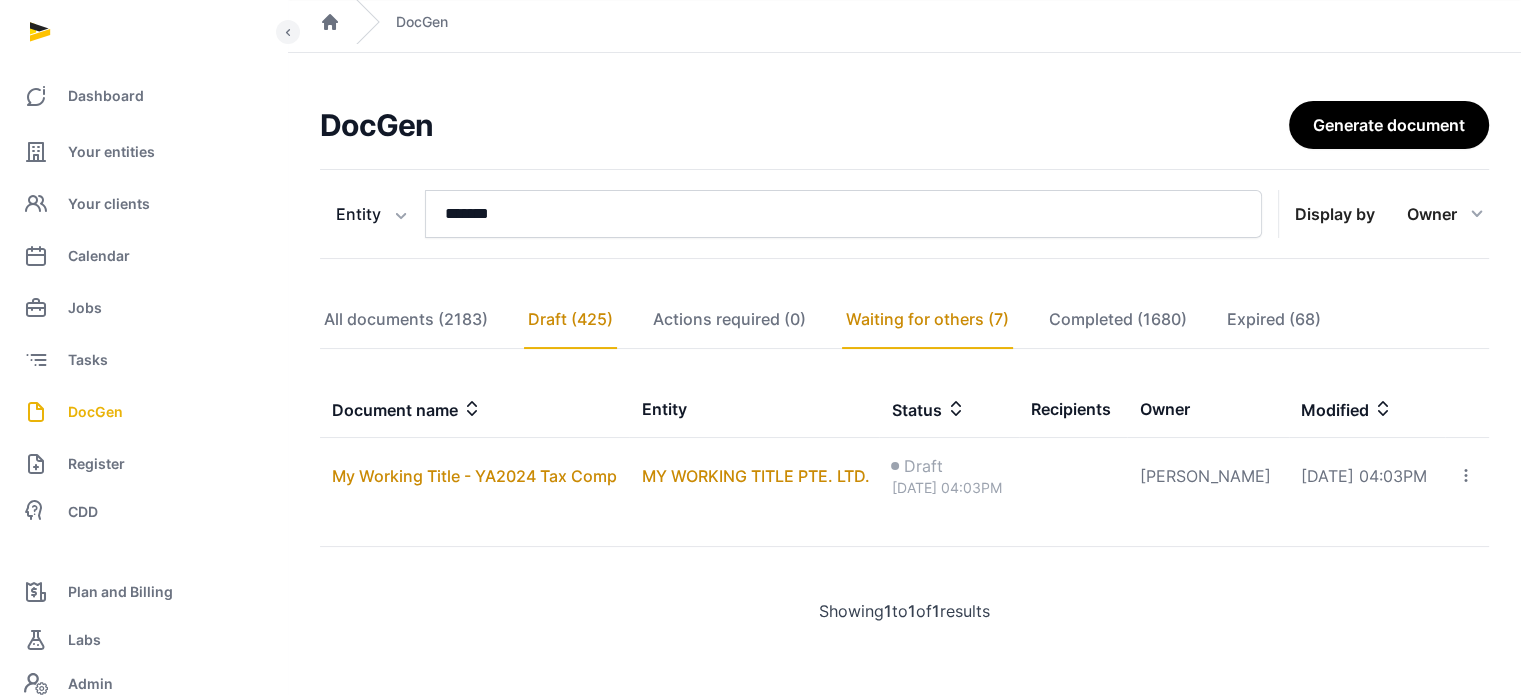 click on "Waiting for others (7)" 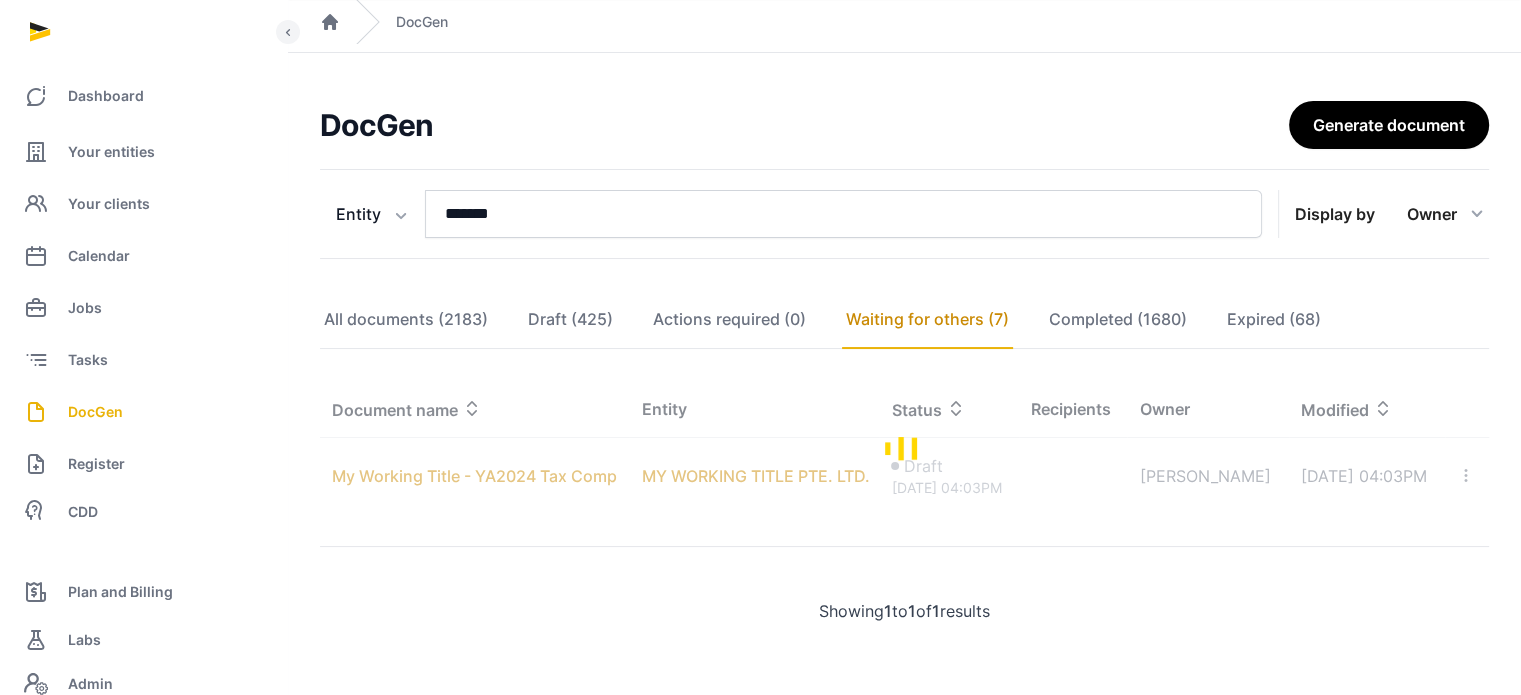 scroll, scrollTop: 58, scrollLeft: 0, axis: vertical 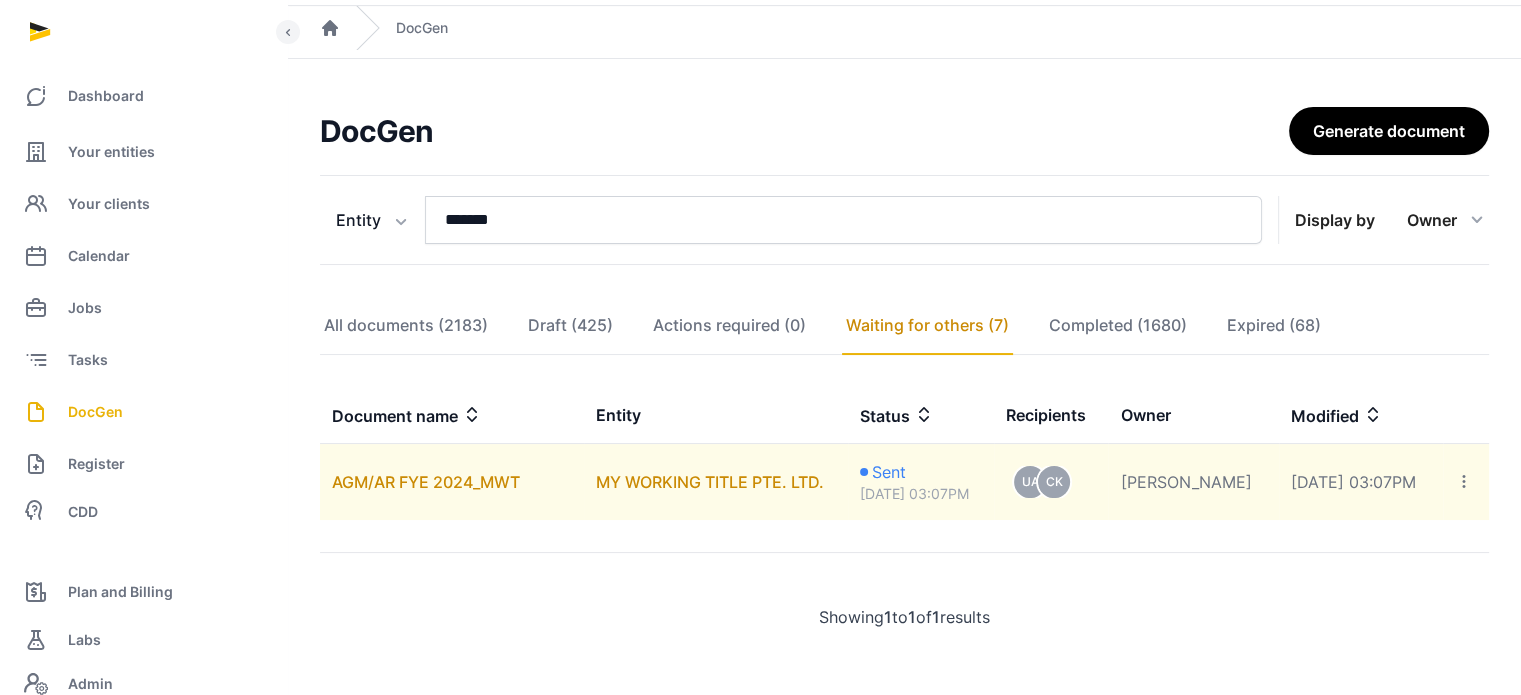 click 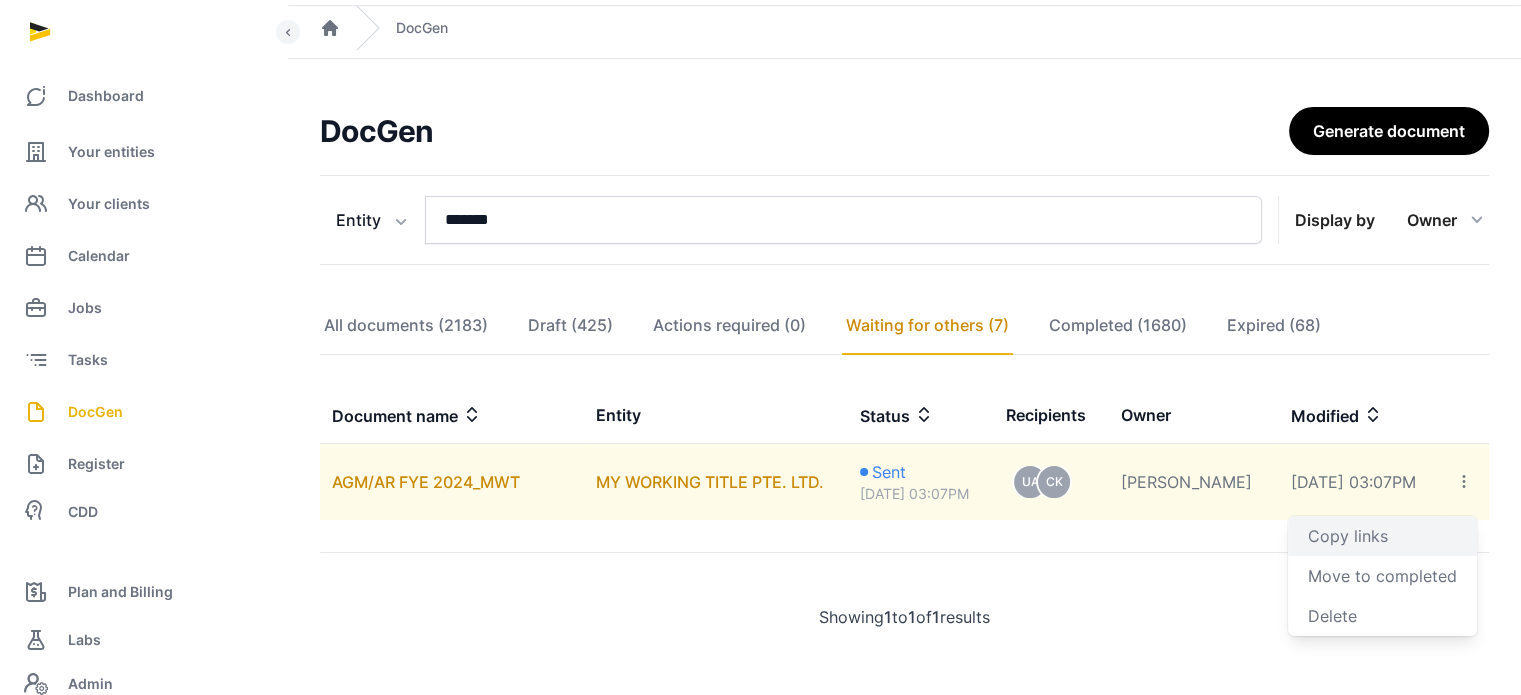 click on "Copy links" at bounding box center (1382, 536) 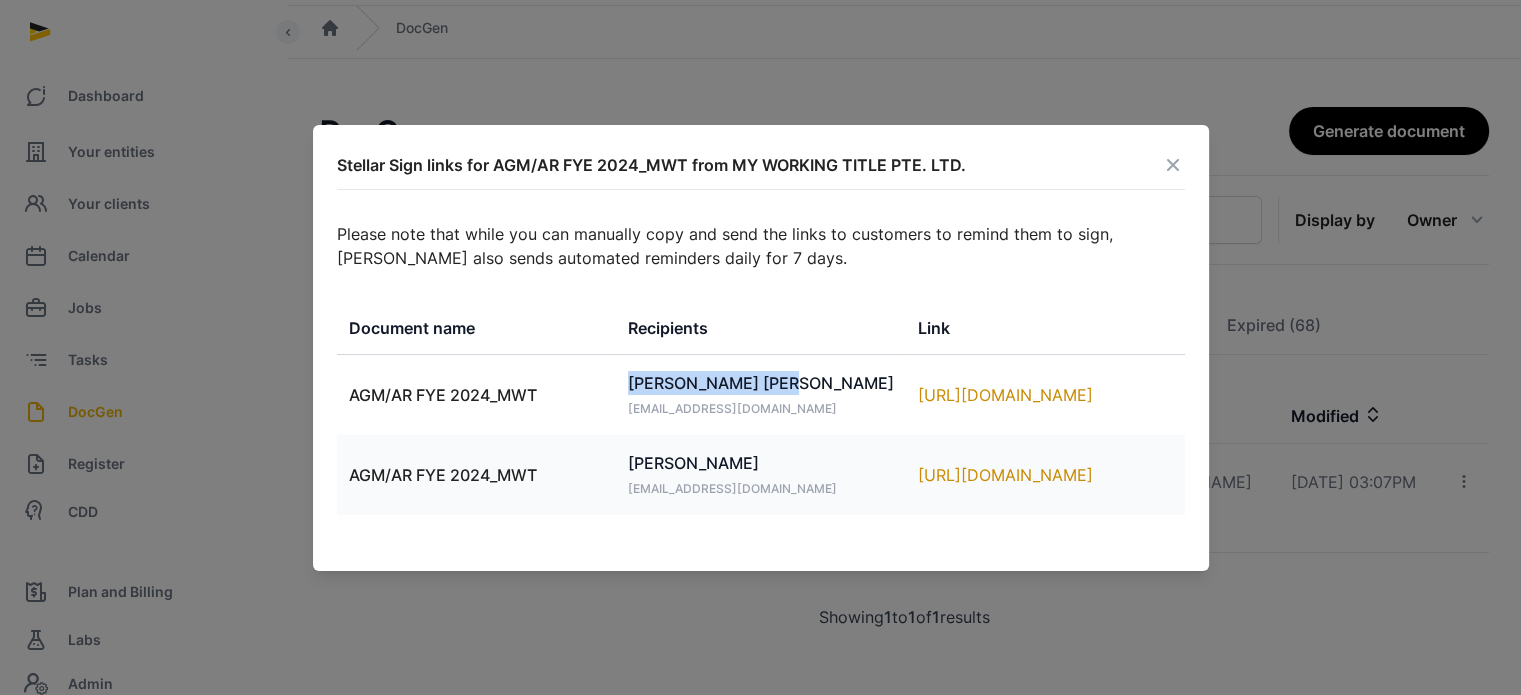drag, startPoint x: 630, startPoint y: 379, endPoint x: 814, endPoint y: 372, distance: 184.1331 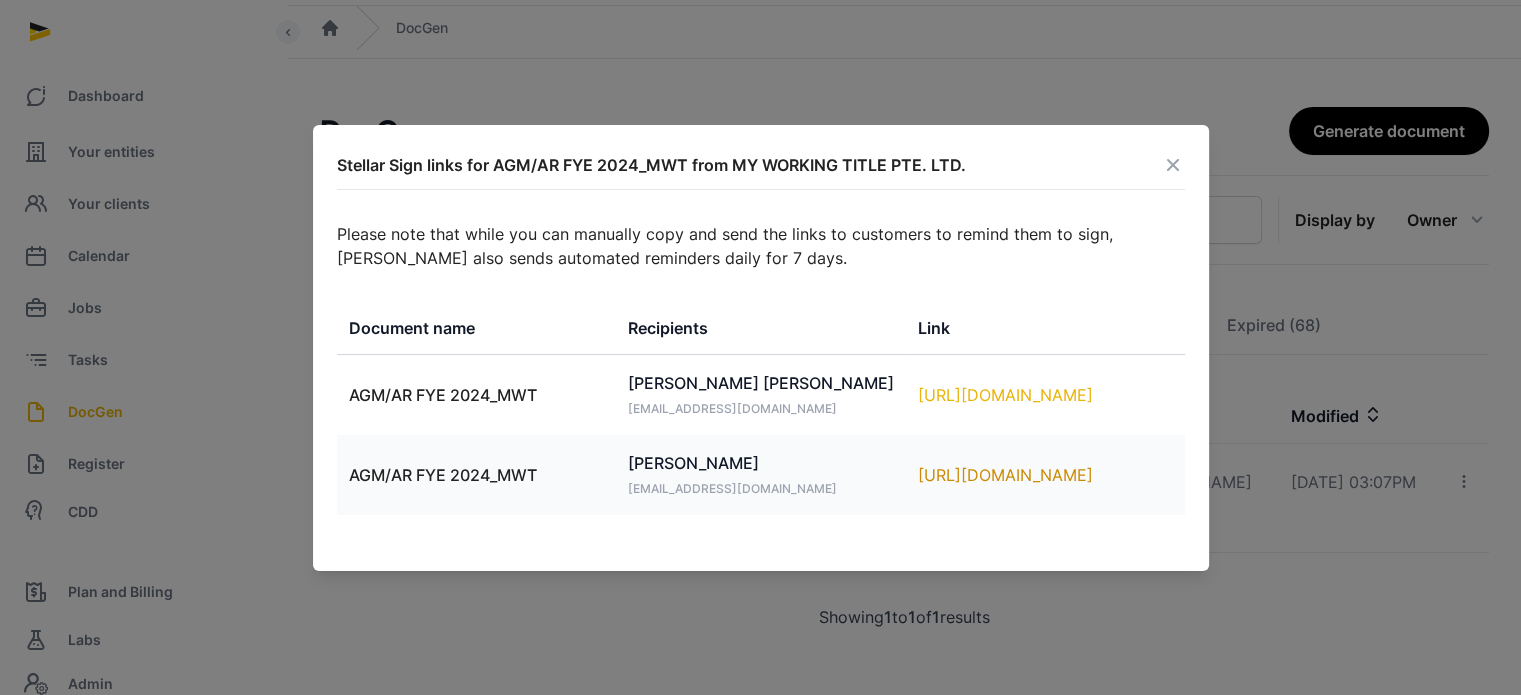 click on "https://app.pandadoc.com/s/DJBoqKcSpBdrNVHygZEiPH" at bounding box center (1045, 395) 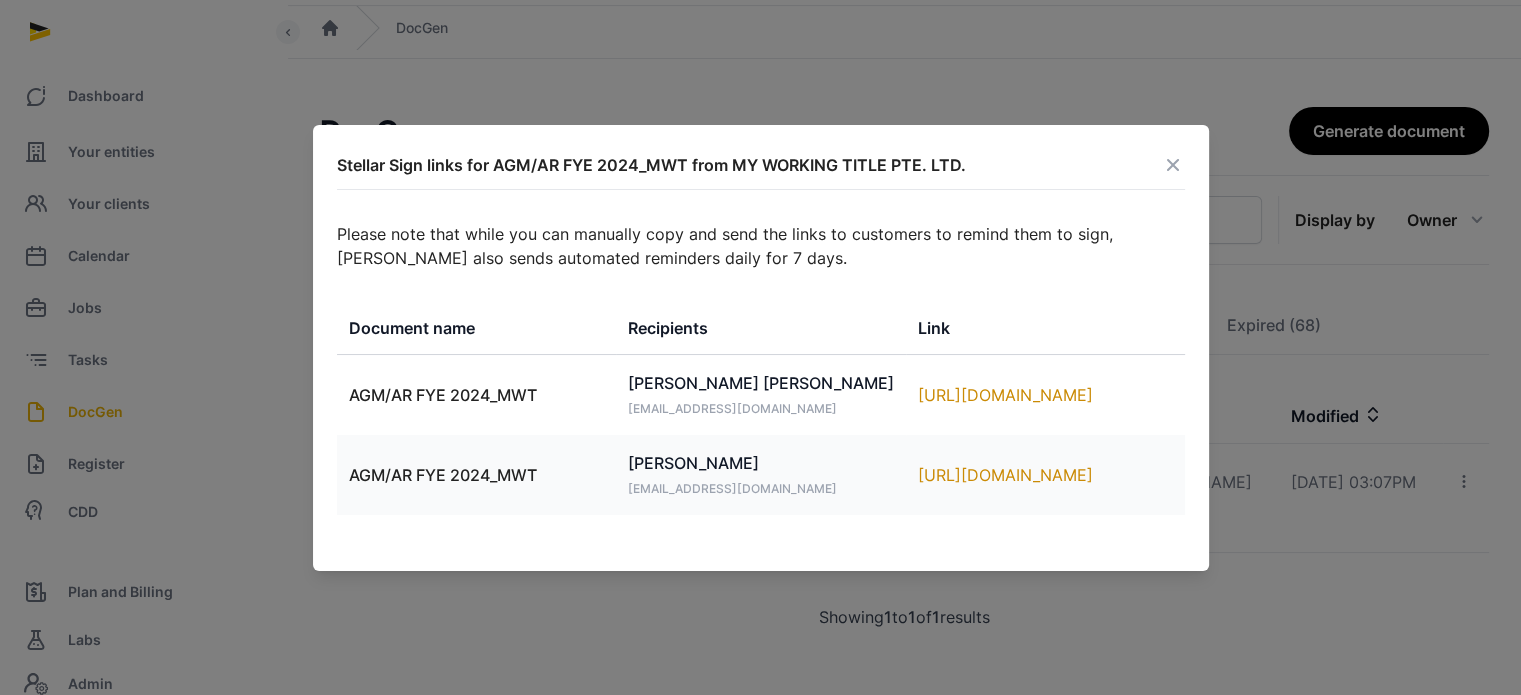 drag, startPoint x: 813, startPoint y: 459, endPoint x: 627, endPoint y: 451, distance: 186.17197 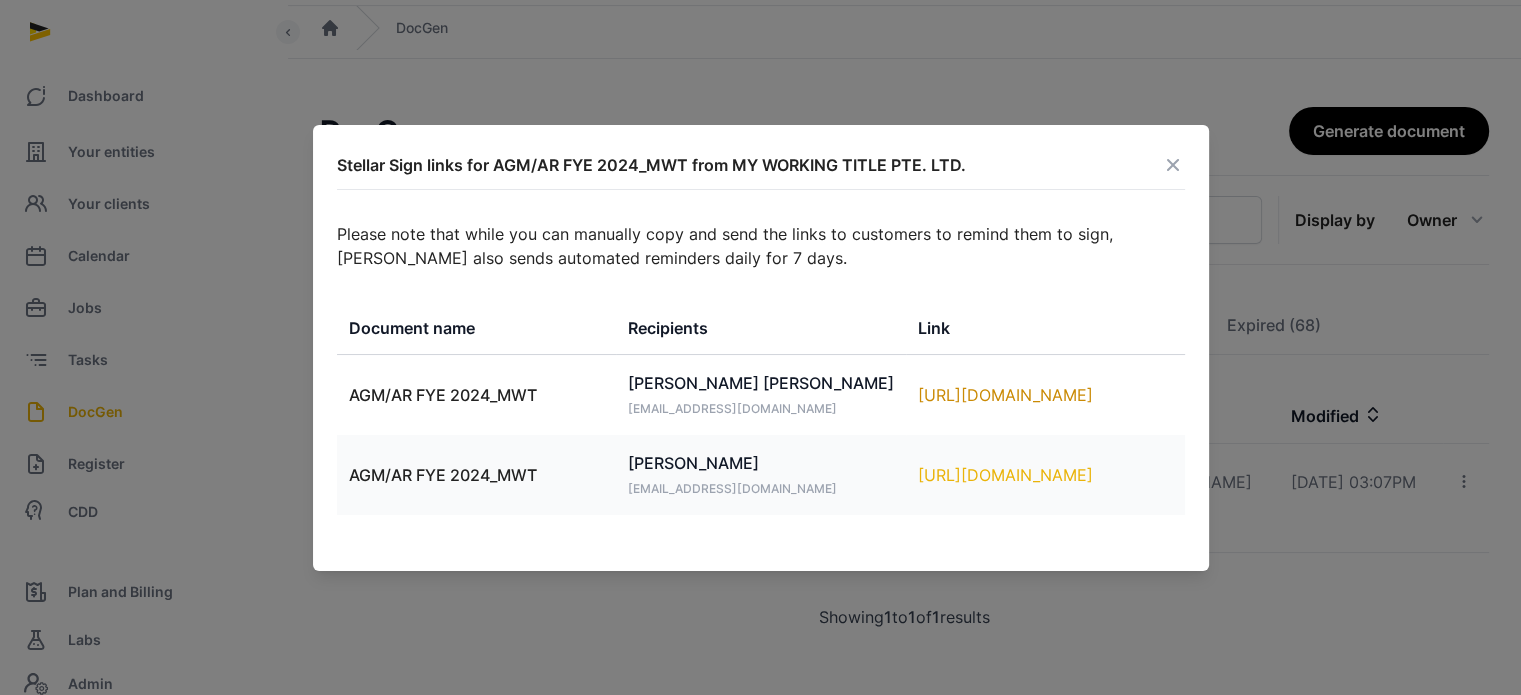 click on "https://app.pandadoc.com/s/nRibUF3BHRXiPK9ayrk4FC" at bounding box center (1045, 475) 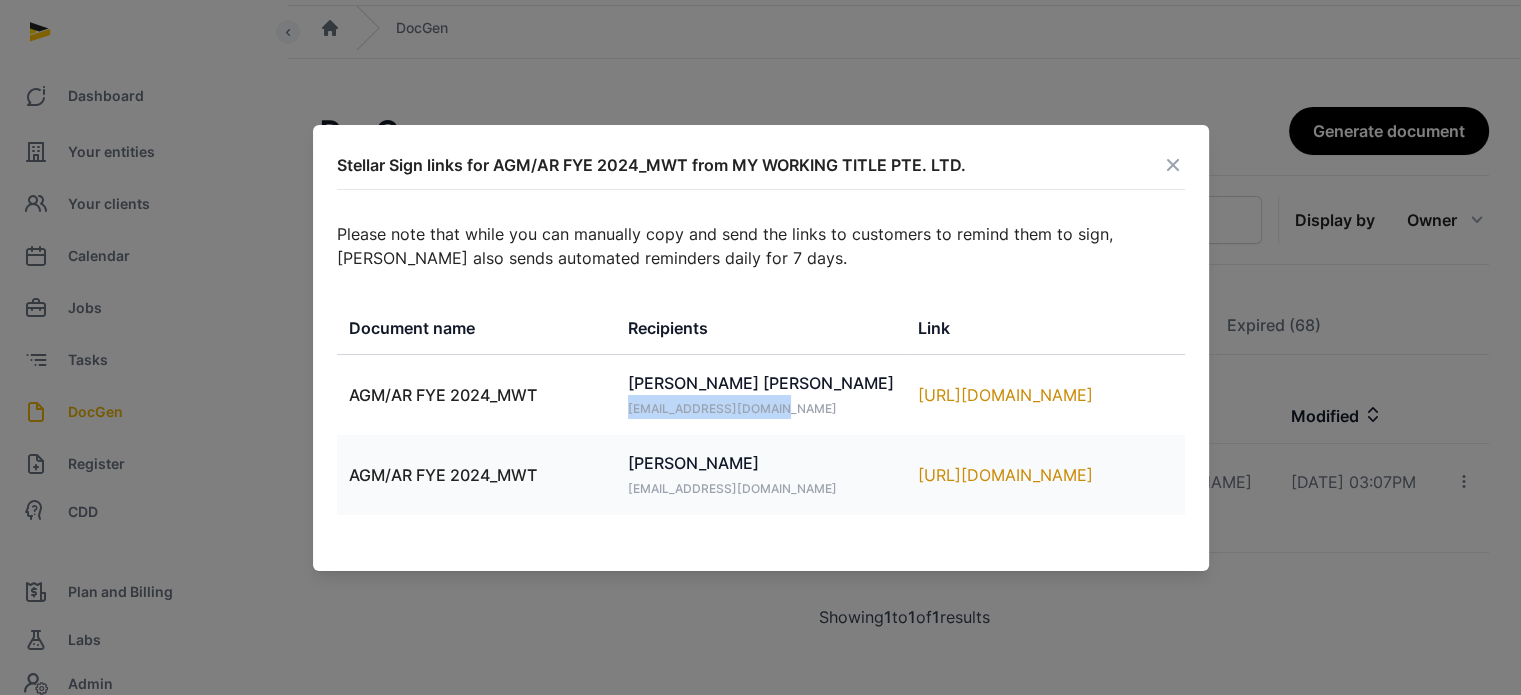 drag, startPoint x: 779, startPoint y: 402, endPoint x: 631, endPoint y: 408, distance: 148.12157 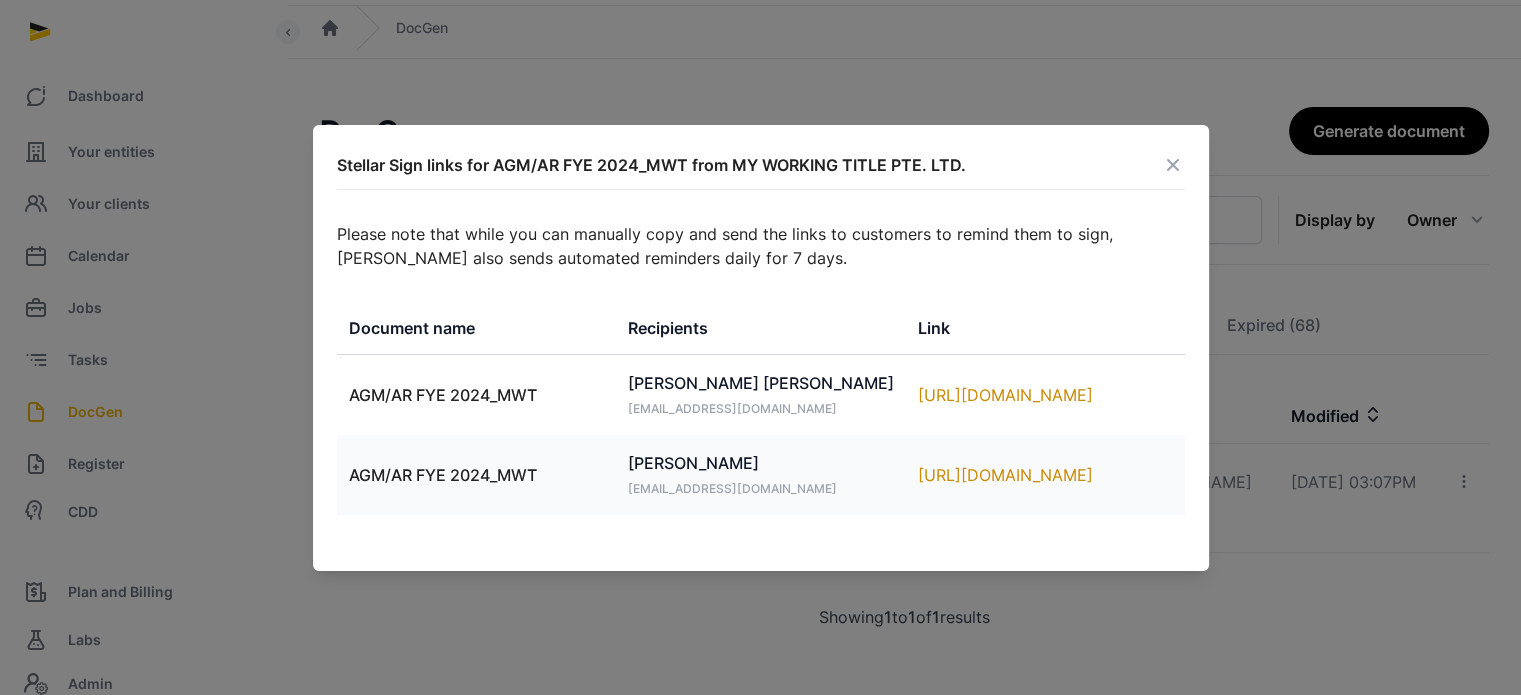 click on "Stellar Sign links for AGM/AR FYE 2024_MWT from MY WORKING TITLE PTE. LTD. Please note that while you can manually copy and send the links to customers to remind them to sign, Stellar also sends automated reminders daily for 7 days. Document name Recipients Link AGM/AR FYE 2024_MWT UY DARLENE JOY ANG darlenejoyuy@gmail.com https://app.pandadoc.com/s/DJBoqKcSpBdrNVHygZEiPH AGM/AR FYE 2024_MWT CHNG HUI JIA, KAREN jael@myworkingtitle.com https://app.pandadoc.com/s/nRibUF3BHRXiPK9ayrk4FC" at bounding box center [761, 348] 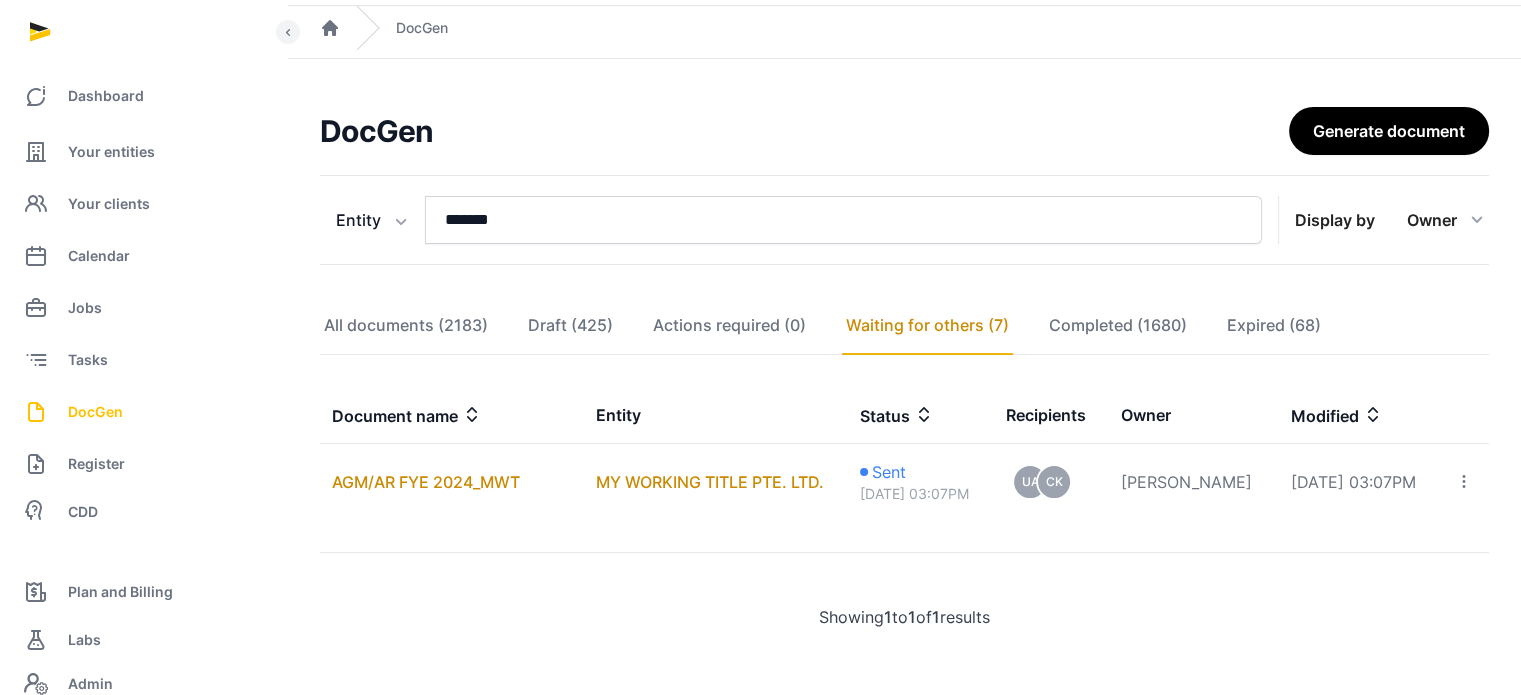 click on "DocGen" at bounding box center (95, 412) 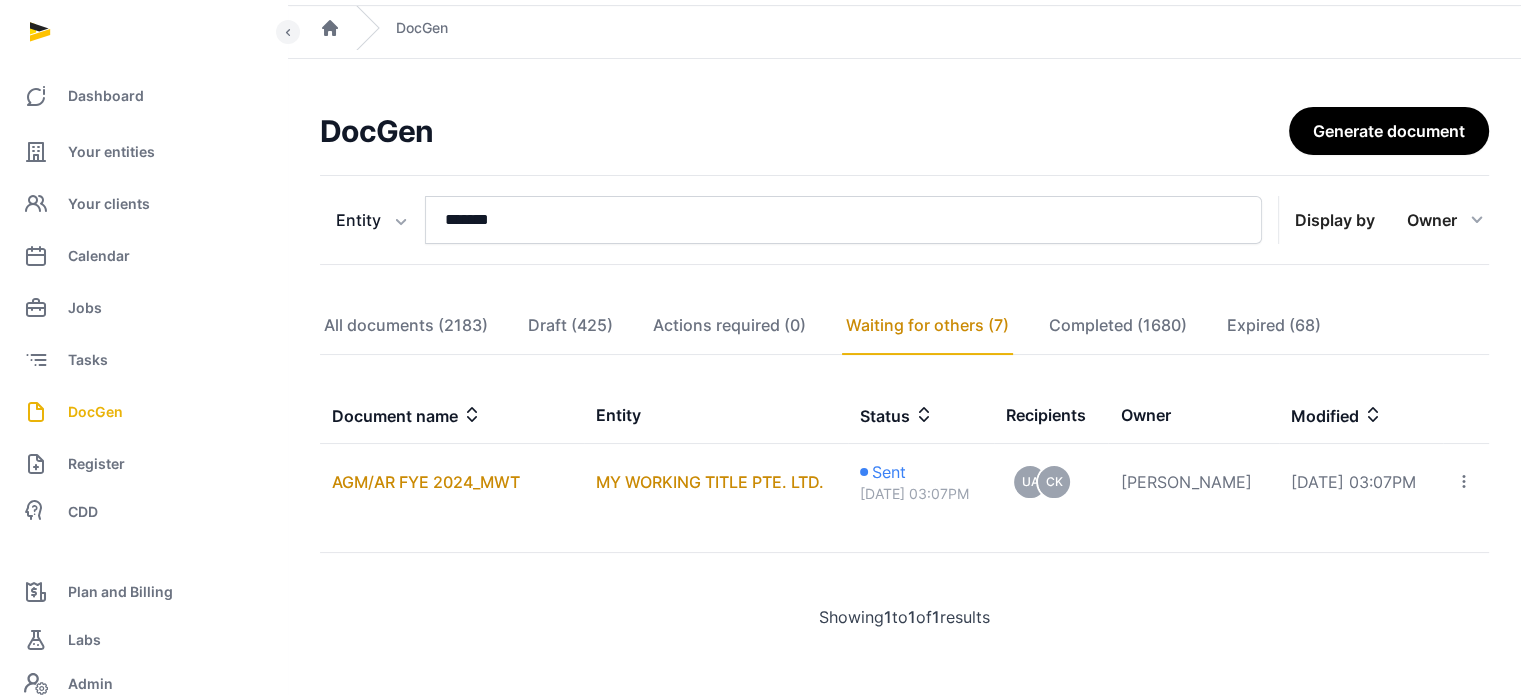 click on "Generate document" at bounding box center [1389, 131] 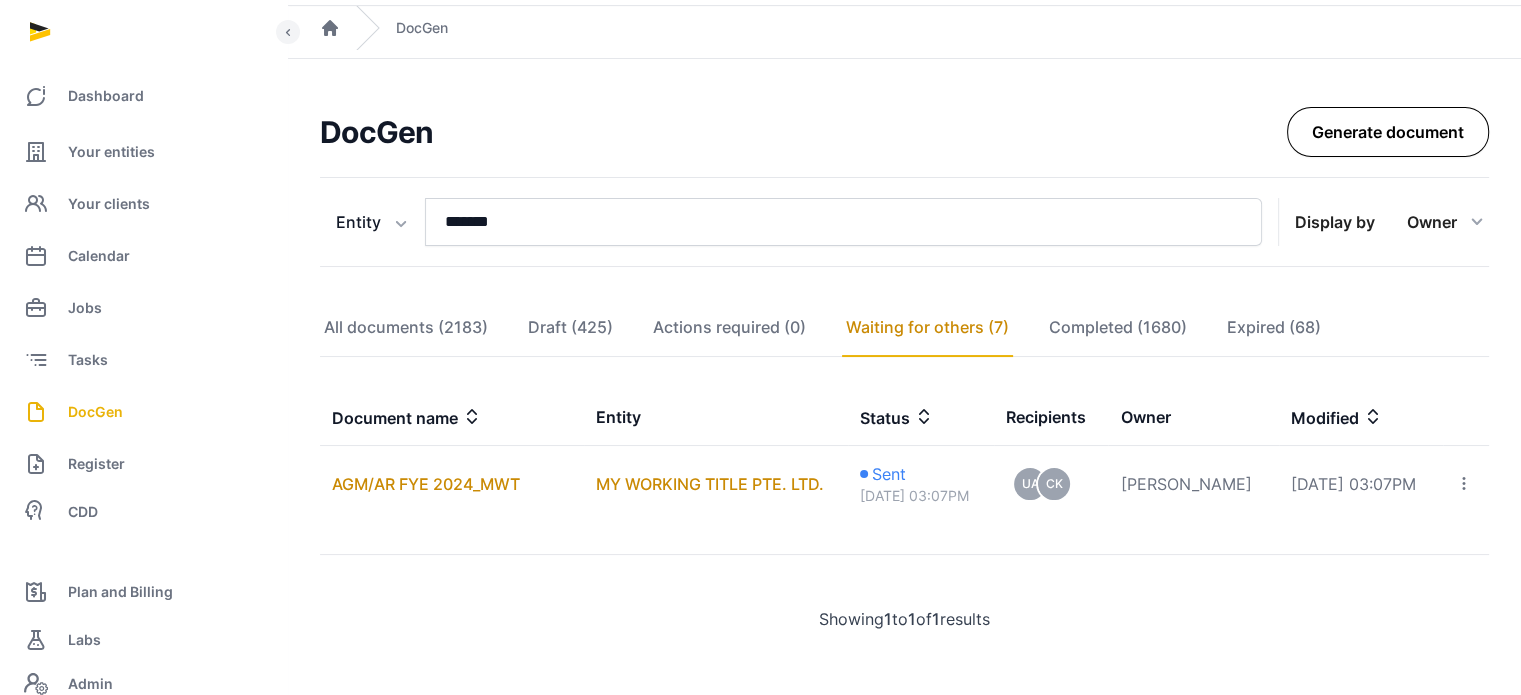 click on "Generate document" at bounding box center (1388, 132) 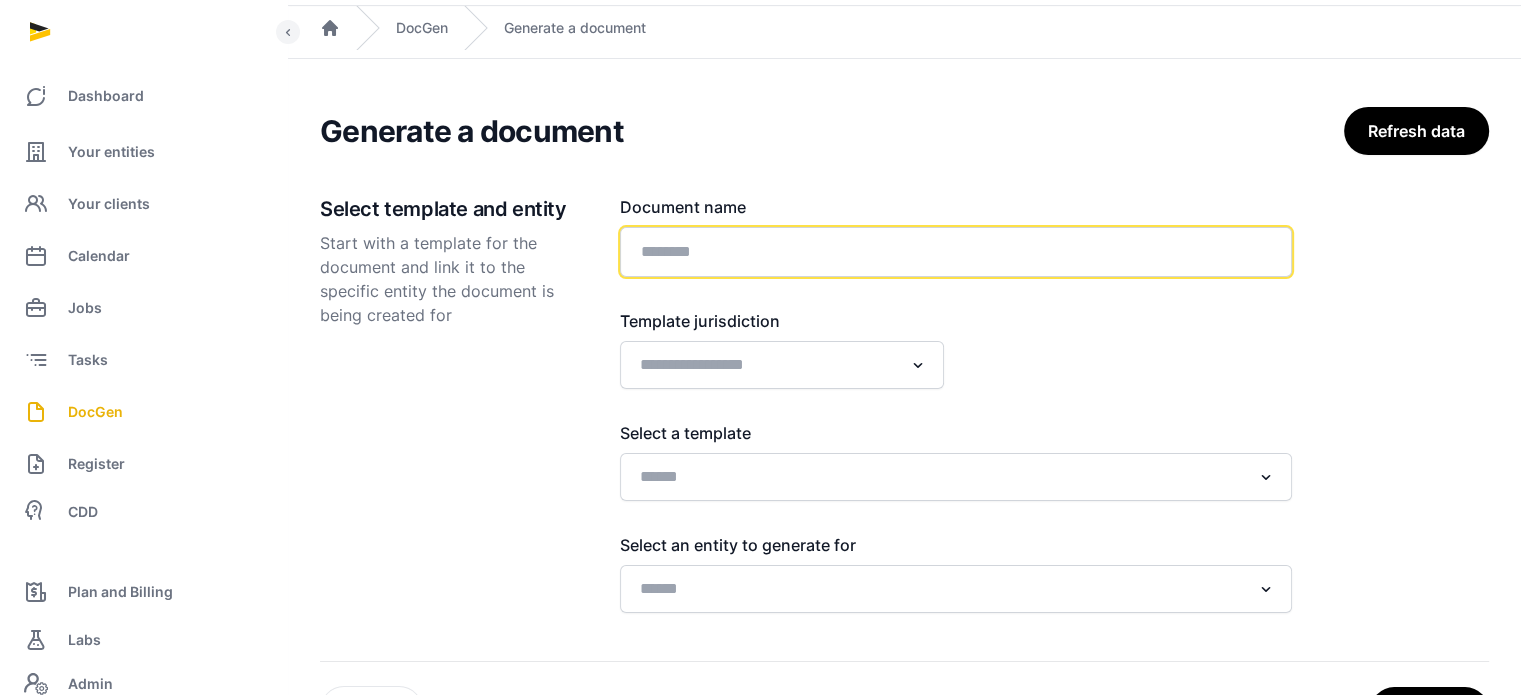 click 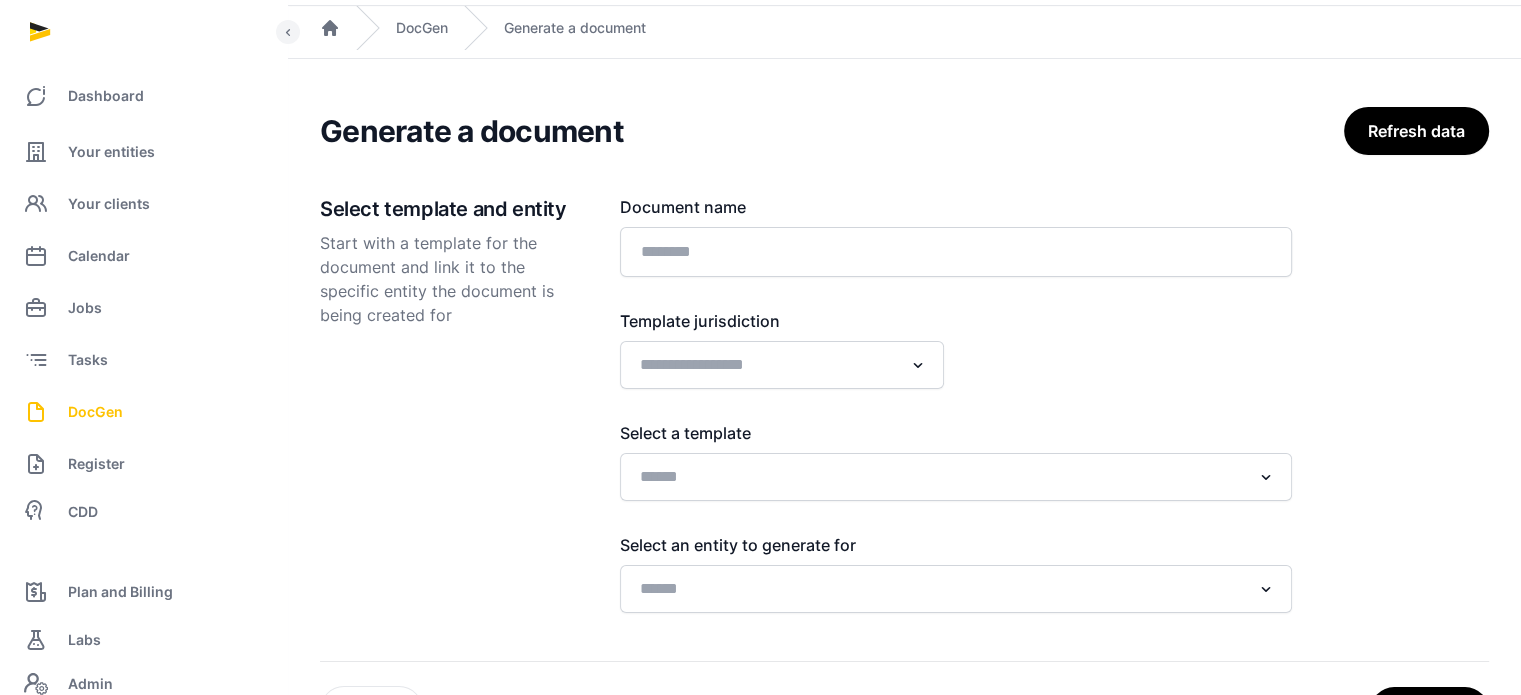 click on "DocGen" at bounding box center [95, 412] 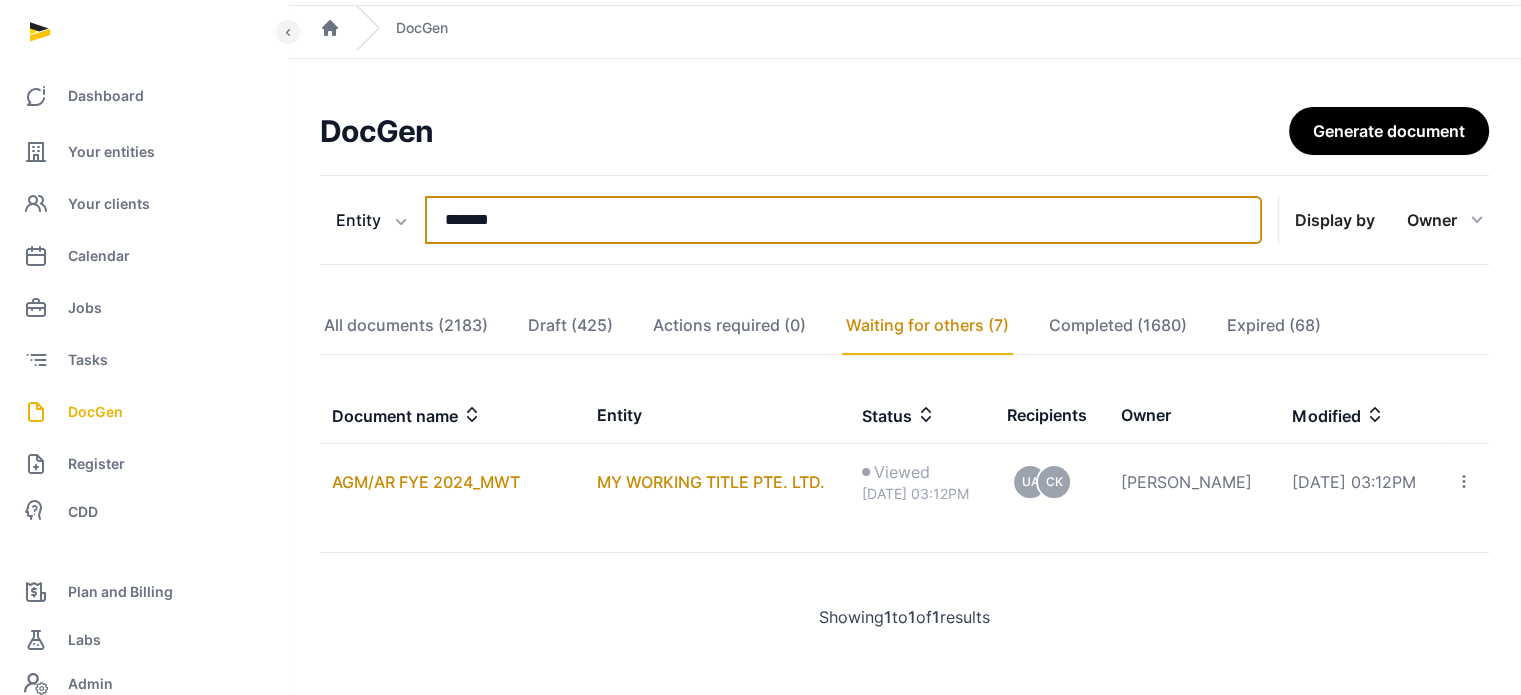 click on "*******" at bounding box center [843, 220] 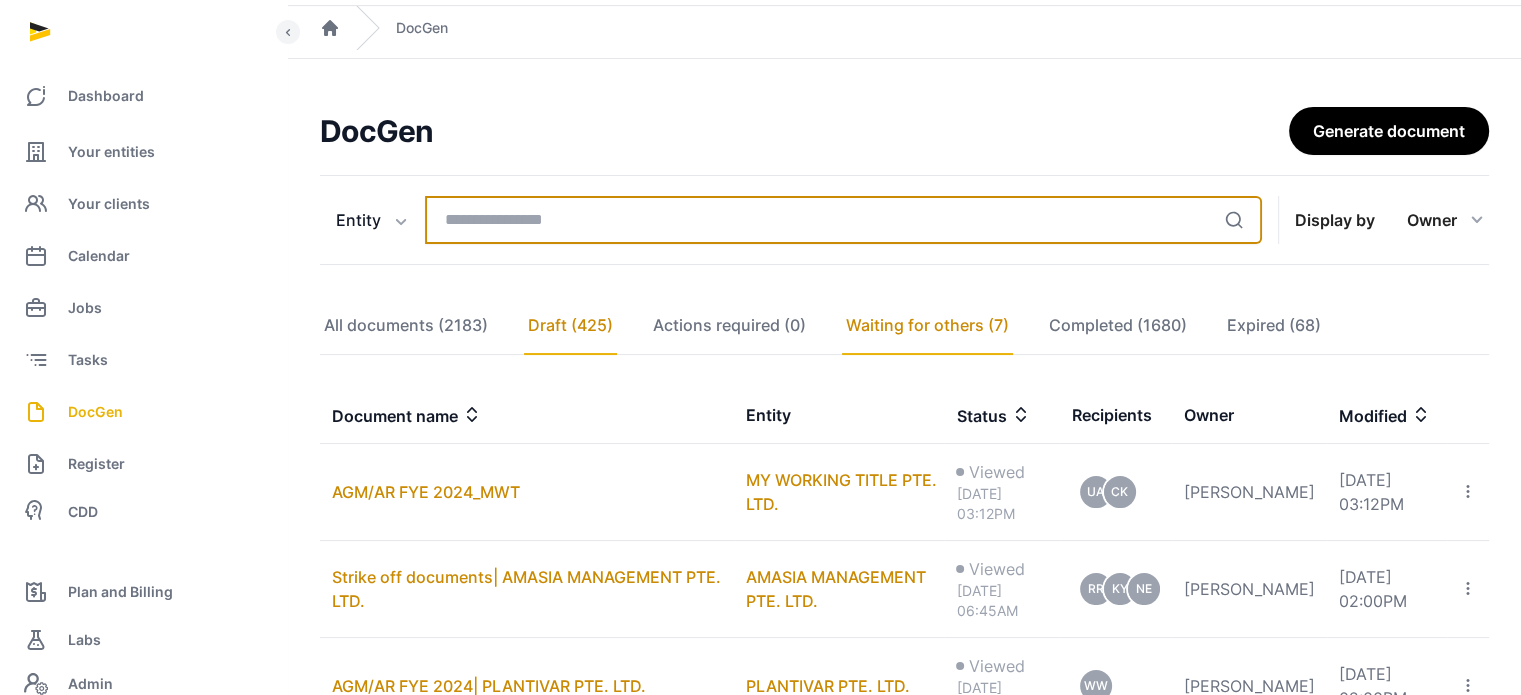 type 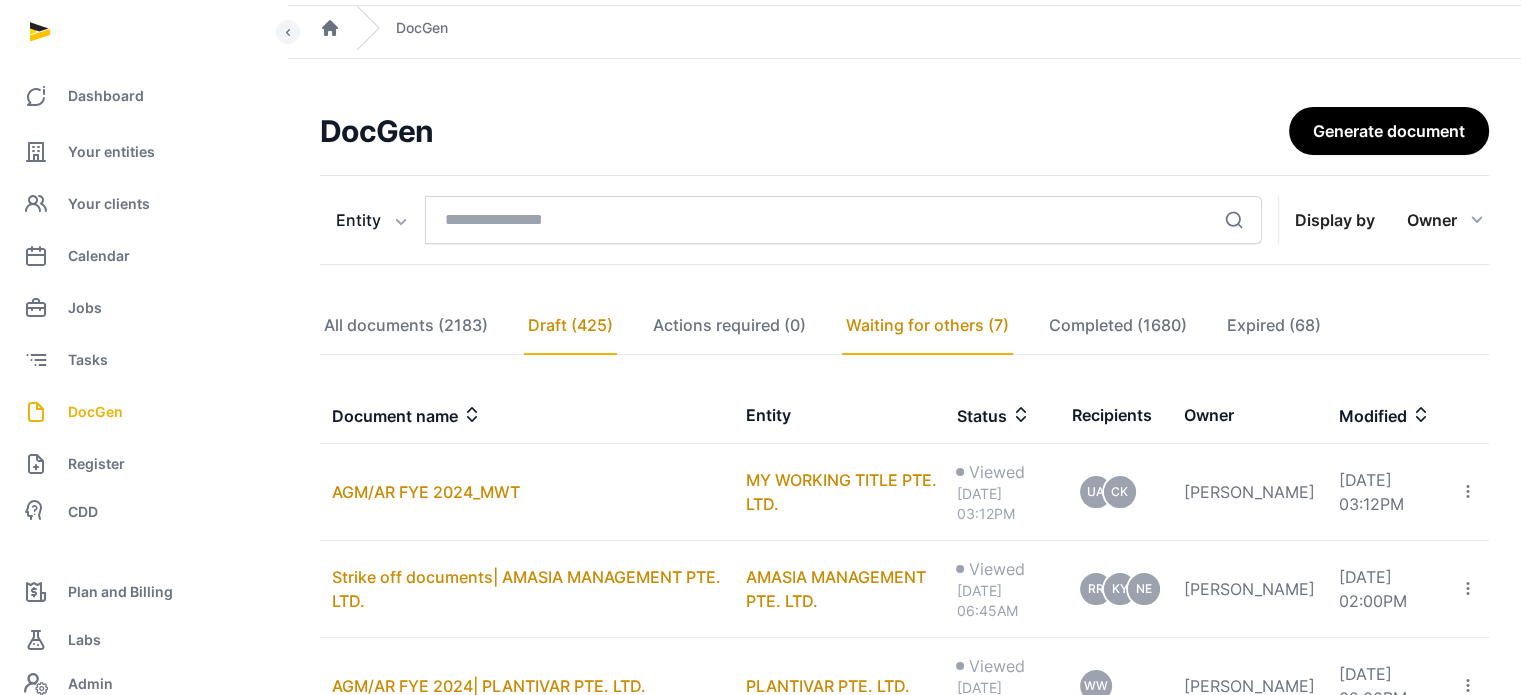 click on "Draft (425)" 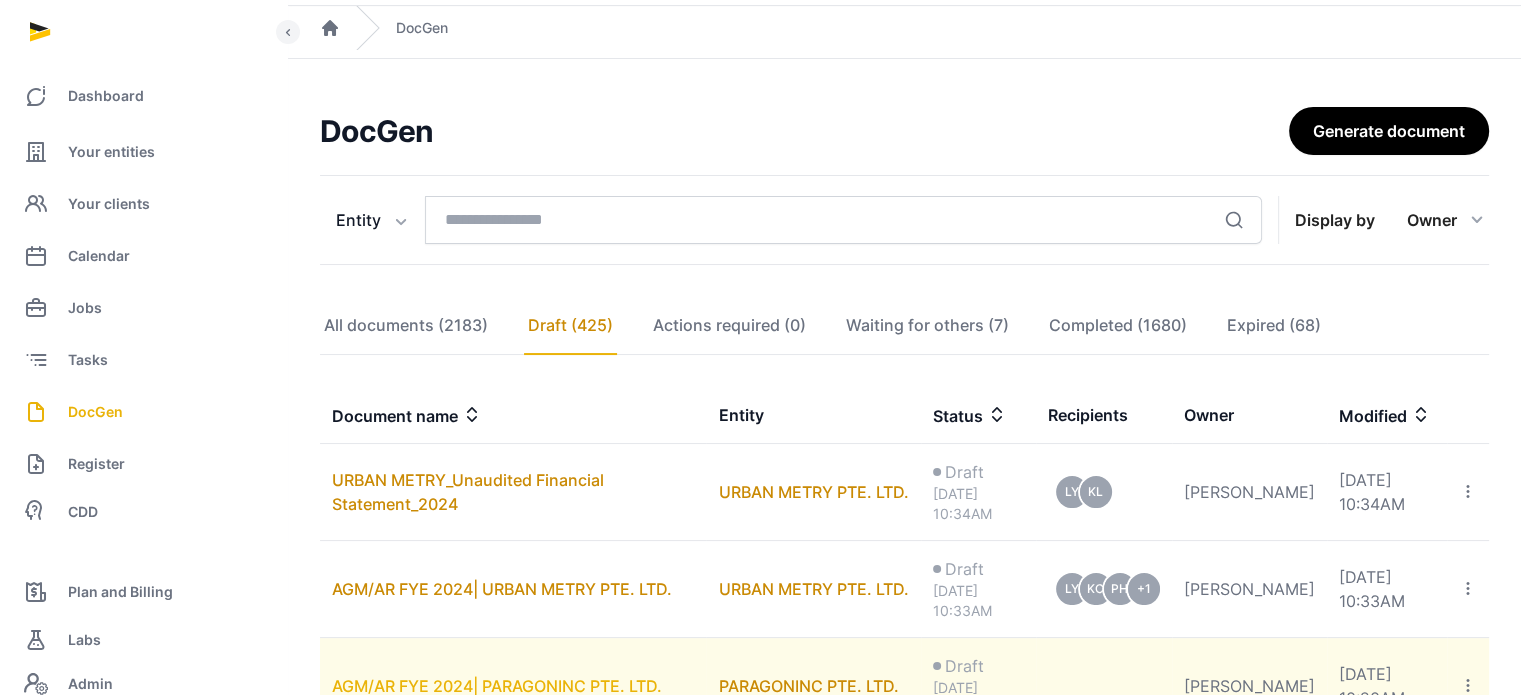 click on "AGM/AR FYE 2024| PARAGONINC PTE. LTD." at bounding box center (497, 686) 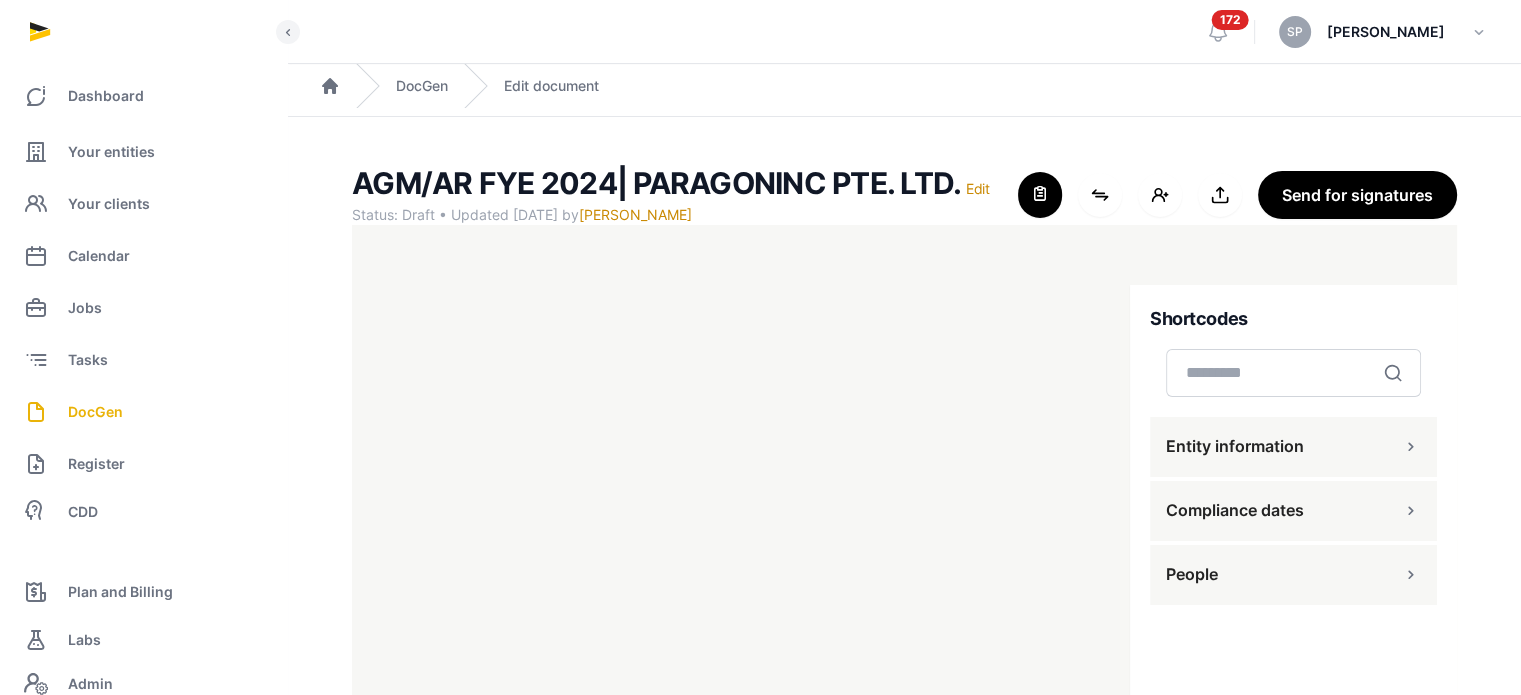 scroll, scrollTop: 91, scrollLeft: 0, axis: vertical 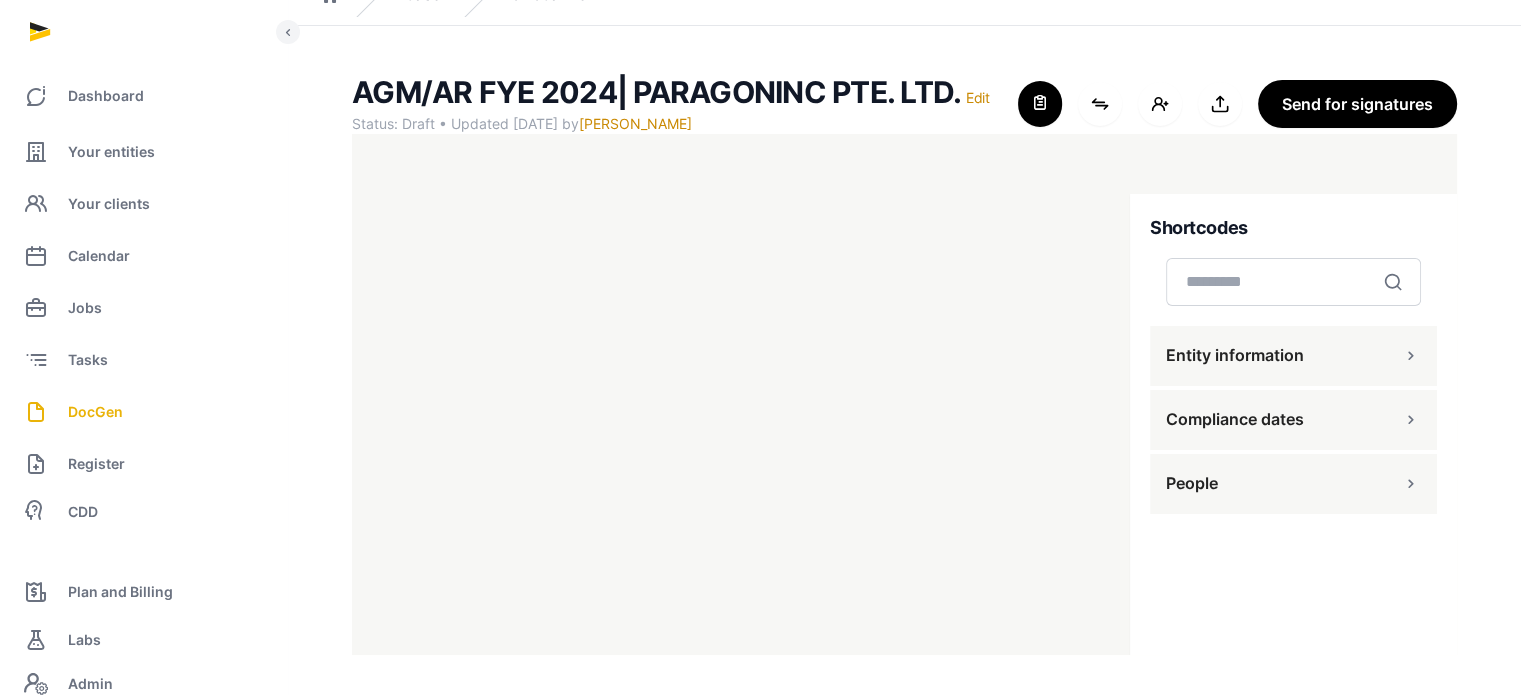 click on "Entity information" at bounding box center (1235, 355) 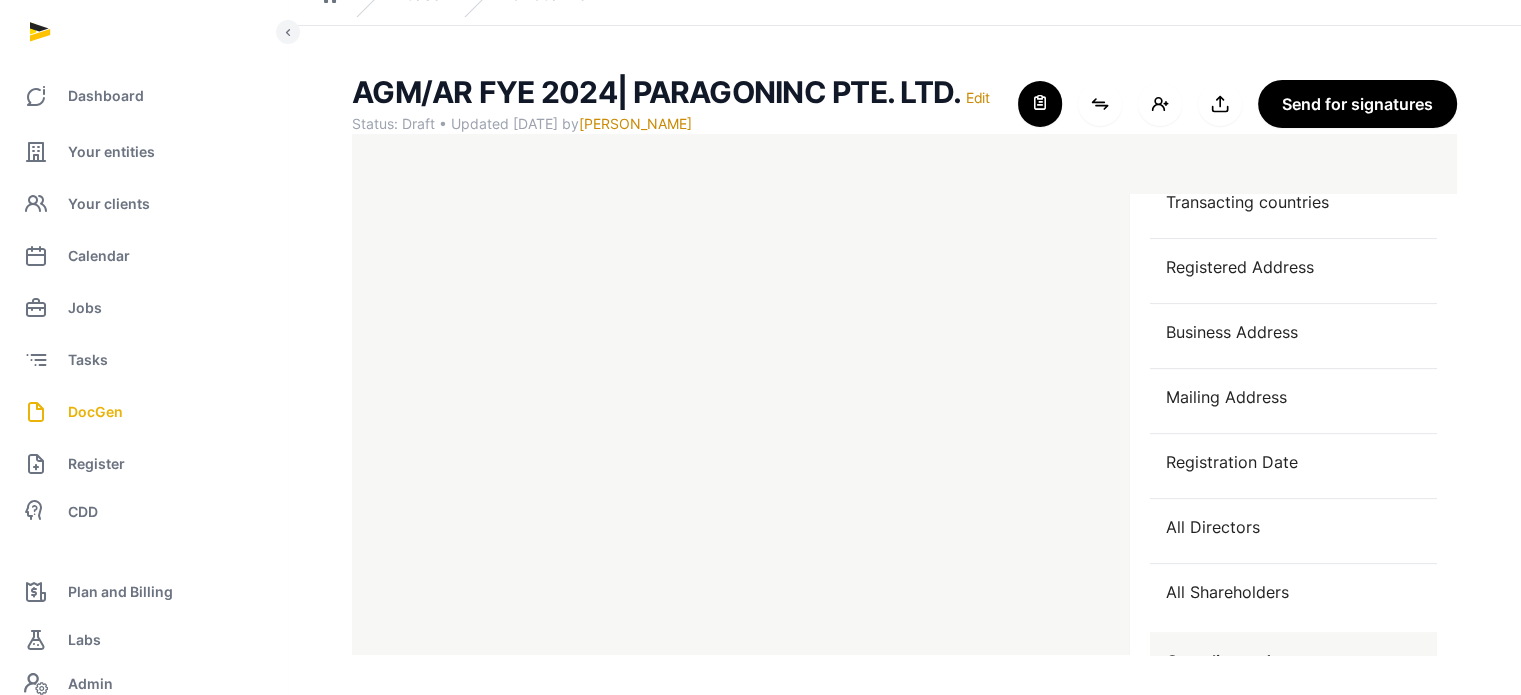 scroll, scrollTop: 735, scrollLeft: 0, axis: vertical 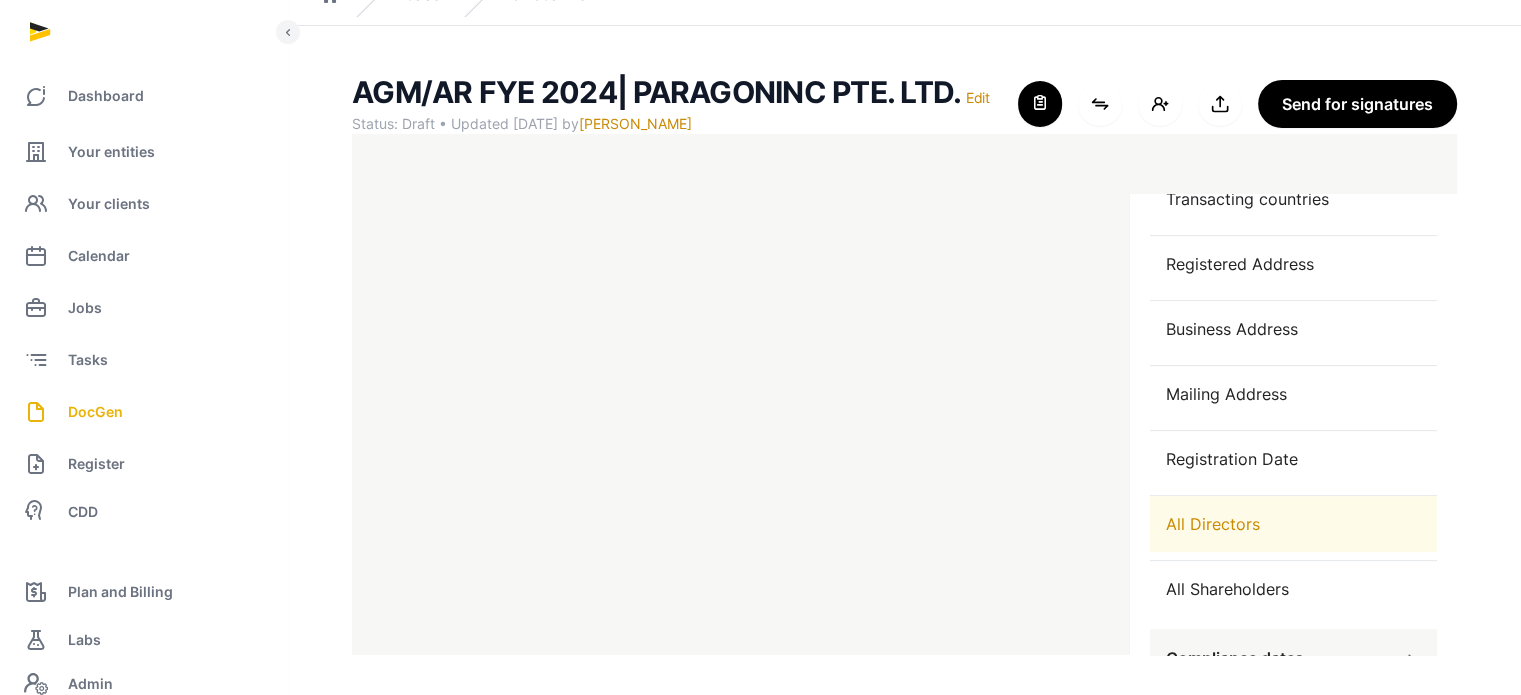 click on "All Directors" at bounding box center (1293, 524) 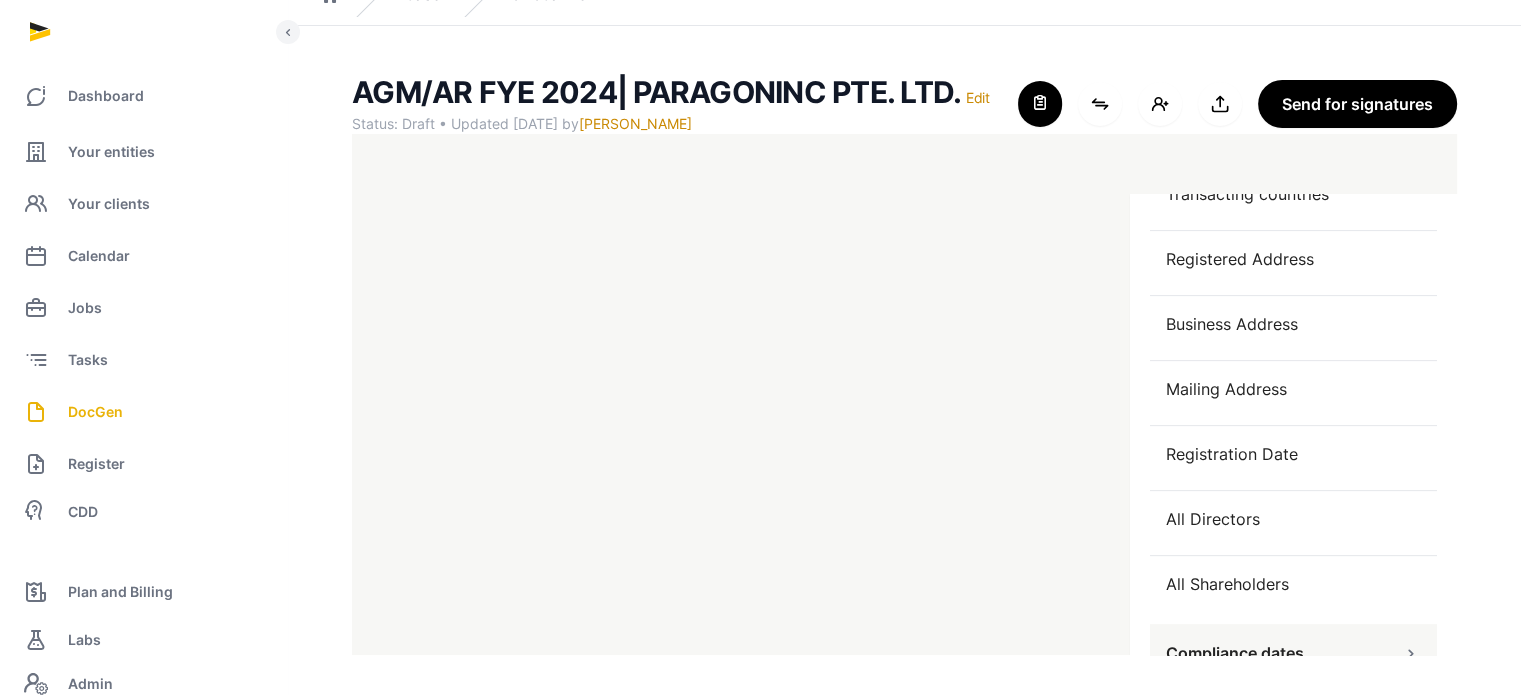 scroll, scrollTop: 832, scrollLeft: 0, axis: vertical 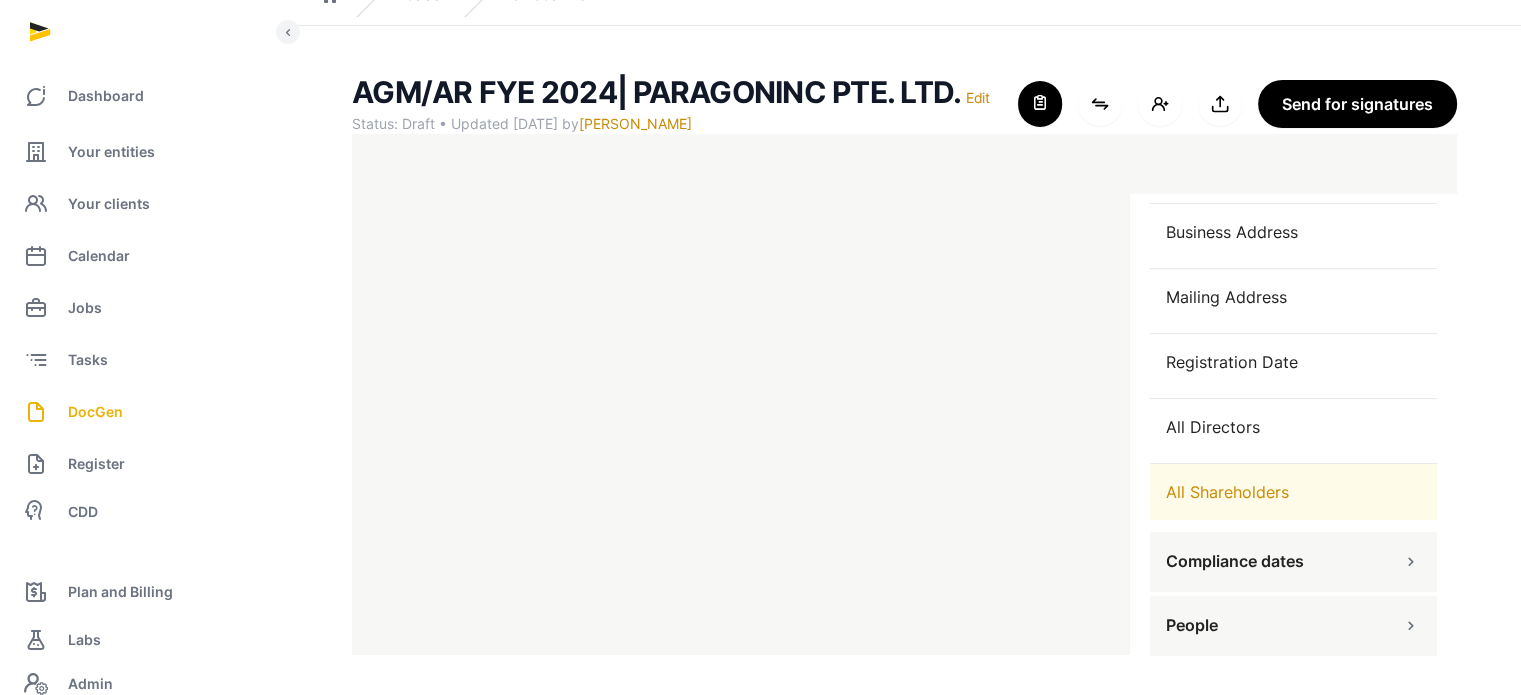click on "All Shareholders" at bounding box center (1293, 492) 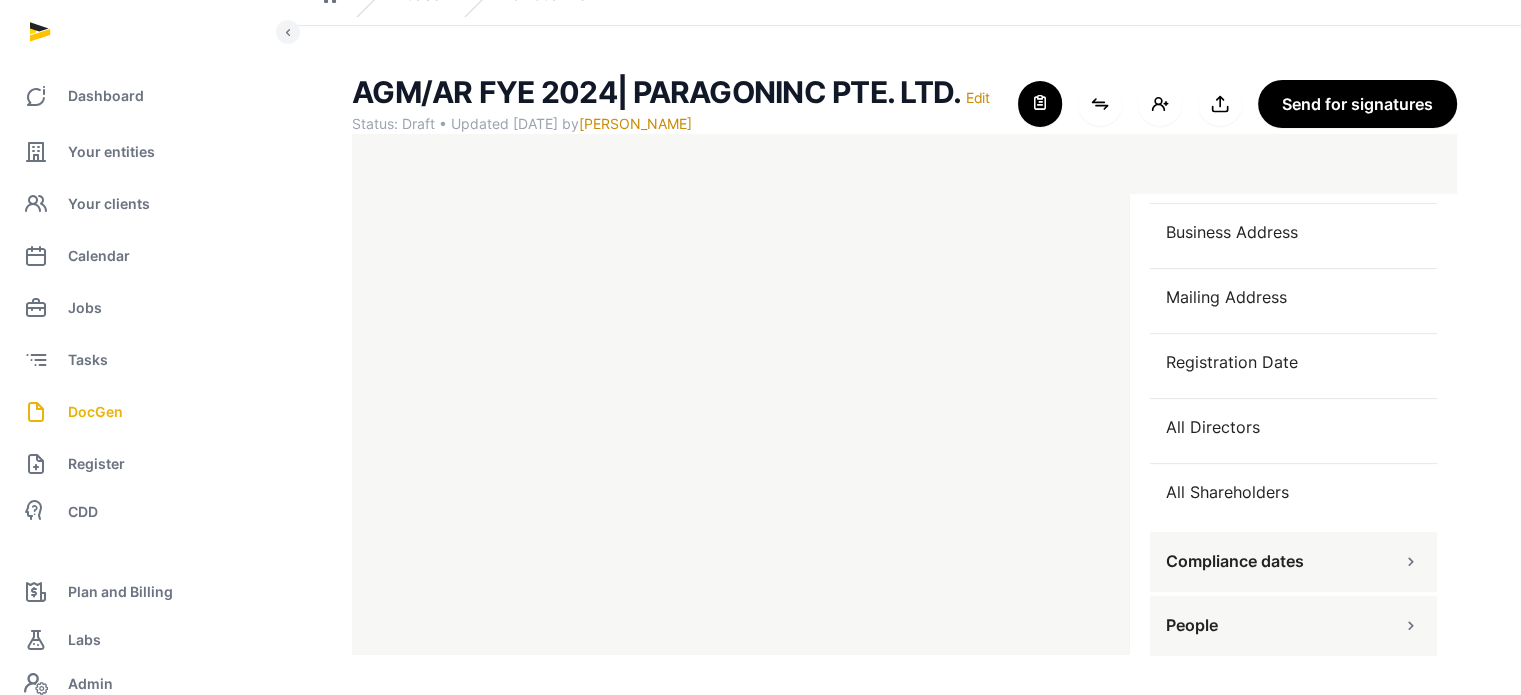 click on "AGM/AR FYE 2024| PARAGONINC PTE. LTD.   Edit Status: Draft • Updated 2025-07-08 by  Sneha Patwari For optimal experience, please use a desktop computer to generate documents for the best user experience. Close shortcodes Connect shortcodes Add people Export to Documents Send for signatures Shortcodes Search Entity information Company Name  Trading name  Former name  Registration Number  EIN  Jurisdiction  Description  Activities  Transacting countries  Registered Address  Business Address  Mailing Address  Registration Date  All Directors  All Shareholders  Compliance dates People" 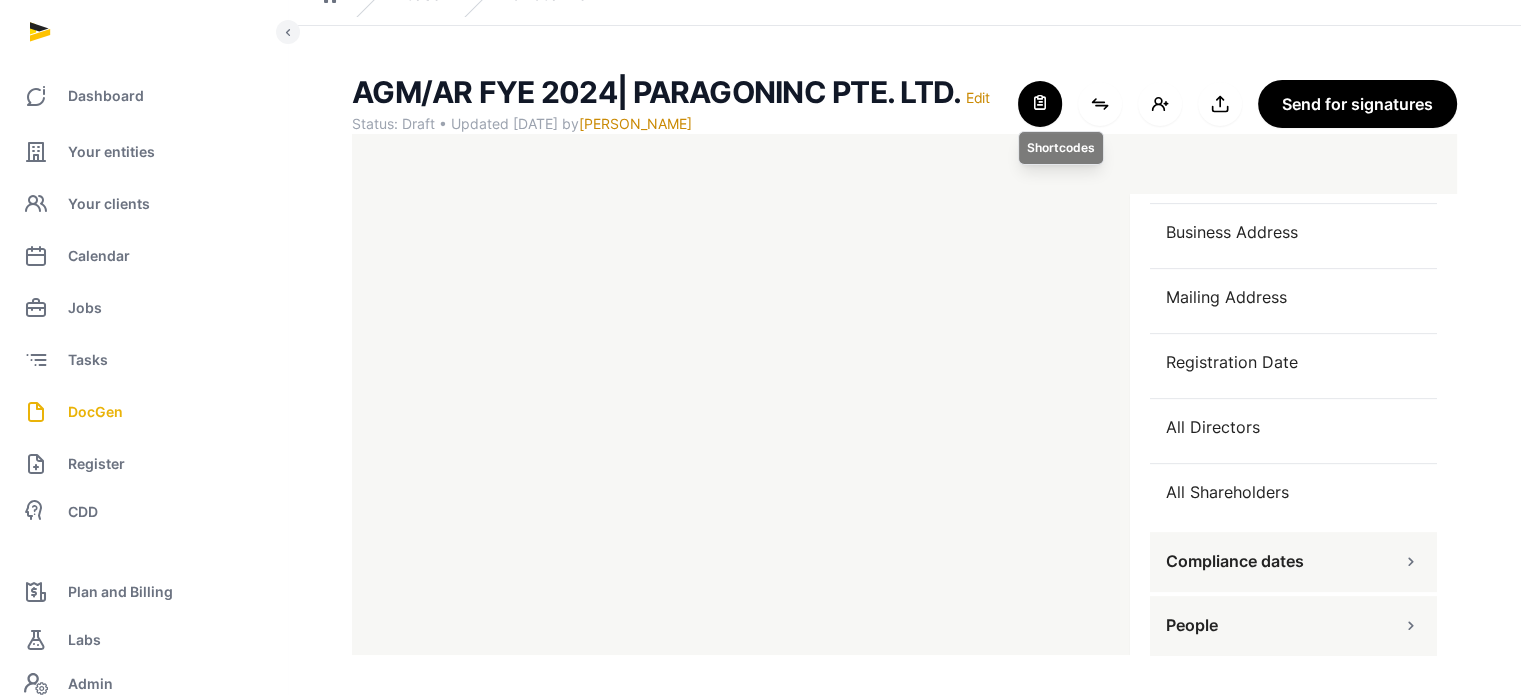 click at bounding box center (1040, 104) 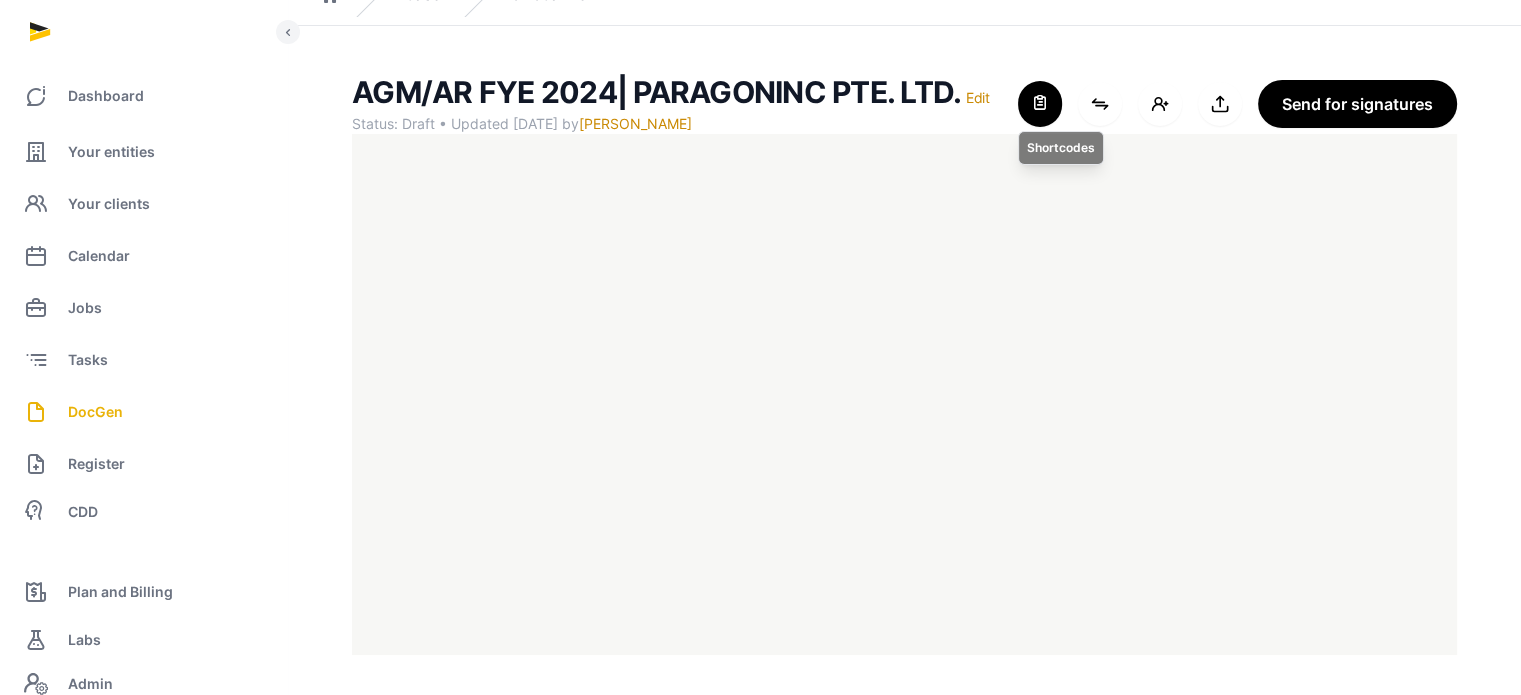 click at bounding box center [1040, 104] 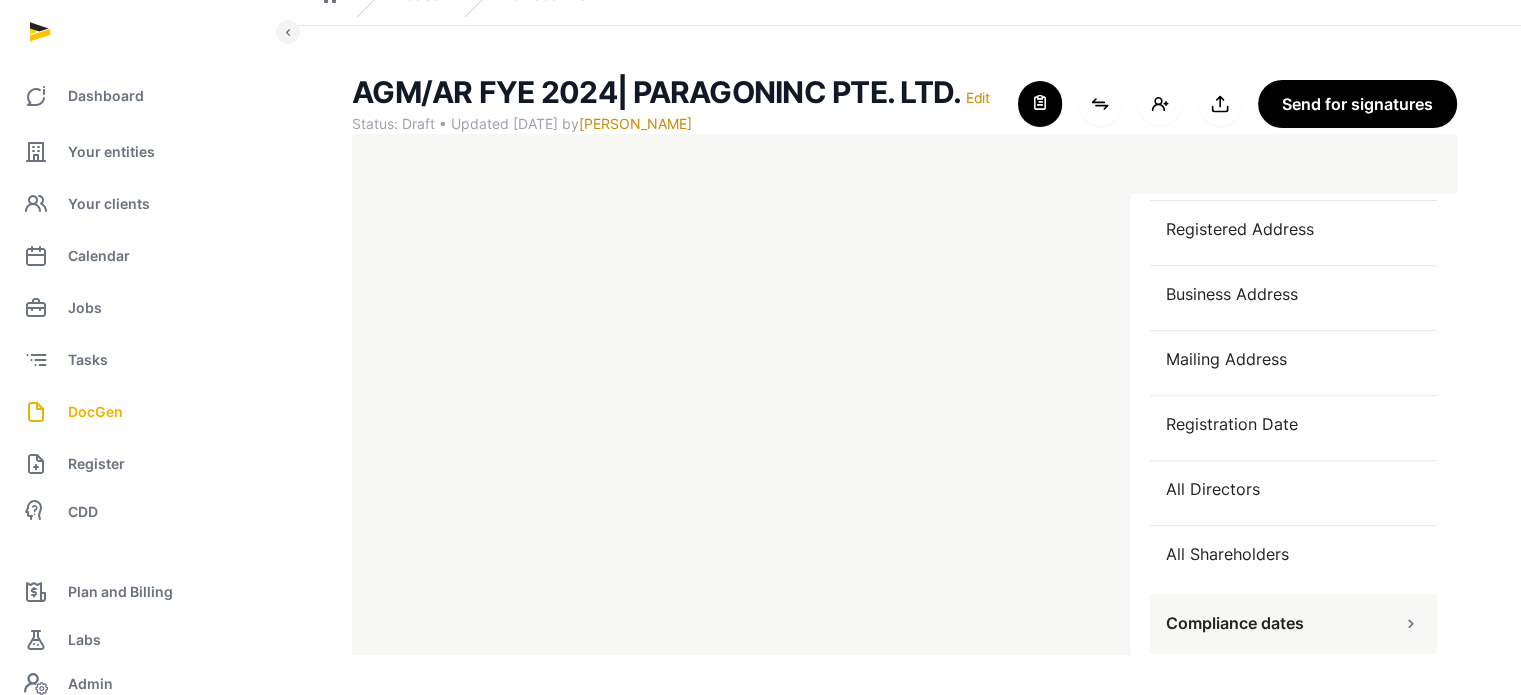 scroll, scrollTop: 832, scrollLeft: 0, axis: vertical 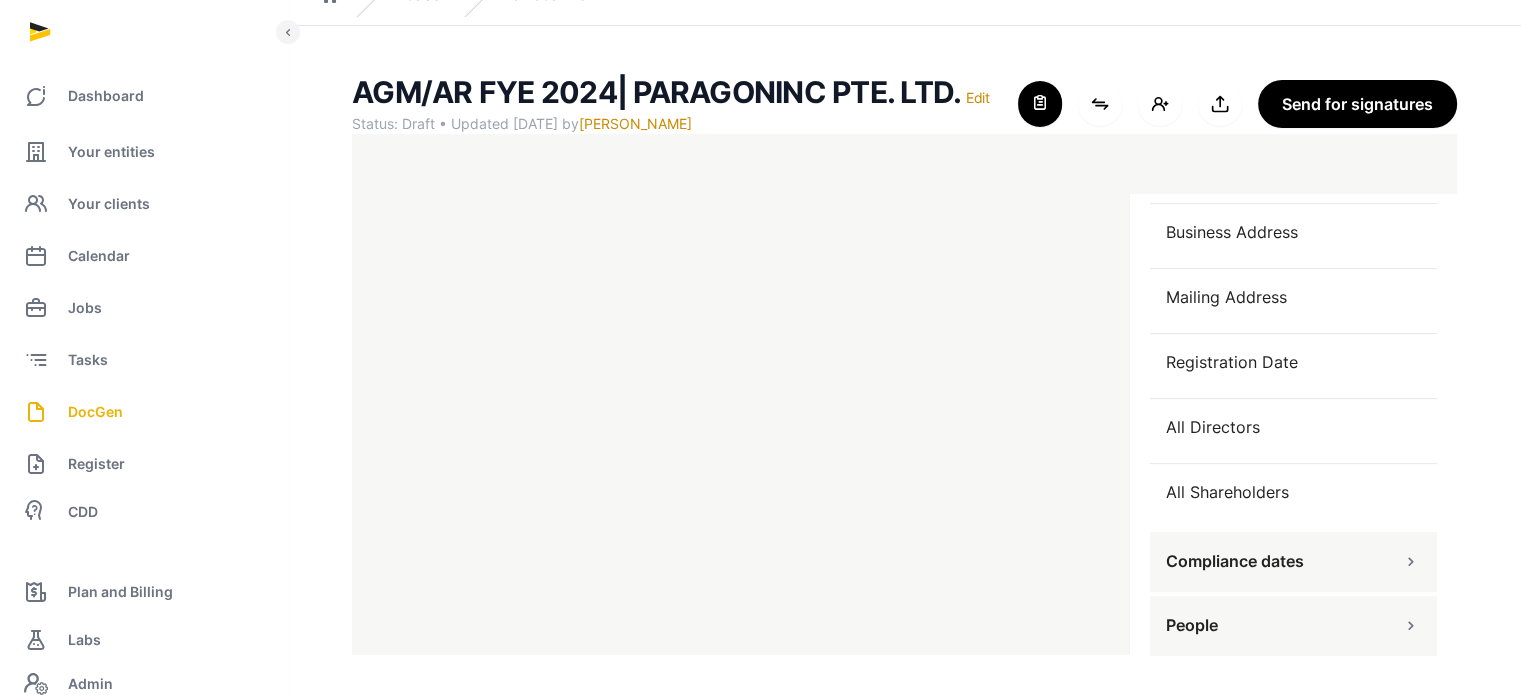 click at bounding box center (1411, 626) 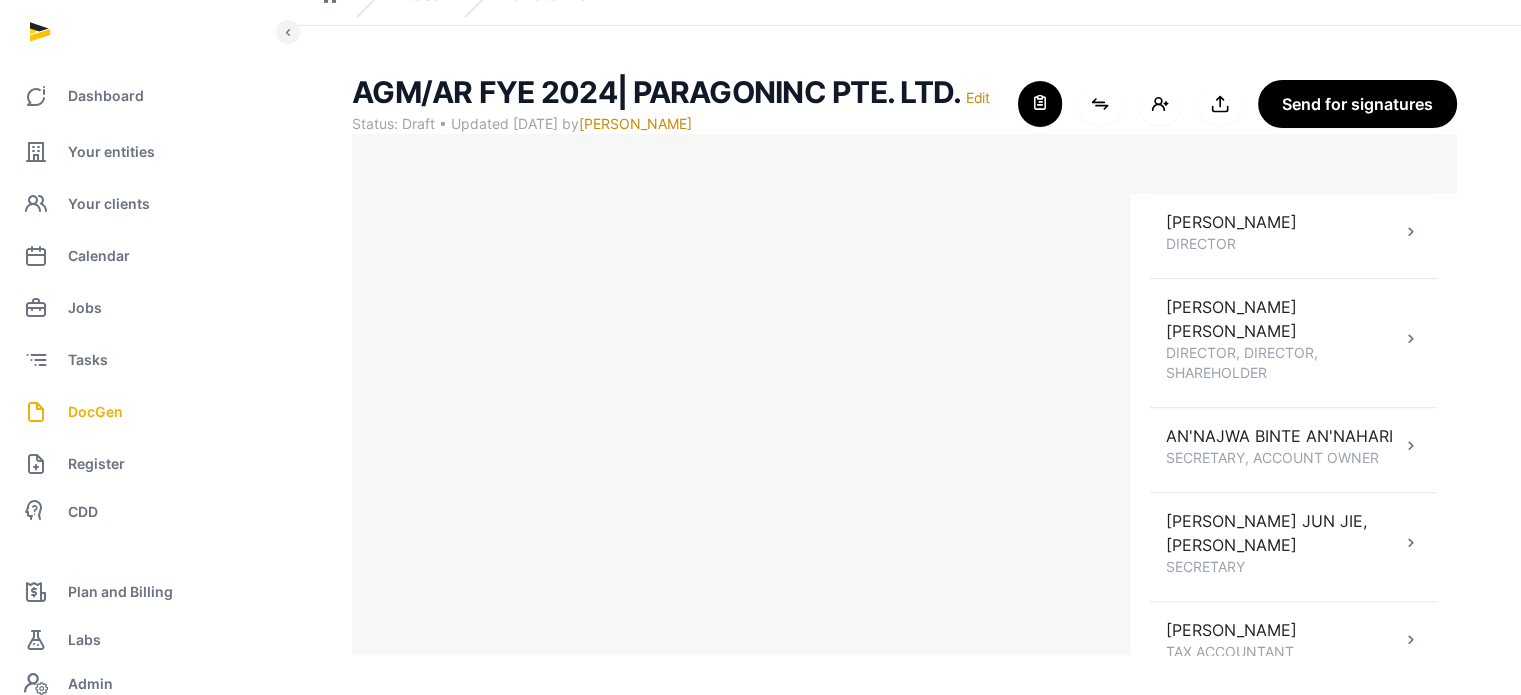 scroll, scrollTop: 1300, scrollLeft: 0, axis: vertical 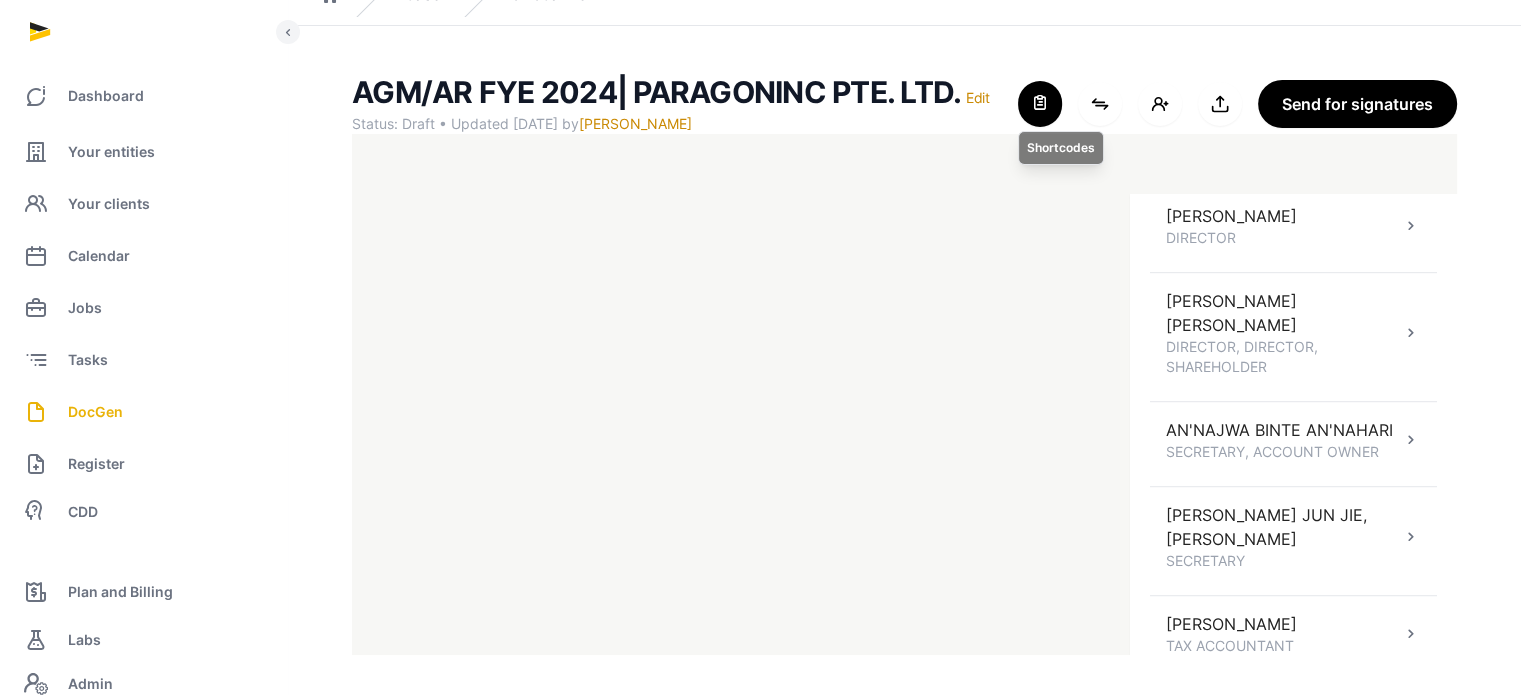 click at bounding box center (1040, 104) 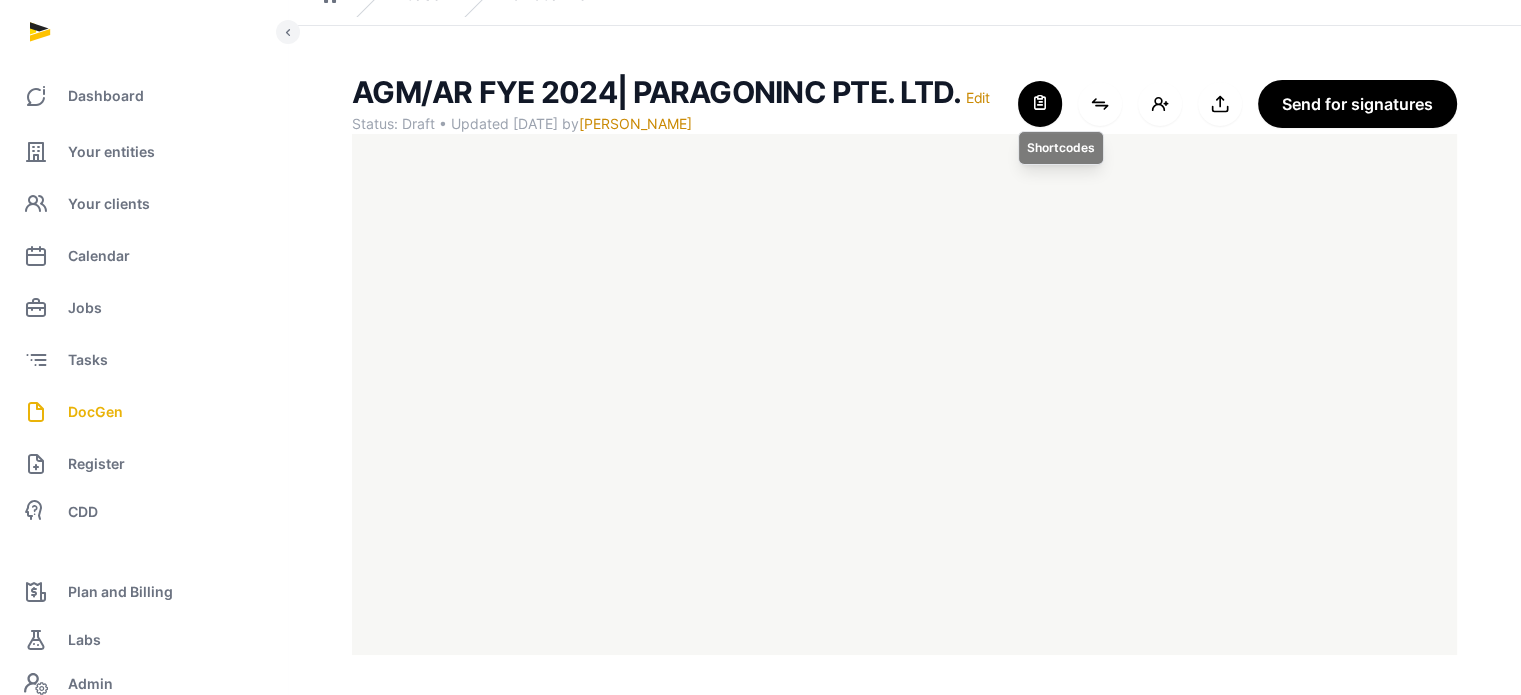 click at bounding box center [1040, 104] 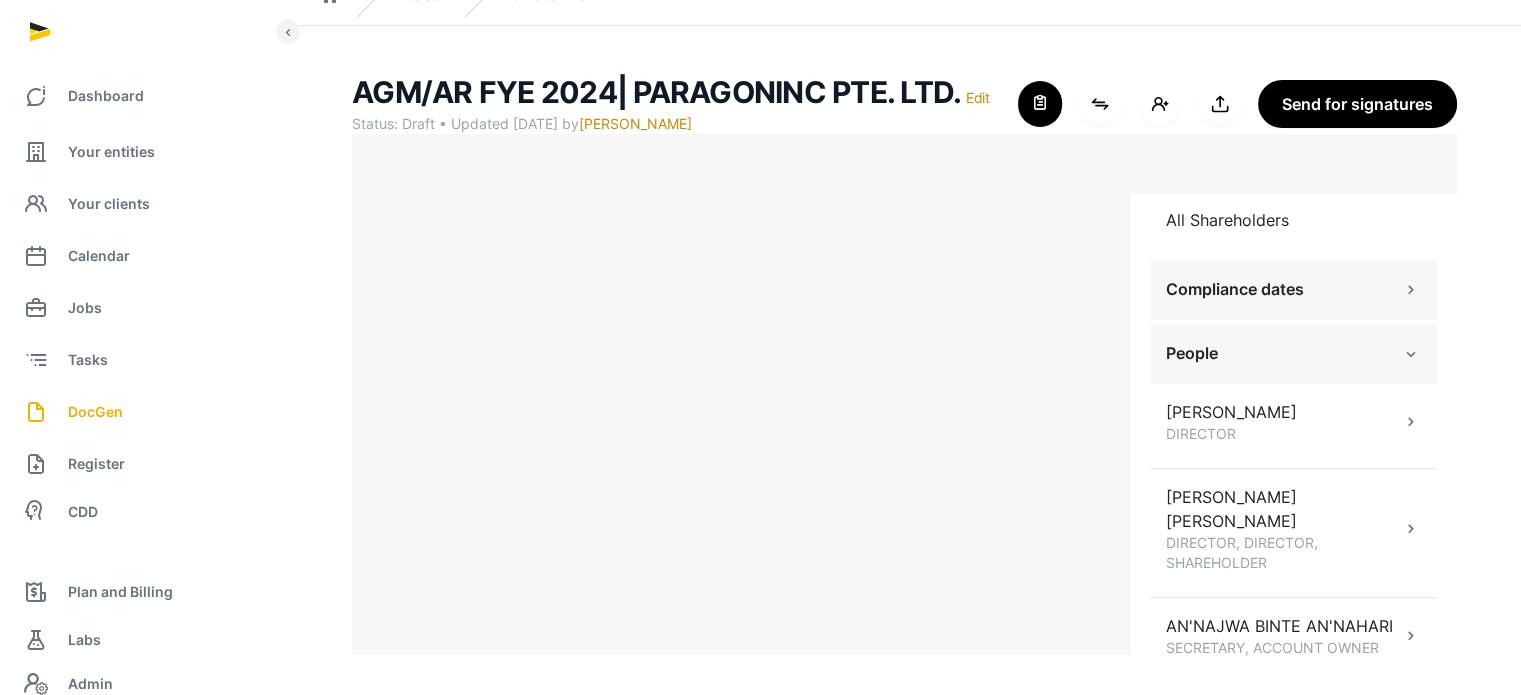 scroll, scrollTop: 1300, scrollLeft: 0, axis: vertical 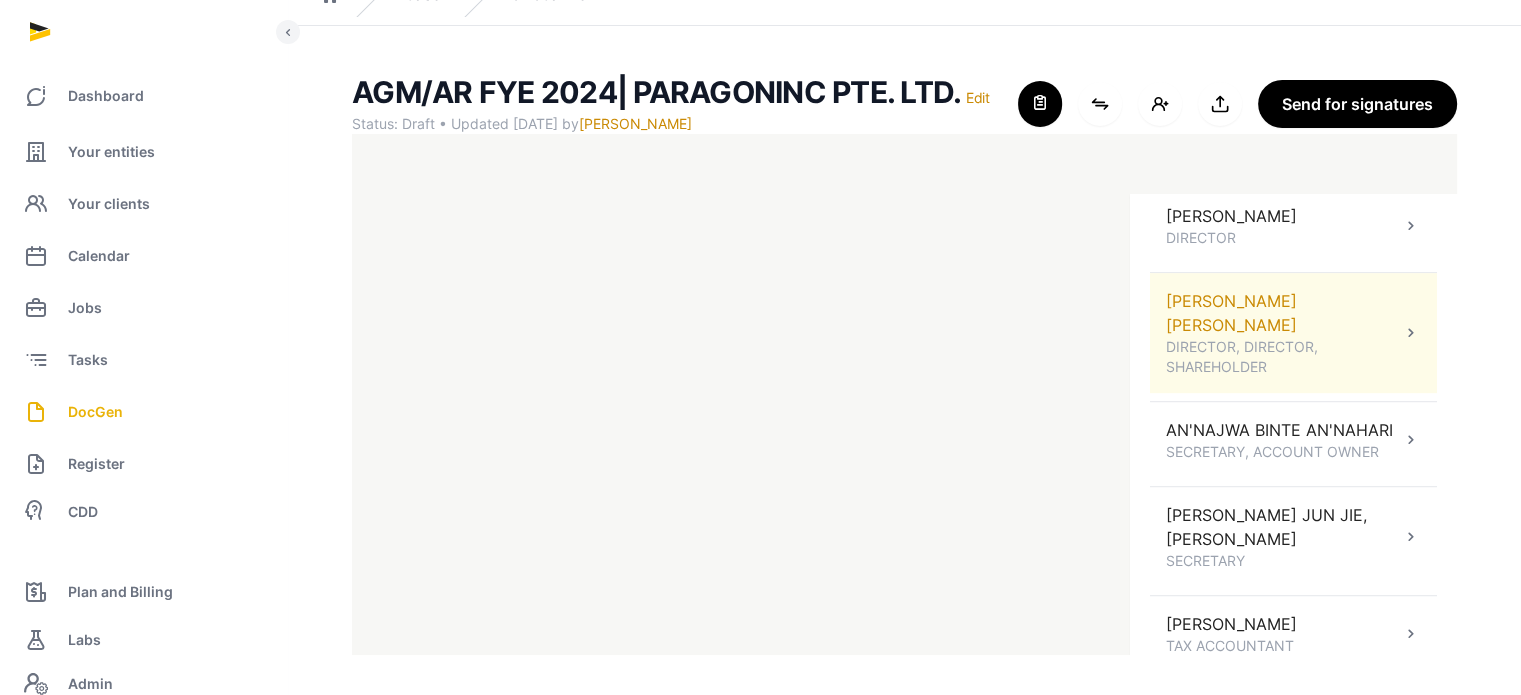 click at bounding box center [1411, 333] 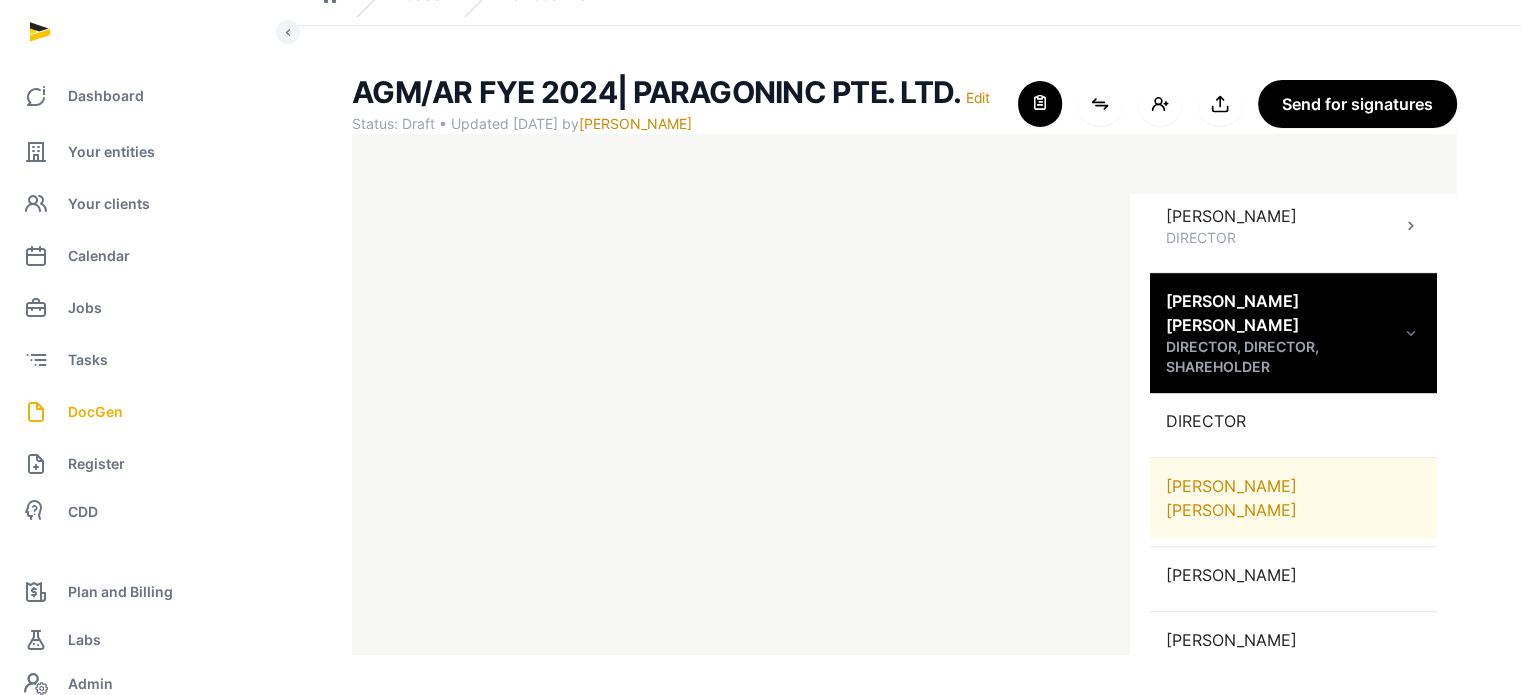 click on "GILL NATHAN ROGERS" at bounding box center (1293, 498) 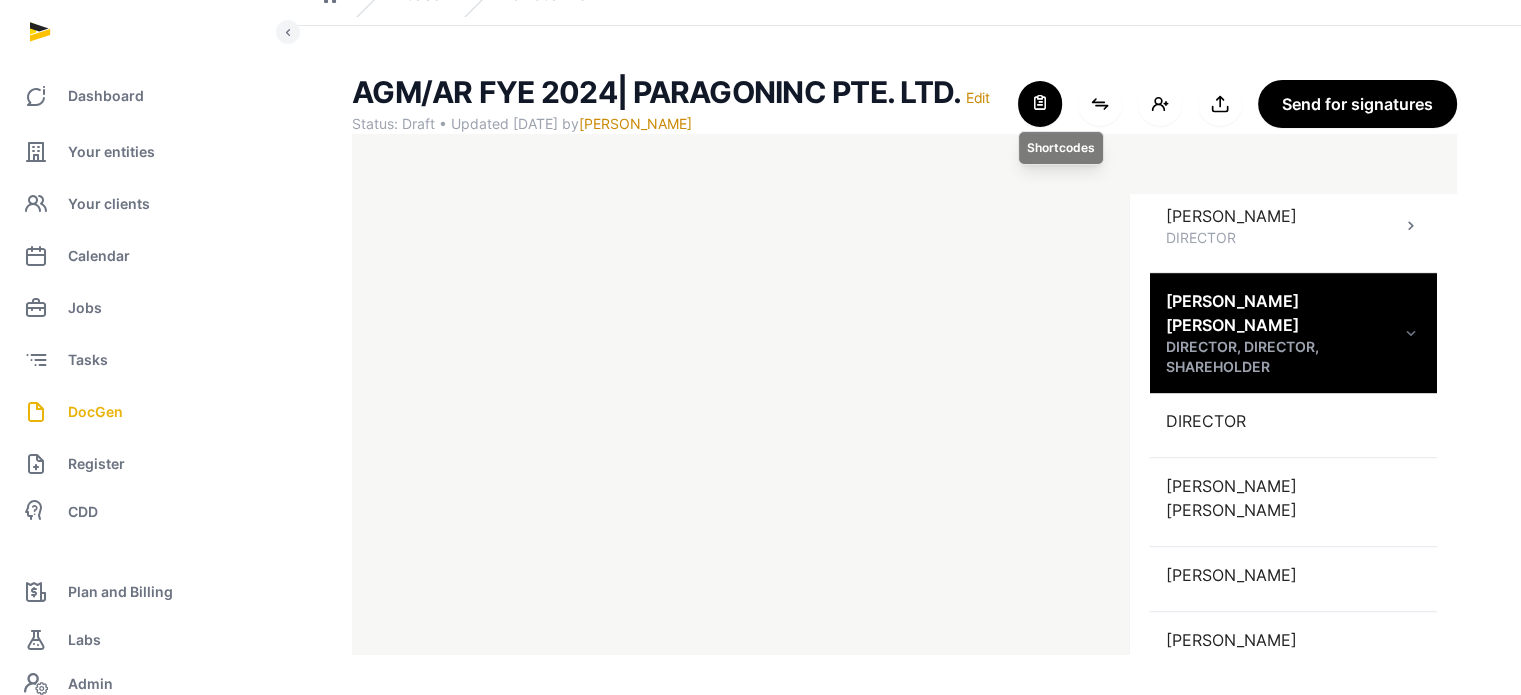 click at bounding box center [1040, 104] 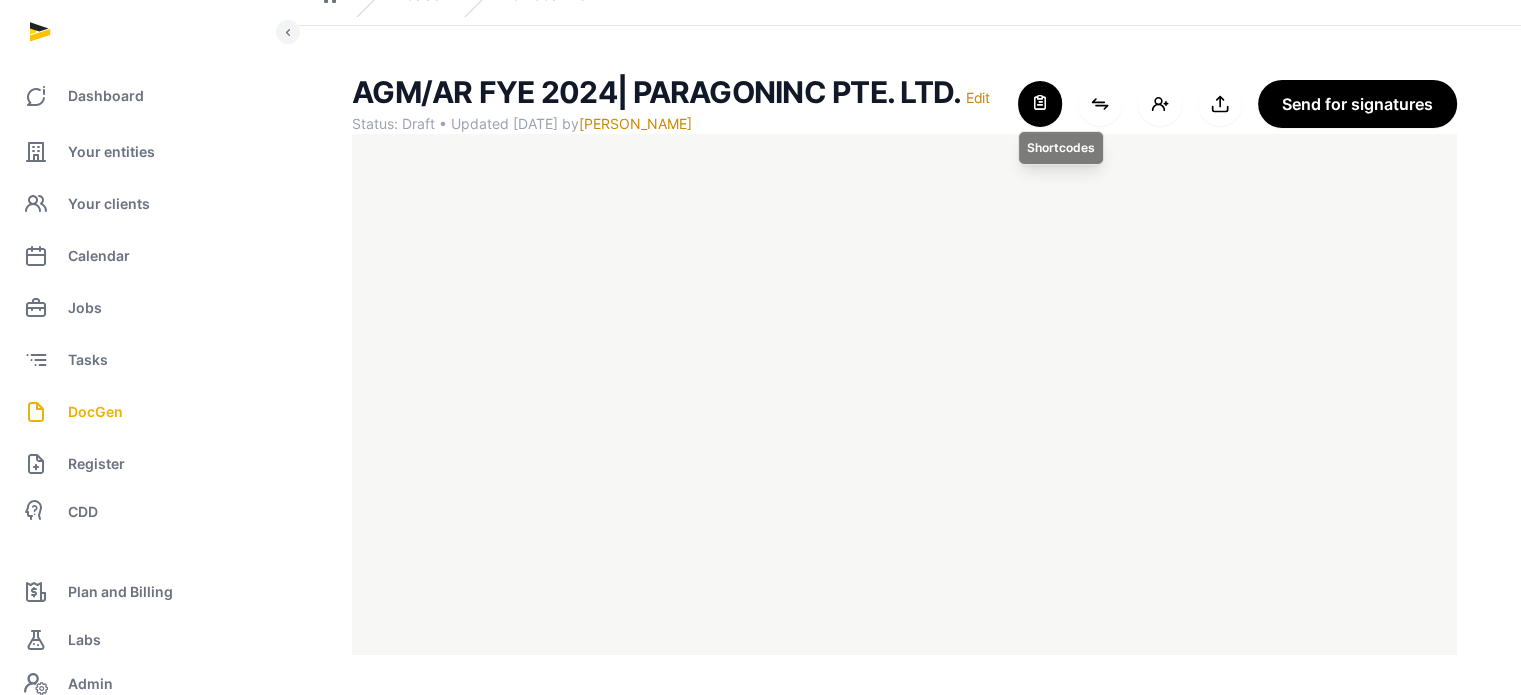 click at bounding box center (1040, 104) 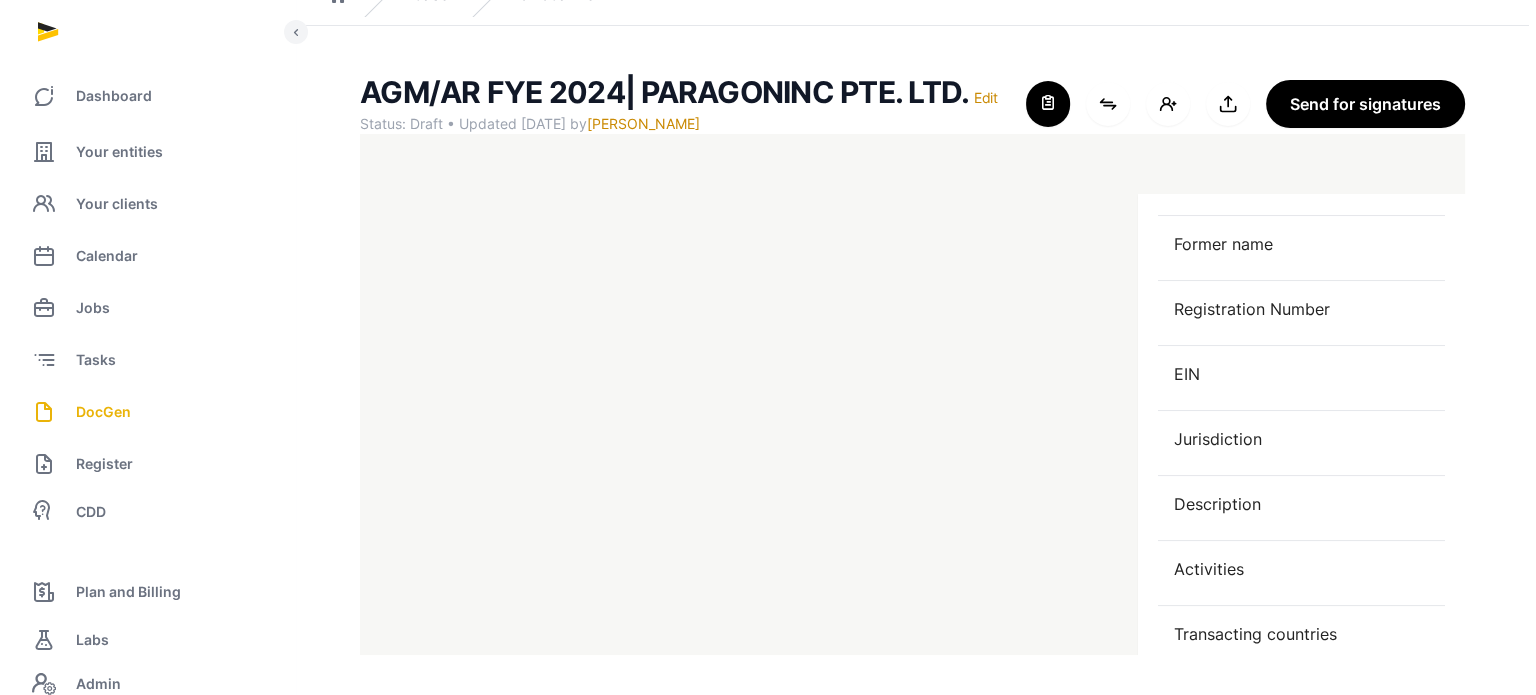 scroll, scrollTop: 0, scrollLeft: 0, axis: both 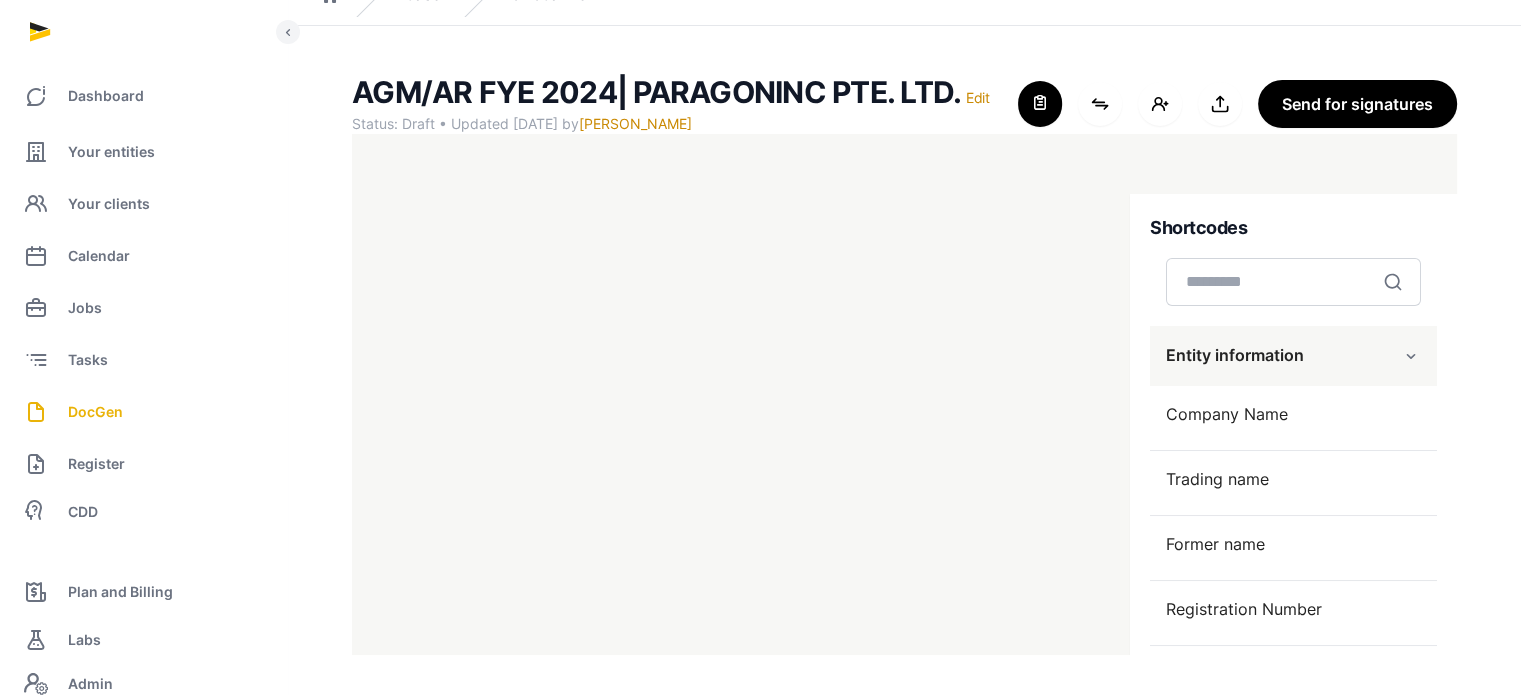 click on "AGM/AR FYE 2024| PARAGONINC PTE. LTD.   Edit Status: Draft • Updated 2025-07-08 by  Sneha Patwari For optimal experience, please use a desktop computer to generate documents for the best user experience. Close shortcodes Connect shortcodes Add people Export to Documents Send for signatures" at bounding box center [904, 104] 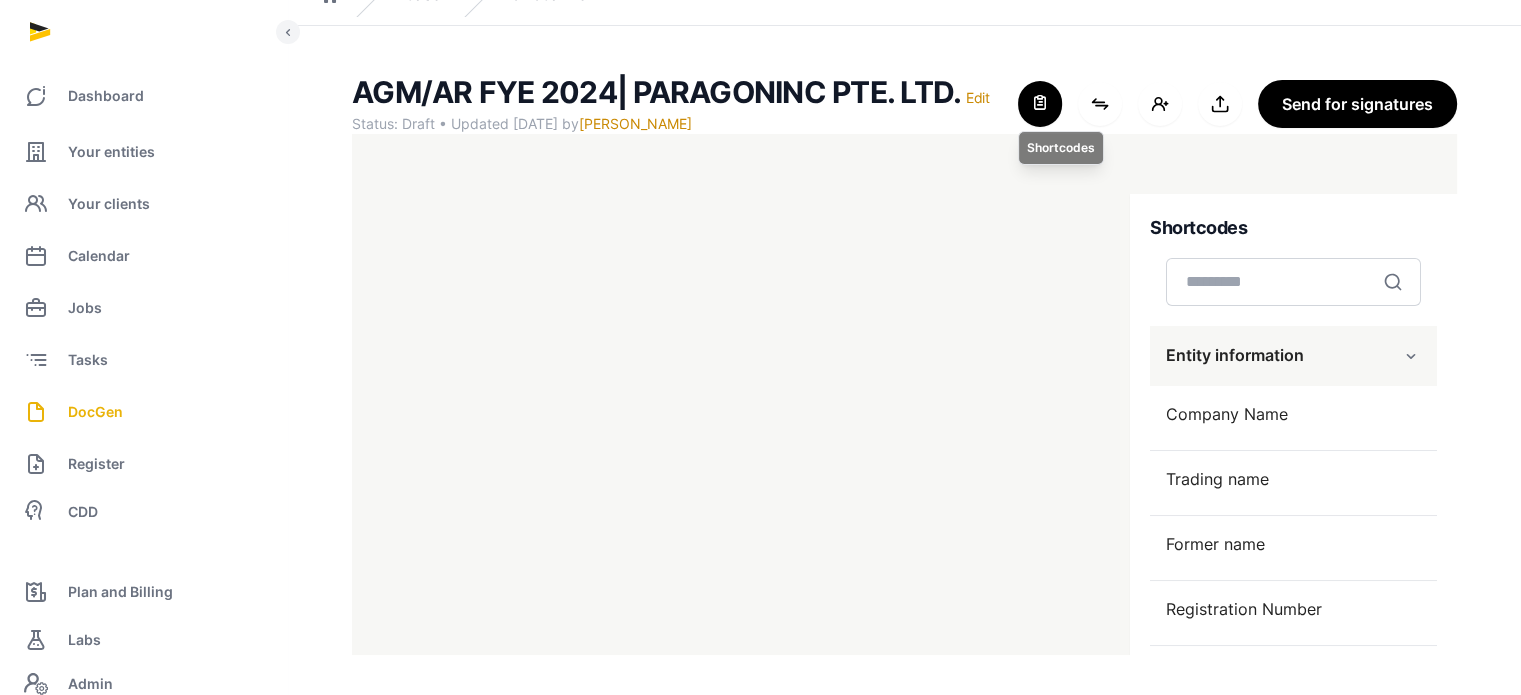 click at bounding box center (1040, 104) 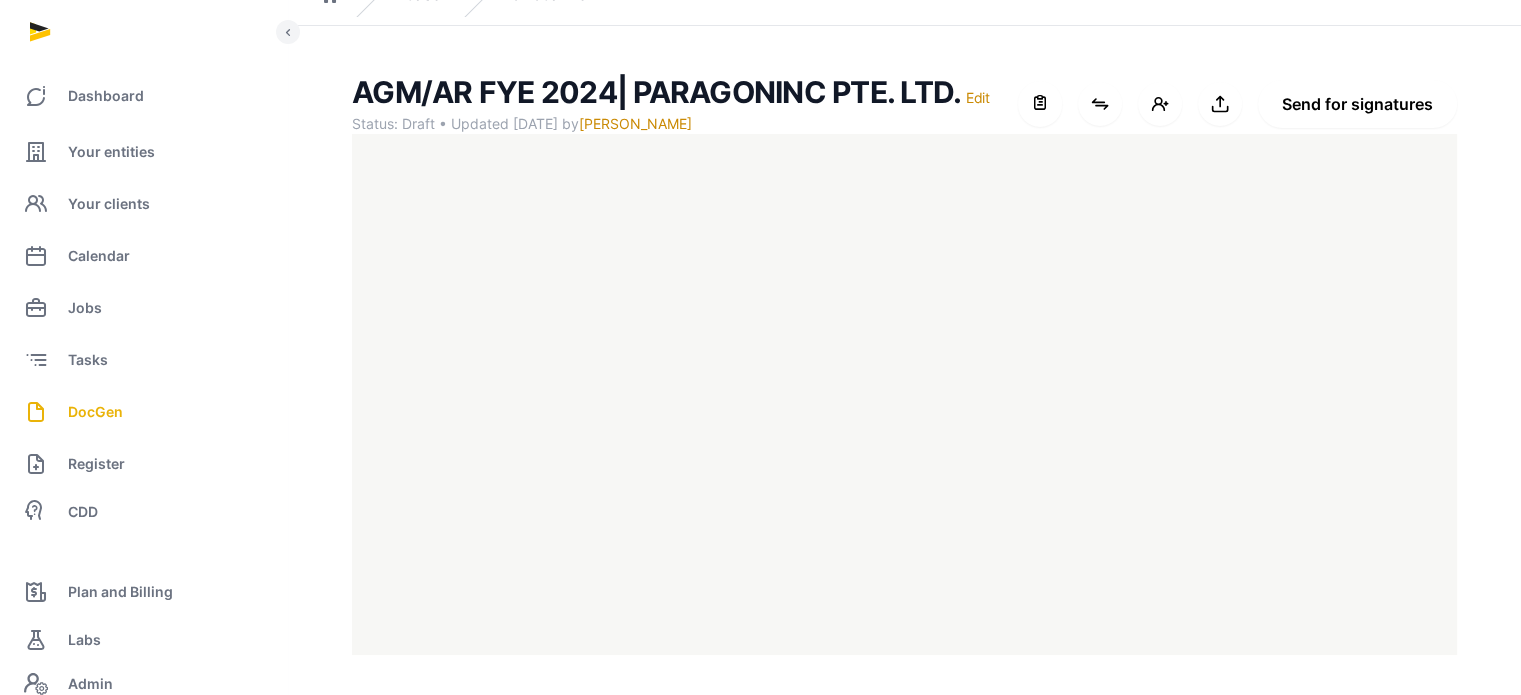 click on "Send for signatures" at bounding box center [1357, 104] 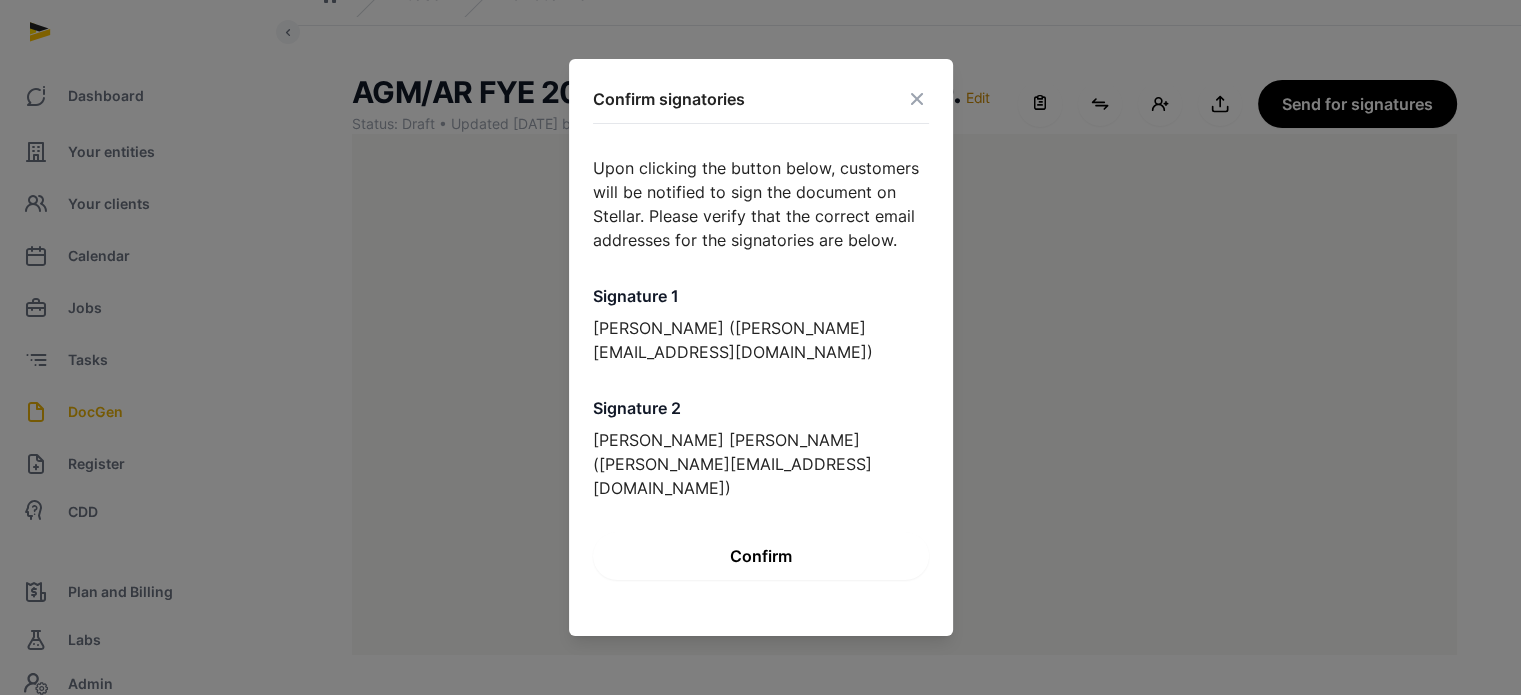click on "Confirm" at bounding box center (761, 556) 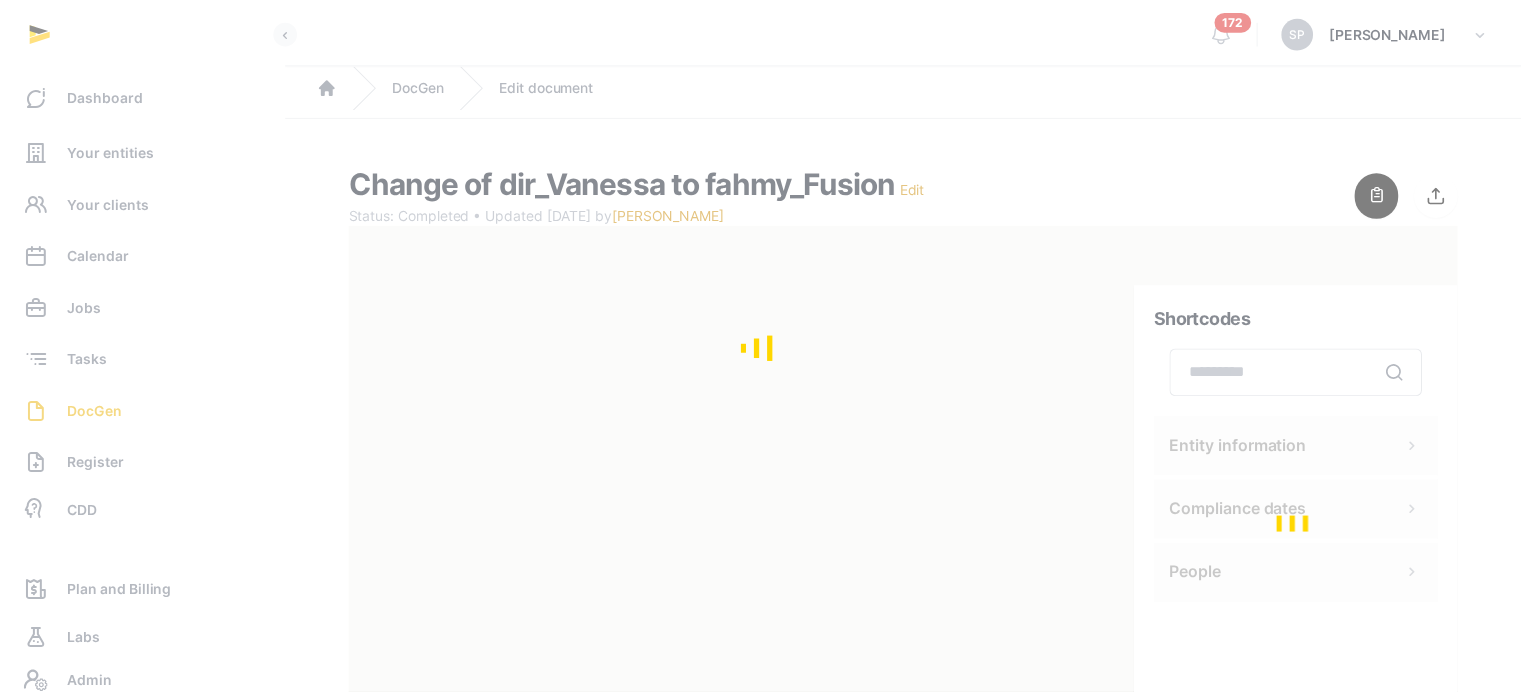 scroll, scrollTop: 0, scrollLeft: 0, axis: both 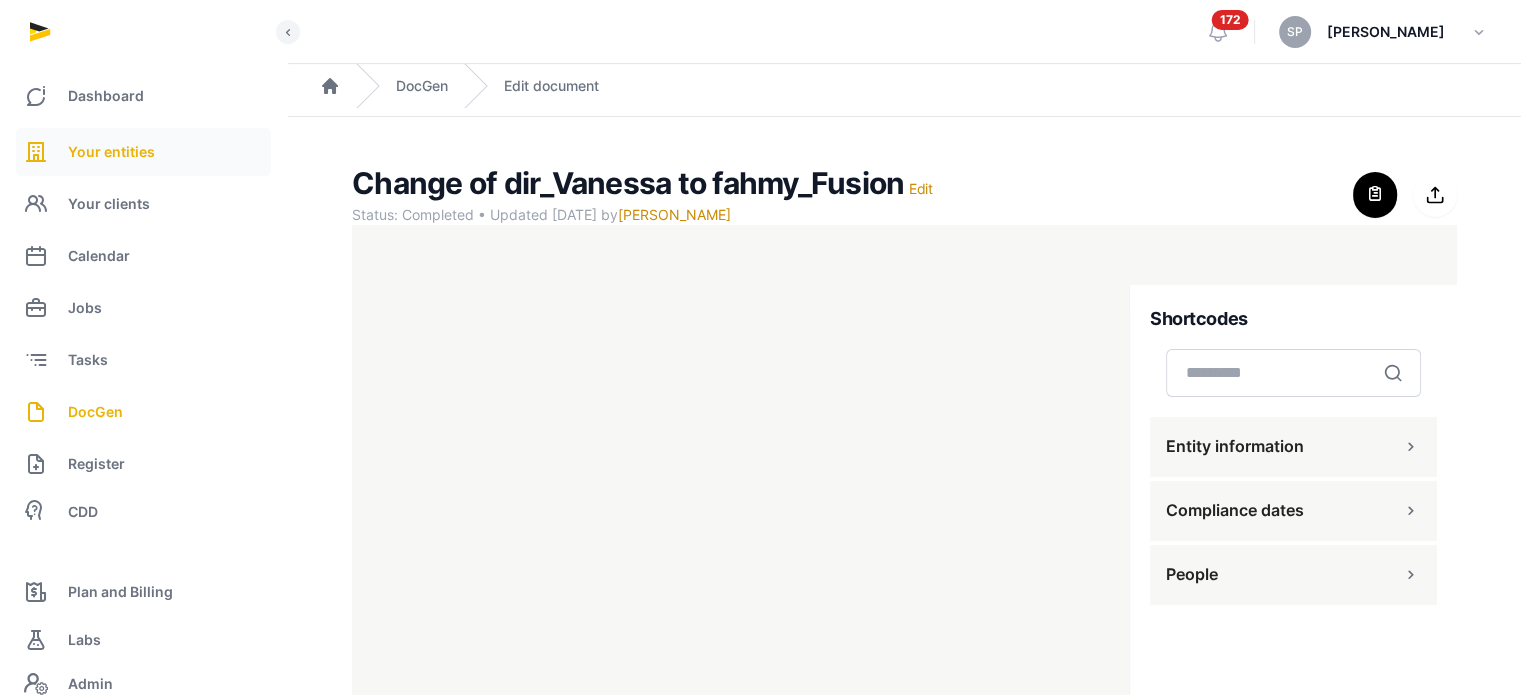 click on "Your entities" at bounding box center [143, 152] 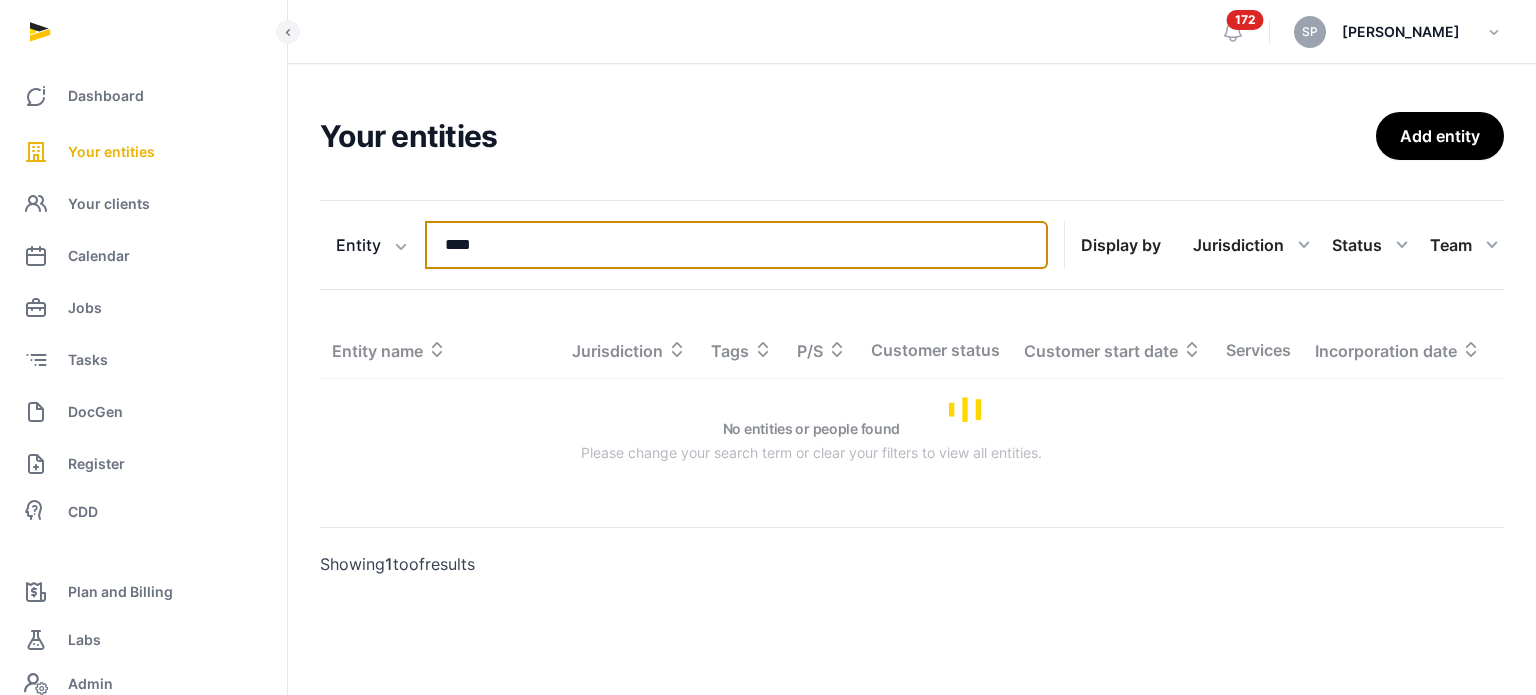 click on "****" at bounding box center [736, 245] 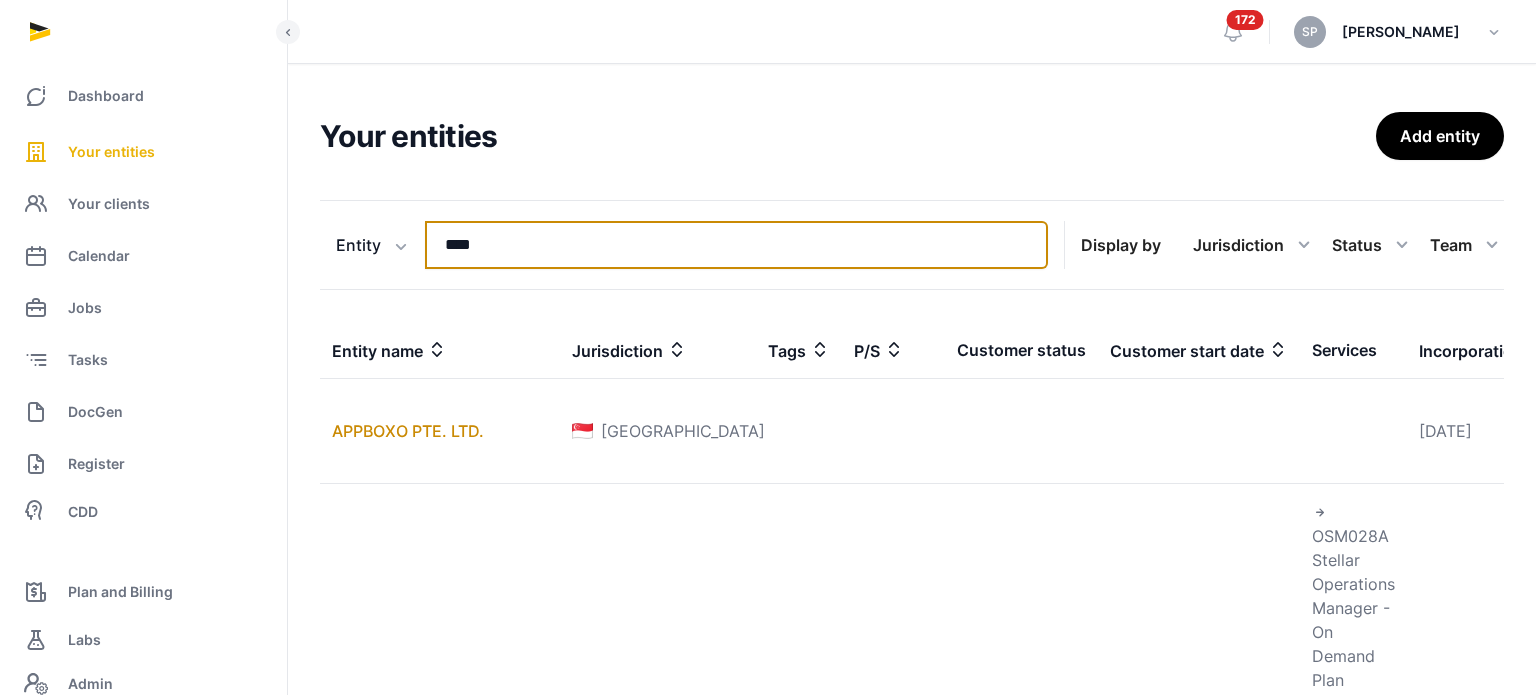 click on "****" at bounding box center (736, 245) 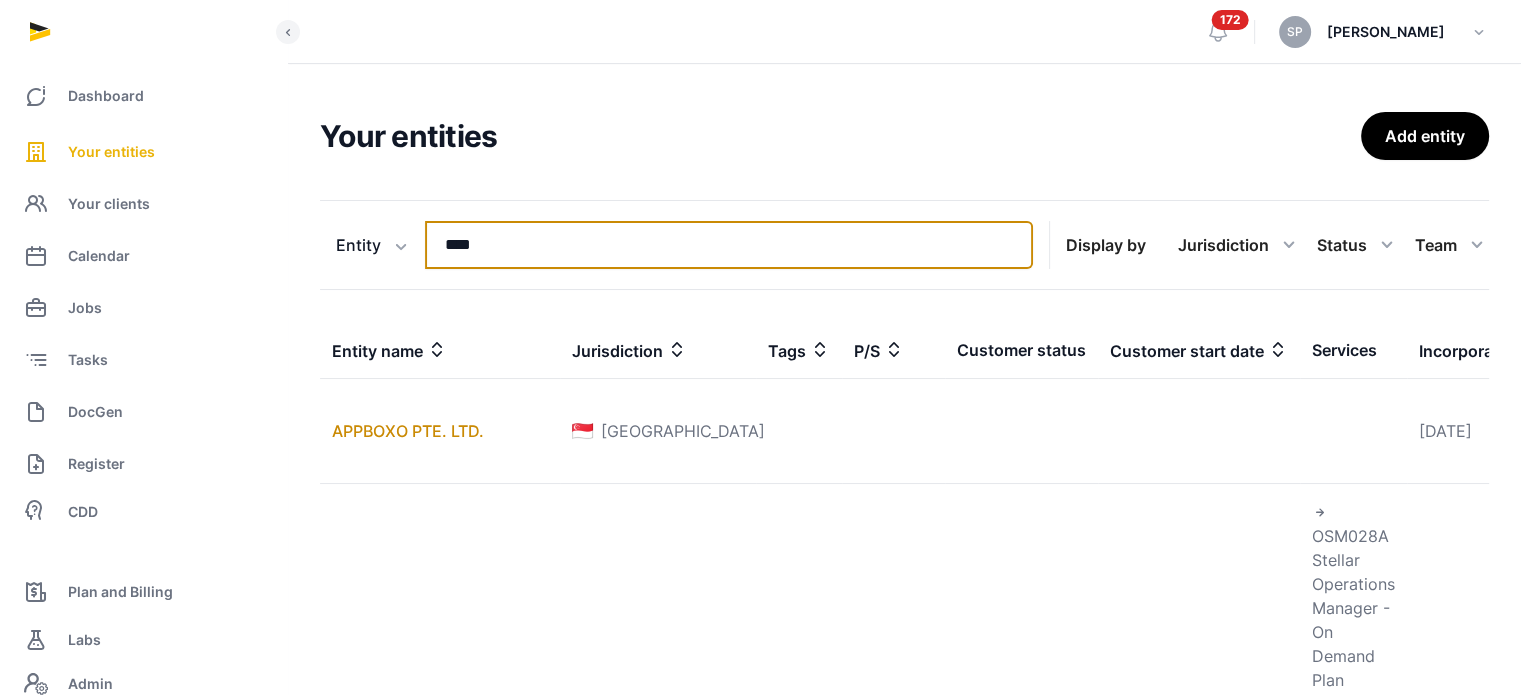 click on "****" at bounding box center (729, 245) 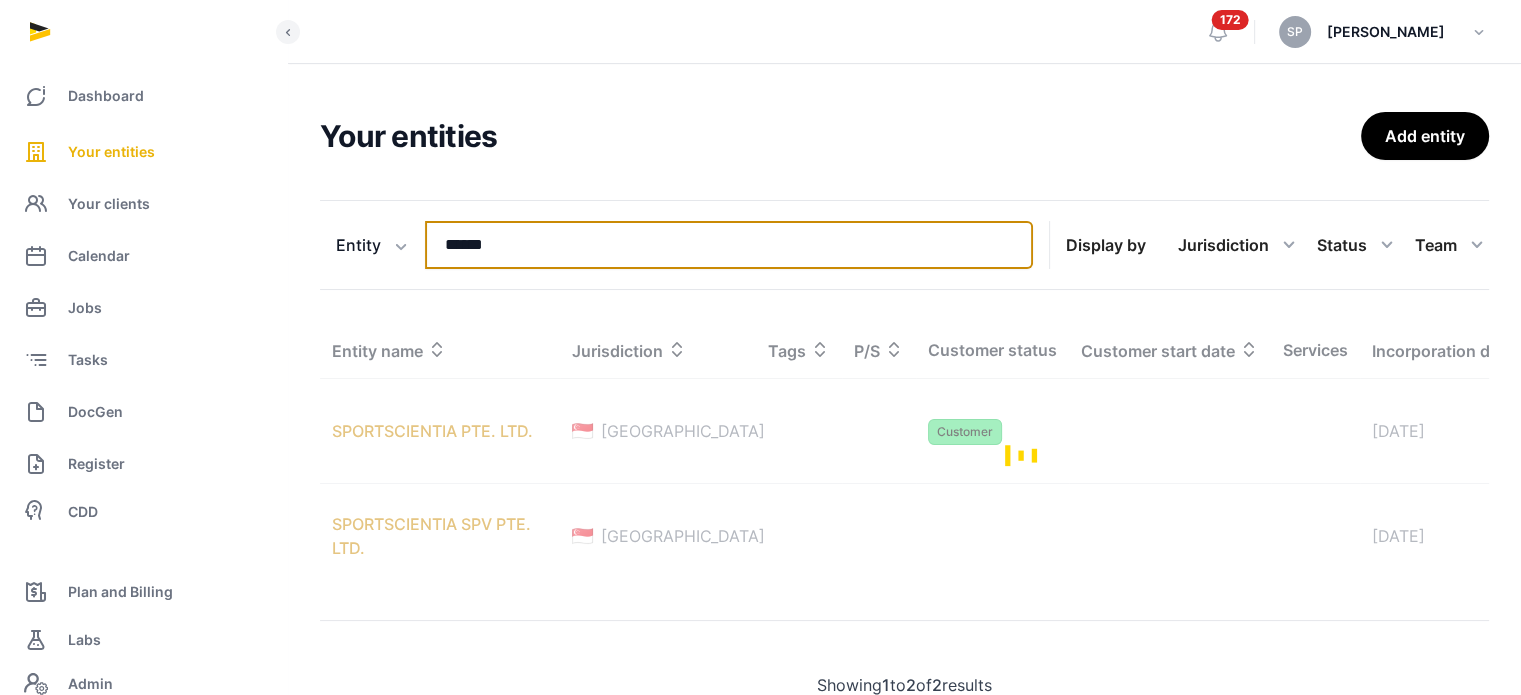 type on "******" 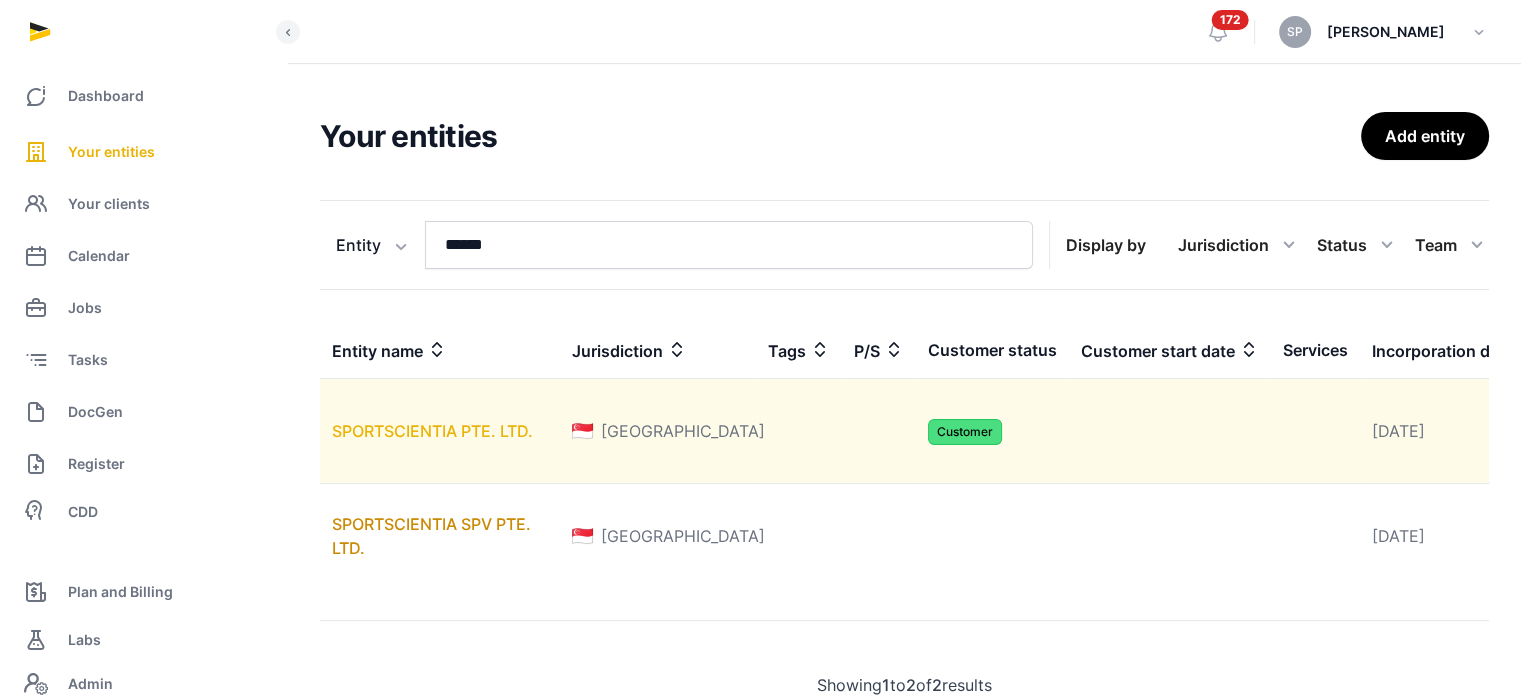click on "SPORTSCIENTIA PTE. LTD." at bounding box center (432, 431) 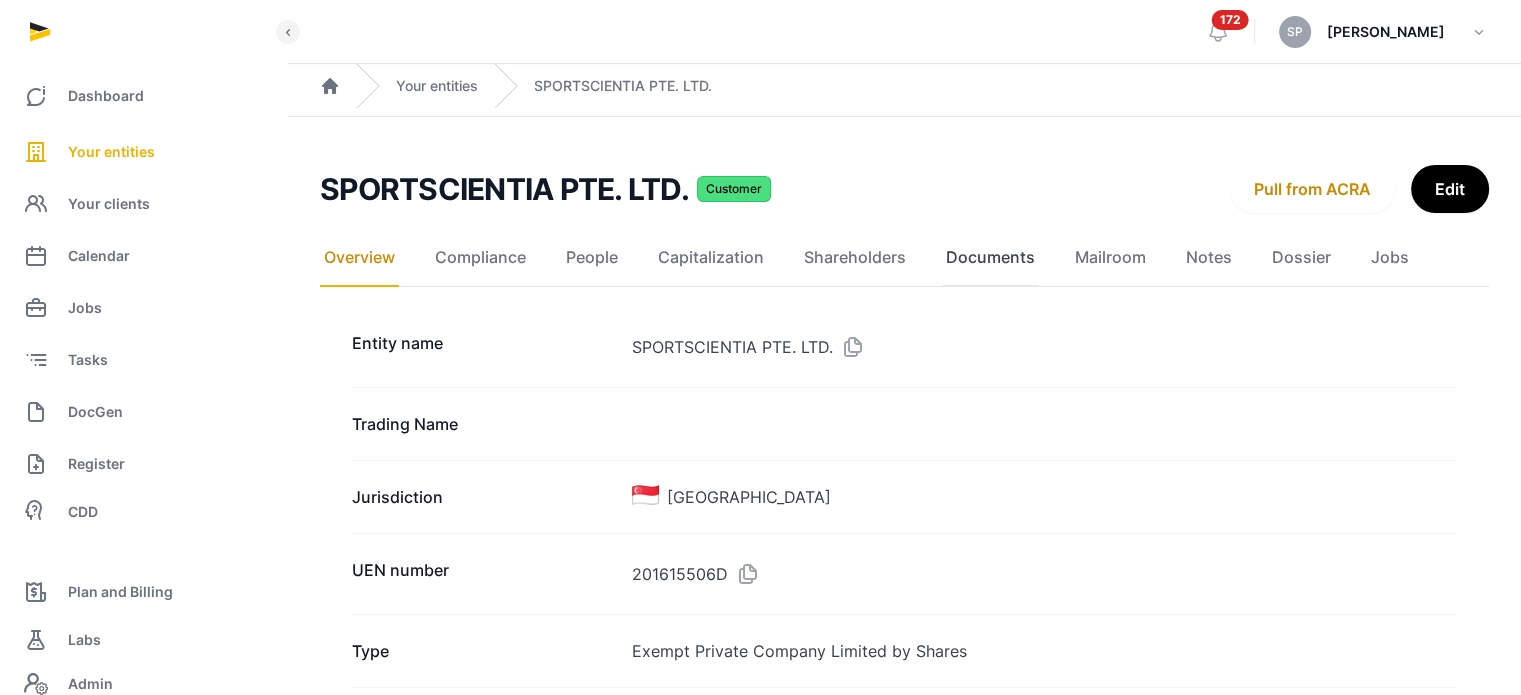 click on "Documents" 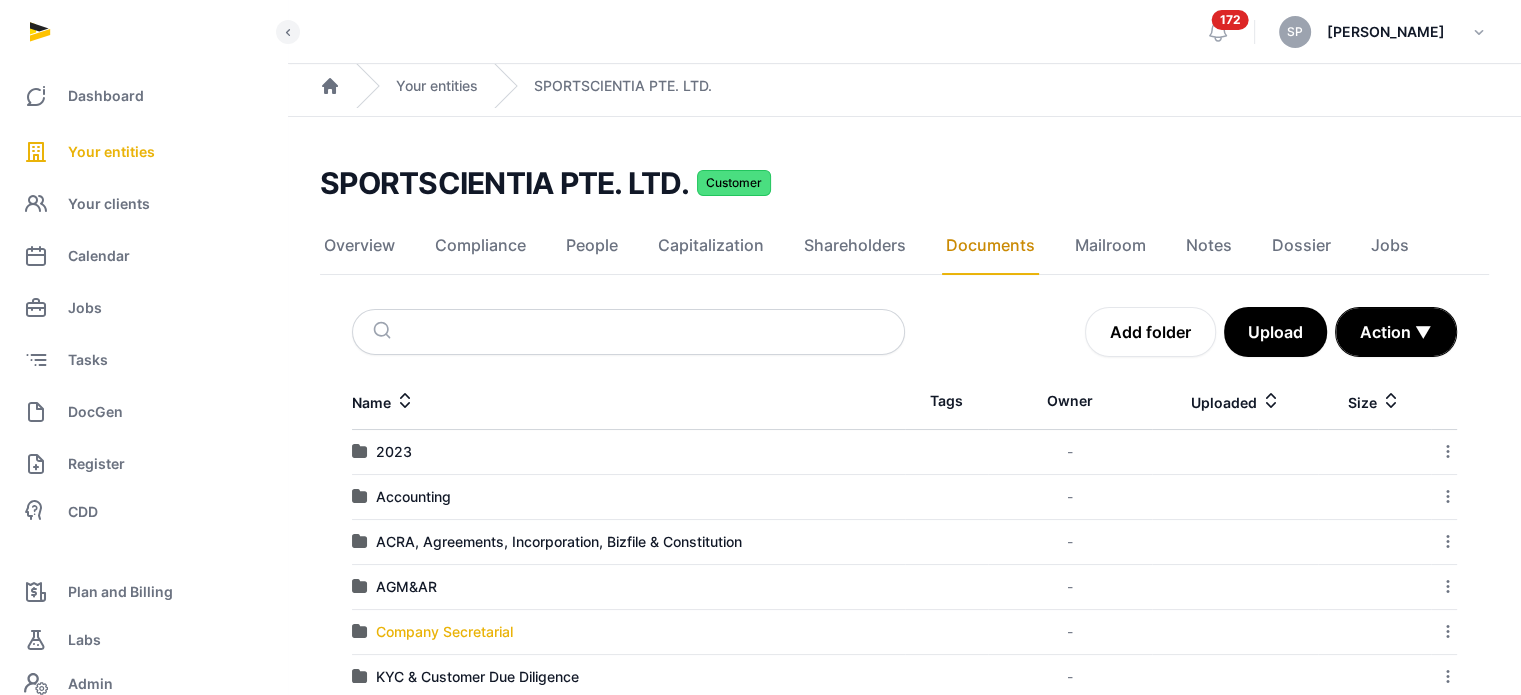 click on "Company Secretarial" at bounding box center [444, 632] 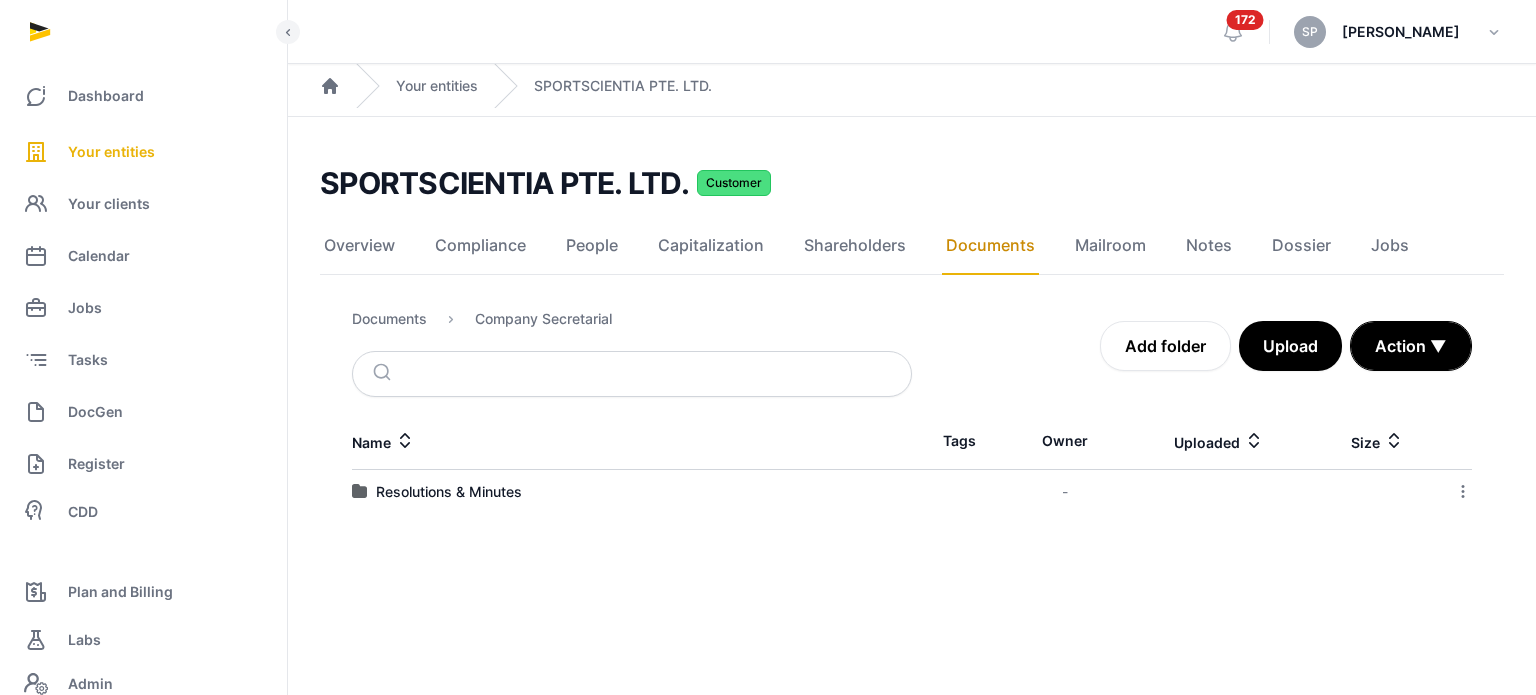click on "Resolutions & Minutes" at bounding box center (632, 492) 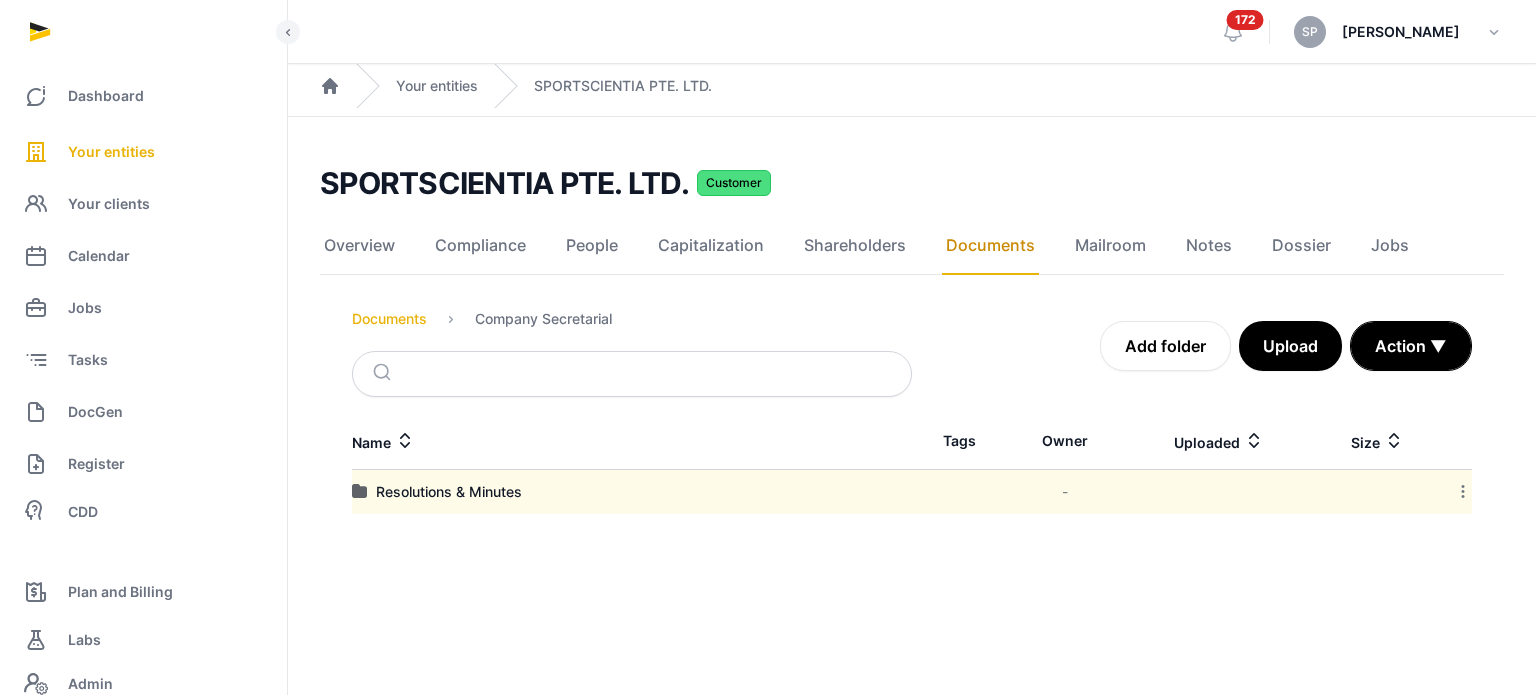 click on "Documents" at bounding box center [389, 319] 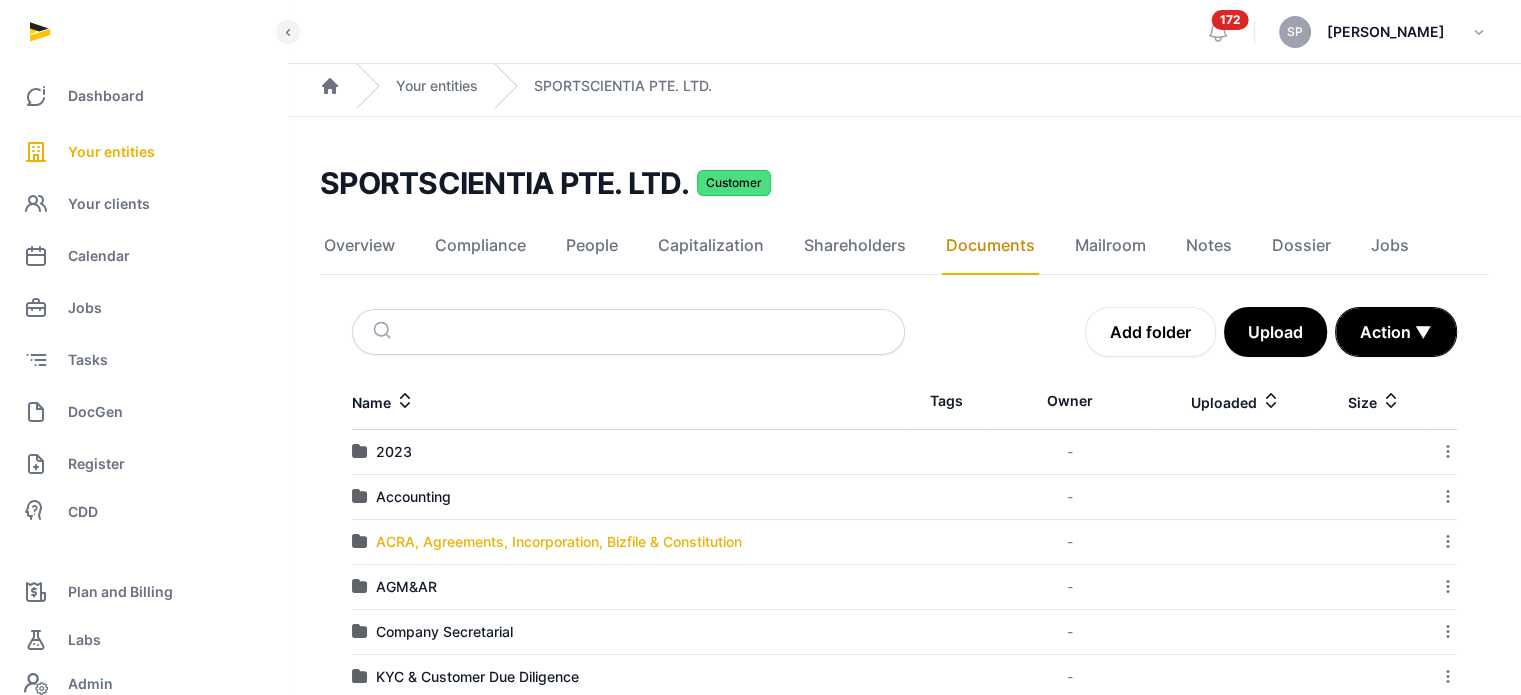click on "ACRA, Agreements, Incorporation, Bizfile & Constitution" at bounding box center [559, 542] 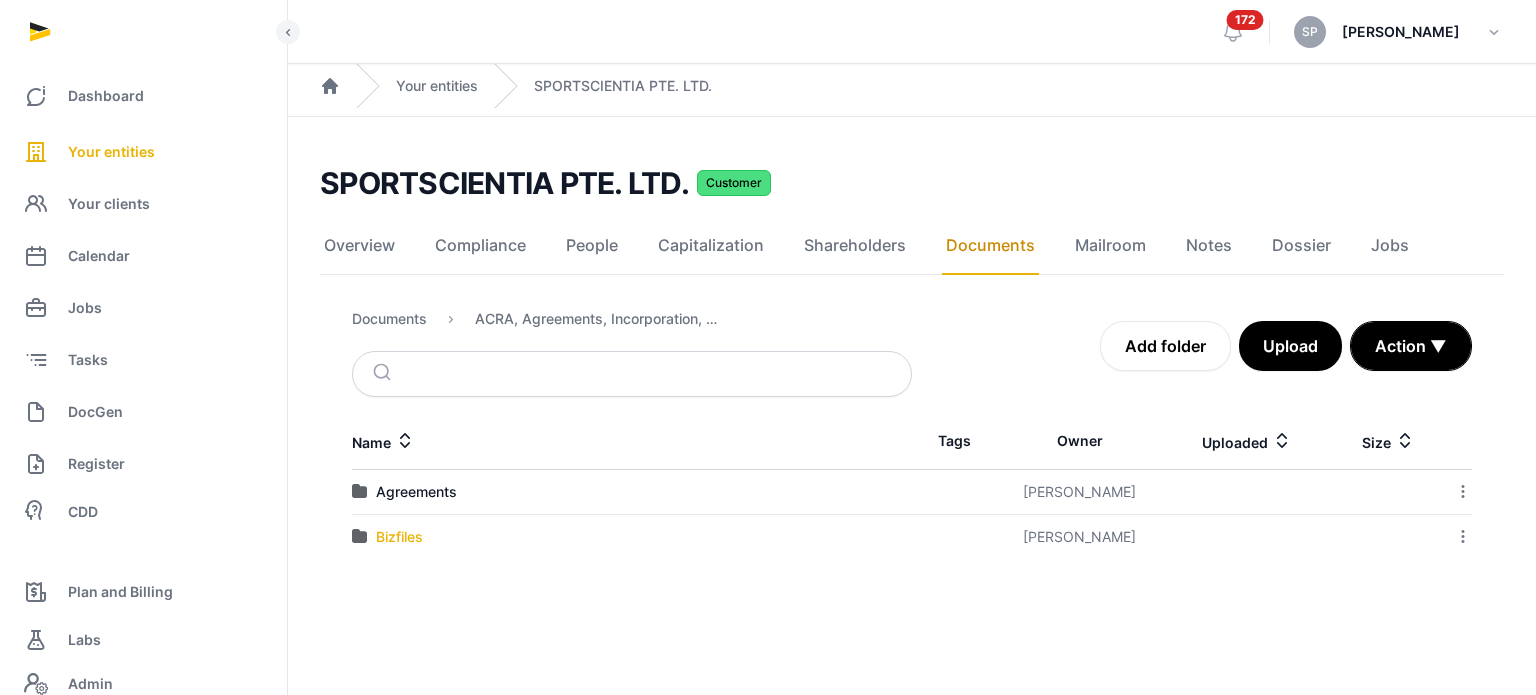 click on "Bizfiles" at bounding box center (399, 537) 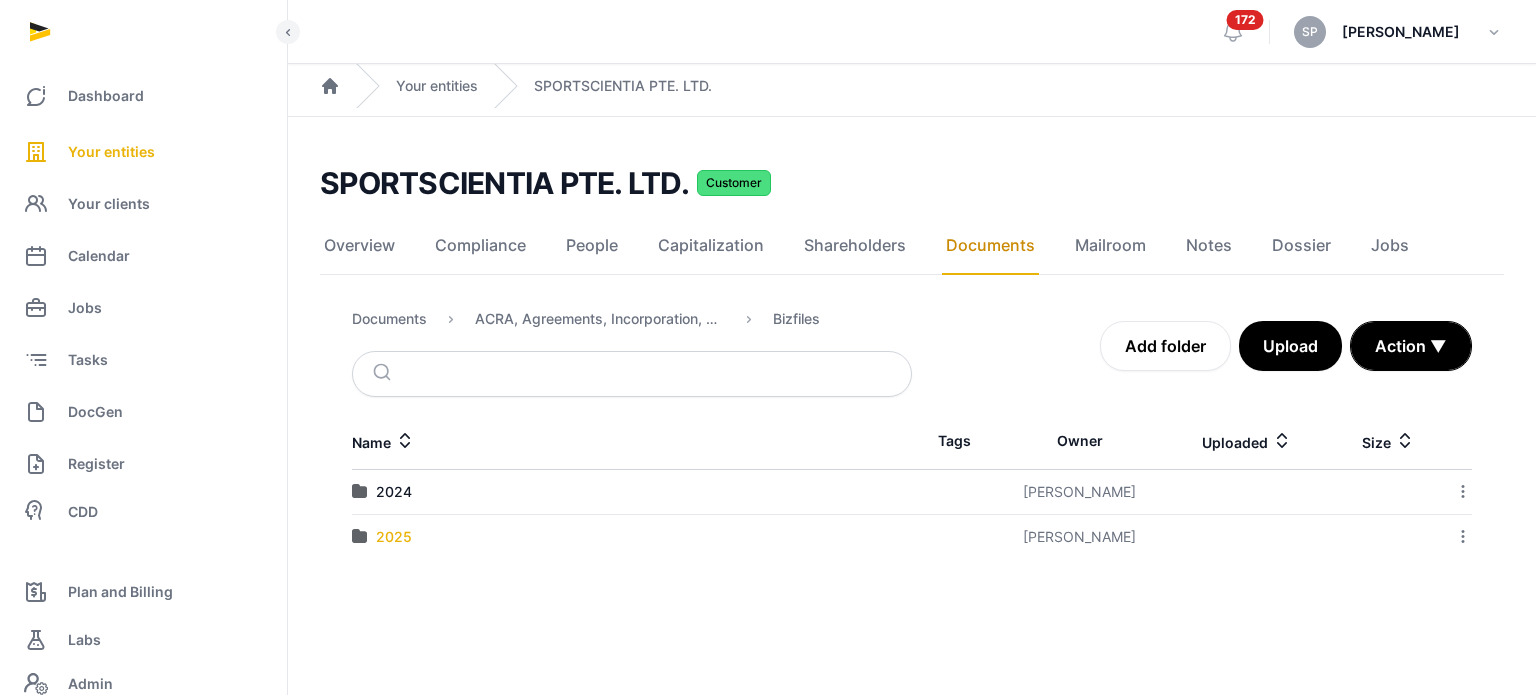 click on "2025" at bounding box center (394, 537) 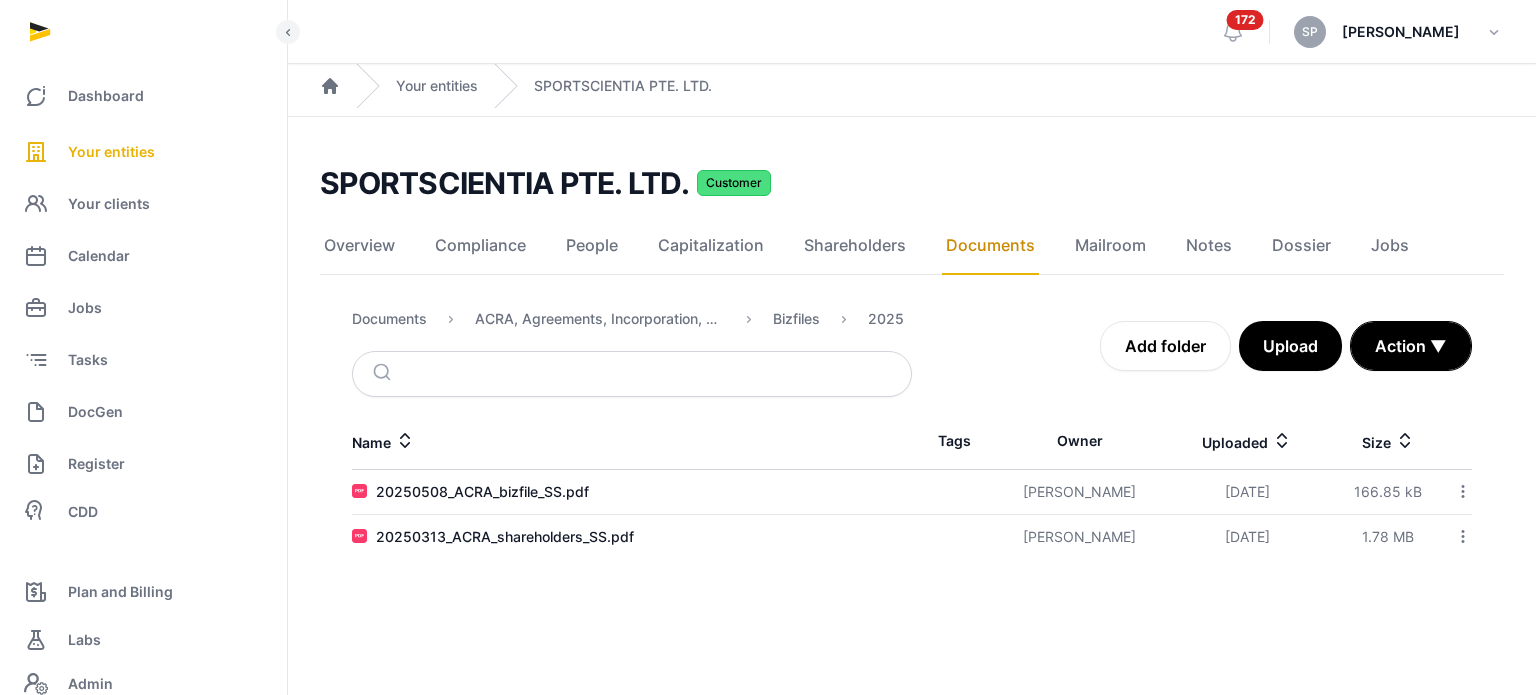 click on "20250508_ACRA_bizfile_SS.pdf" at bounding box center (632, 492) 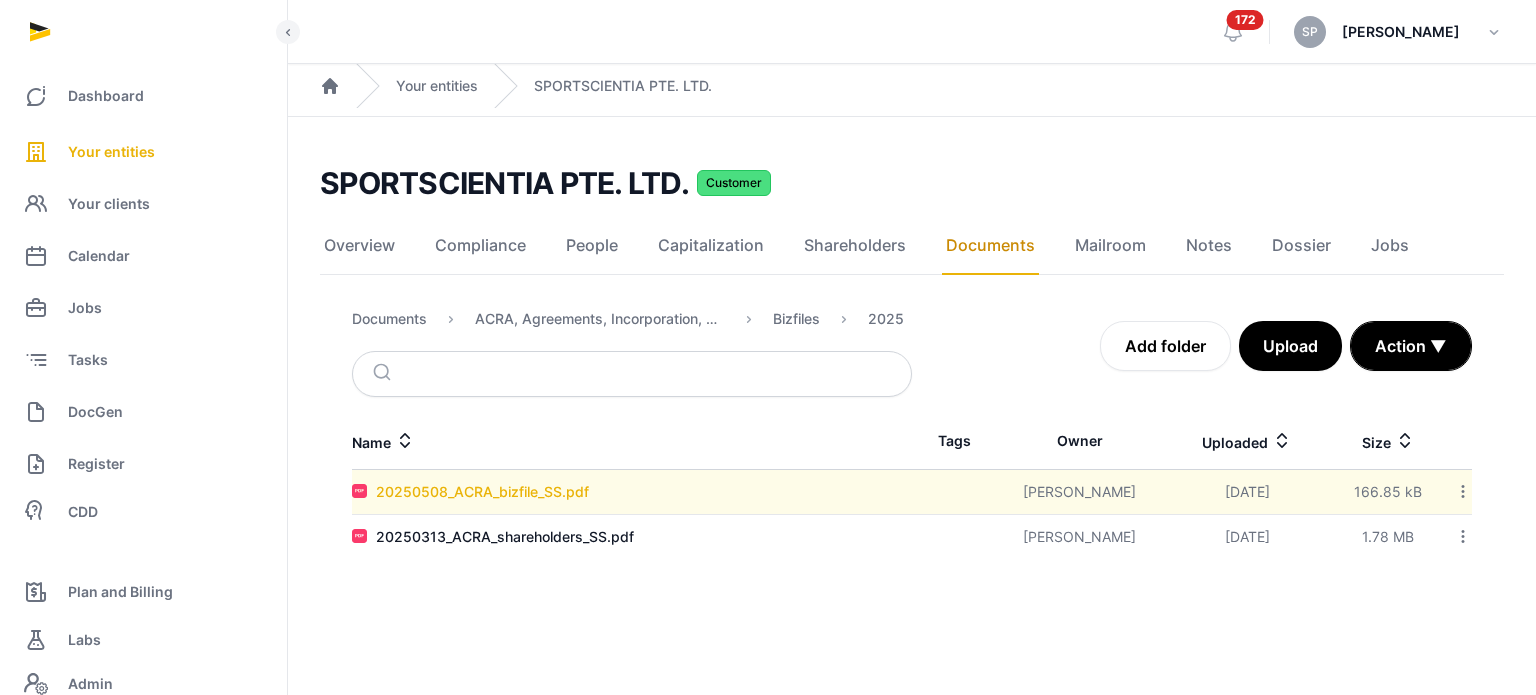 click on "20250508_ACRA_bizfile_SS.pdf" at bounding box center (482, 492) 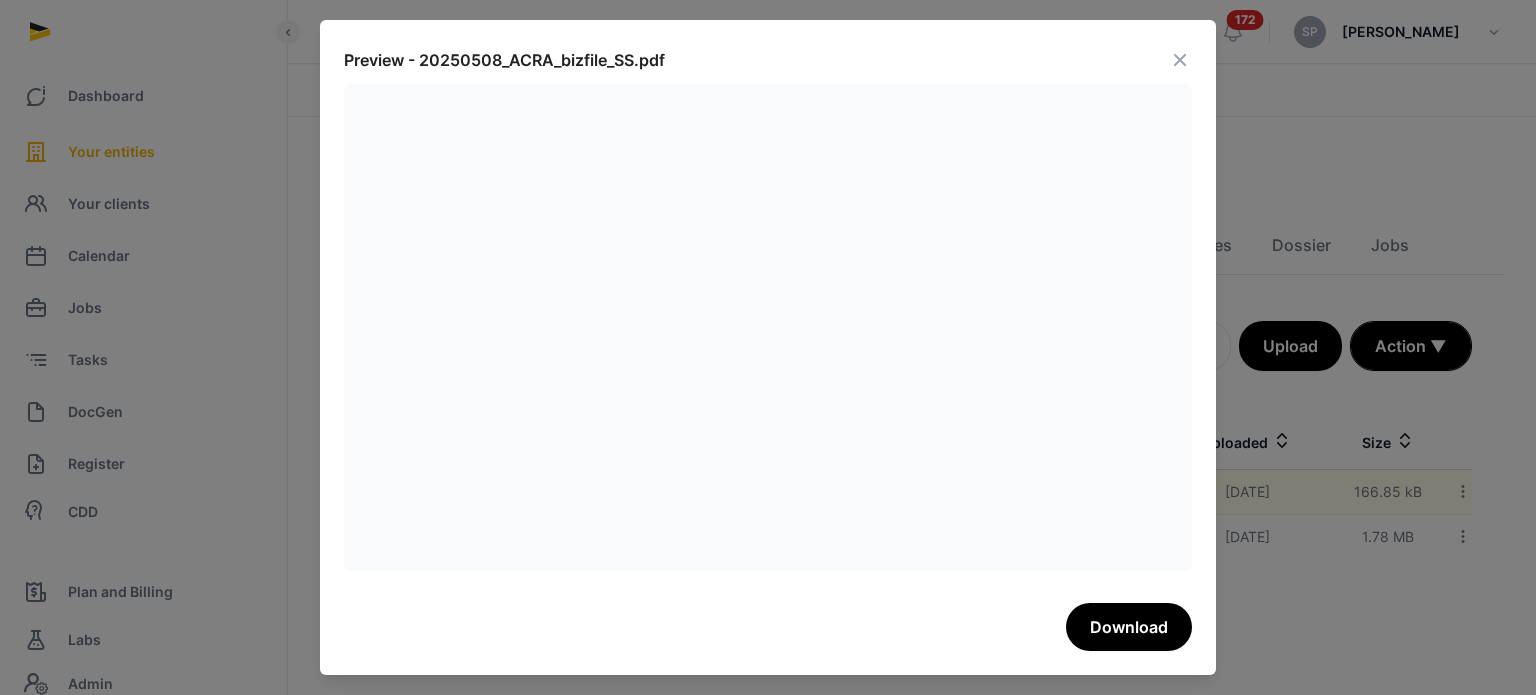 click at bounding box center [1180, 60] 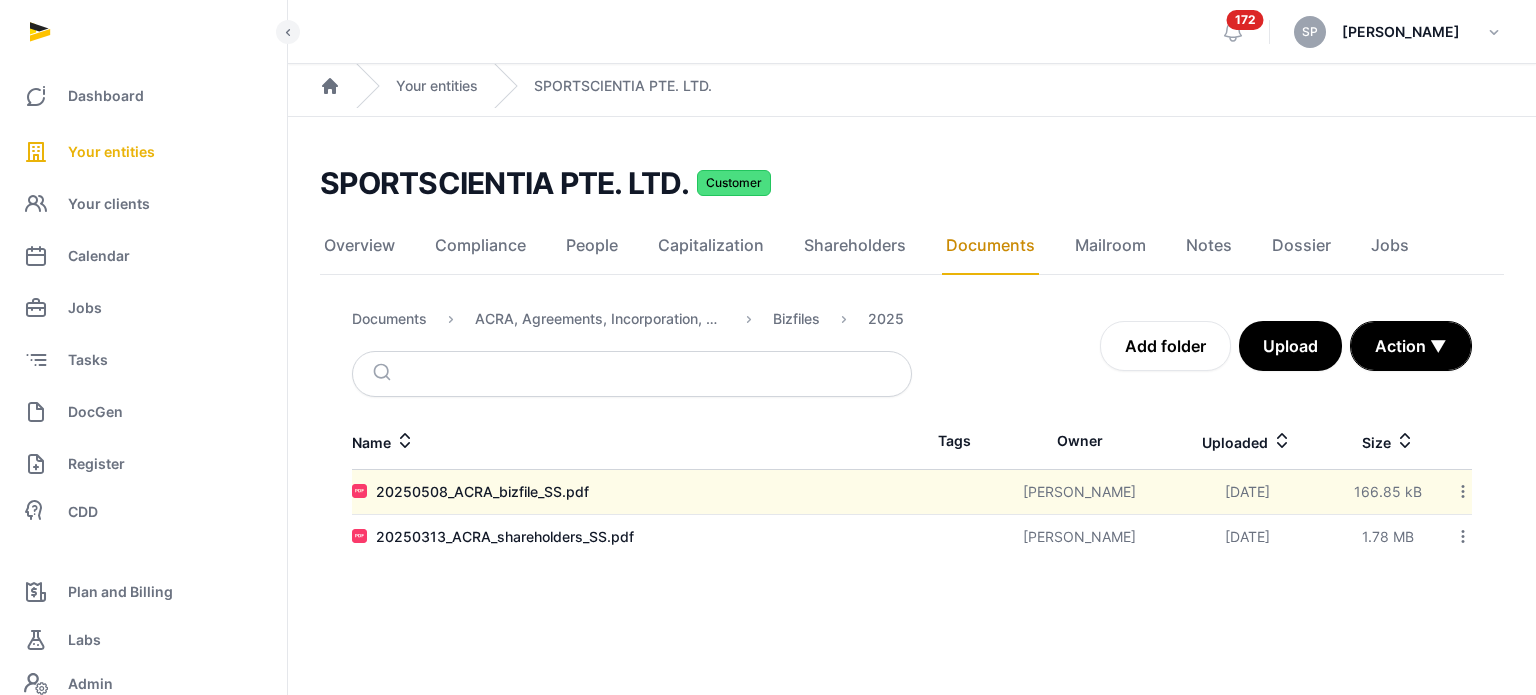 click on "Dashboard Your entities Your clients Calendar Jobs Tasks DocGen Register CDD" at bounding box center [143, 302] 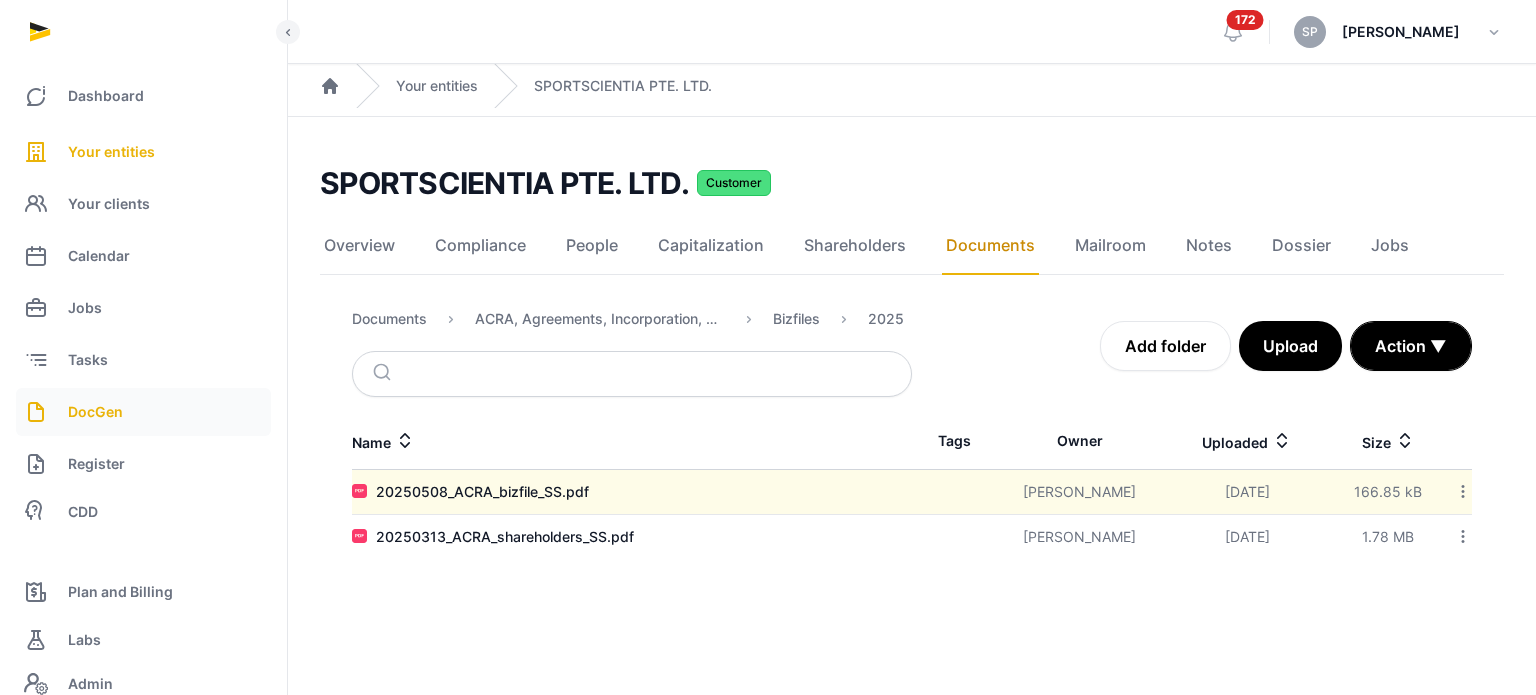 click on "DocGen" at bounding box center [95, 412] 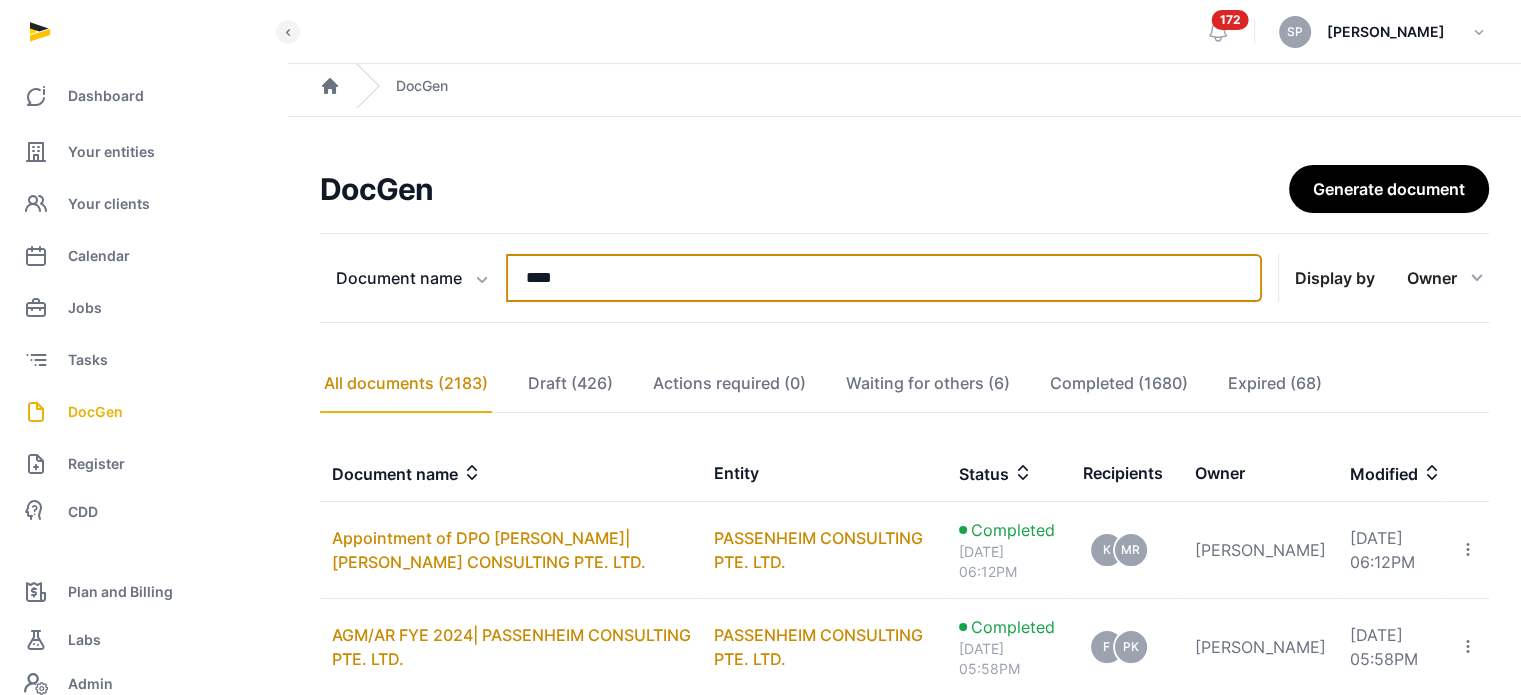 click on "****" at bounding box center [884, 278] 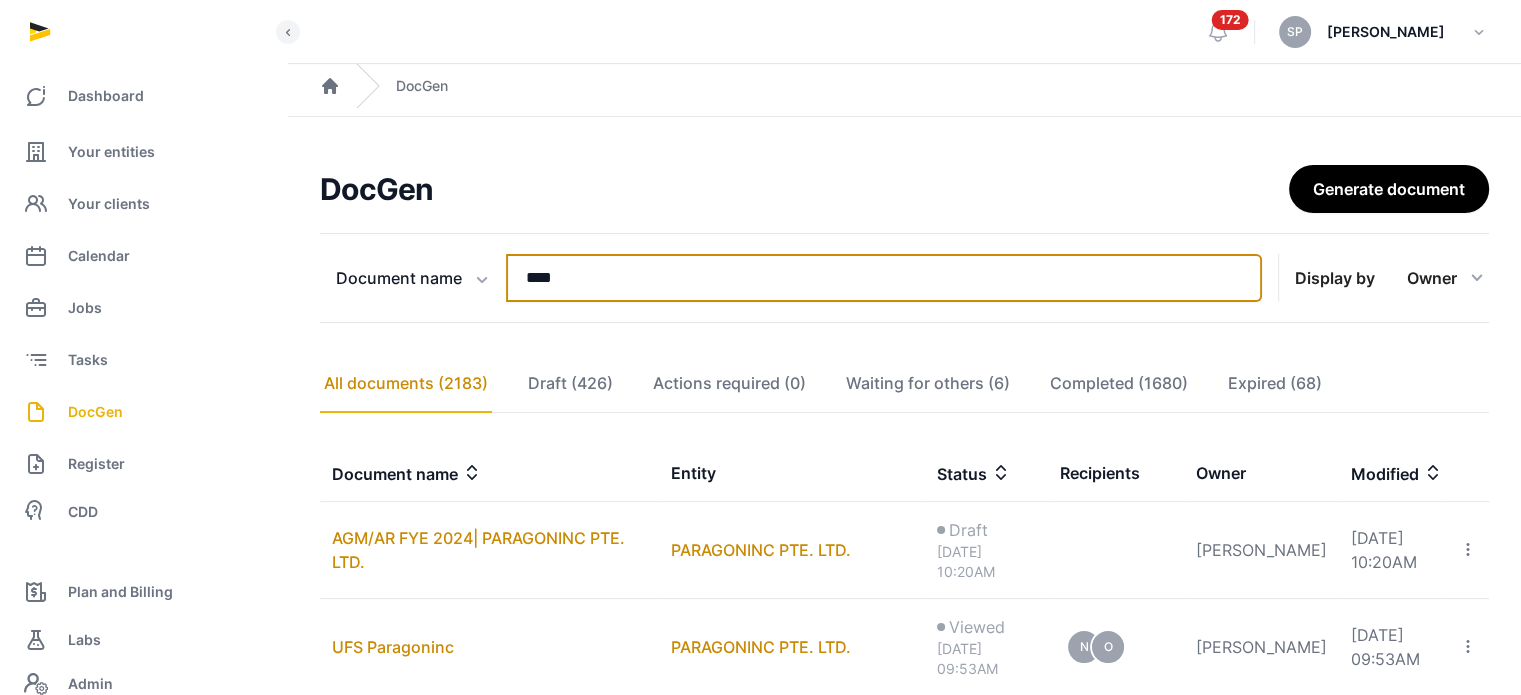type on "****" 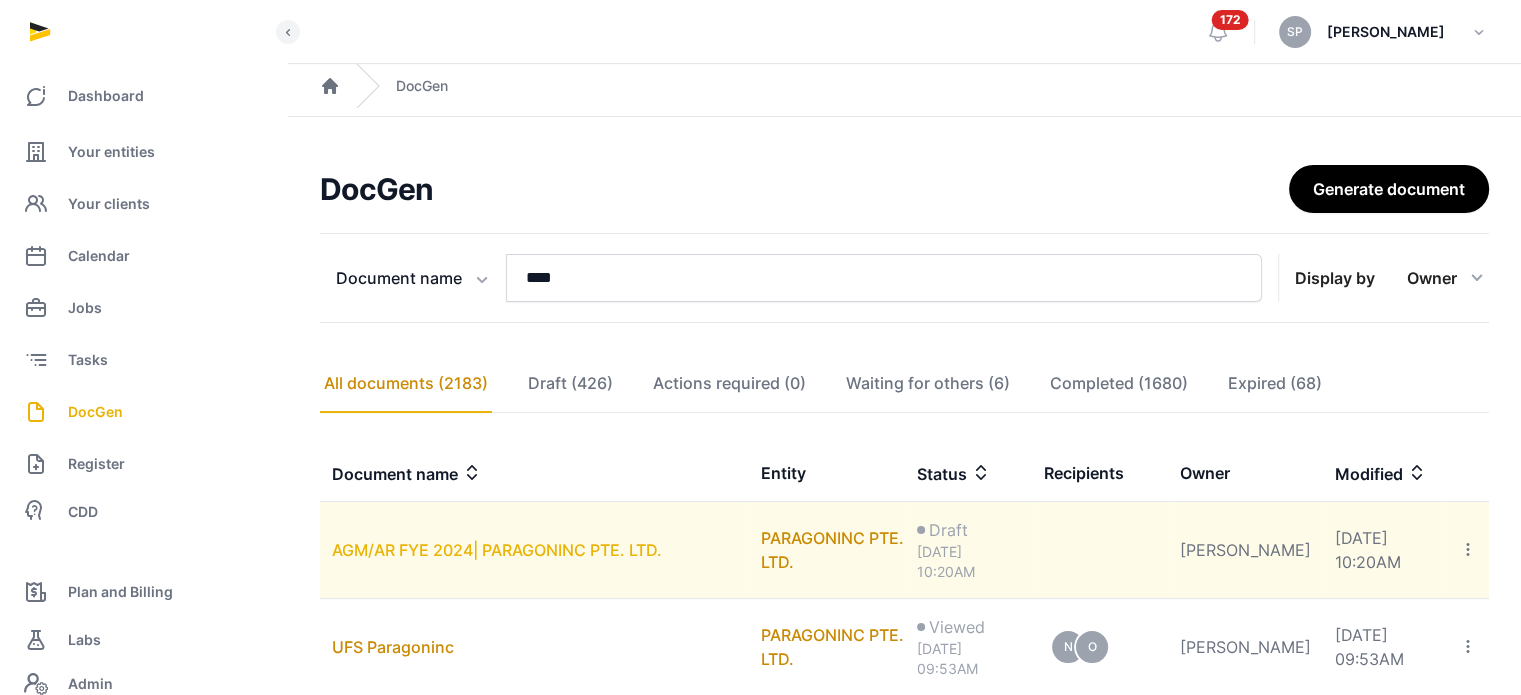 click on "AGM/AR FYE 2024| PARAGONINC PTE. LTD." at bounding box center (497, 550) 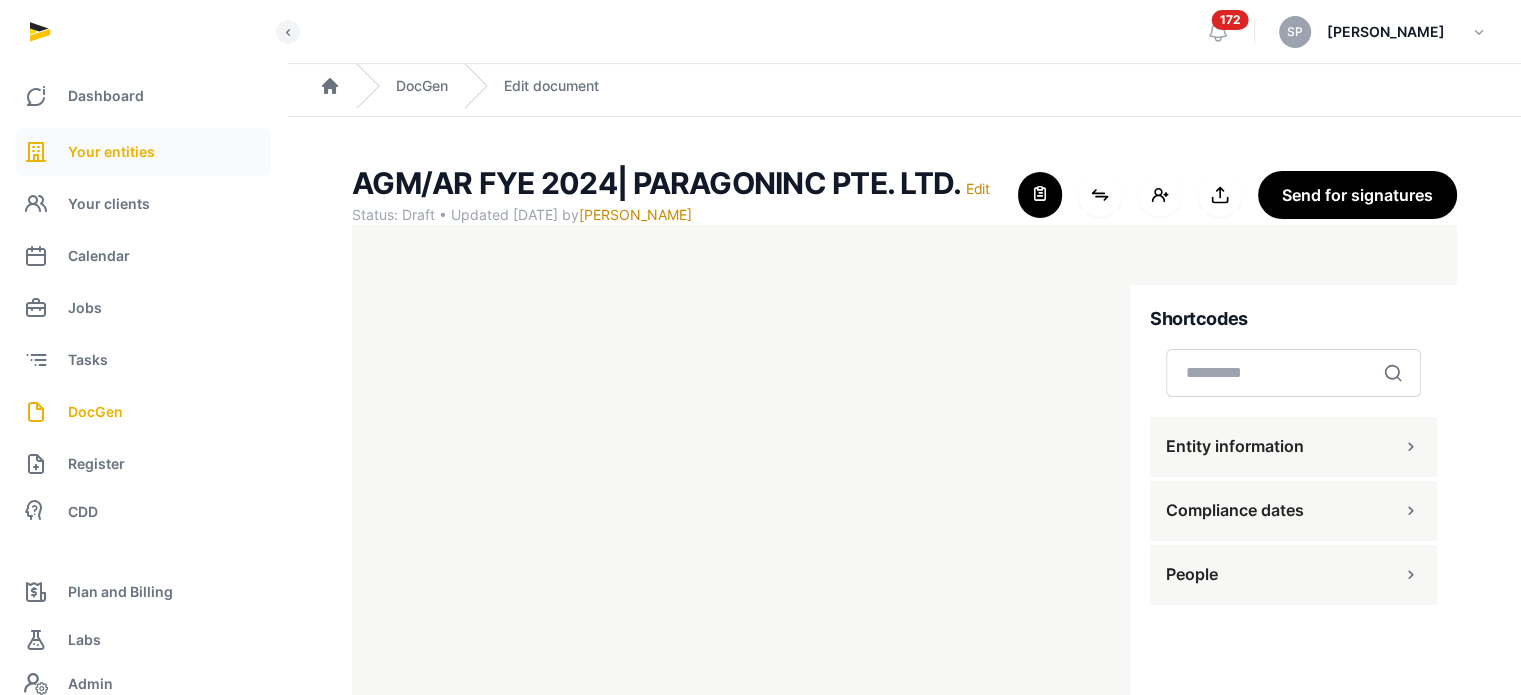 click on "Your entities" at bounding box center [143, 152] 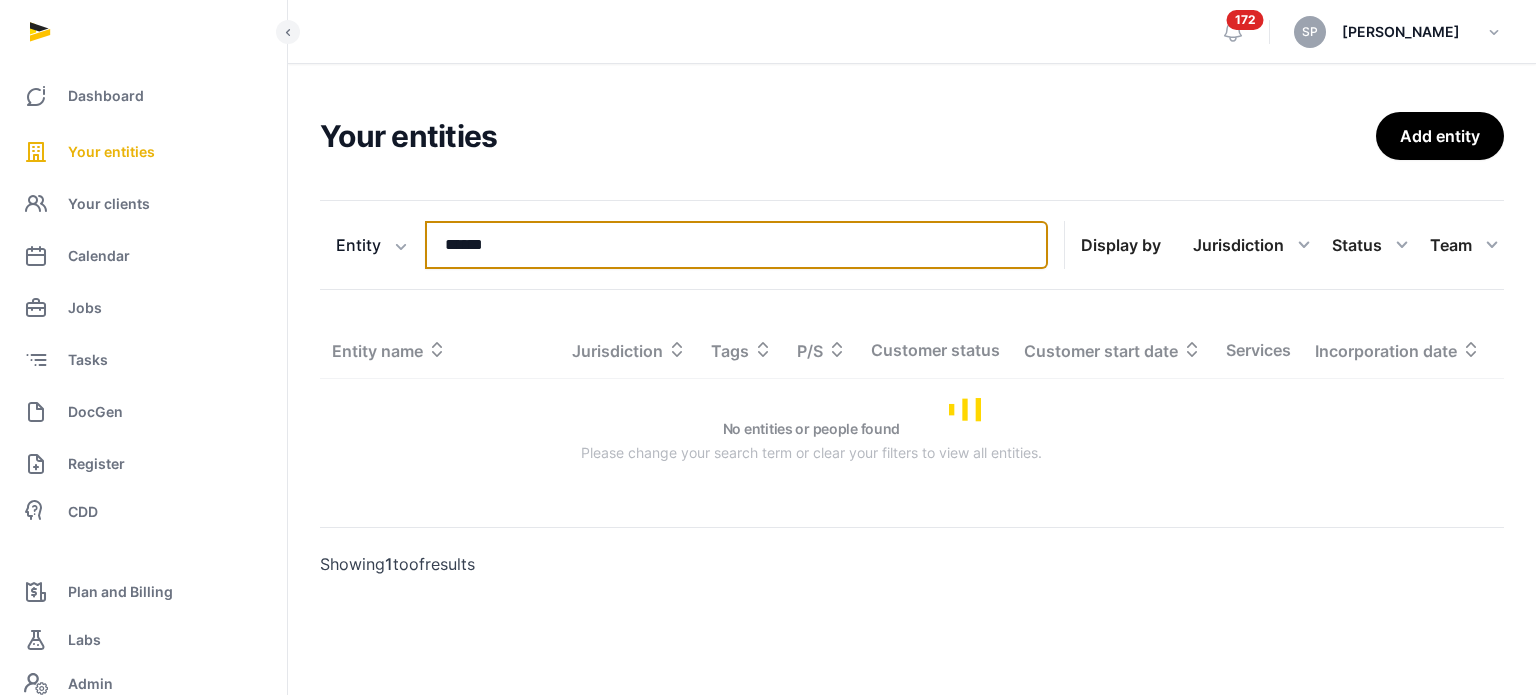 click on "******" at bounding box center [736, 245] 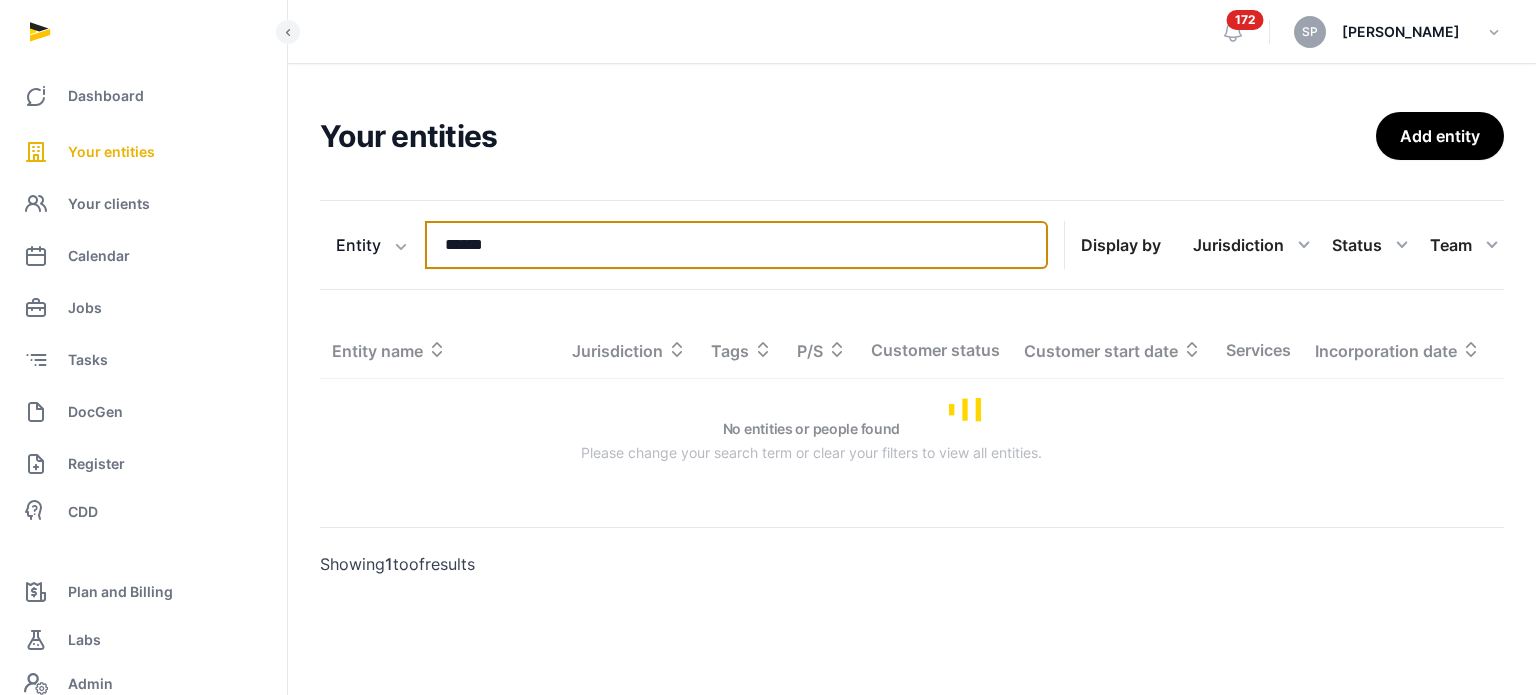 click on "******" at bounding box center (736, 245) 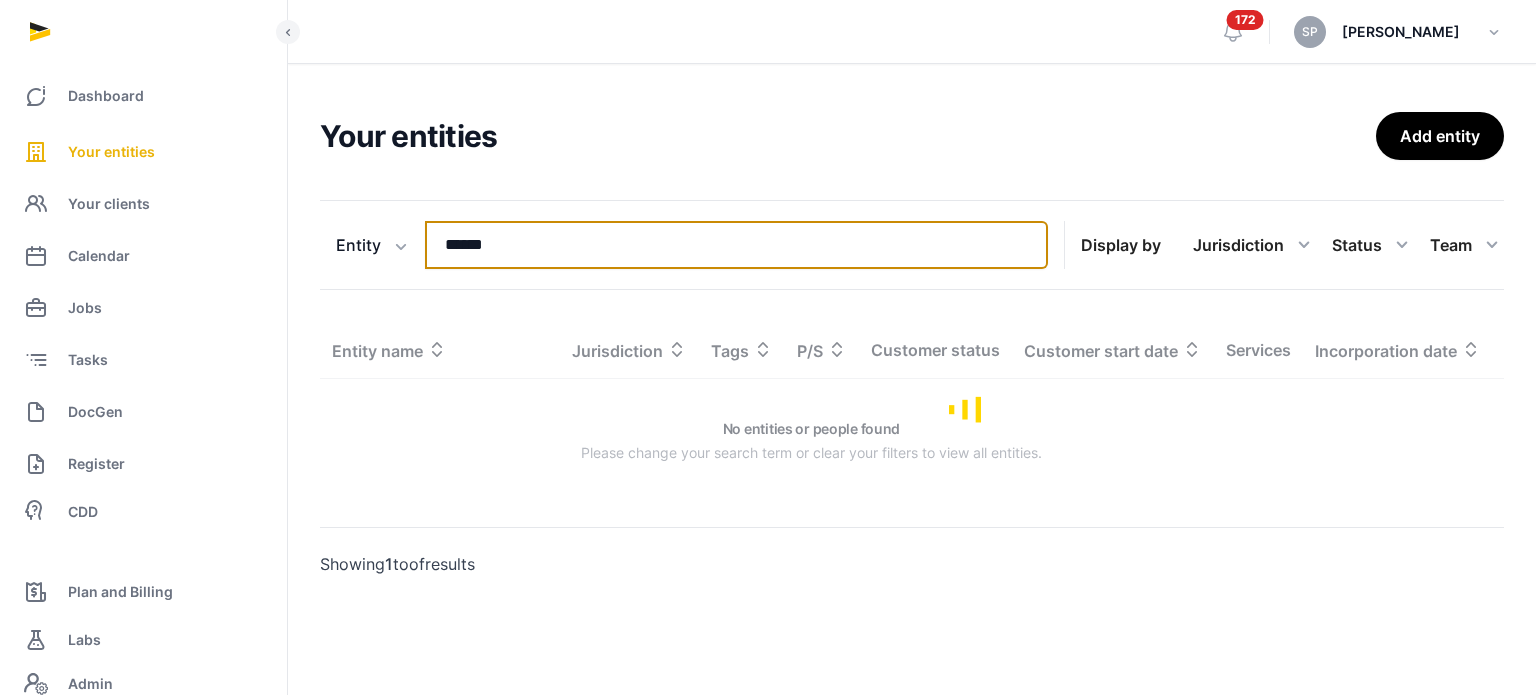 click on "******" at bounding box center (736, 245) 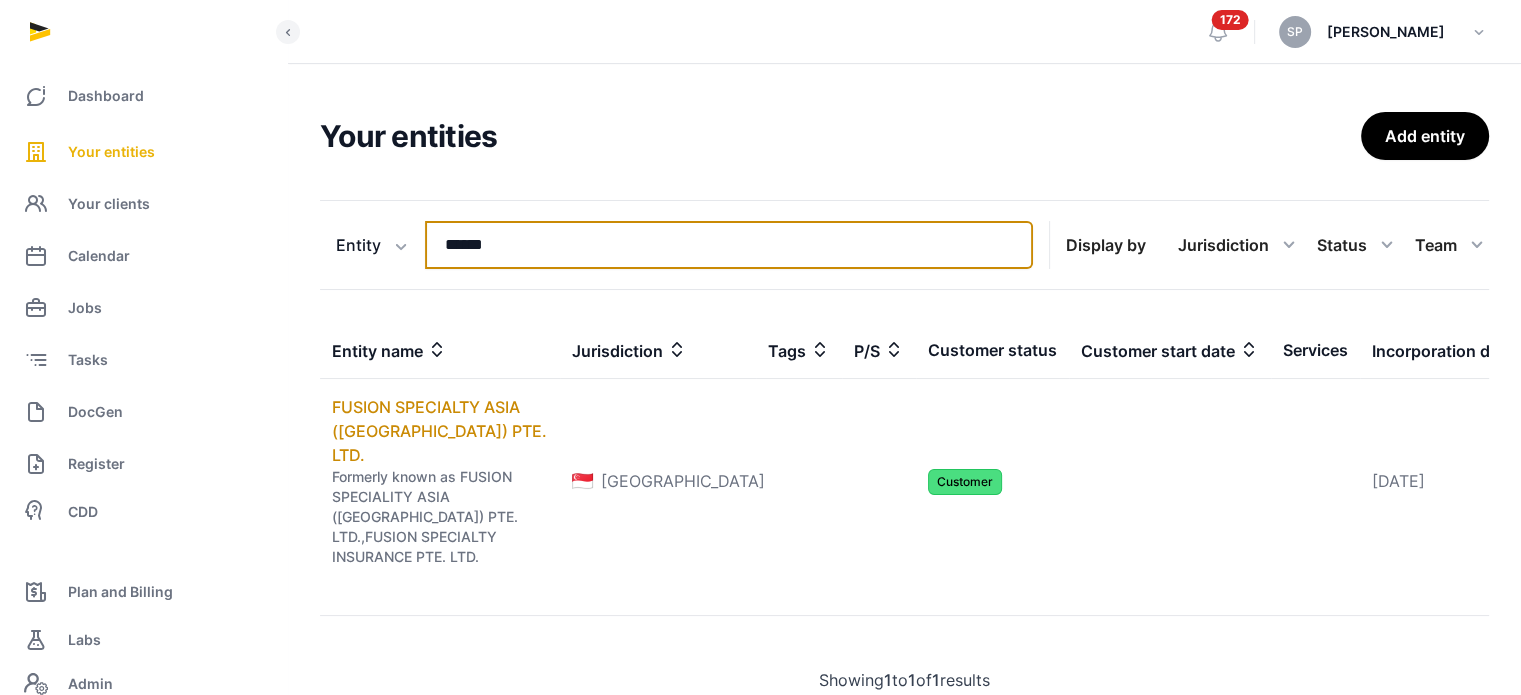 type on "******" 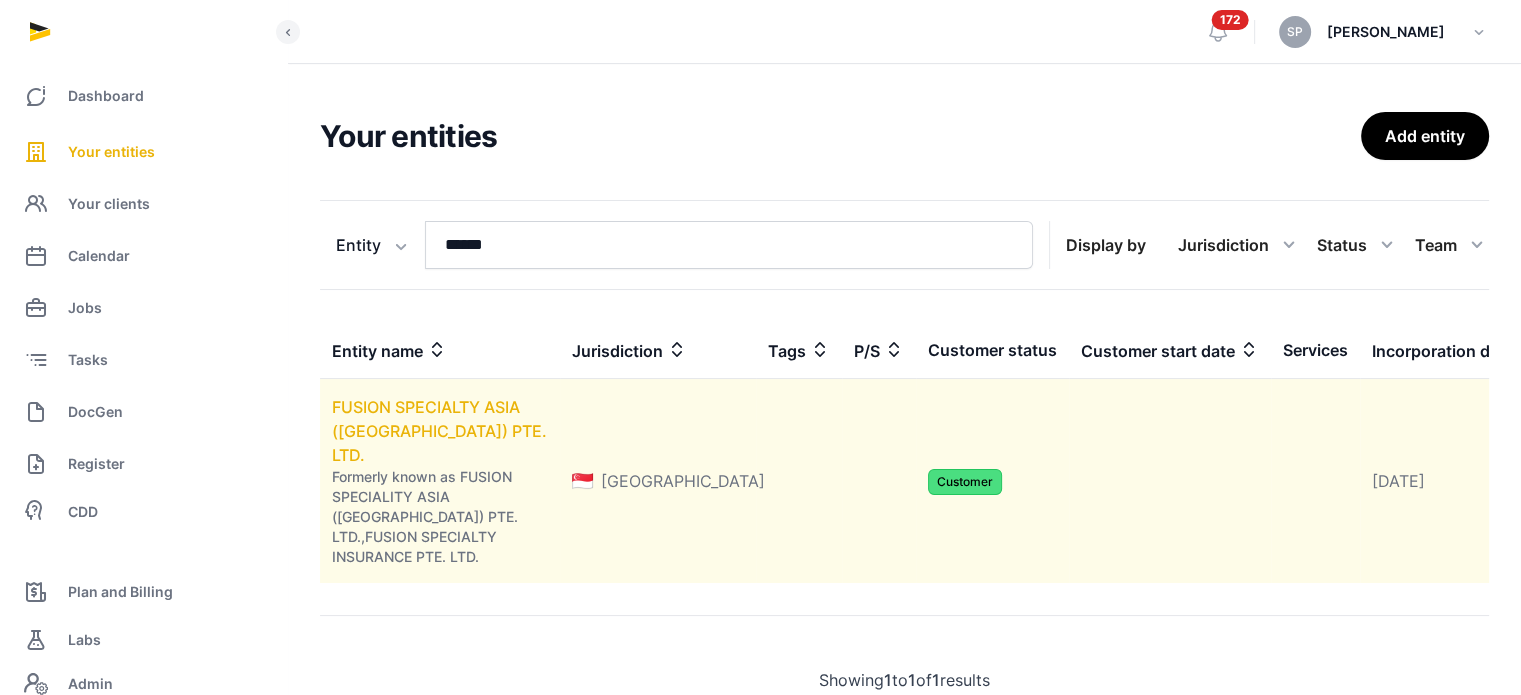 click on "FUSION SPECIALTY ASIA ([GEOGRAPHIC_DATA]) PTE. LTD." at bounding box center [439, 431] 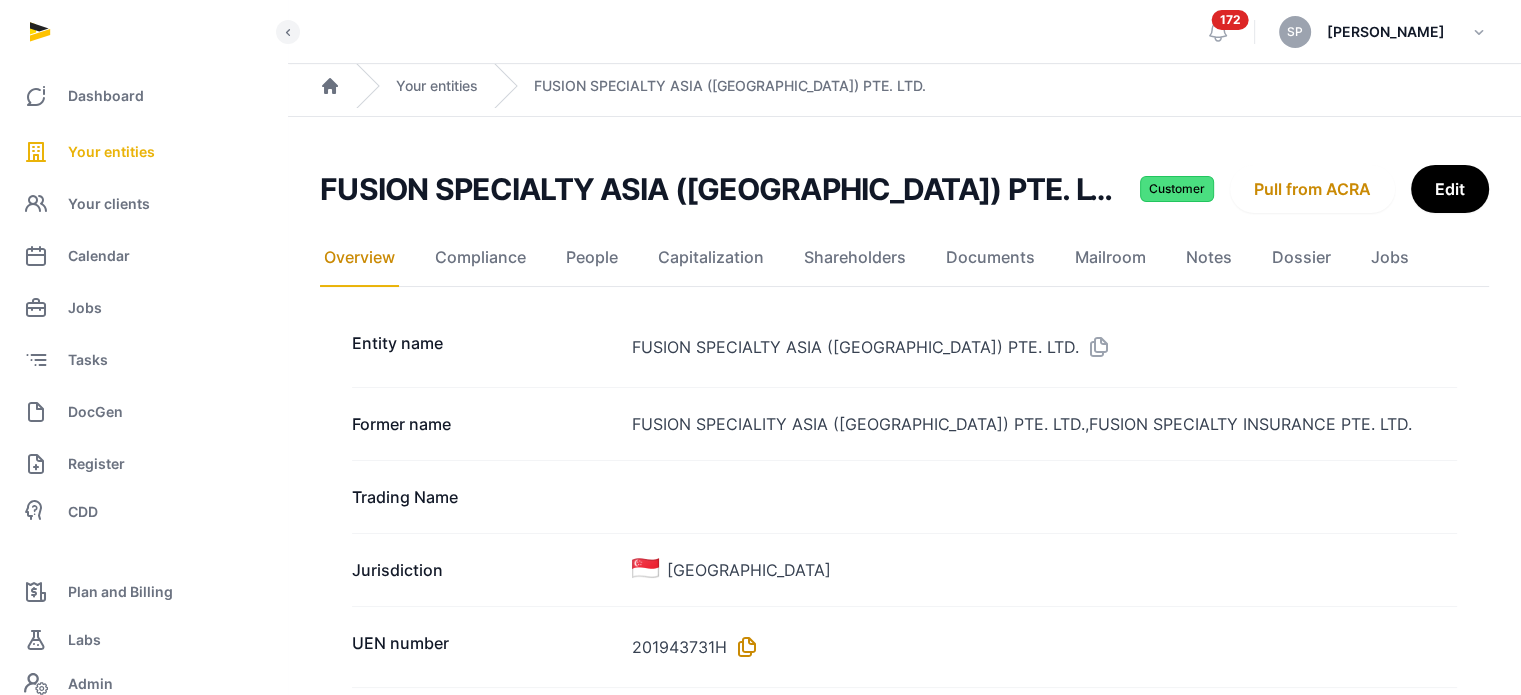 click at bounding box center [743, 647] 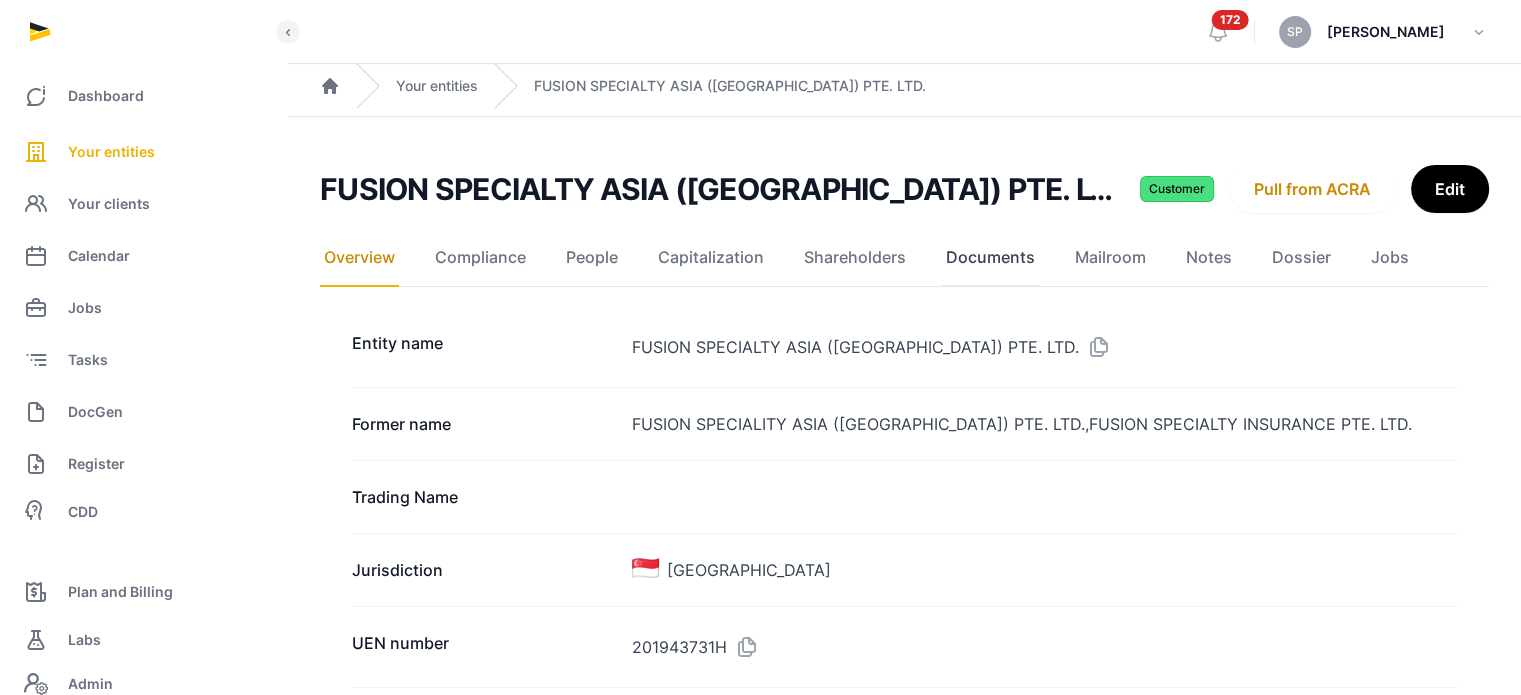 click on "Documents" 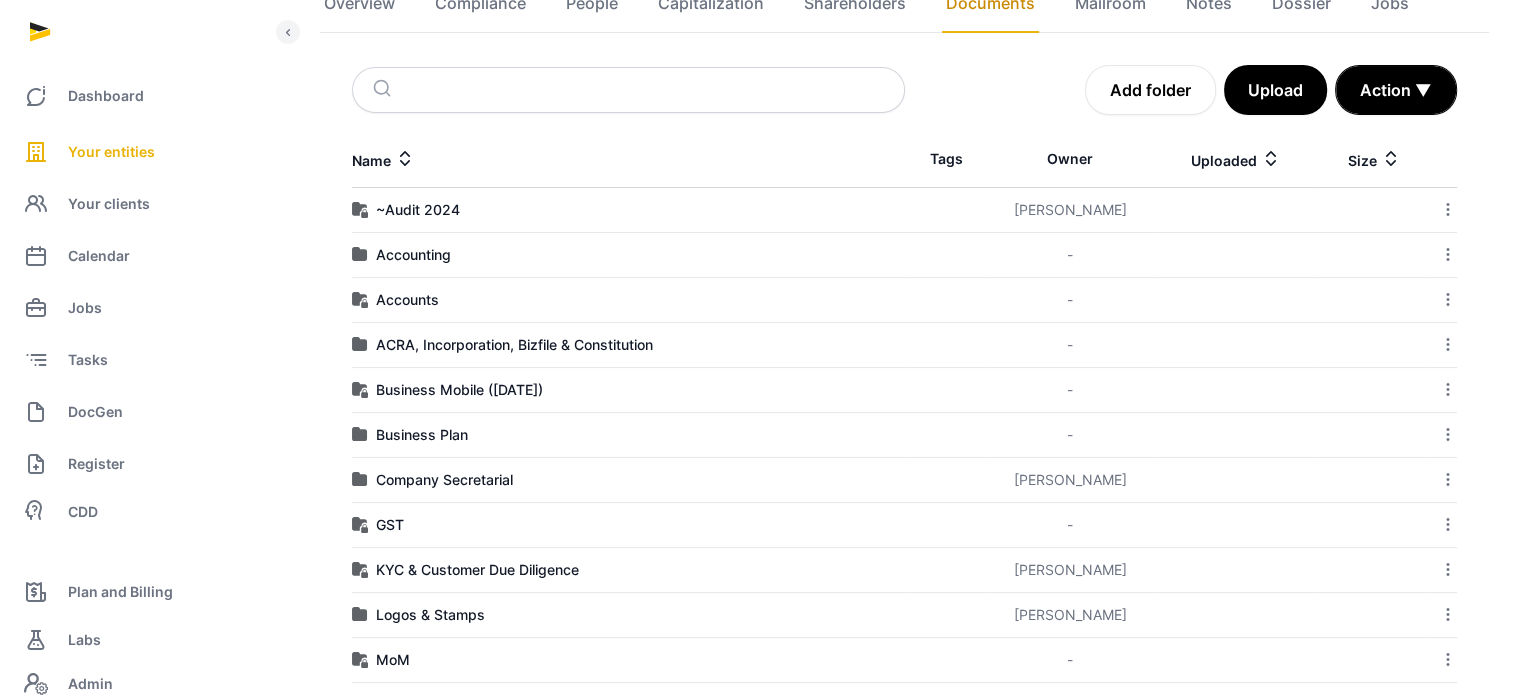 scroll, scrollTop: 259, scrollLeft: 0, axis: vertical 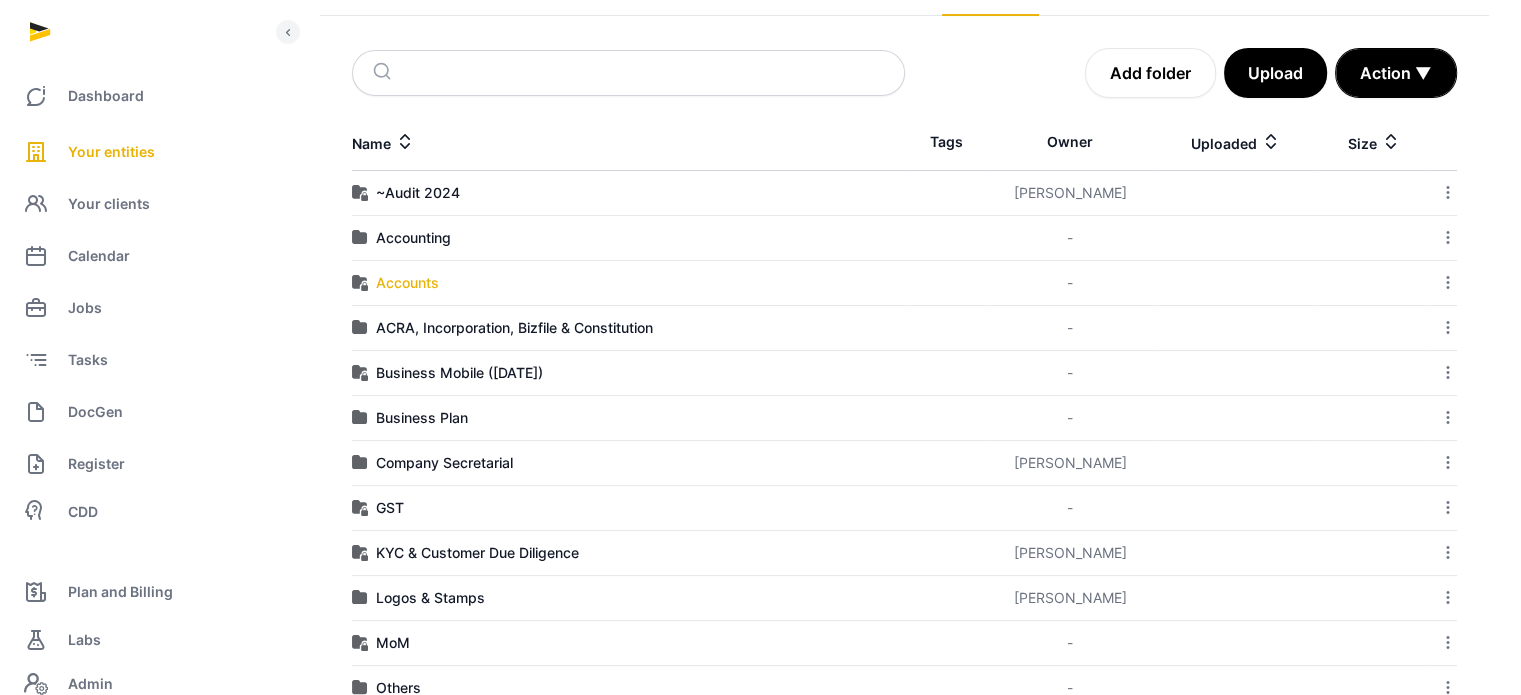 click on "Accounts" at bounding box center [407, 283] 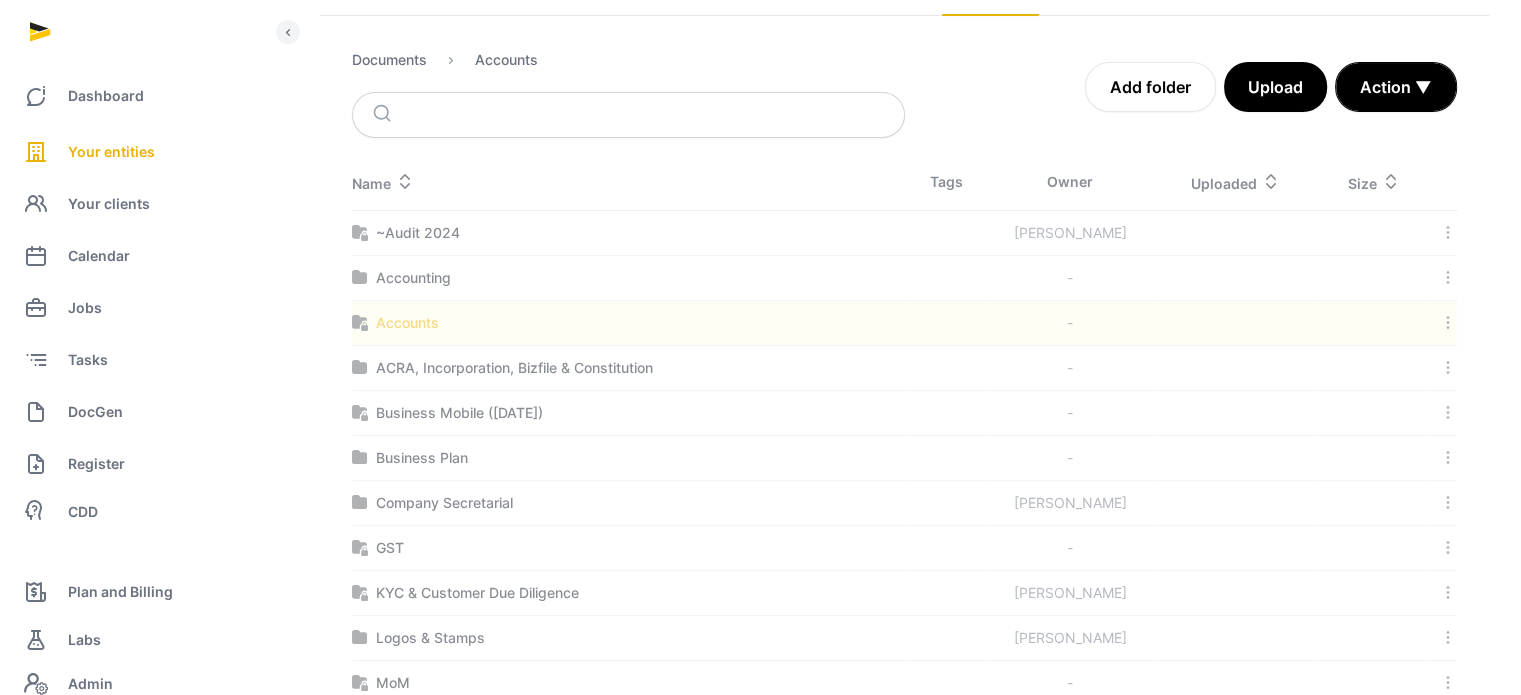 scroll, scrollTop: 171, scrollLeft: 0, axis: vertical 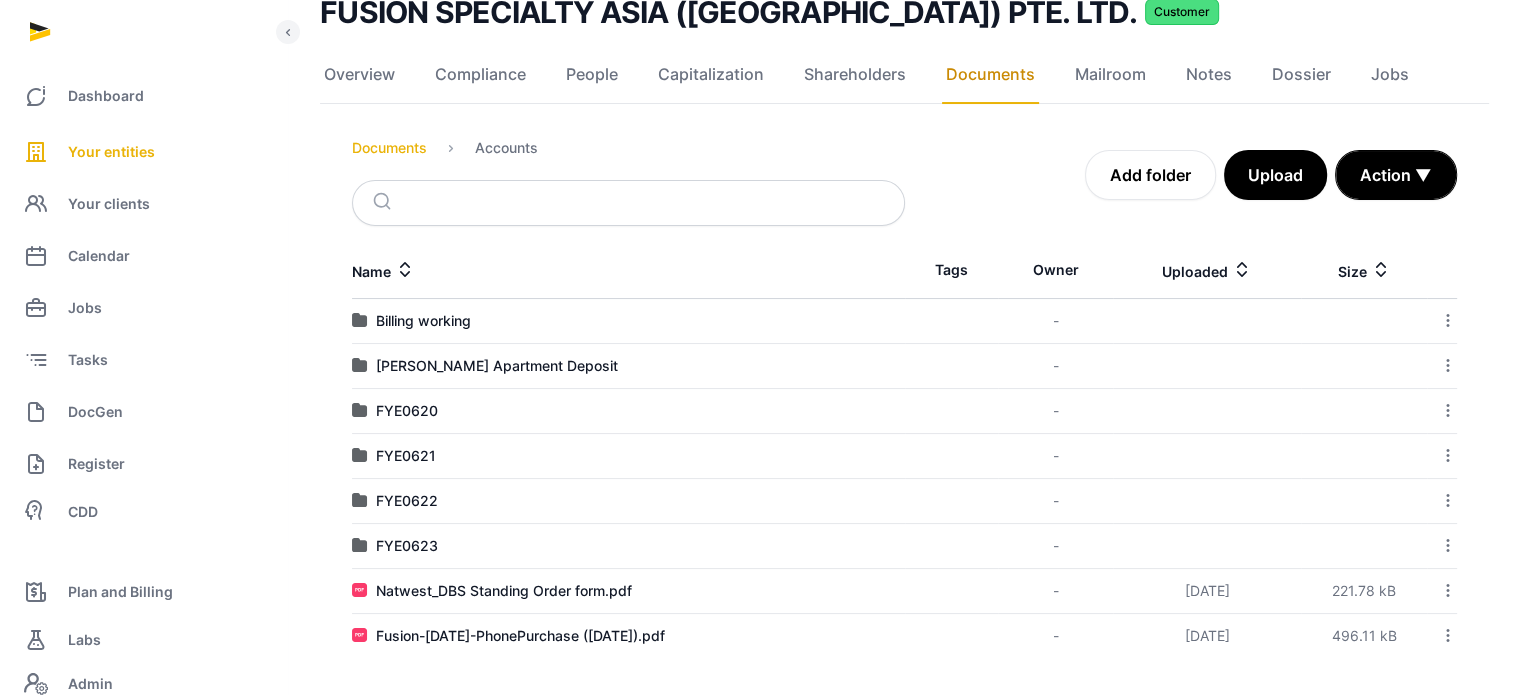 click on "Documents" at bounding box center (389, 148) 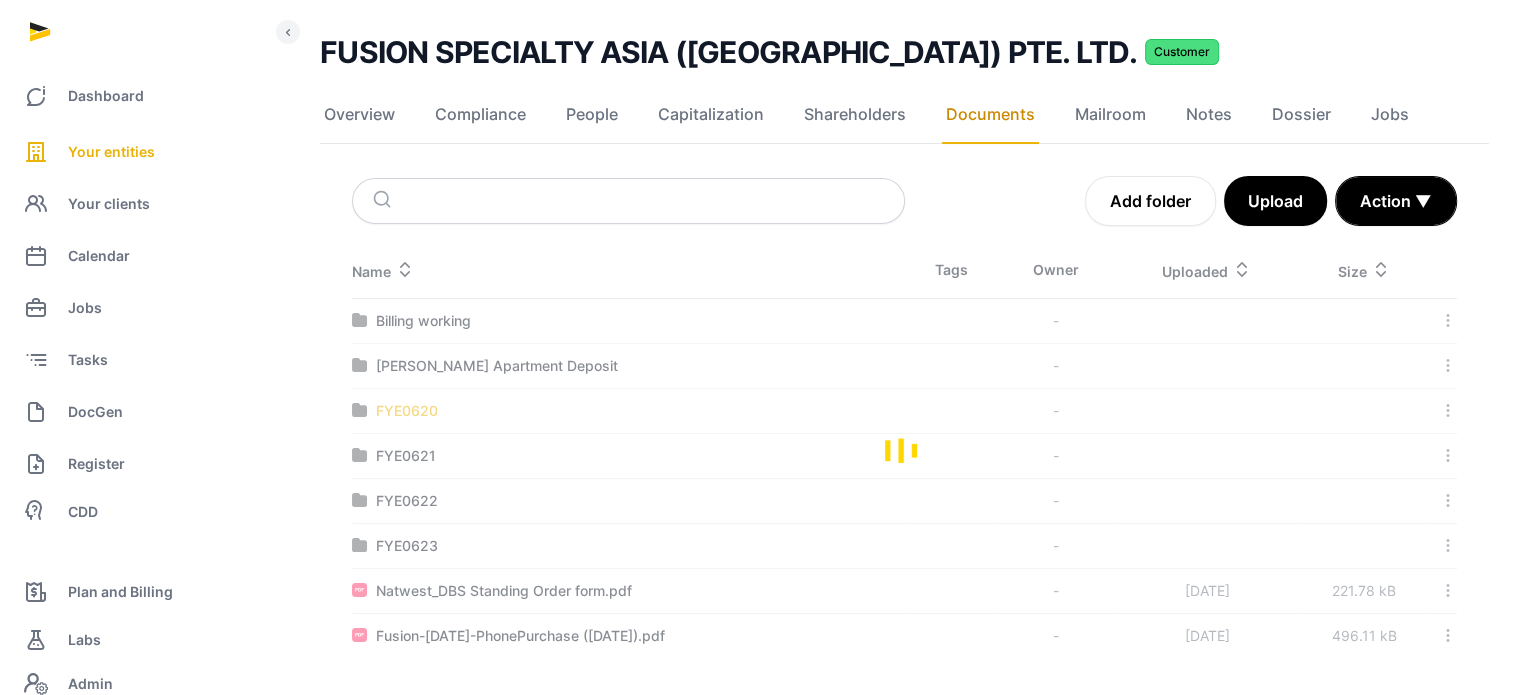 scroll, scrollTop: 259, scrollLeft: 0, axis: vertical 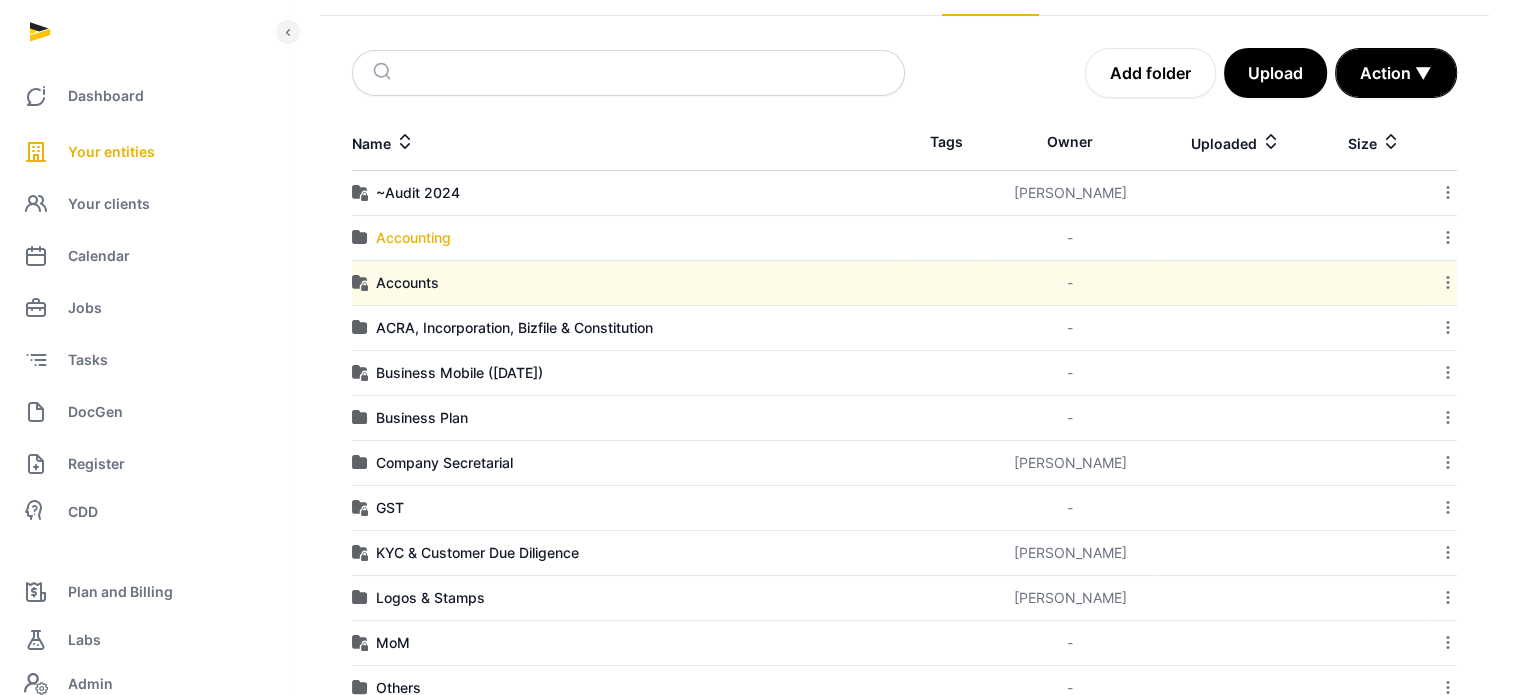 click on "Accounting" at bounding box center [413, 238] 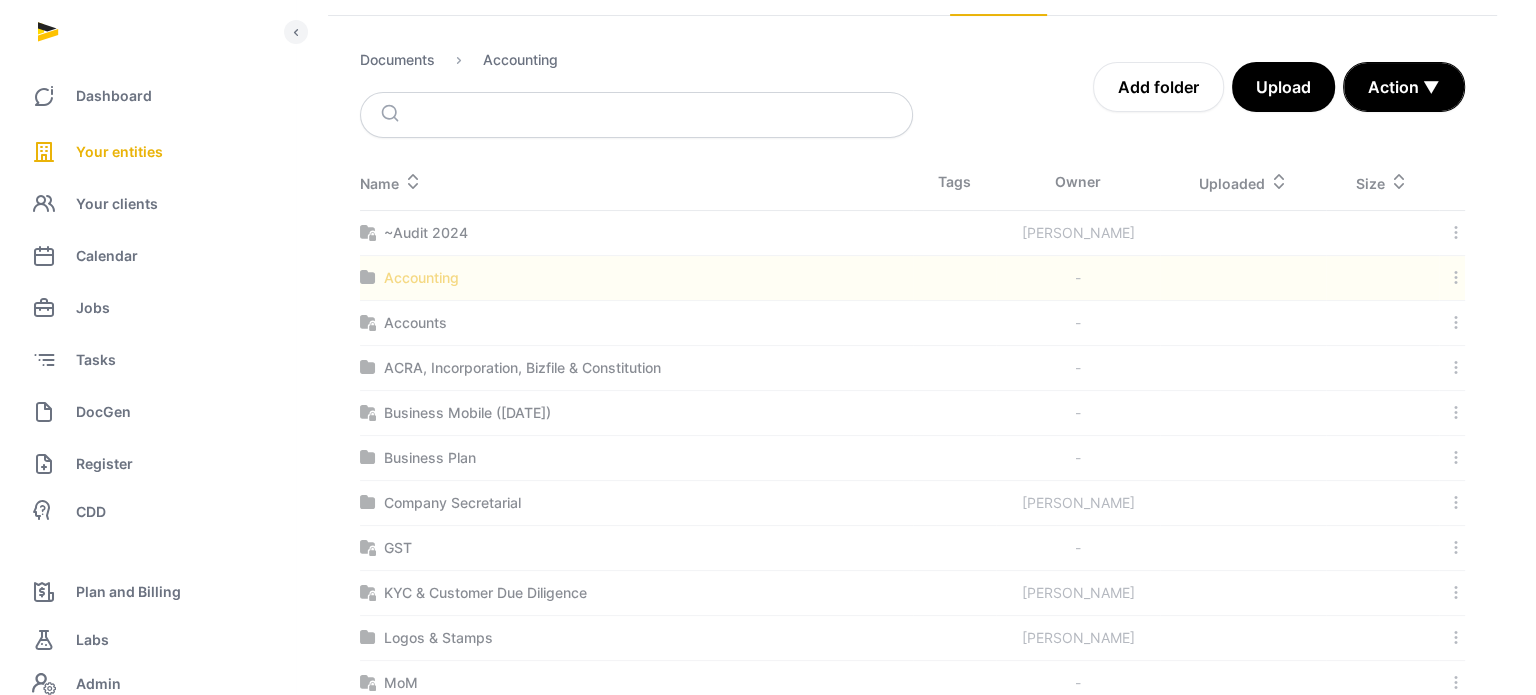 scroll, scrollTop: 0, scrollLeft: 0, axis: both 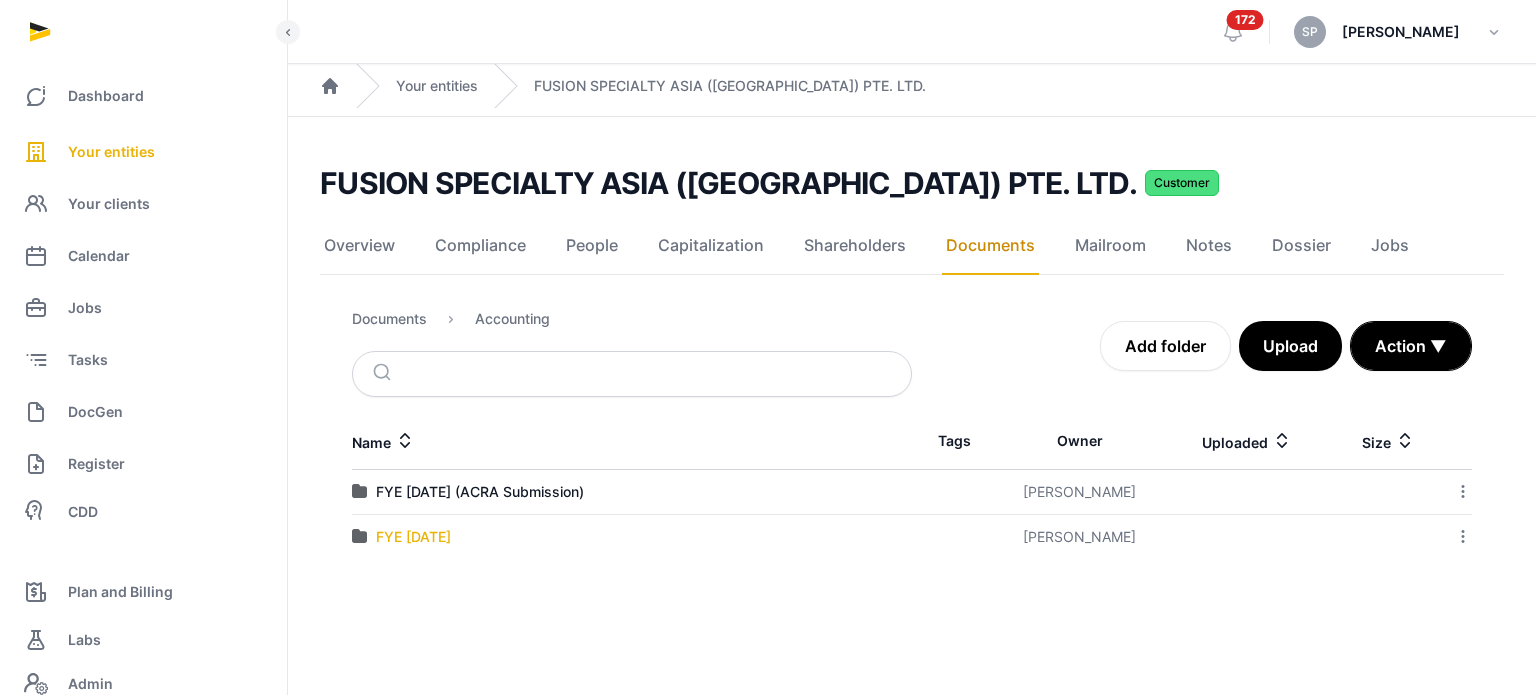 click on "FYE 31-12-2024" at bounding box center [413, 537] 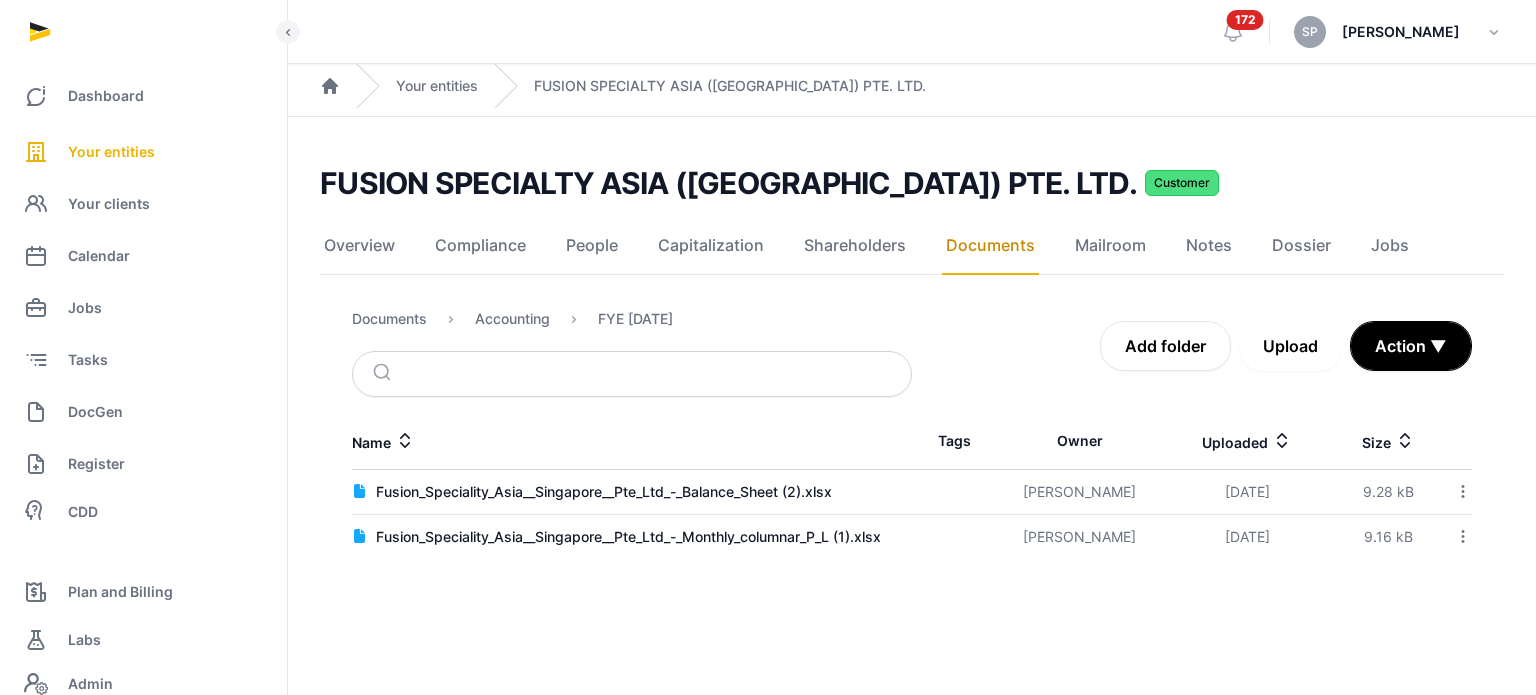 click on "Upload" at bounding box center [1290, 346] 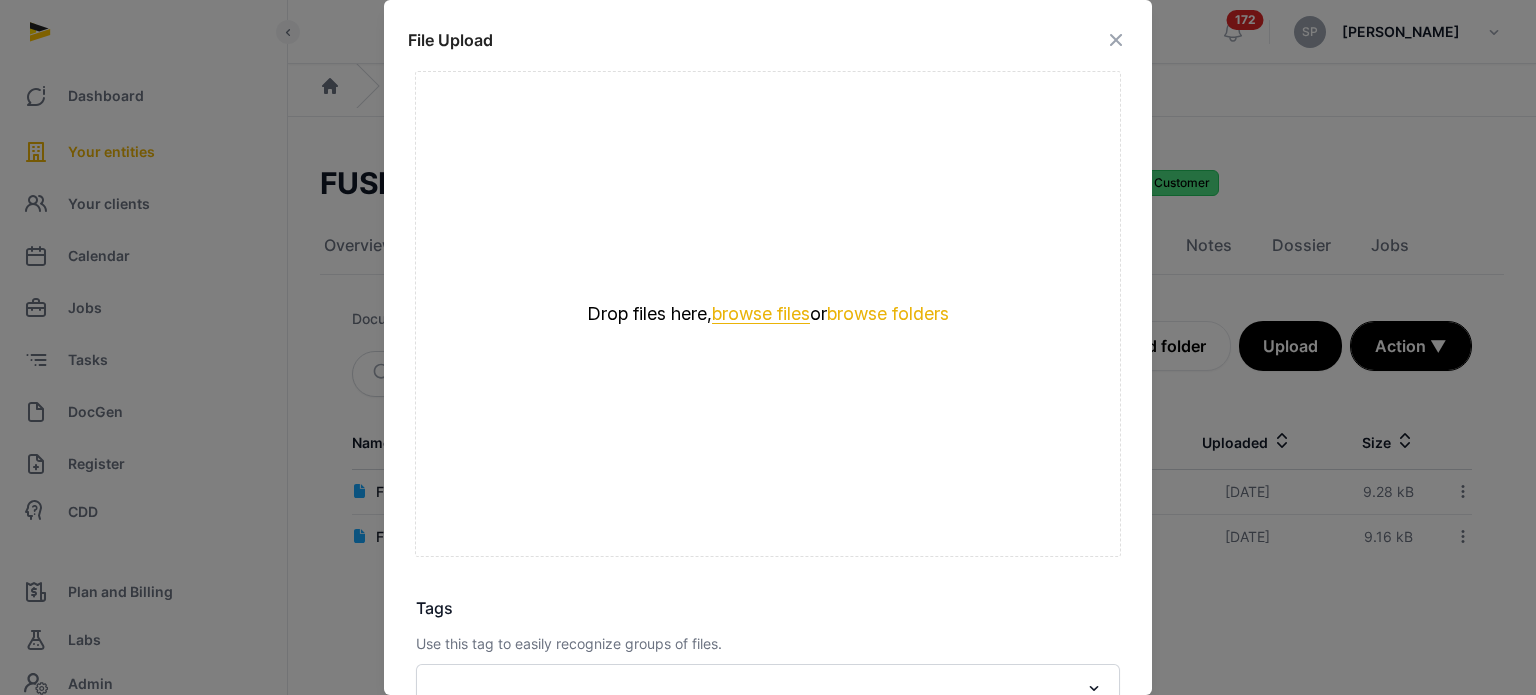 click on "browse files" at bounding box center (761, 314) 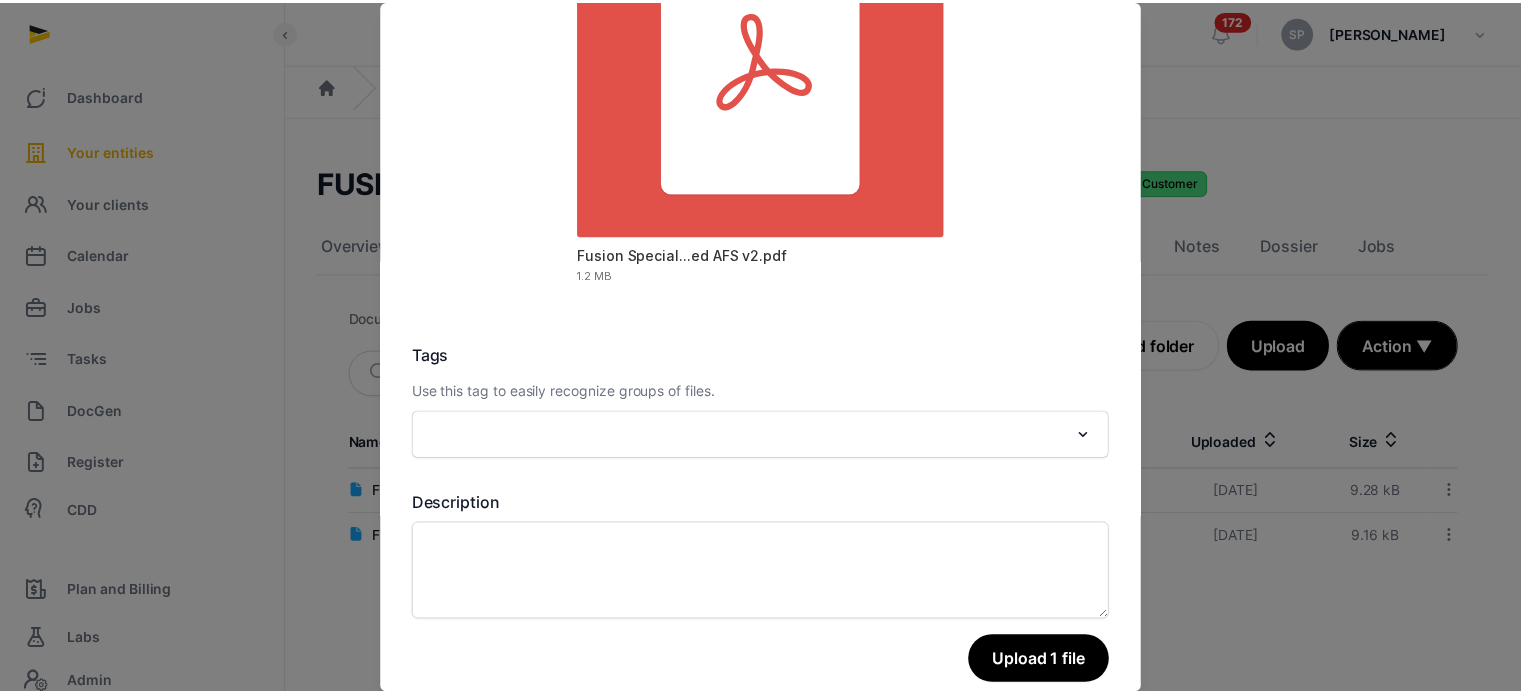 scroll, scrollTop: 282, scrollLeft: 0, axis: vertical 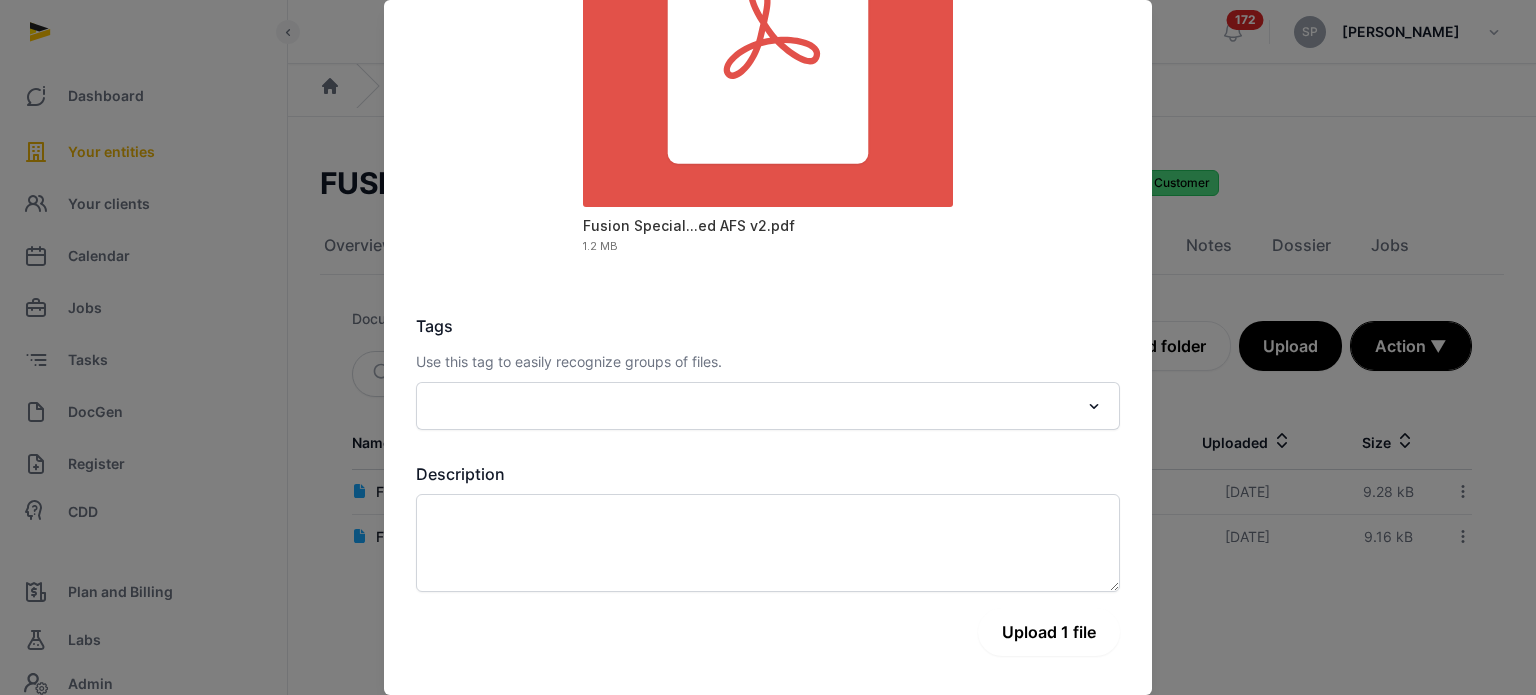 click on "Upload 1 file" at bounding box center (1049, 632) 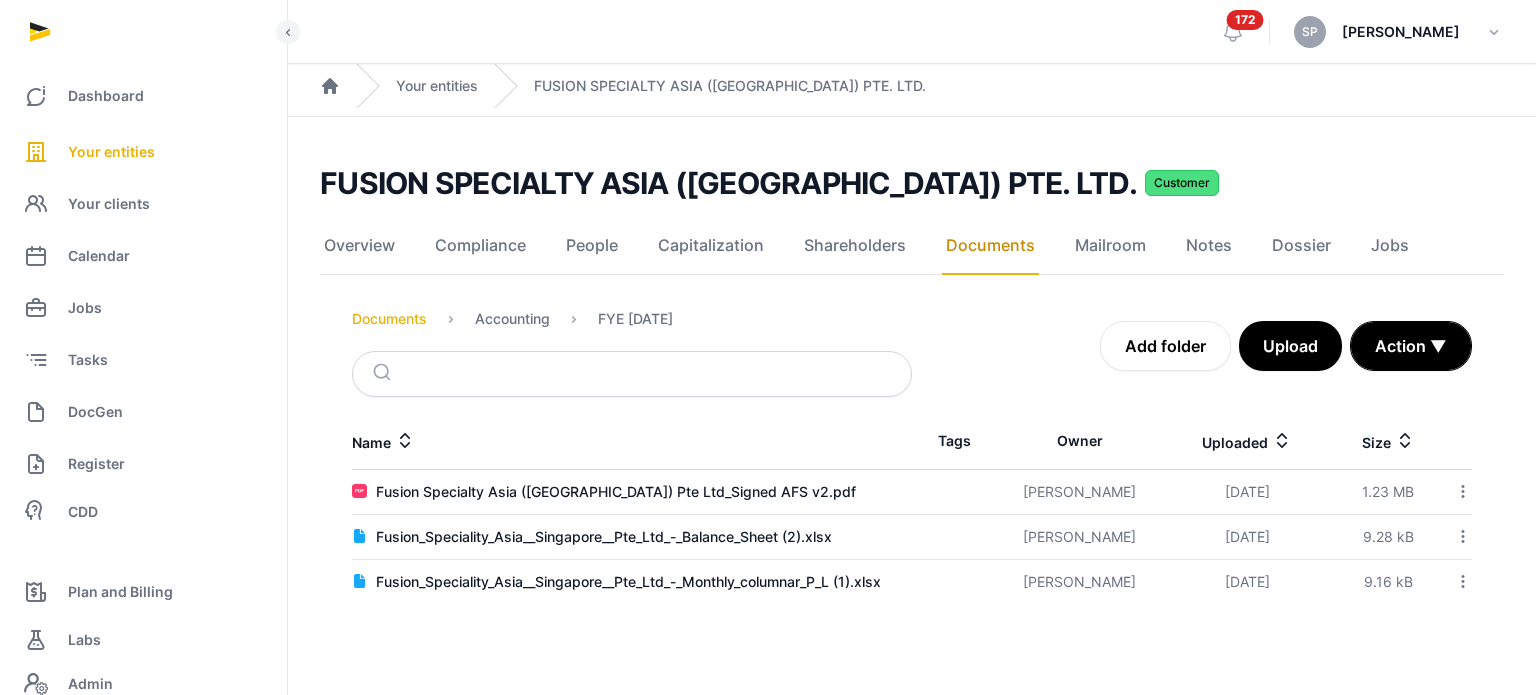 click on "Documents" at bounding box center [389, 319] 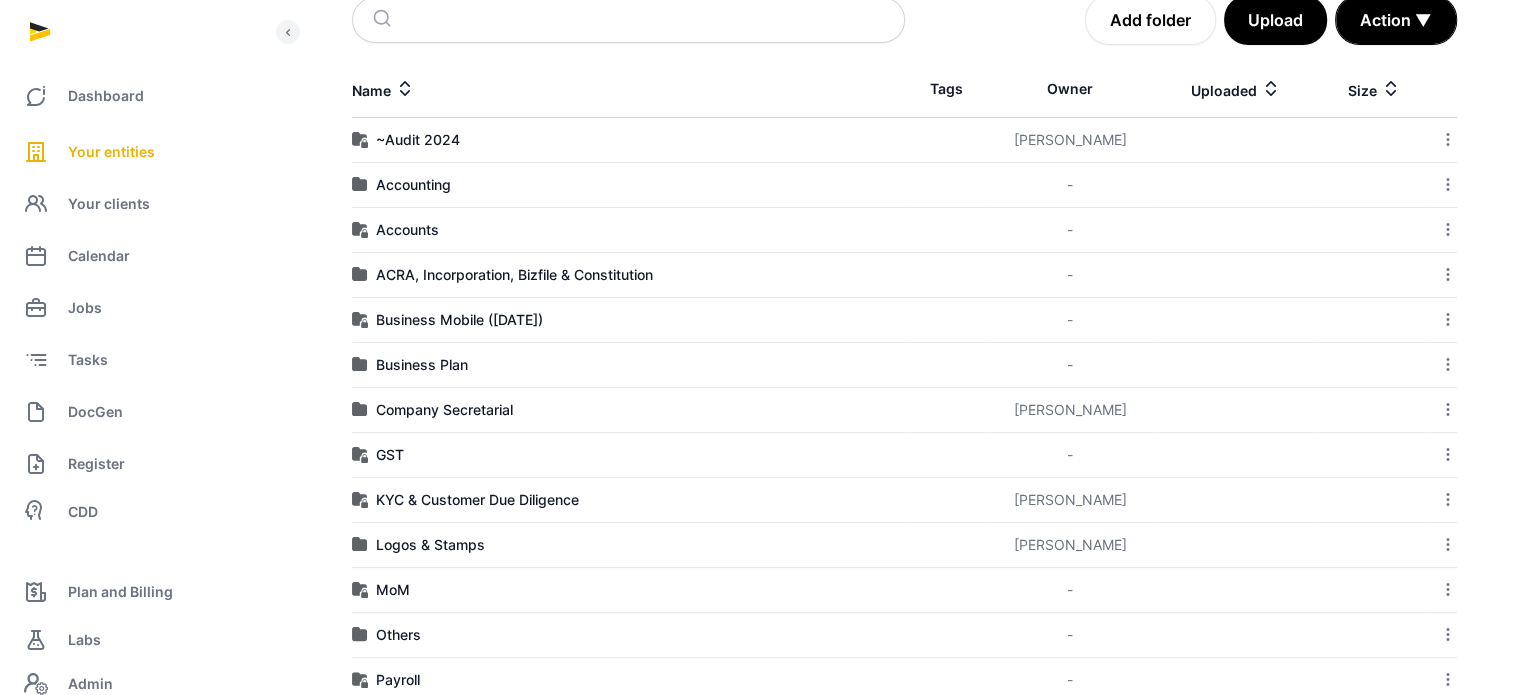 scroll, scrollTop: 317, scrollLeft: 0, axis: vertical 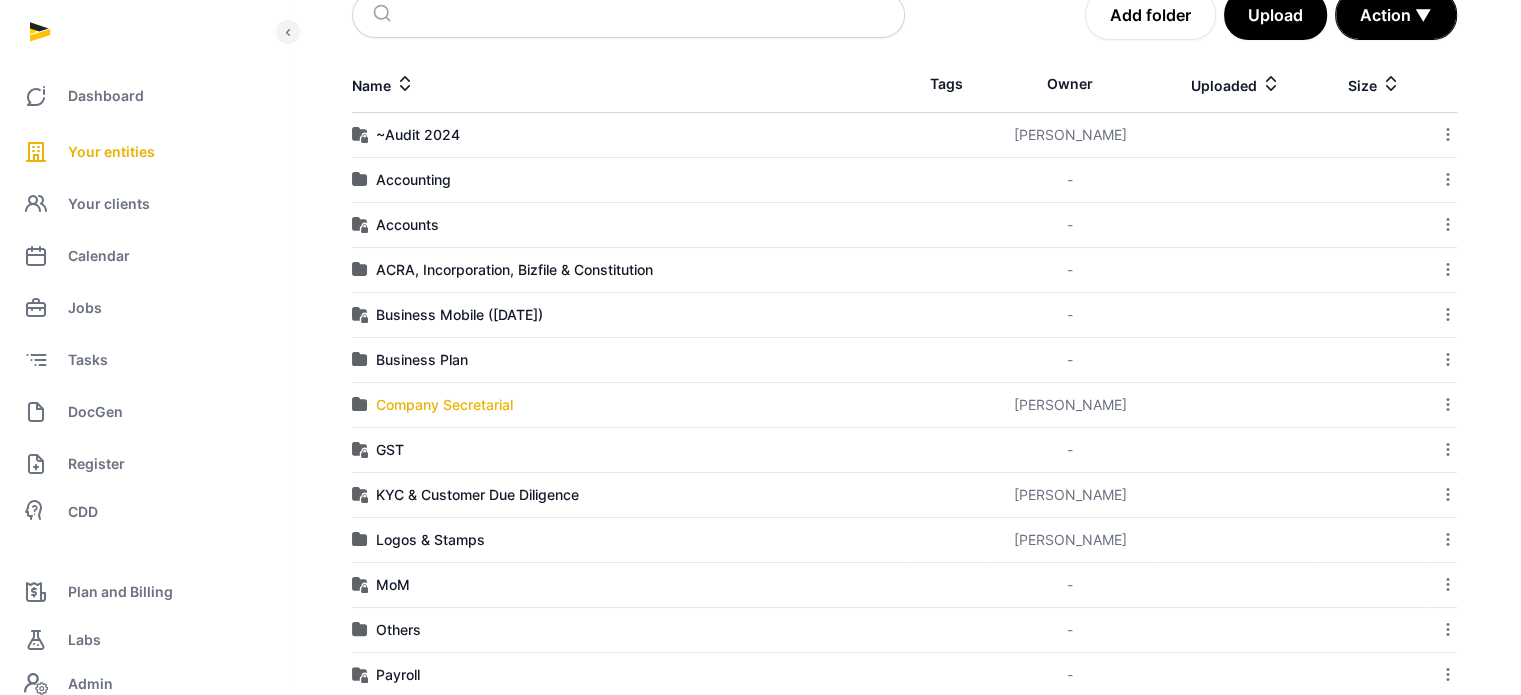 click on "Company Secretarial" at bounding box center [444, 405] 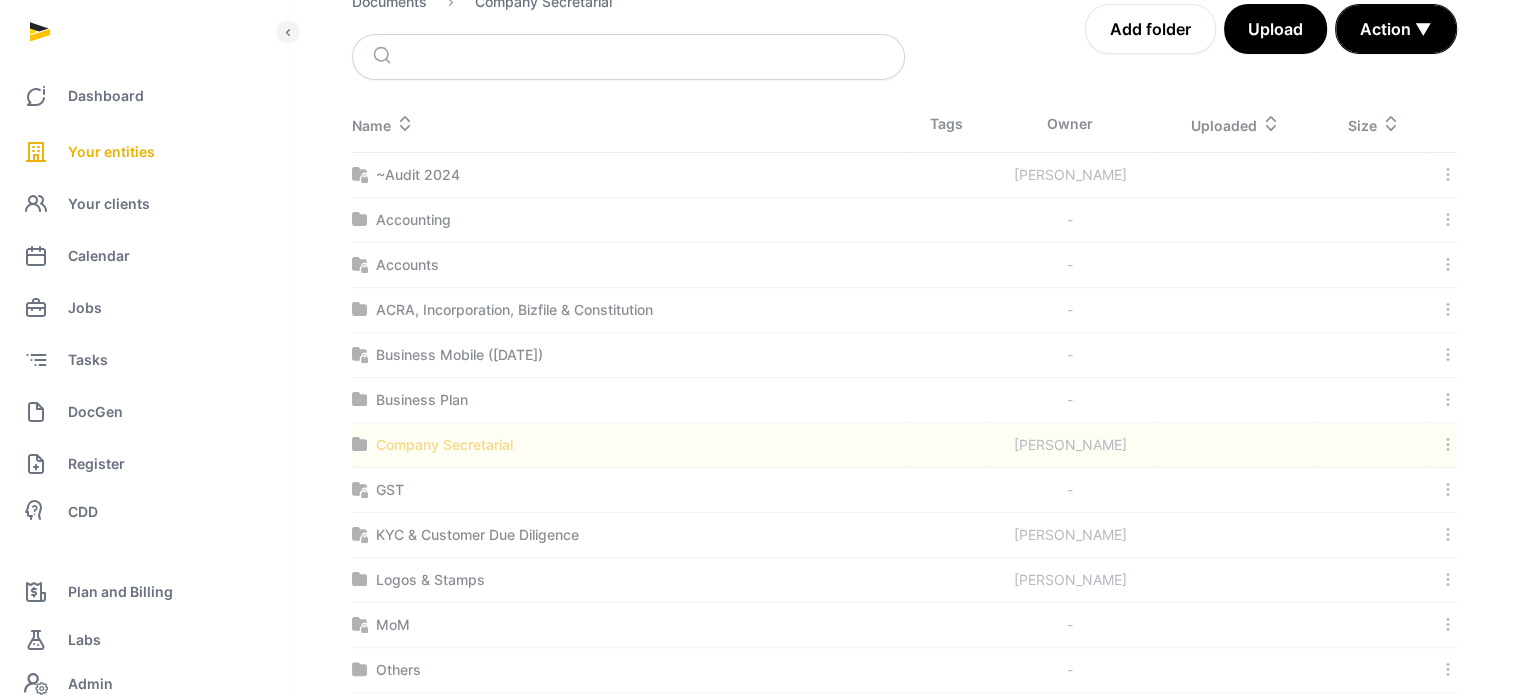 scroll, scrollTop: 0, scrollLeft: 0, axis: both 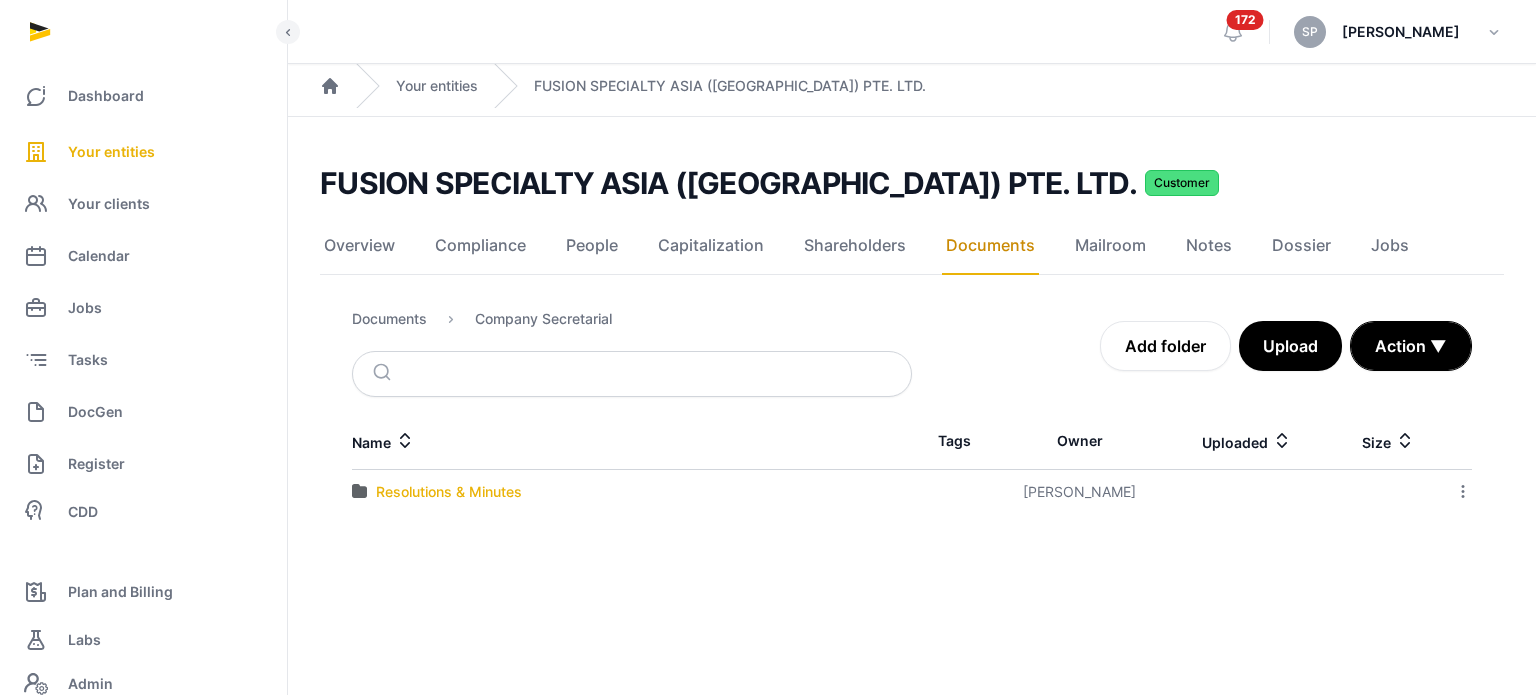 click on "Resolutions & Minutes" at bounding box center (449, 492) 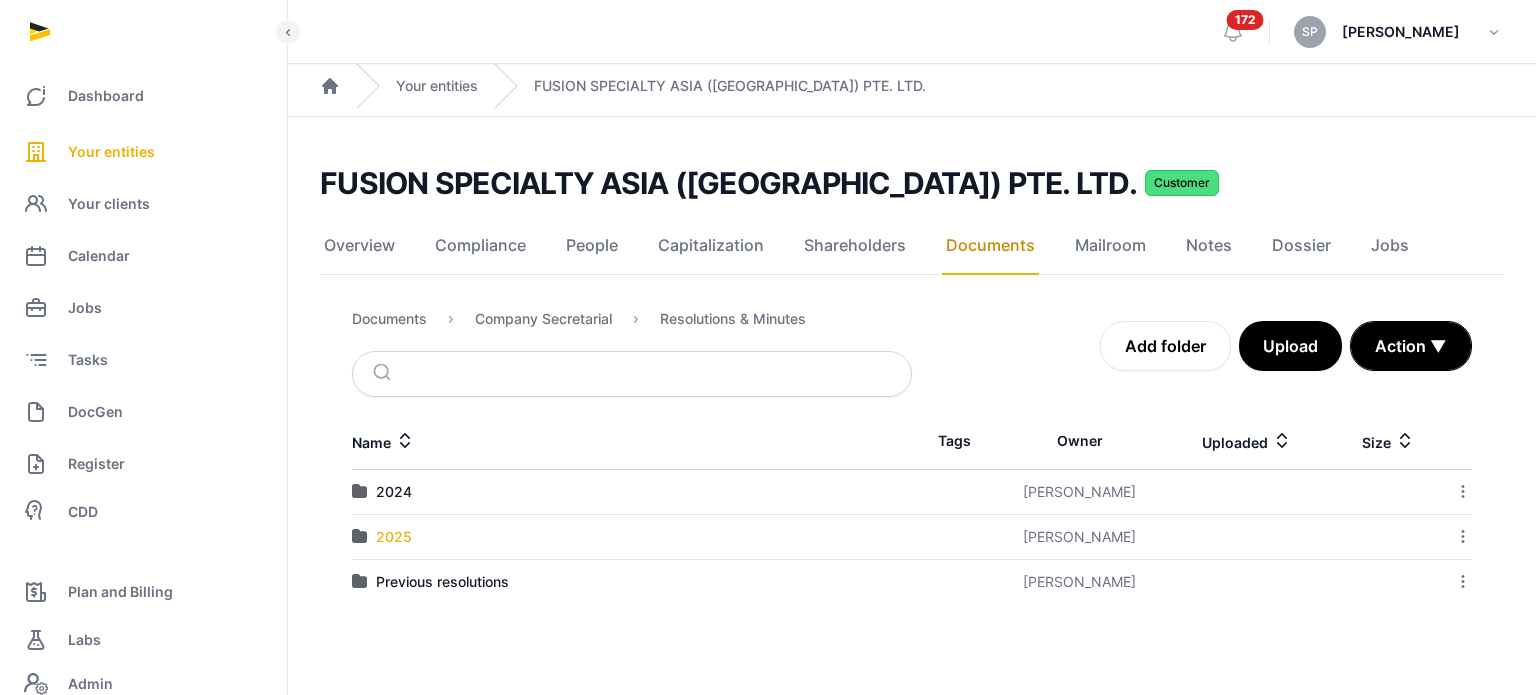 click on "2025" at bounding box center [394, 537] 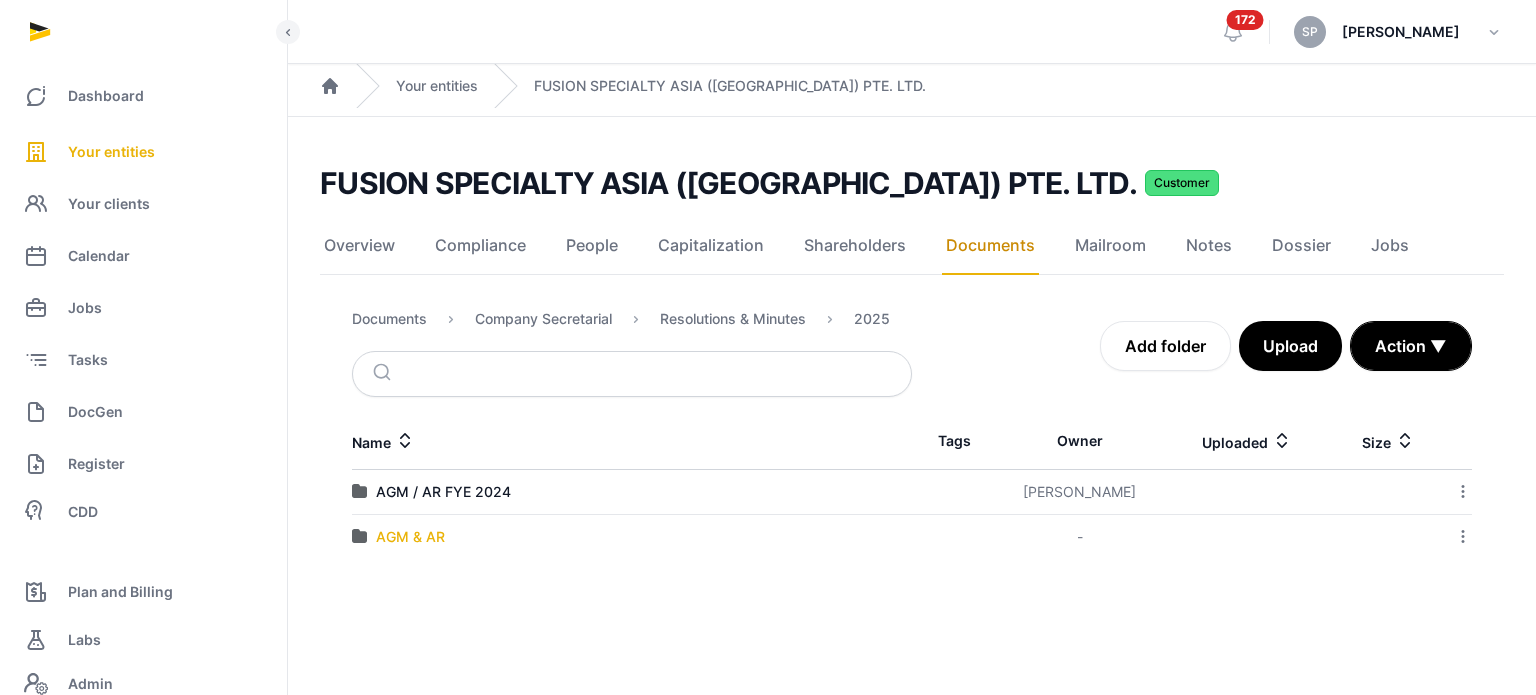click on "AGM & AR" at bounding box center (410, 537) 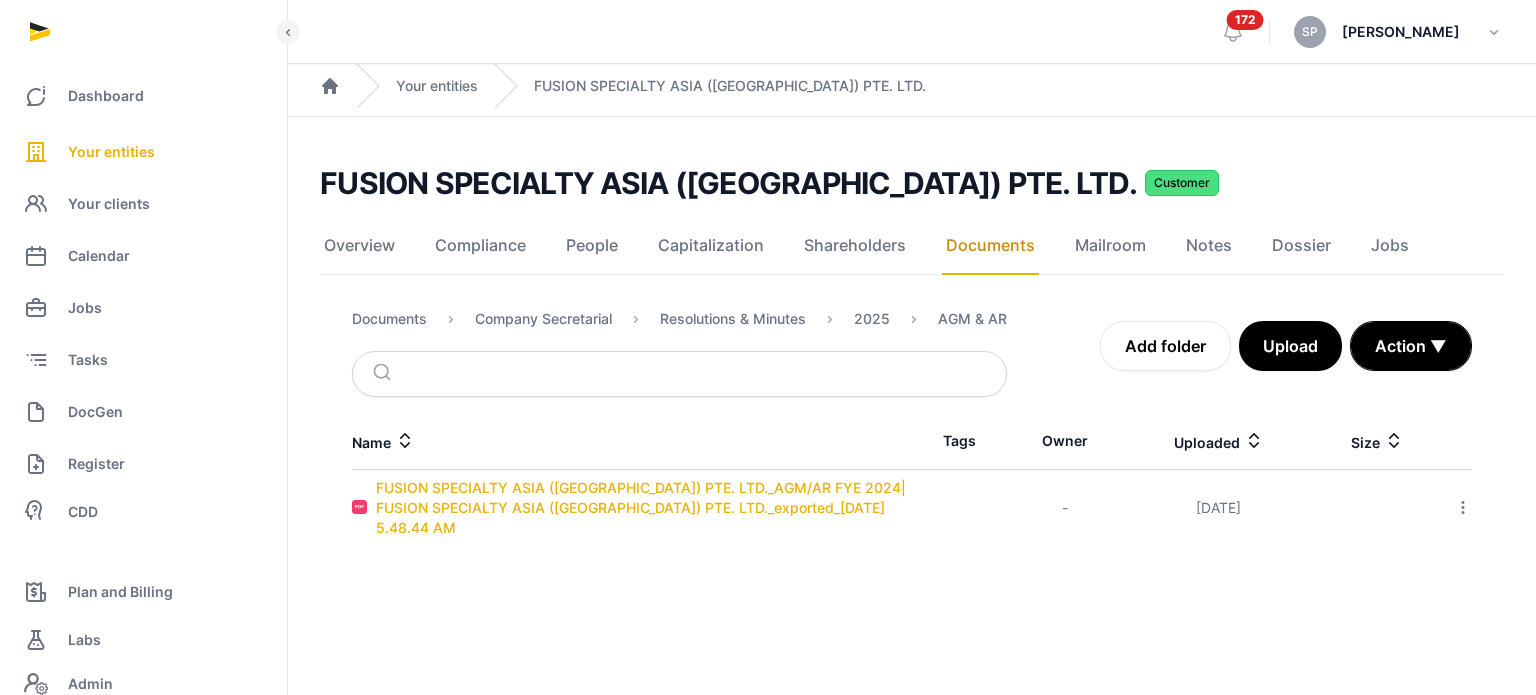 click on "FUSION SPECIALTY ASIA ([GEOGRAPHIC_DATA]) PTE. LTD._AGM/AR FYE 2024| FUSION SPECIALTY ASIA ([GEOGRAPHIC_DATA]) PTE. LTD._exported_[DATE] 5.48.44 AM" at bounding box center (644, 508) 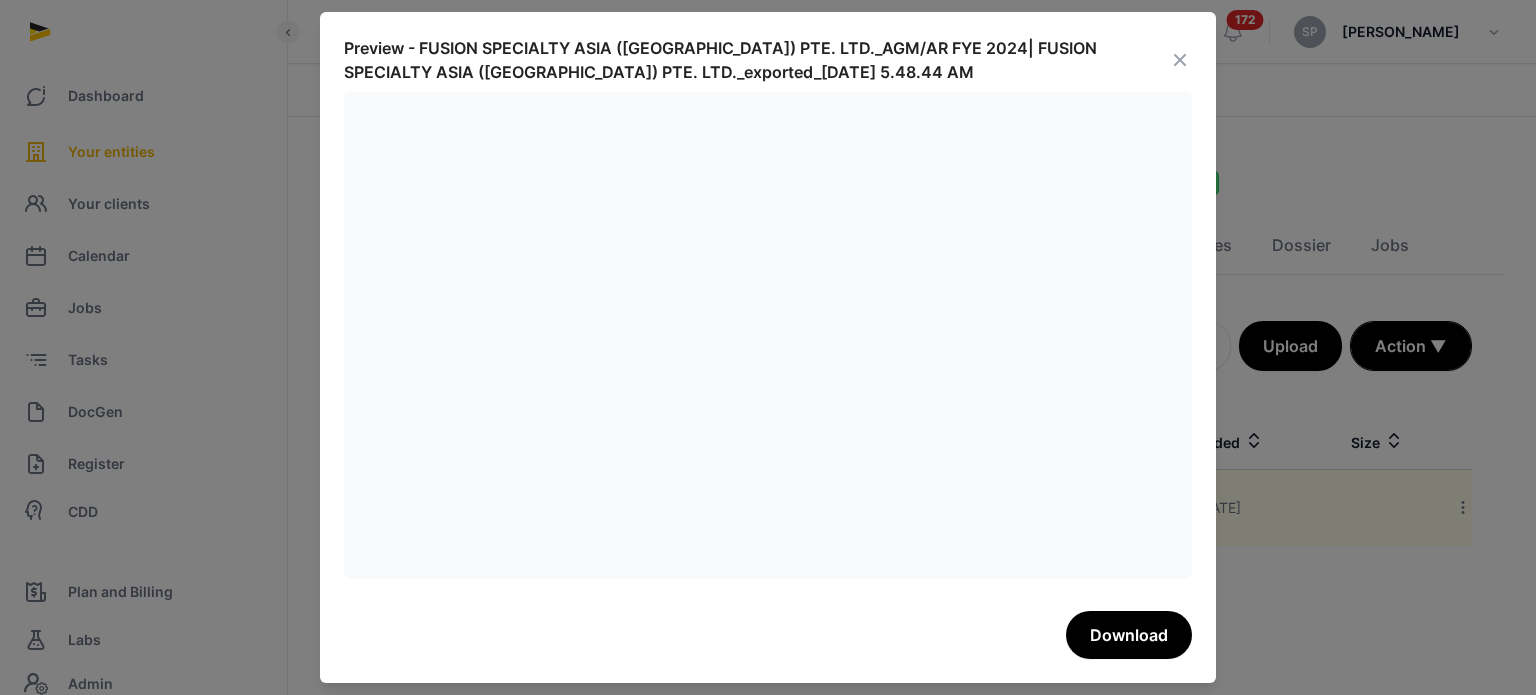 click at bounding box center (1180, 60) 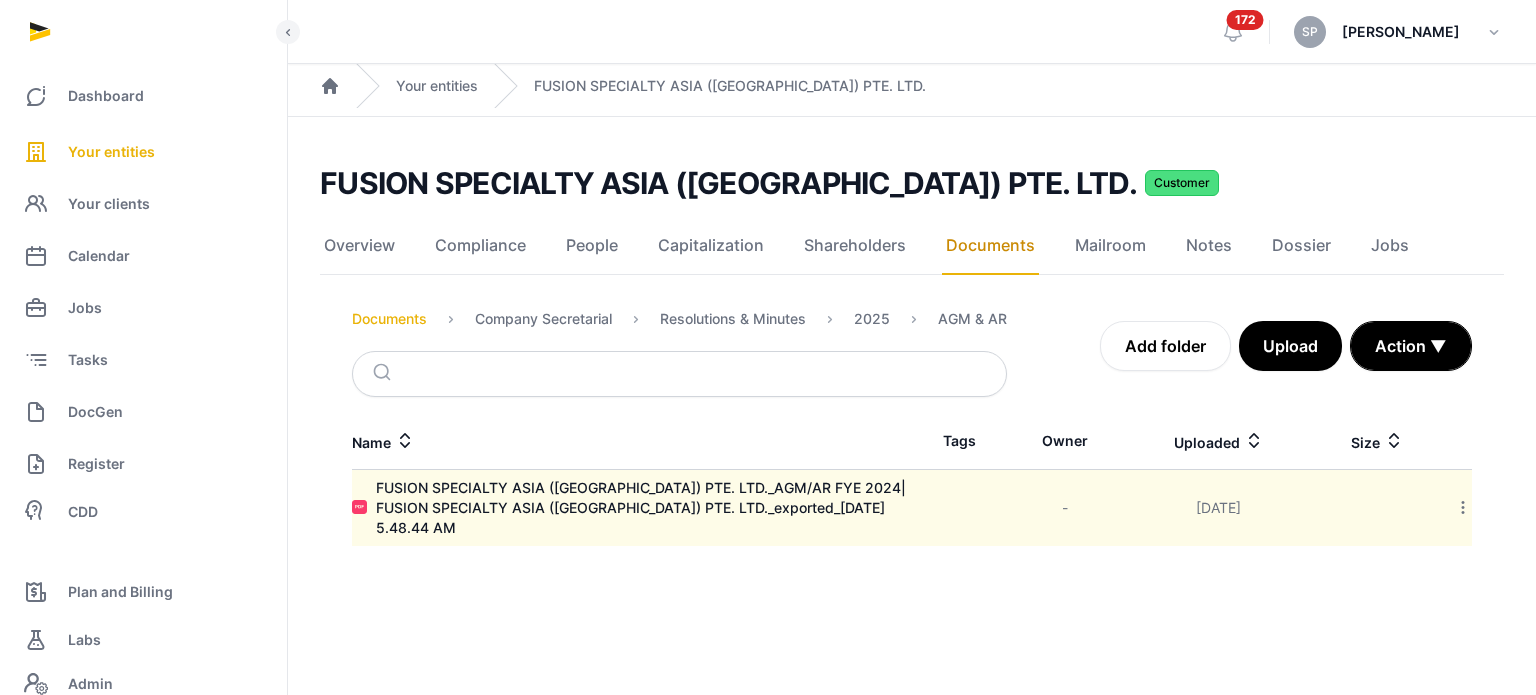 click on "Documents" at bounding box center [389, 319] 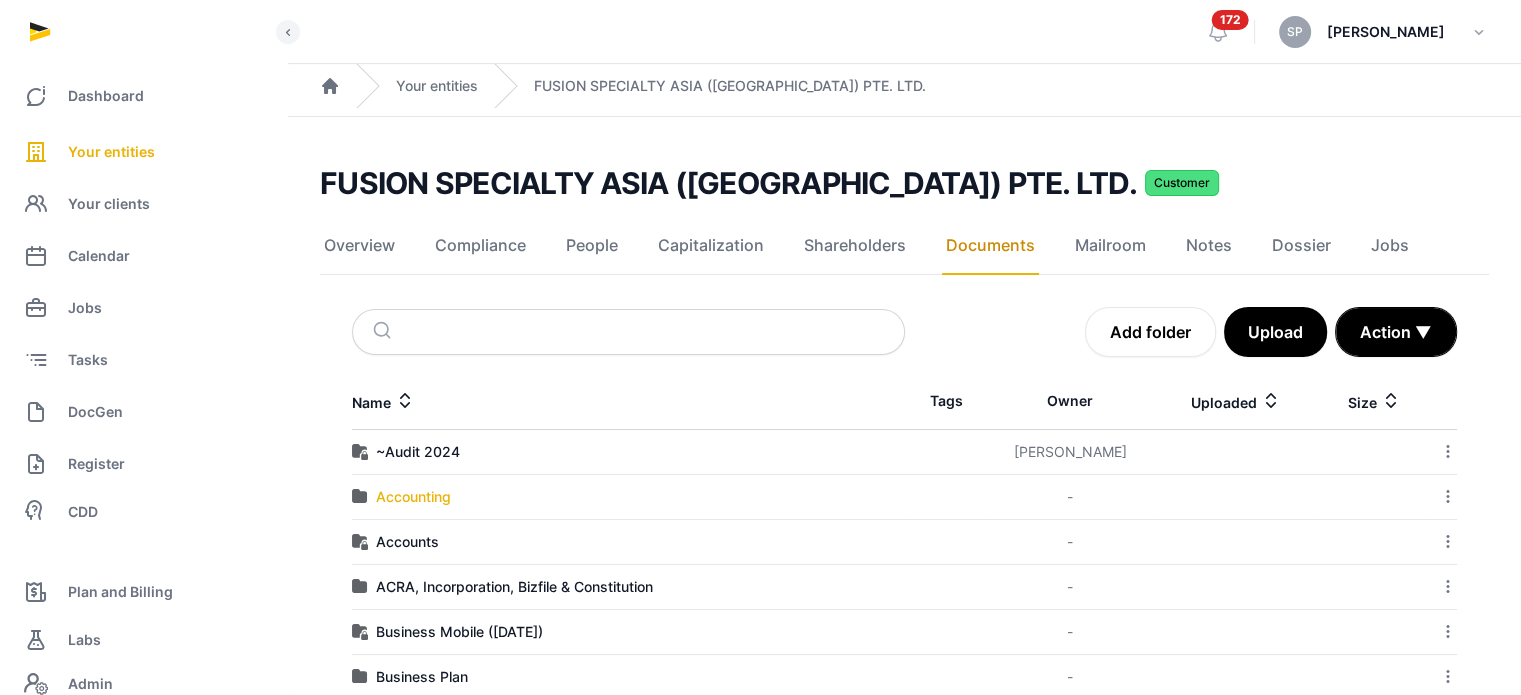 click on "Accounting" at bounding box center [413, 497] 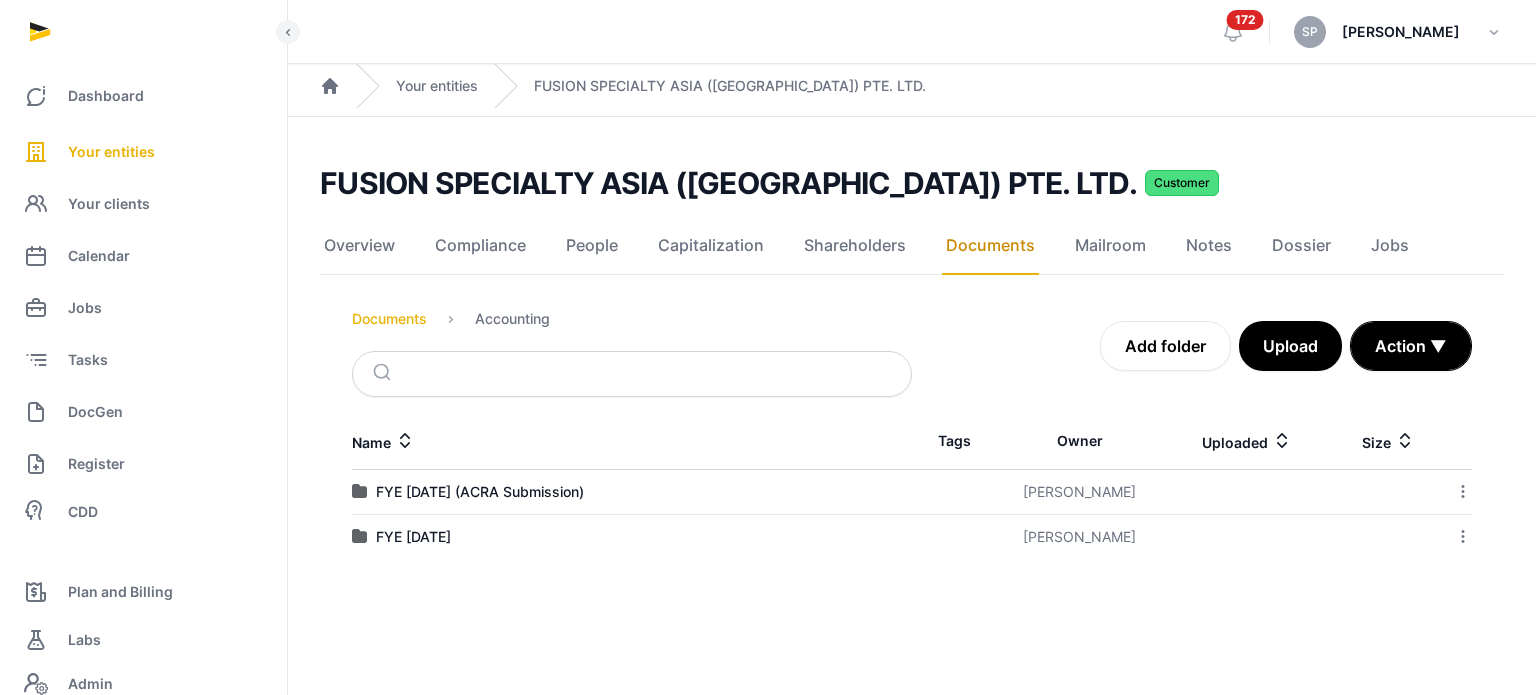 click on "Documents" at bounding box center (389, 319) 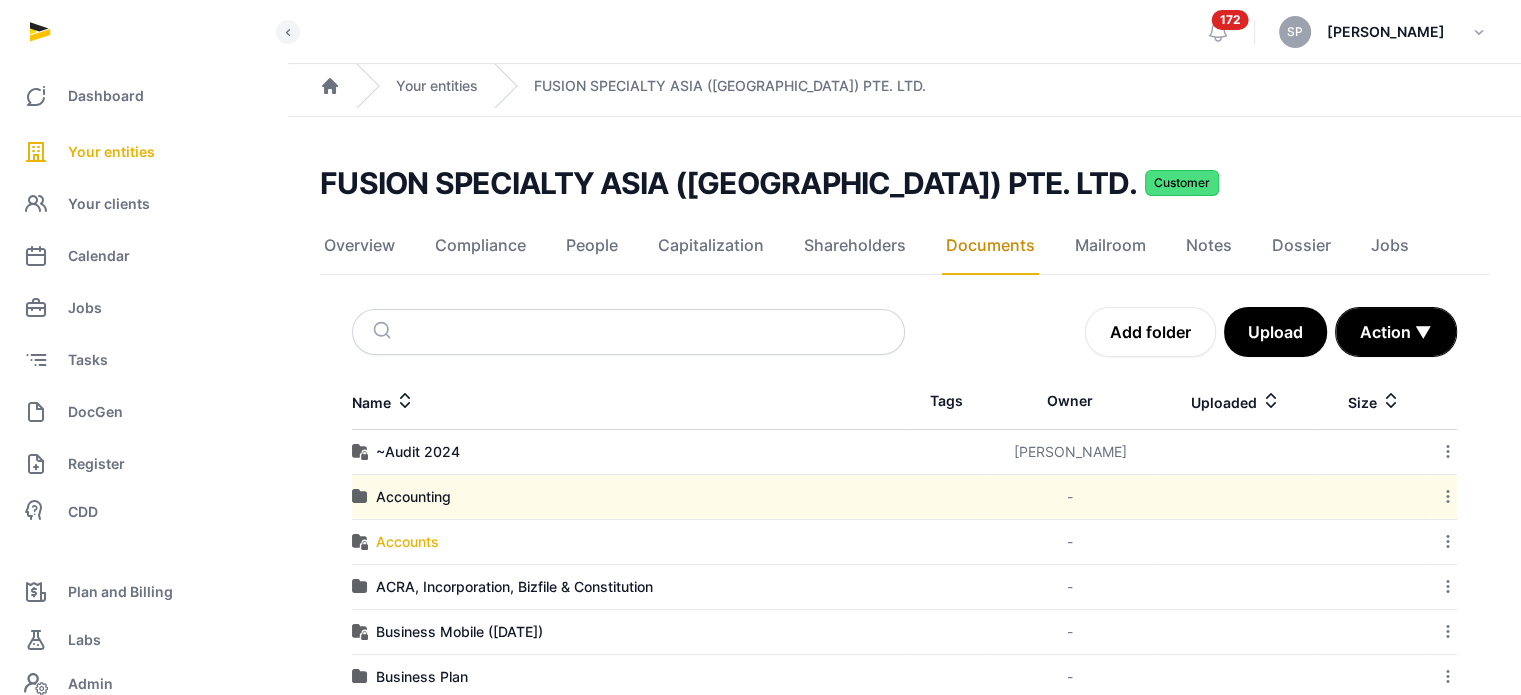 click on "Accounts" at bounding box center (407, 542) 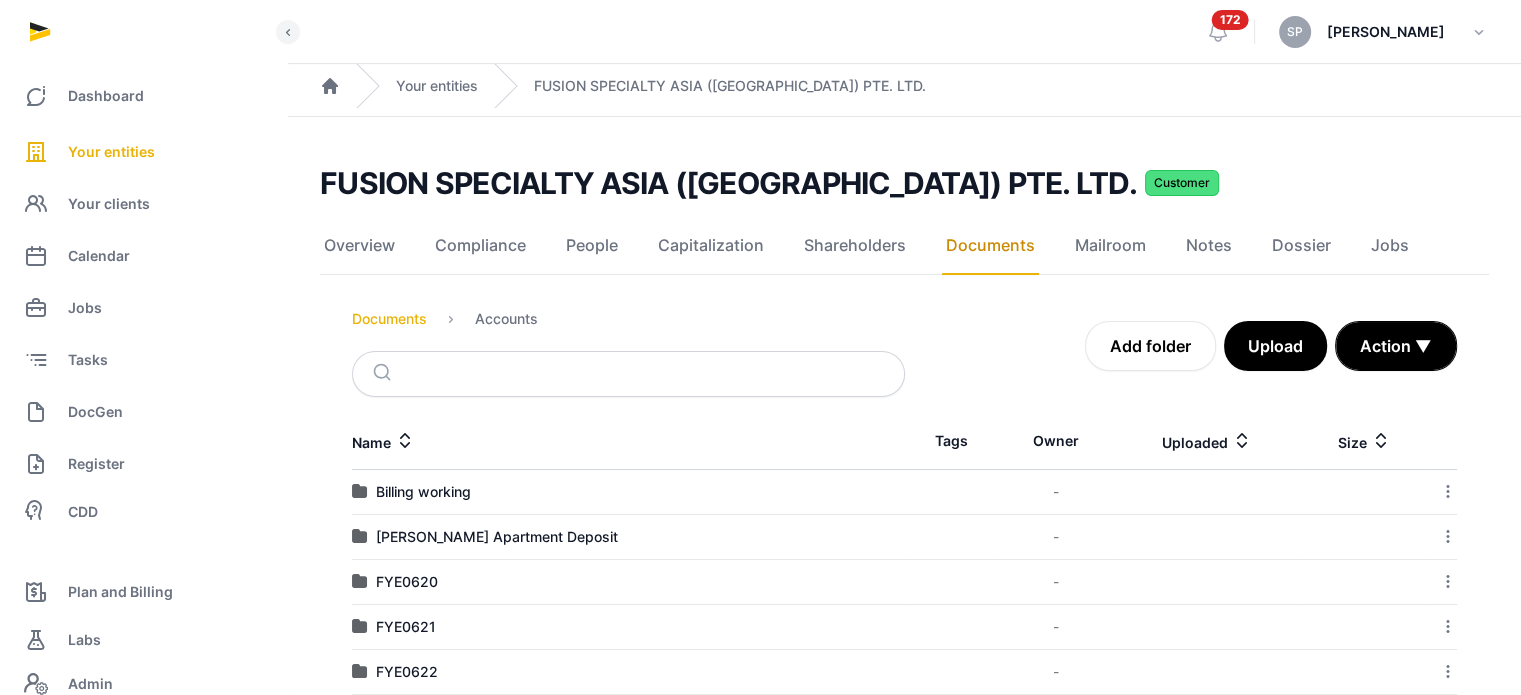 click on "Documents" at bounding box center [389, 319] 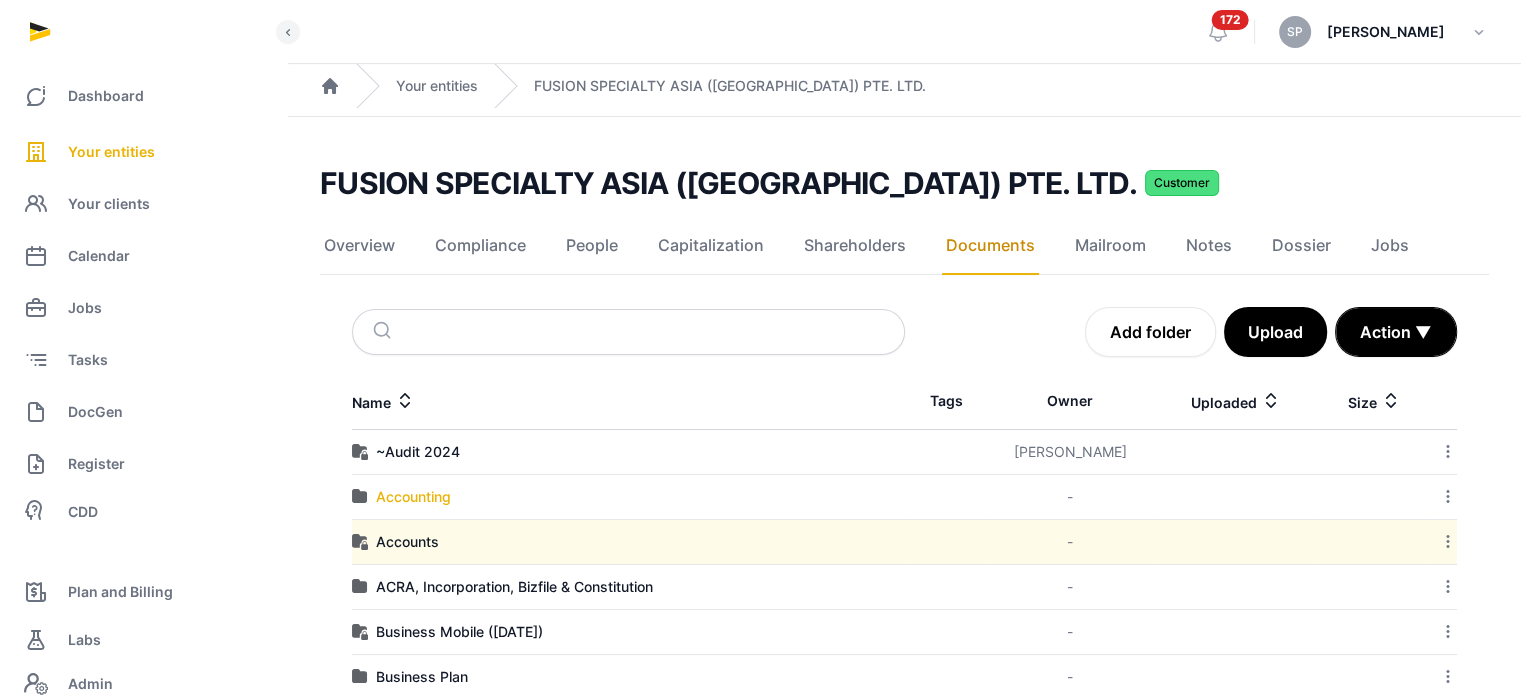 click on "Accounting" at bounding box center [413, 497] 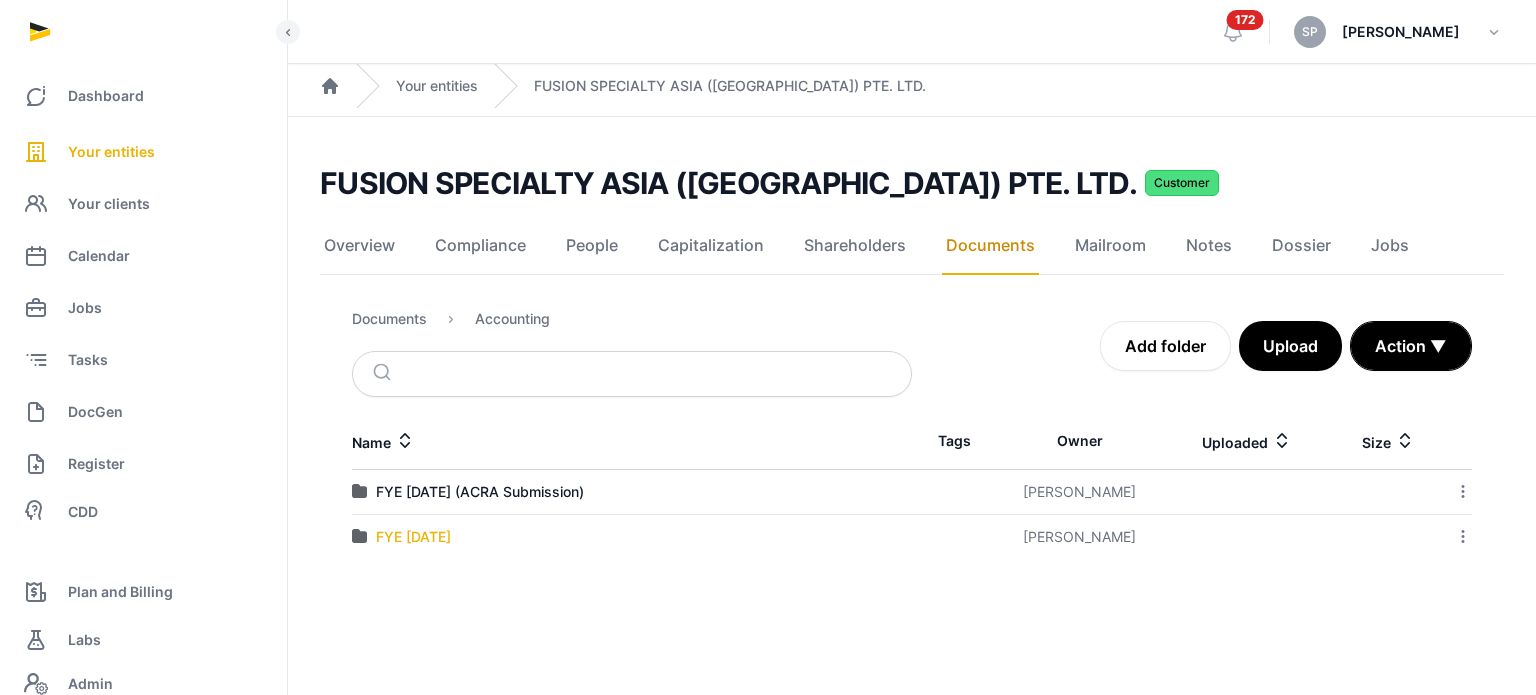 click on "FYE 31-12-2024" at bounding box center (413, 537) 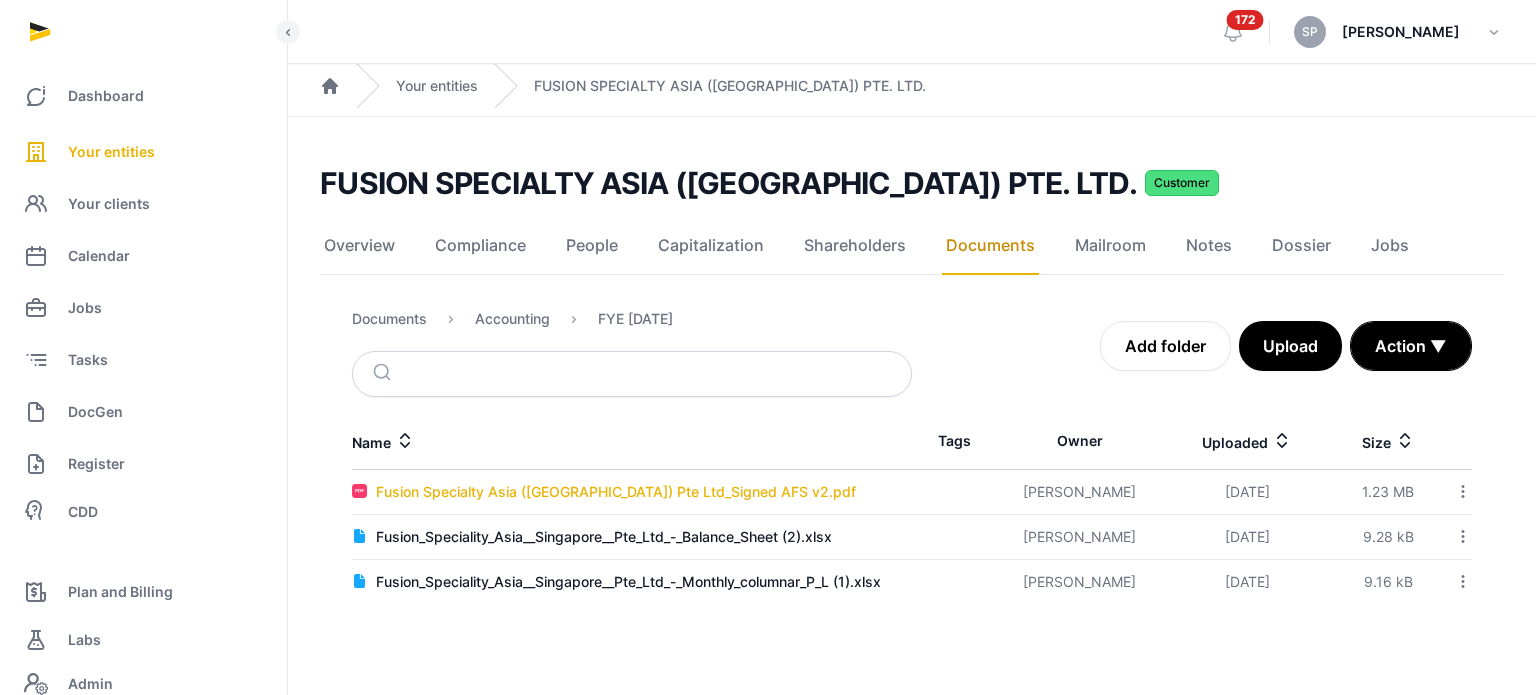 click on "Fusion Specialty Asia ([GEOGRAPHIC_DATA]) Pte Ltd_Signed AFS v2.pdf" at bounding box center [616, 492] 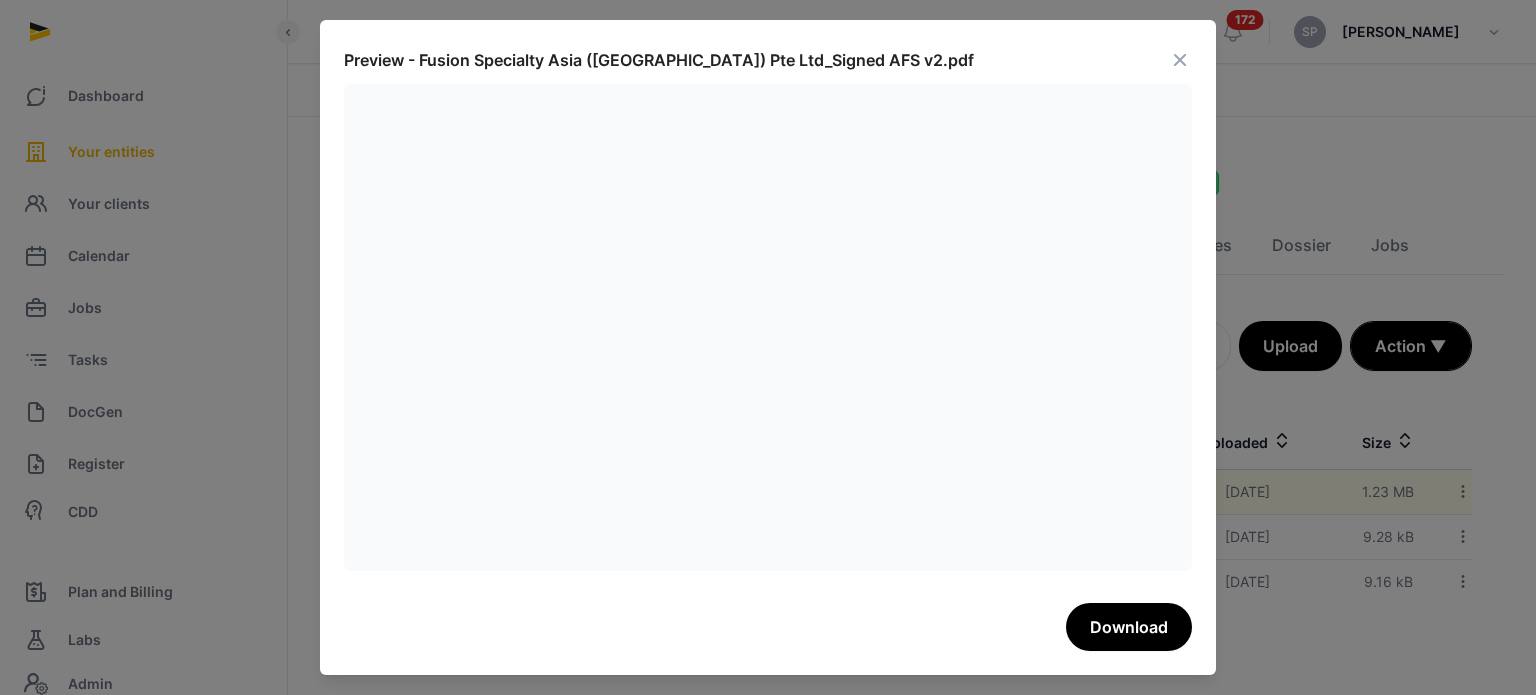 click at bounding box center [1180, 60] 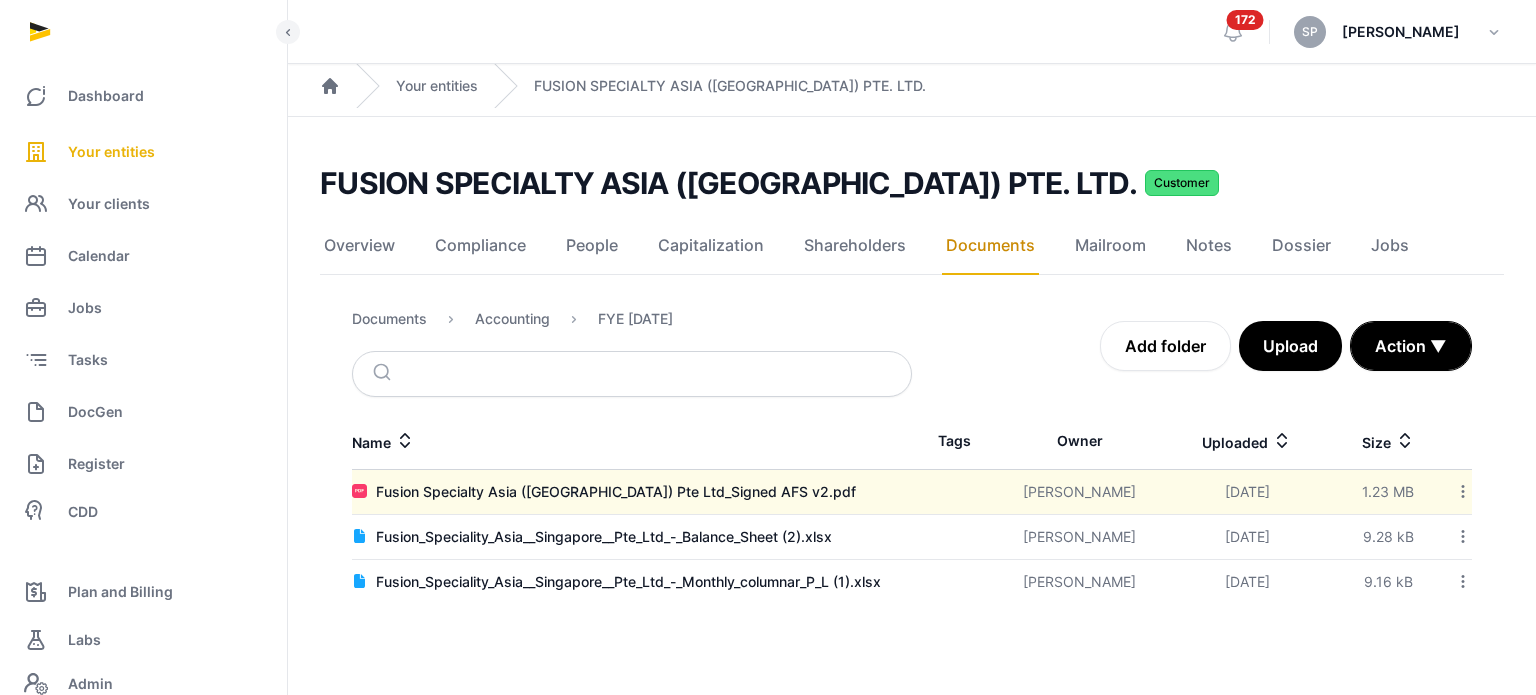 click 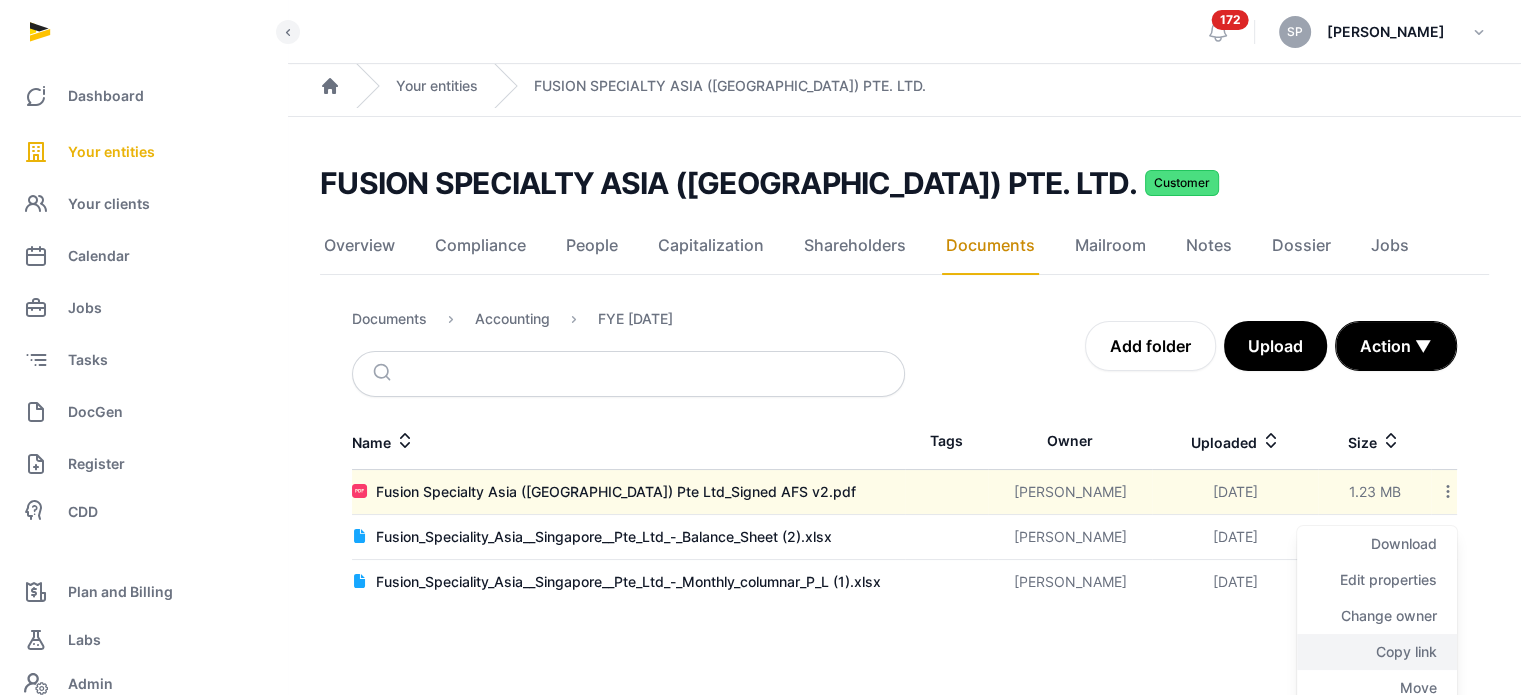 click on "Copy link" 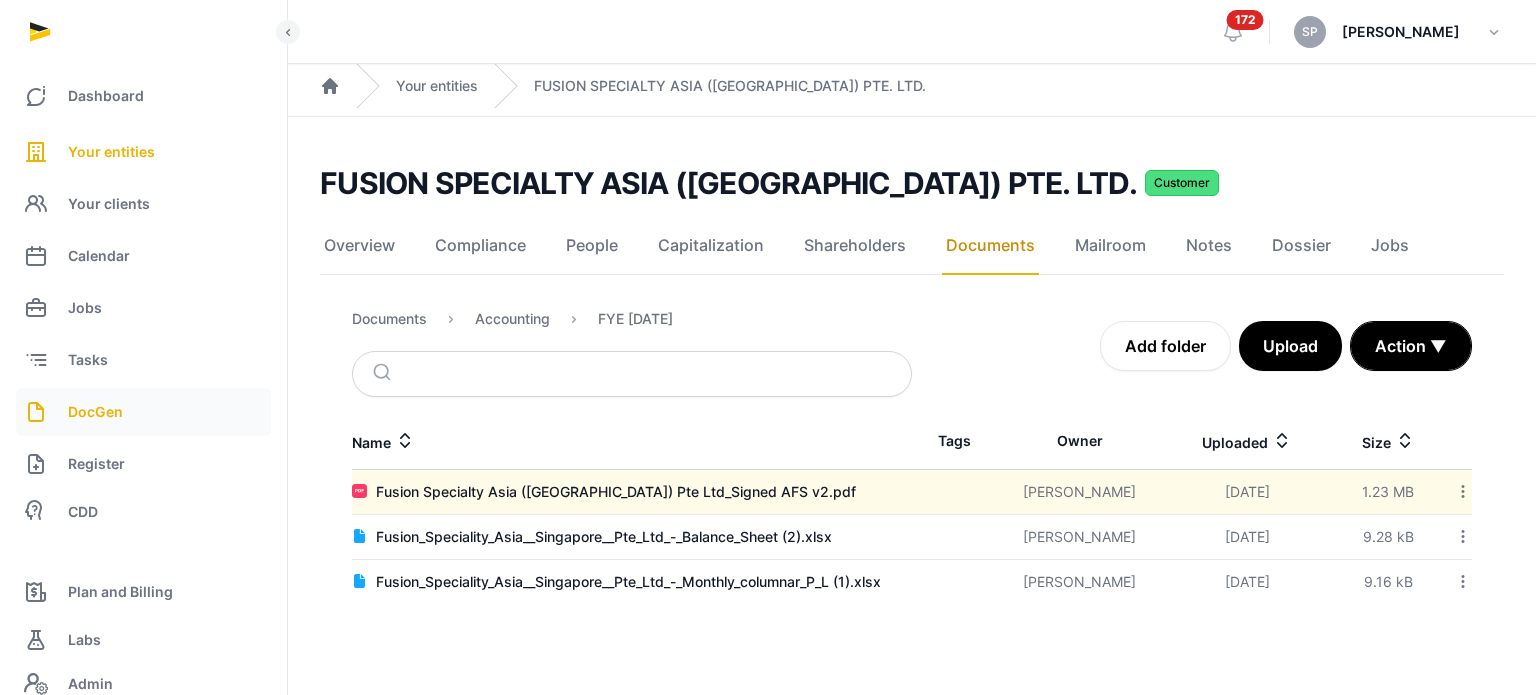 click on "DocGen" at bounding box center (143, 412) 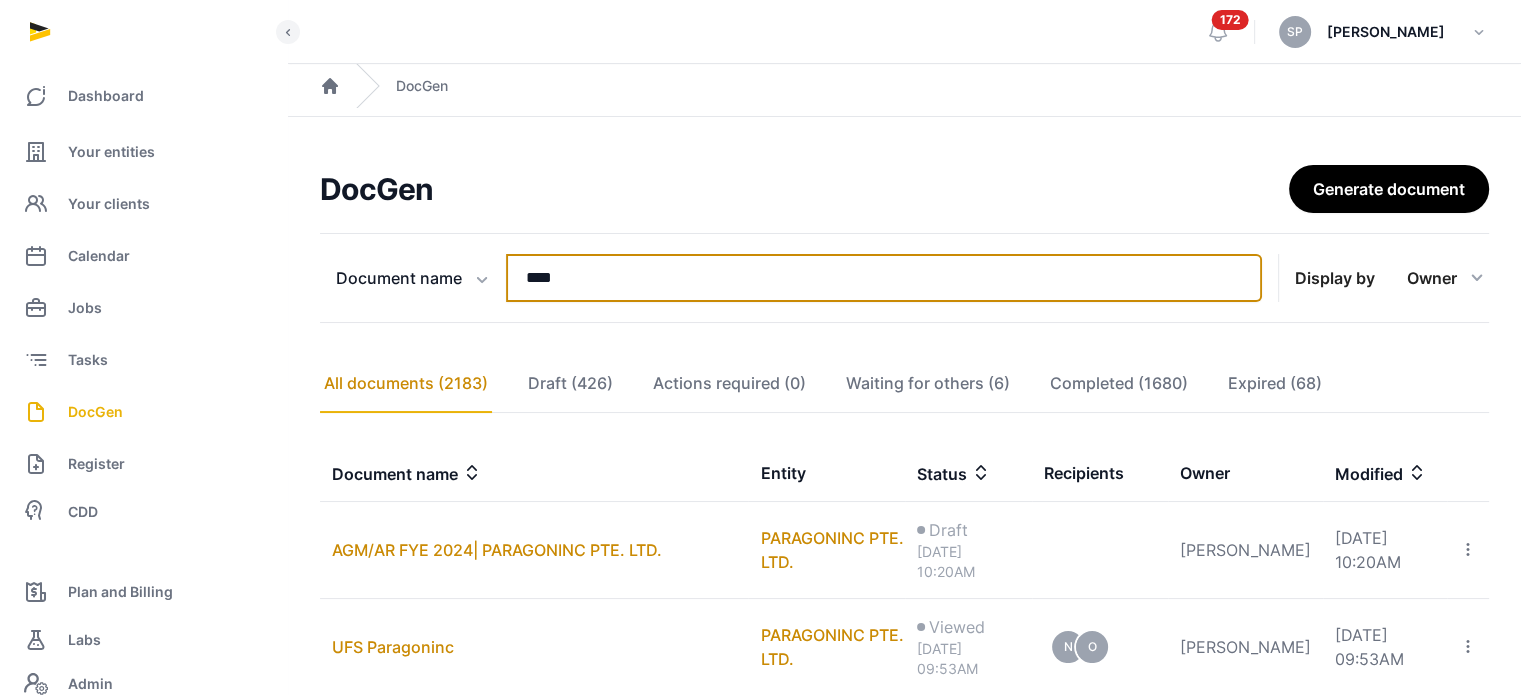 click on "****" at bounding box center (884, 278) 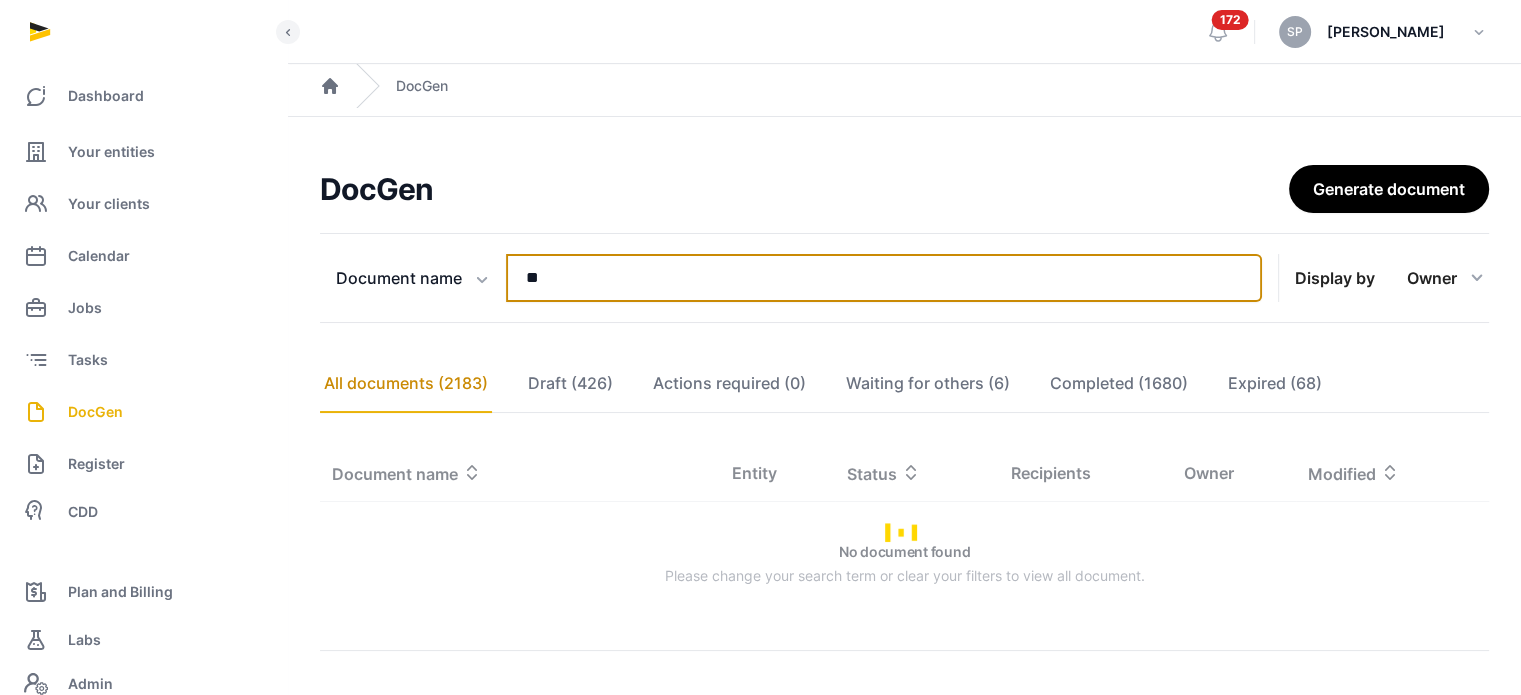type on "*" 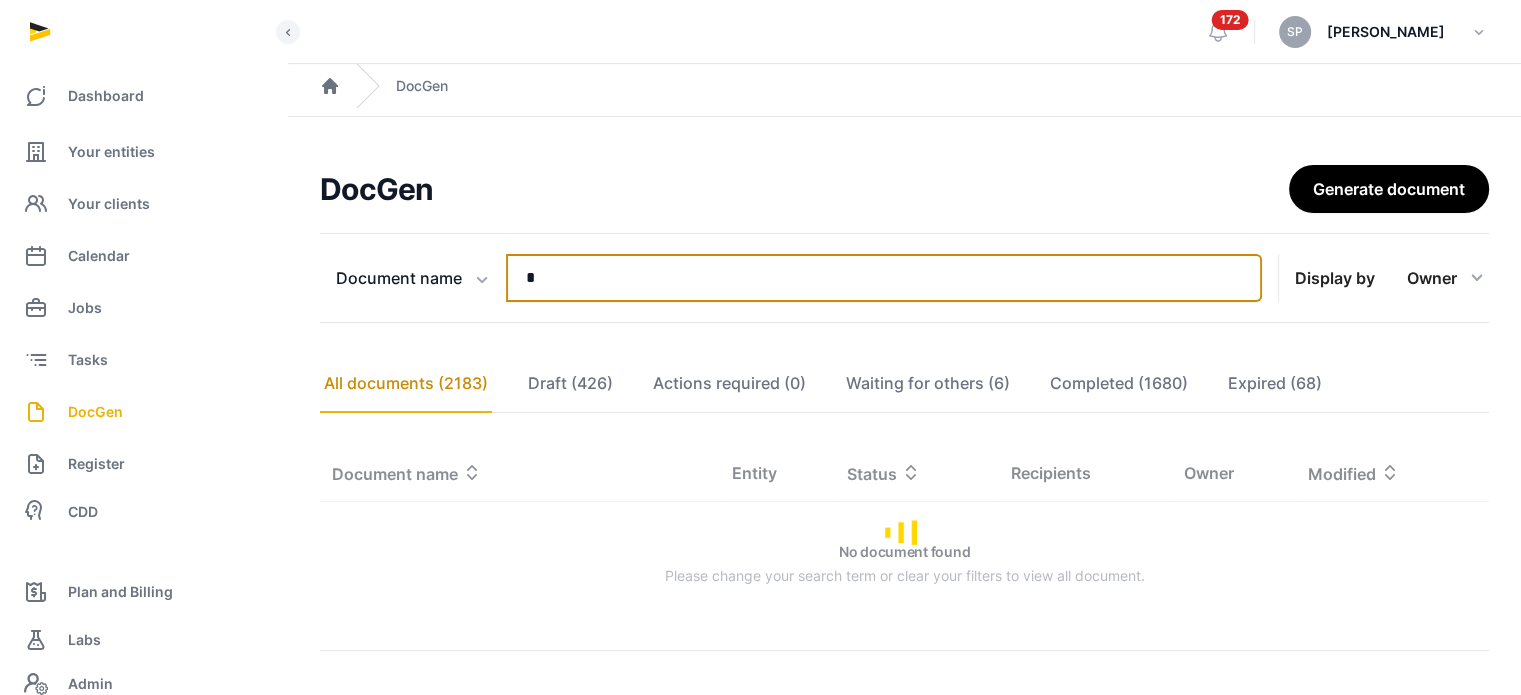 type 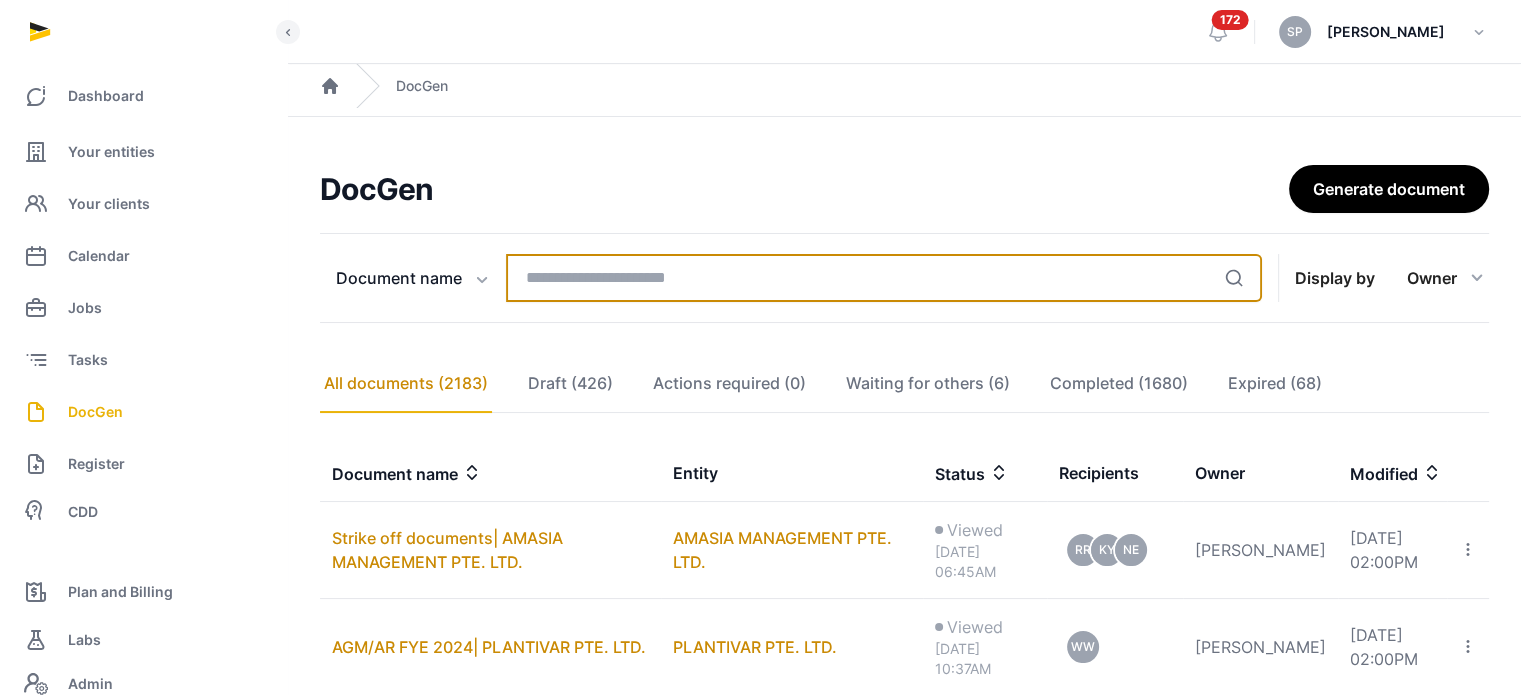 click at bounding box center (884, 278) 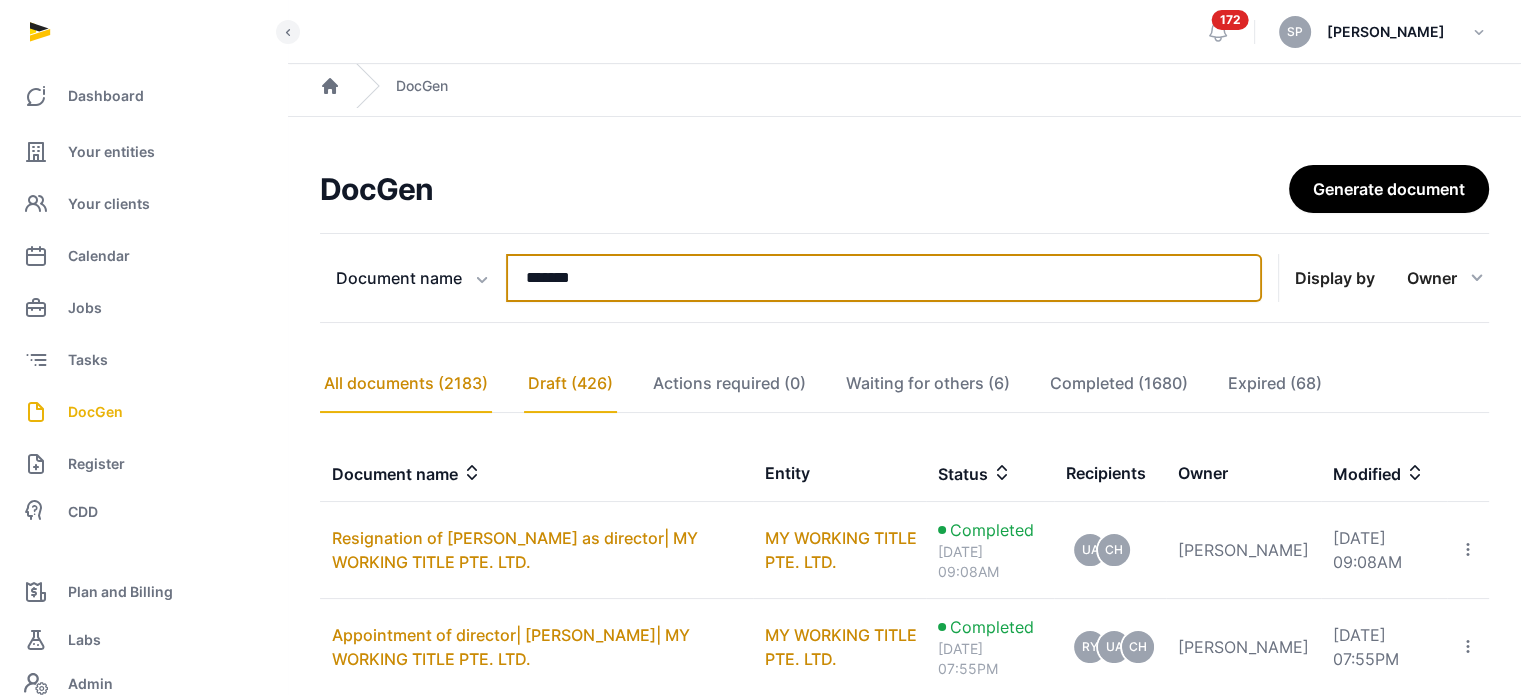 type on "*******" 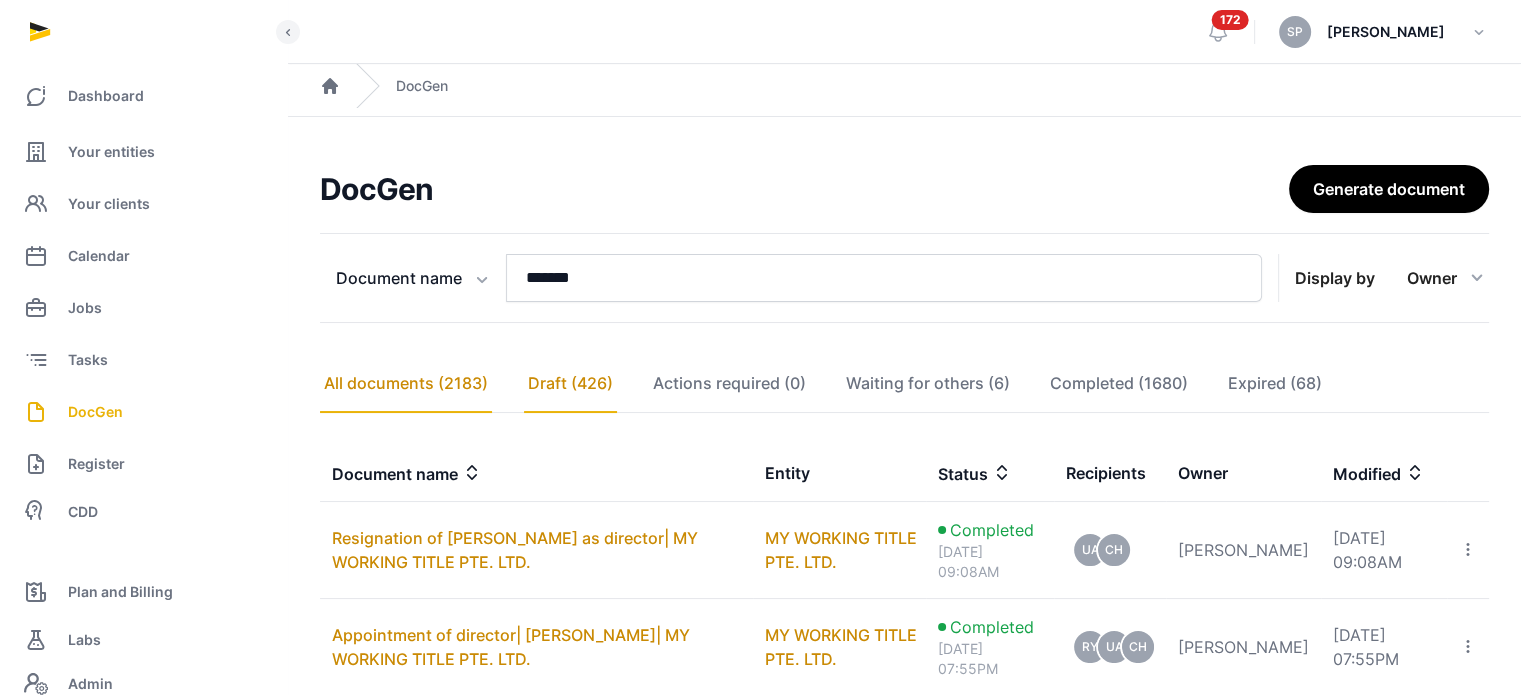 click on "Draft (426)" 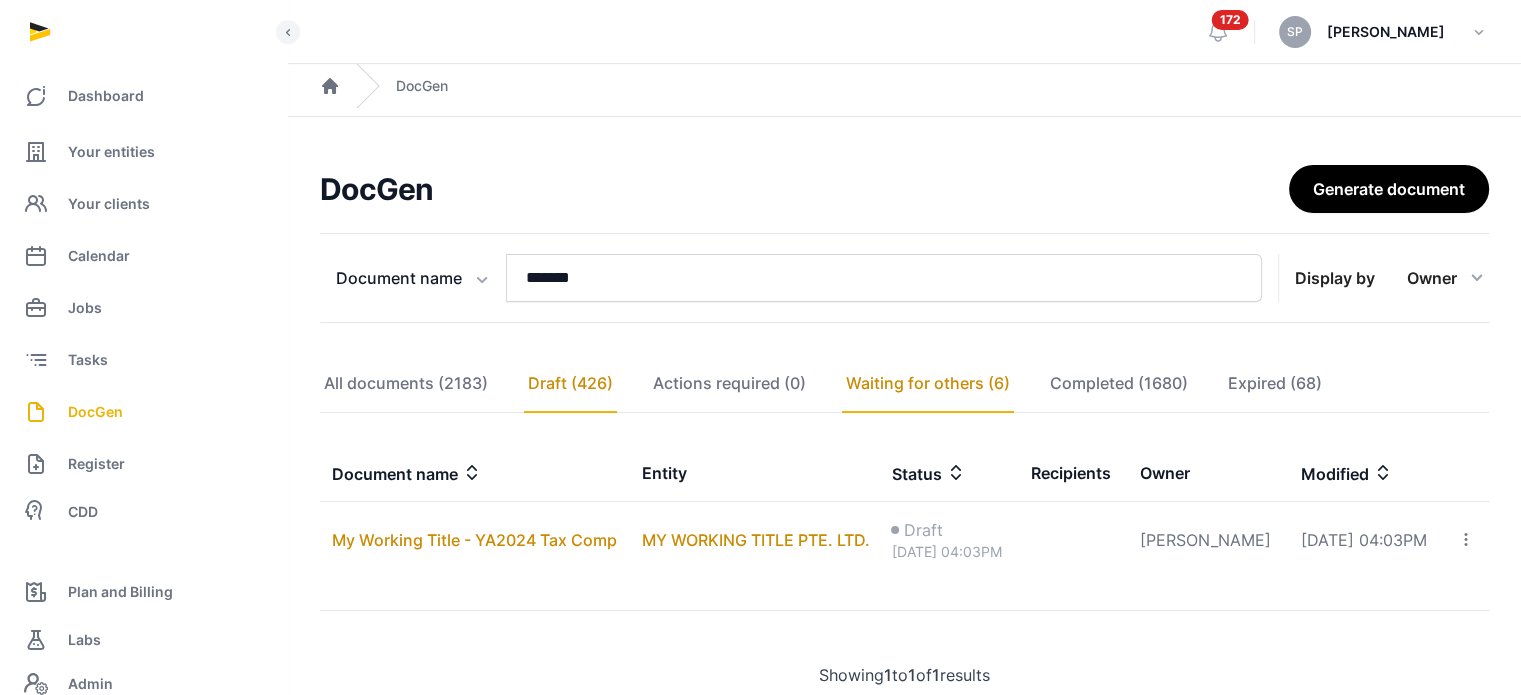 click on "Waiting for others (6)" 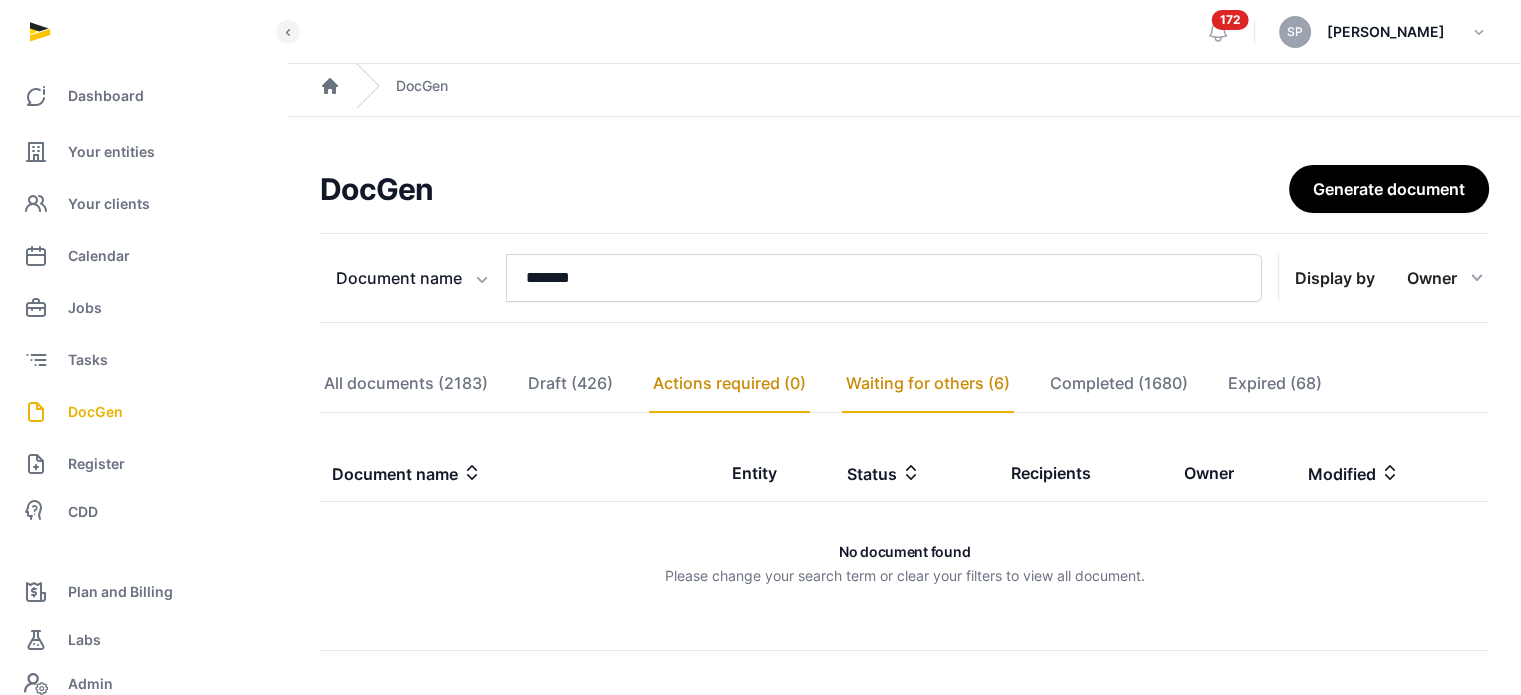 click on "Actions required (0)" 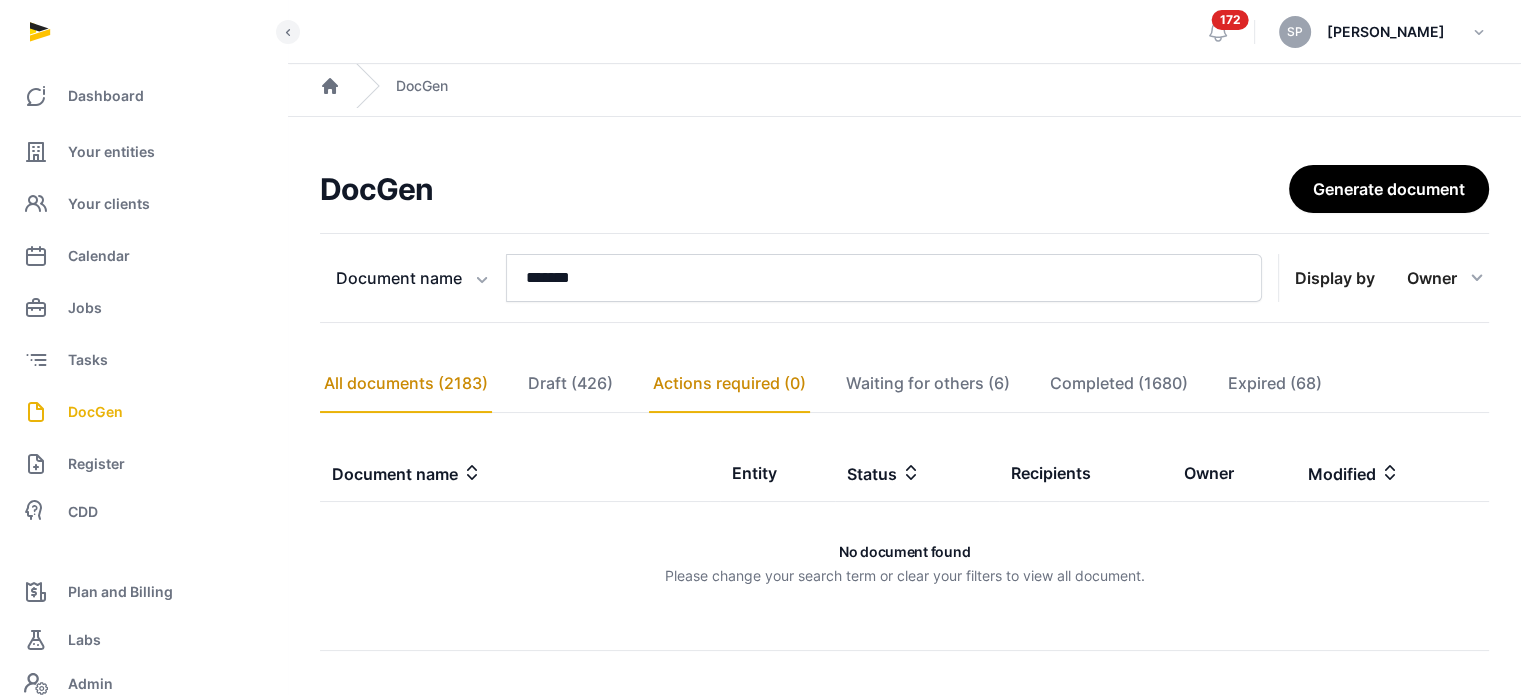 click on "All documents (2183)" at bounding box center [406, 384] 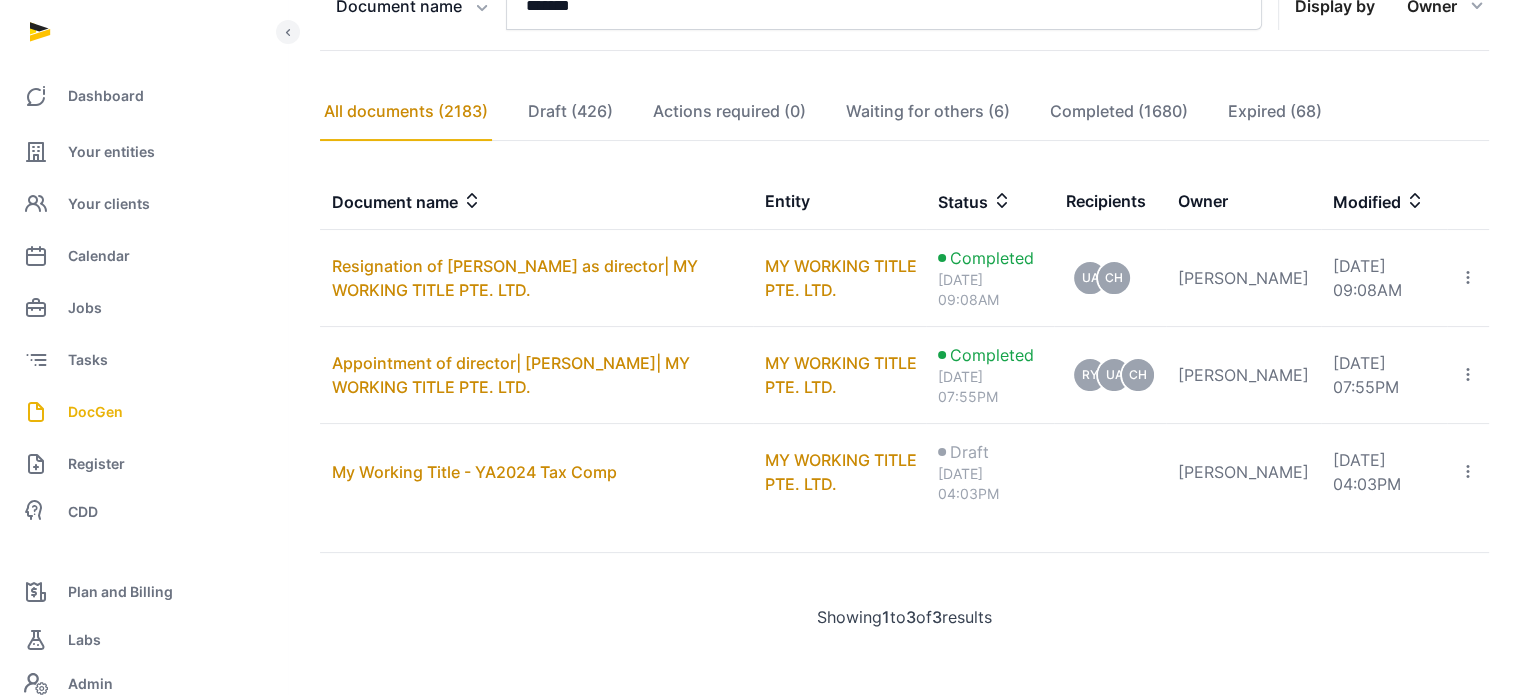 scroll, scrollTop: 0, scrollLeft: 0, axis: both 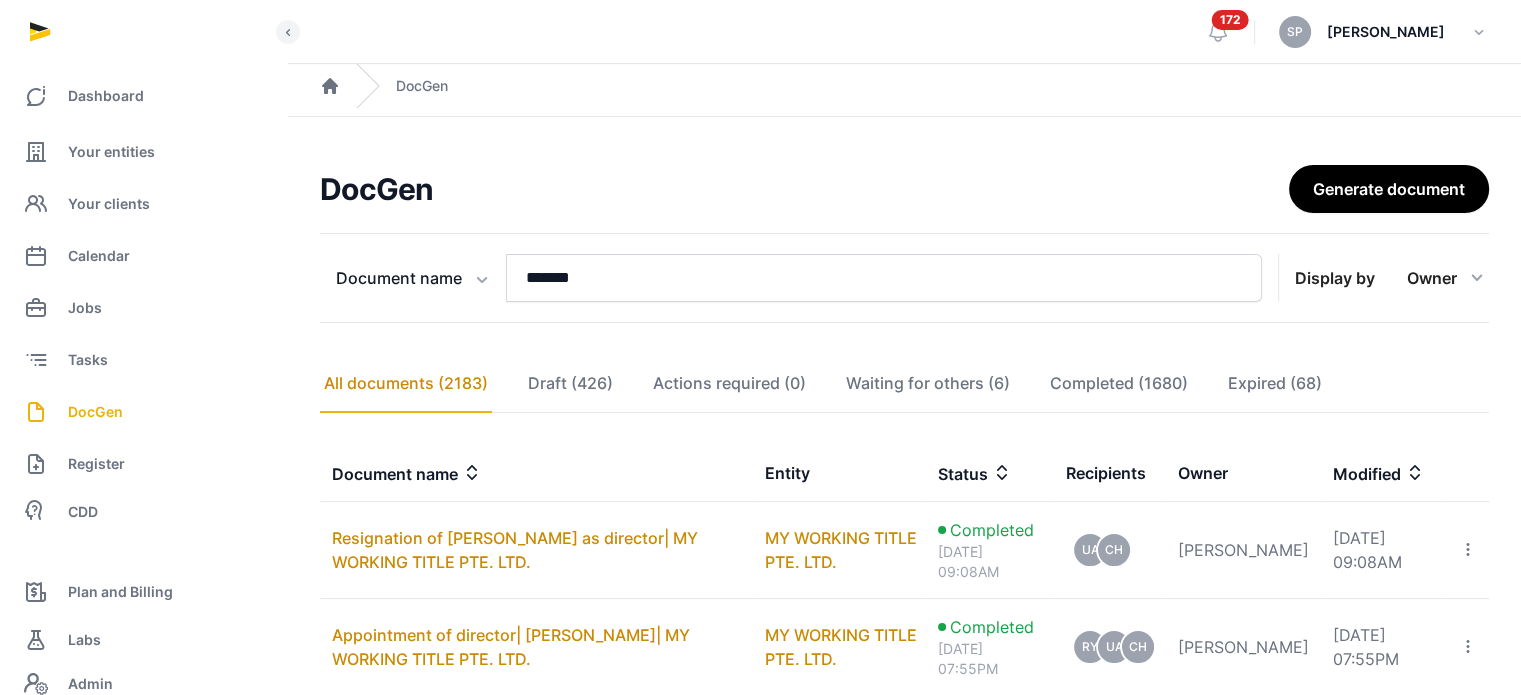 click on "**********" 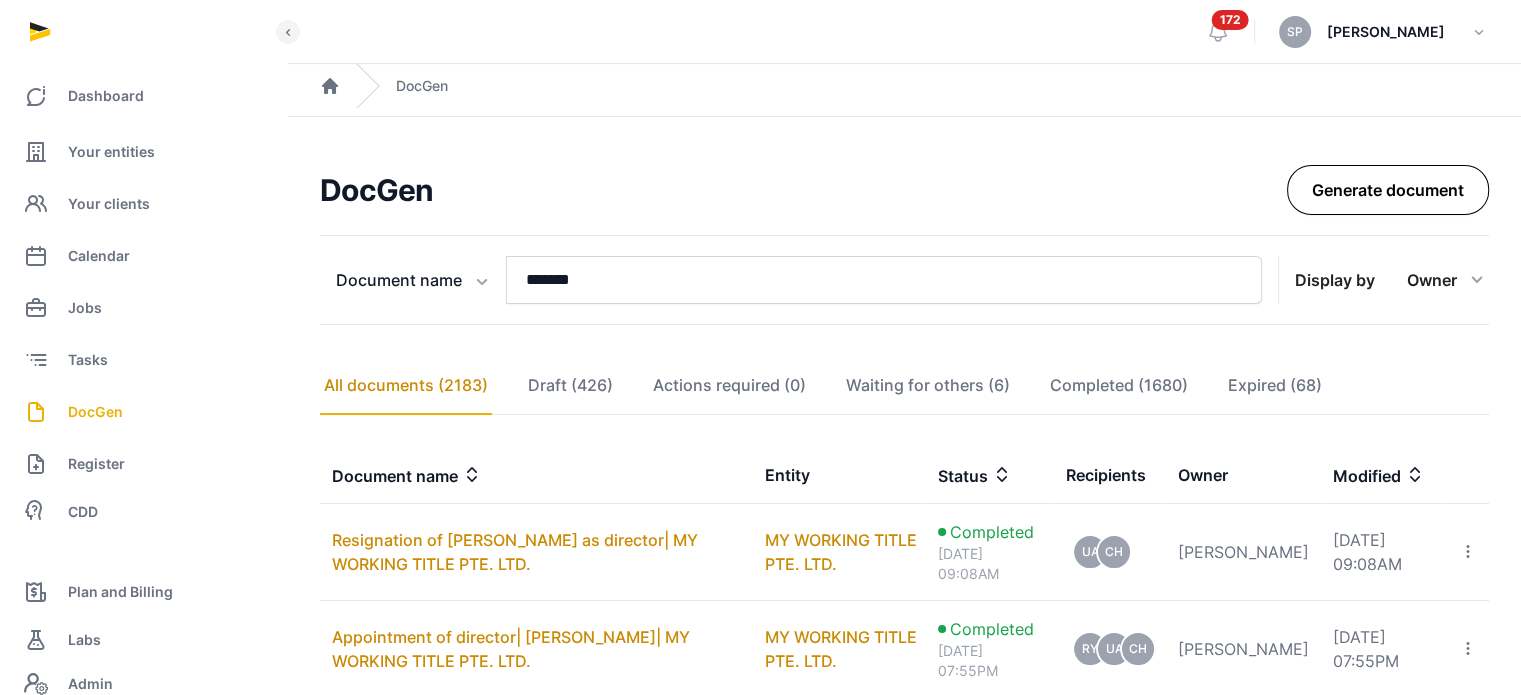 click on "Generate document" at bounding box center [1388, 190] 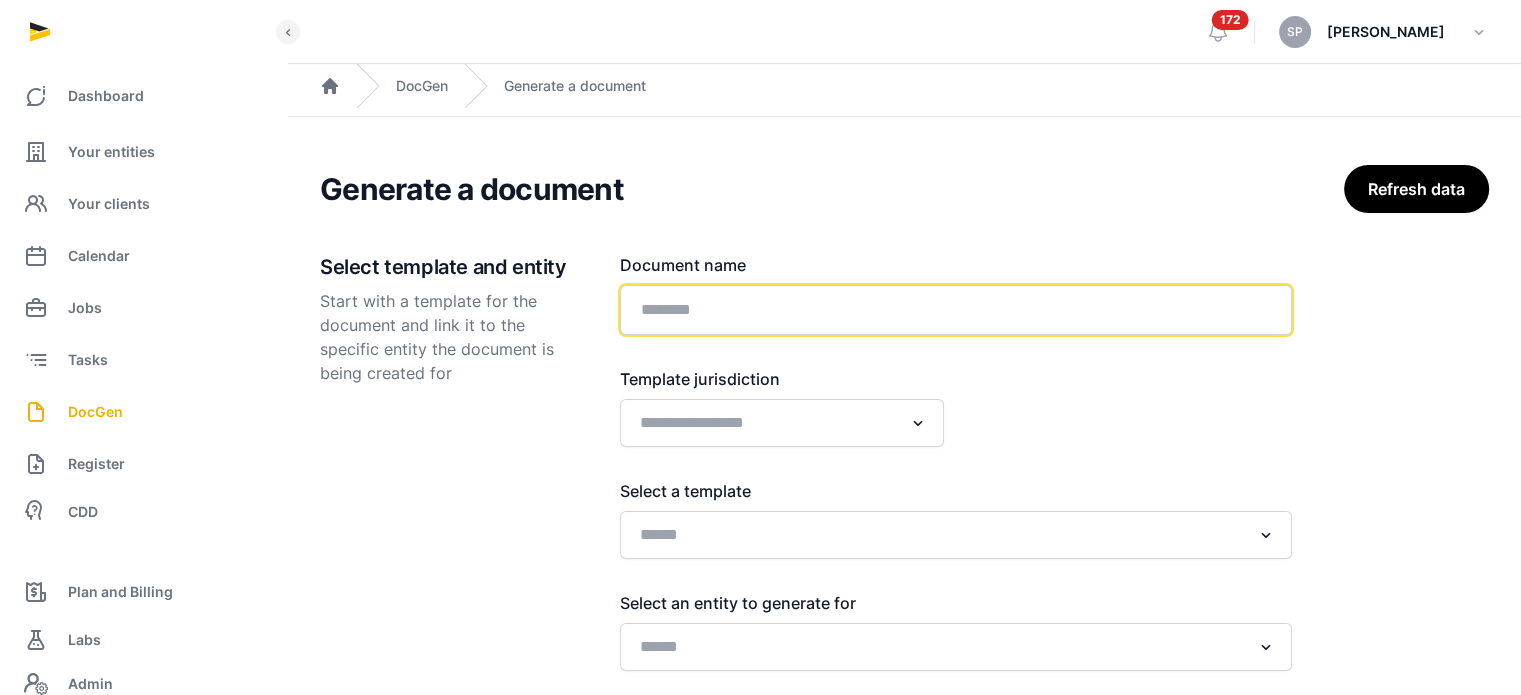 click 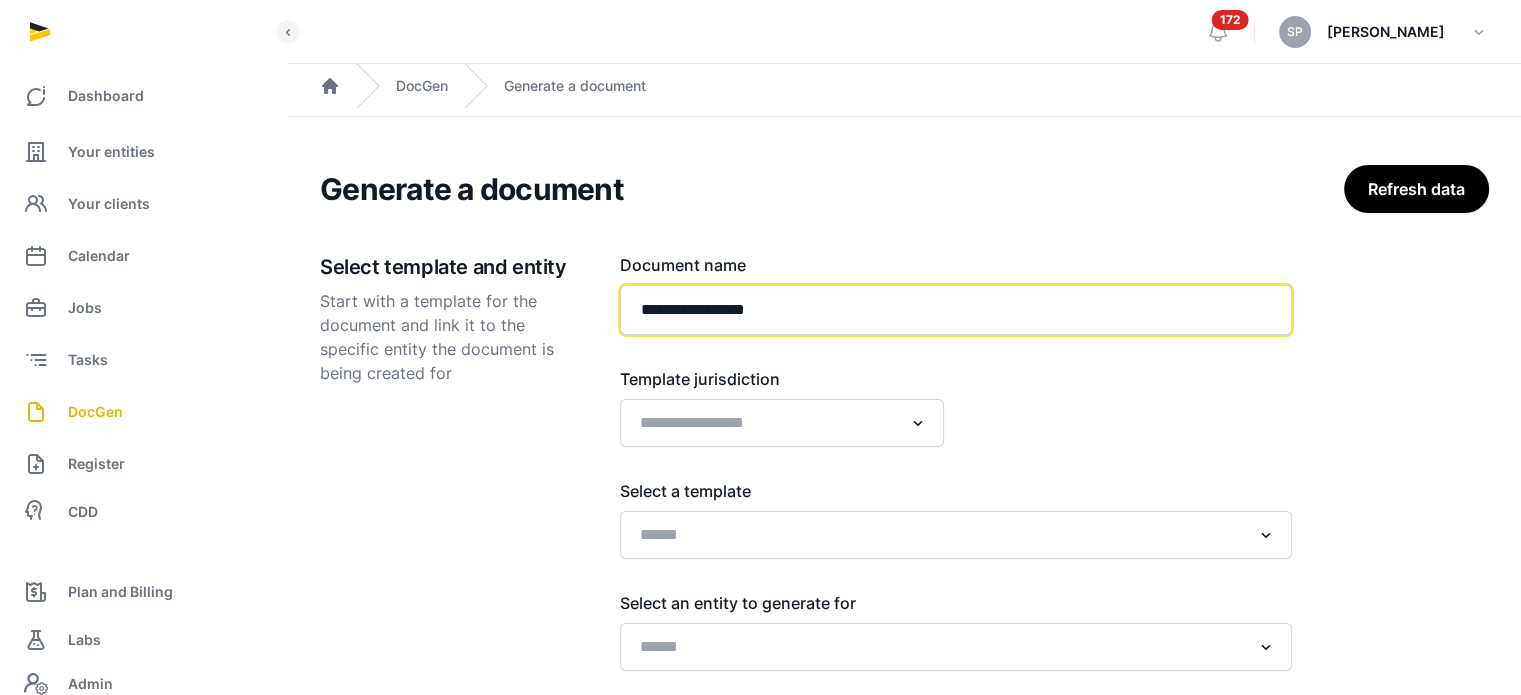 paste on "**********" 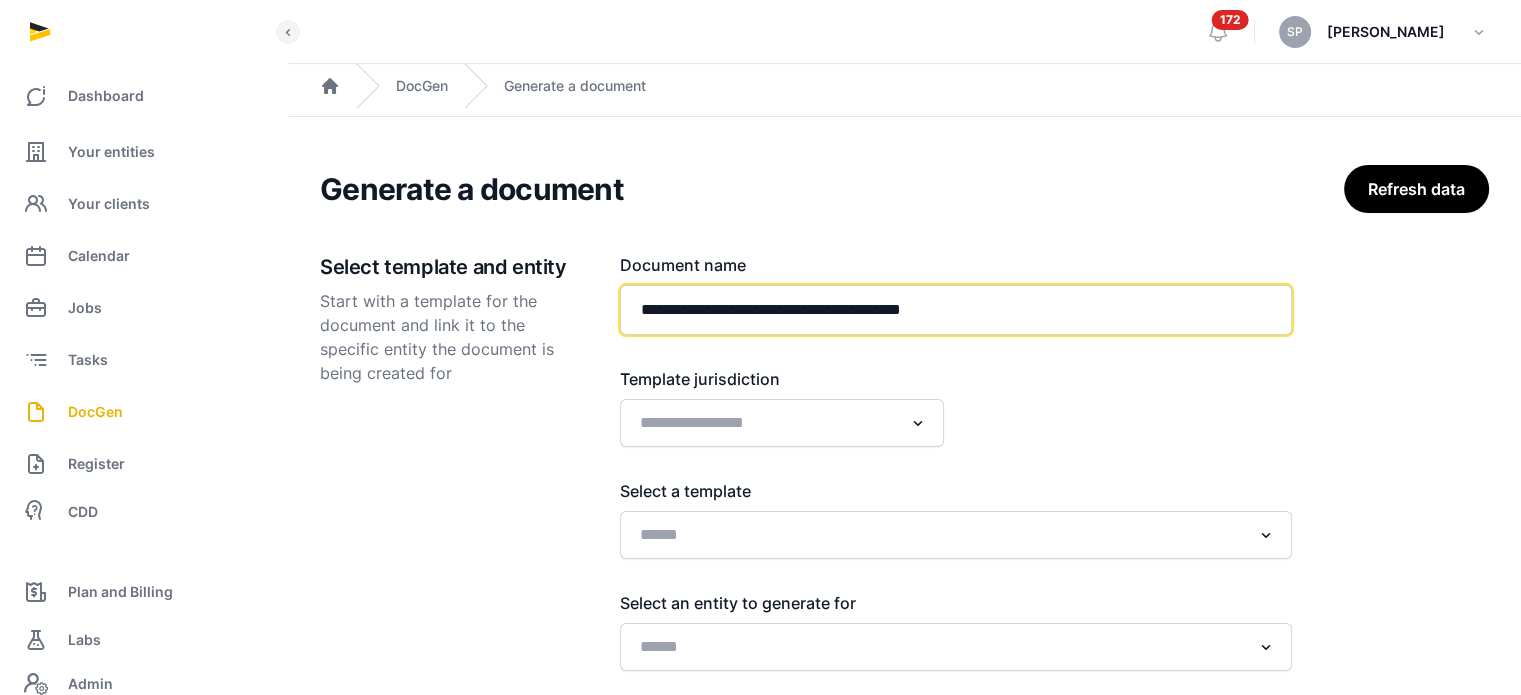type on "**********" 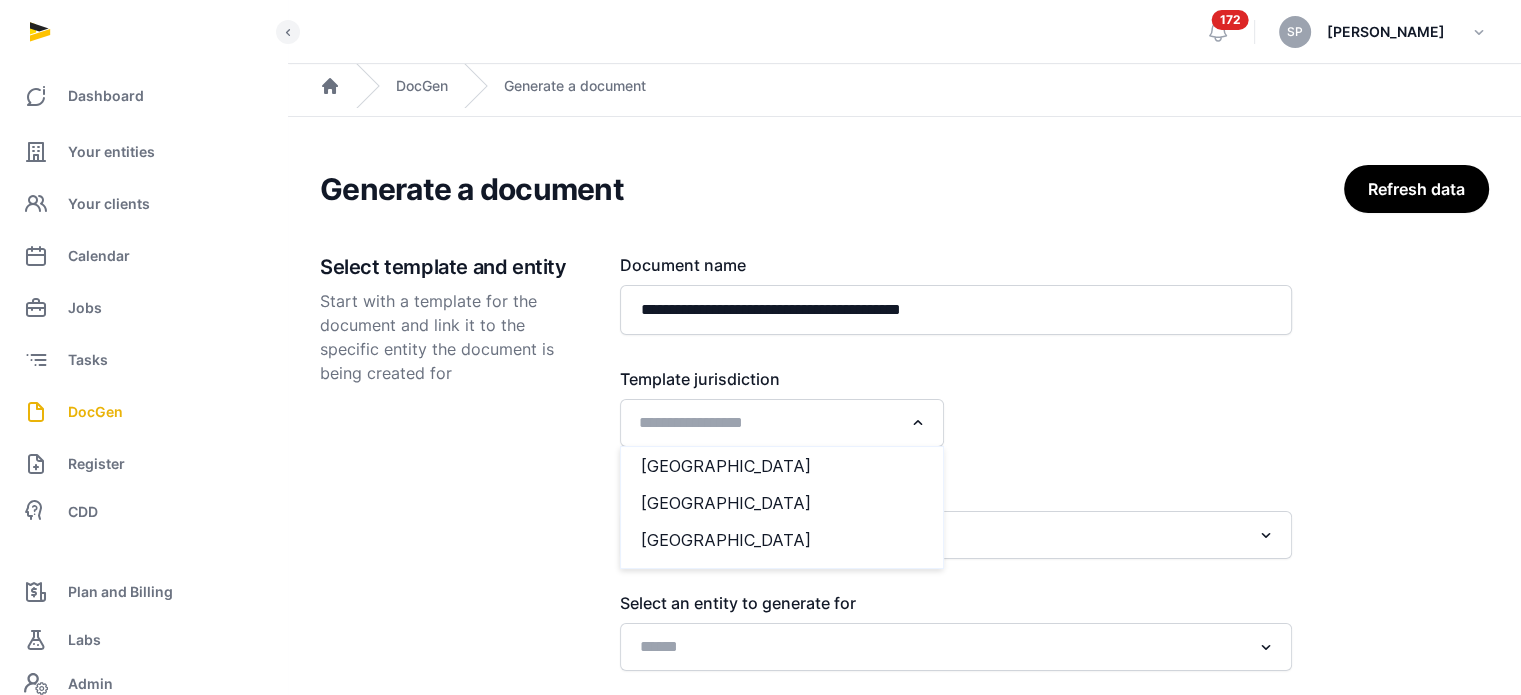 click 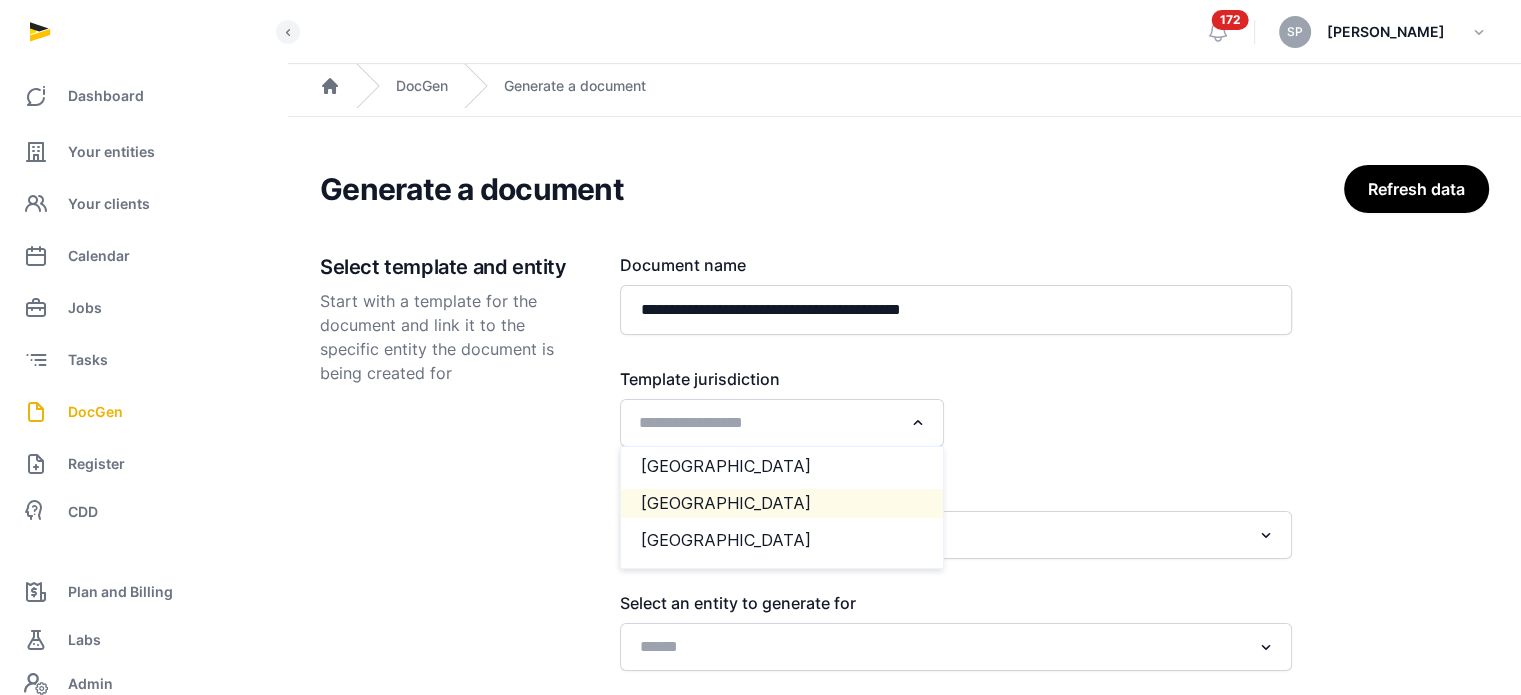 click on "[GEOGRAPHIC_DATA]" 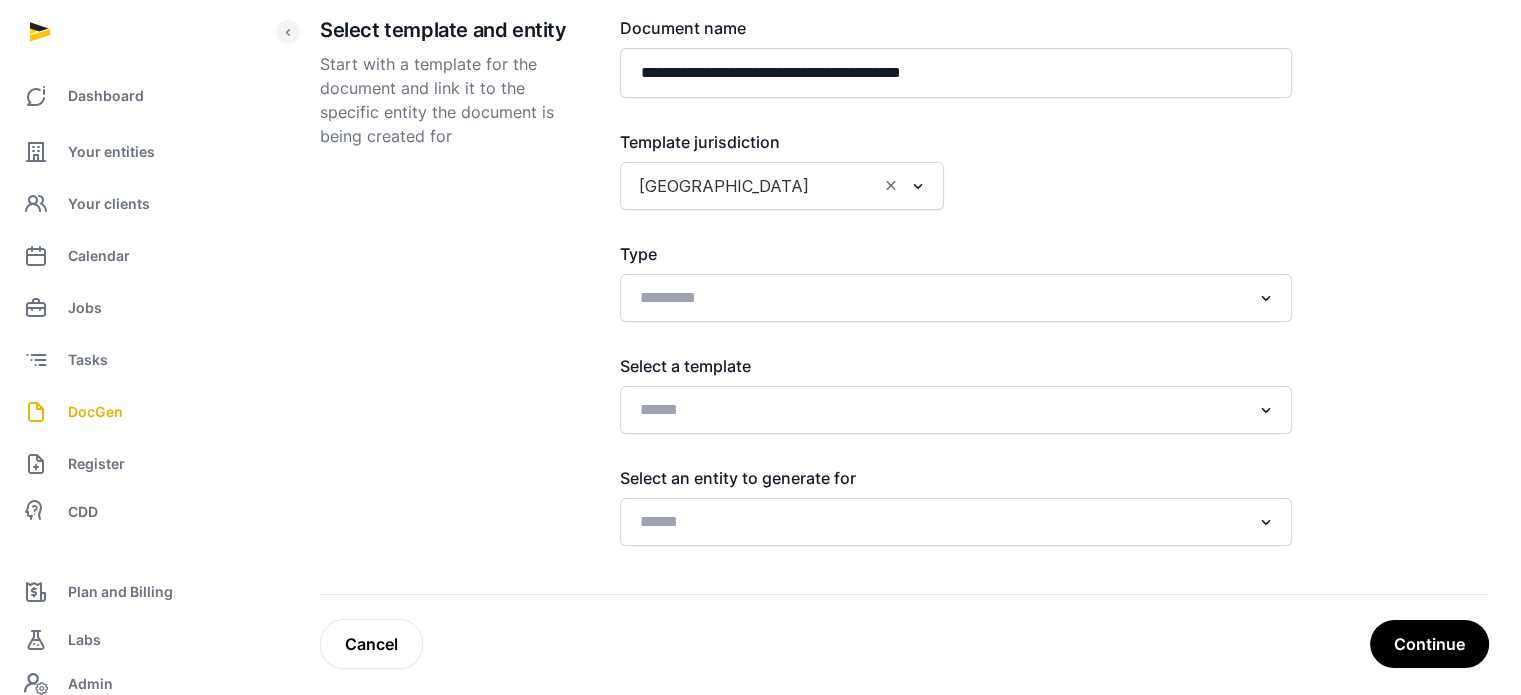 scroll, scrollTop: 246, scrollLeft: 0, axis: vertical 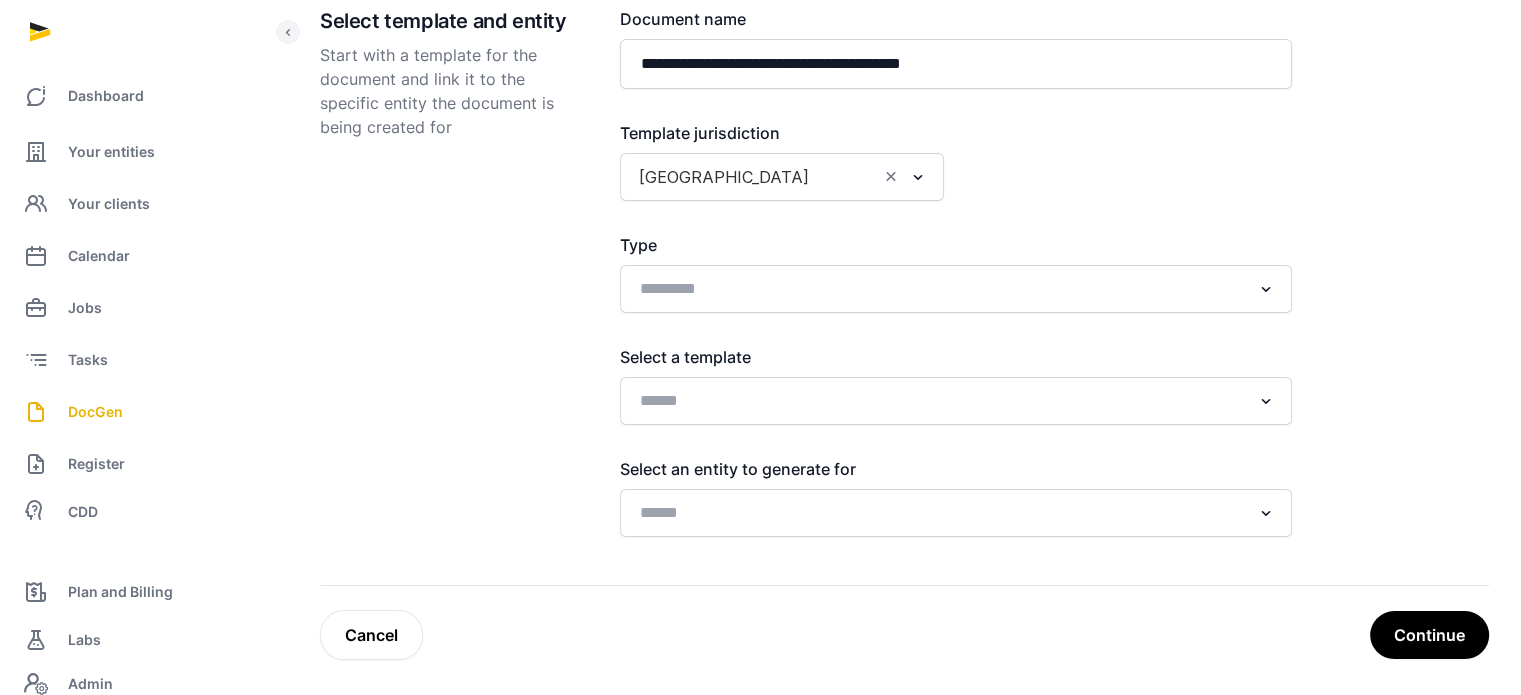click on "Loading..." 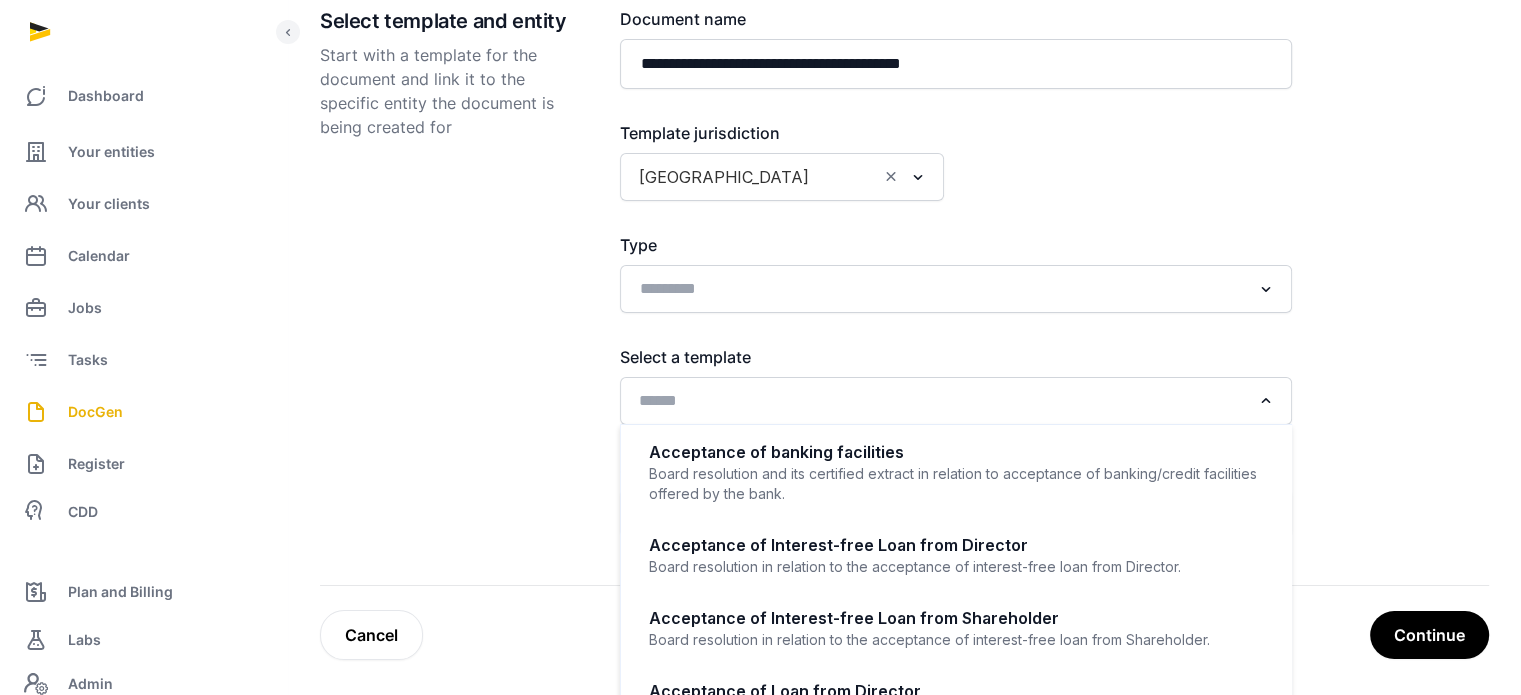 click 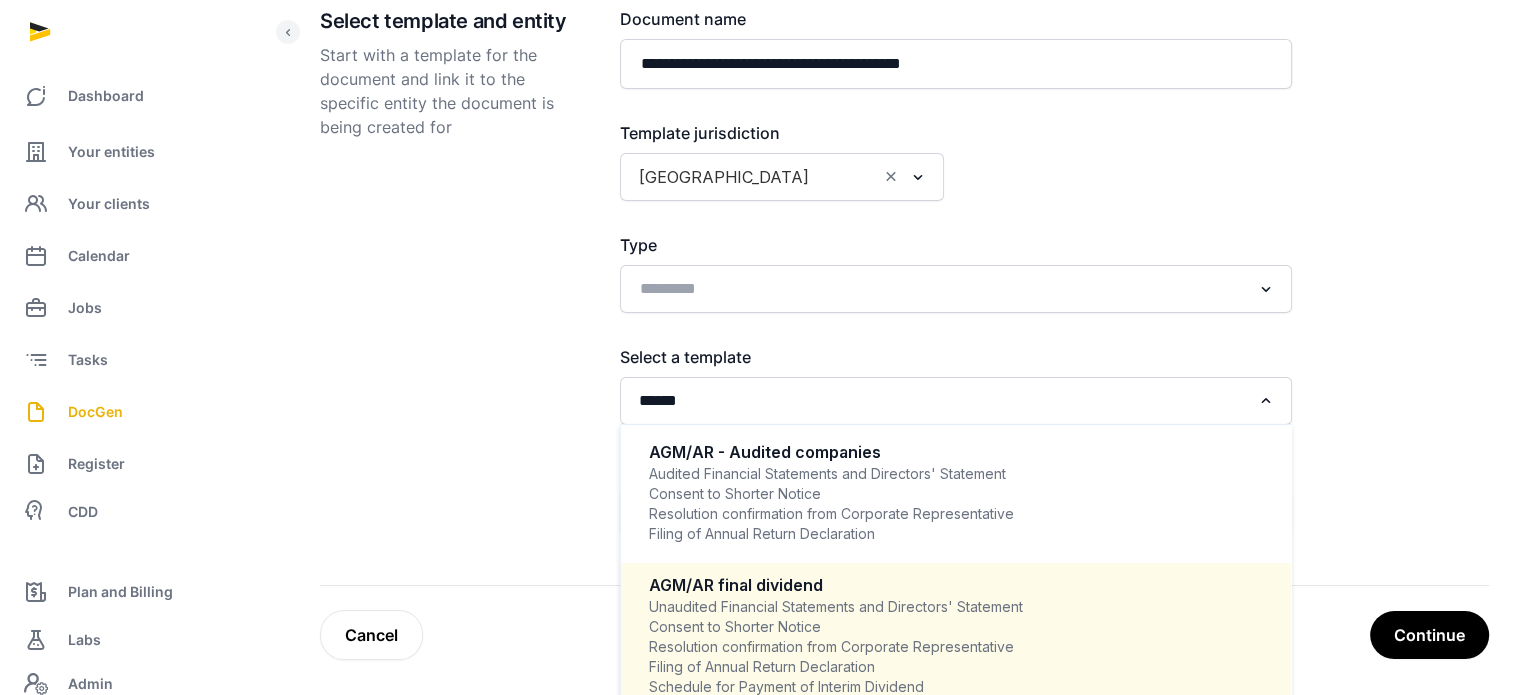 click on "Unaudited Financial Statements and Directors' Statement
Consent to Shorter Notice
Resolution confirmation from Corporate Representative
Filing of Annual Return Declaration
Schedule for Payment of Interim Dividend
Declaration of Interim Dividend for Financial Year Ending" at bounding box center [956, 657] 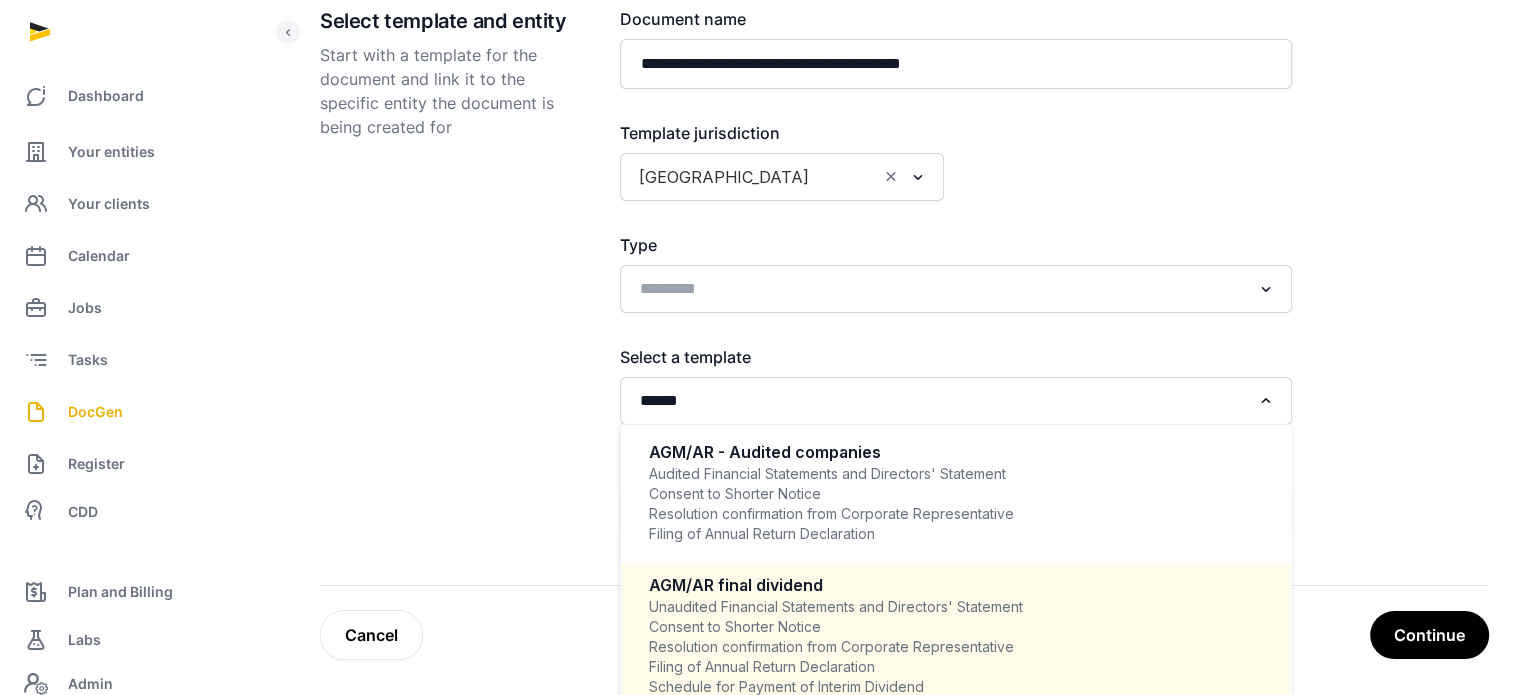 type 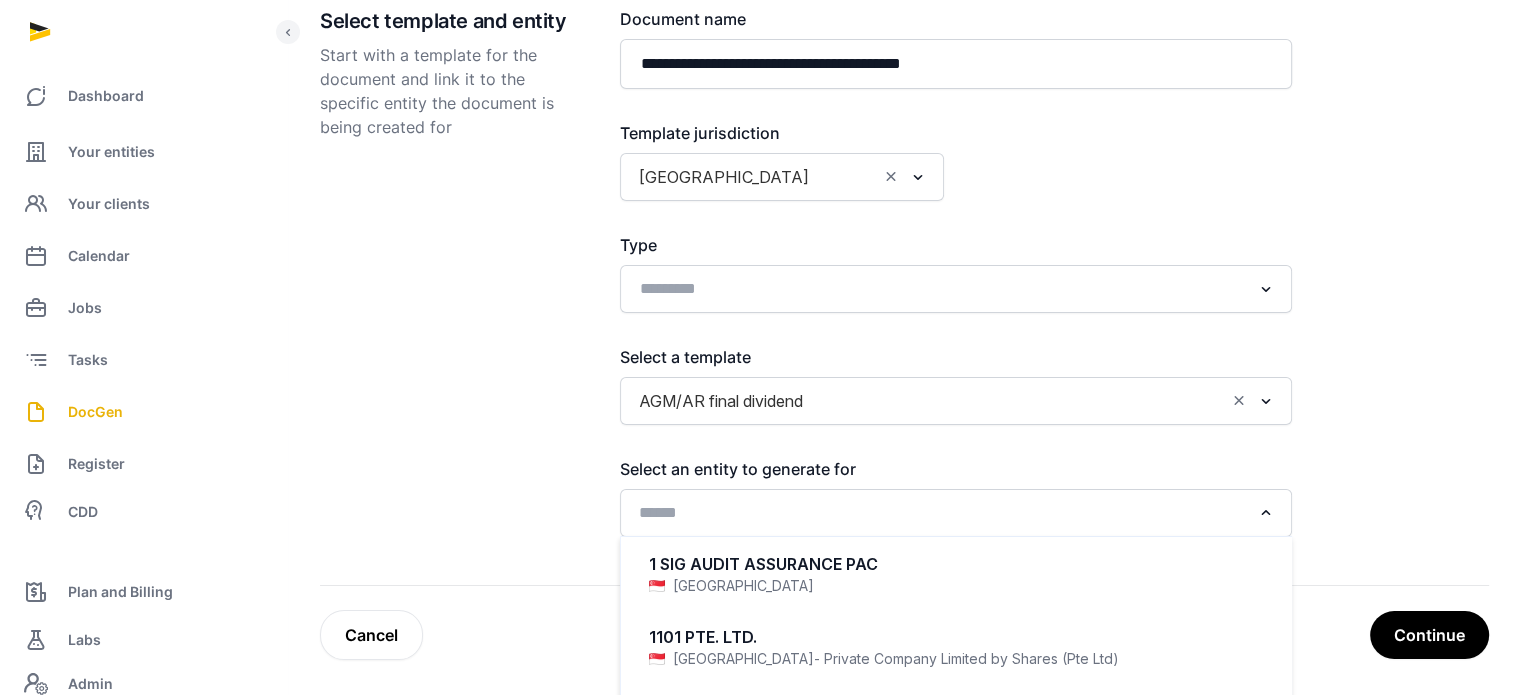 click 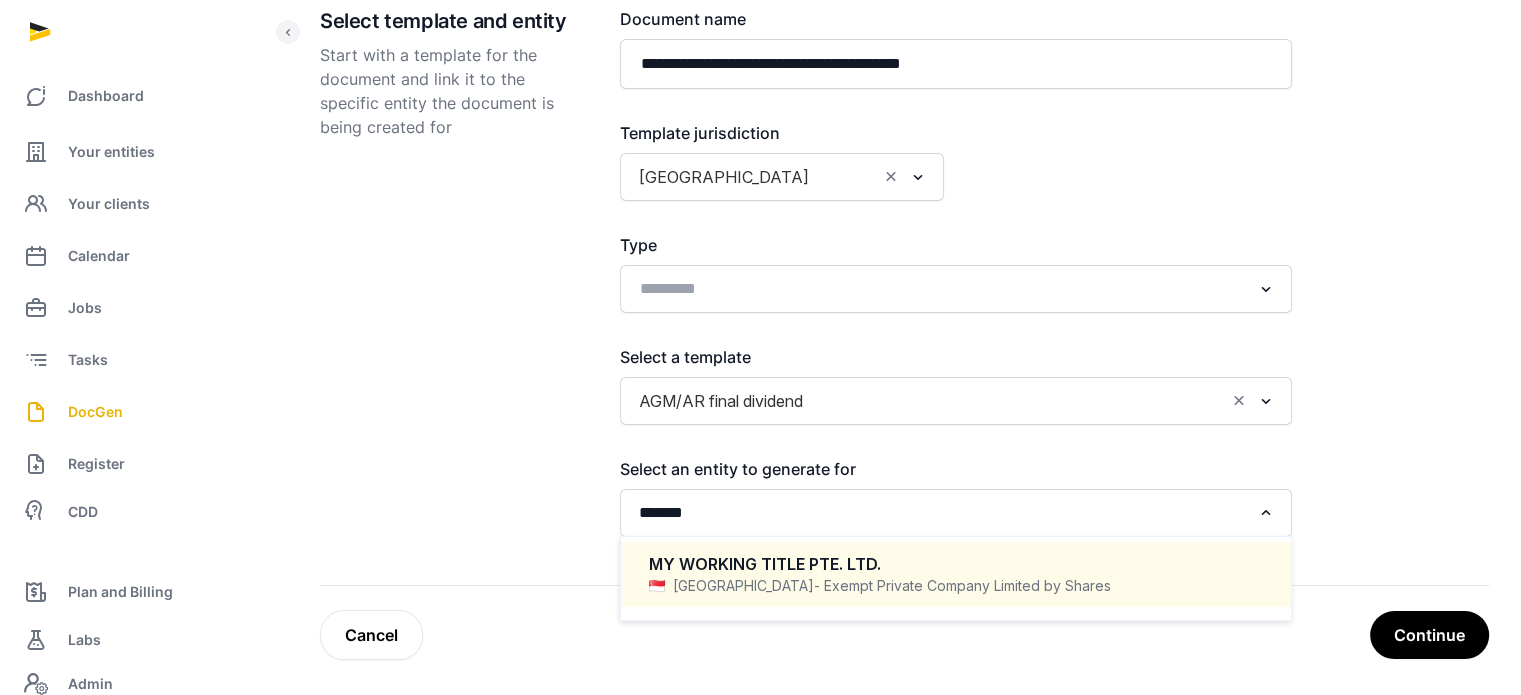 click on "- Exempt Private Company Limited by Shares" at bounding box center [962, 586] 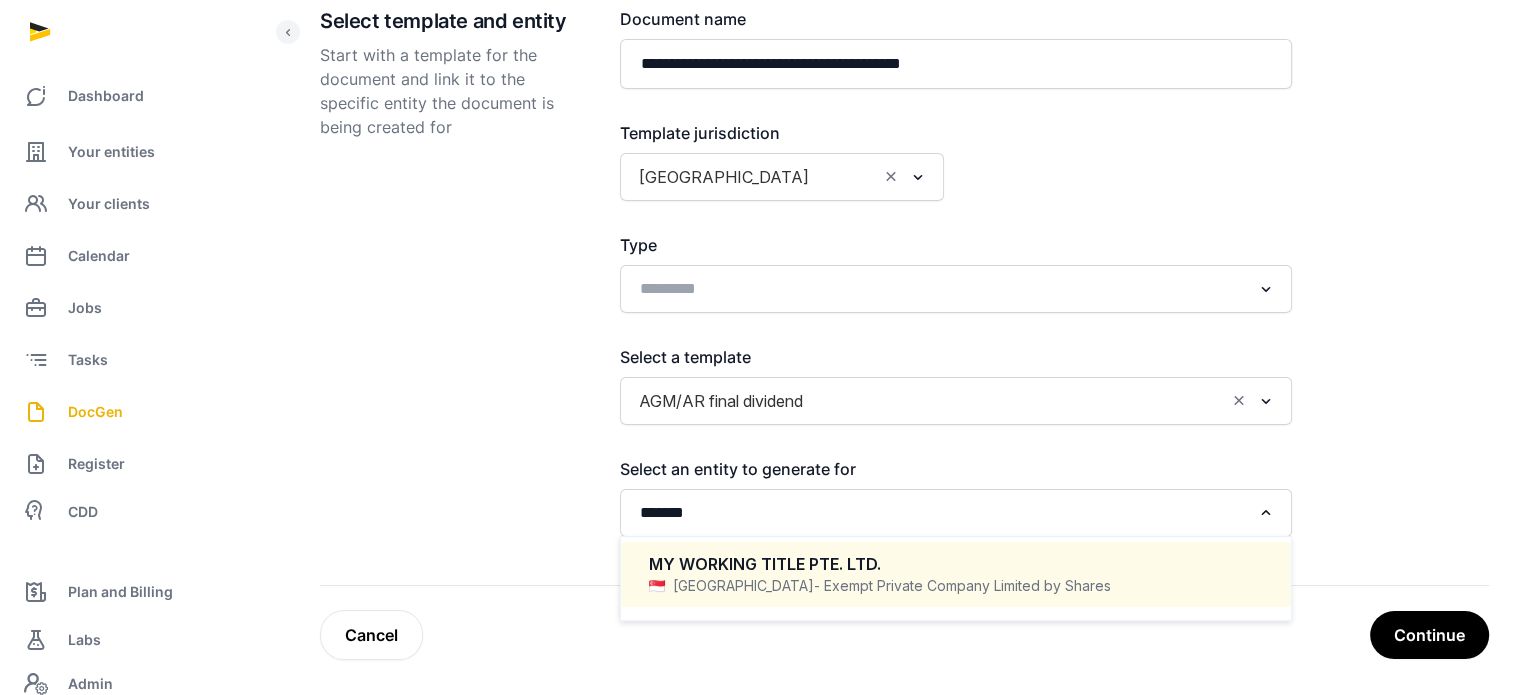 type 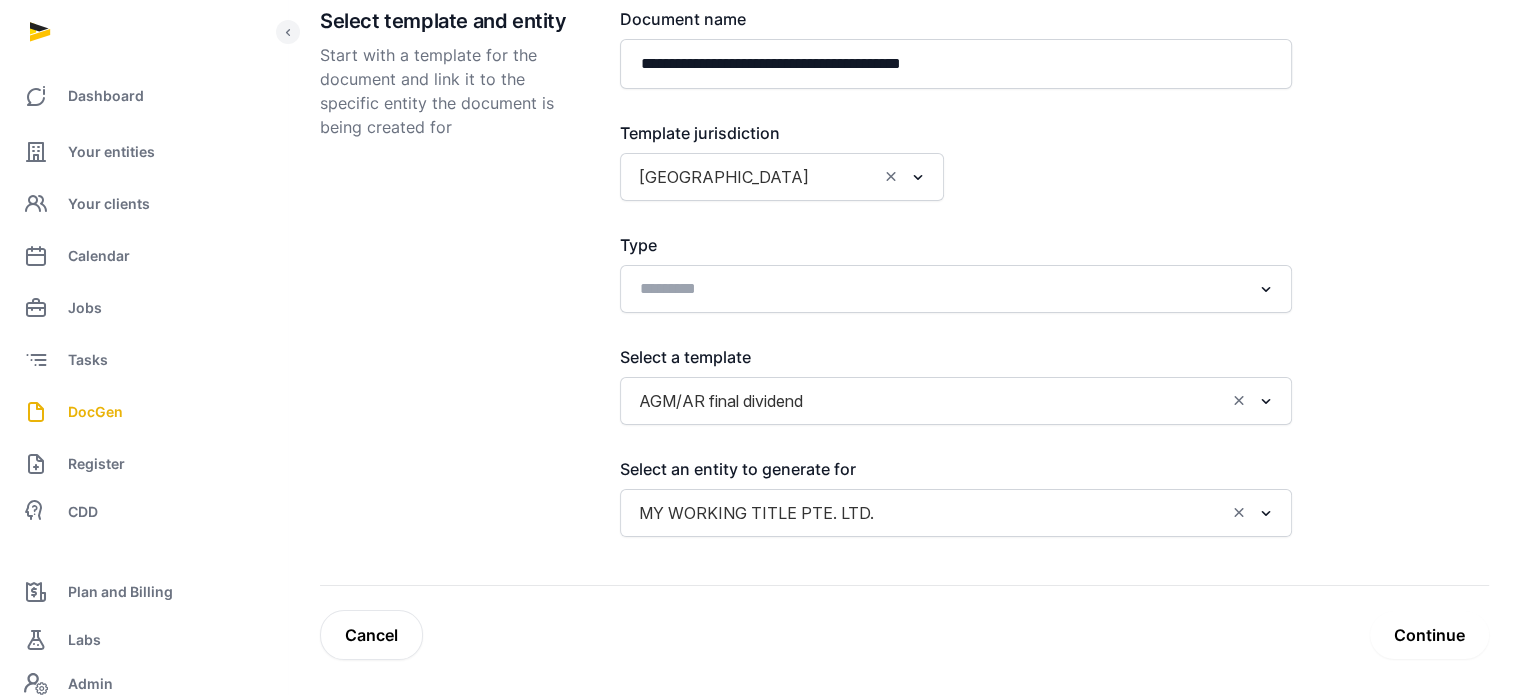 click on "Continue" at bounding box center (1429, 635) 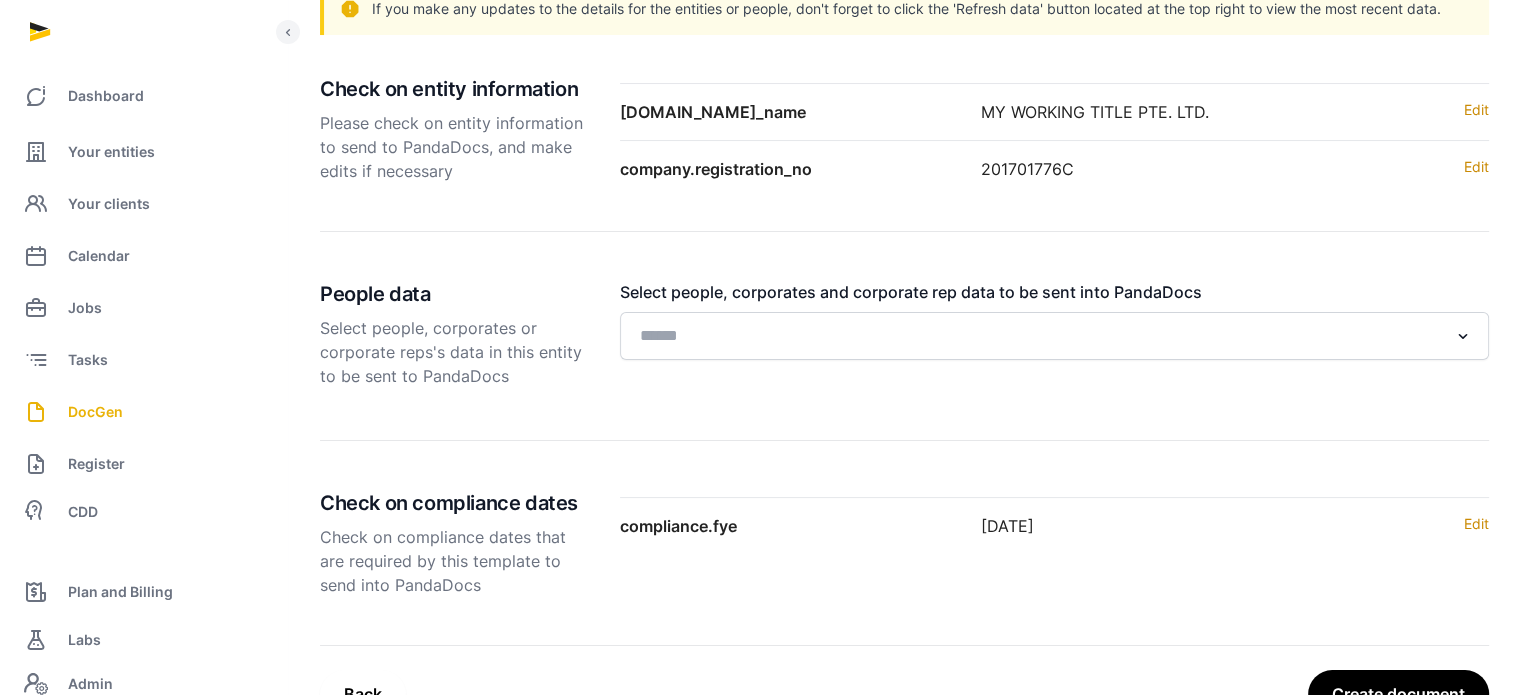 scroll, scrollTop: 306, scrollLeft: 0, axis: vertical 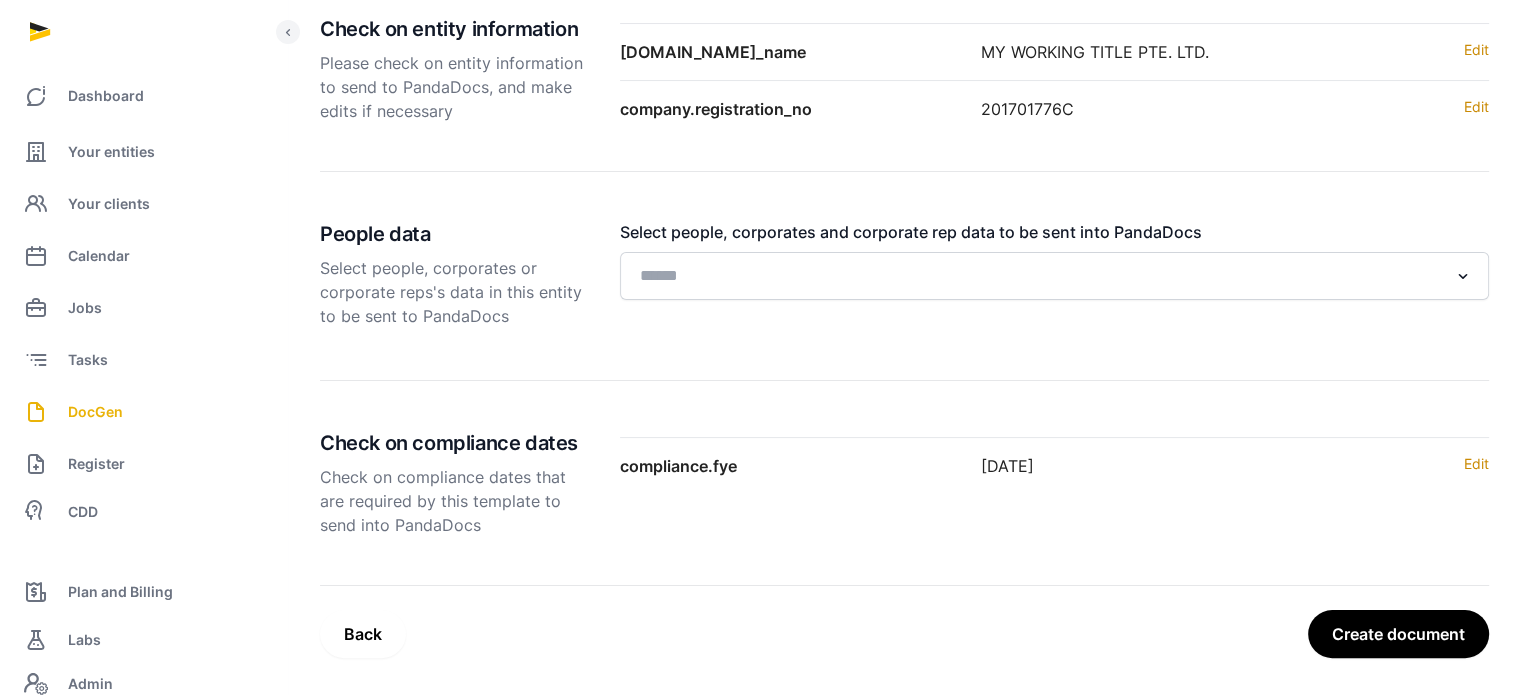 click on "Create document" at bounding box center (1398, 634) 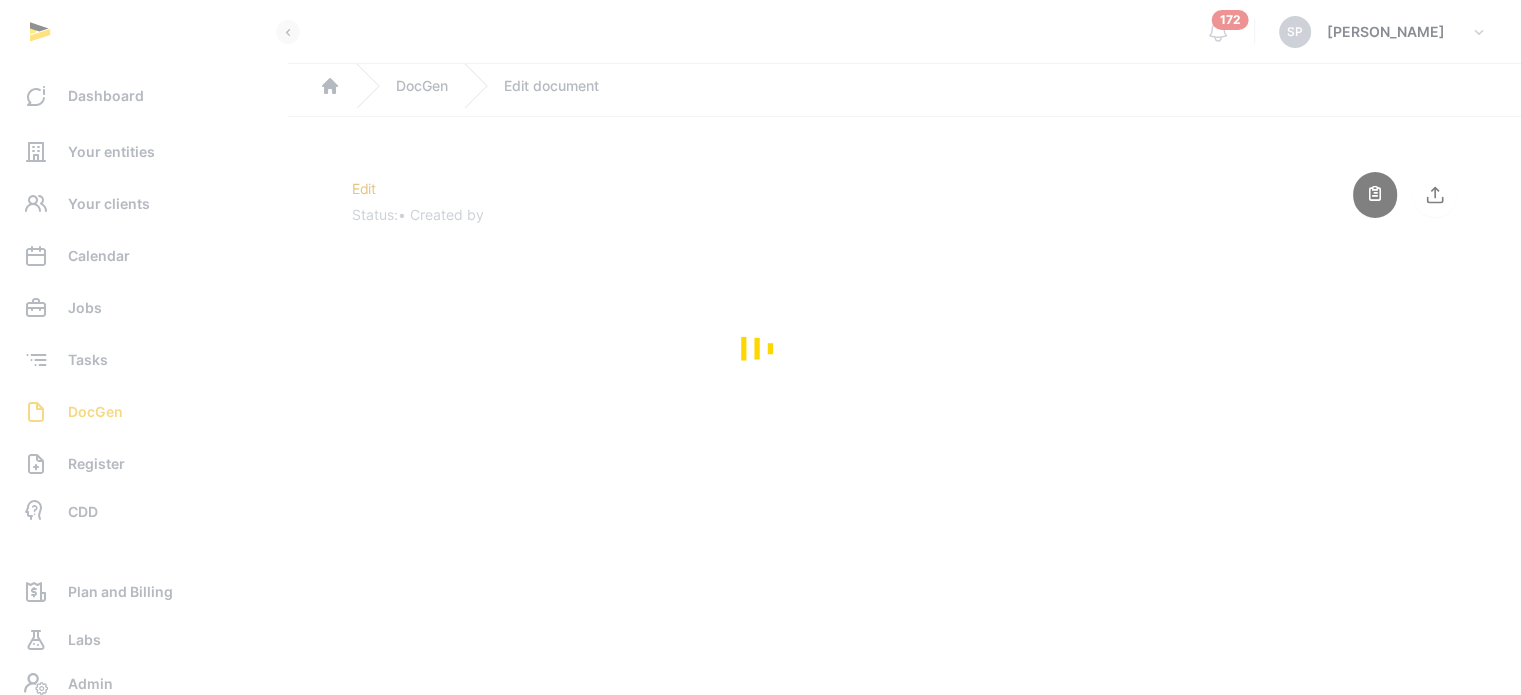 scroll, scrollTop: 0, scrollLeft: 0, axis: both 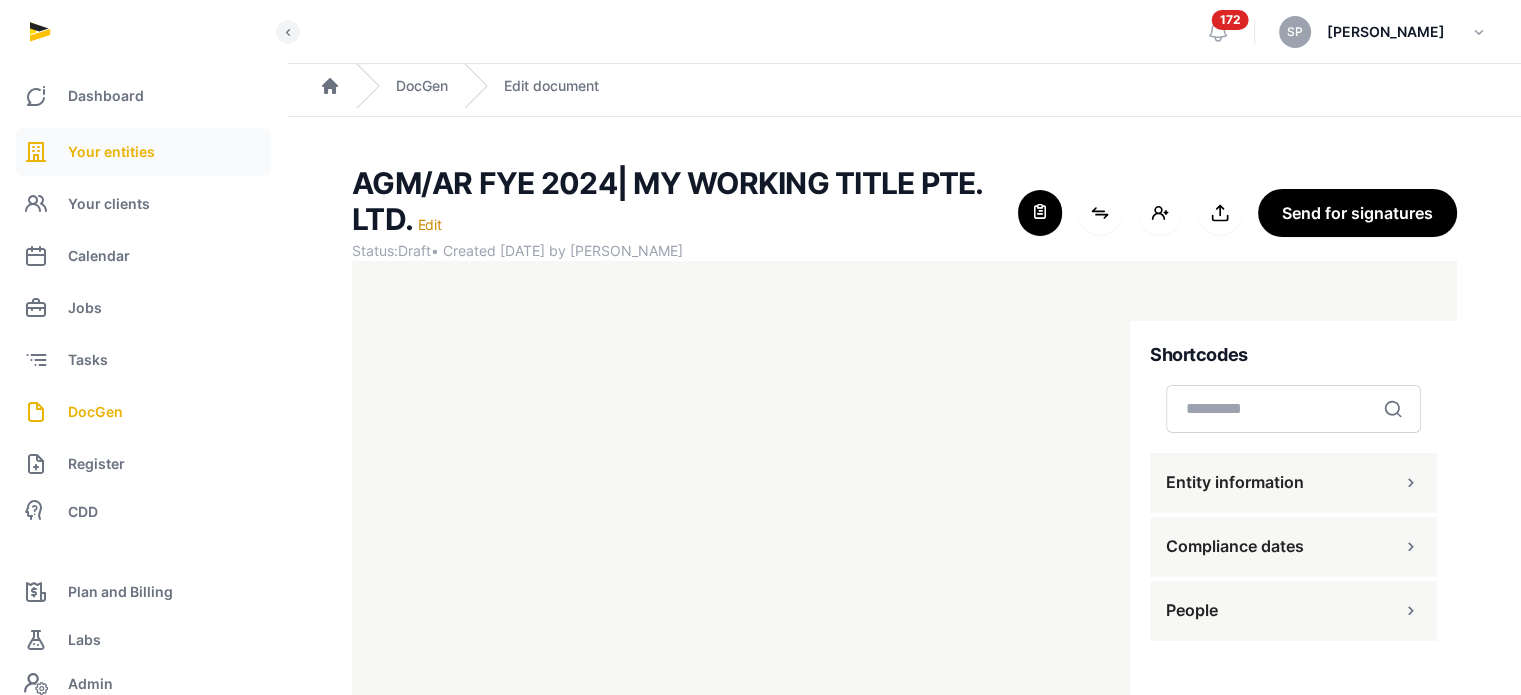 click on "Your entities" at bounding box center [143, 152] 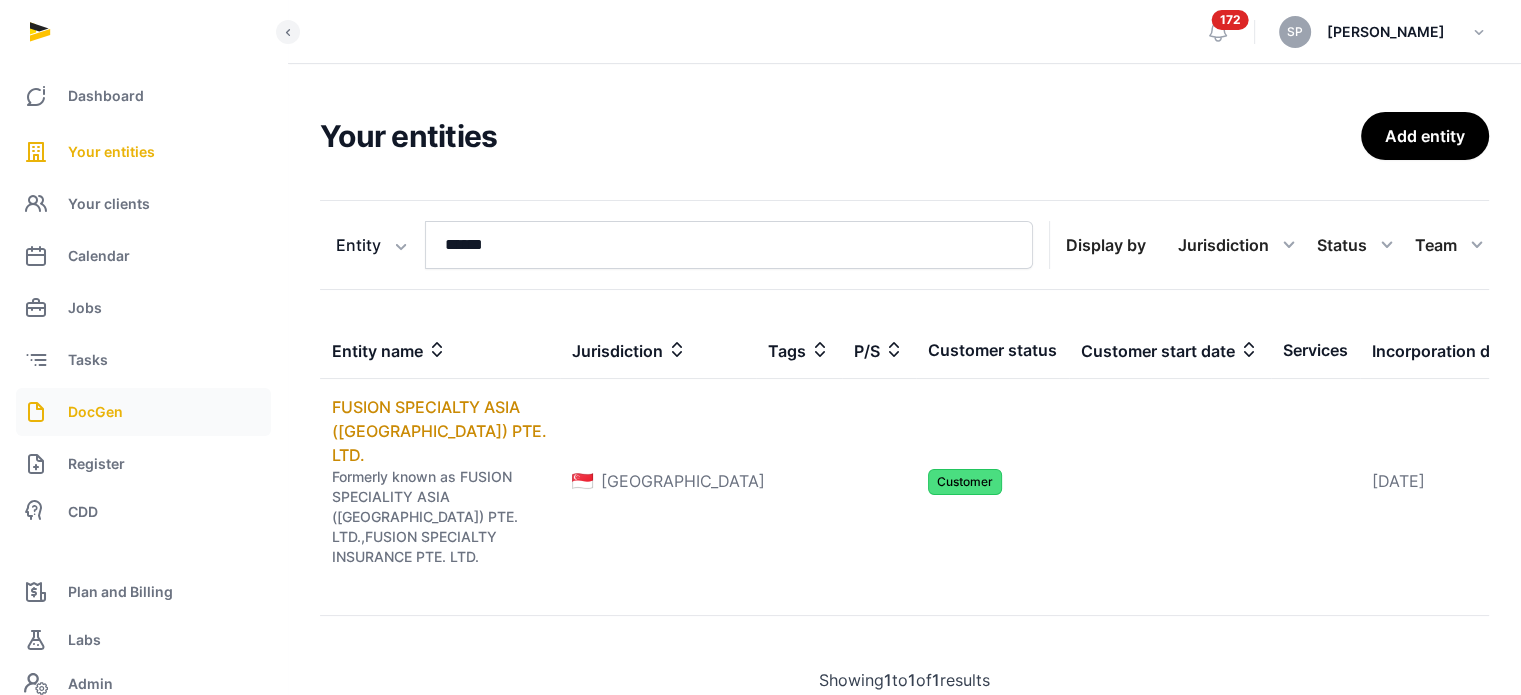 click on "DocGen" at bounding box center [95, 412] 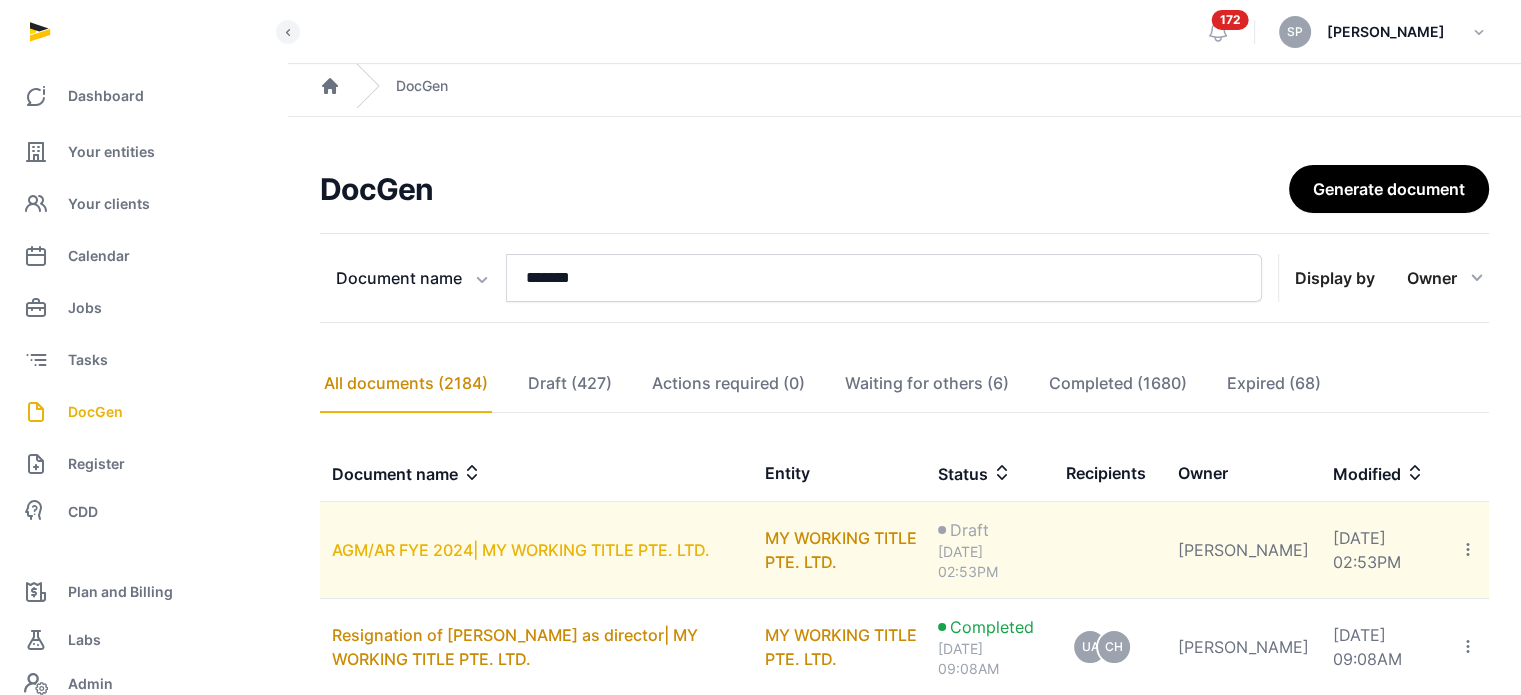 click on "AGM/AR FYE 2024| MY WORKING TITLE PTE. LTD." at bounding box center [521, 550] 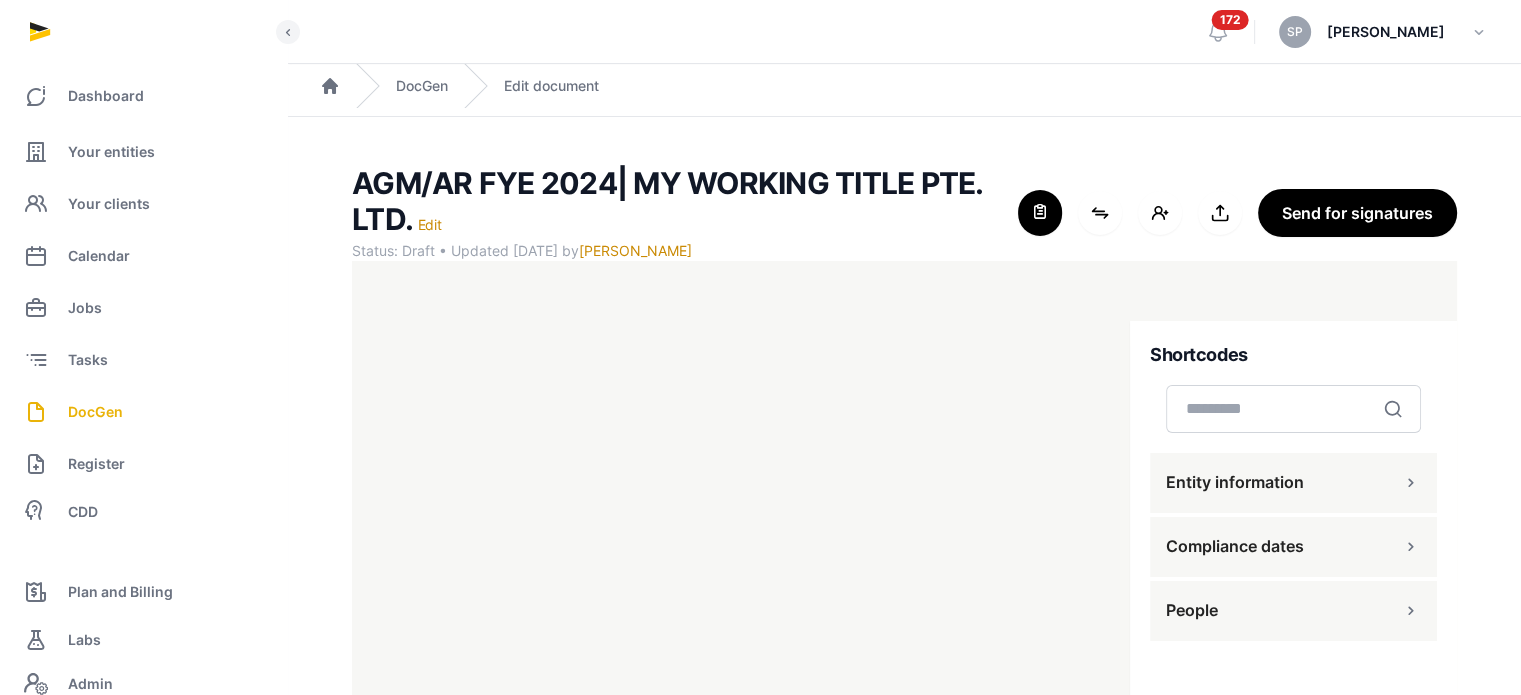 scroll, scrollTop: 127, scrollLeft: 0, axis: vertical 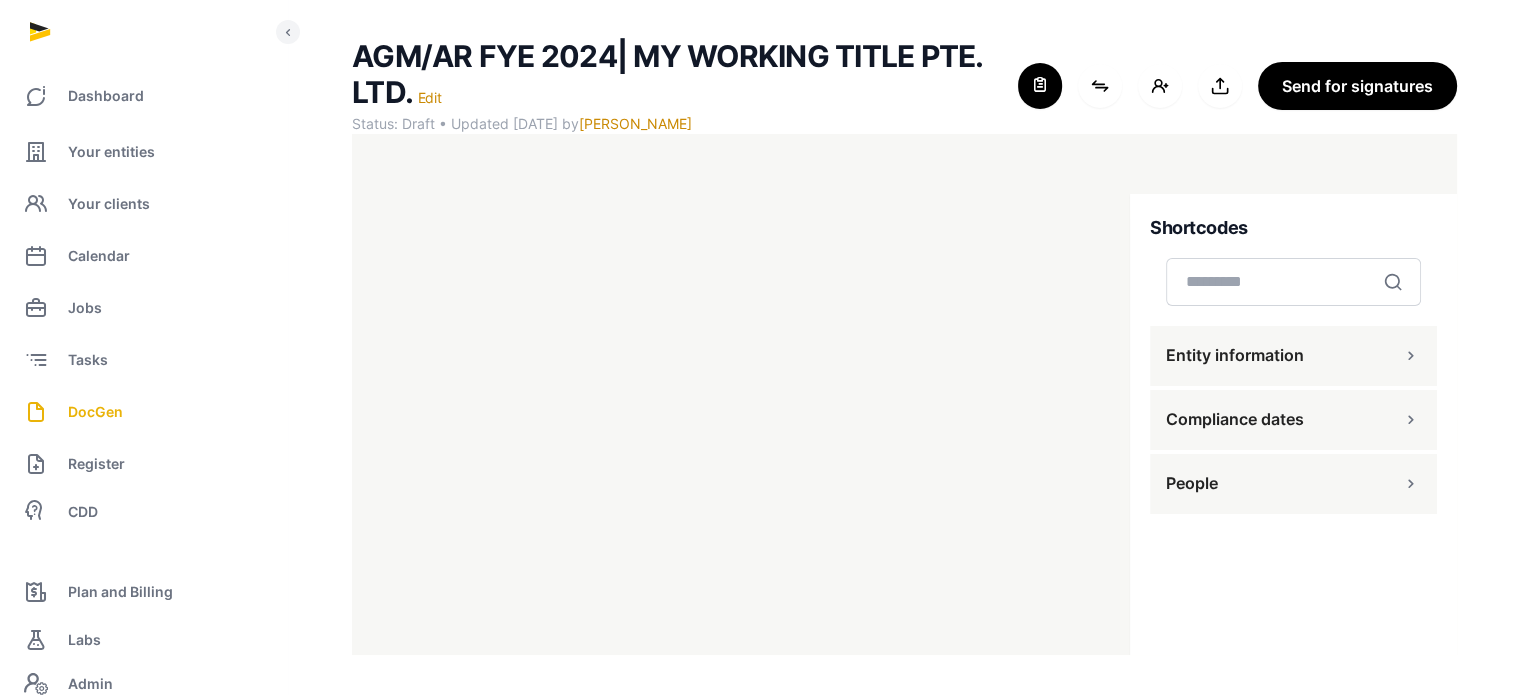 click on "Entity information" at bounding box center (1293, 356) 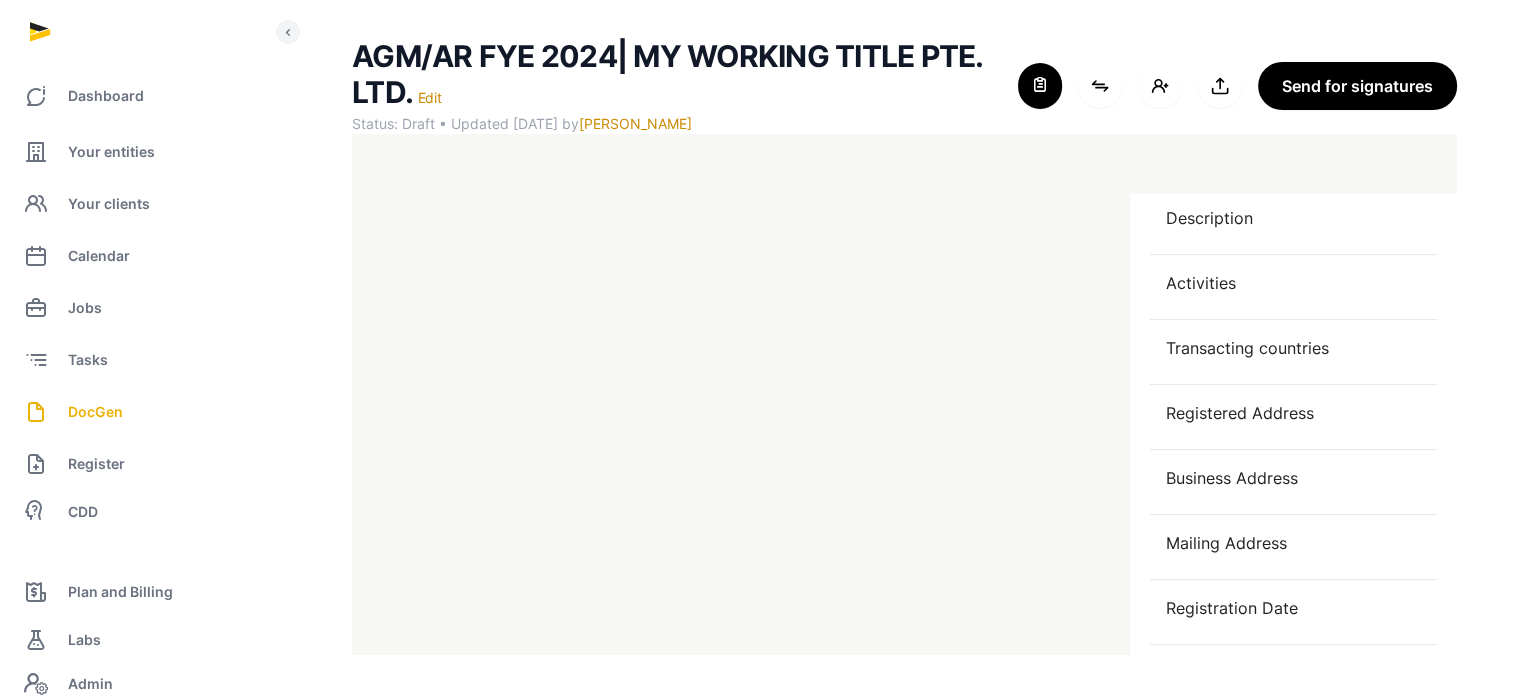 scroll, scrollTop: 676, scrollLeft: 0, axis: vertical 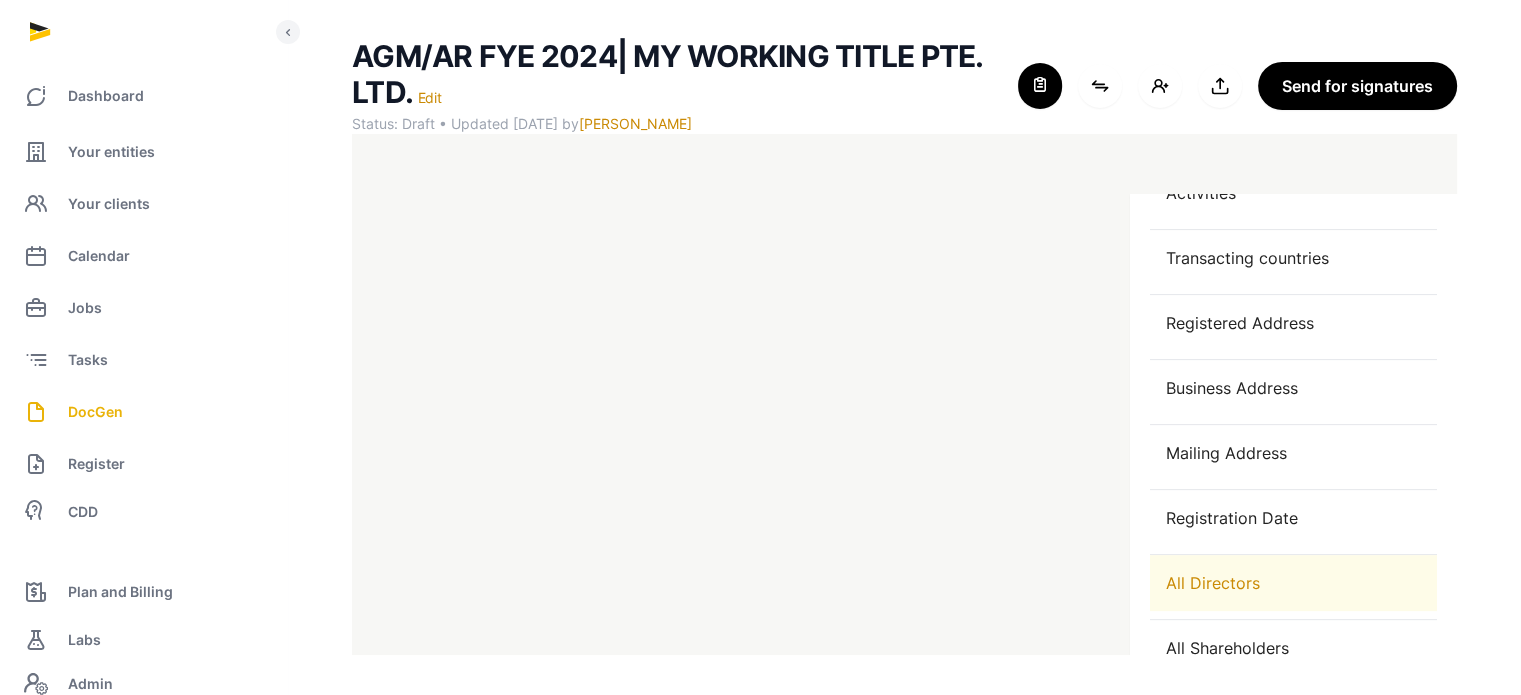 click on "All Directors" at bounding box center [1293, 583] 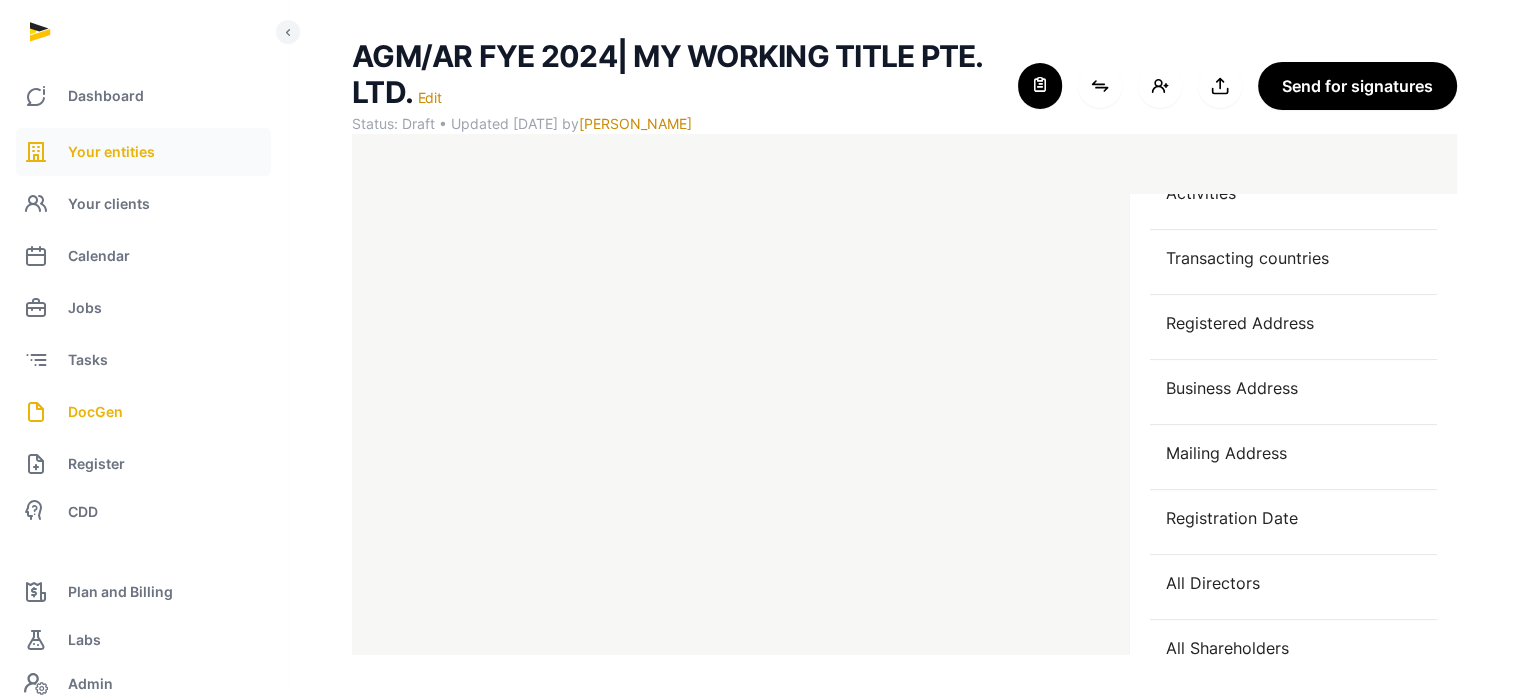 click on "Your entities" at bounding box center [111, 152] 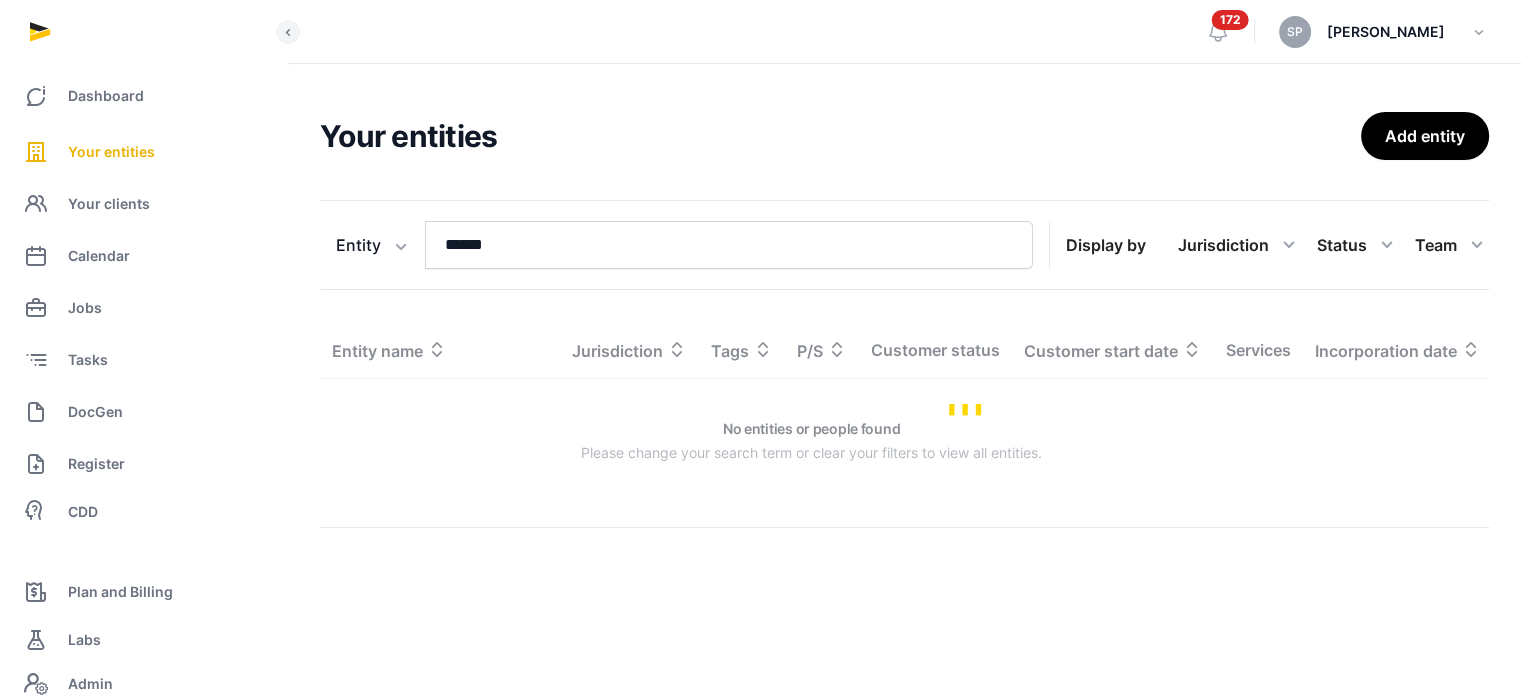 scroll, scrollTop: 0, scrollLeft: 0, axis: both 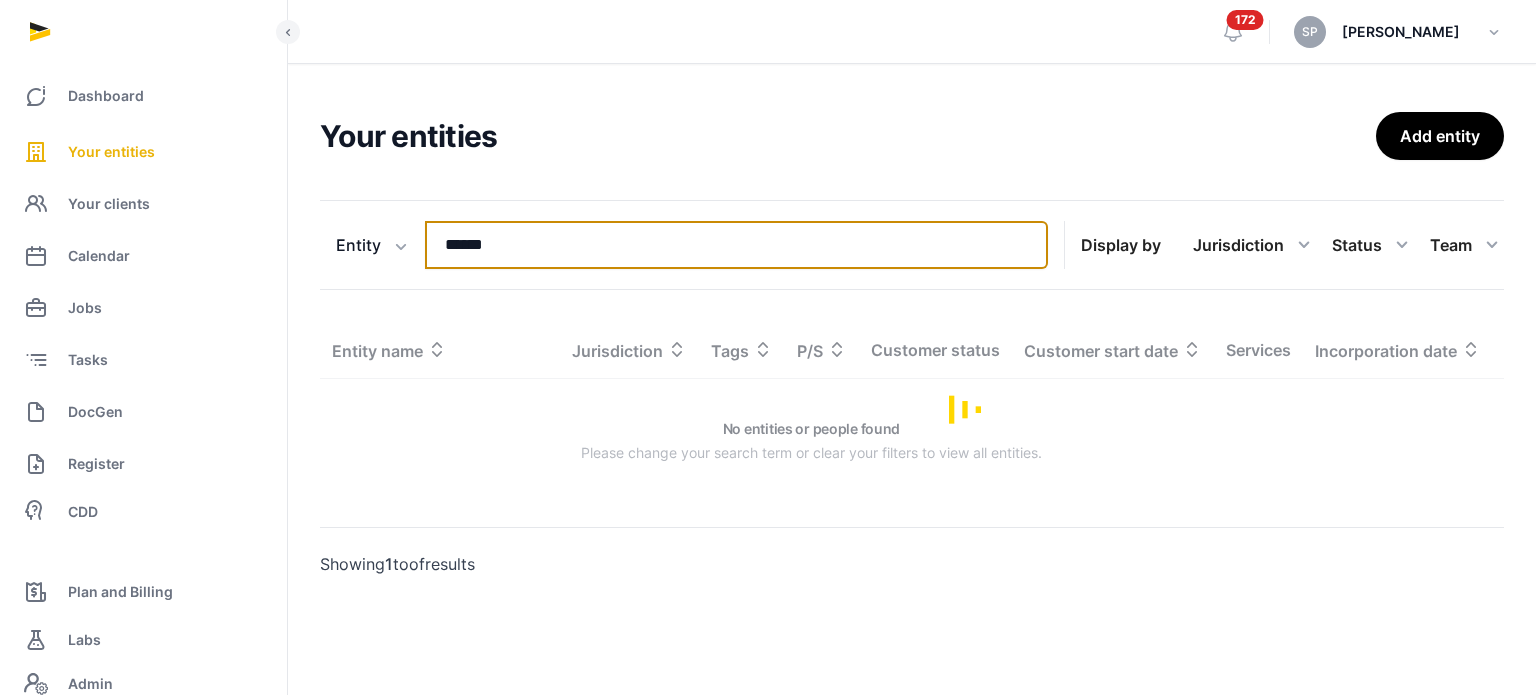 click on "******" at bounding box center [736, 245] 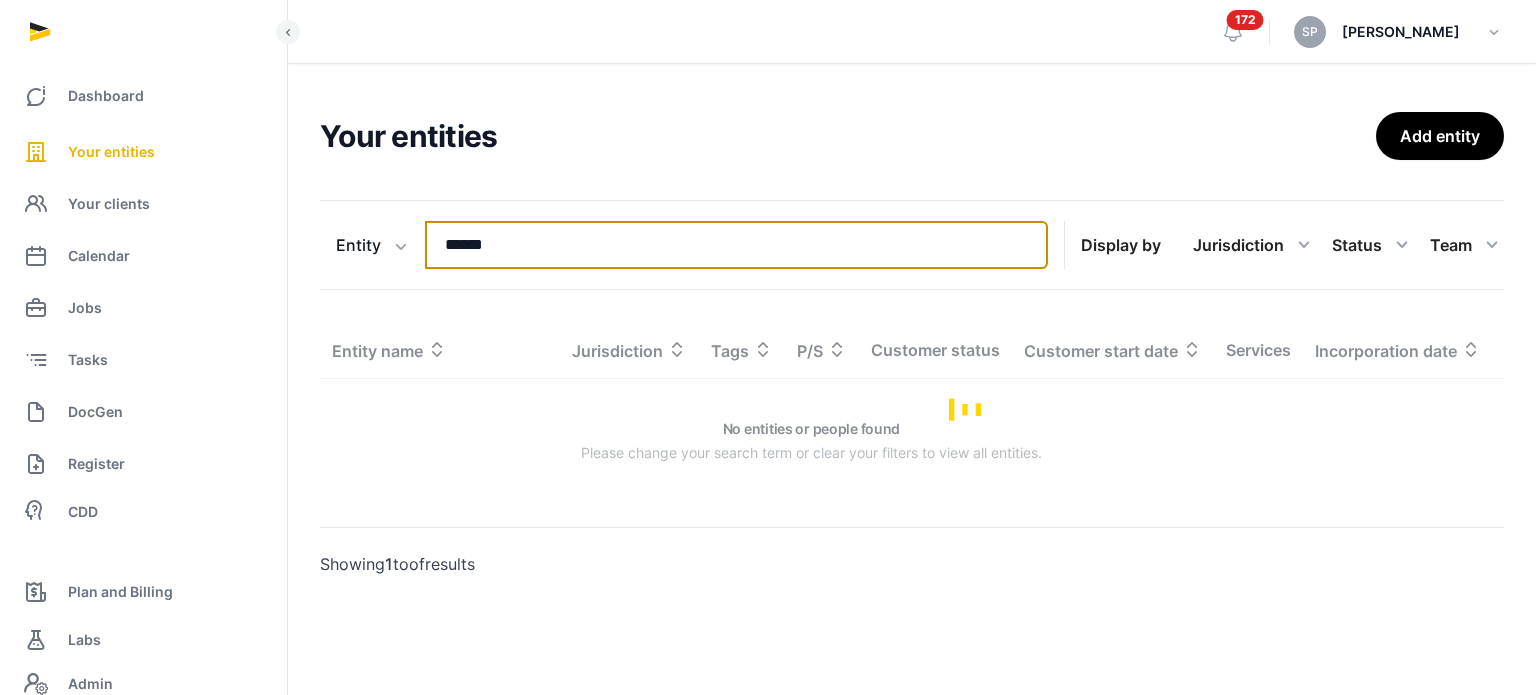 click on "******" at bounding box center [736, 245] 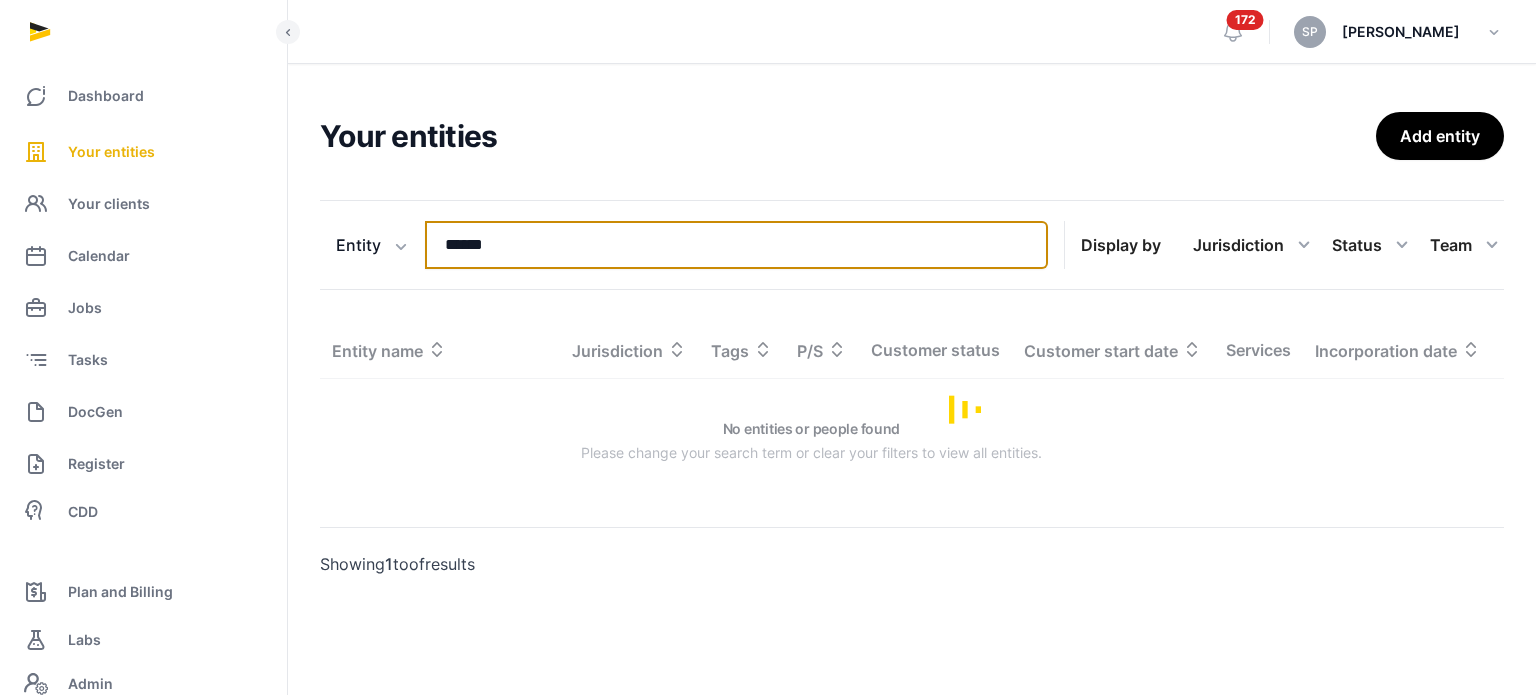 click on "******" at bounding box center (736, 245) 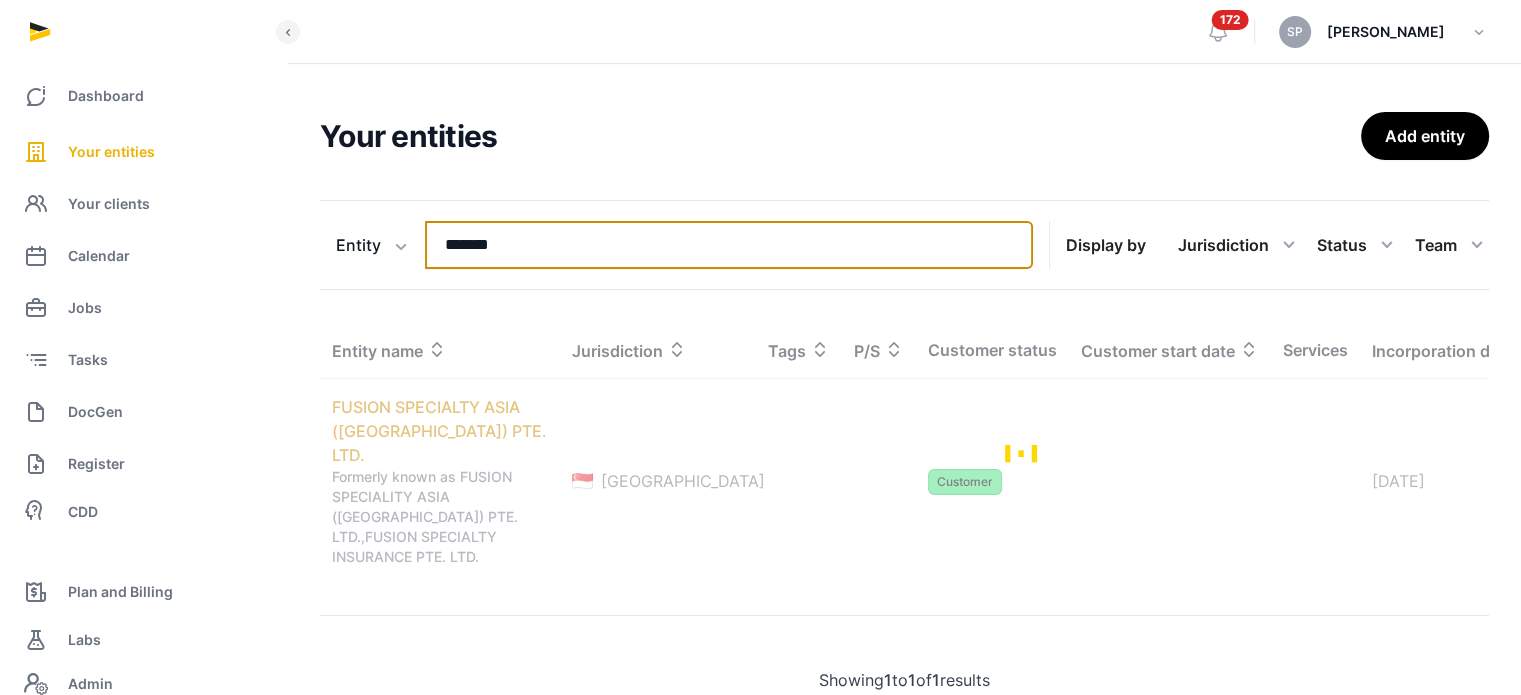 type on "*******" 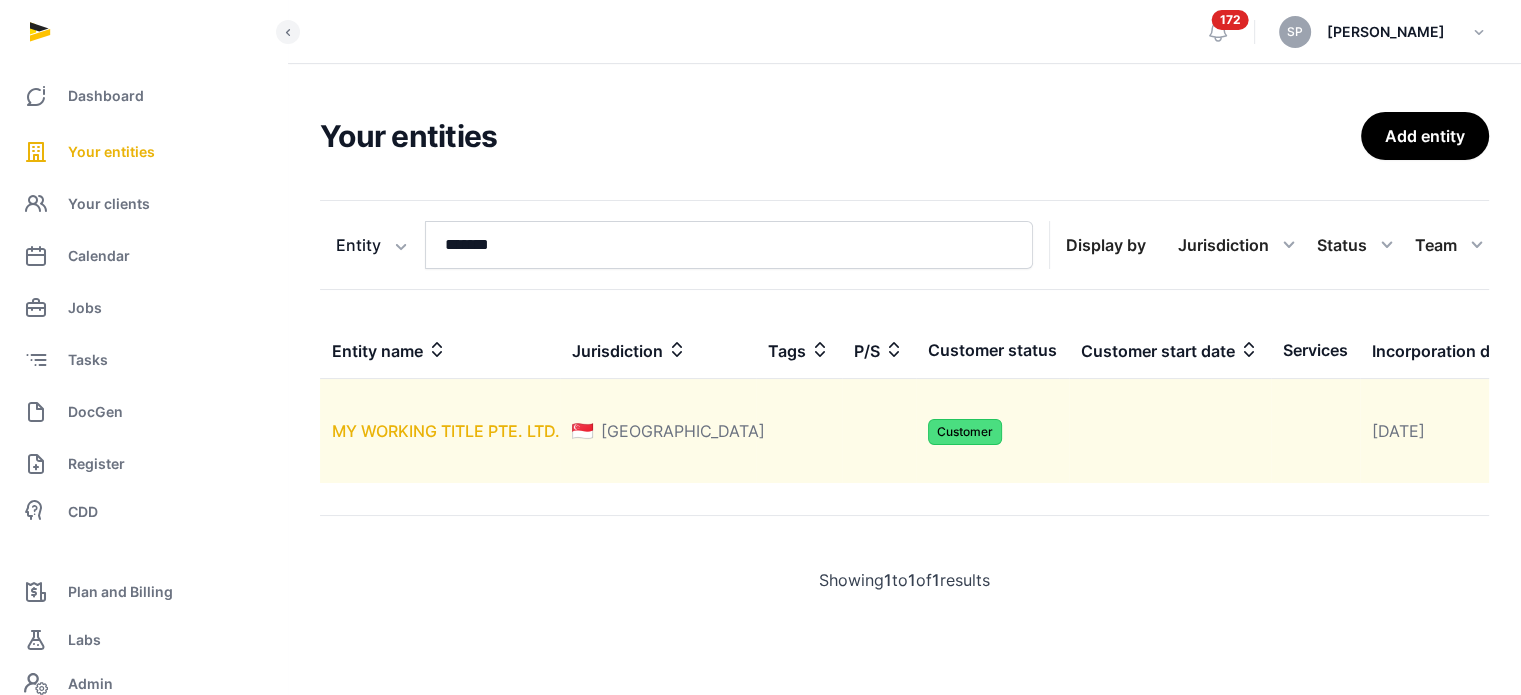 click on "MY WORKING TITLE PTE. LTD." at bounding box center (446, 431) 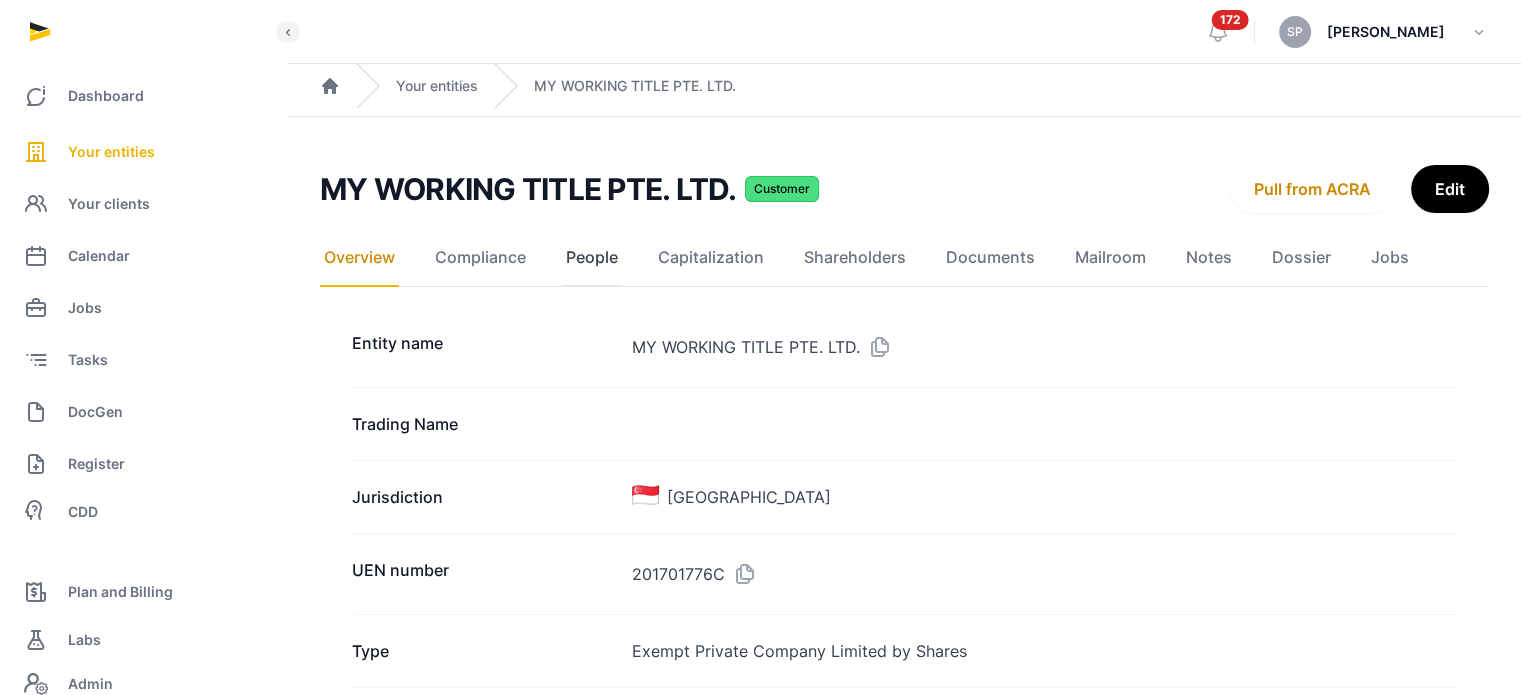 click on "People" 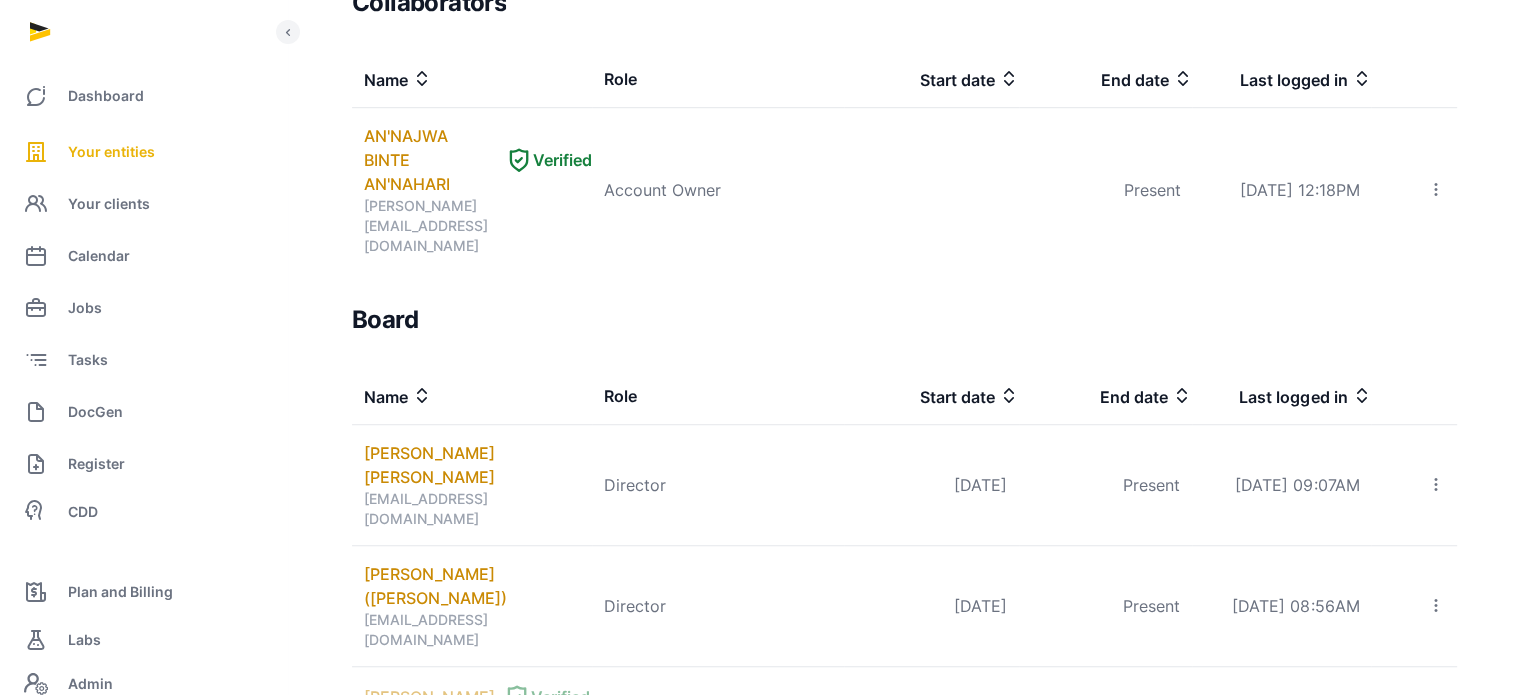 scroll, scrollTop: 1320, scrollLeft: 0, axis: vertical 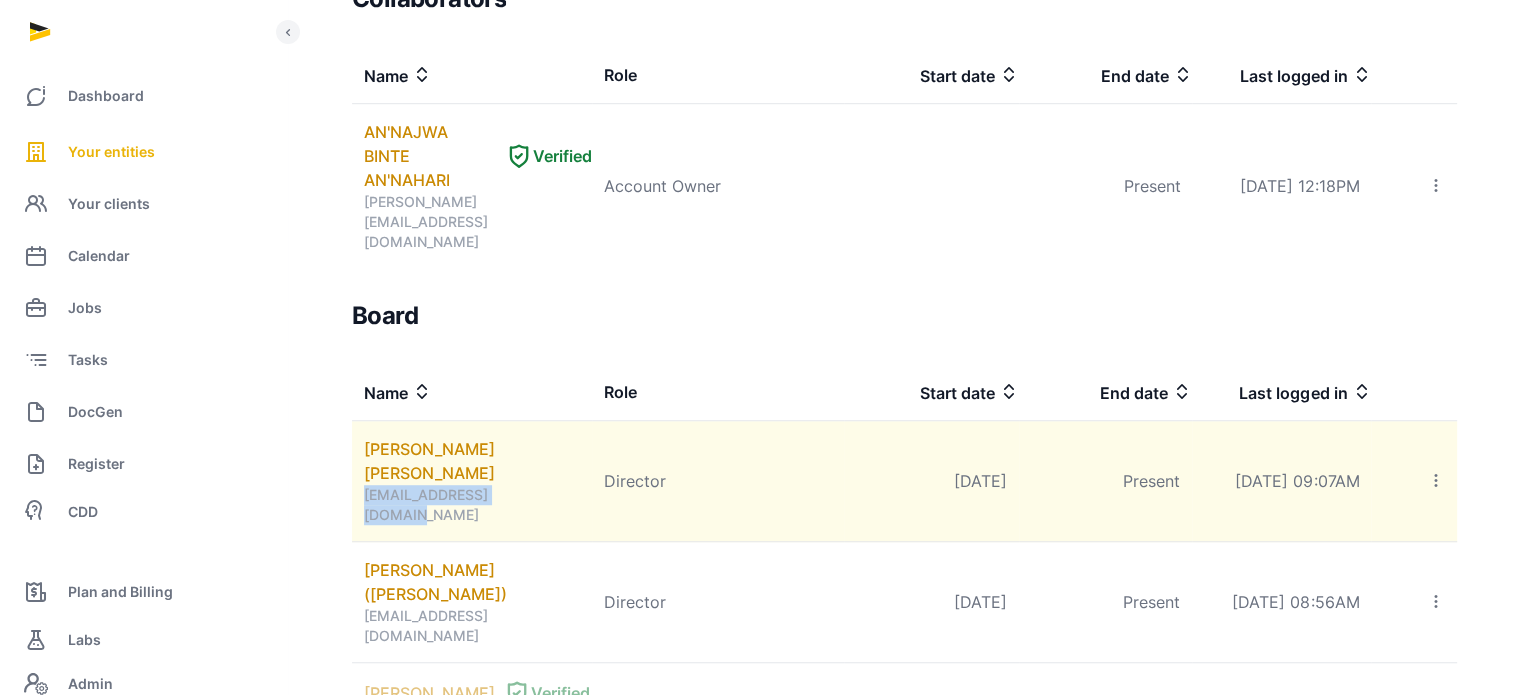 drag, startPoint x: 547, startPoint y: 252, endPoint x: 361, endPoint y: 258, distance: 186.09676 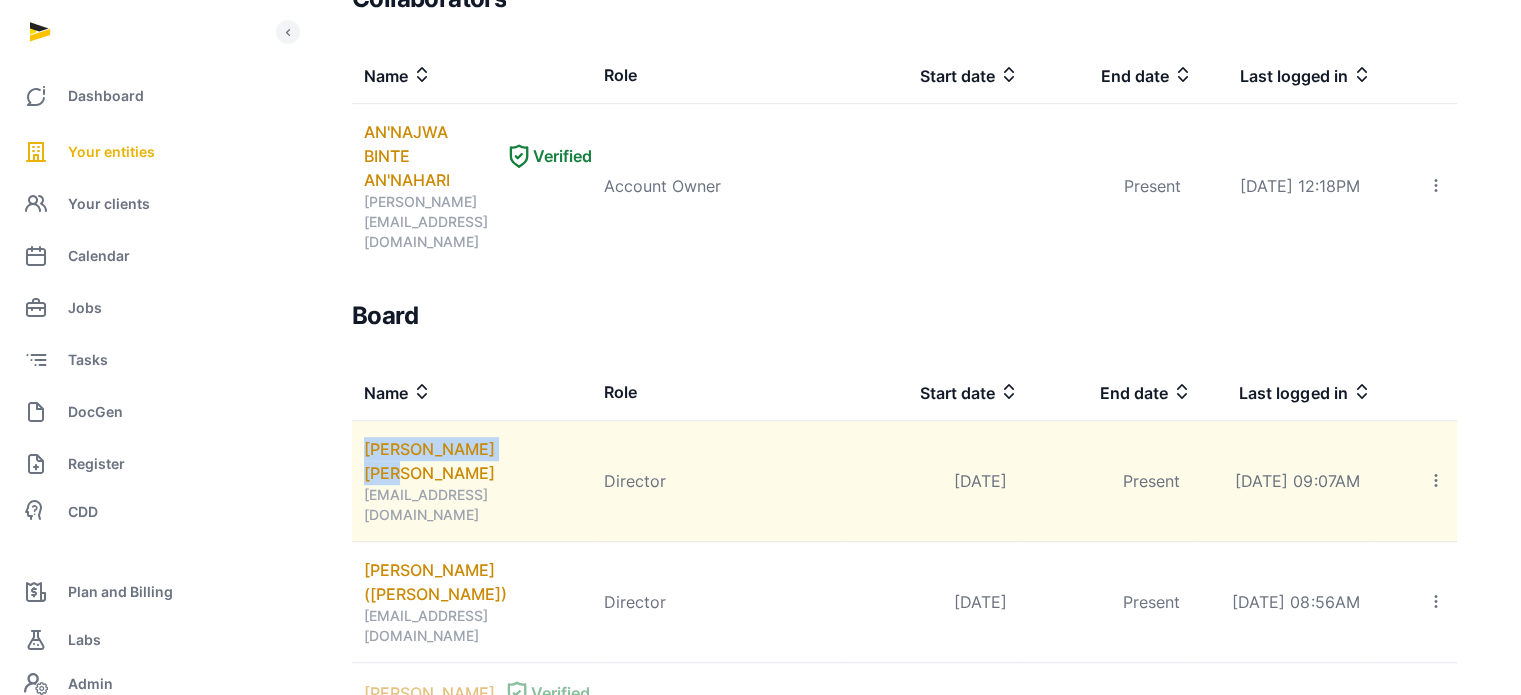 drag, startPoint x: 551, startPoint y: 222, endPoint x: 363, endPoint y: 226, distance: 188.04254 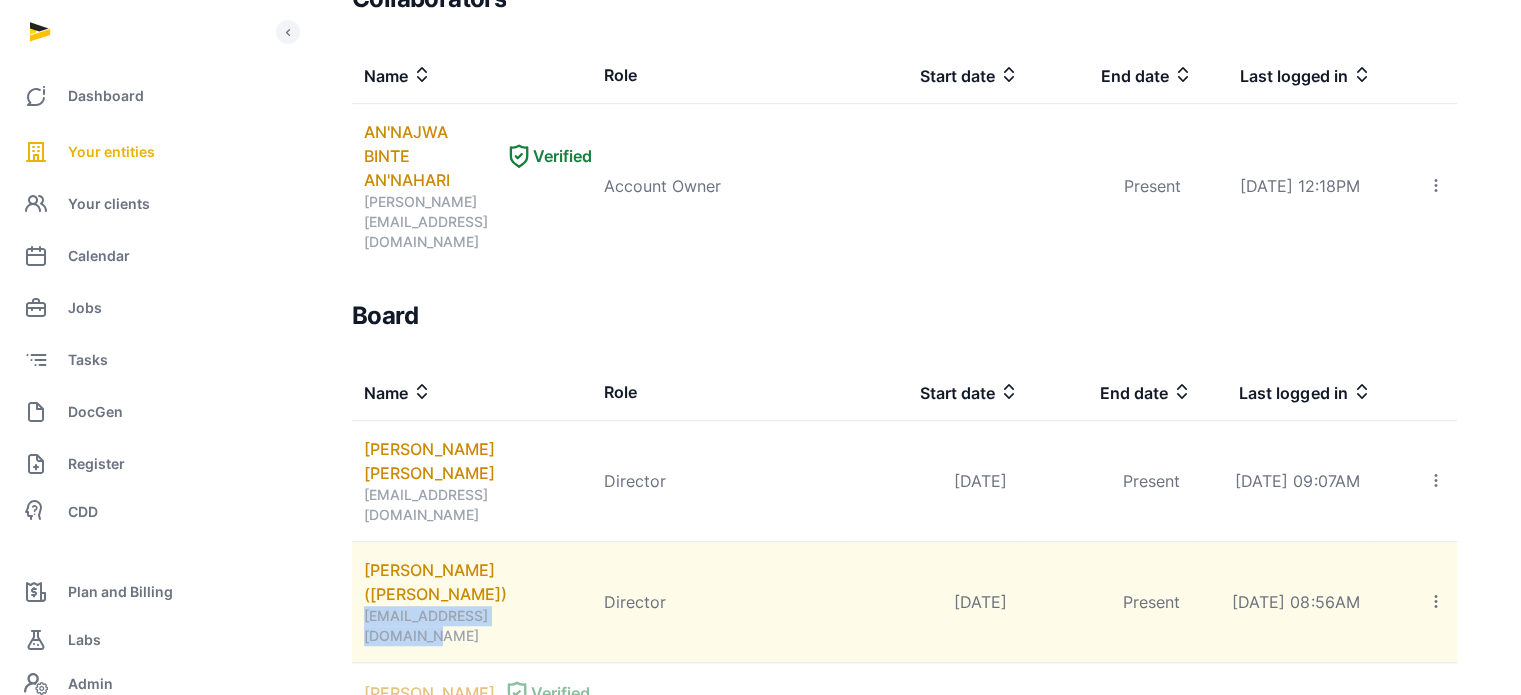 drag, startPoint x: 544, startPoint y: 350, endPoint x: 353, endPoint y: 356, distance: 191.09422 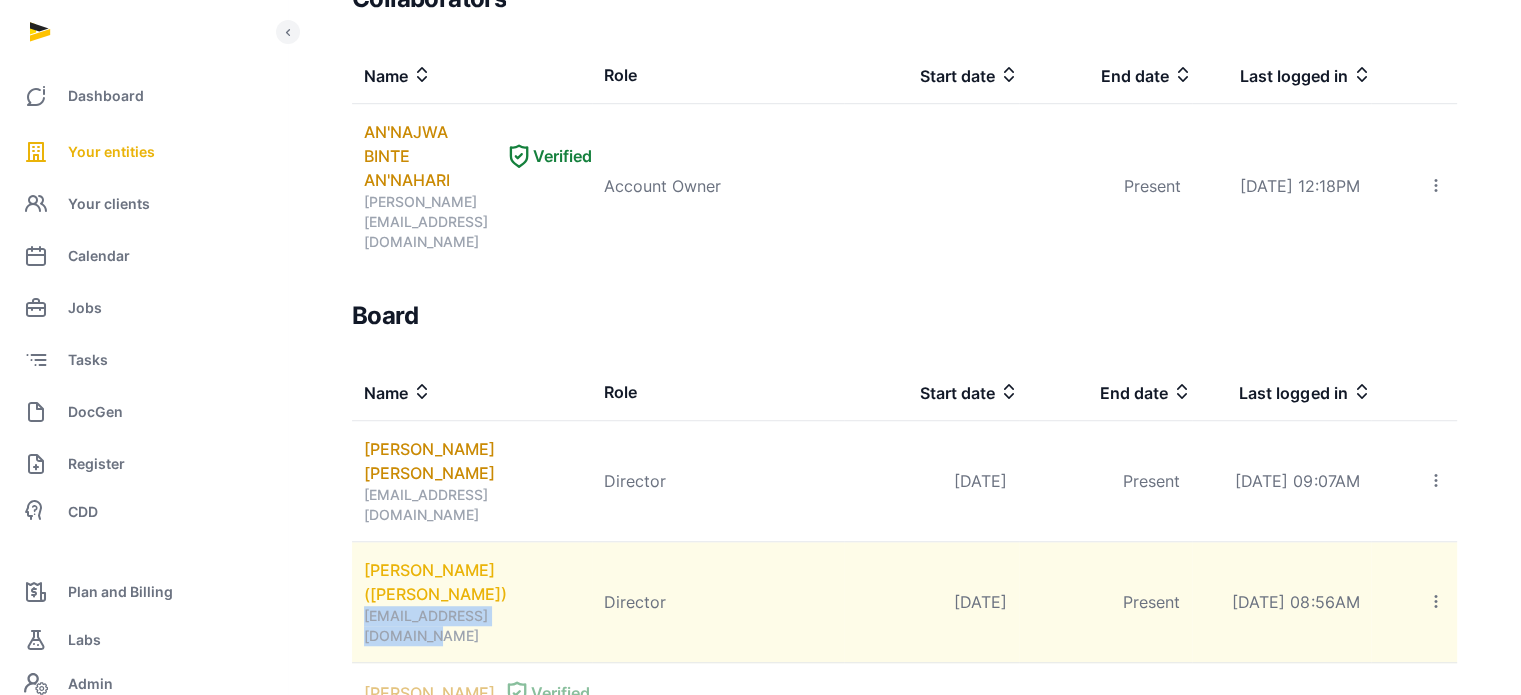 drag, startPoint x: 372, startPoint y: 281, endPoint x: 525, endPoint y: 335, distance: 162.2498 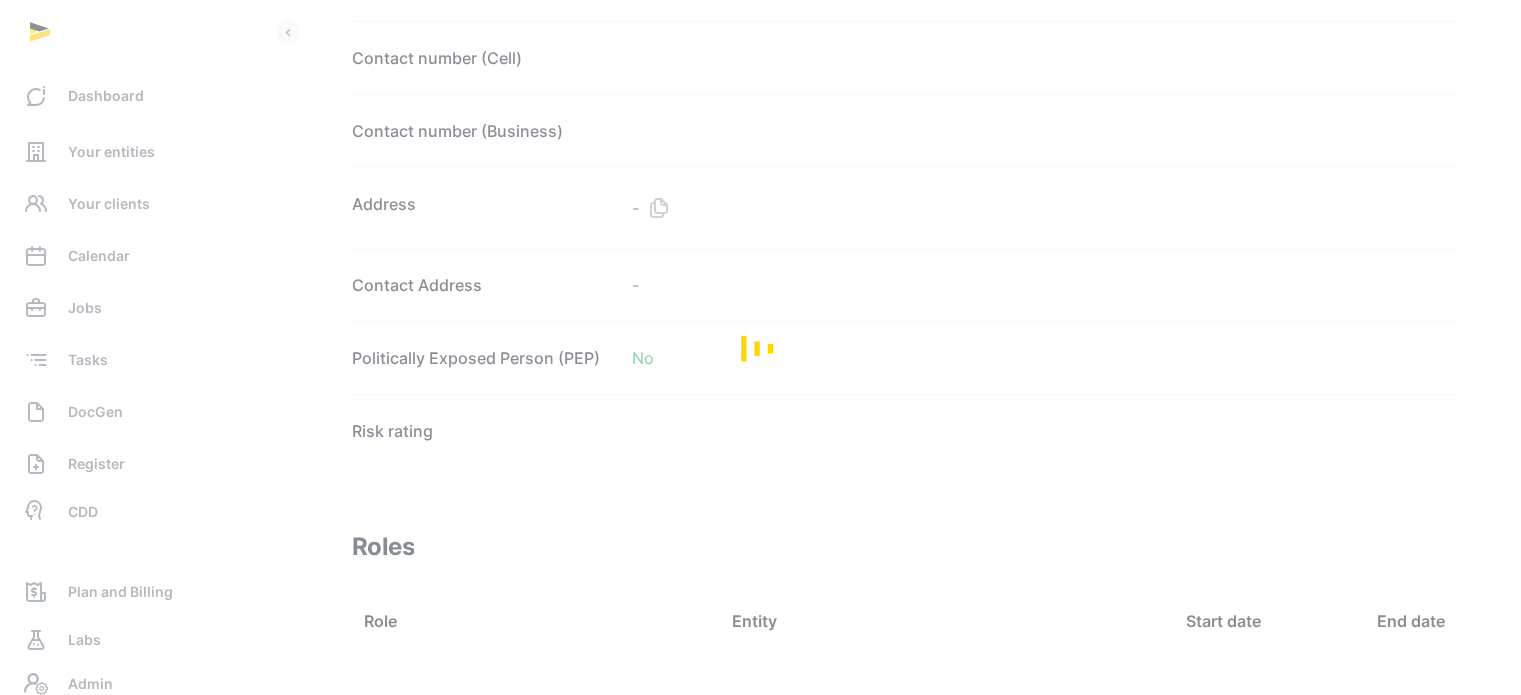 scroll, scrollTop: 1208, scrollLeft: 0, axis: vertical 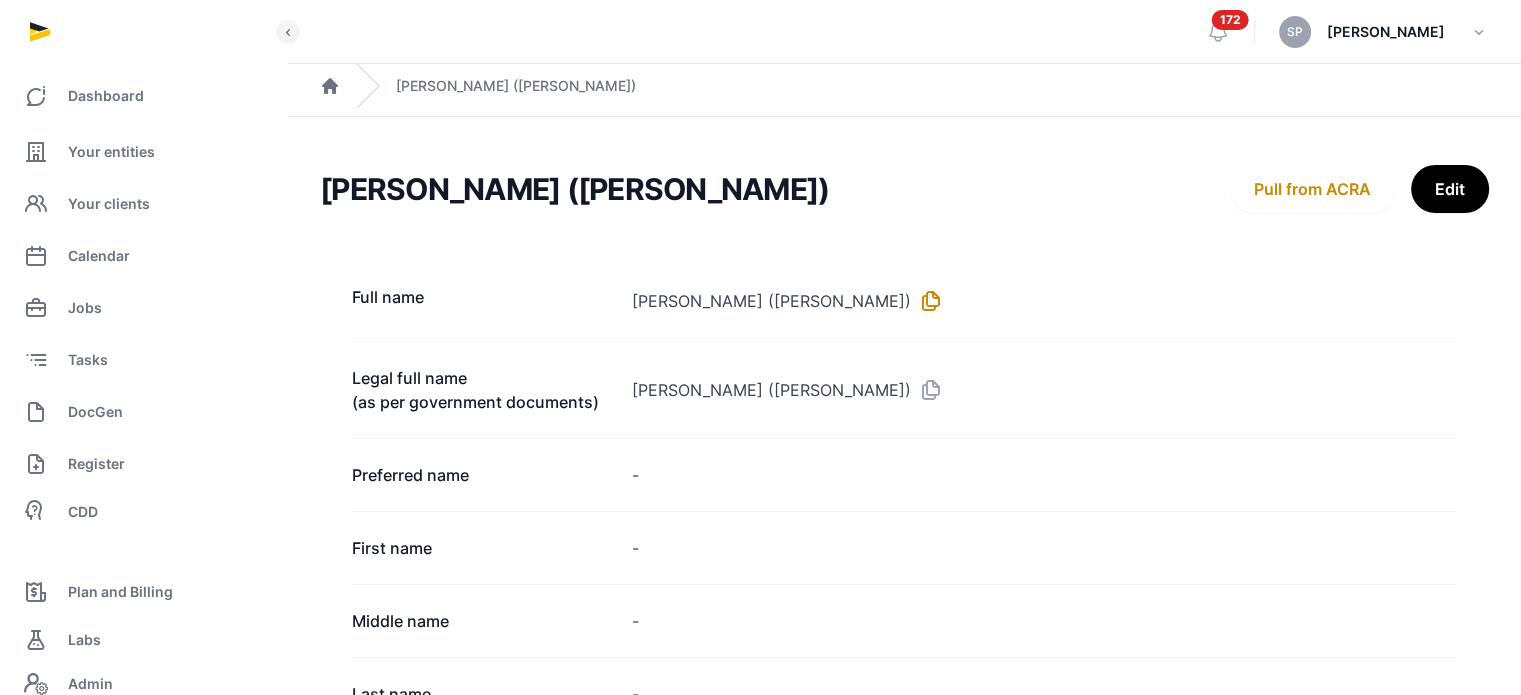 click at bounding box center (927, 301) 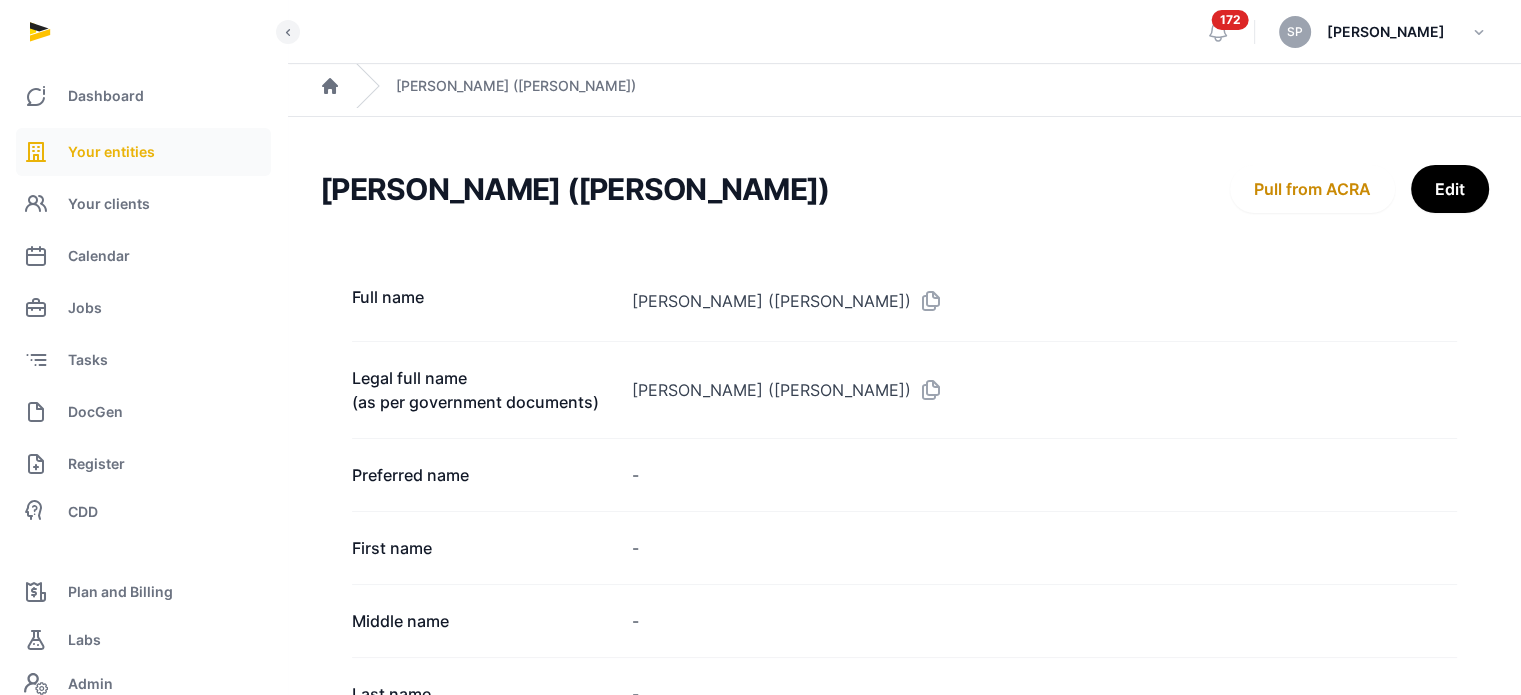 click on "Your entities" at bounding box center [143, 152] 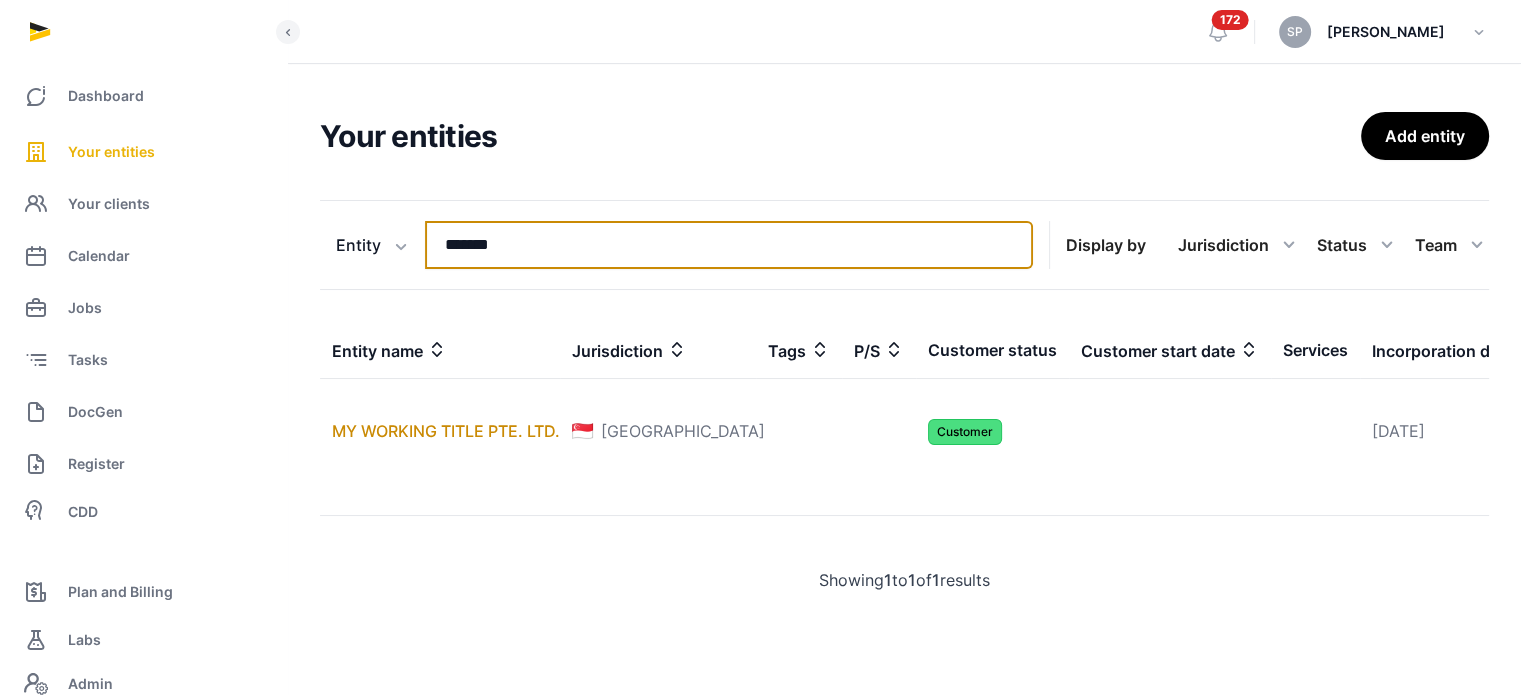 click on "*******" at bounding box center (729, 245) 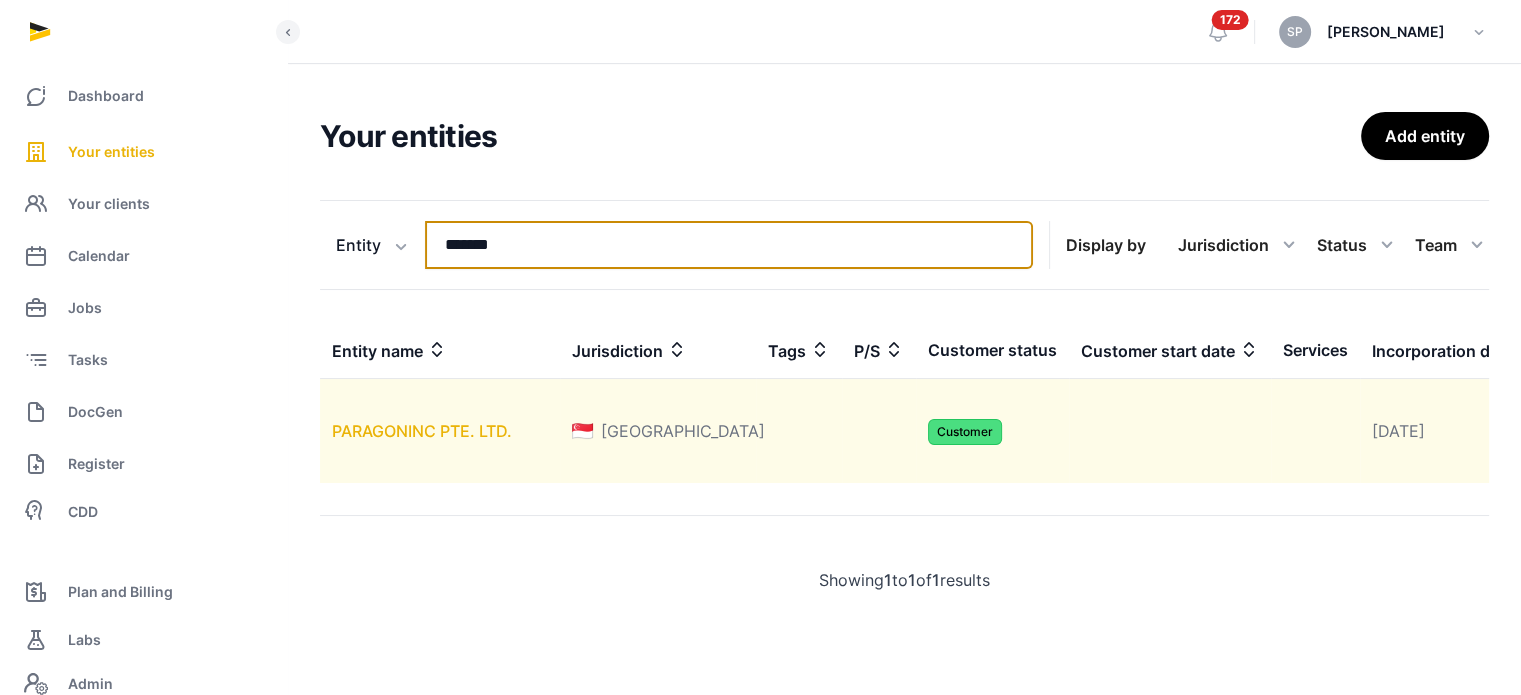 type on "*******" 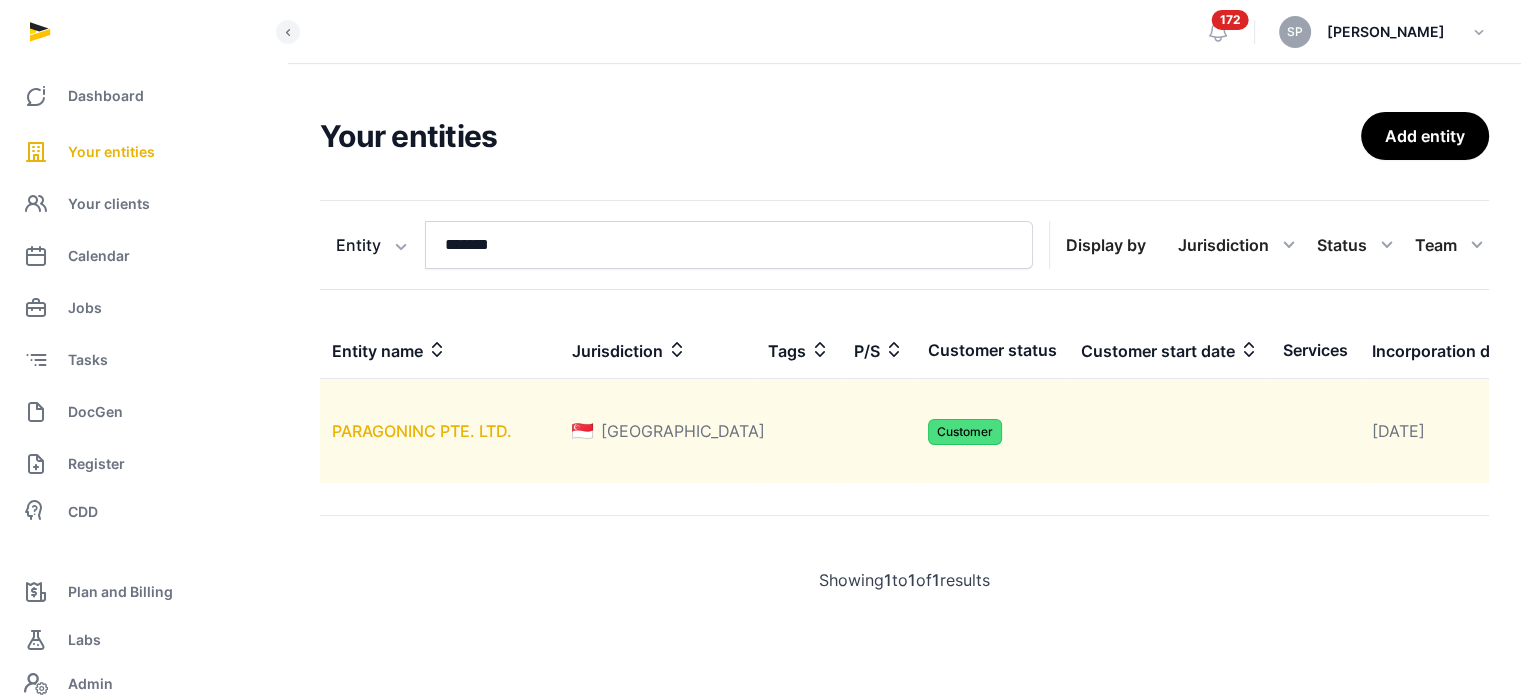 click on "PARAGONINC PTE. LTD." at bounding box center (422, 431) 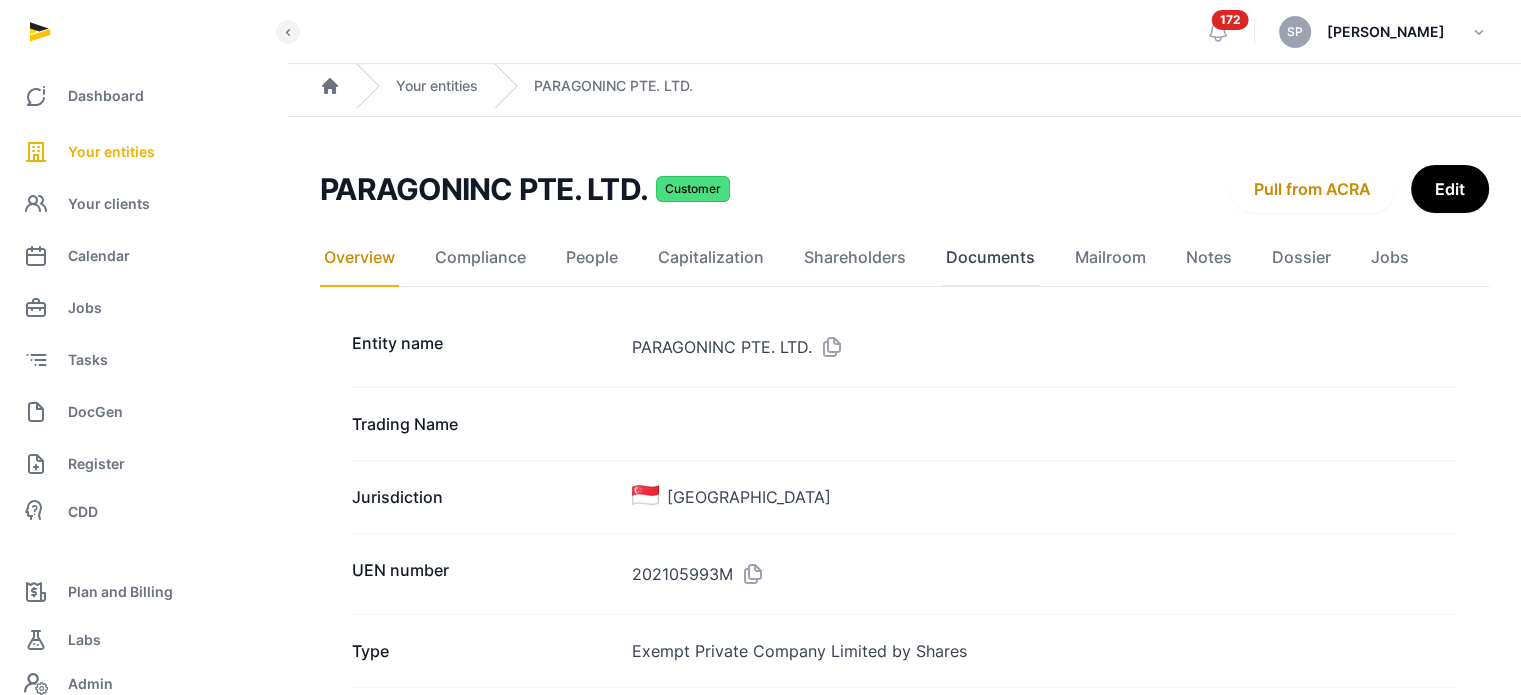 click on "Documents" 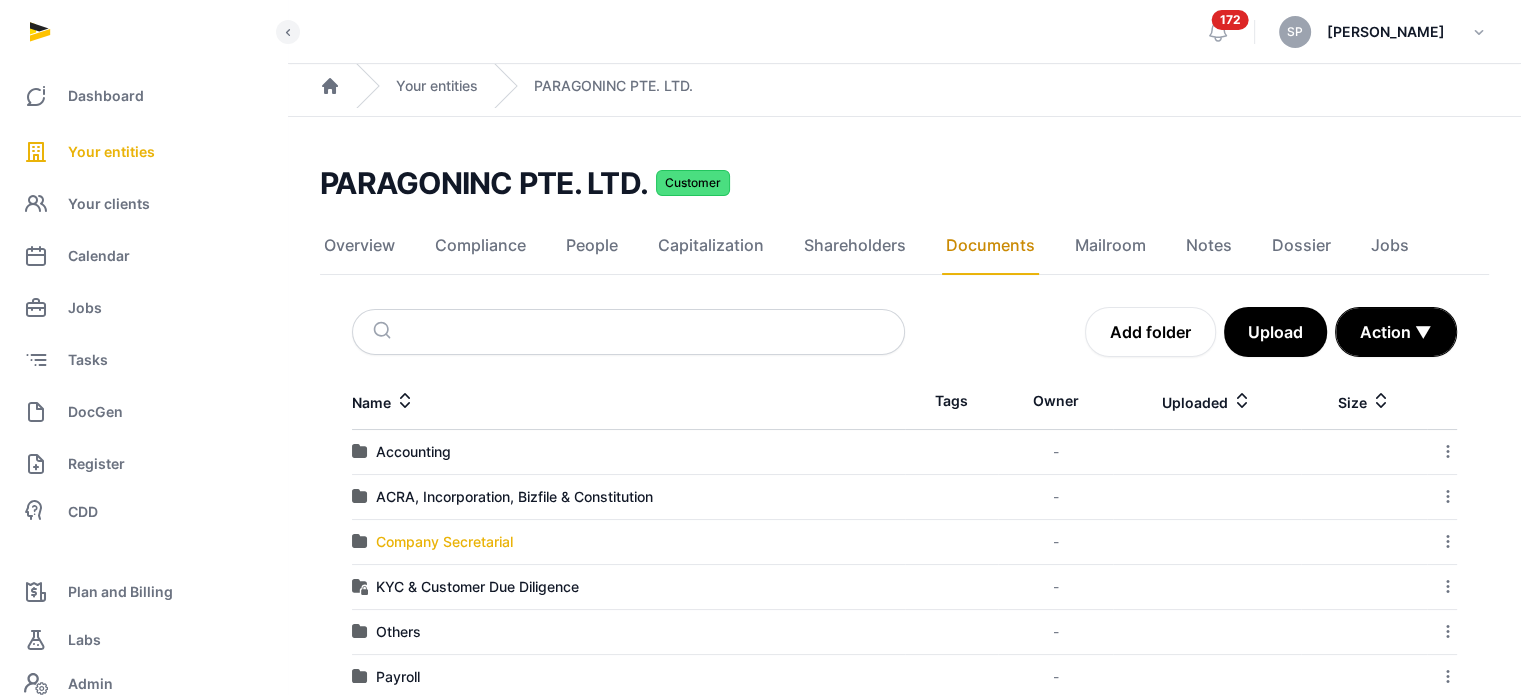 click on "Company Secretarial" at bounding box center (444, 542) 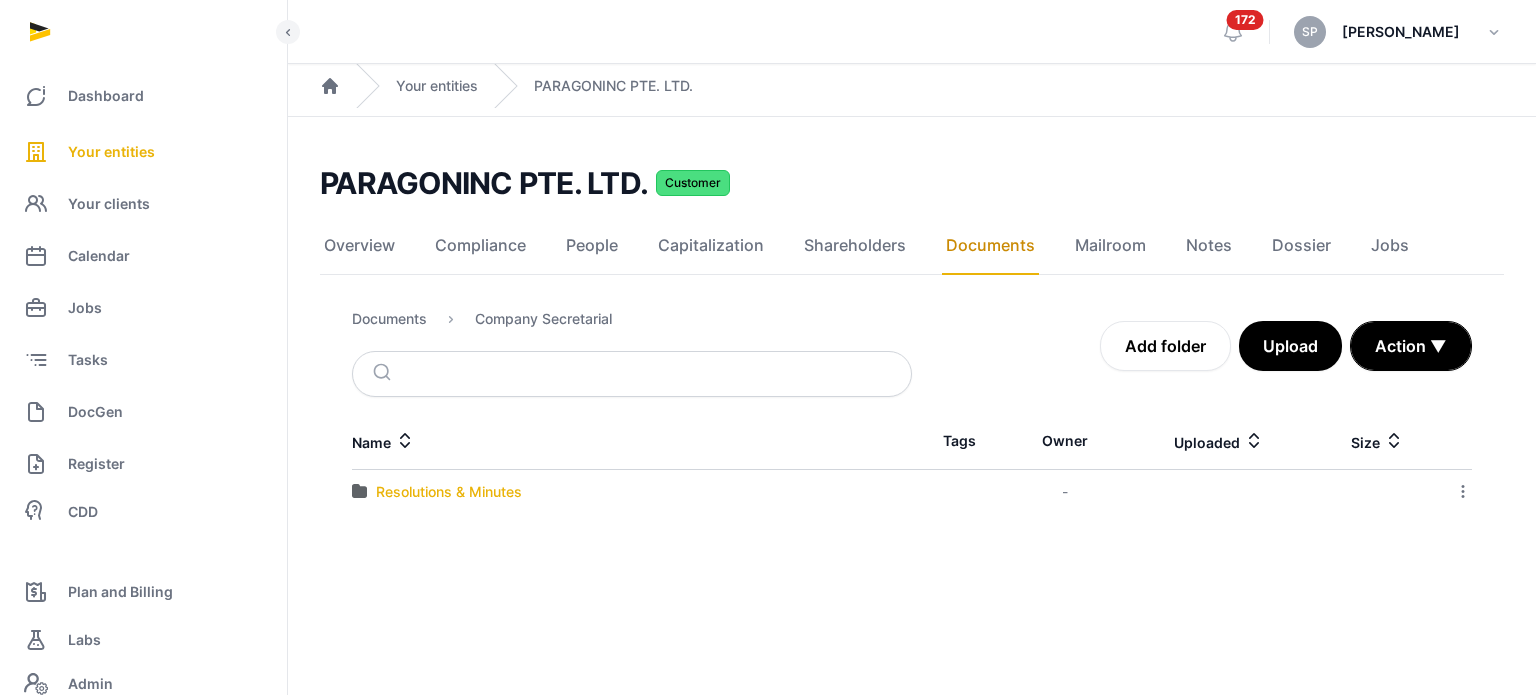 click on "Resolutions & Minutes" at bounding box center [449, 492] 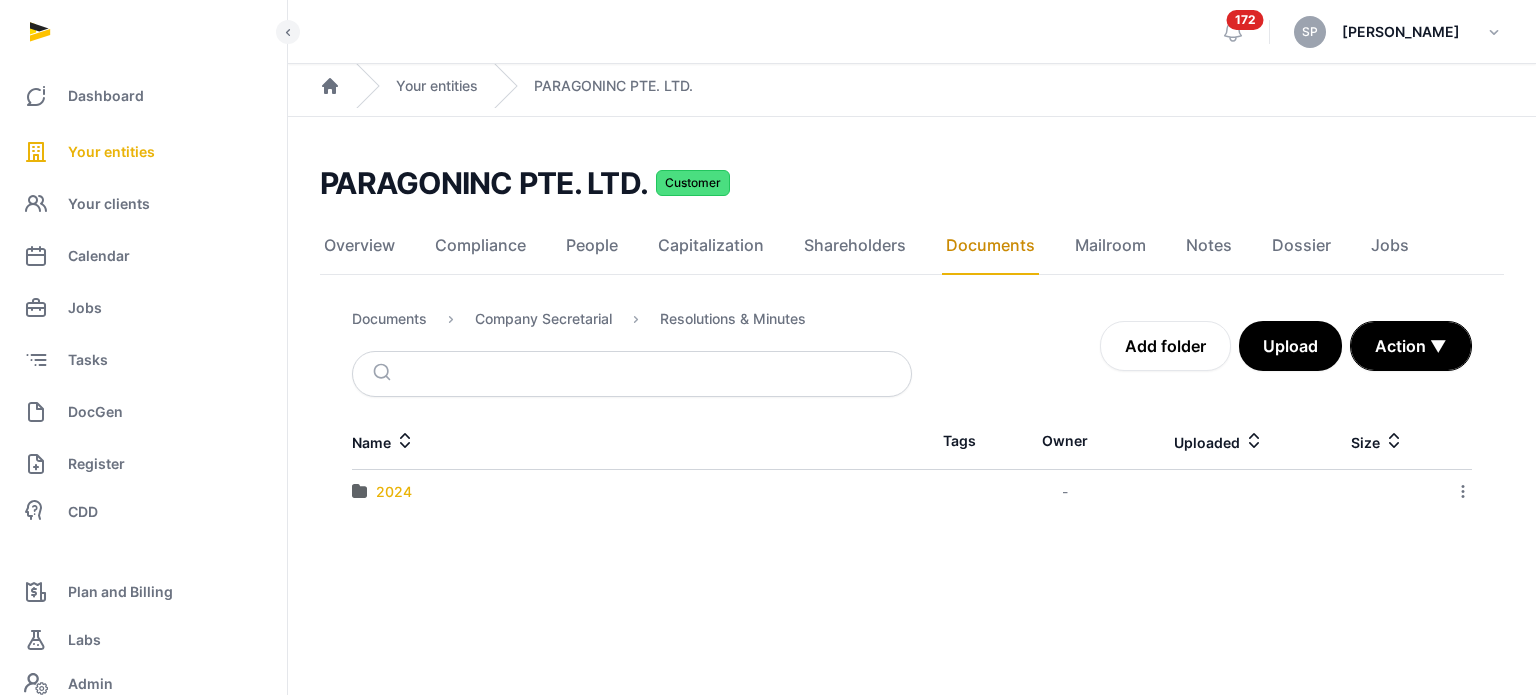 click on "2024" at bounding box center (394, 492) 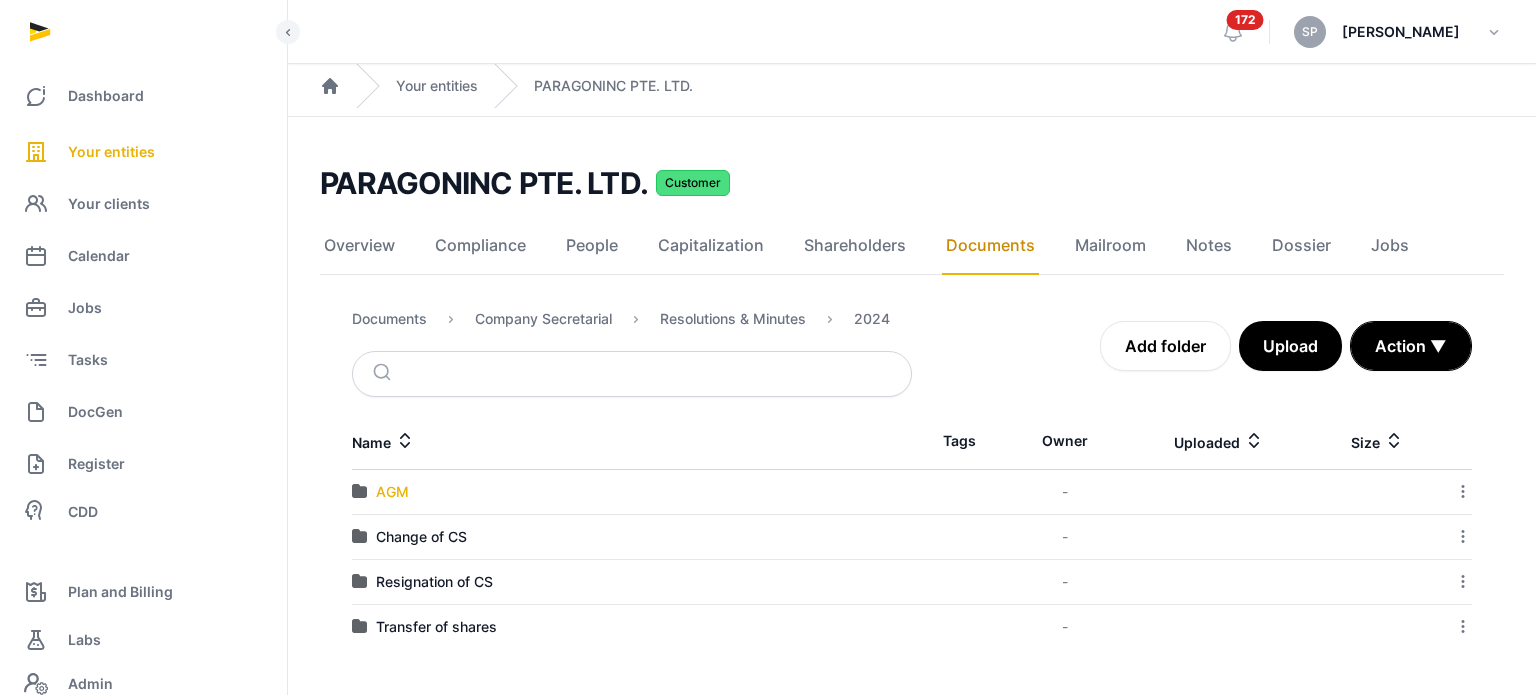 click on "AGM" at bounding box center [392, 492] 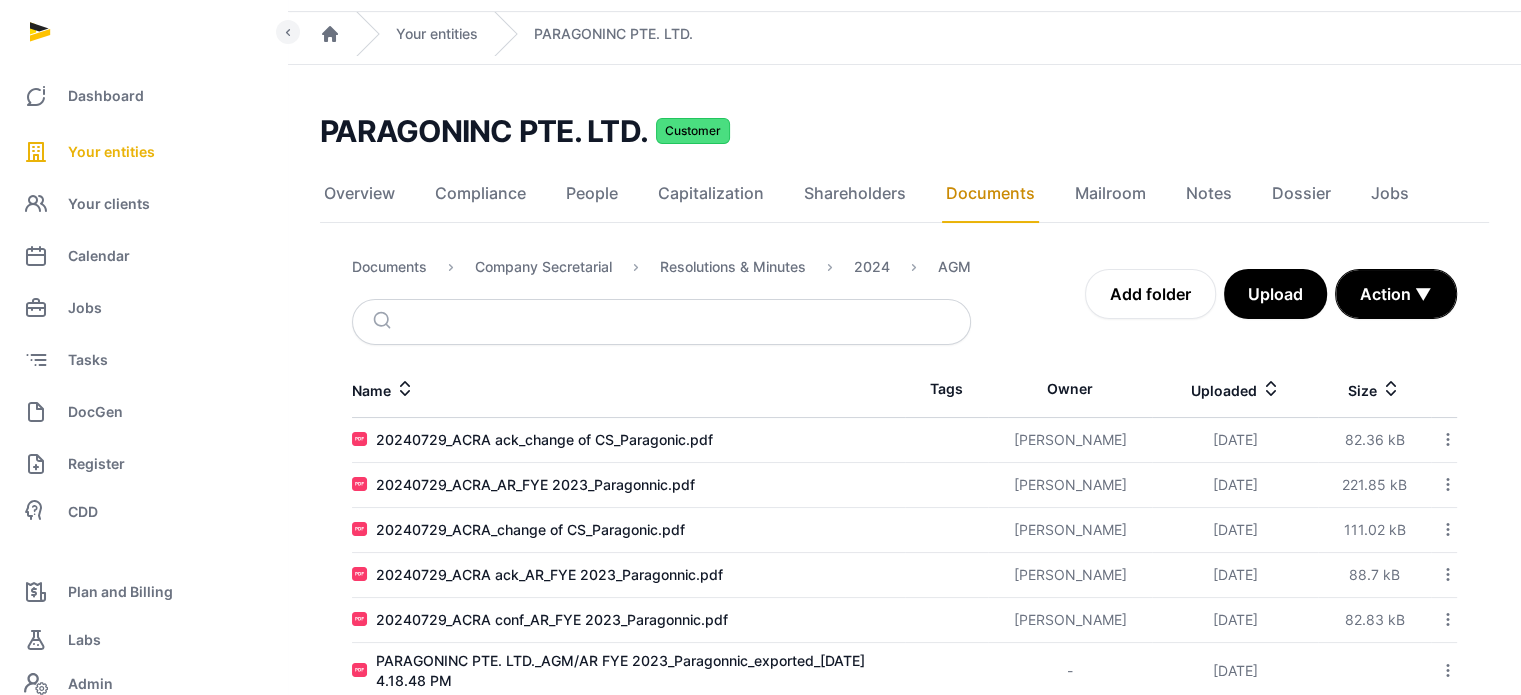 scroll, scrollTop: 93, scrollLeft: 0, axis: vertical 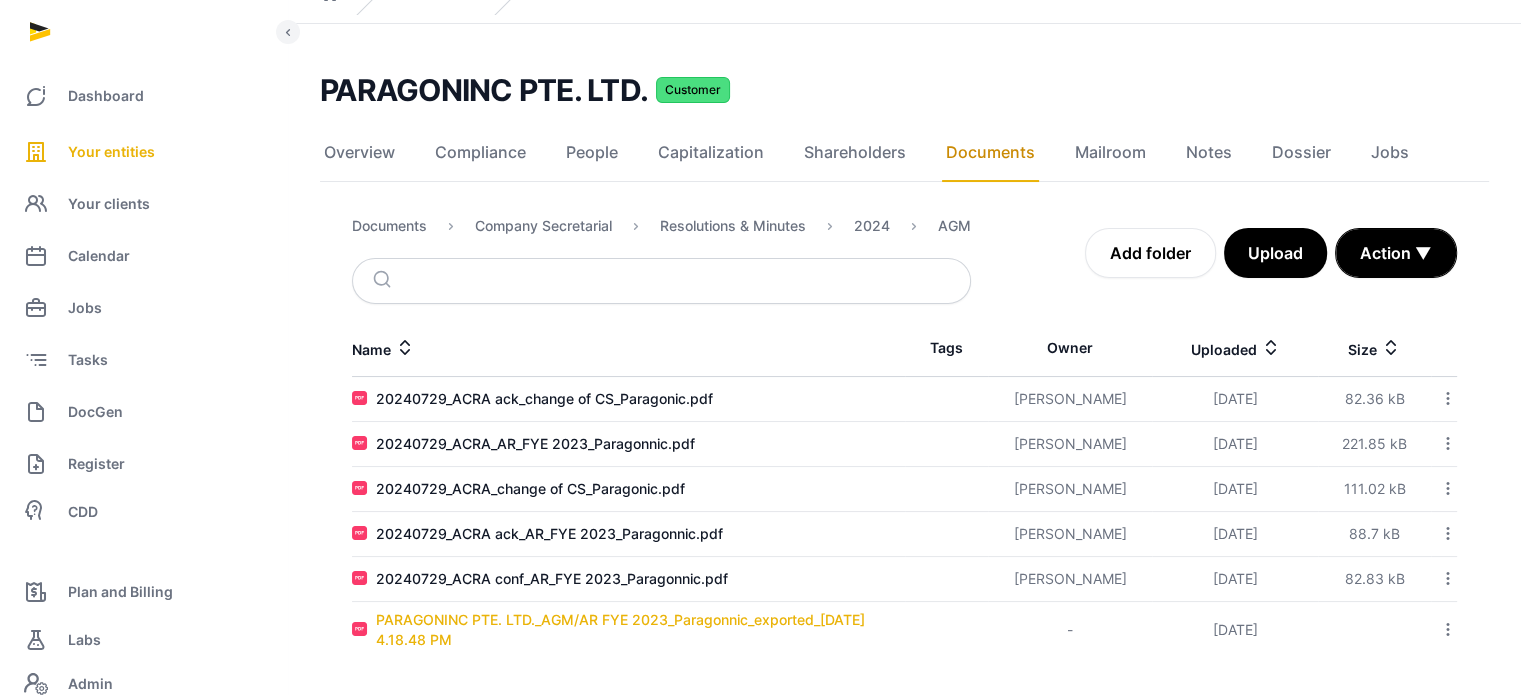 click on "PARAGONINC PTE. LTD._AGM/AR FYE 2023_Paragonnic_exported_2024-07-25 4.18.48 PM" at bounding box center (640, 630) 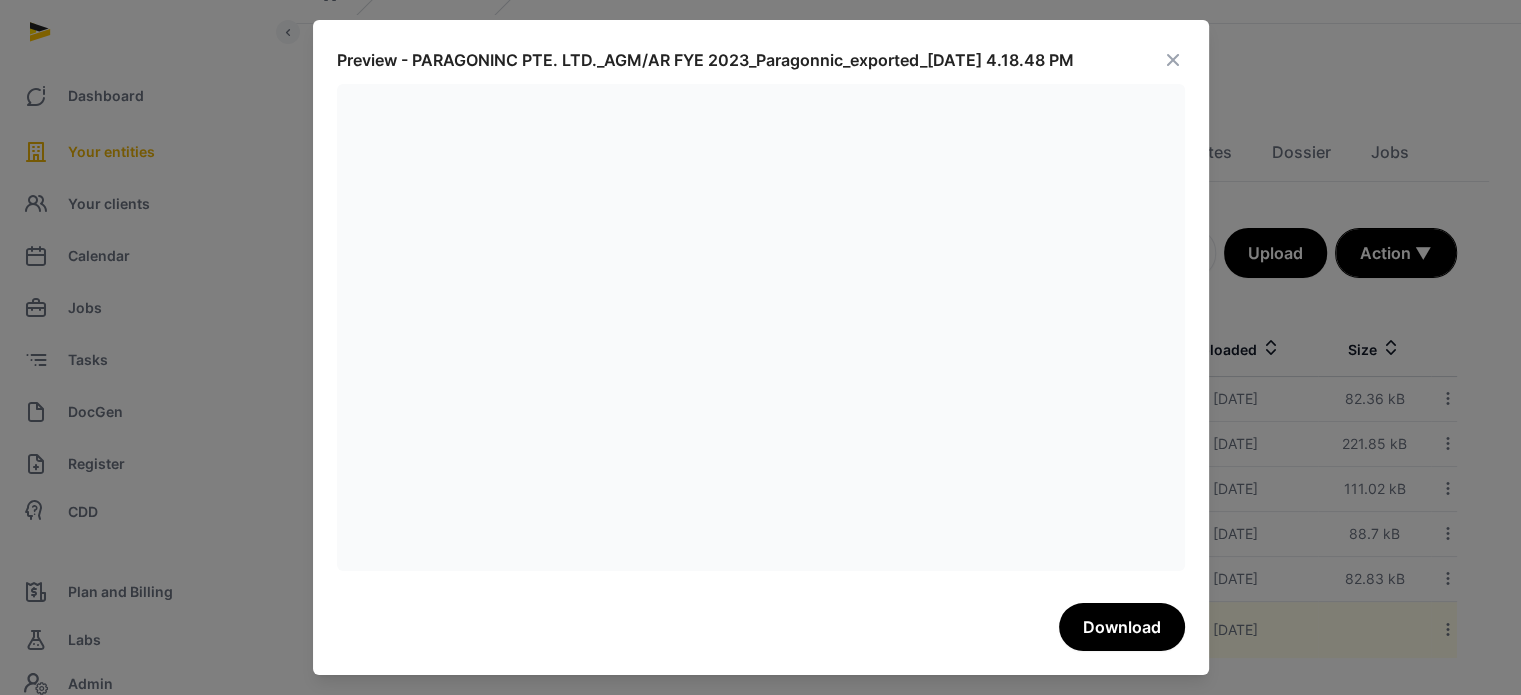 click at bounding box center (1173, 60) 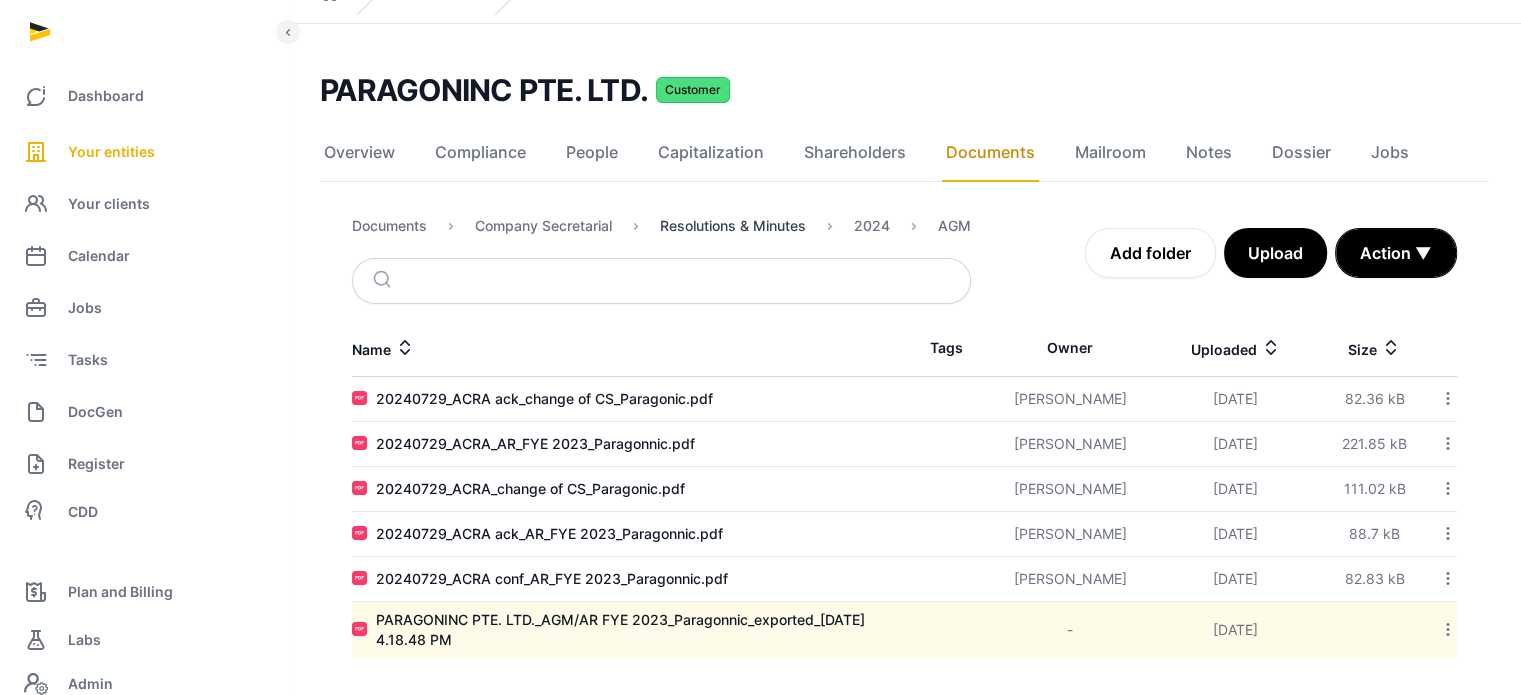click on "Resolutions & Minutes" at bounding box center (733, 226) 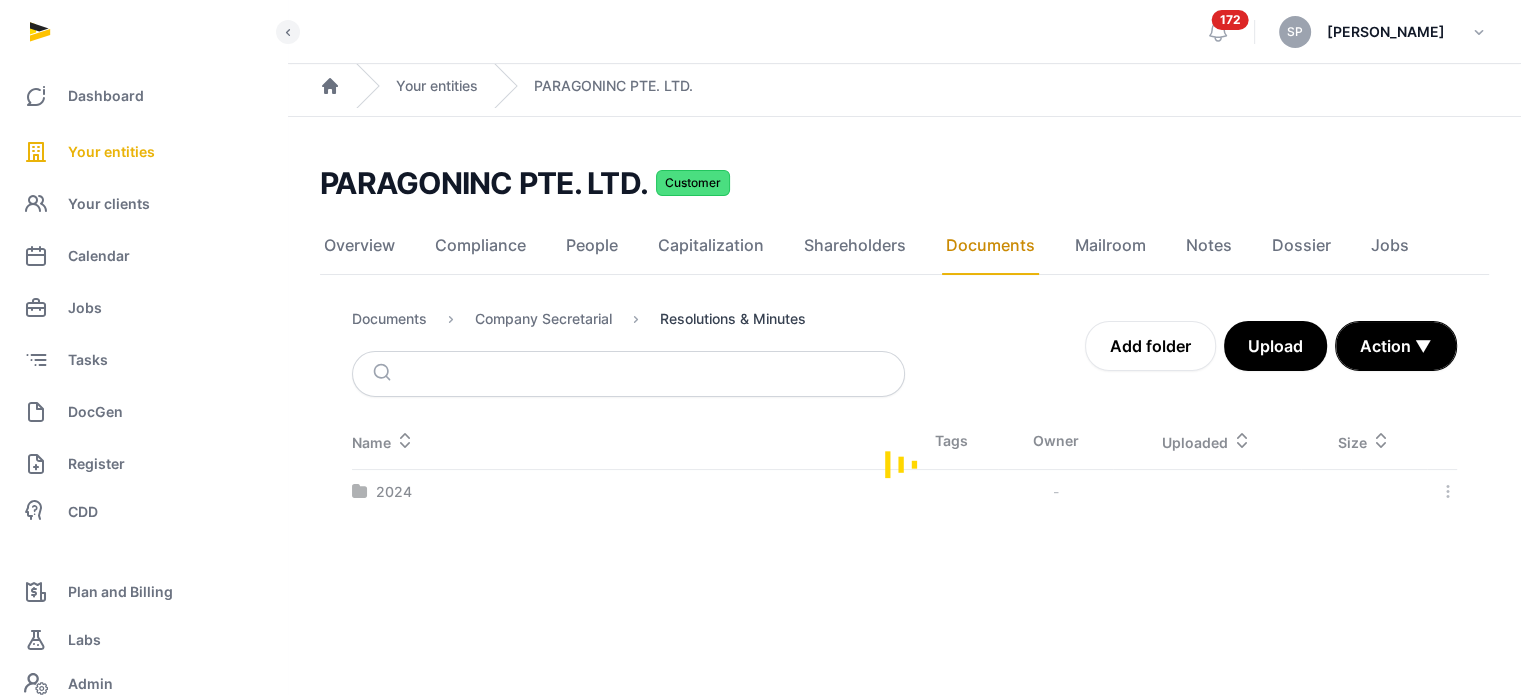 scroll, scrollTop: 0, scrollLeft: 0, axis: both 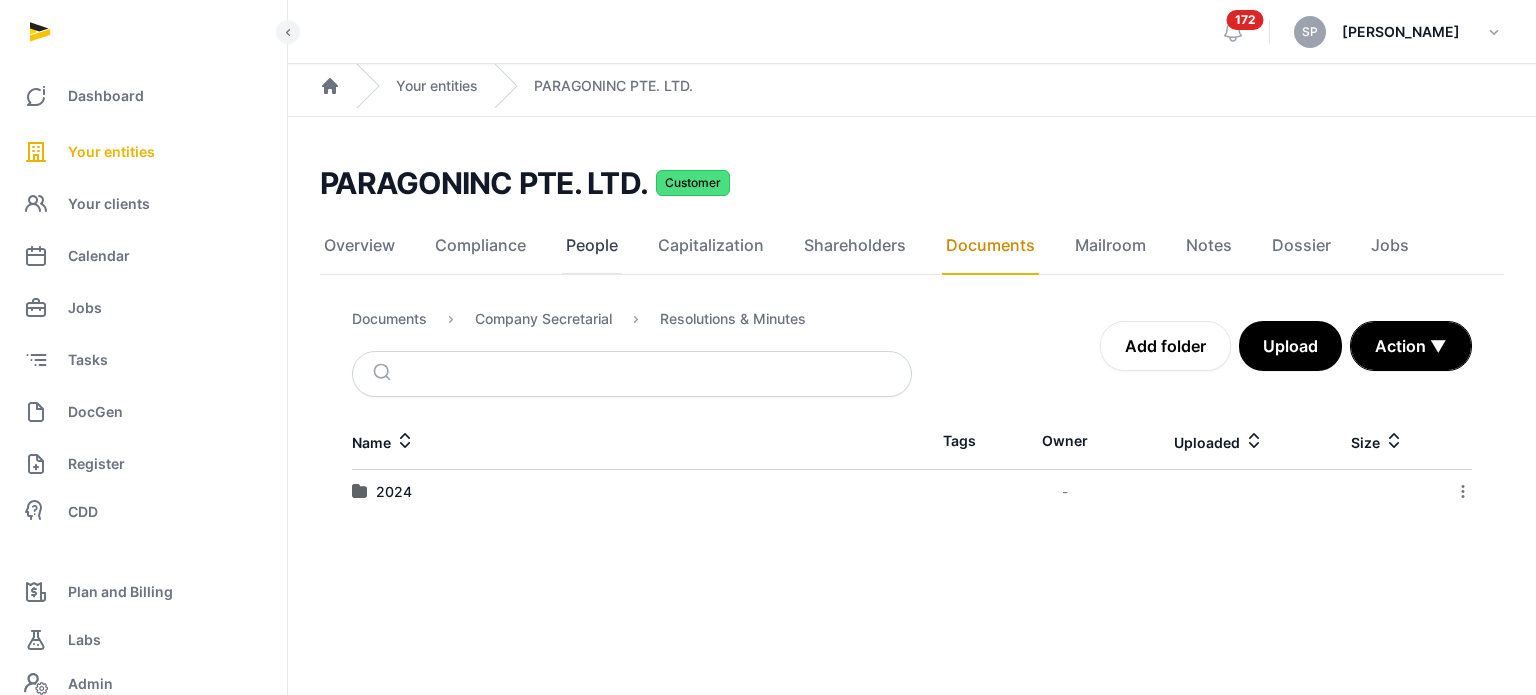 click on "People" 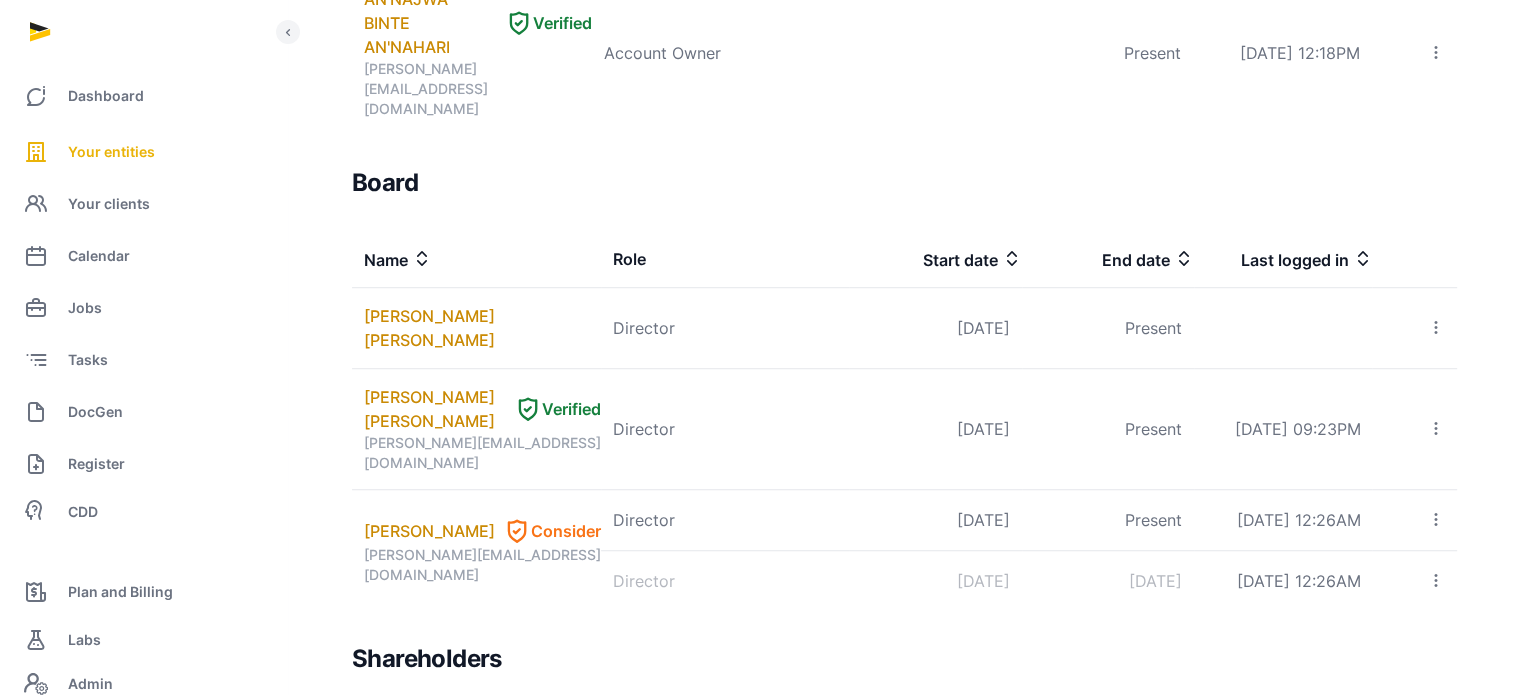 scroll, scrollTop: 1412, scrollLeft: 0, axis: vertical 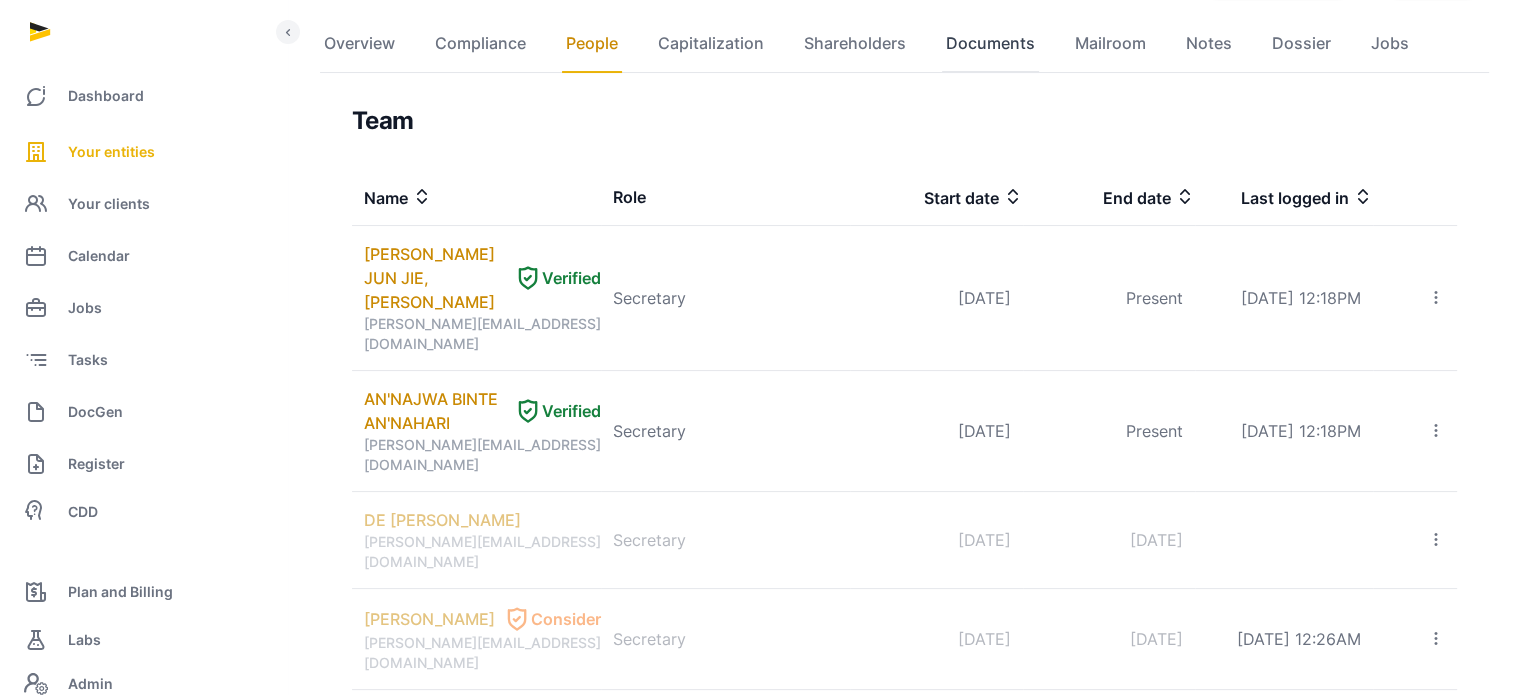 click on "Documents" 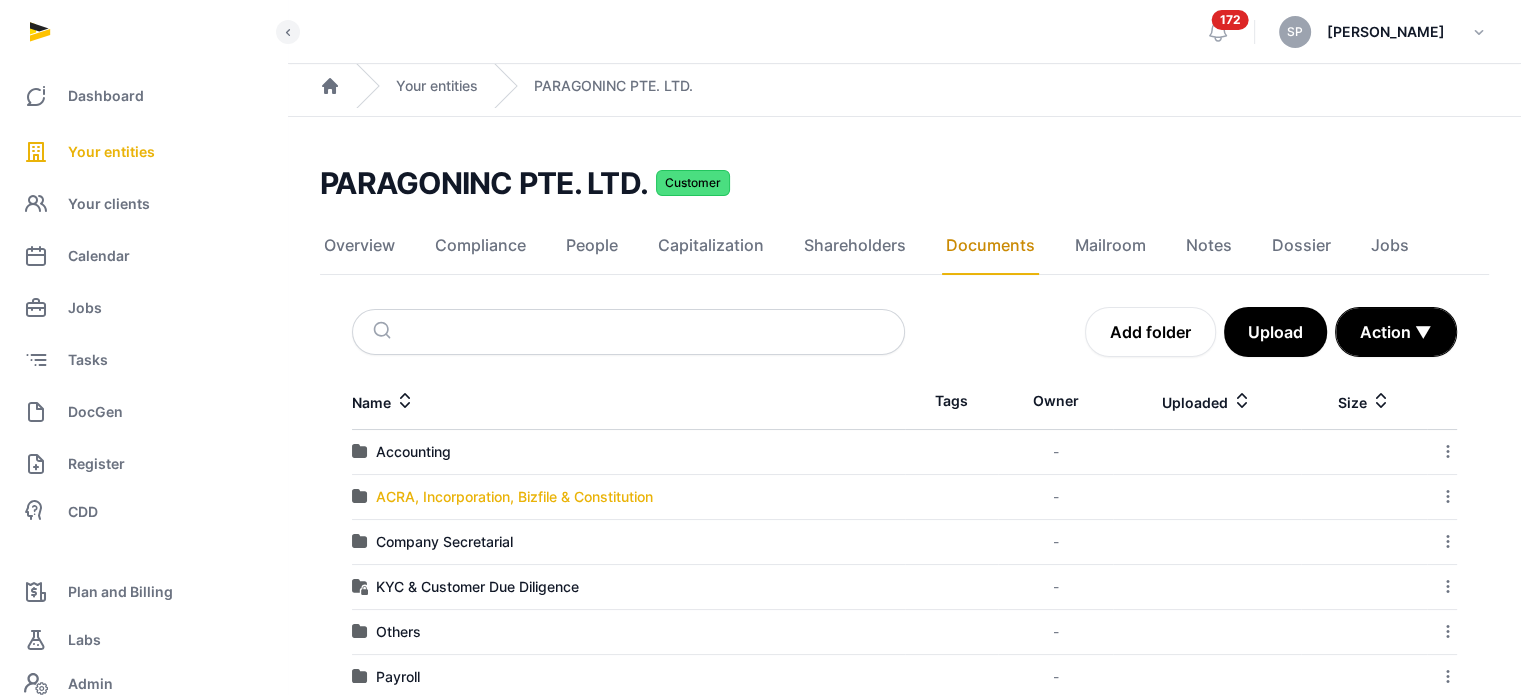 click on "ACRA, Incorporation, Bizfile & Constitution" at bounding box center [514, 497] 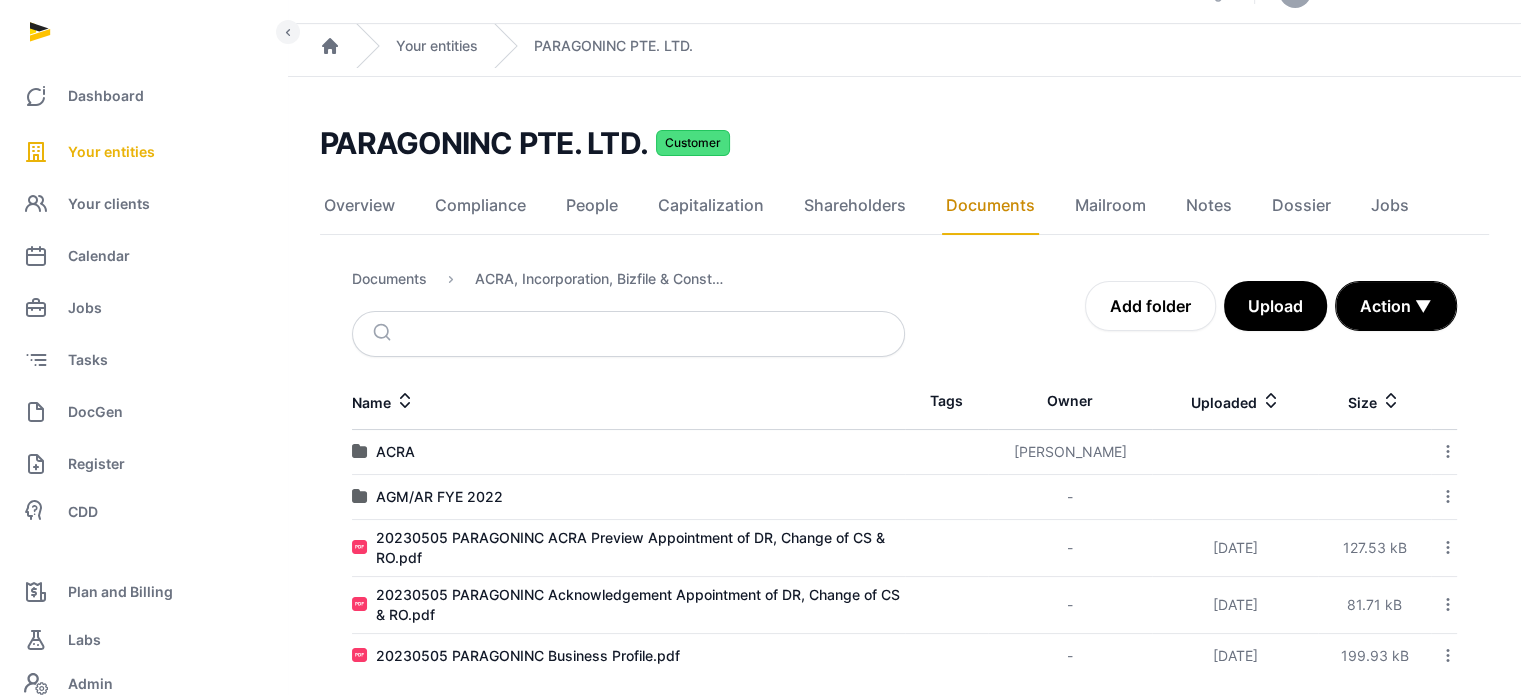scroll, scrollTop: 60, scrollLeft: 0, axis: vertical 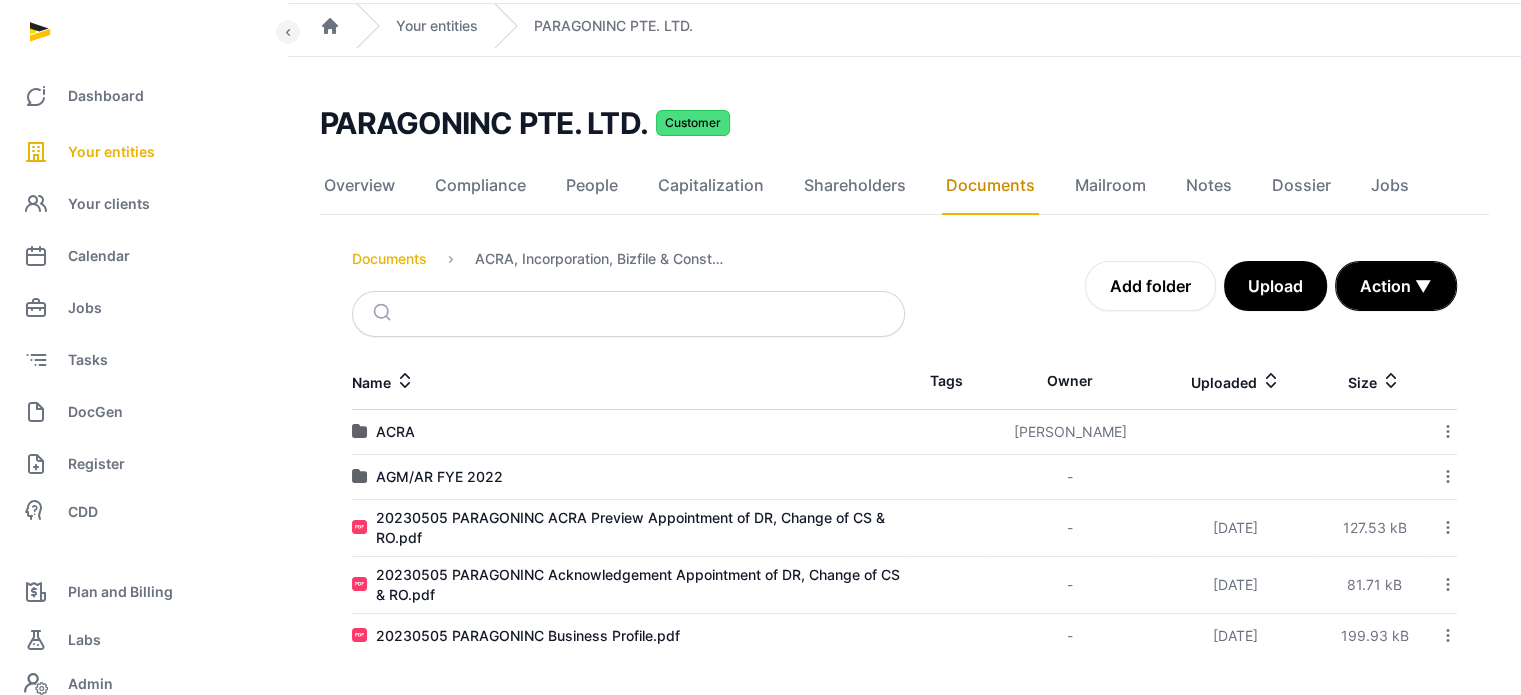 click on "Documents" at bounding box center (389, 259) 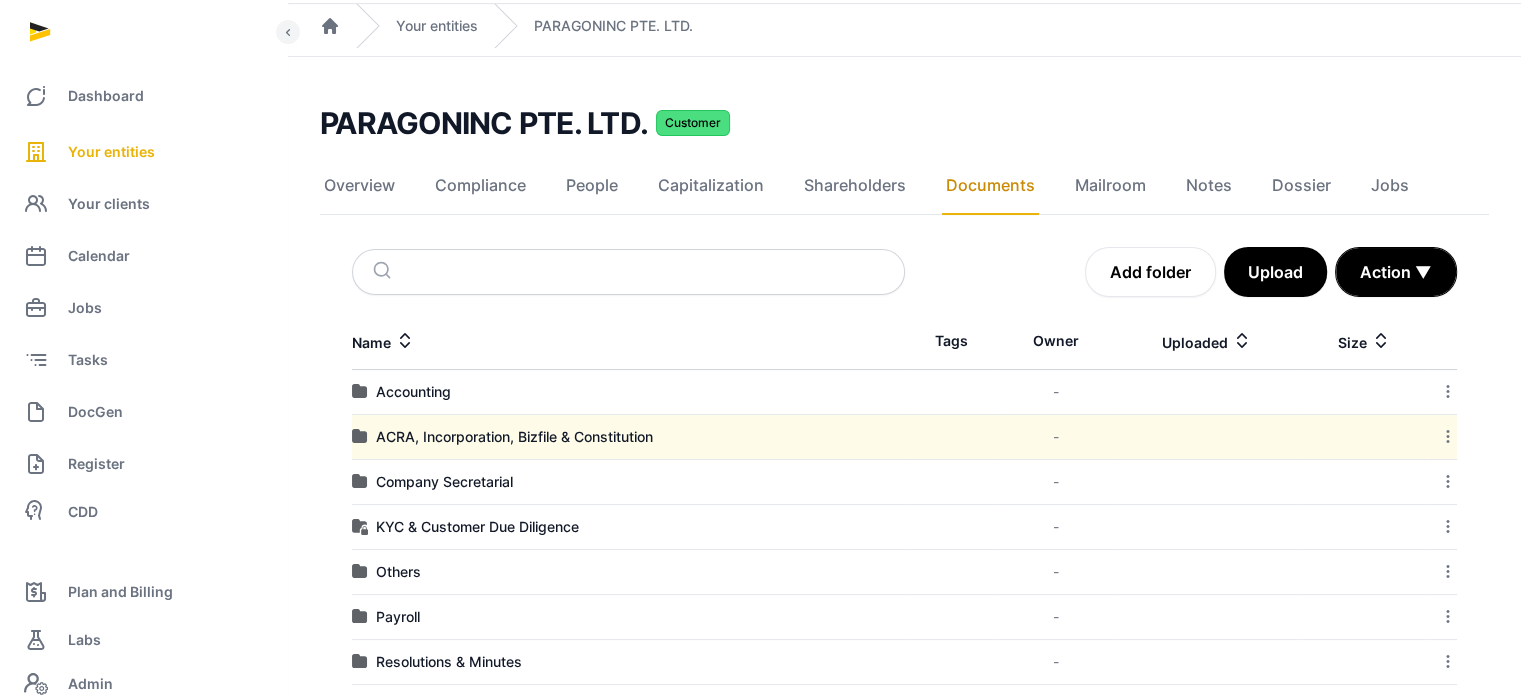 scroll, scrollTop: 624, scrollLeft: 0, axis: vertical 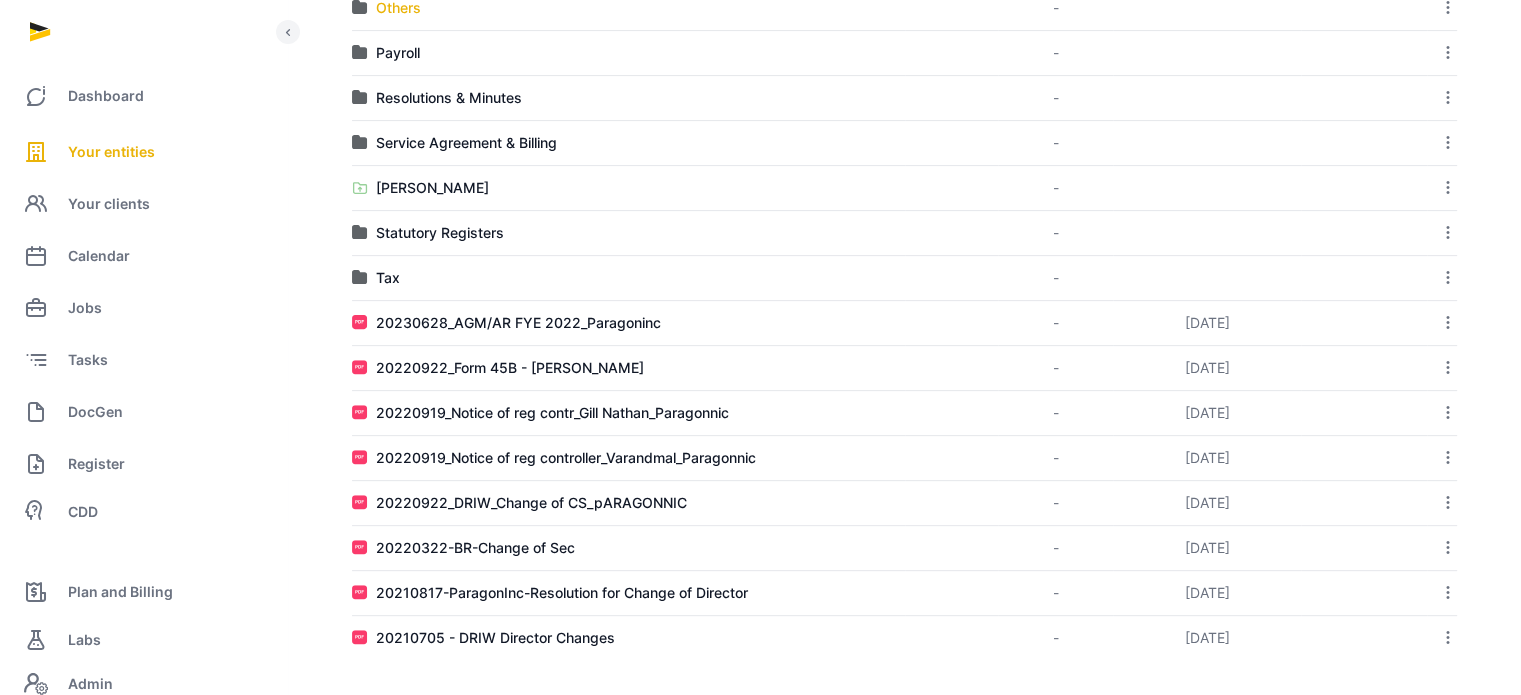 click on "Others" at bounding box center [398, 8] 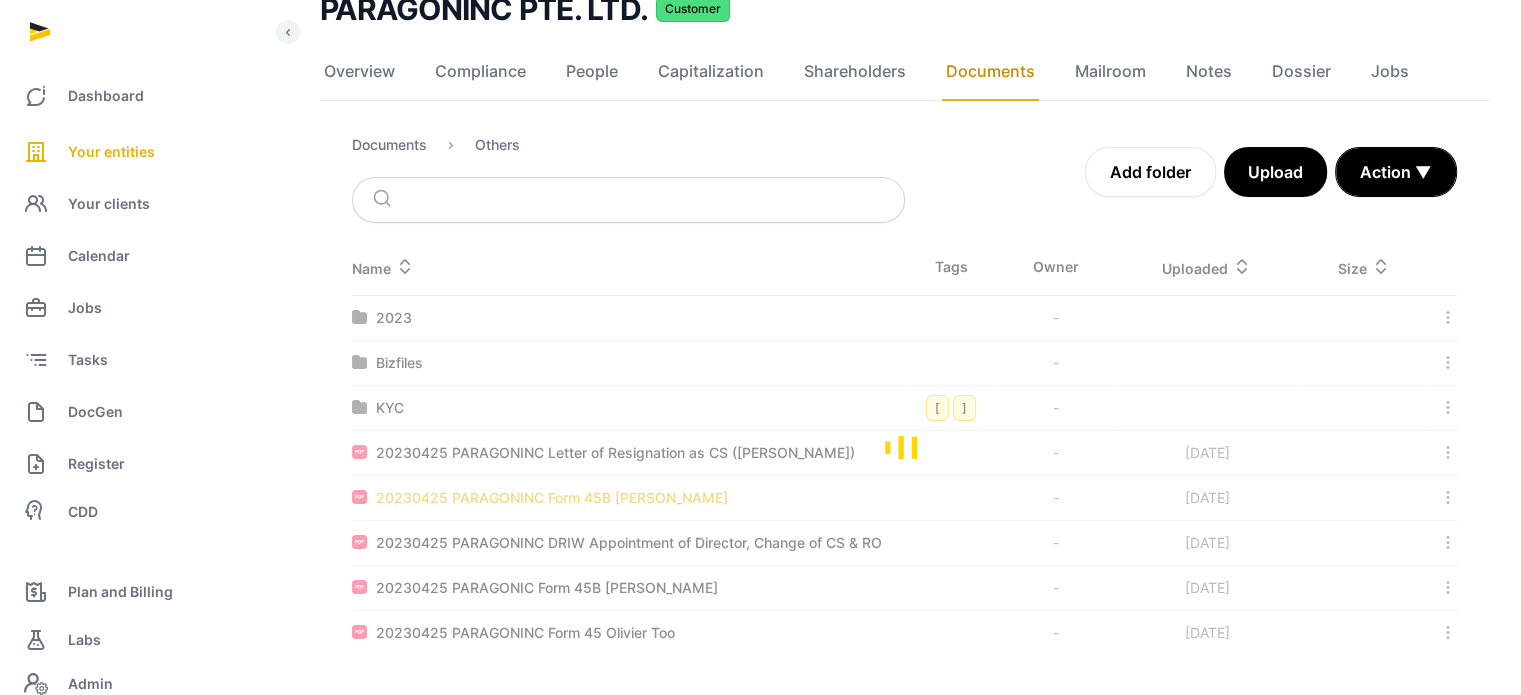 scroll, scrollTop: 171, scrollLeft: 0, axis: vertical 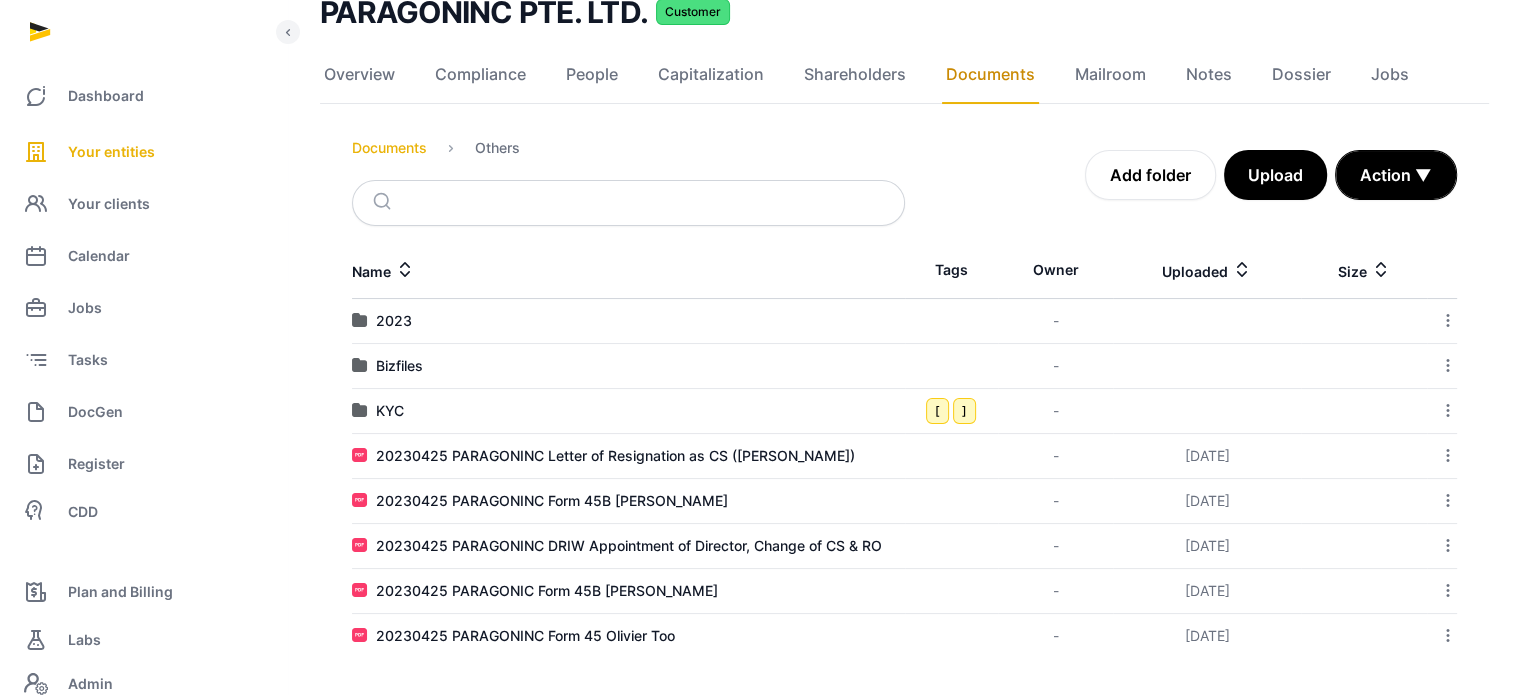 click on "Documents" at bounding box center (389, 148) 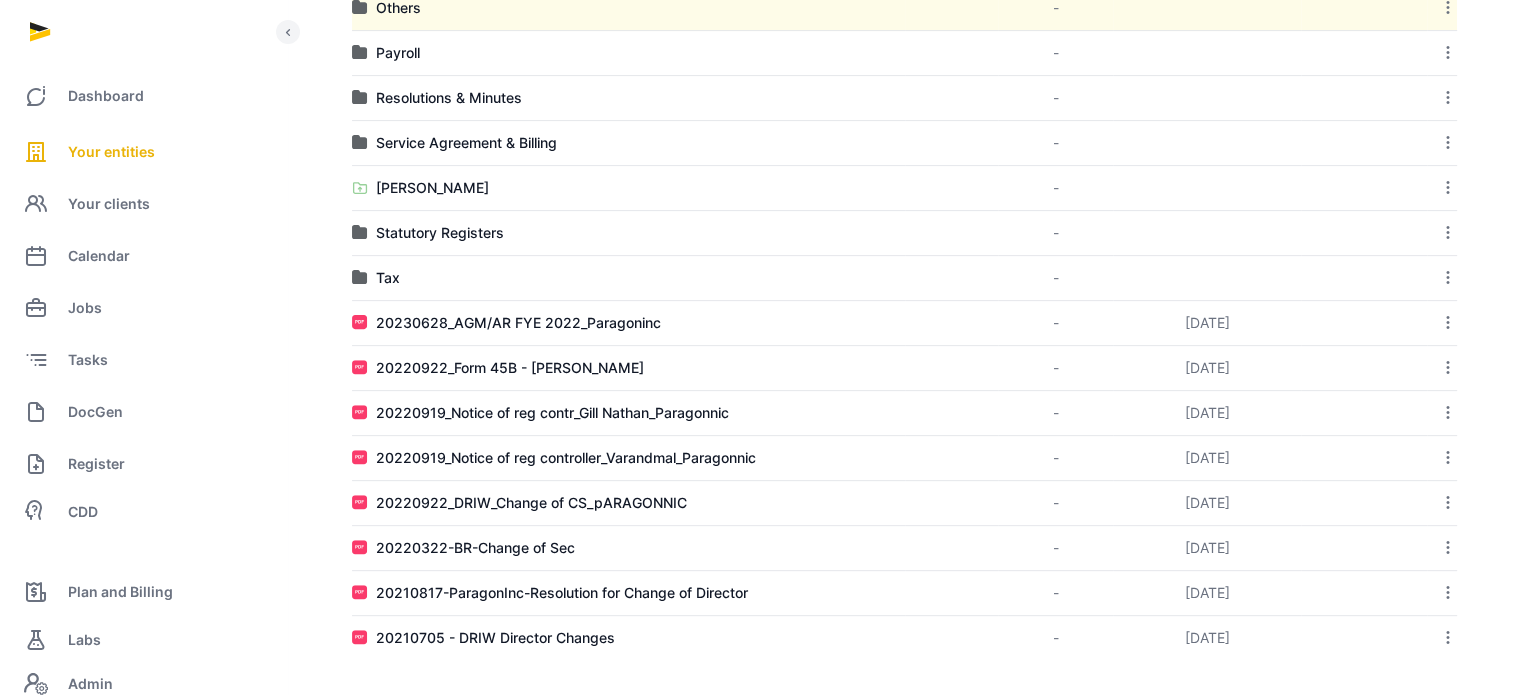 scroll, scrollTop: 16, scrollLeft: 0, axis: vertical 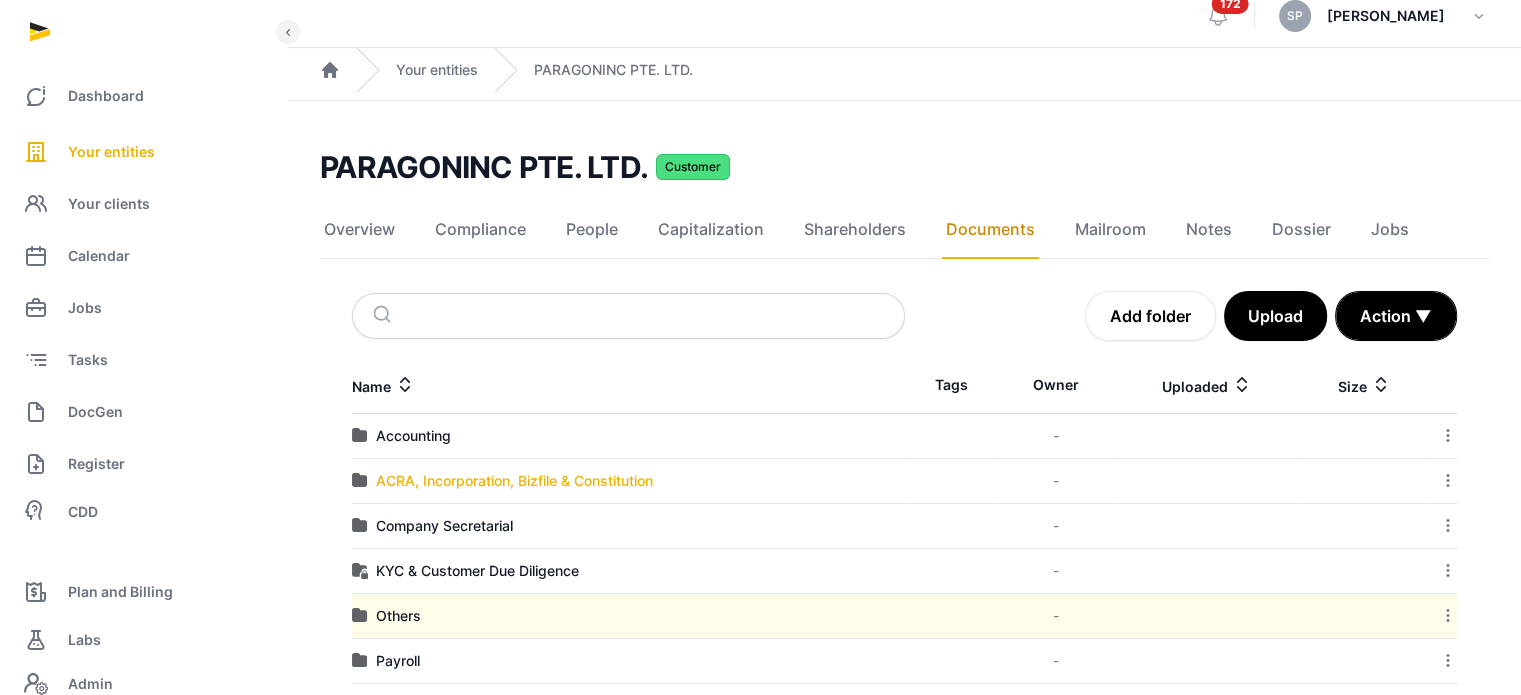click on "ACRA, Incorporation, Bizfile & Constitution" at bounding box center (514, 481) 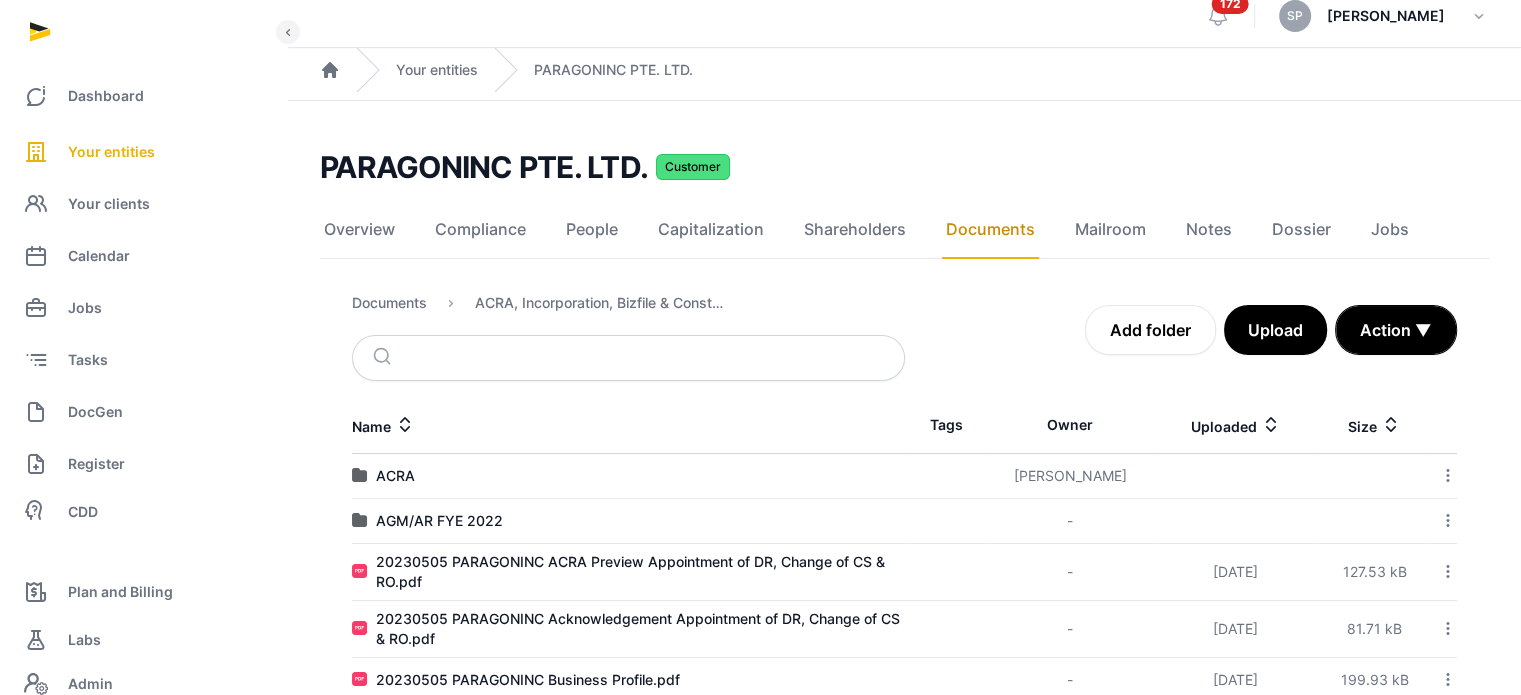 scroll, scrollTop: 60, scrollLeft: 0, axis: vertical 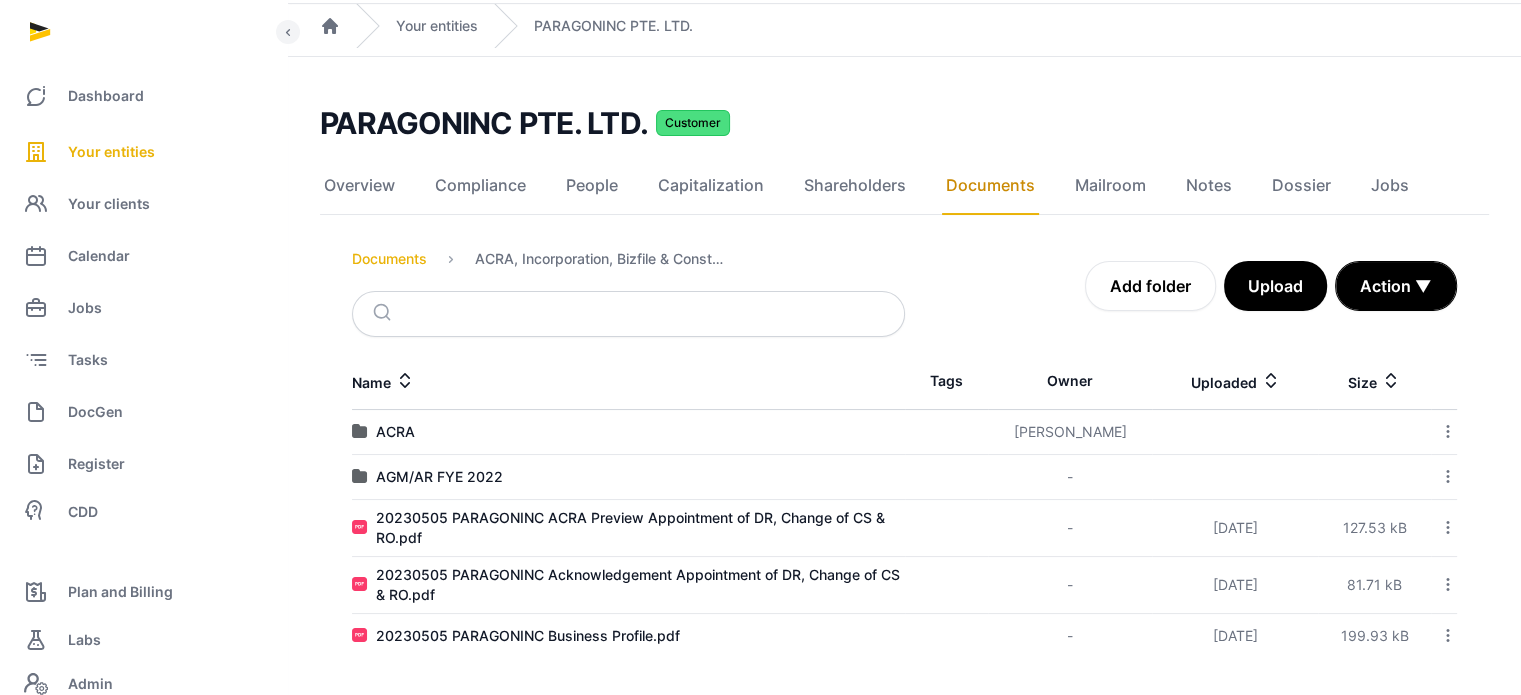 click on "Documents" at bounding box center (389, 259) 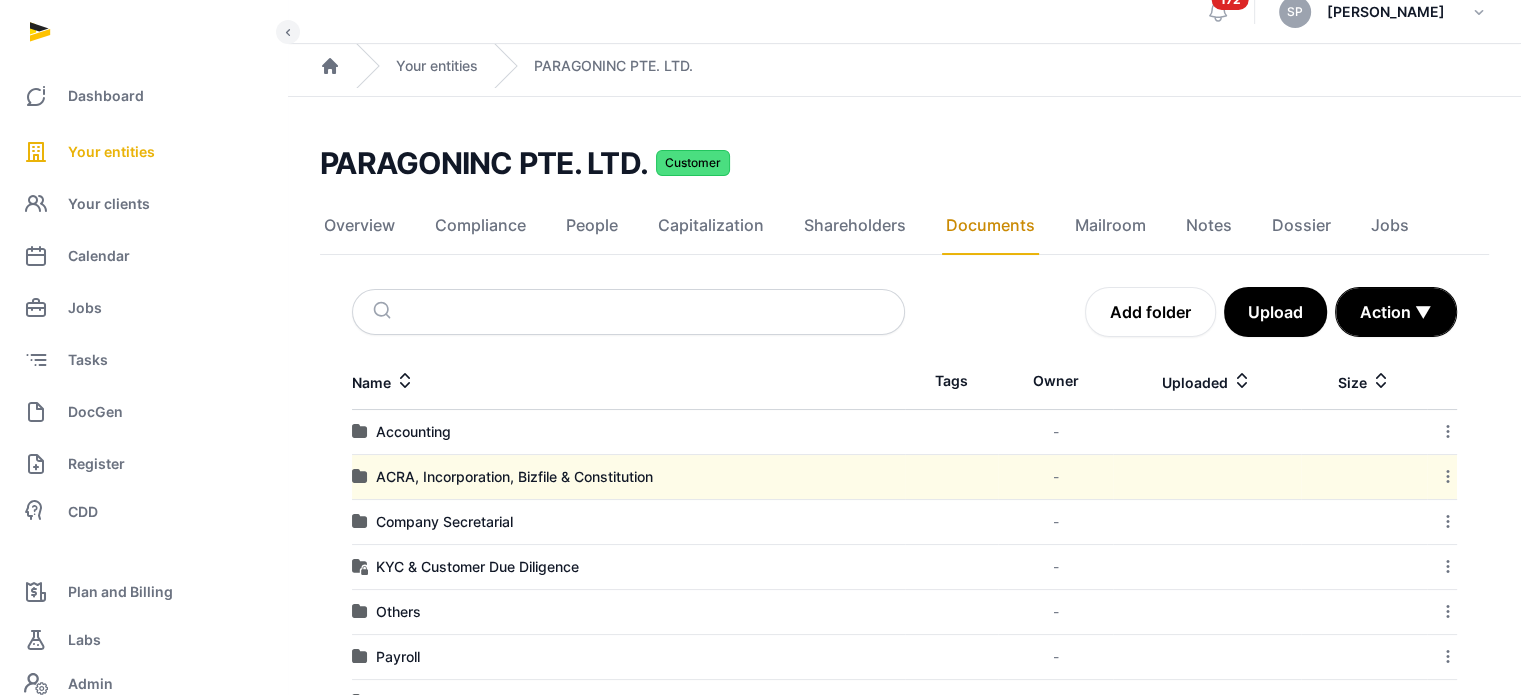 scroll, scrollTop: 60, scrollLeft: 0, axis: vertical 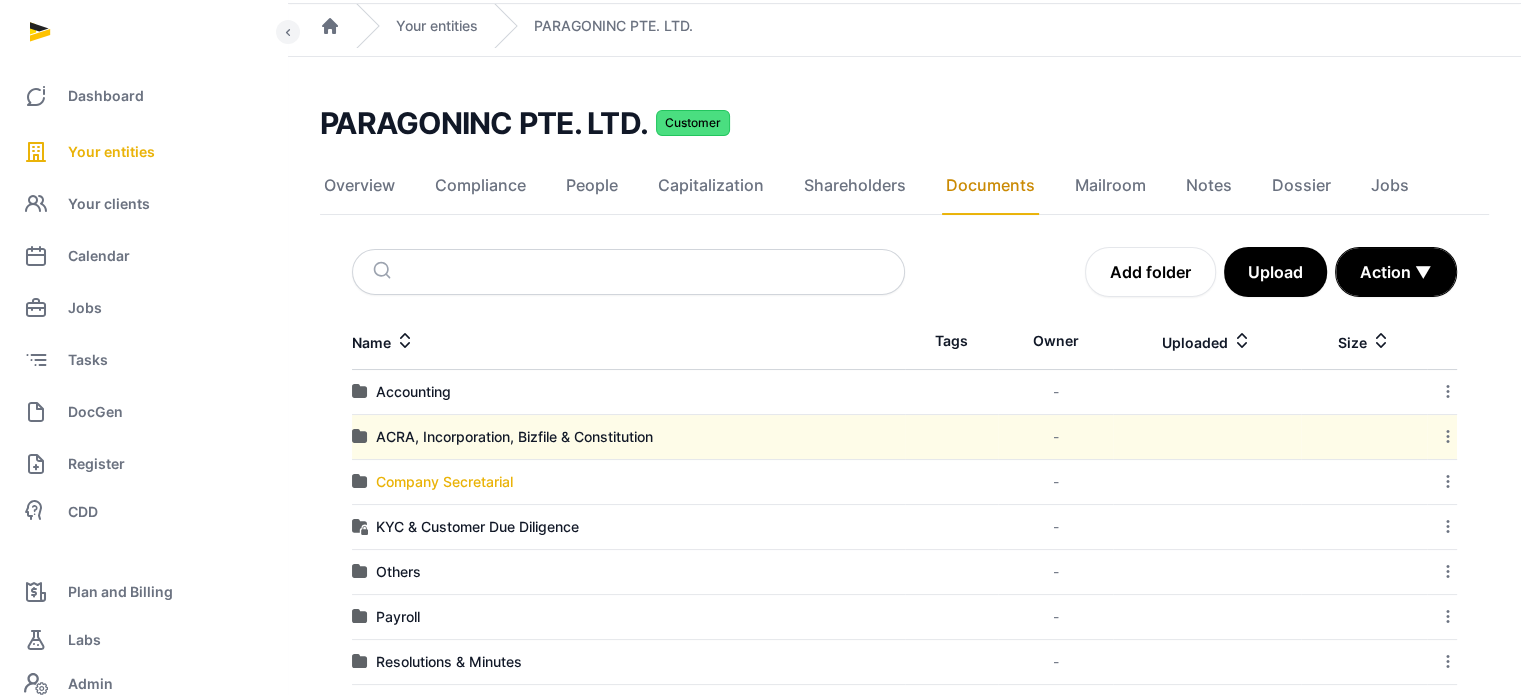 click on "Company Secretarial" at bounding box center (444, 482) 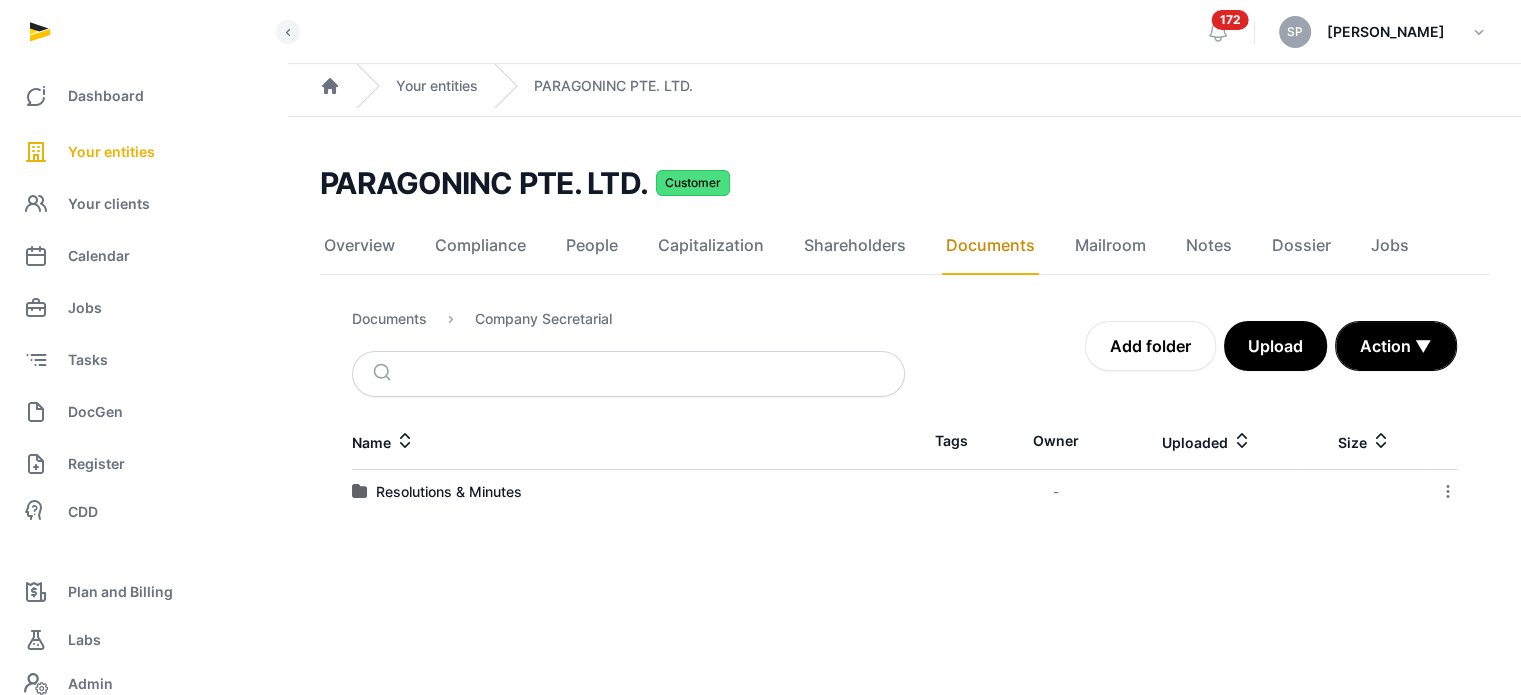 scroll, scrollTop: 0, scrollLeft: 0, axis: both 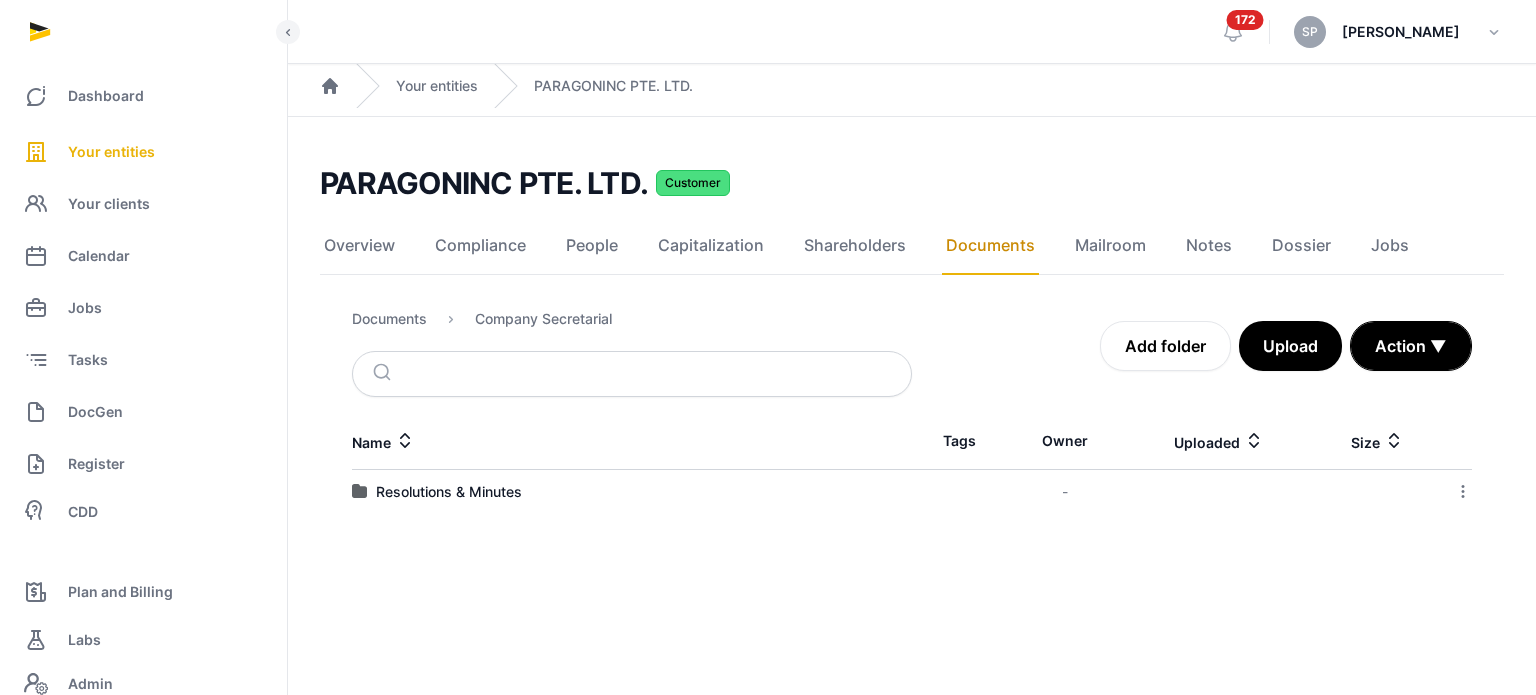 click on "Resolutions & Minutes" at bounding box center [449, 492] 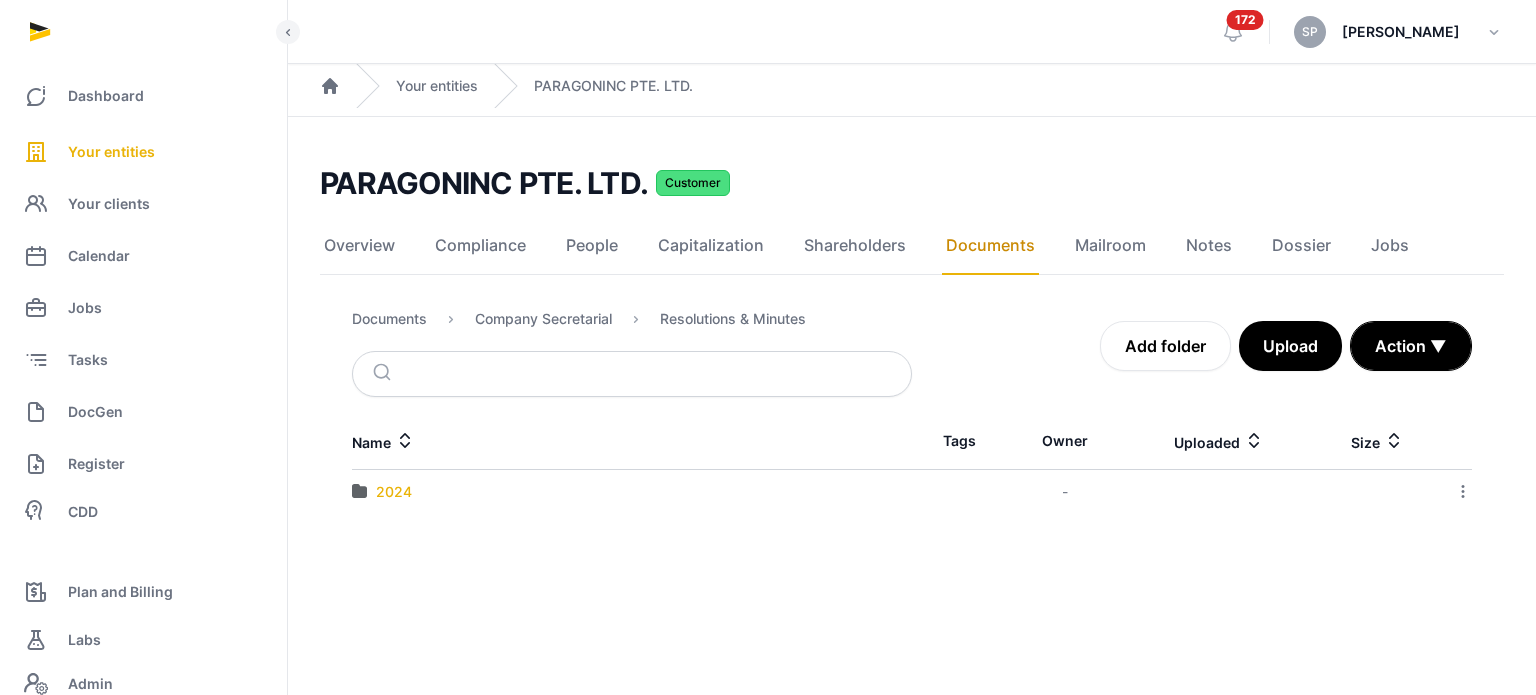 click on "2024" at bounding box center [394, 492] 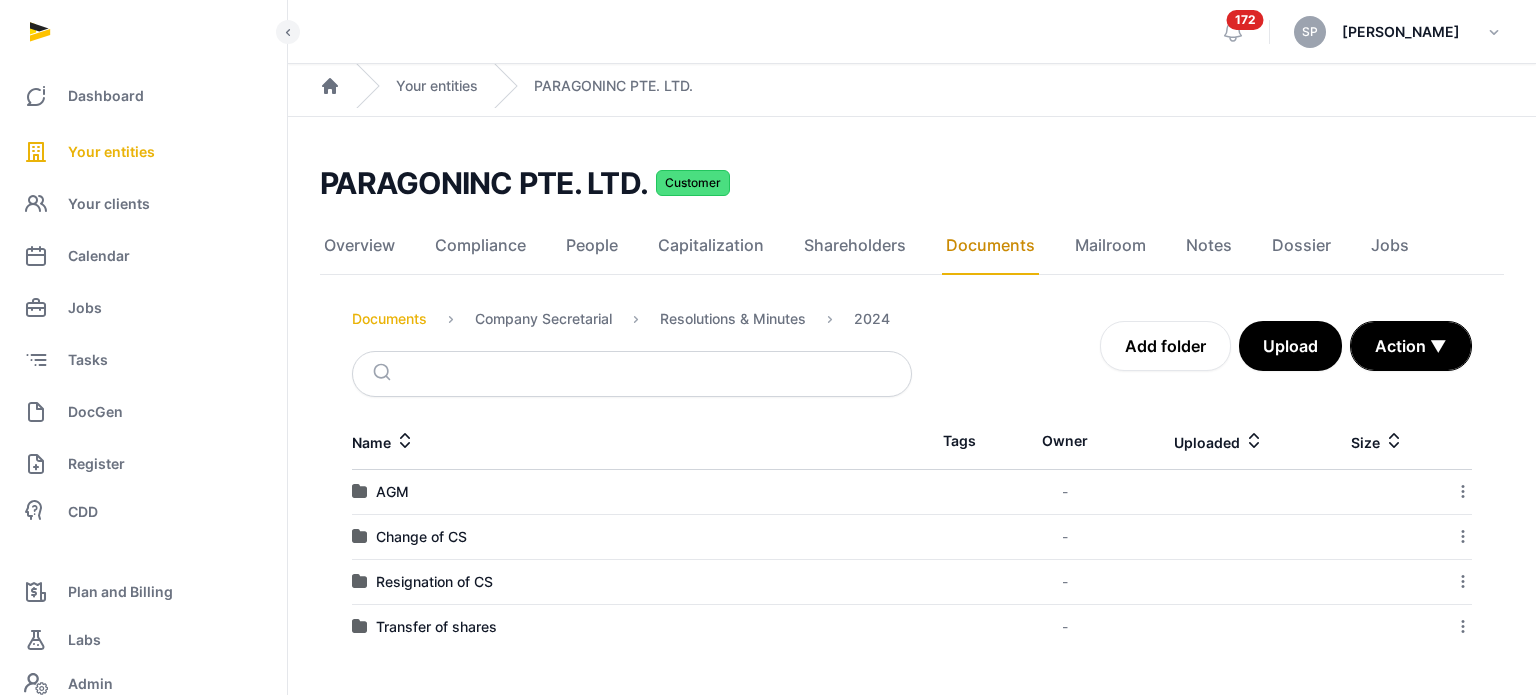 click on "Documents" at bounding box center [389, 319] 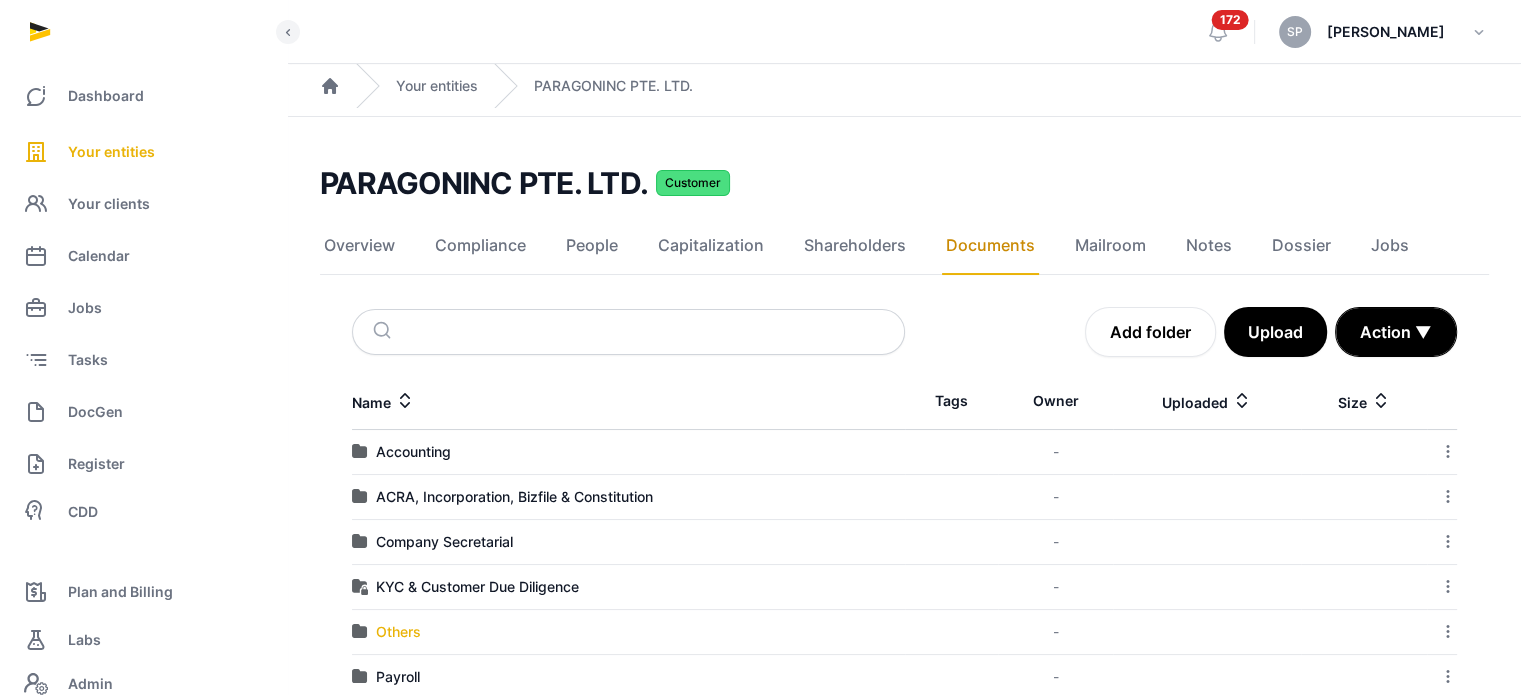click on "Others" at bounding box center (398, 632) 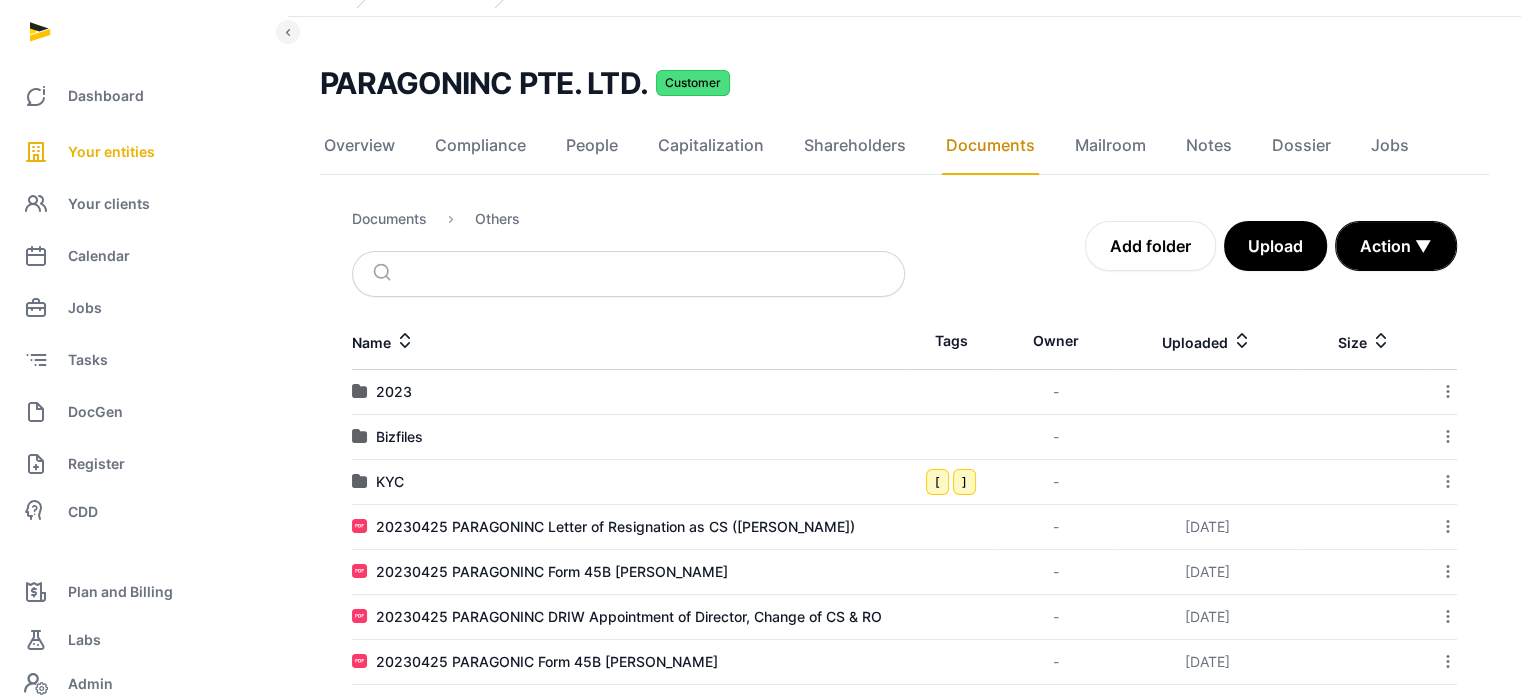 scroll, scrollTop: 171, scrollLeft: 0, axis: vertical 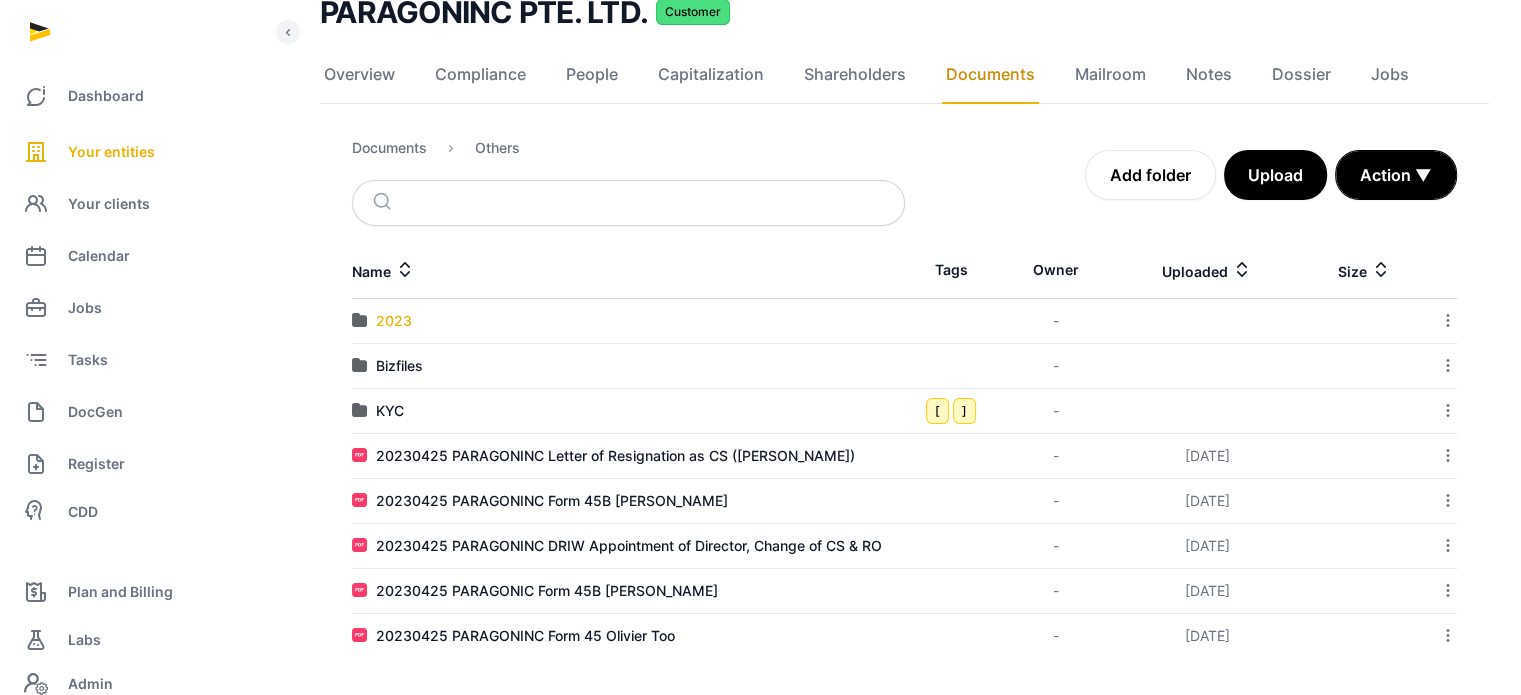 click on "2023" at bounding box center [394, 321] 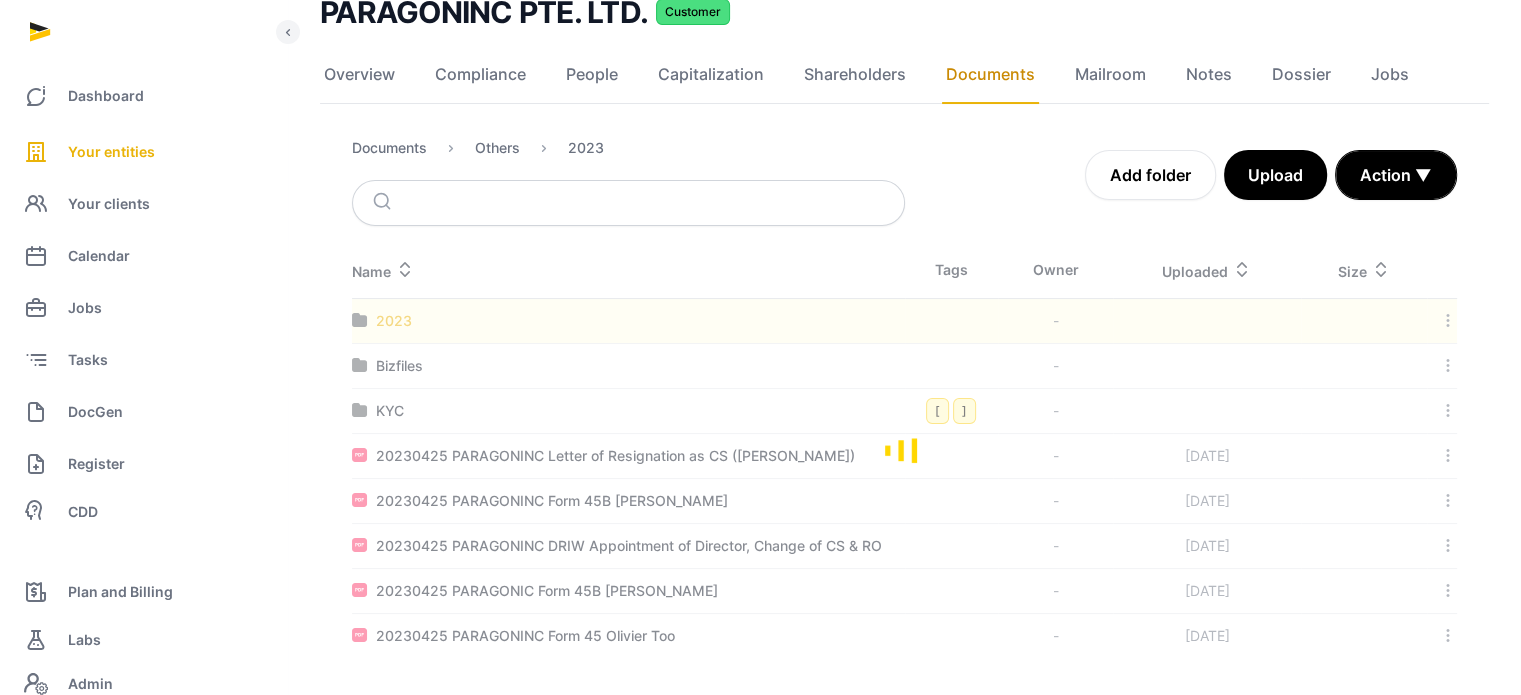 scroll, scrollTop: 121, scrollLeft: 0, axis: vertical 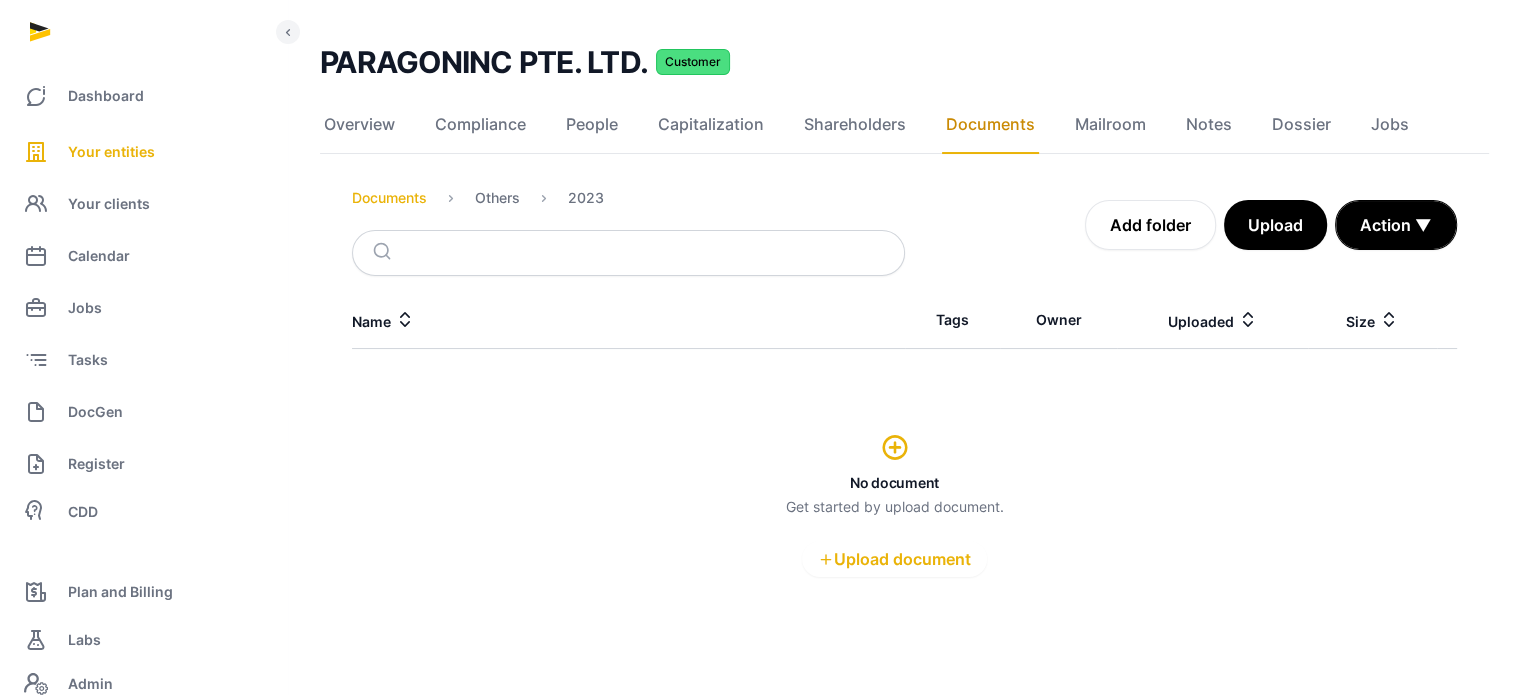 click on "Documents" at bounding box center (389, 198) 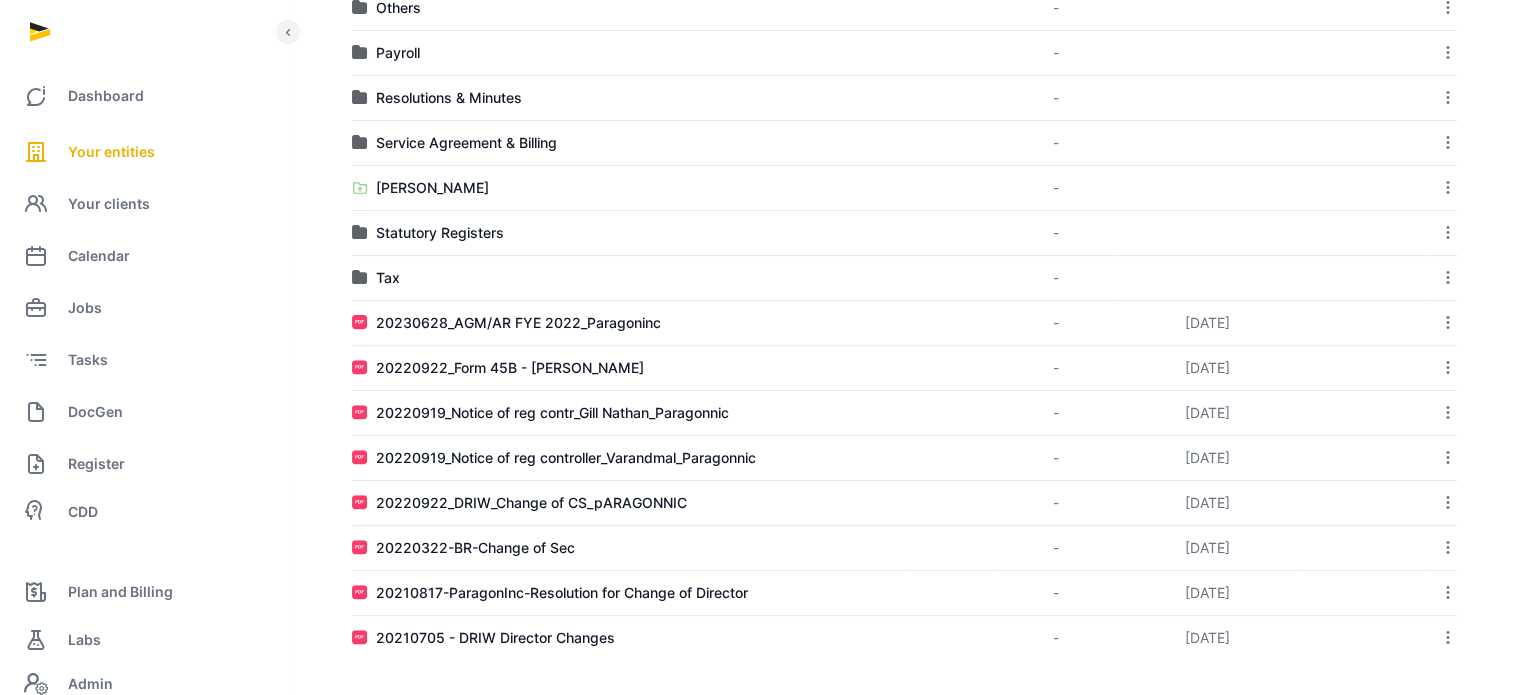 scroll, scrollTop: 0, scrollLeft: 0, axis: both 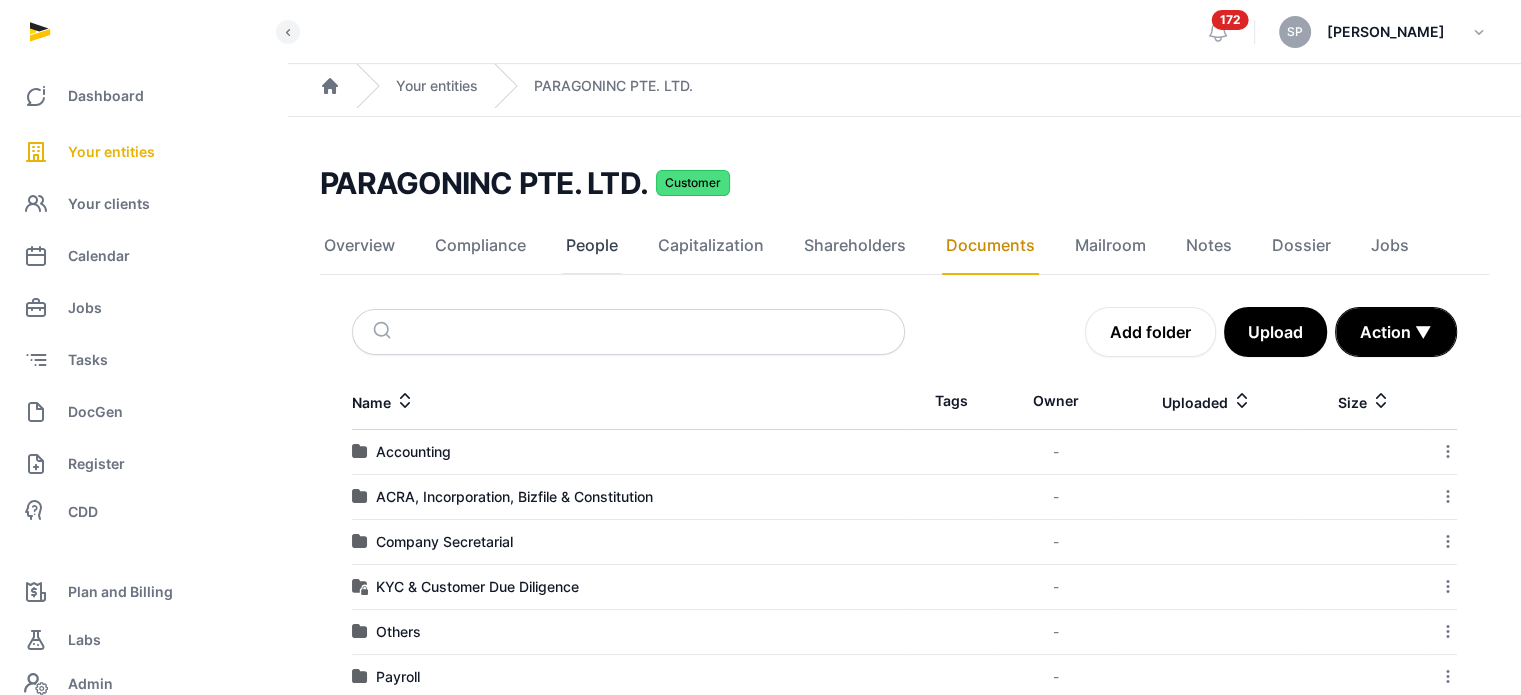click on "People" 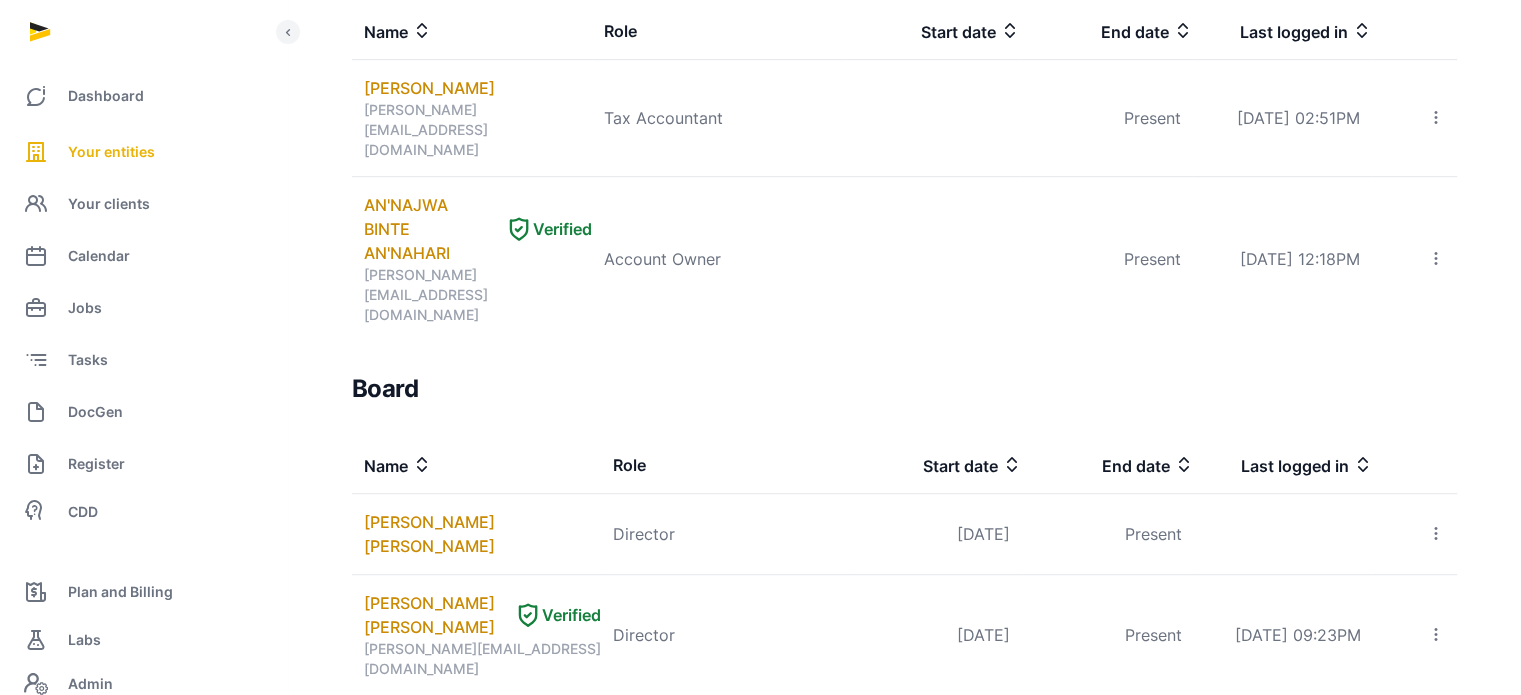 scroll, scrollTop: 1430, scrollLeft: 0, axis: vertical 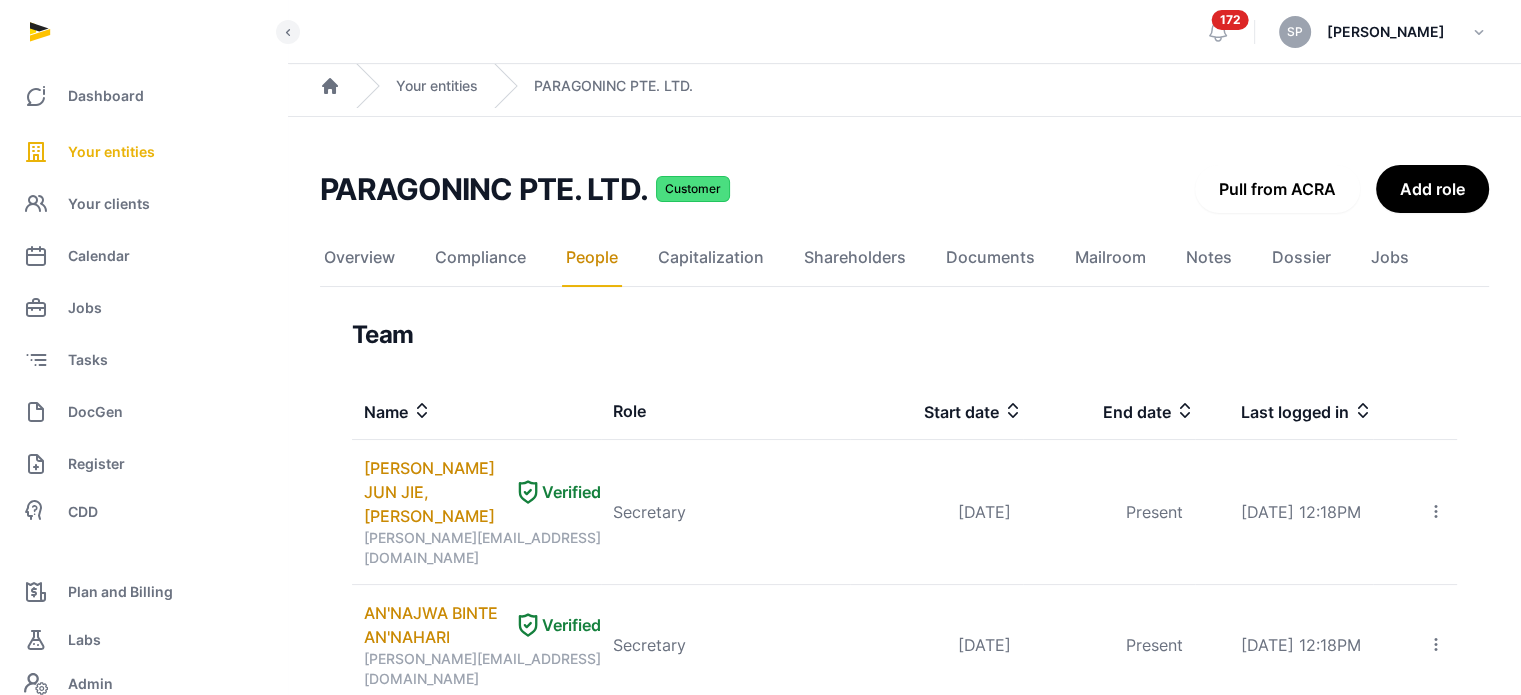 click on "Pull from ACRA" at bounding box center [1277, 189] 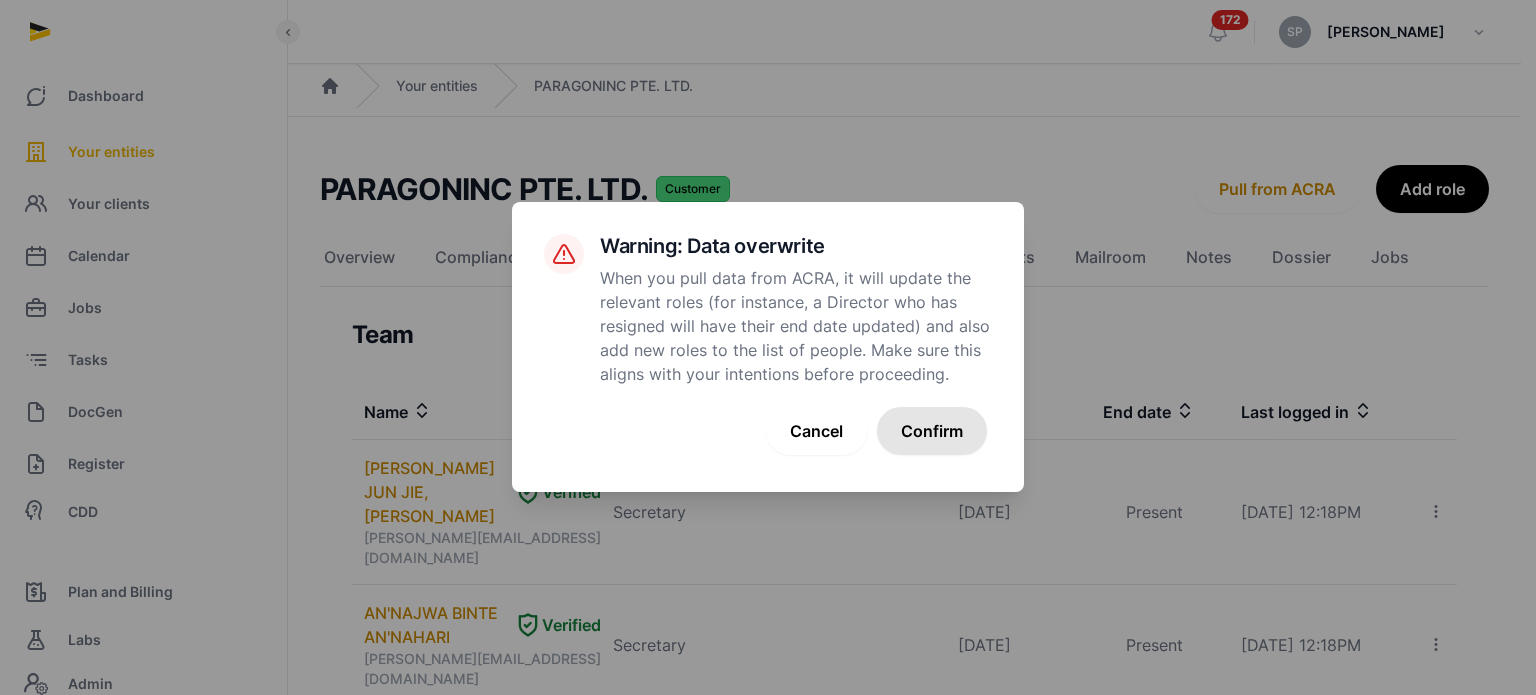 click on "Confirm" at bounding box center [932, 431] 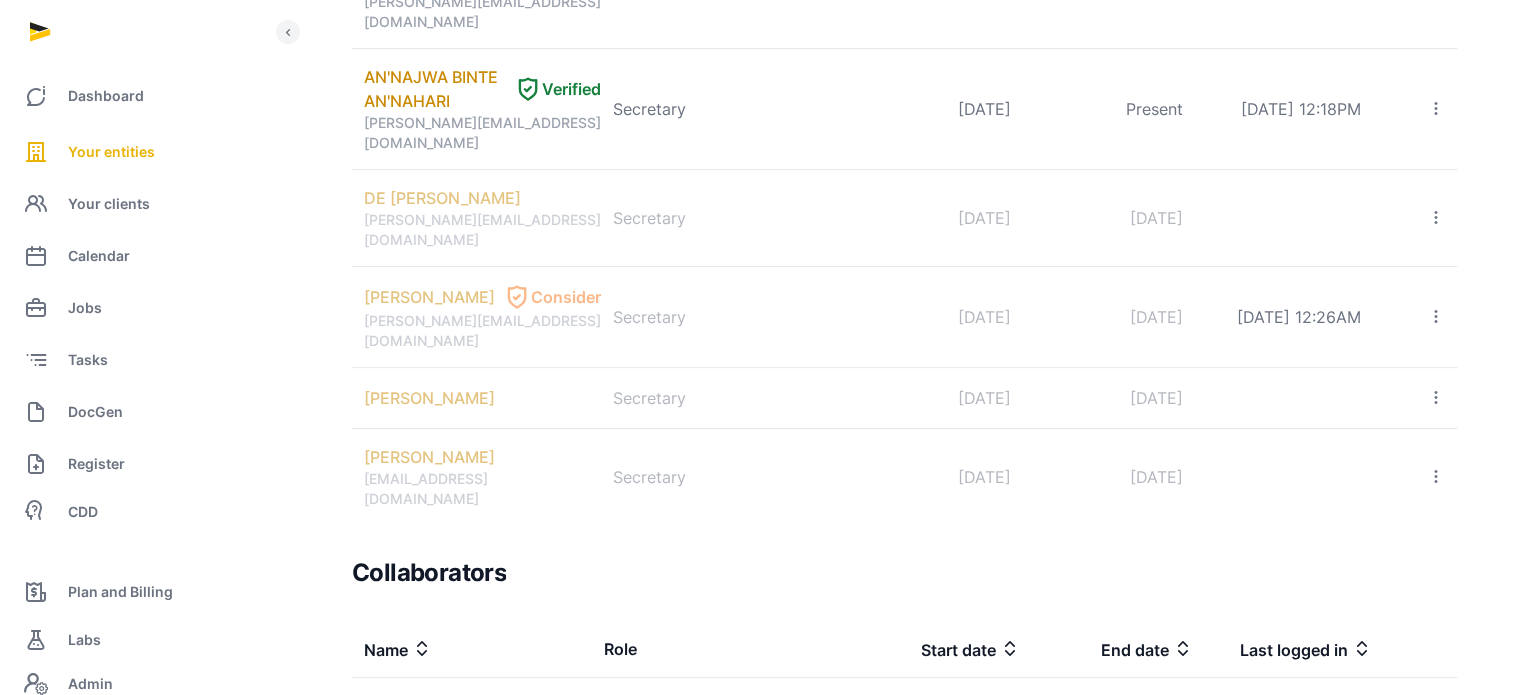 scroll, scrollTop: 1216, scrollLeft: 0, axis: vertical 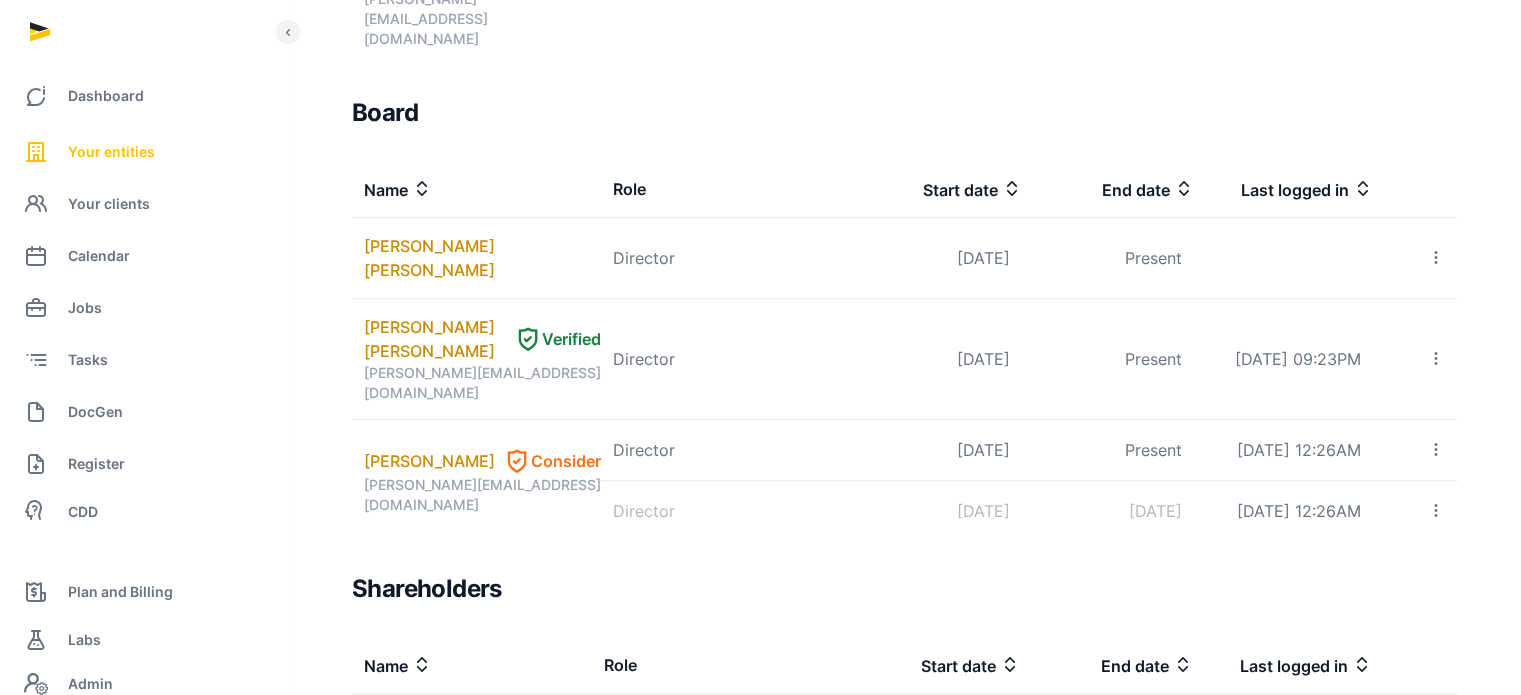 click on "Your entities" at bounding box center (111, 152) 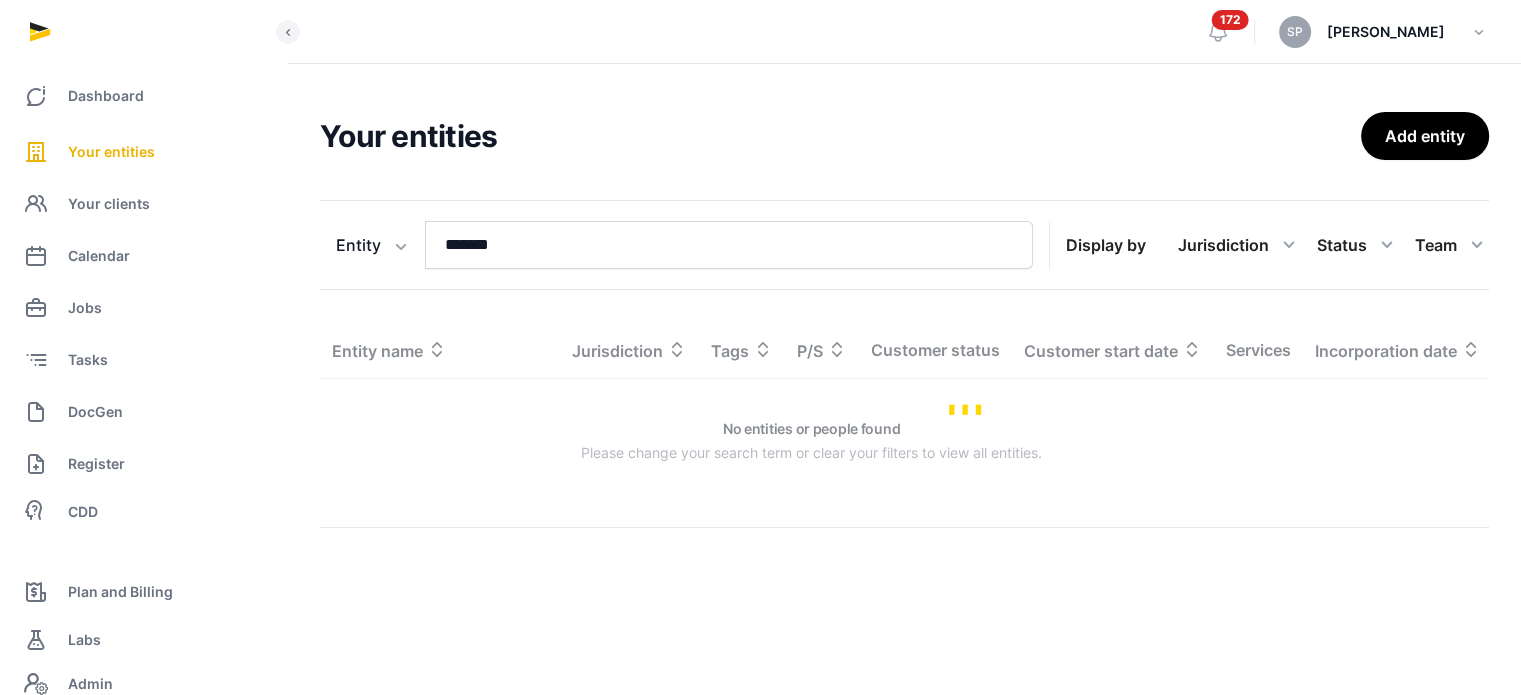 scroll, scrollTop: 0, scrollLeft: 0, axis: both 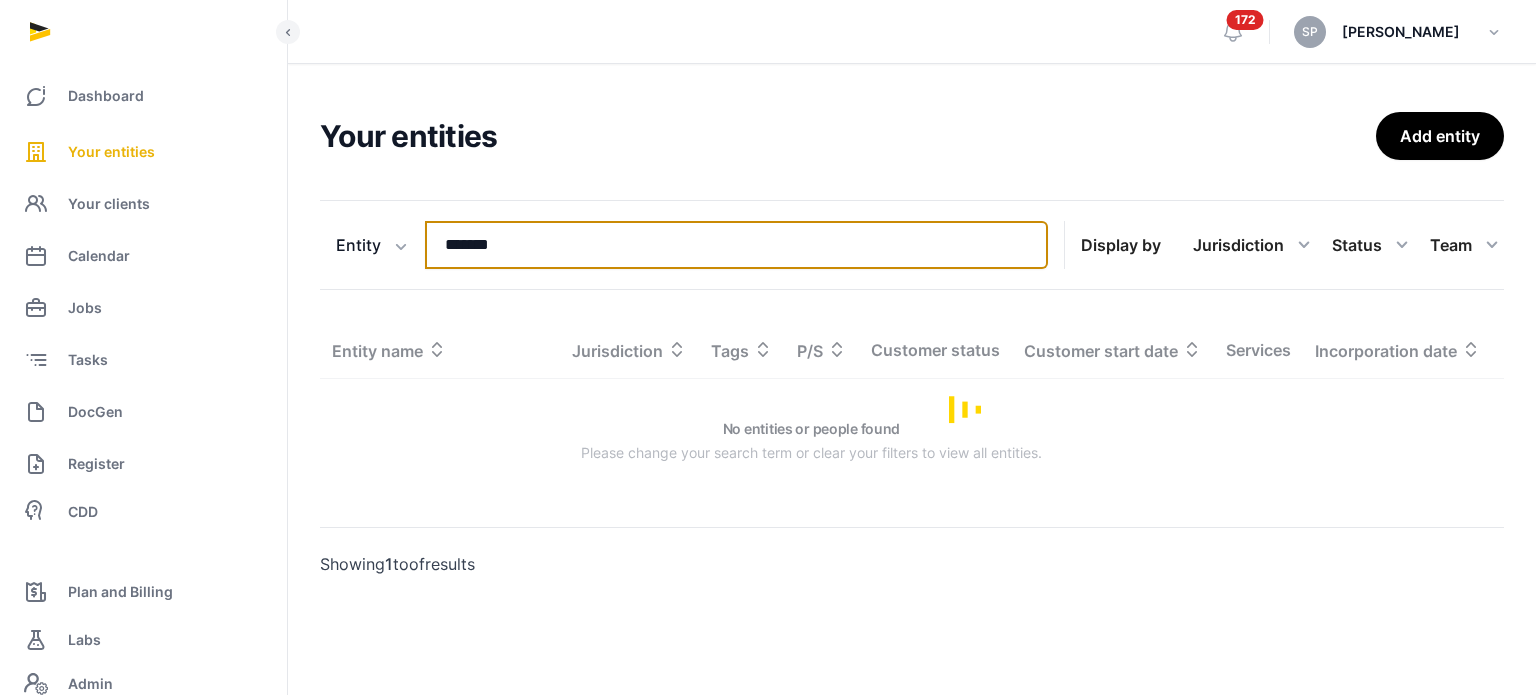 click on "*******" at bounding box center [736, 245] 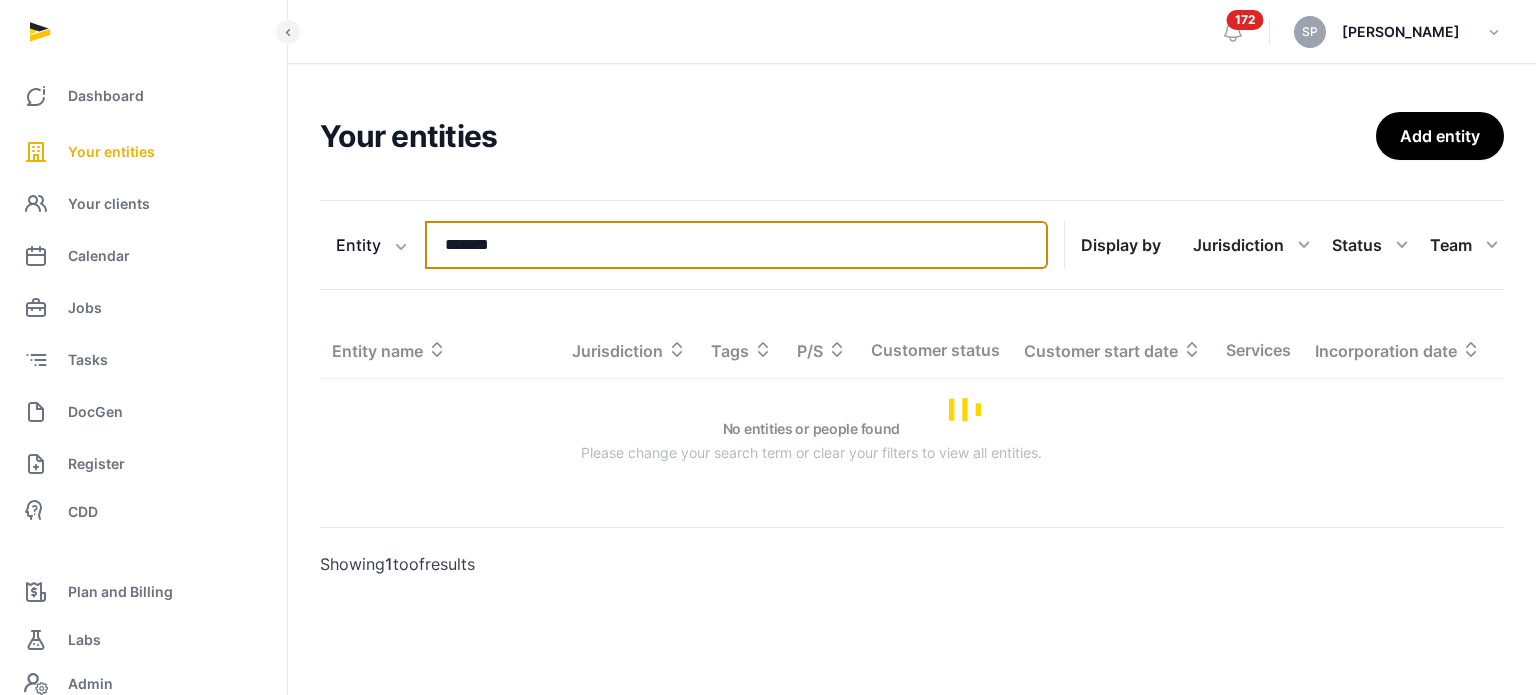 click on "*******" at bounding box center [736, 245] 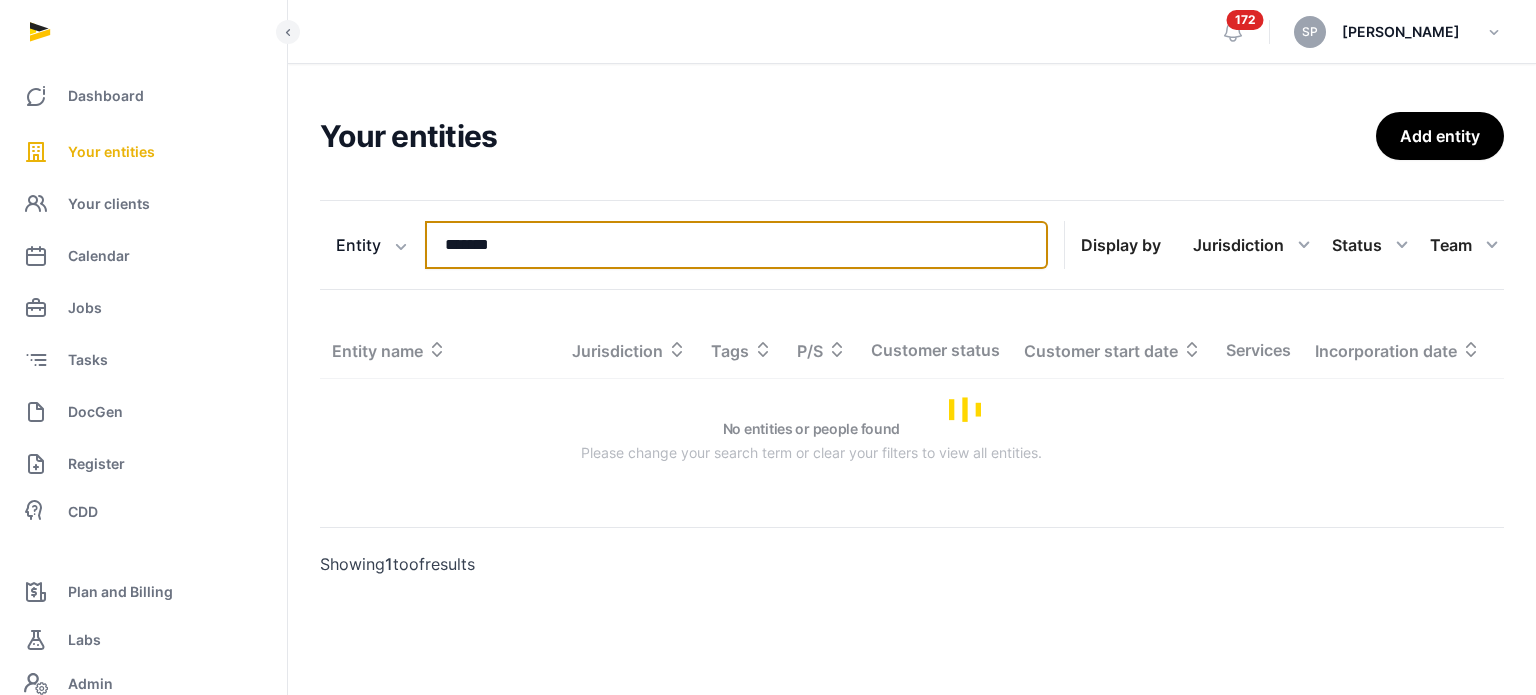 click on "*******" at bounding box center (736, 245) 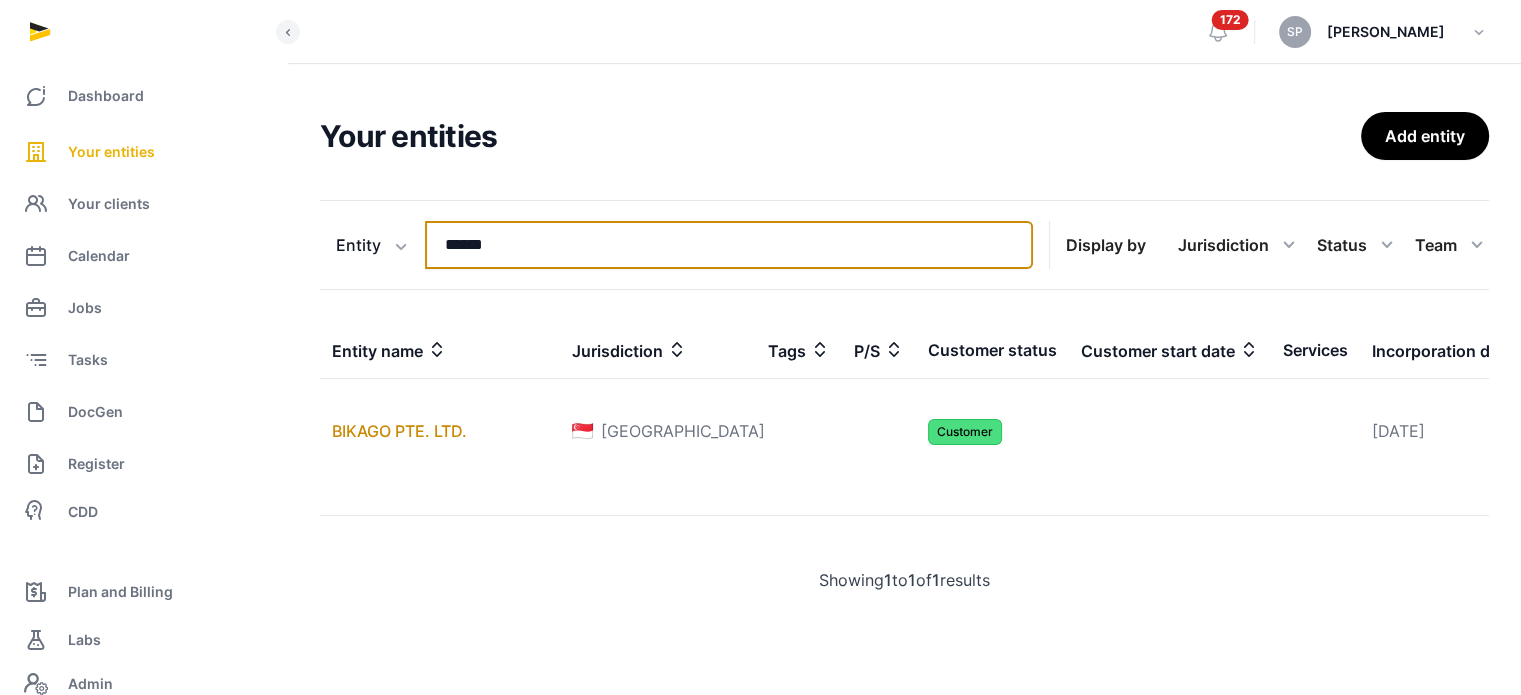 type on "******" 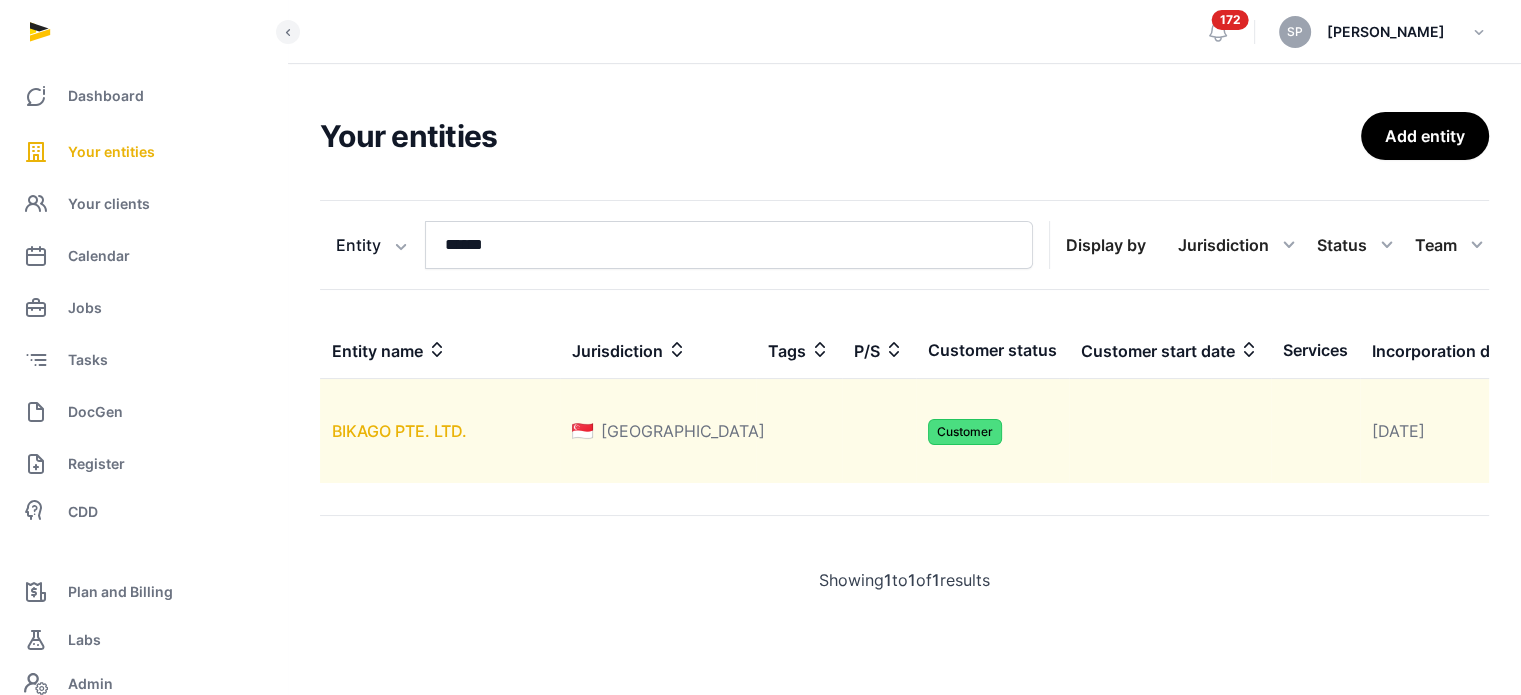 click on "BIKAGO PTE. LTD." at bounding box center (399, 431) 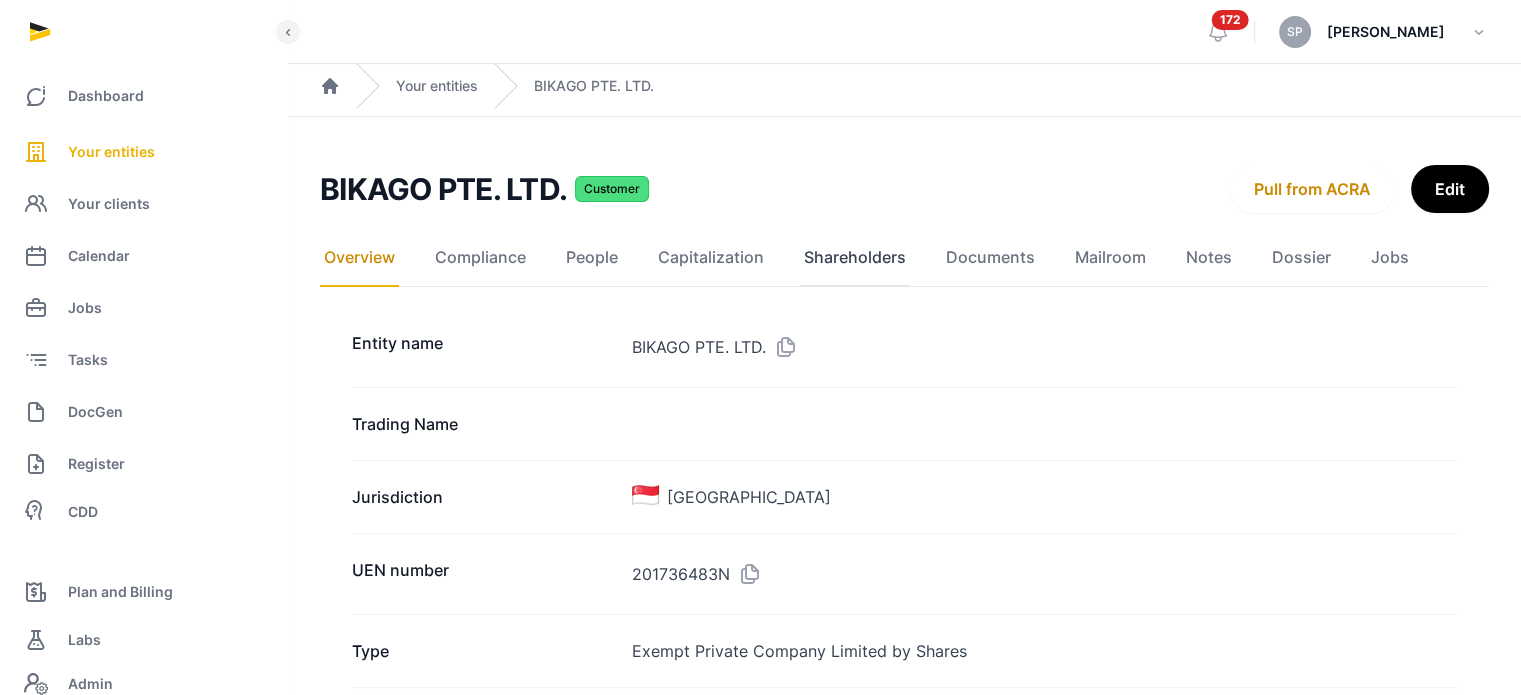 click on "Shareholders" 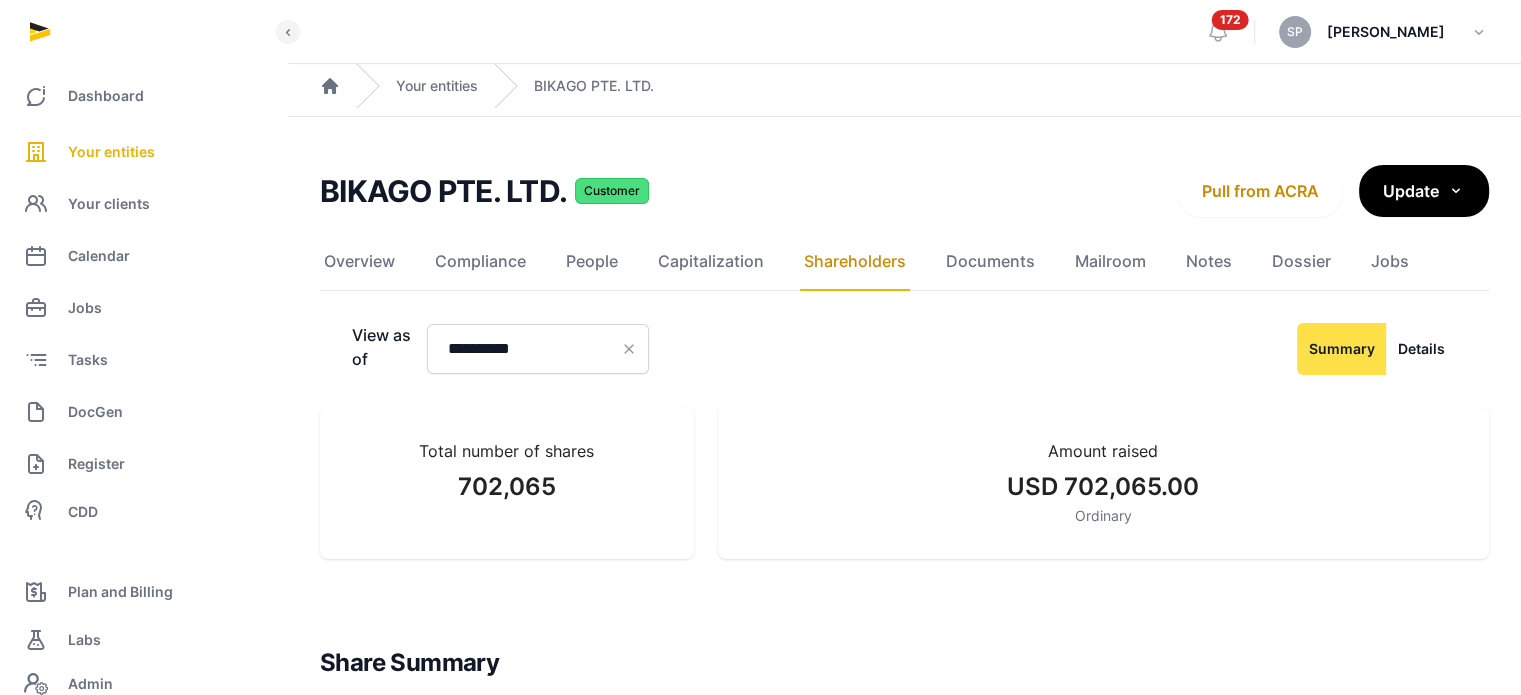 scroll, scrollTop: 228, scrollLeft: 0, axis: vertical 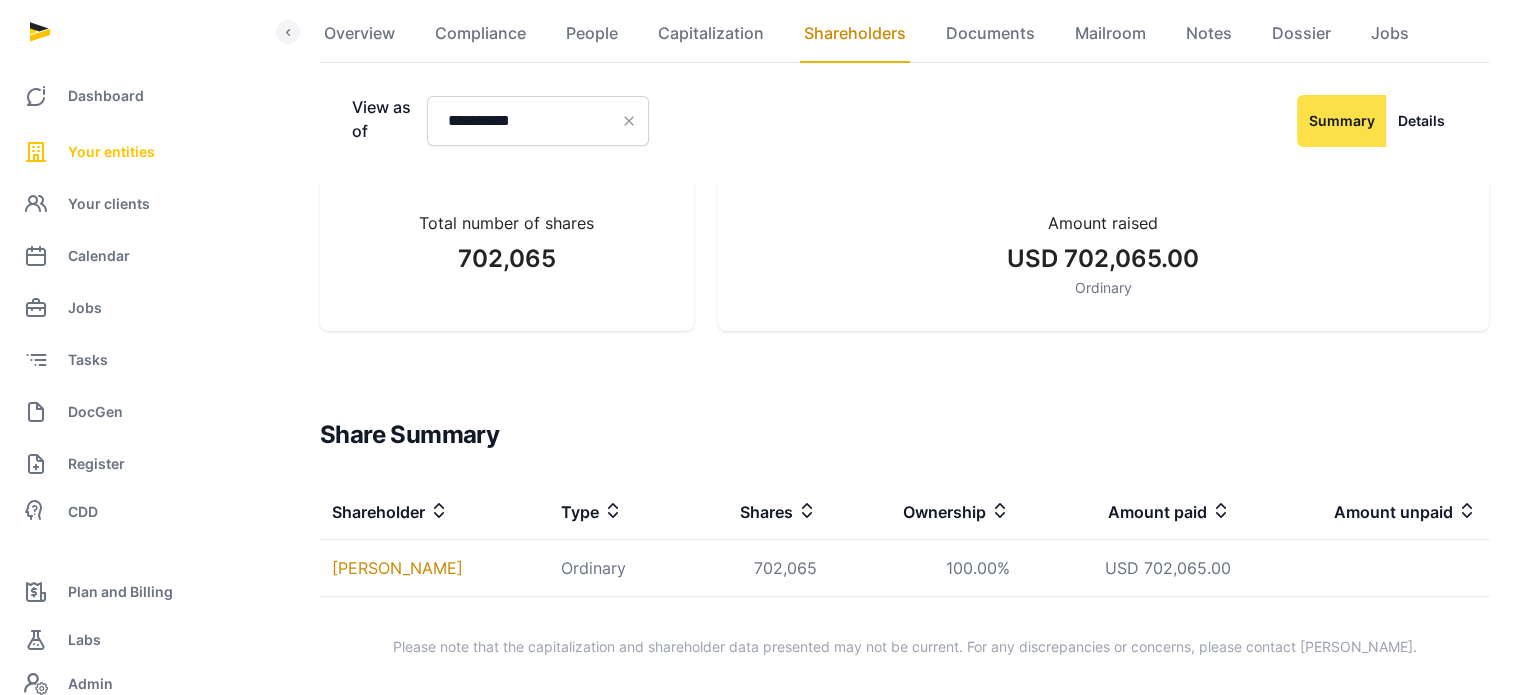 click on "Your entities" at bounding box center (111, 152) 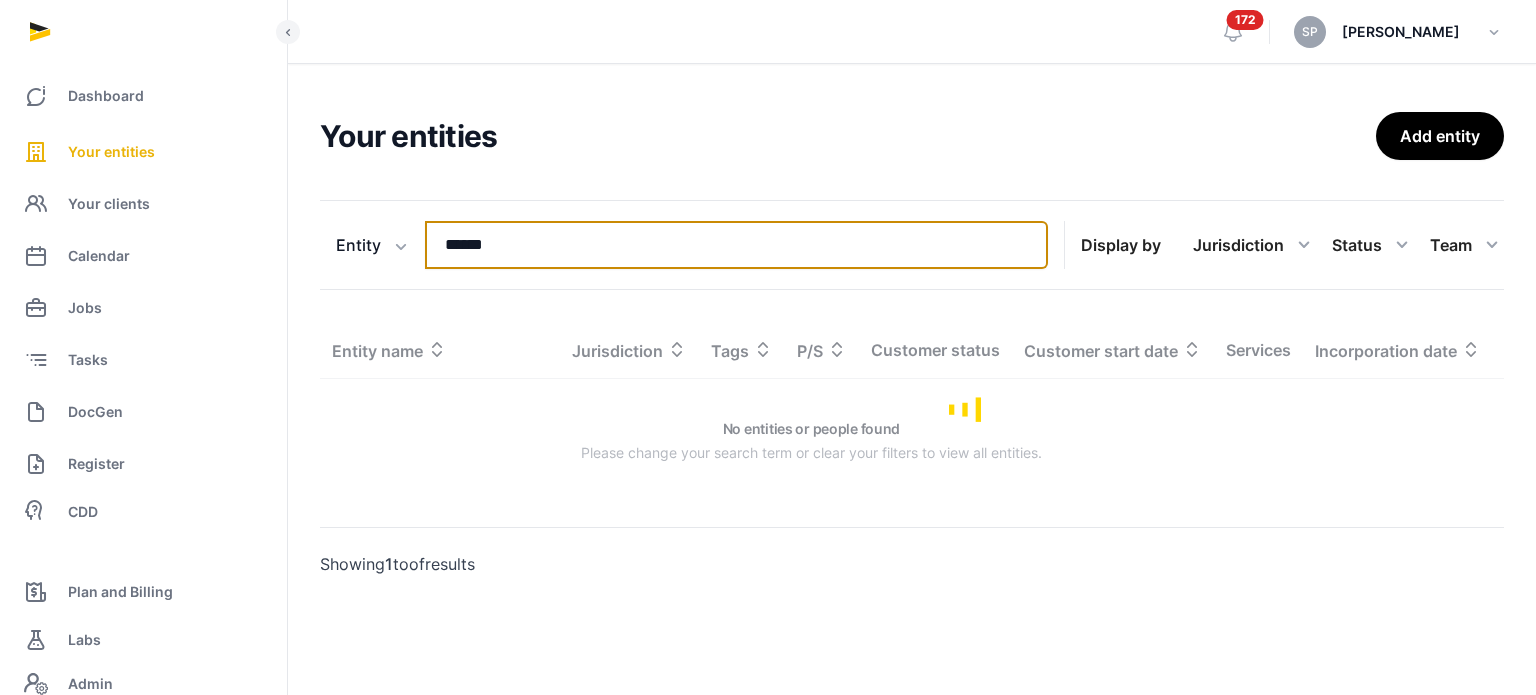 click on "******" at bounding box center (736, 245) 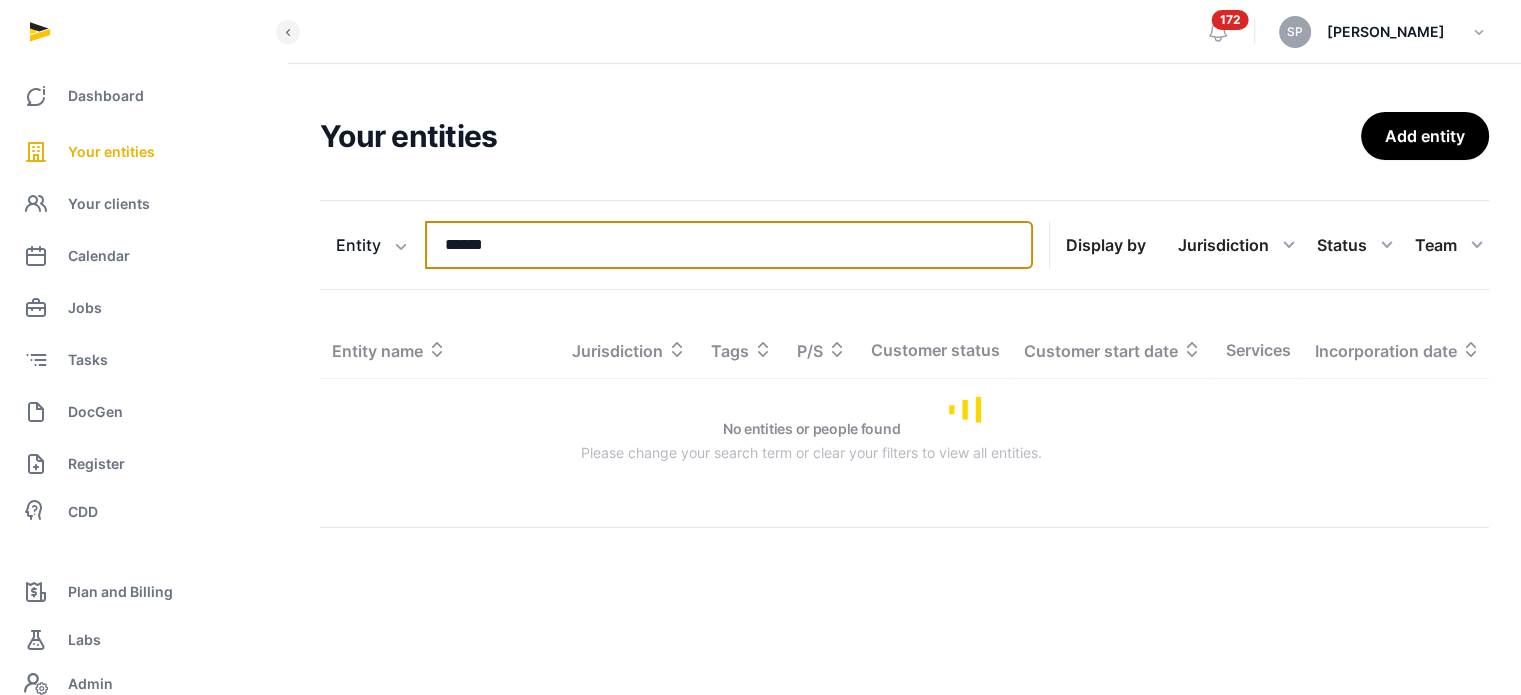 click on "******" at bounding box center [729, 245] 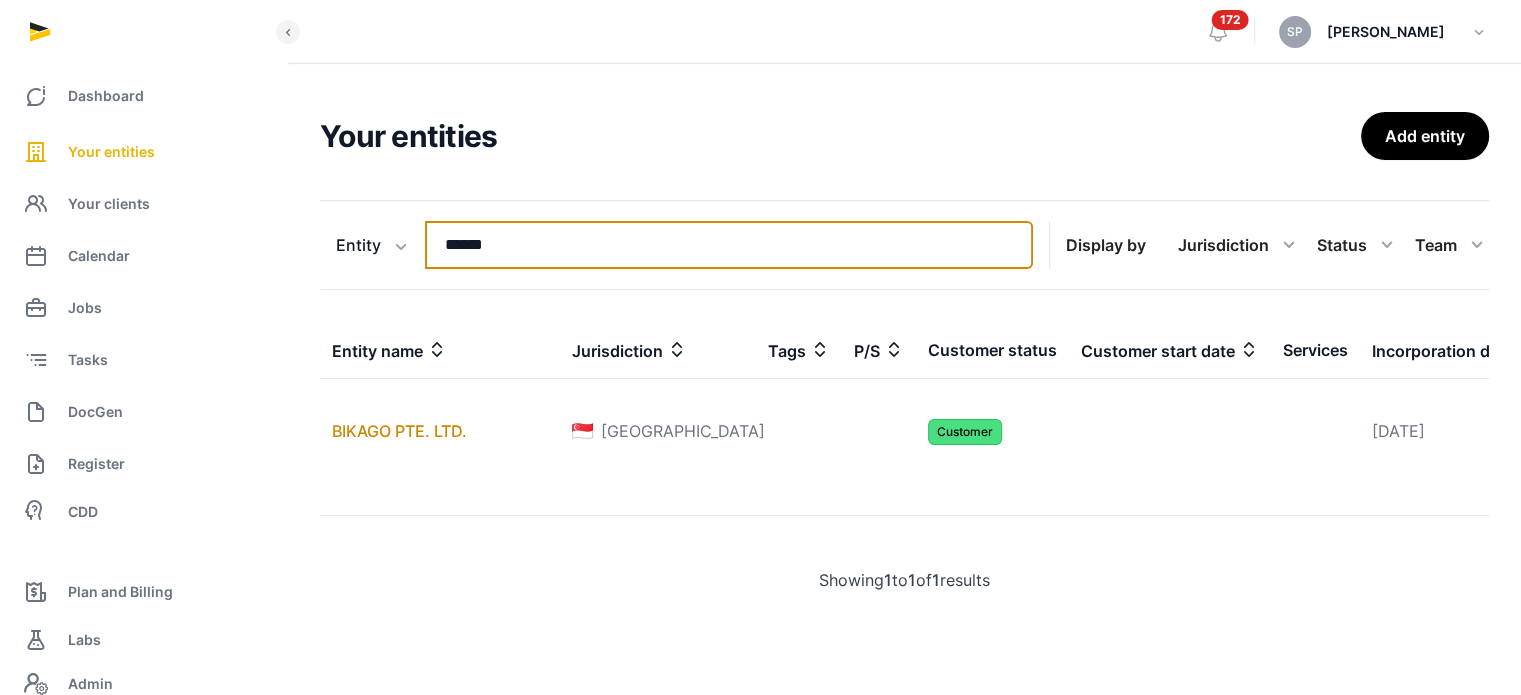 click on "******" at bounding box center [729, 245] 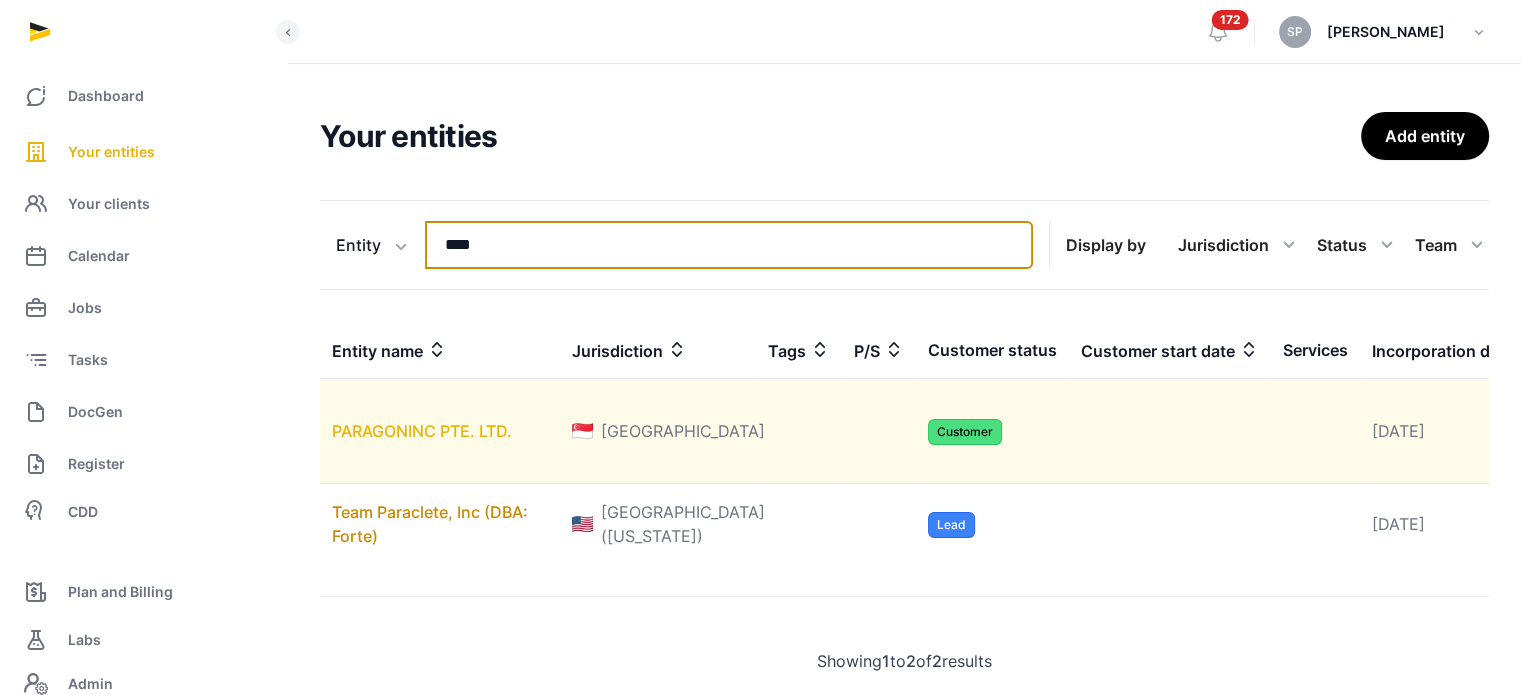 type on "****" 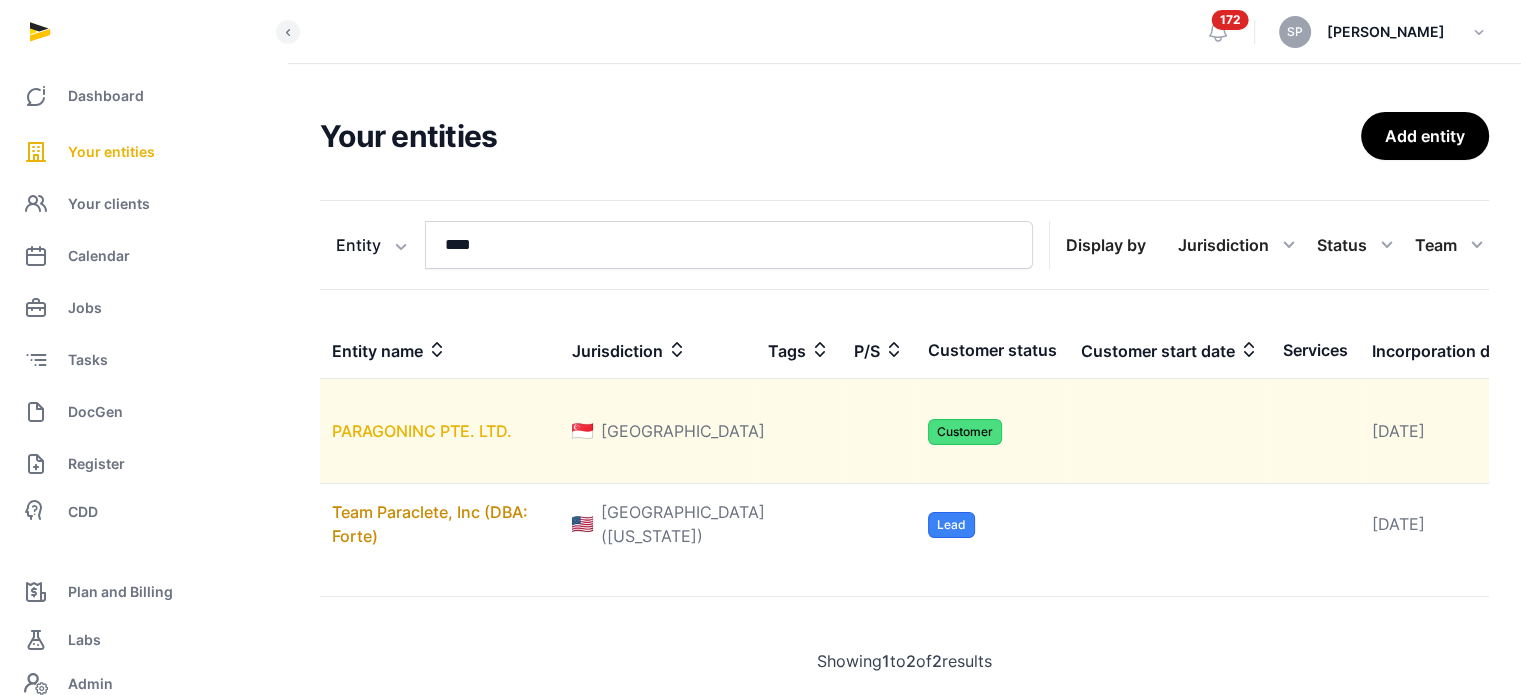 click on "PARAGONINC PTE. LTD." at bounding box center (422, 431) 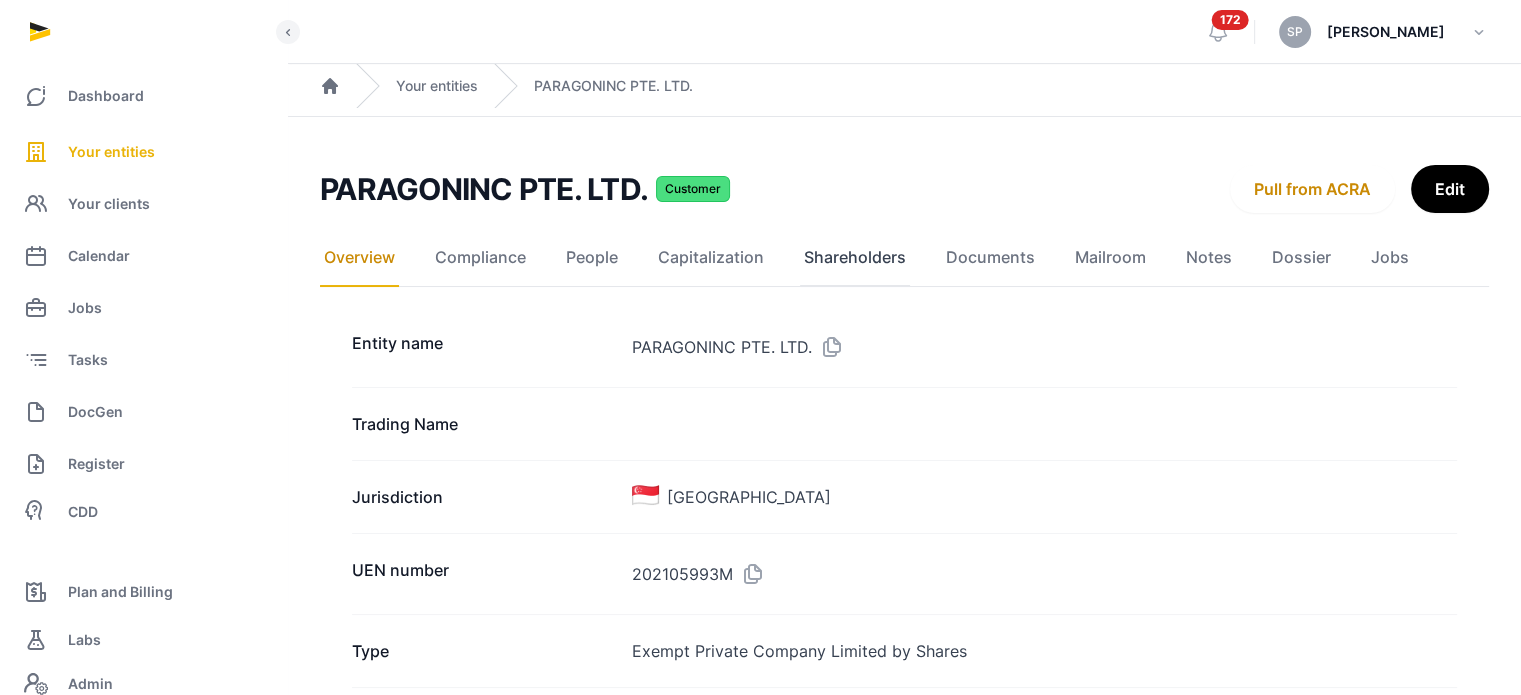 click on "Shareholders" 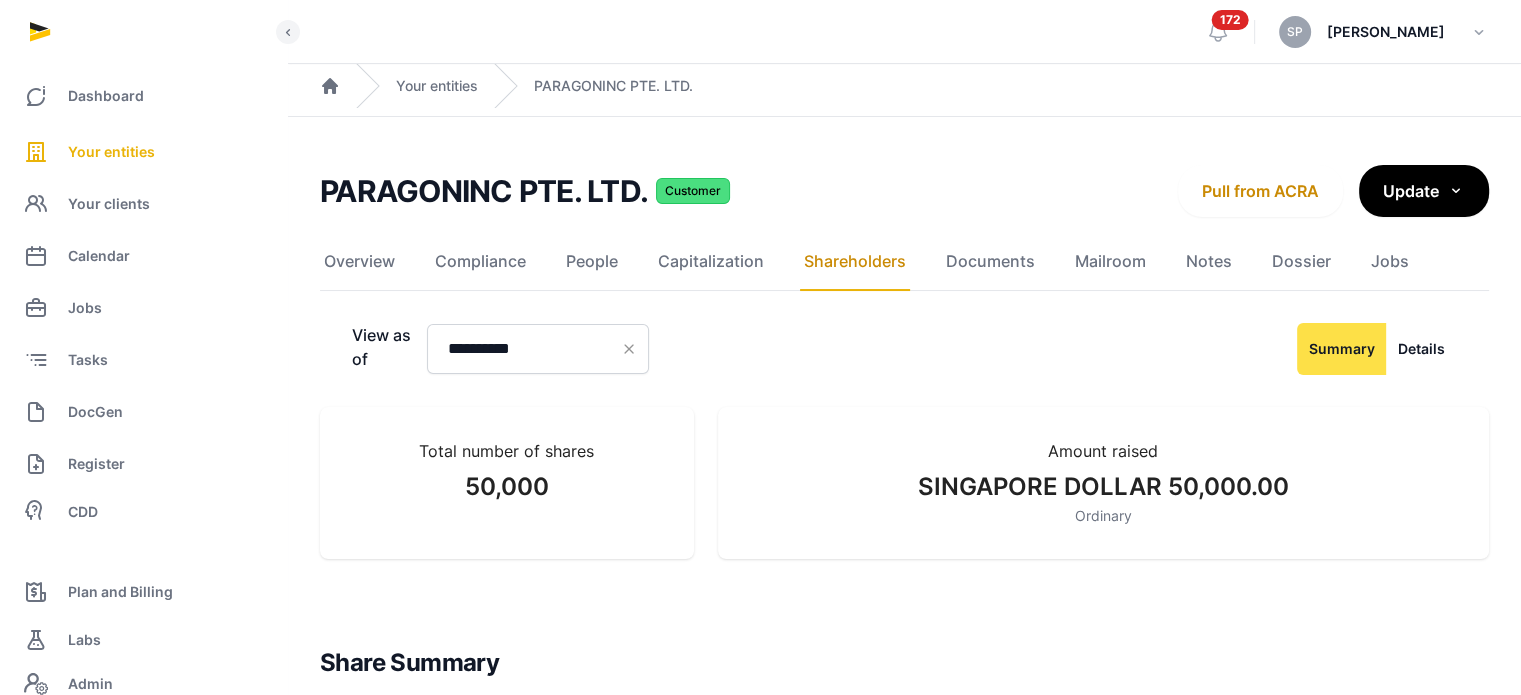 scroll, scrollTop: 228, scrollLeft: 0, axis: vertical 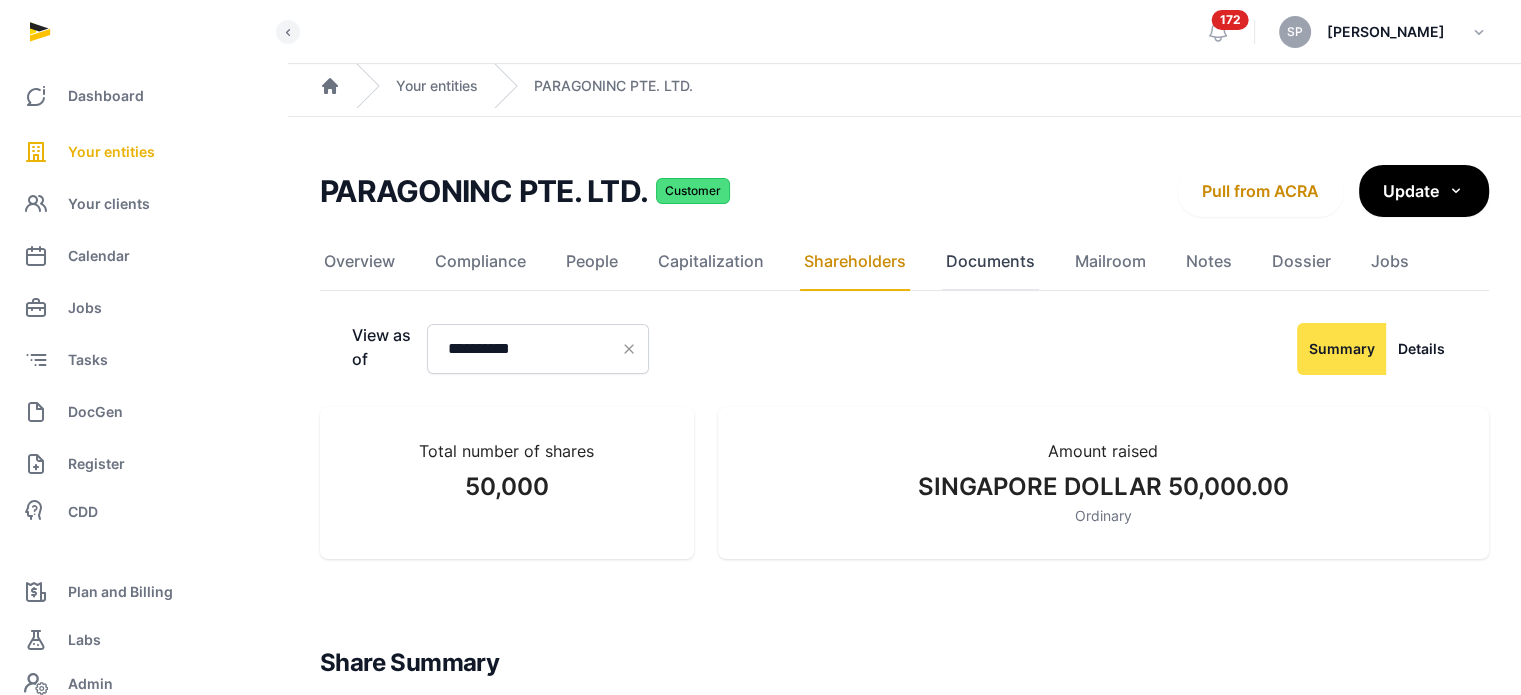 click on "Documents" 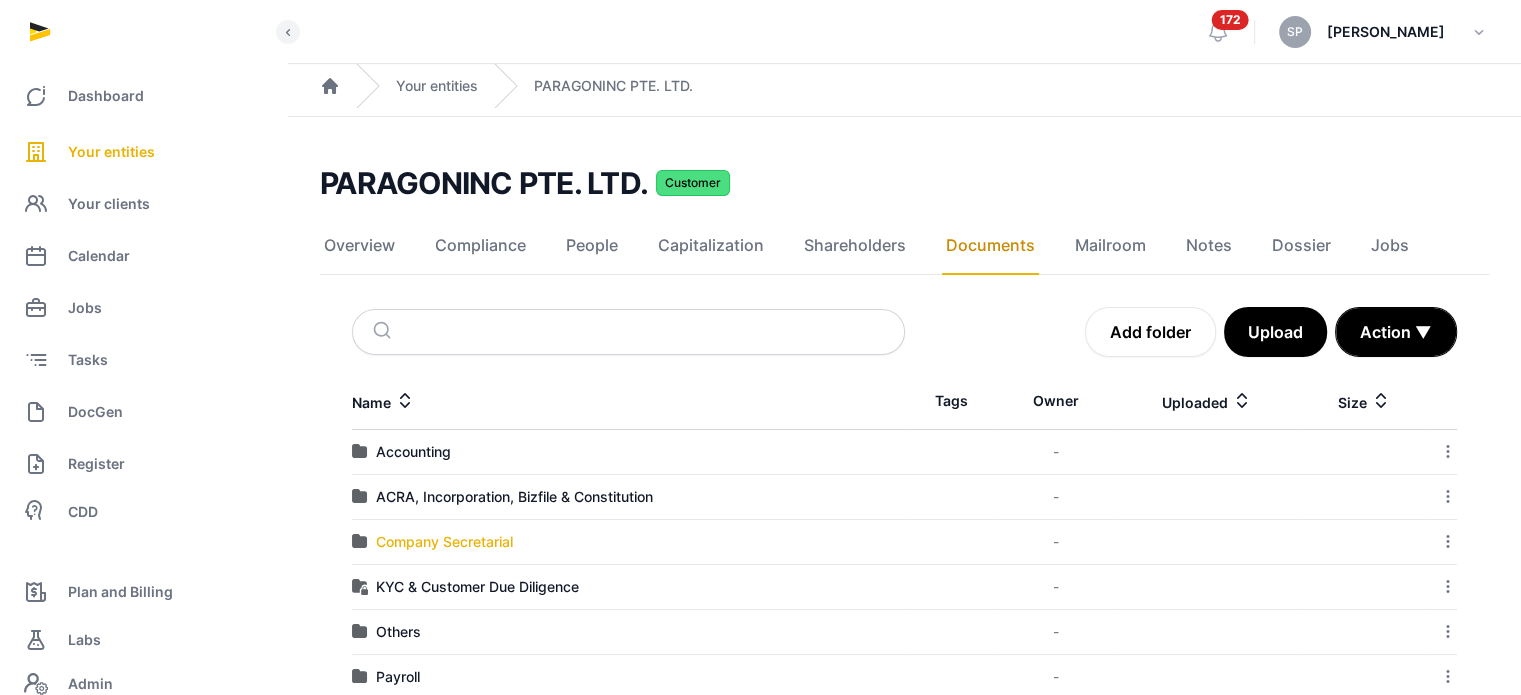 click on "Company Secretarial" at bounding box center (444, 542) 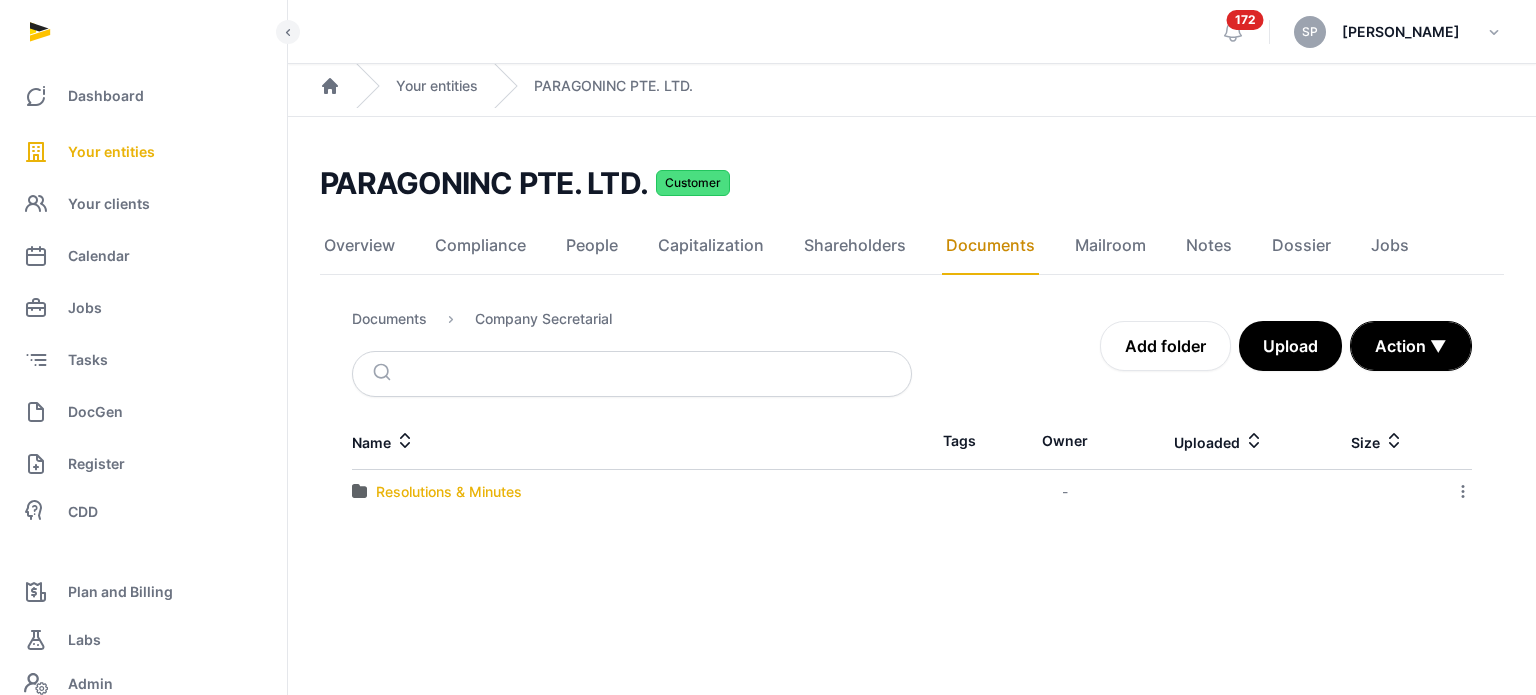 click on "Resolutions & Minutes" at bounding box center (449, 492) 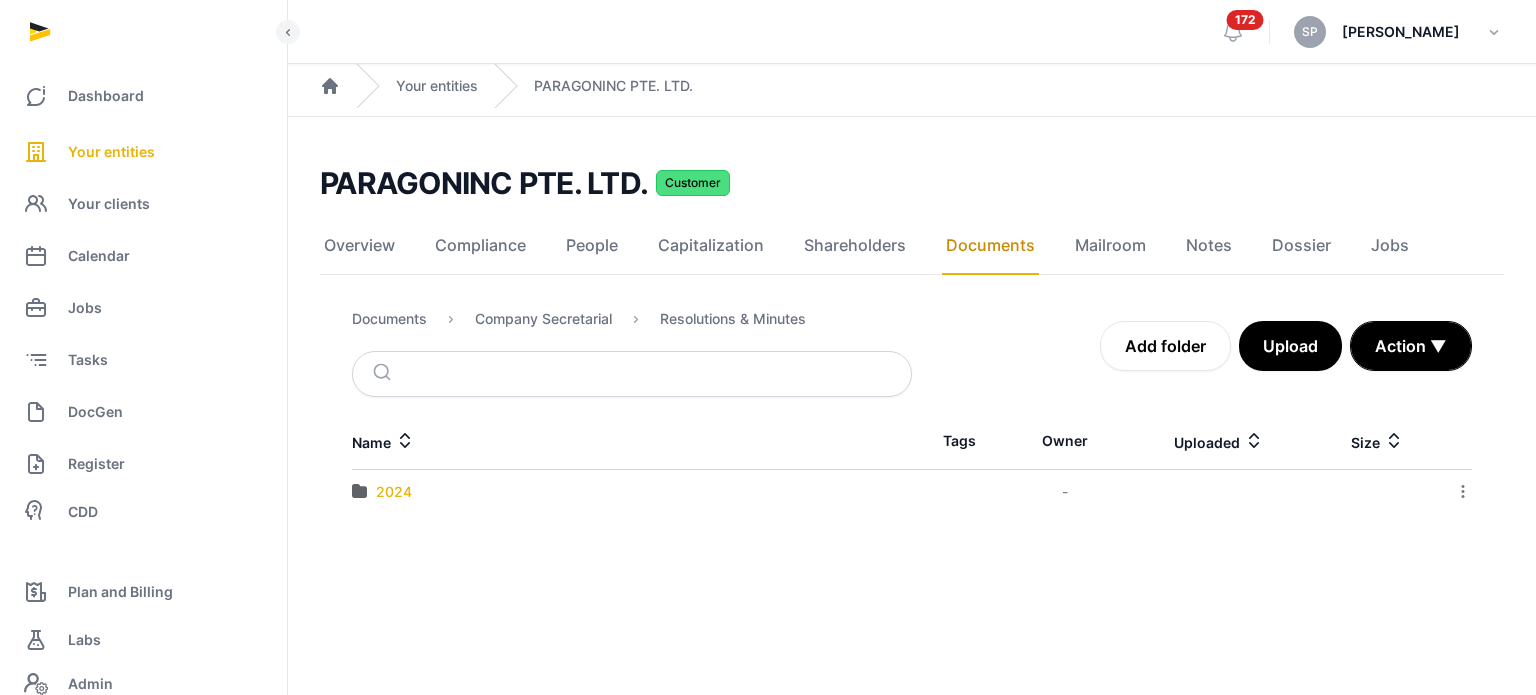 click on "2024" at bounding box center [394, 492] 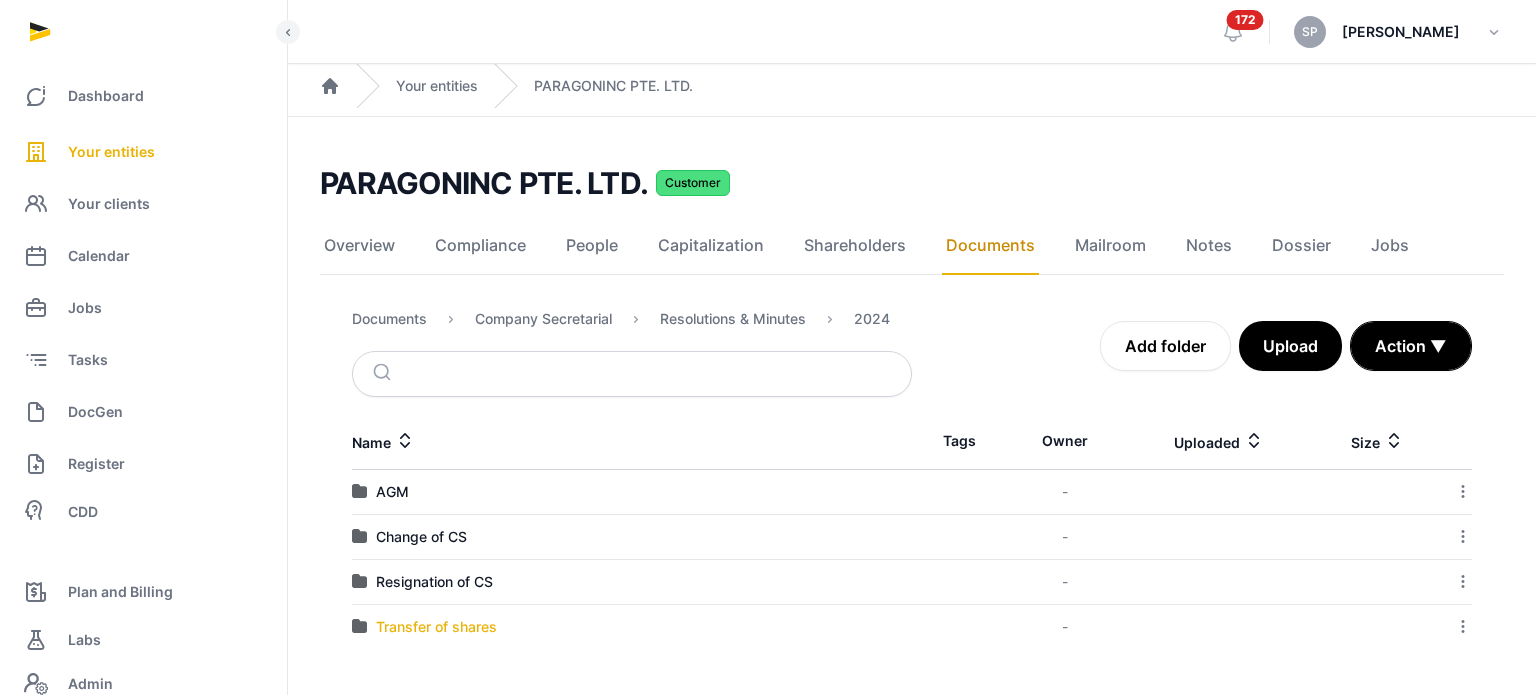 click on "Transfer of shares" at bounding box center [436, 627] 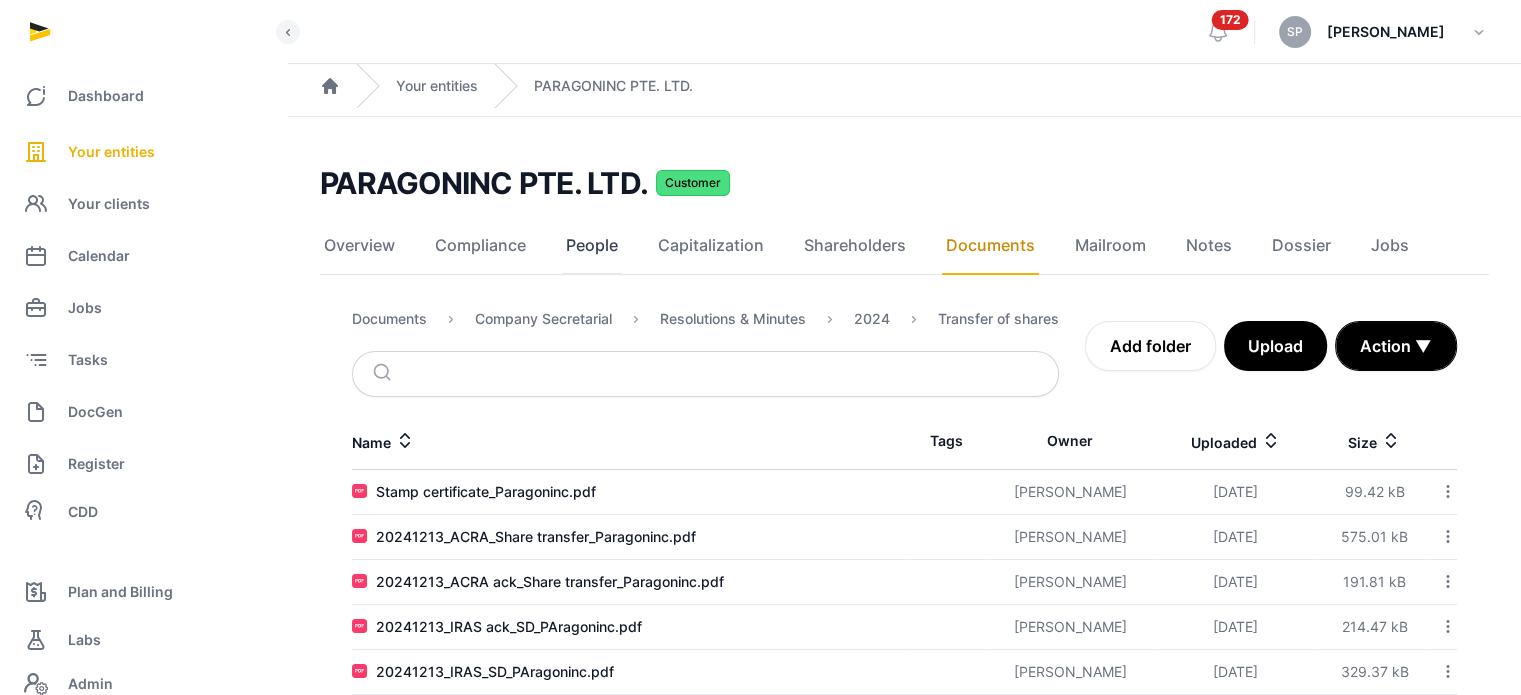 click on "People" 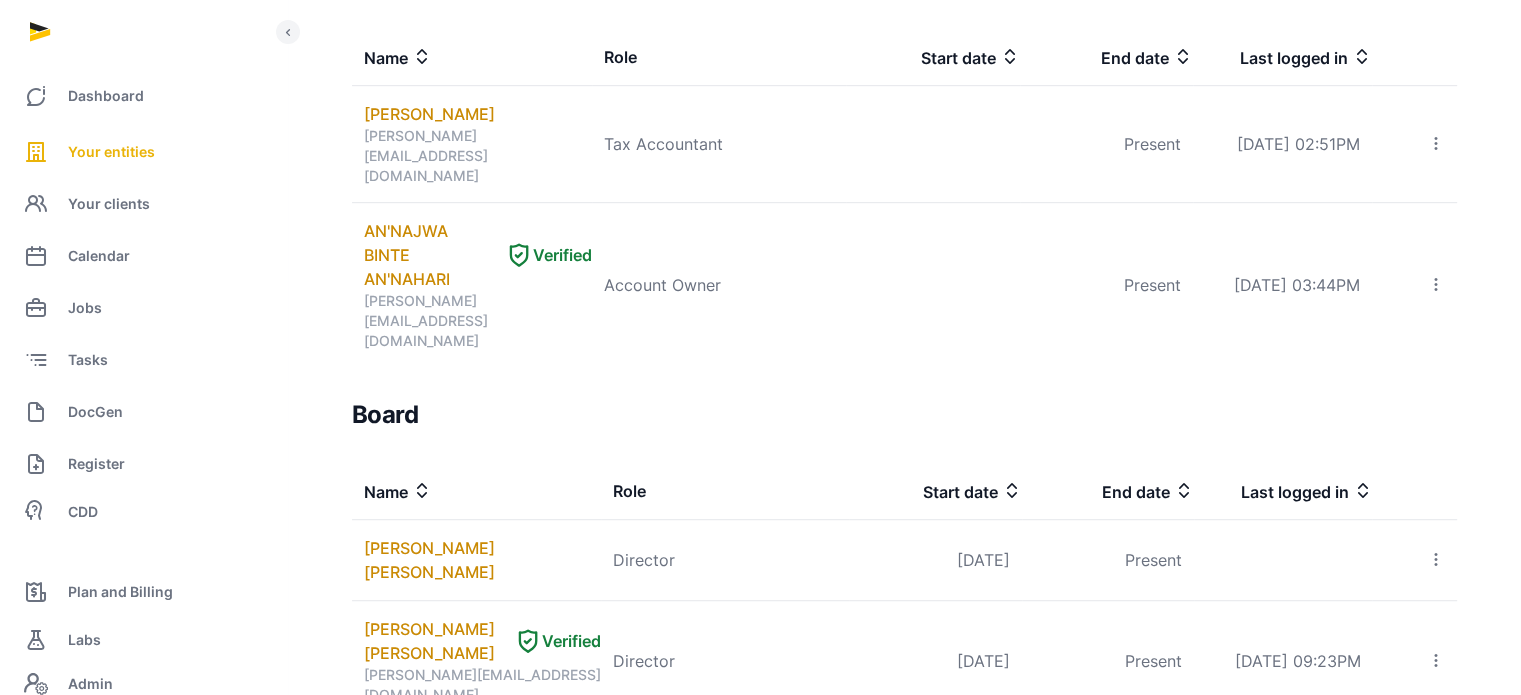 scroll, scrollTop: 1430, scrollLeft: 0, axis: vertical 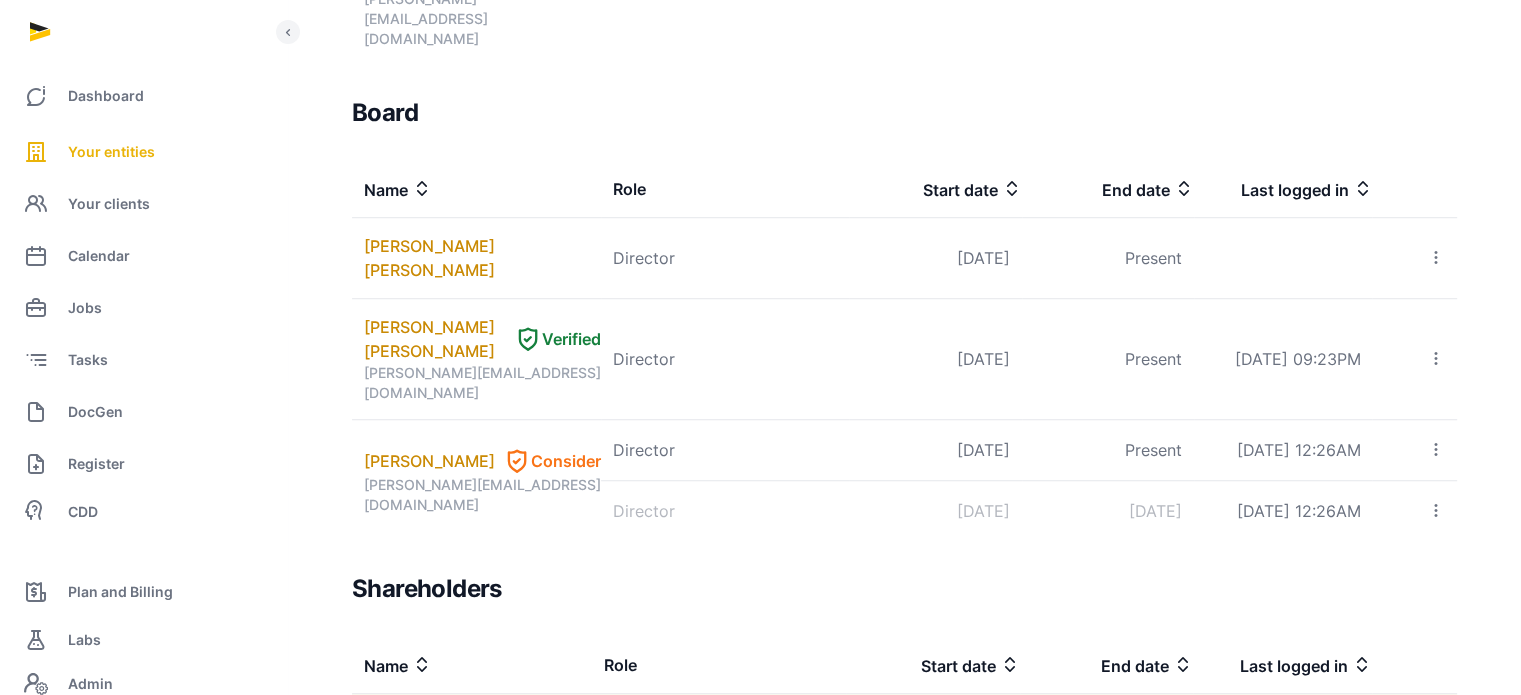 drag, startPoint x: 545, startPoint y: 550, endPoint x: 362, endPoint y: 551, distance: 183.00273 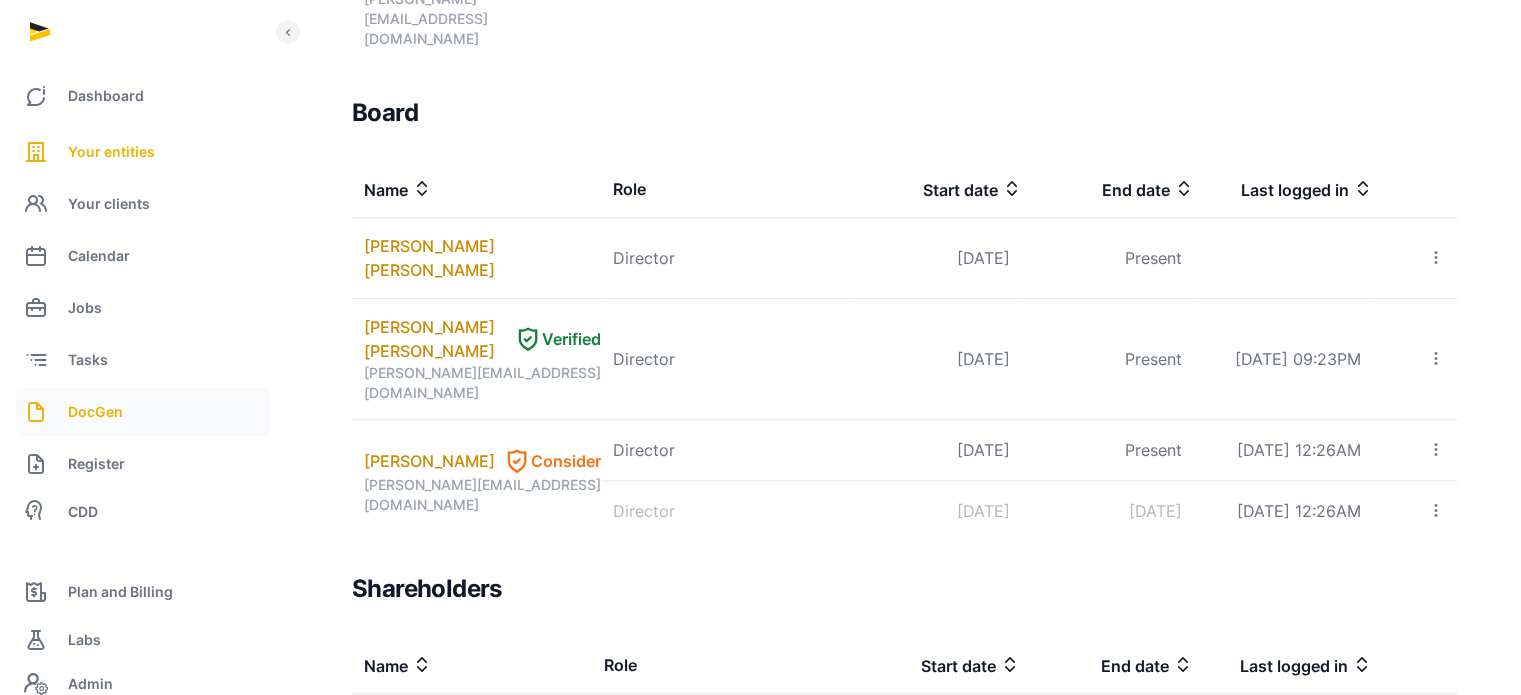 click on "DocGen" at bounding box center (143, 412) 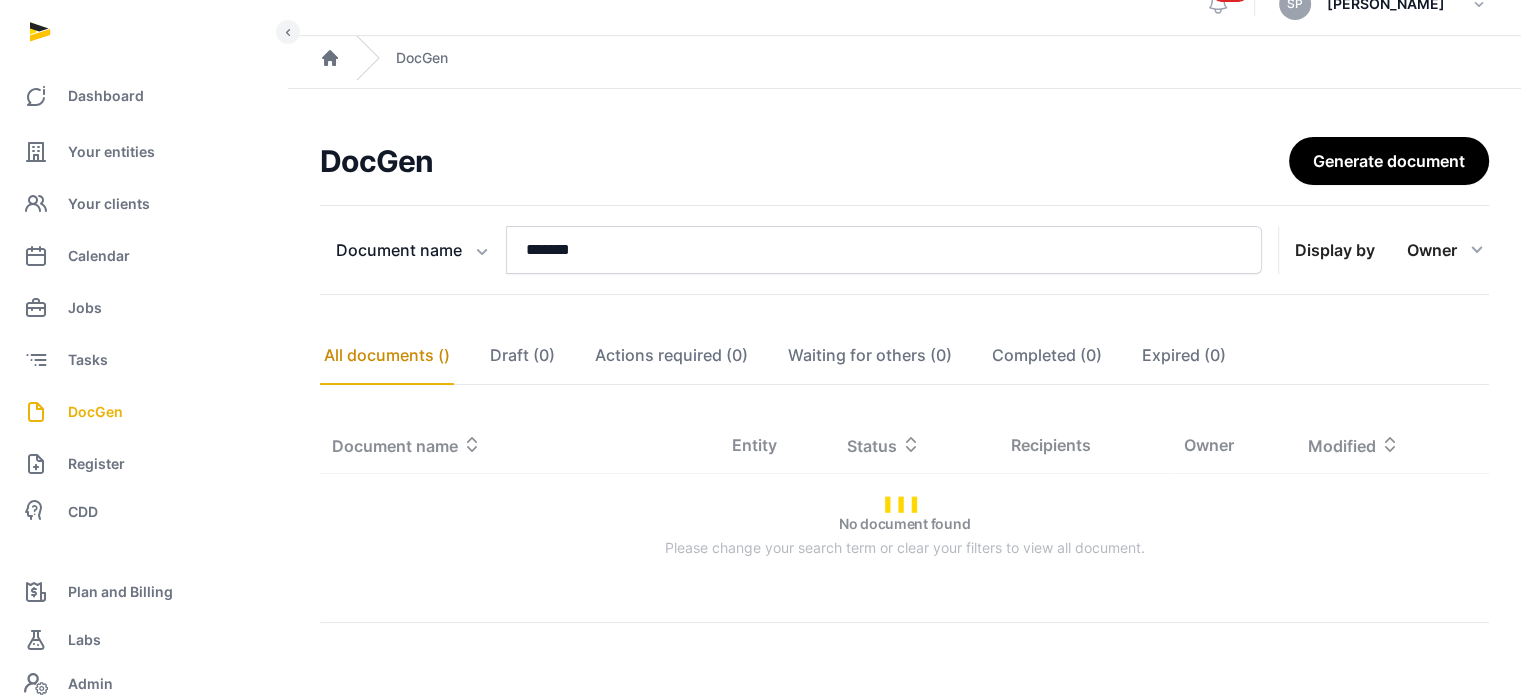 scroll, scrollTop: 272, scrollLeft: 0, axis: vertical 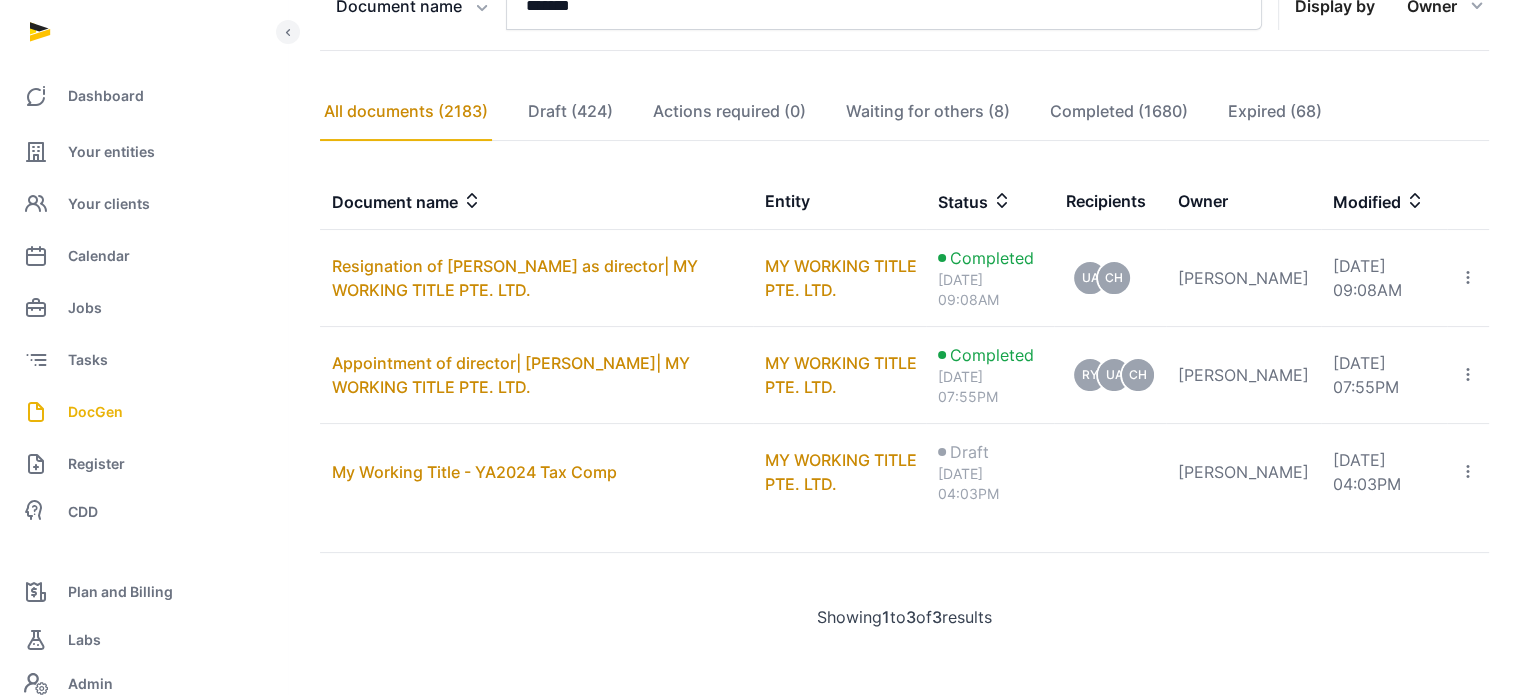 click on "Document name" at bounding box center [536, 201] 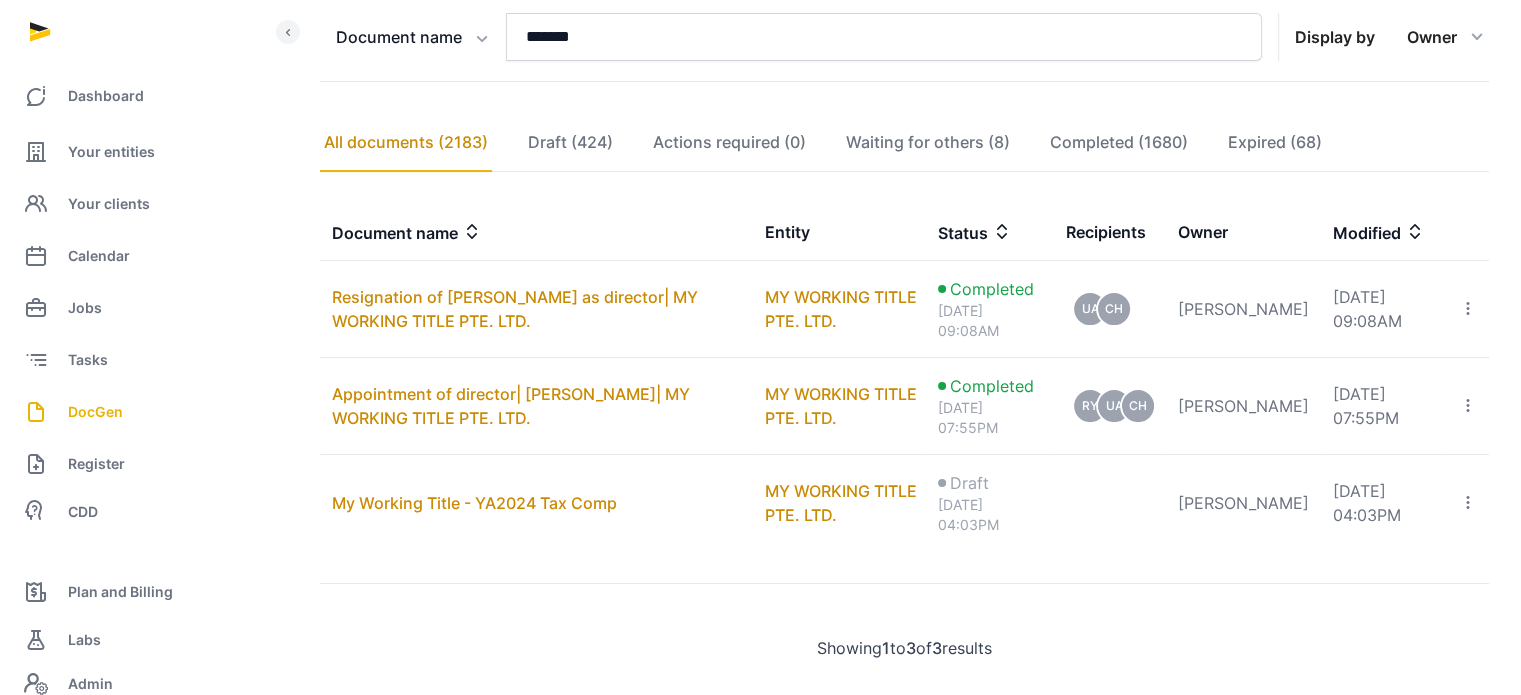scroll, scrollTop: 132, scrollLeft: 0, axis: vertical 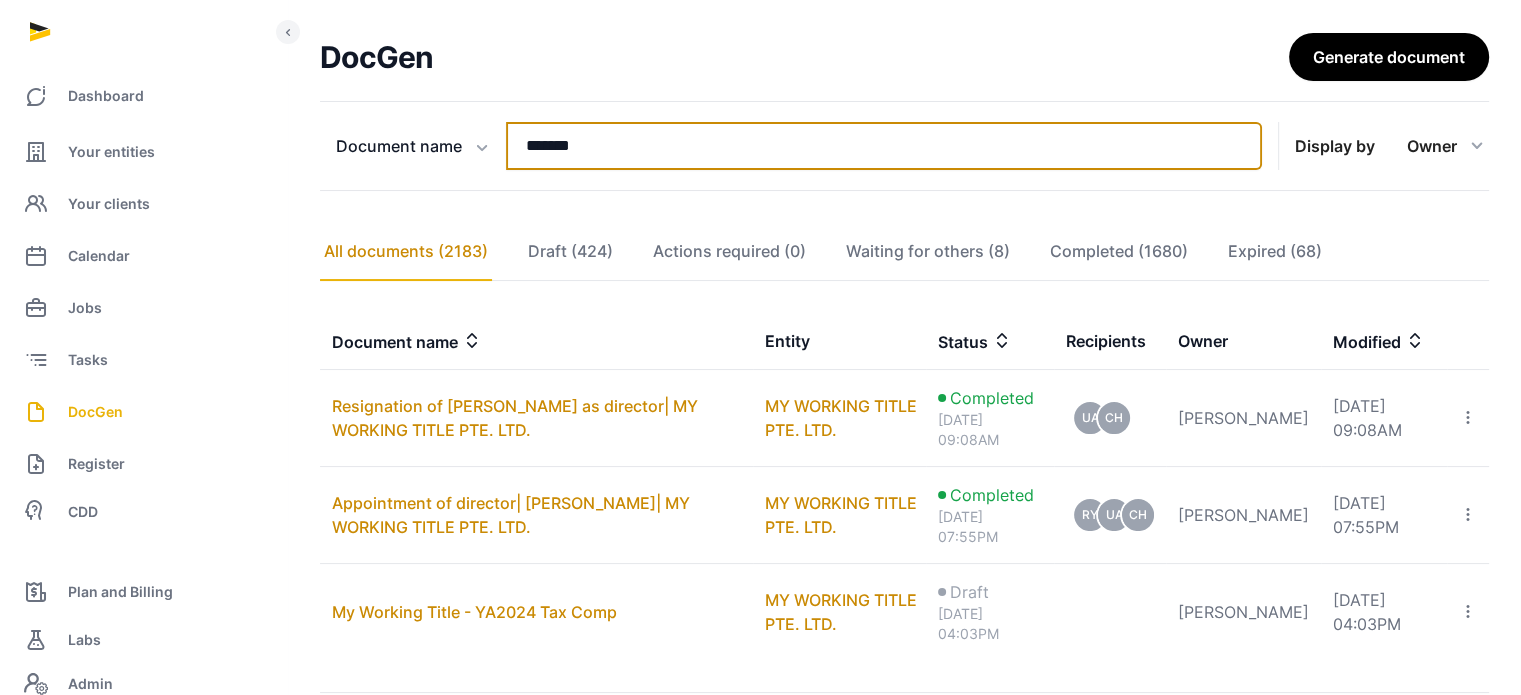 click on "*******" at bounding box center [884, 146] 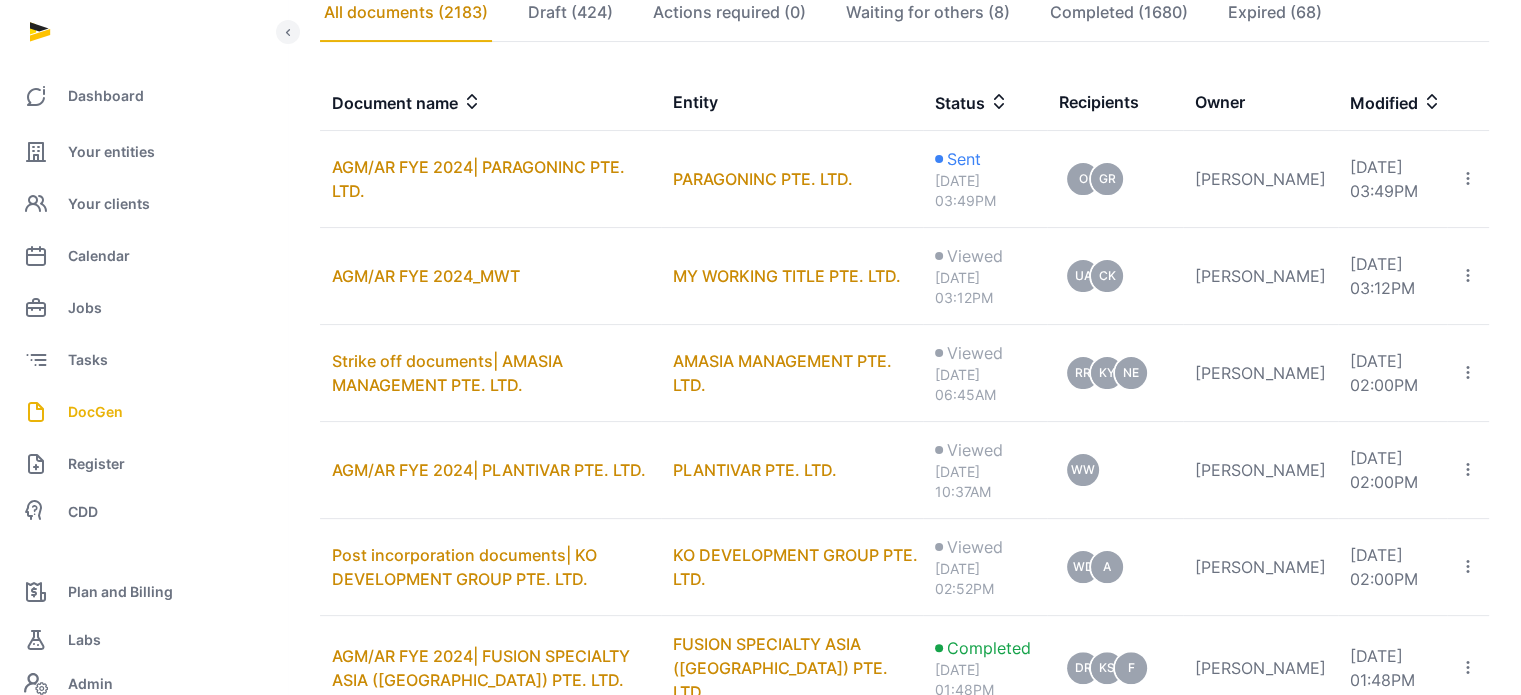 scroll, scrollTop: 384, scrollLeft: 0, axis: vertical 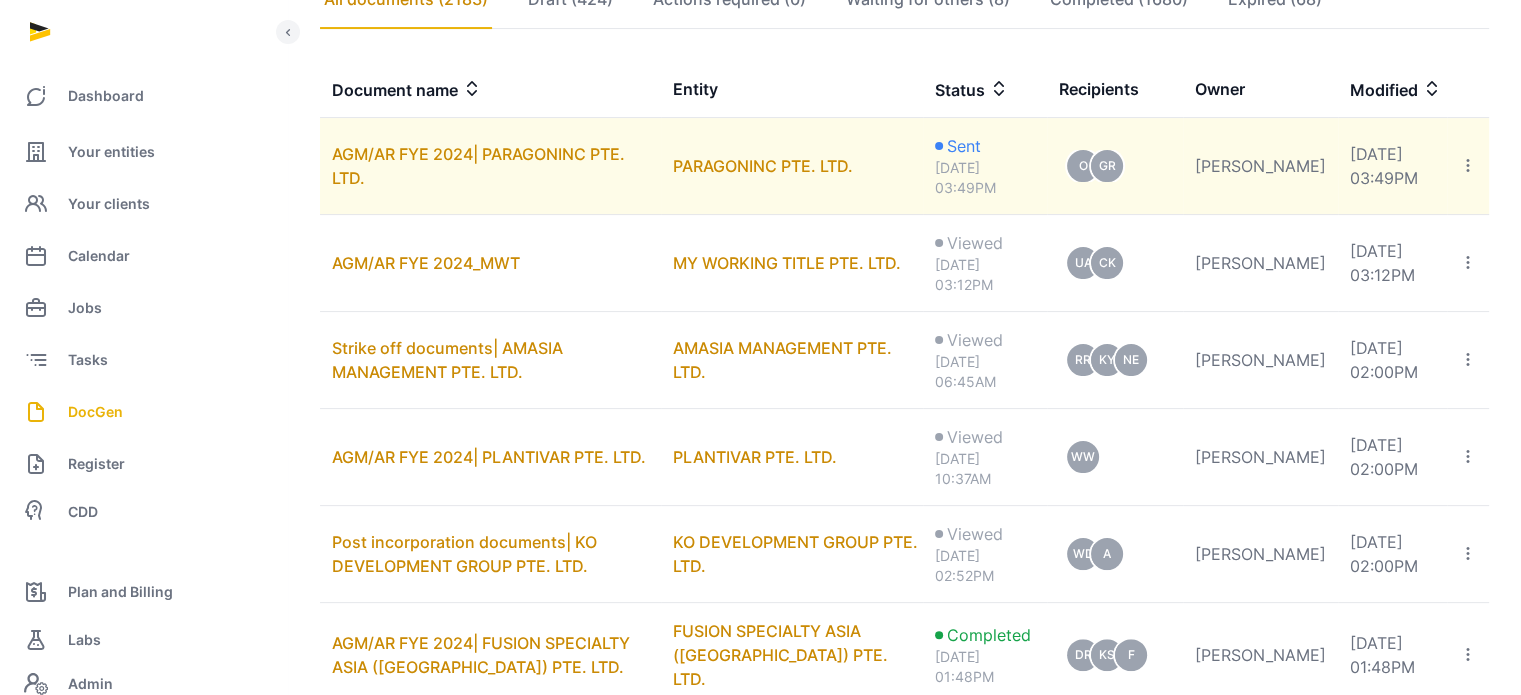 click 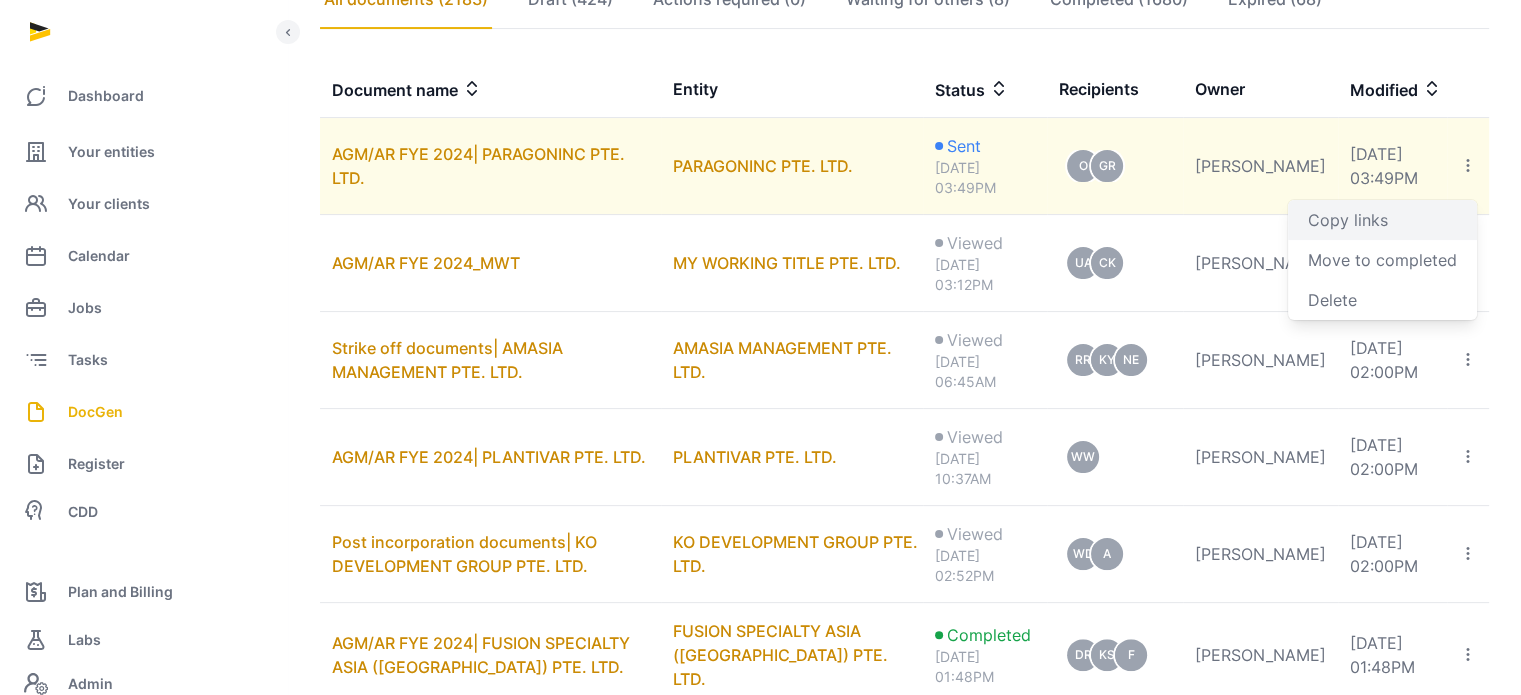 click on "Copy links" at bounding box center [1382, 220] 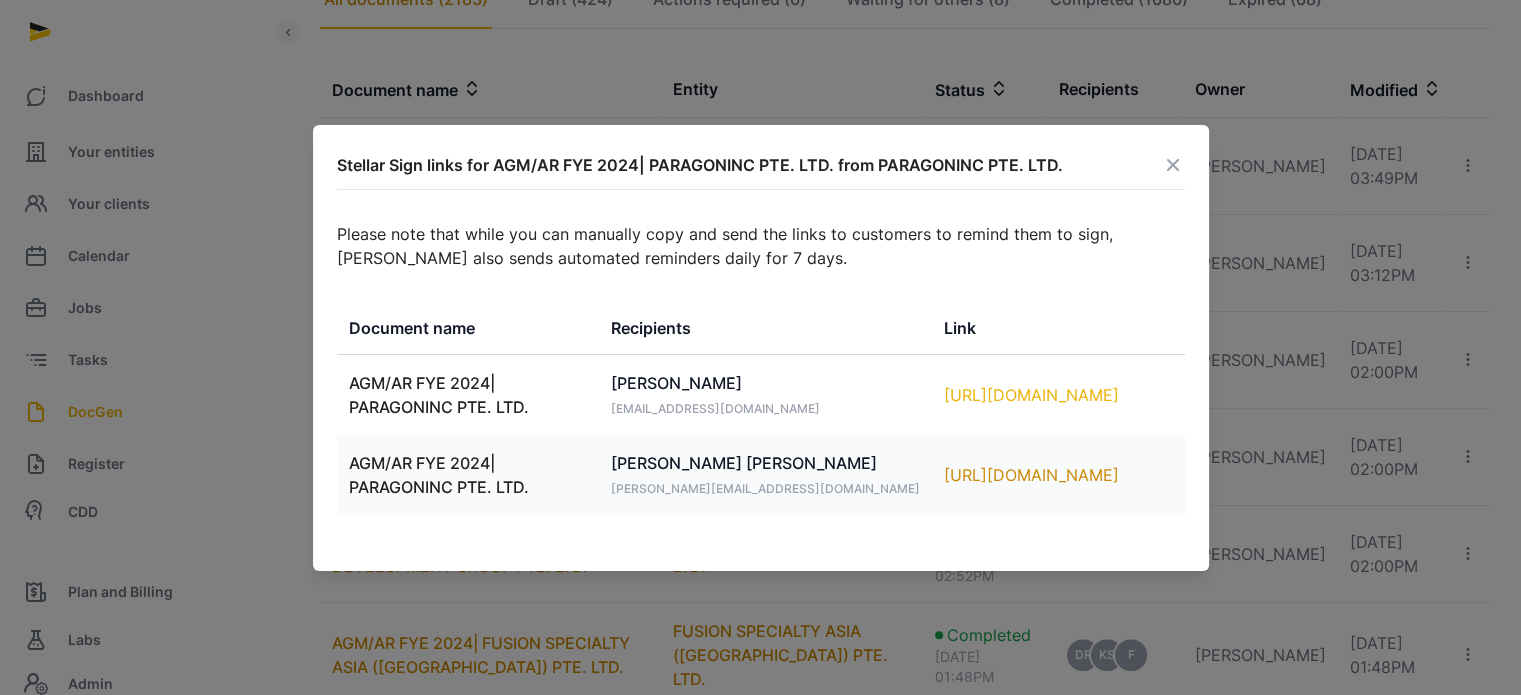click on "https://app.pandadoc.com/s/m4z7T6LcPnA3nPjvhCLJFc" at bounding box center [1058, 395] 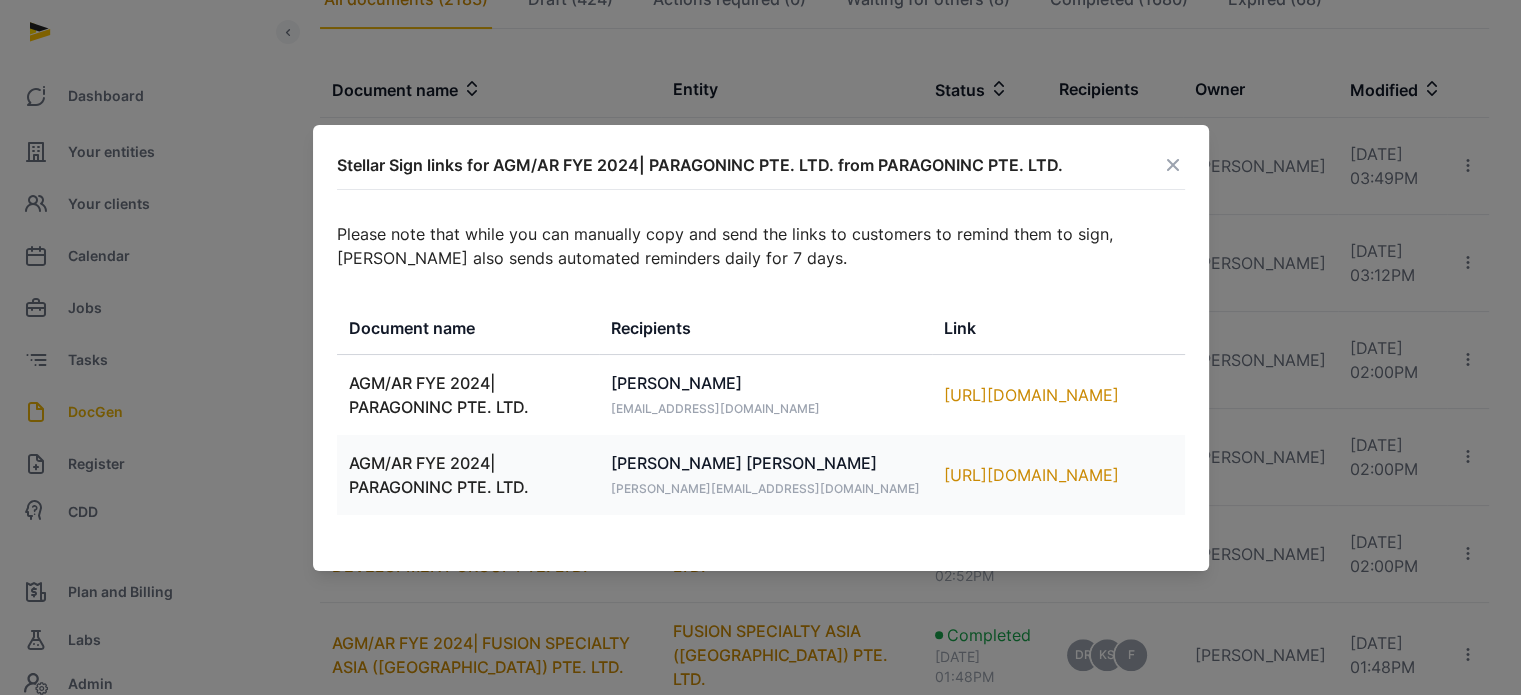 click at bounding box center (1173, 165) 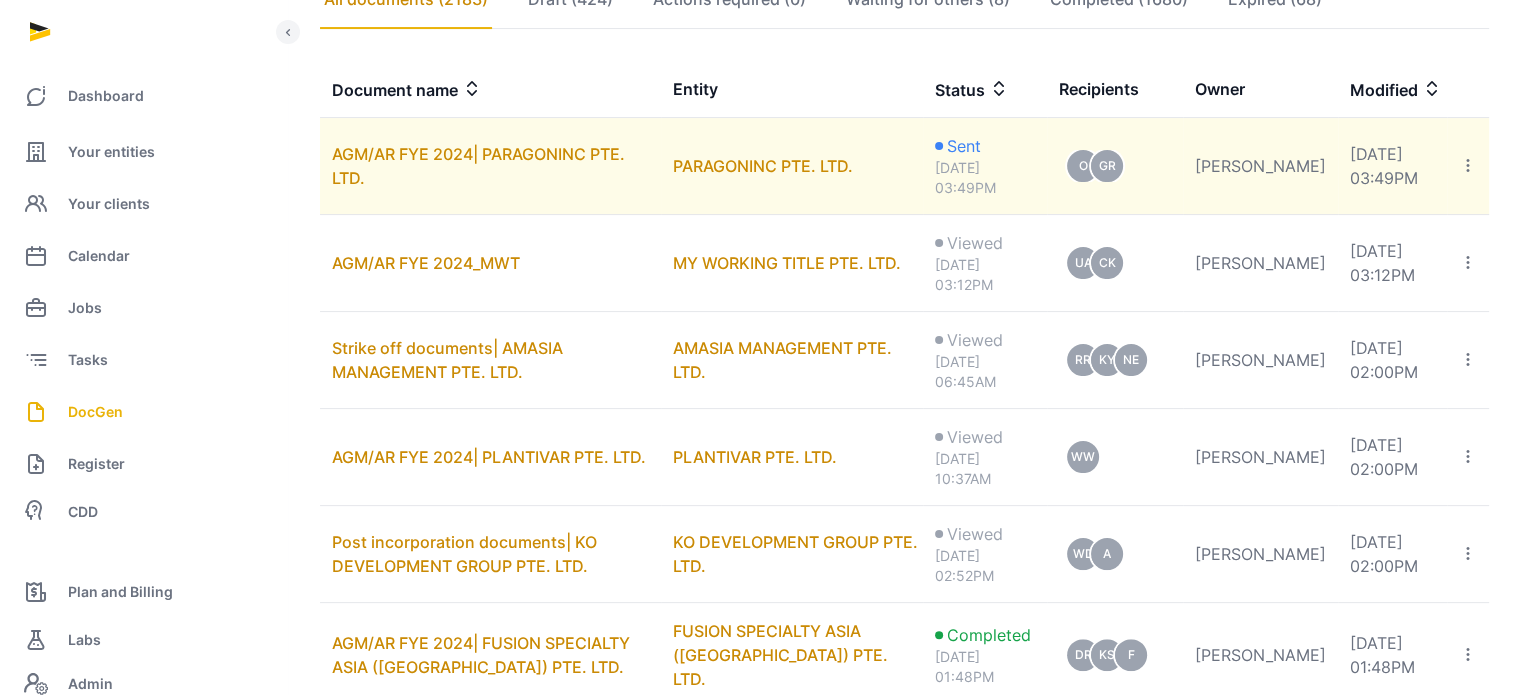 click 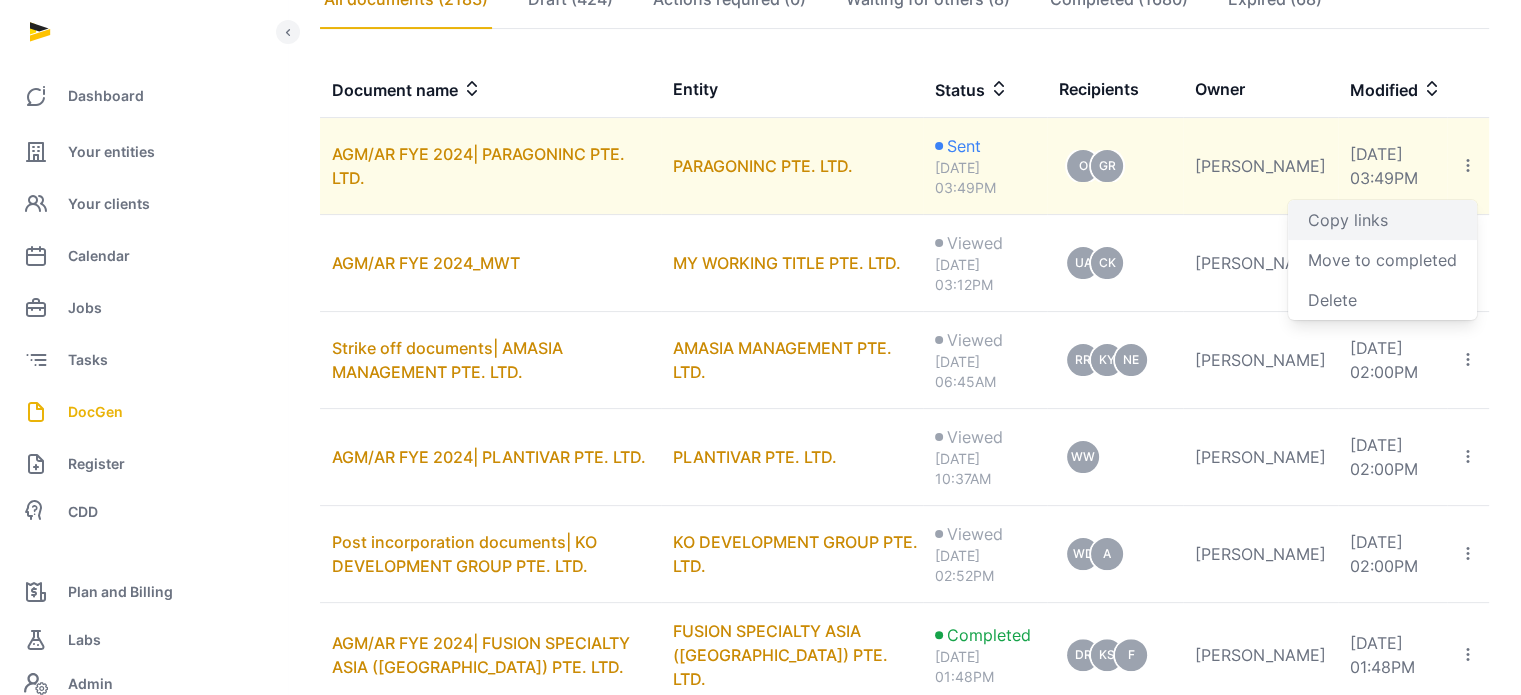 click on "Copy links" at bounding box center [1382, 220] 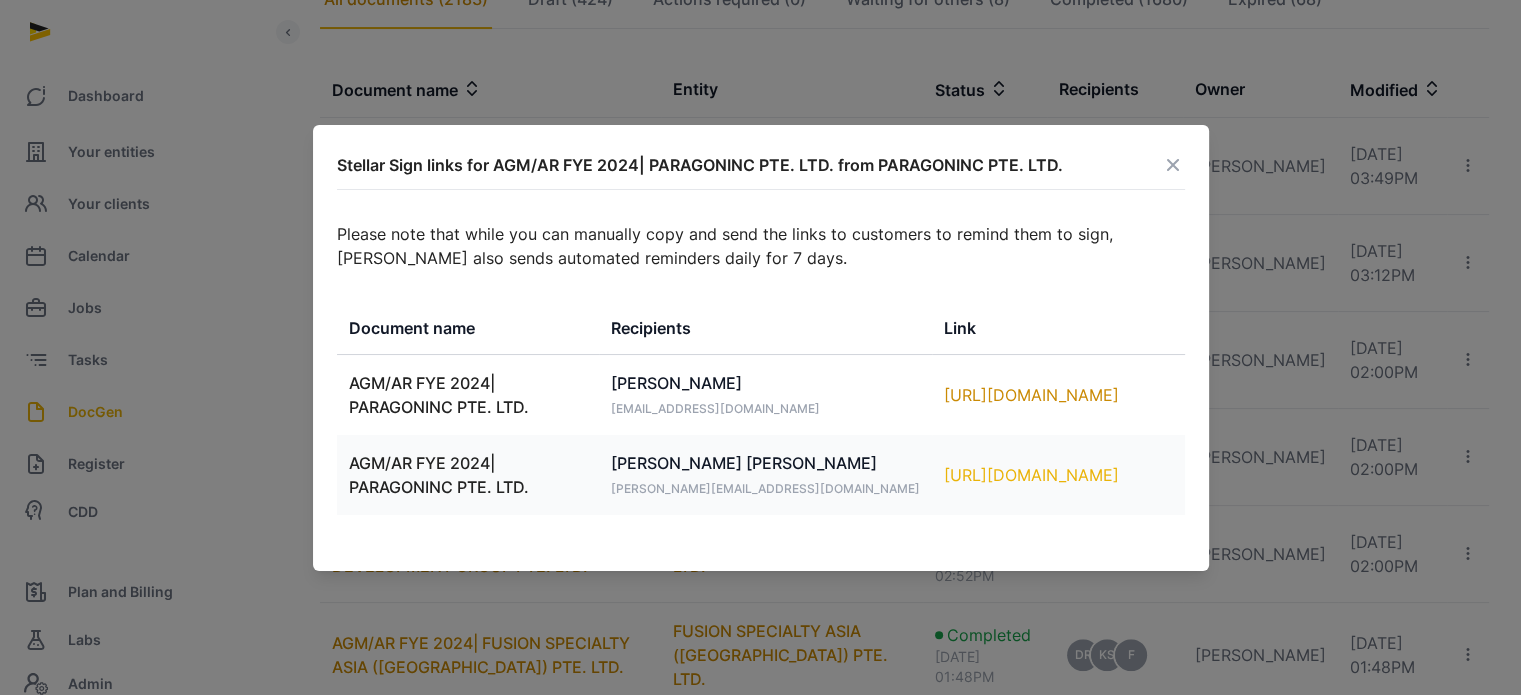 click on "https://app.pandadoc.com/s/q6RBnwugTFn4RbTABXBCXJ" at bounding box center (1058, 475) 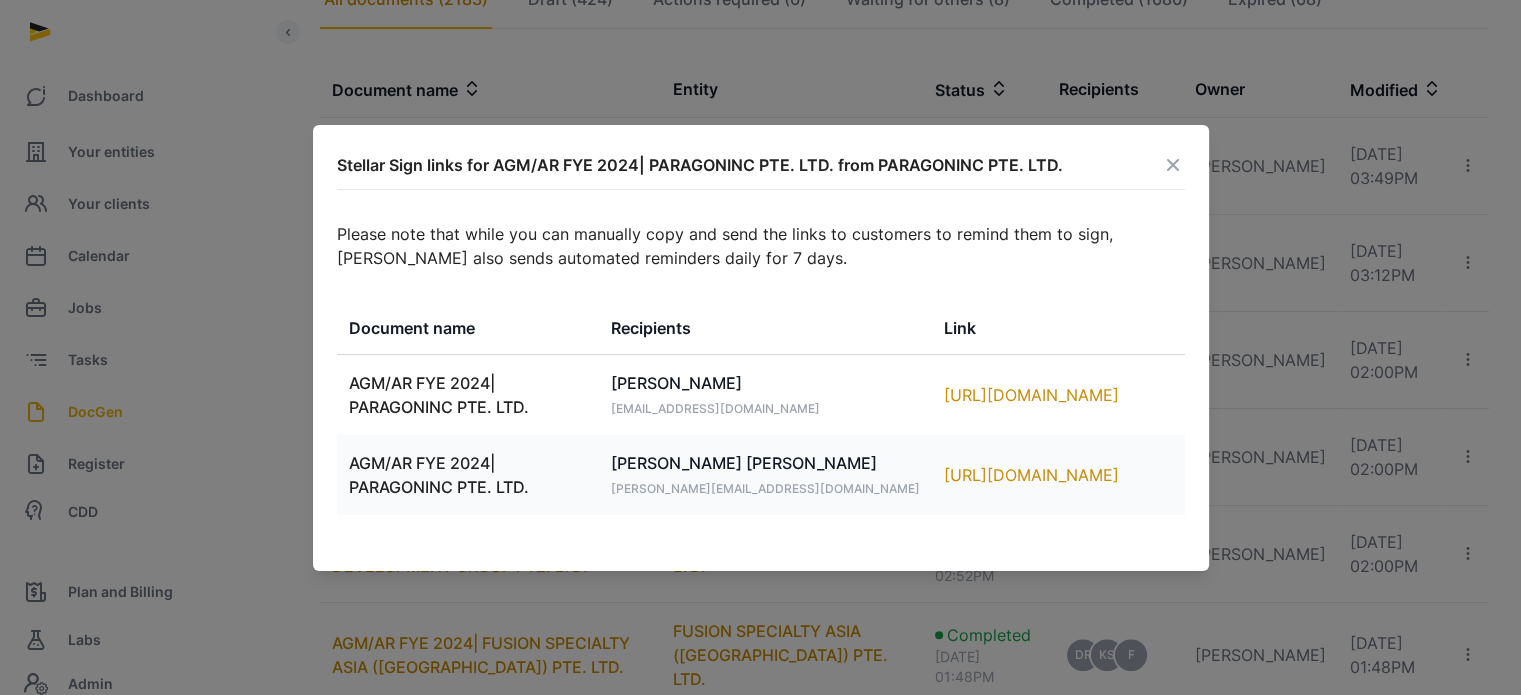 click at bounding box center [1173, 165] 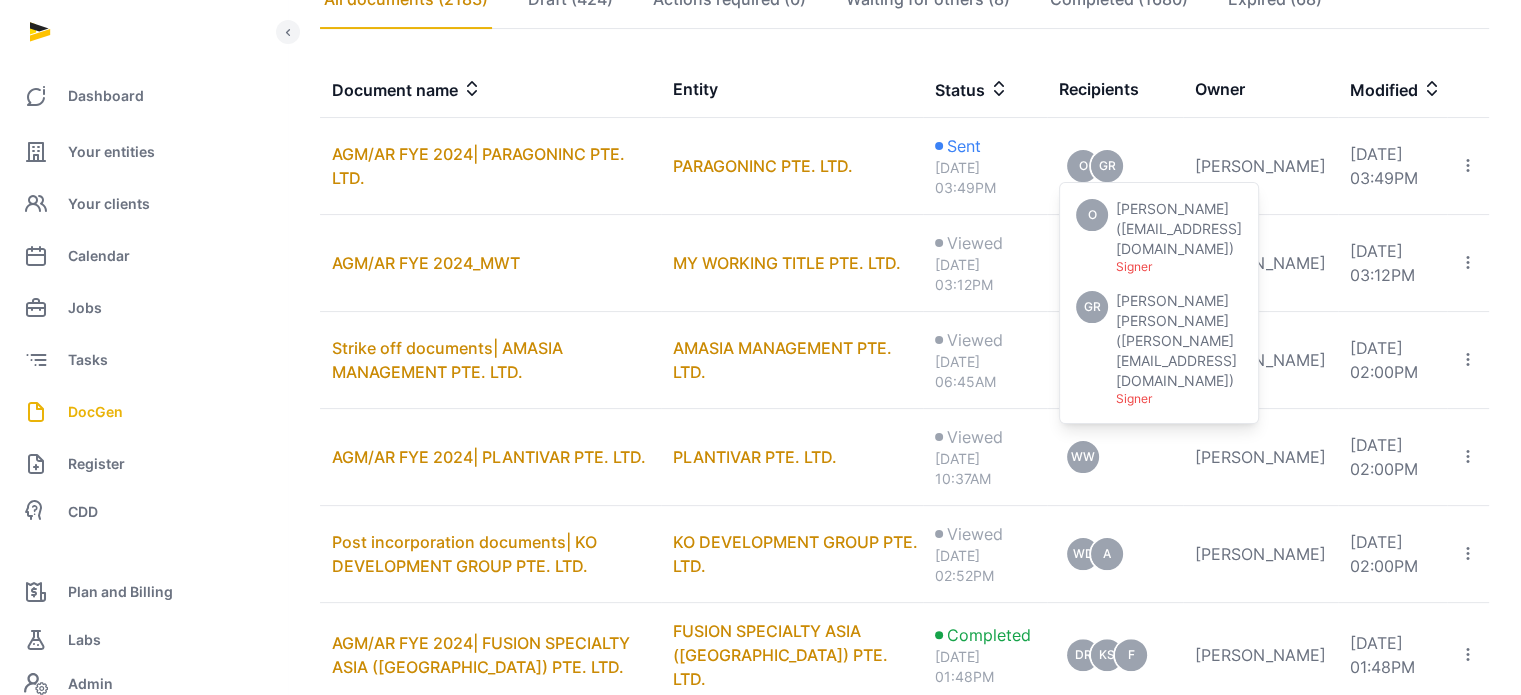 click on "O GR" at bounding box center [1115, 166] 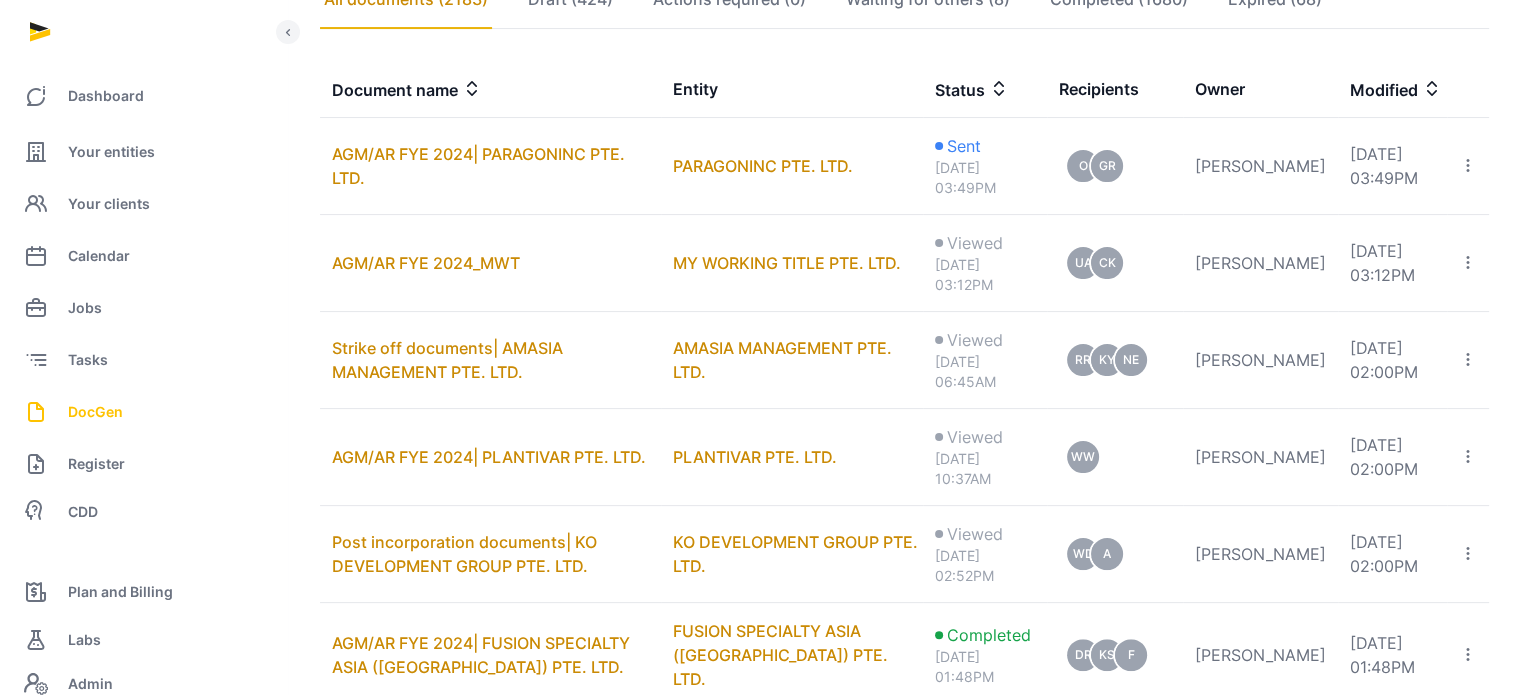 click on "DocGen" at bounding box center (95, 412) 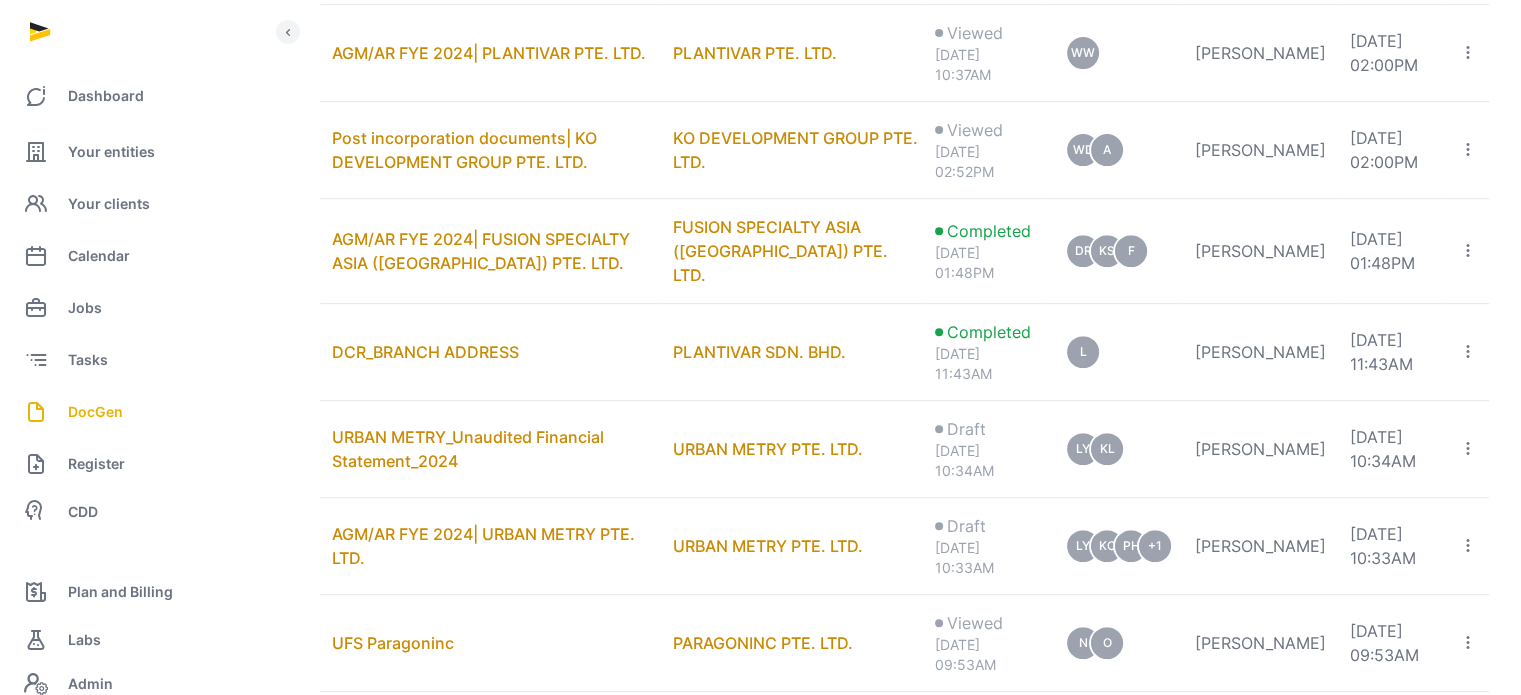scroll, scrollTop: 992, scrollLeft: 0, axis: vertical 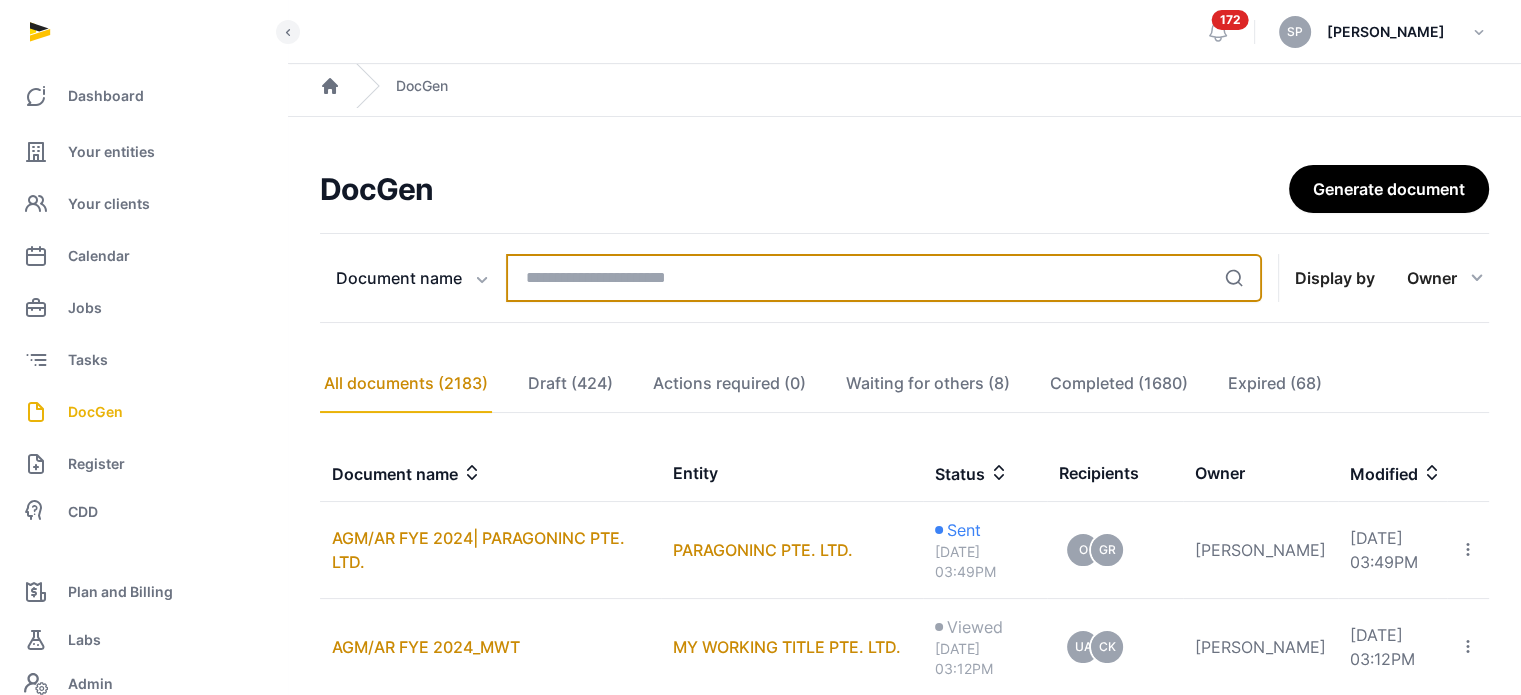 click at bounding box center (884, 278) 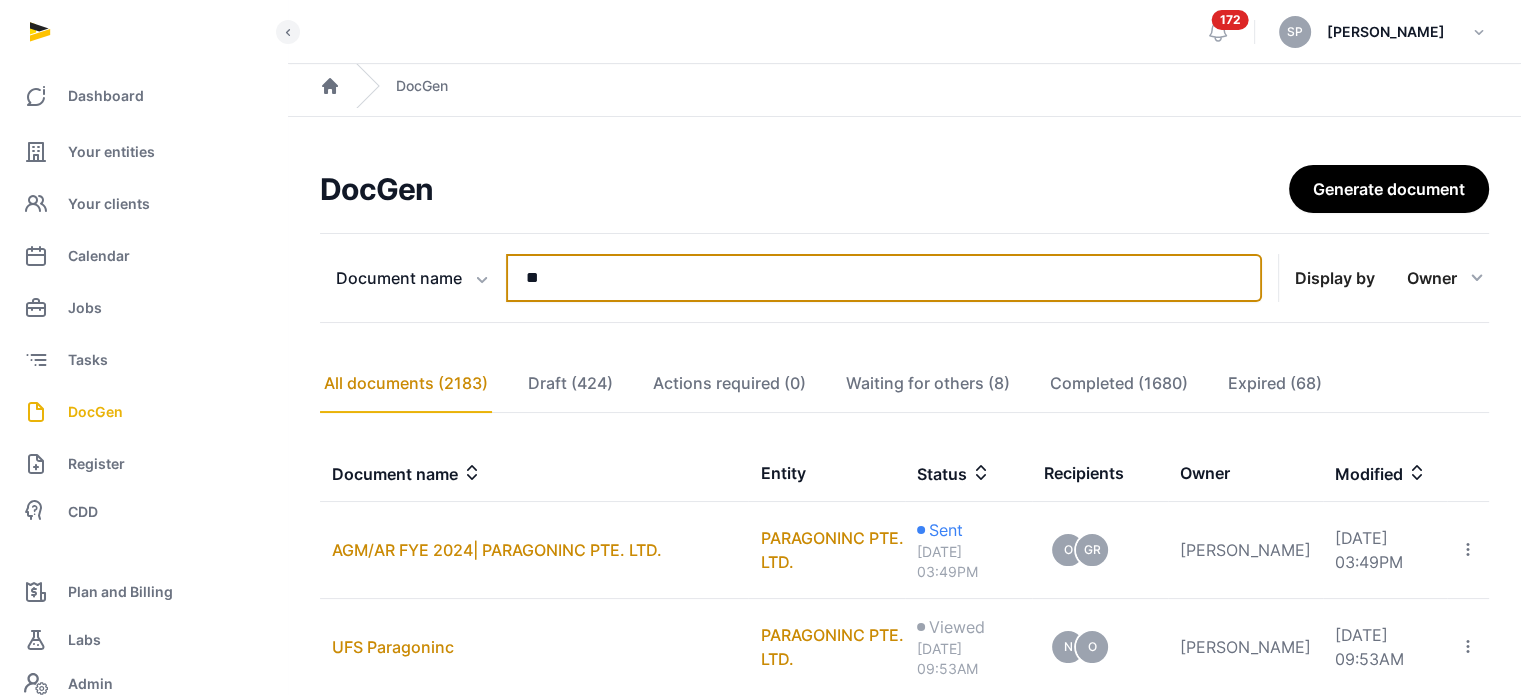 type on "*" 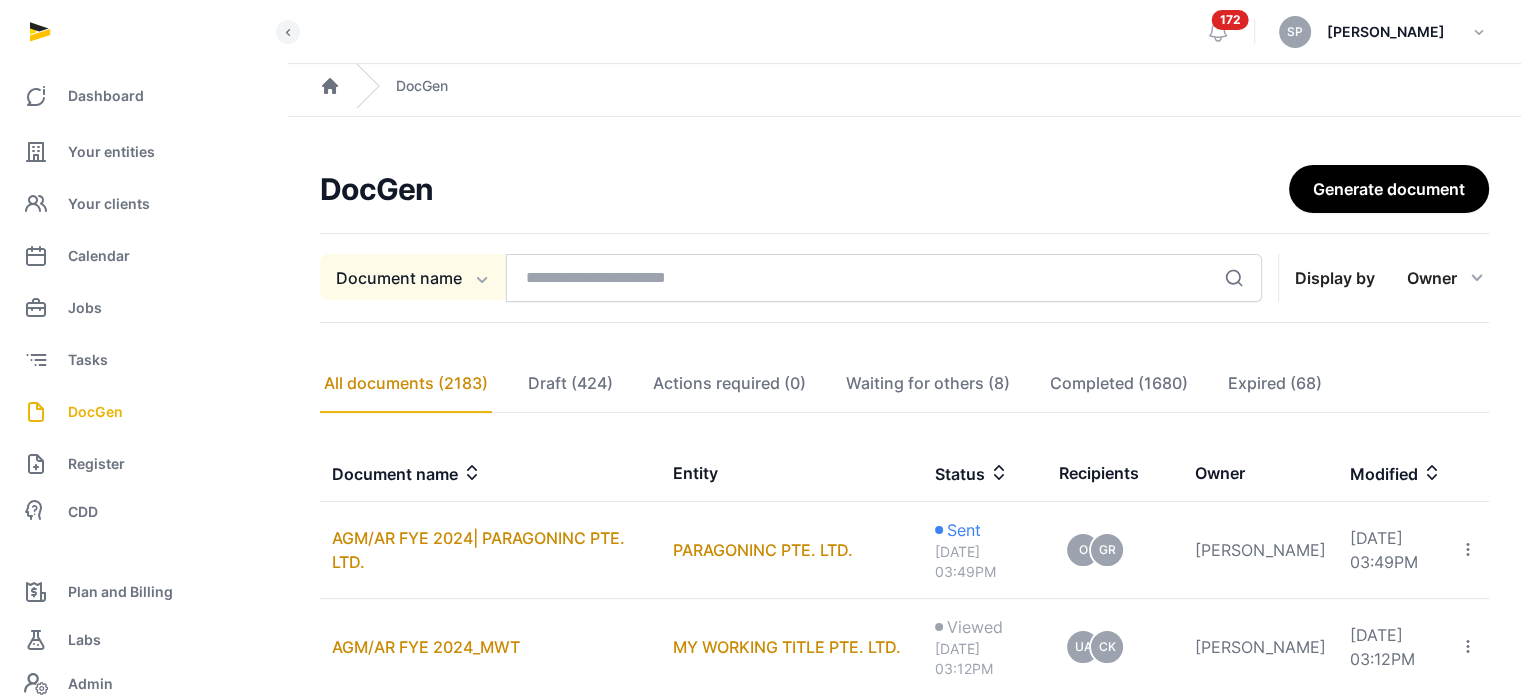 click on "Document name" 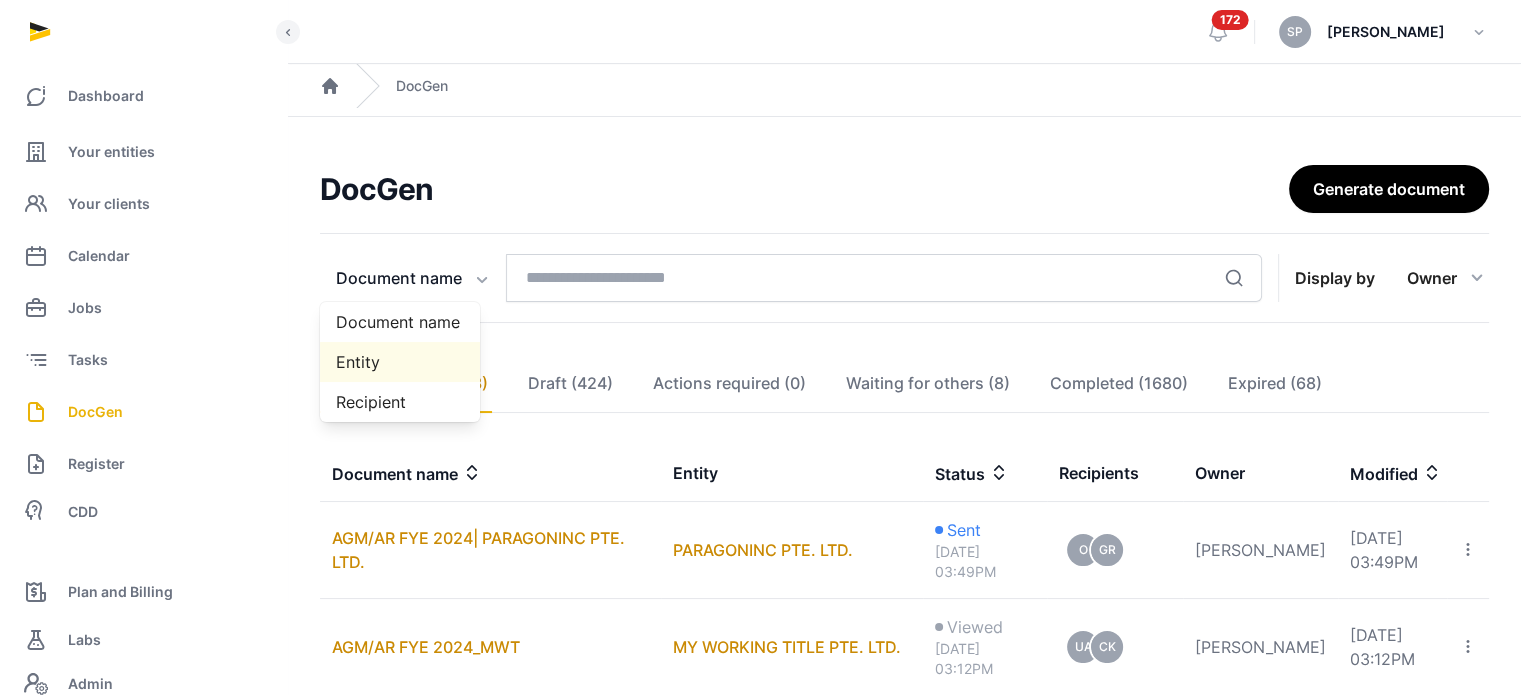 click on "Entity" at bounding box center (400, 362) 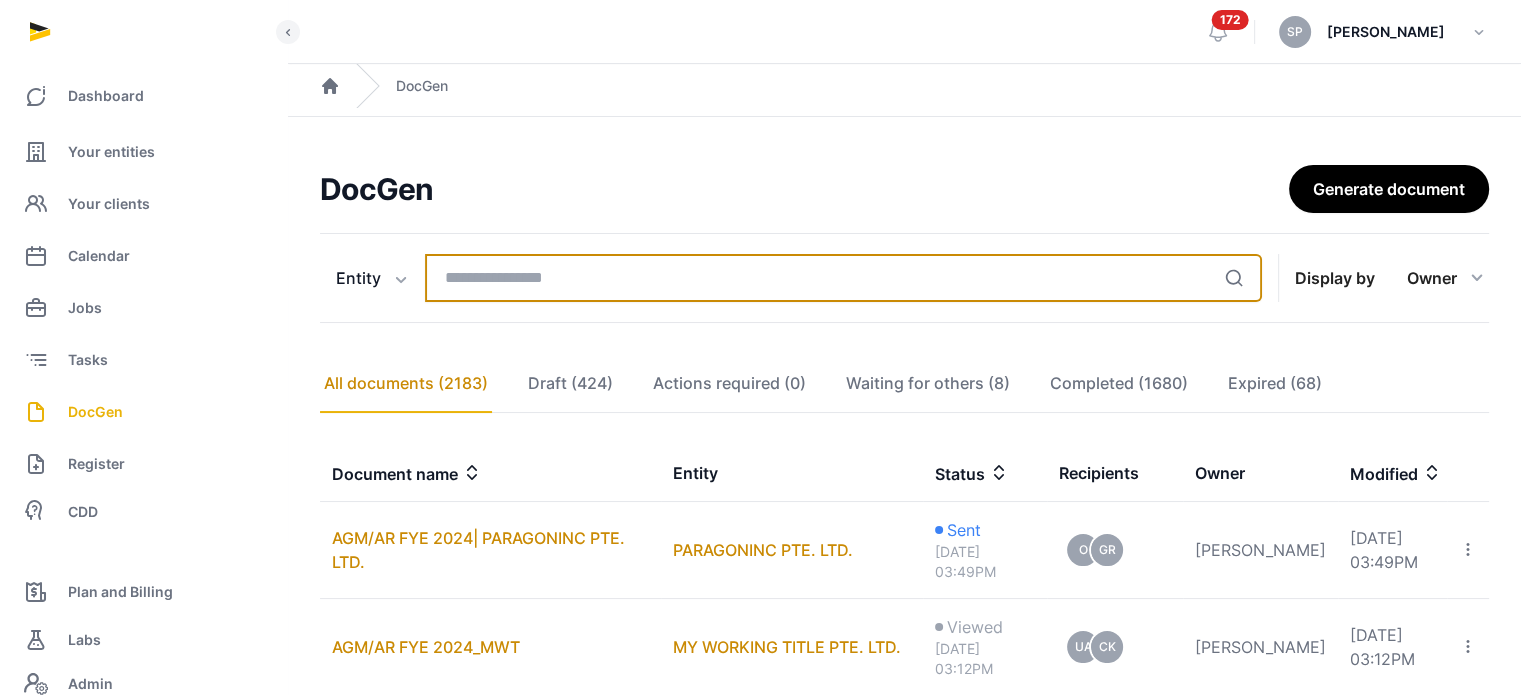 click at bounding box center (843, 278) 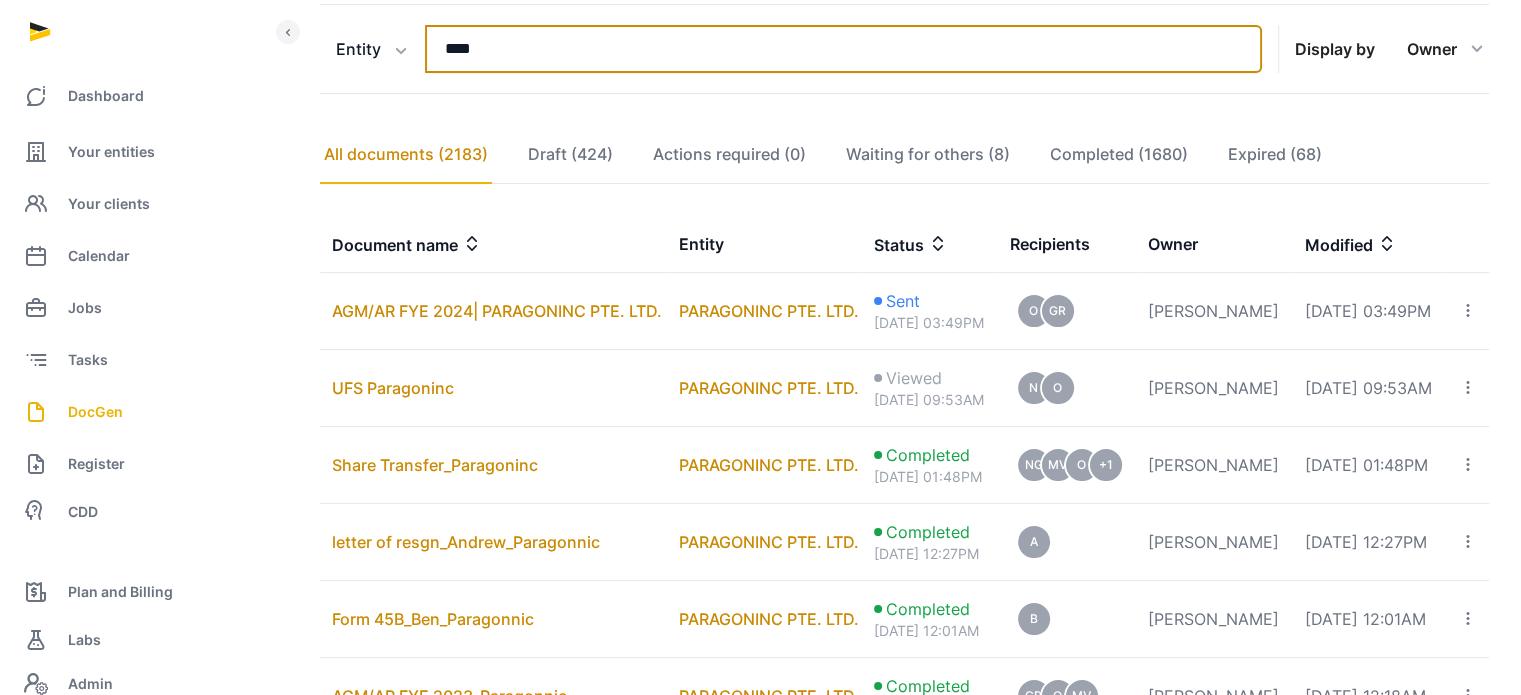 scroll, scrollTop: 231, scrollLeft: 0, axis: vertical 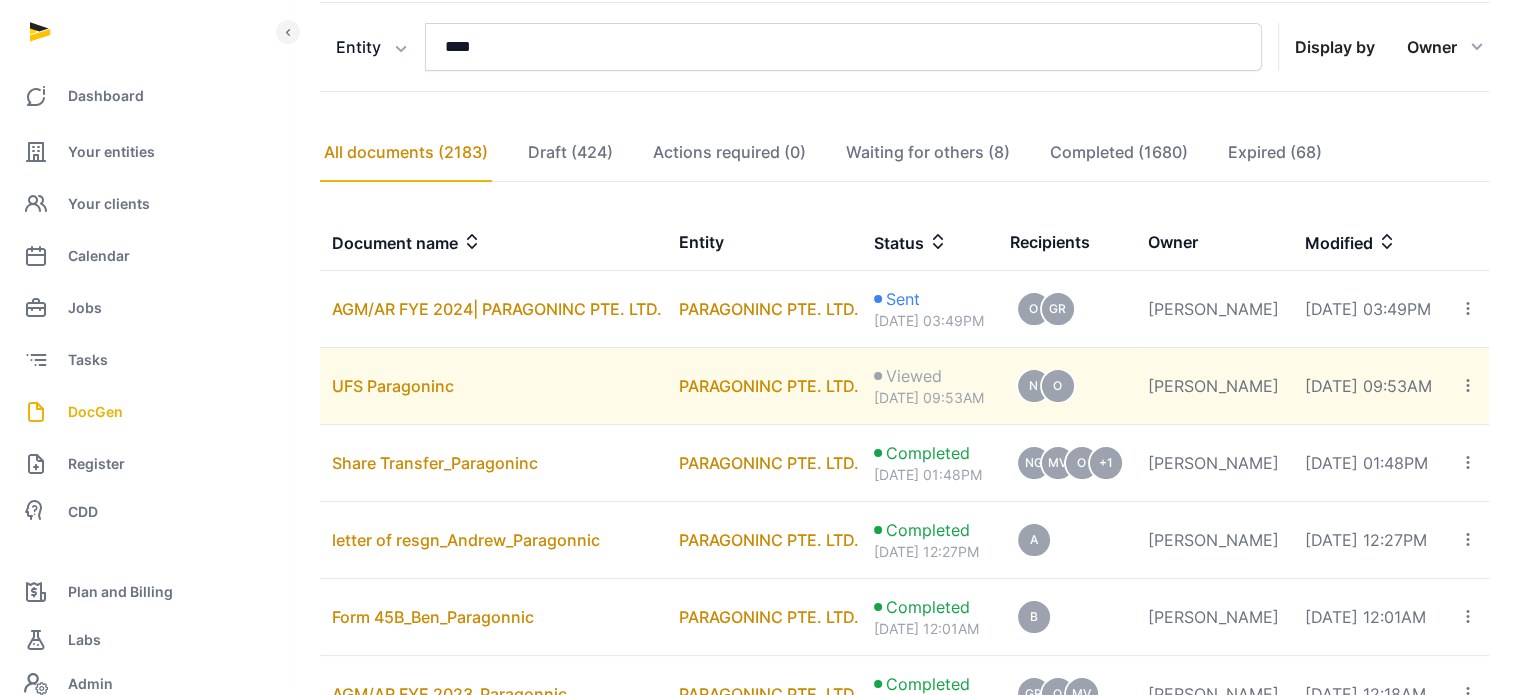 click 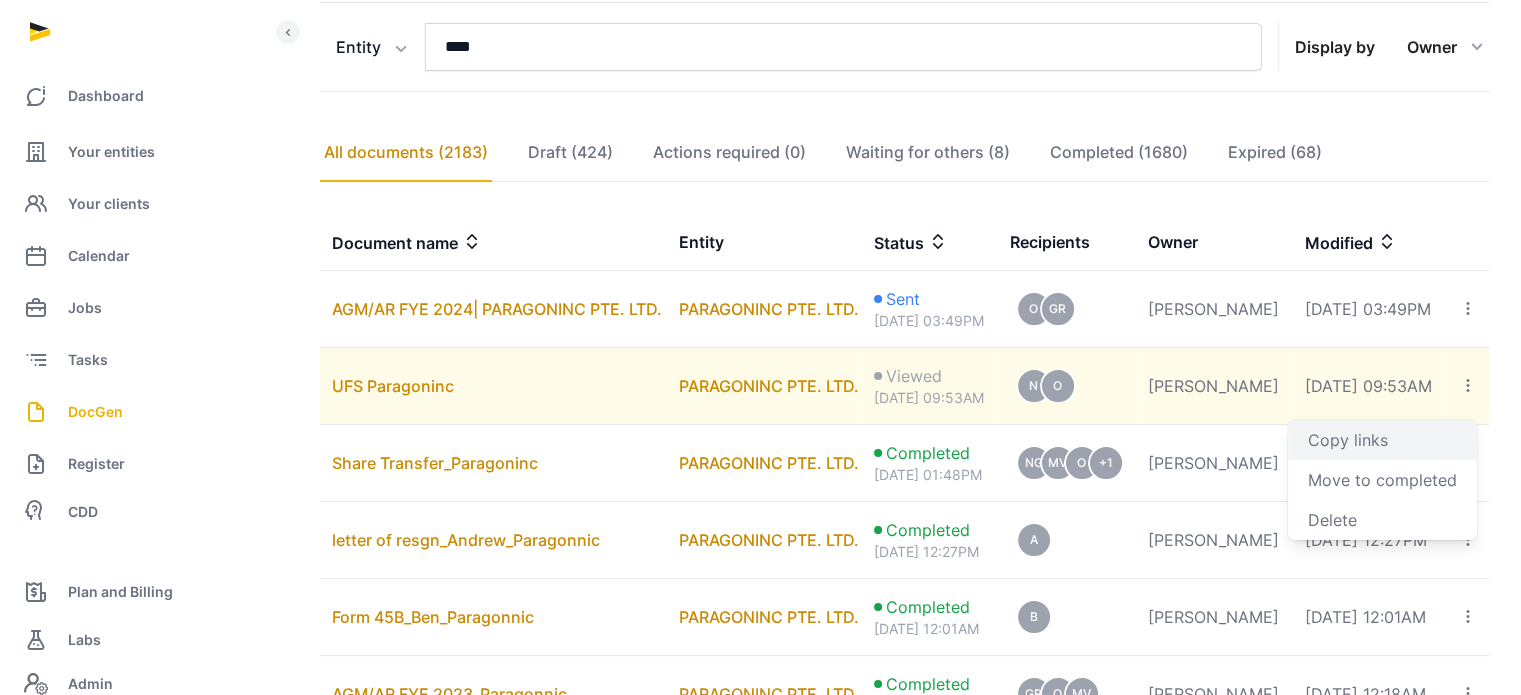 click on "Copy links" at bounding box center (1382, 440) 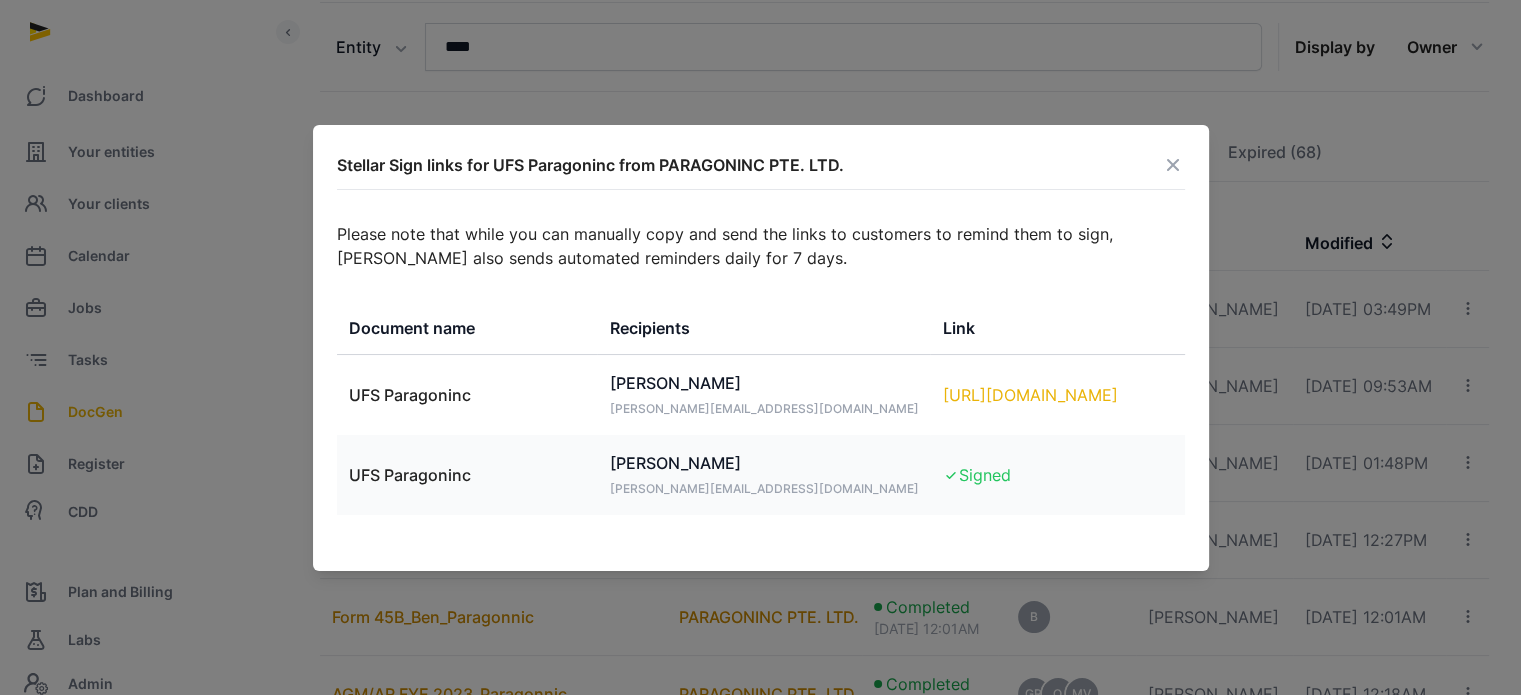 click on "https://app.pandadoc.com/s/H29DgPywFxKeuc7dqDykxJ" at bounding box center (1057, 395) 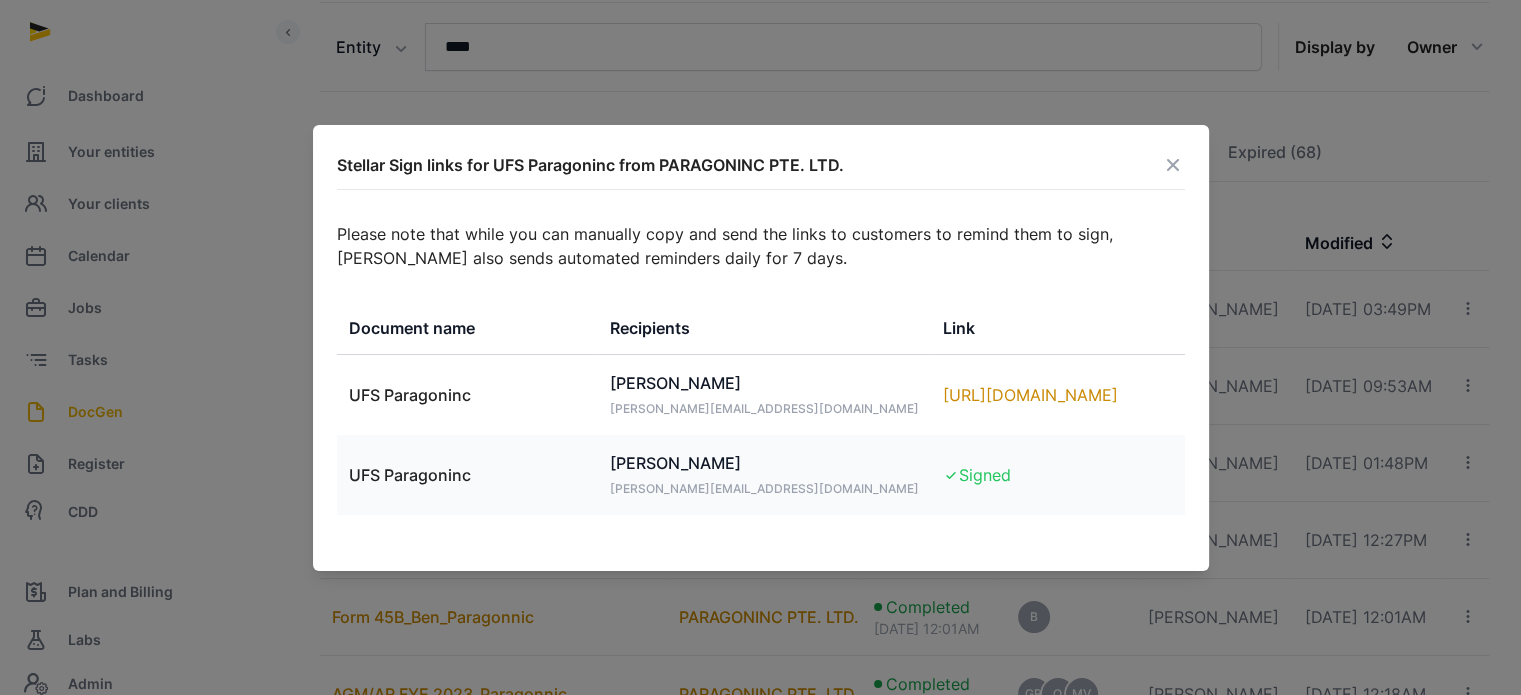 click at bounding box center [1173, 165] 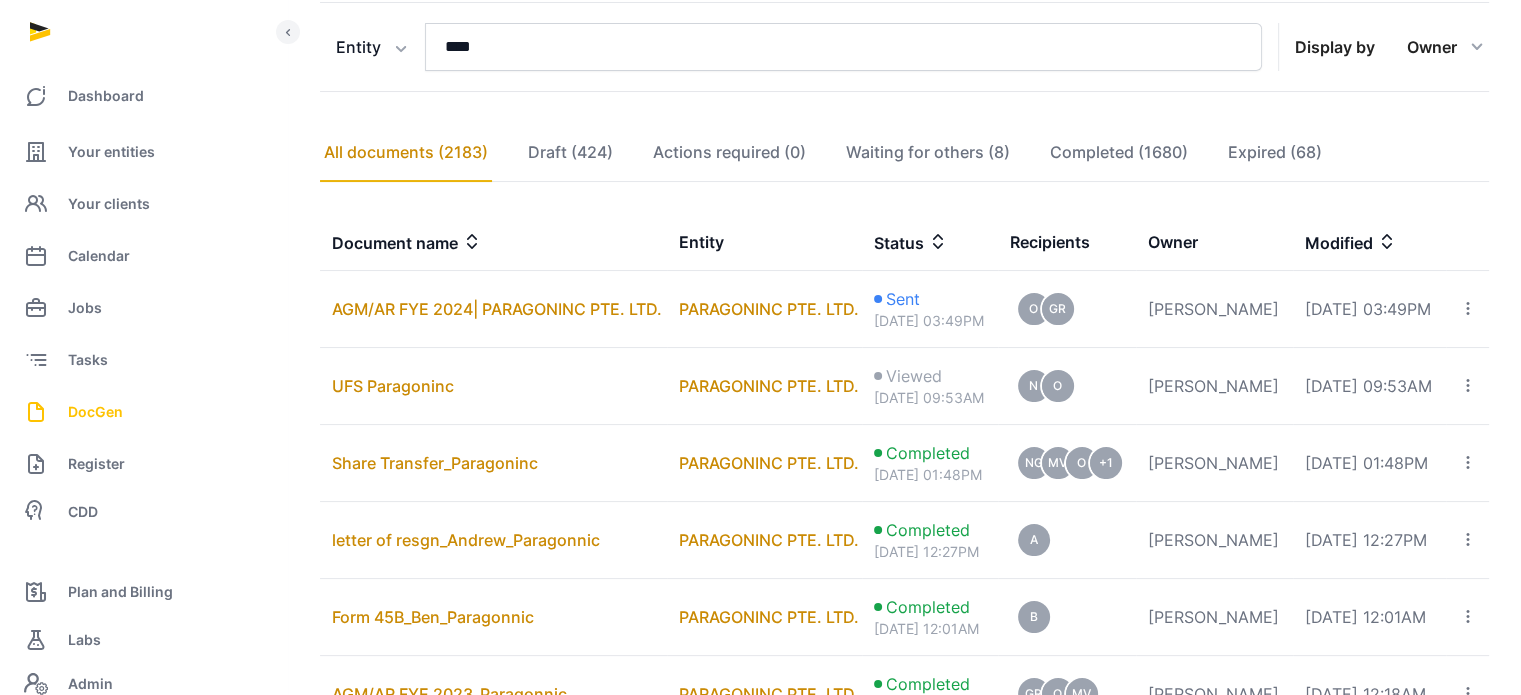 click on "DocGen" at bounding box center [143, 412] 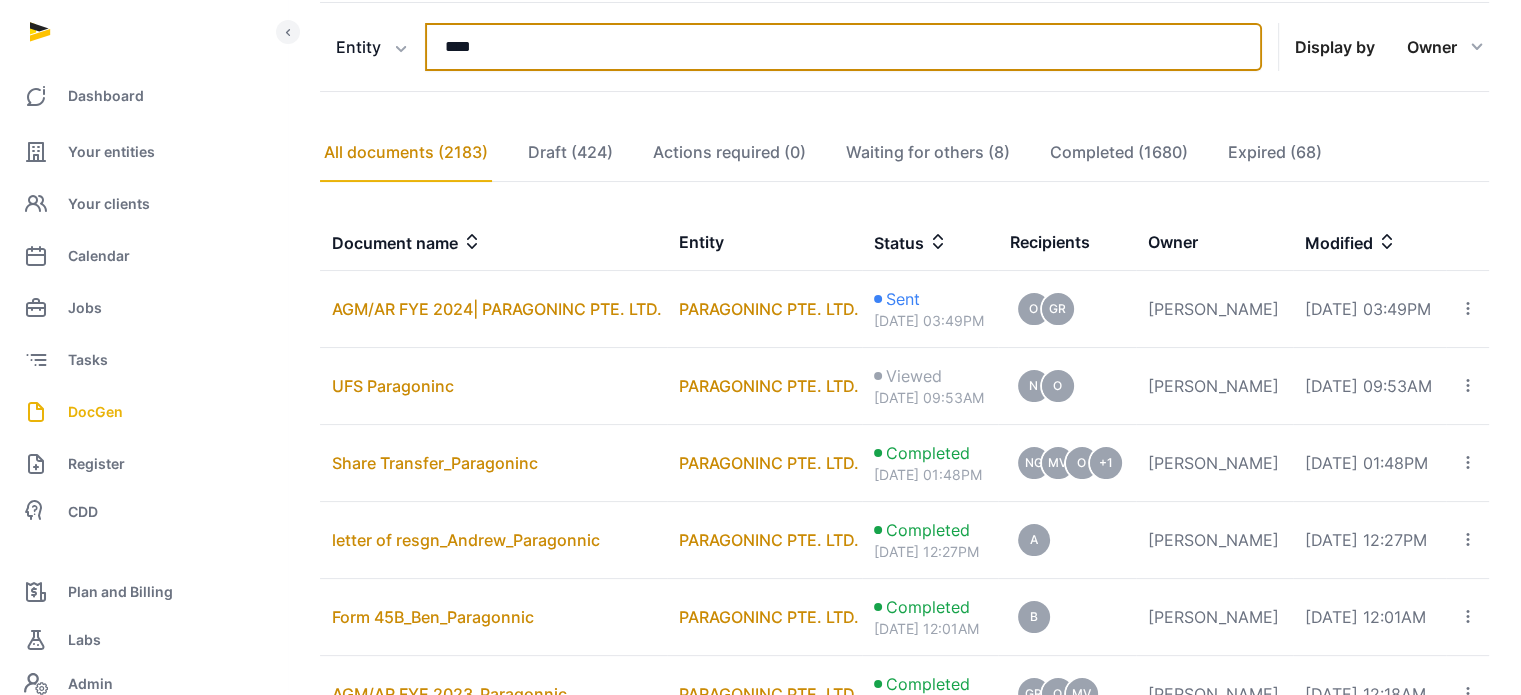 click on "****" at bounding box center [843, 47] 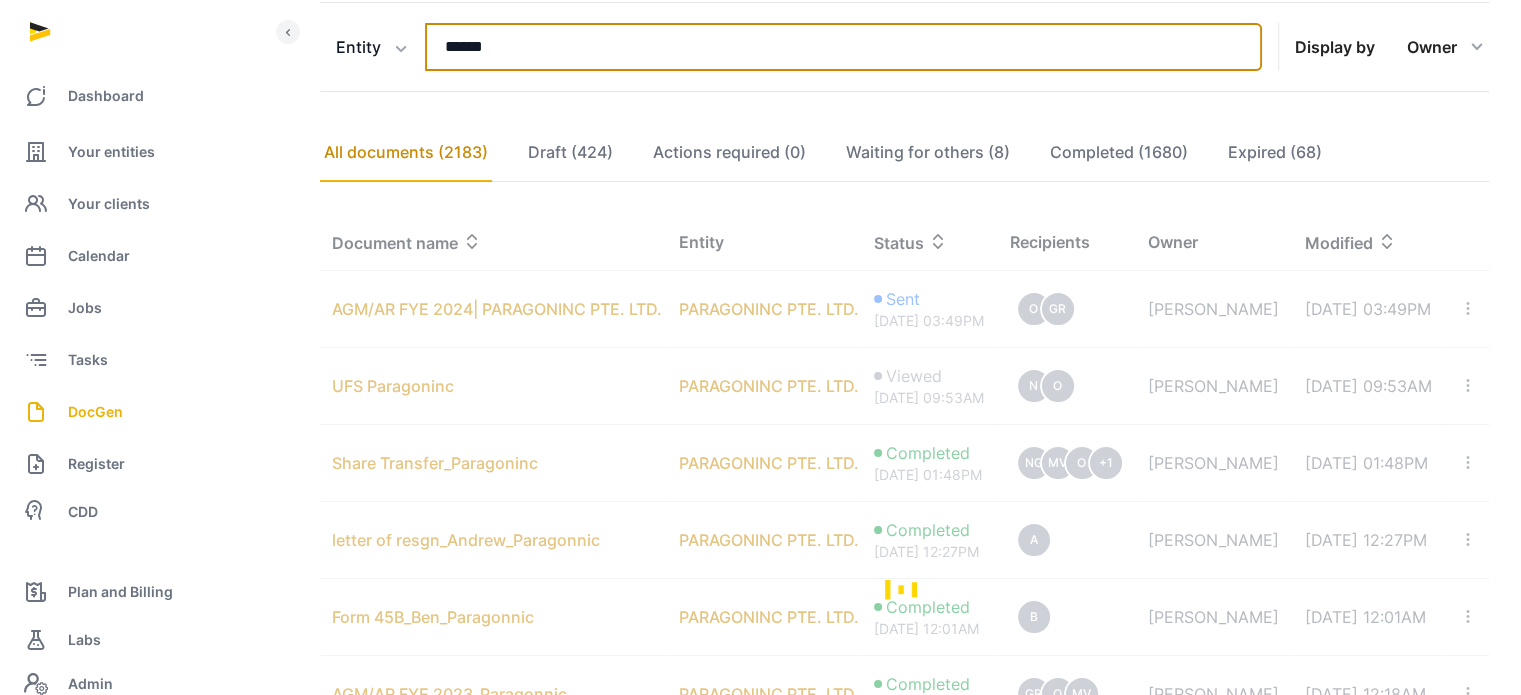 type on "******" 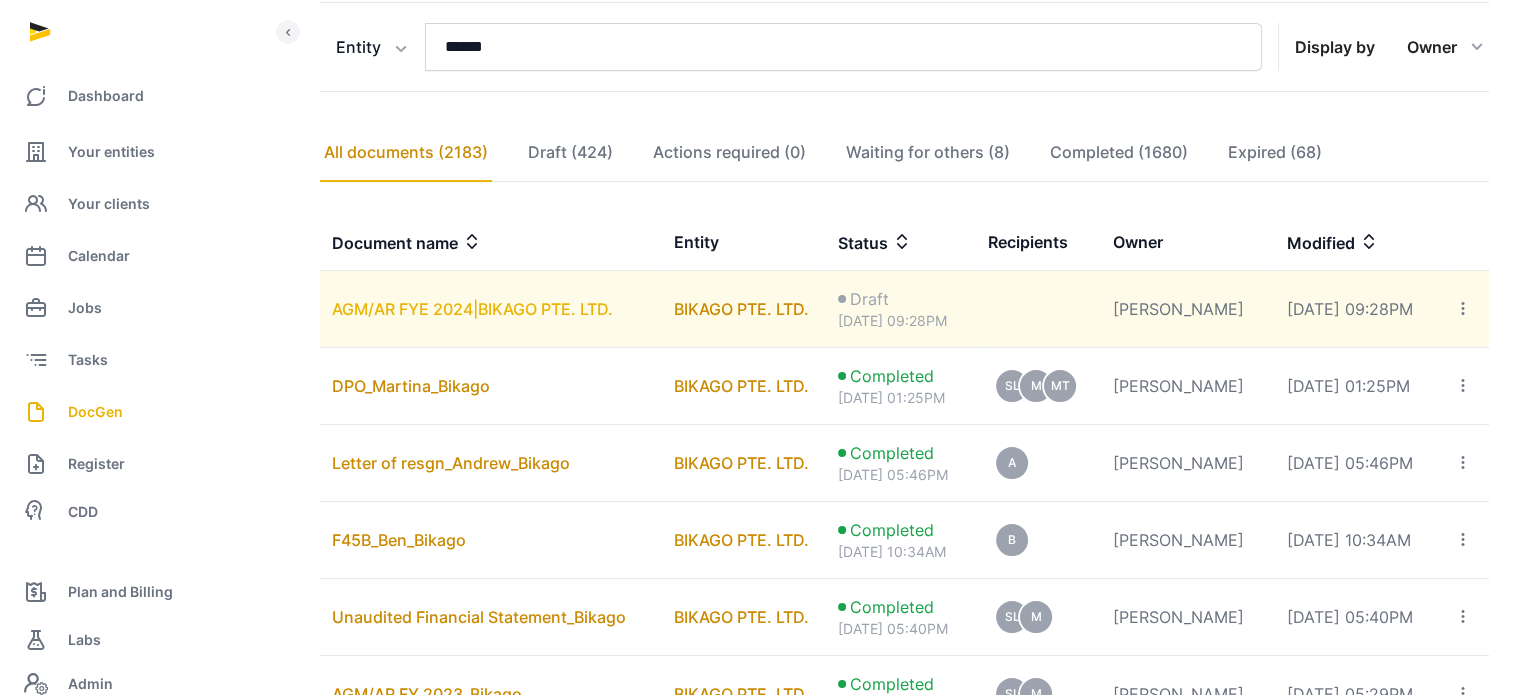 click on "AGM/AR FYE 2024|BIKAGO PTE. LTD." at bounding box center [472, 309] 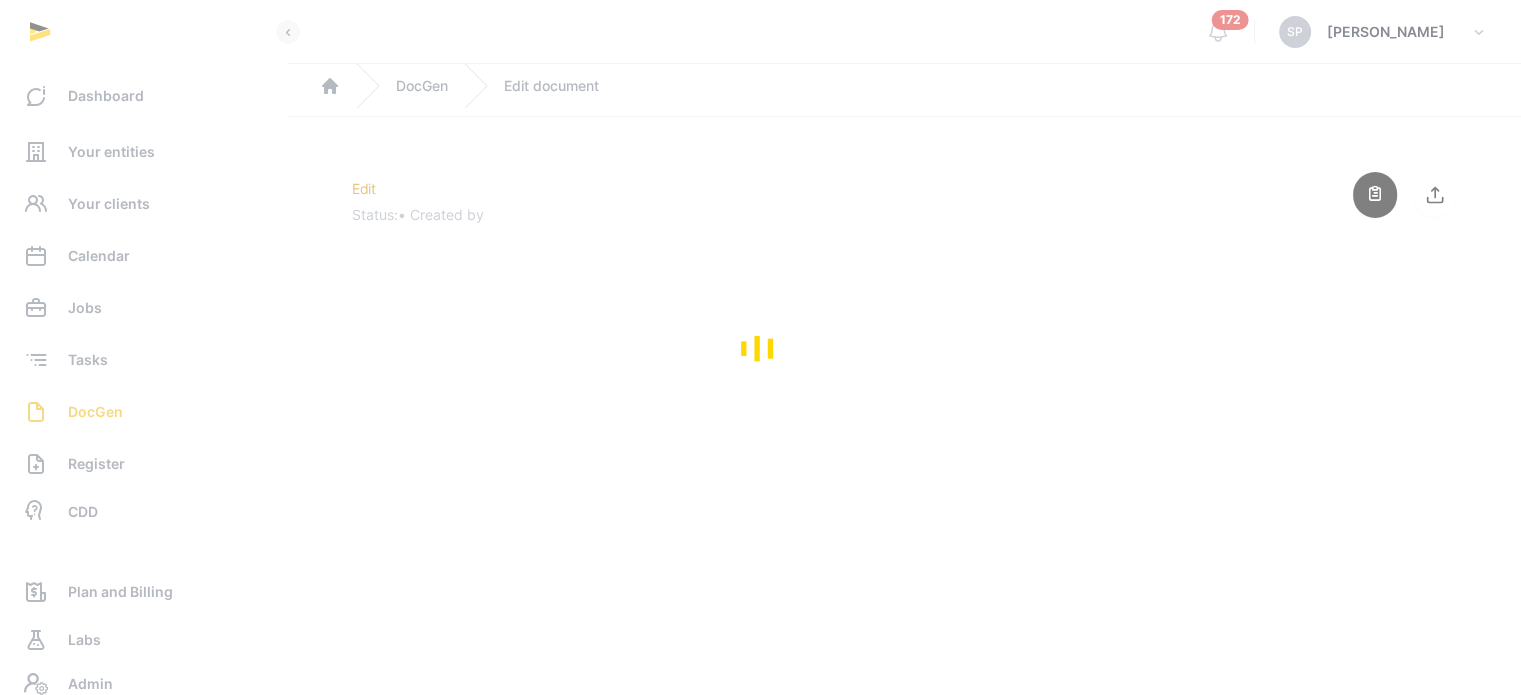 scroll, scrollTop: 0, scrollLeft: 0, axis: both 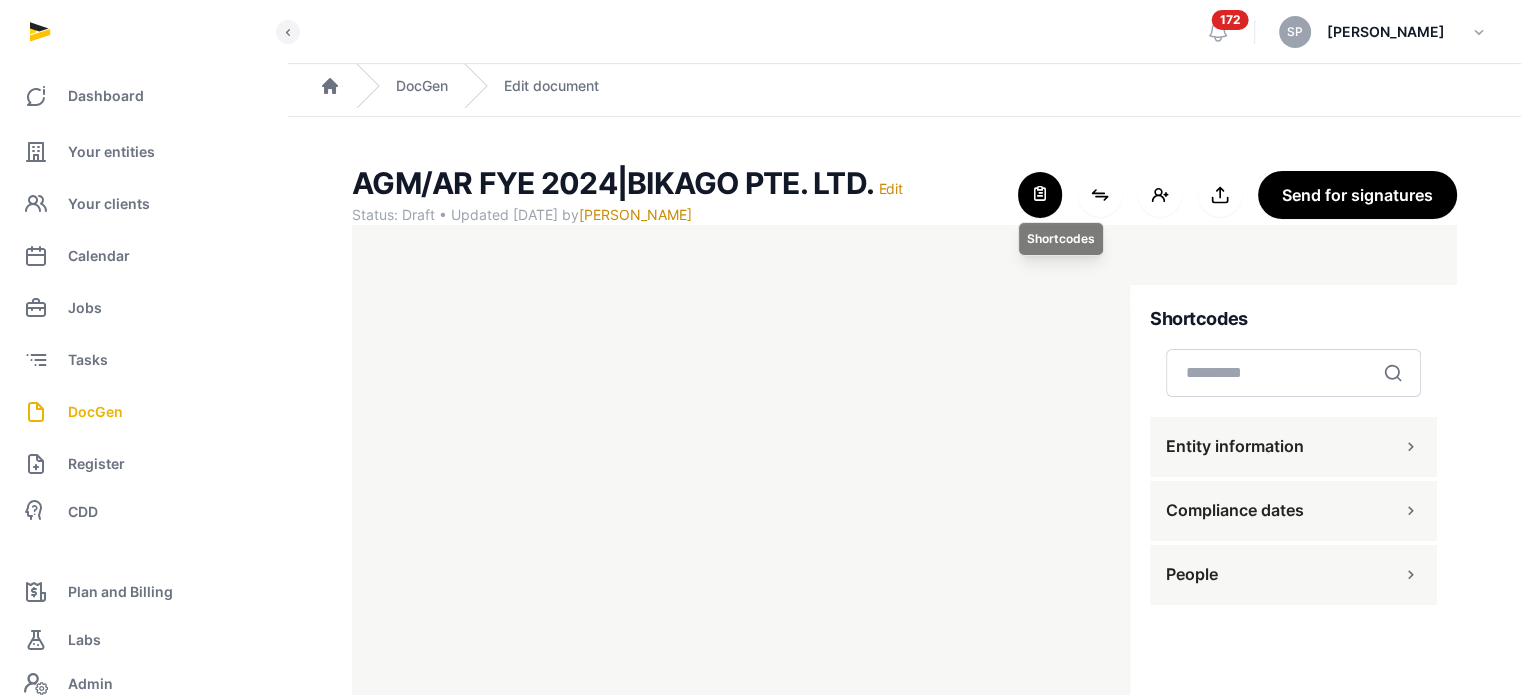 click at bounding box center (1040, 195) 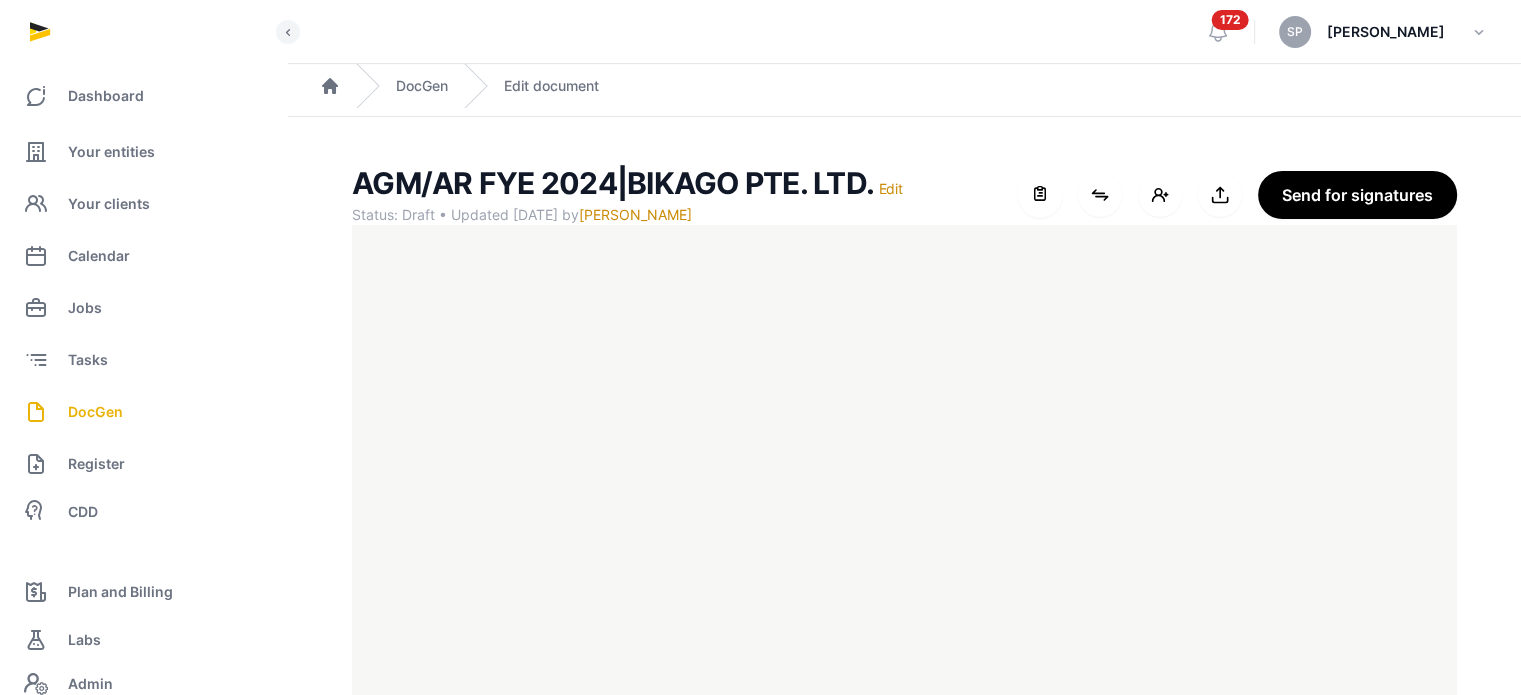scroll, scrollTop: 91, scrollLeft: 0, axis: vertical 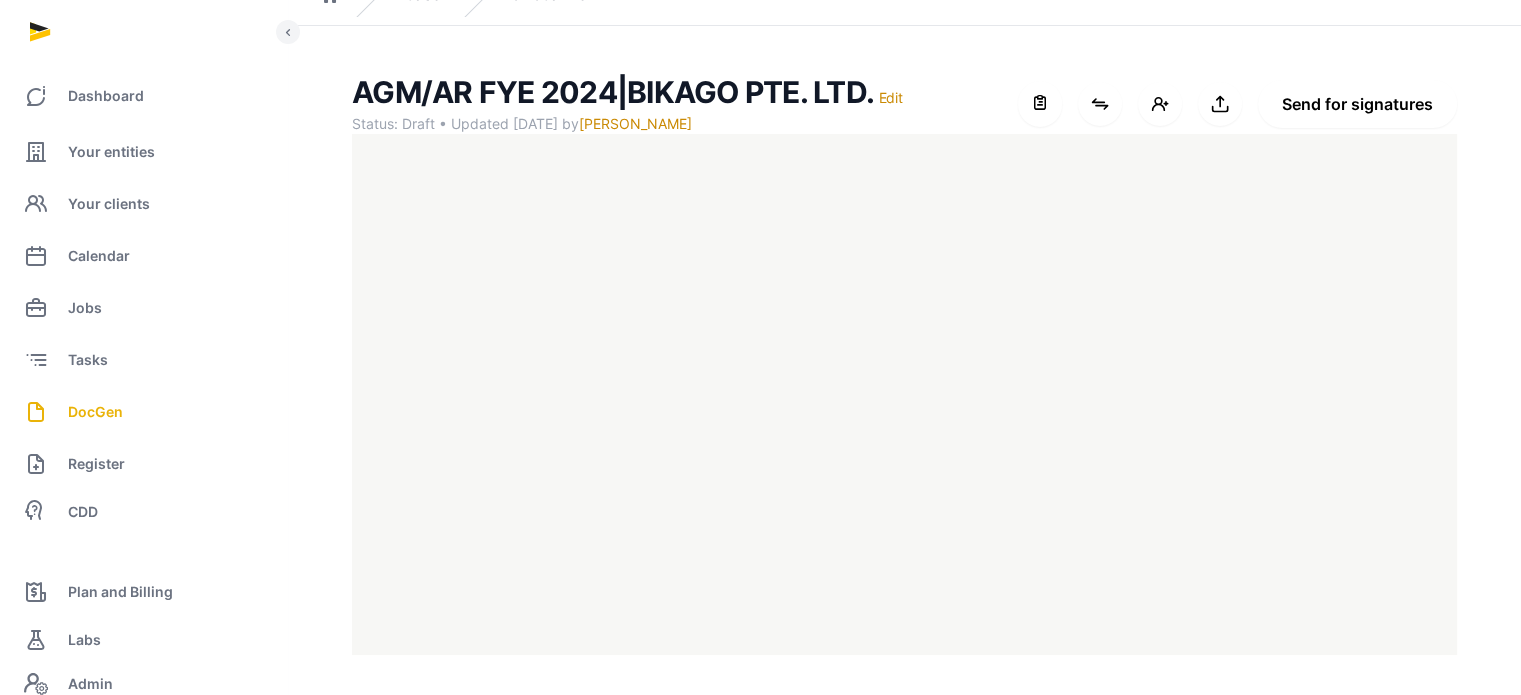 click on "Send for signatures" at bounding box center [1357, 104] 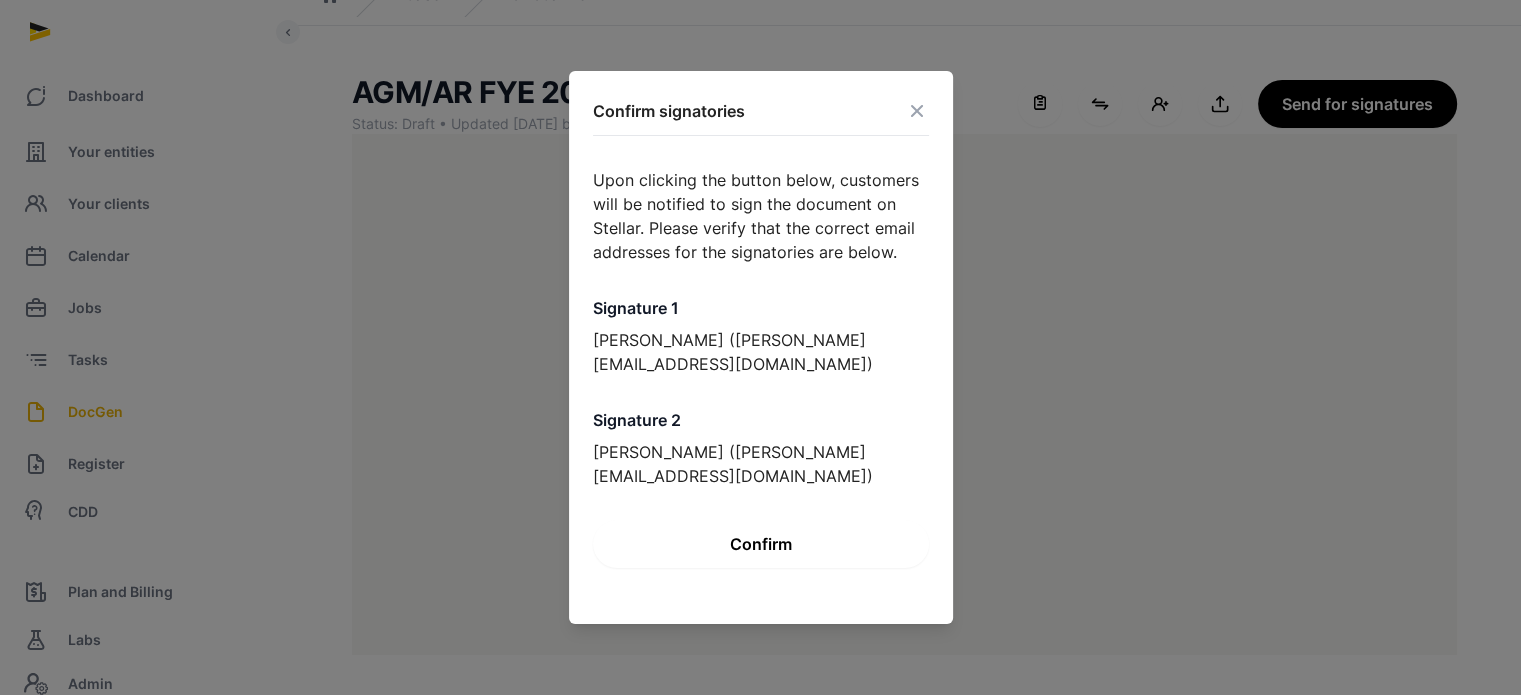 click on "Confirm" at bounding box center [761, 544] 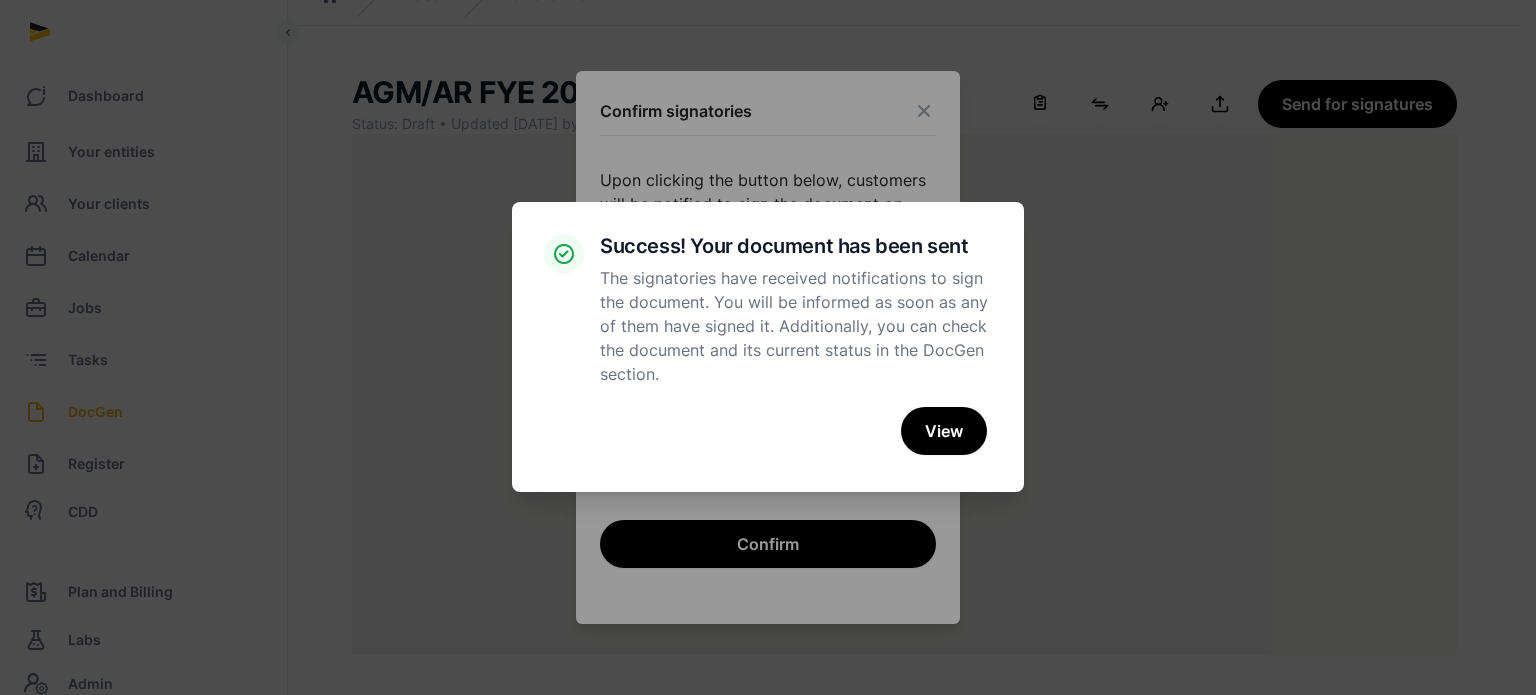 click on "×
Success! Your document has been sent
The signatories have received notifications to sign the document. You will be informed as soon as any of them have signed it. Additionally, you can check the document and its current status in the DocGen section.
Cancel No View" at bounding box center [768, 347] 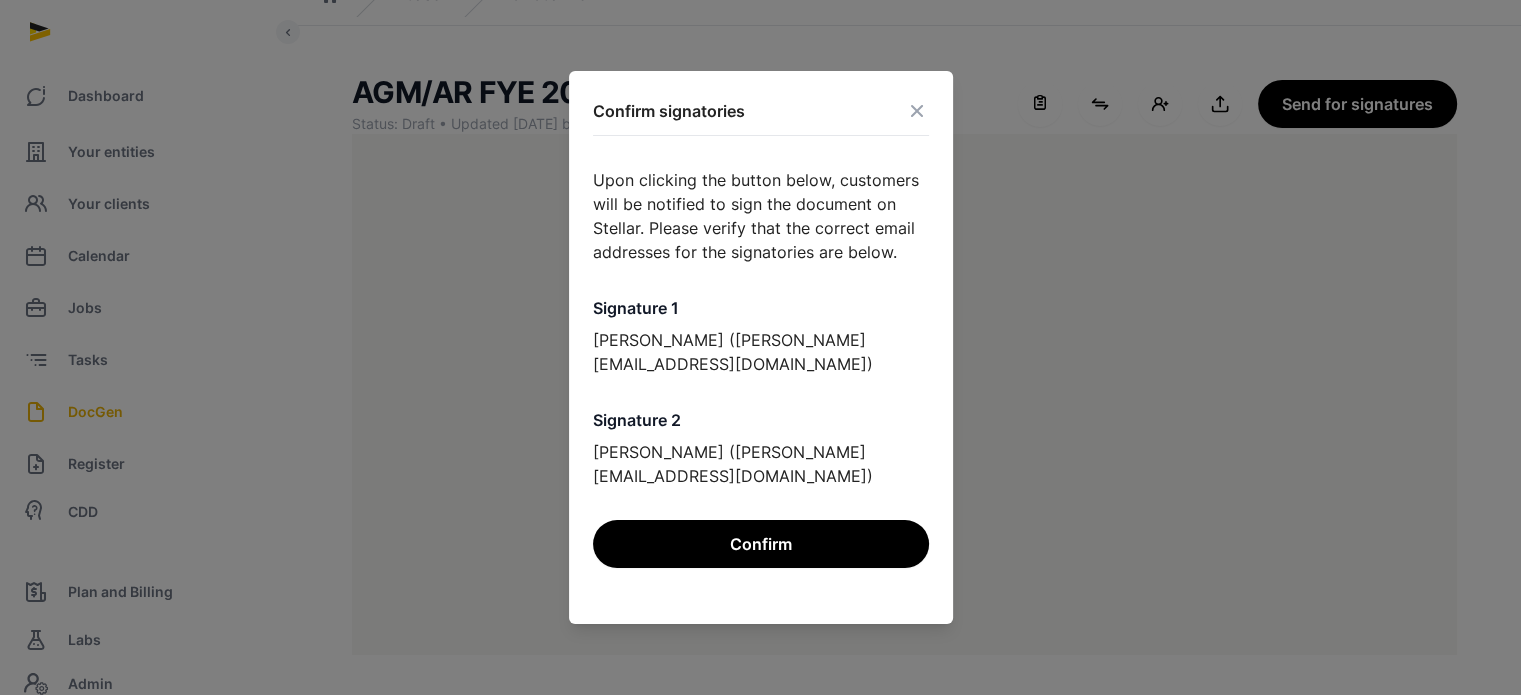 click at bounding box center (917, 111) 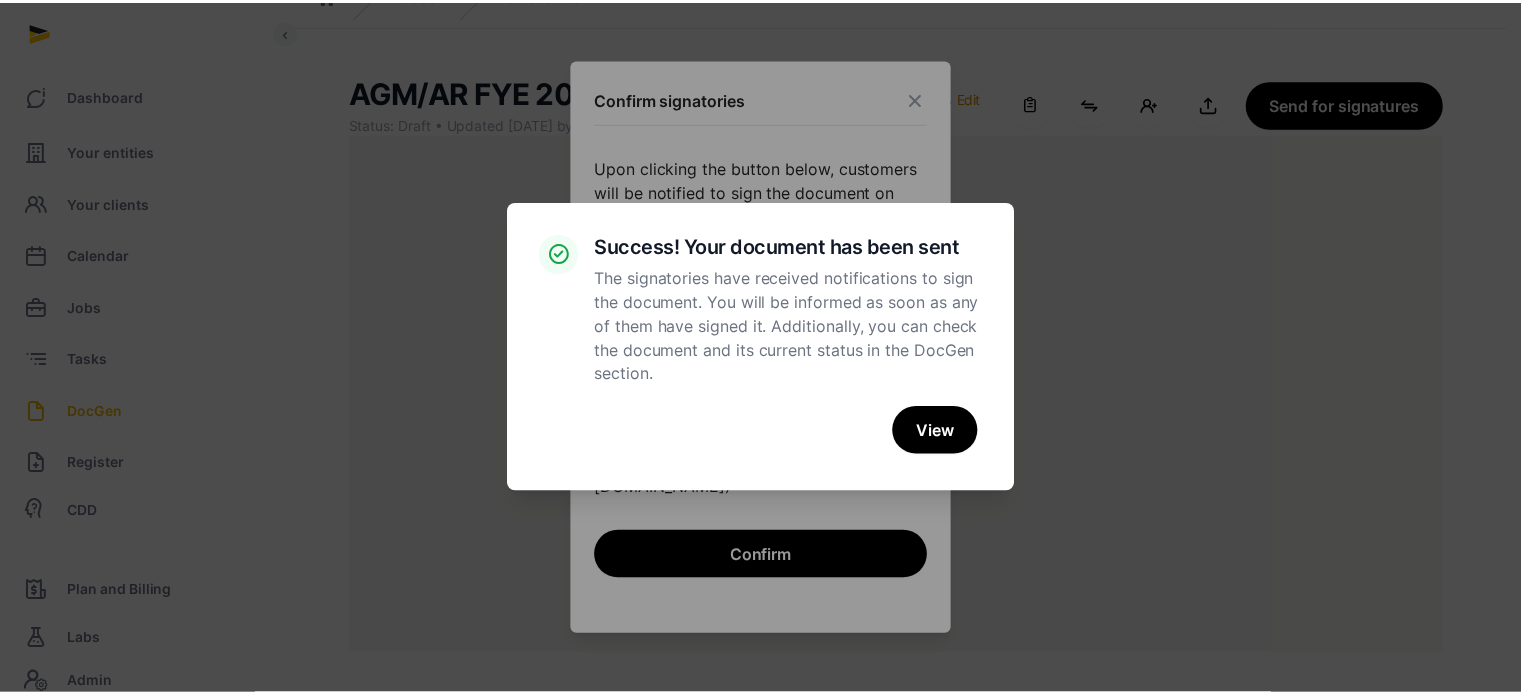 scroll, scrollTop: 0, scrollLeft: 0, axis: both 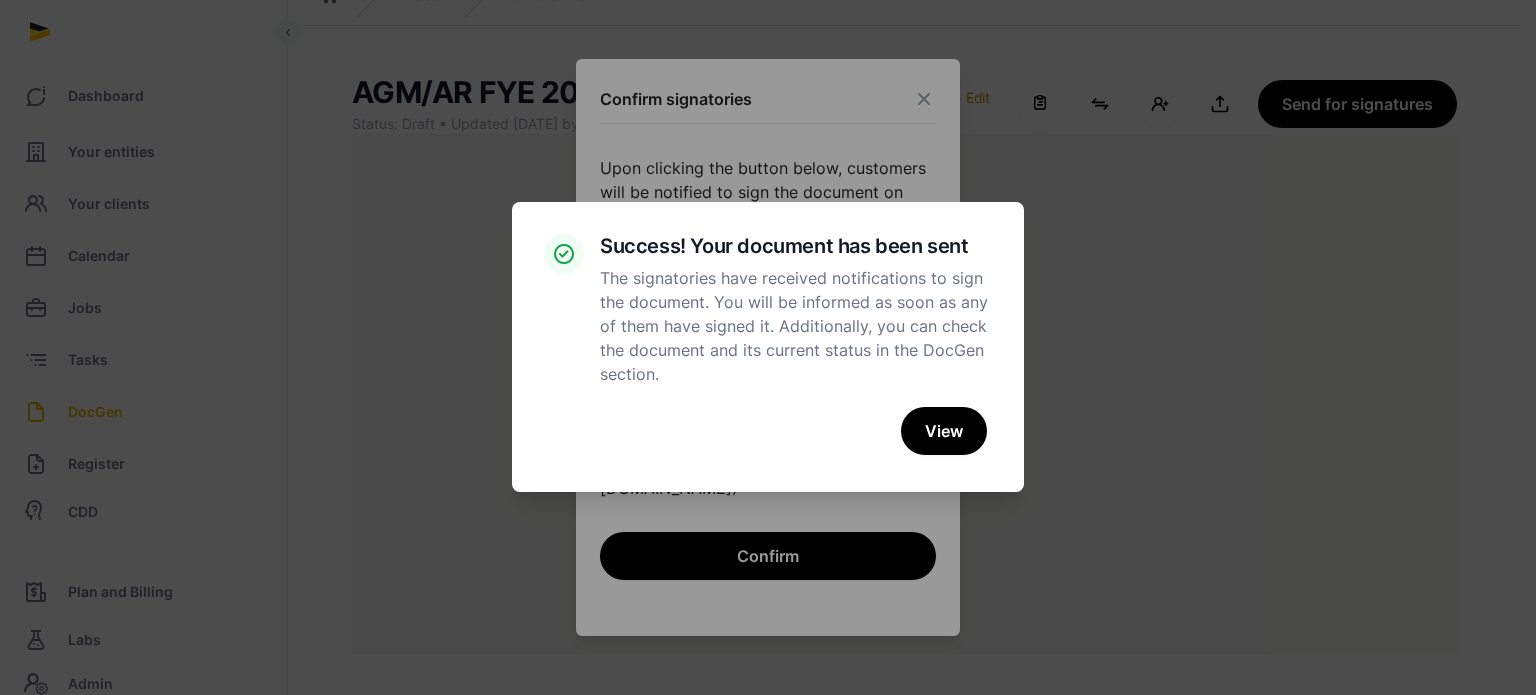 click on "×
Success! Your document has been sent
The signatories have received notifications to sign the document. You will be informed as soon as any of them have signed it. Additionally, you can check the document and its current status in the DocGen section.
Cancel No View" at bounding box center [768, 347] 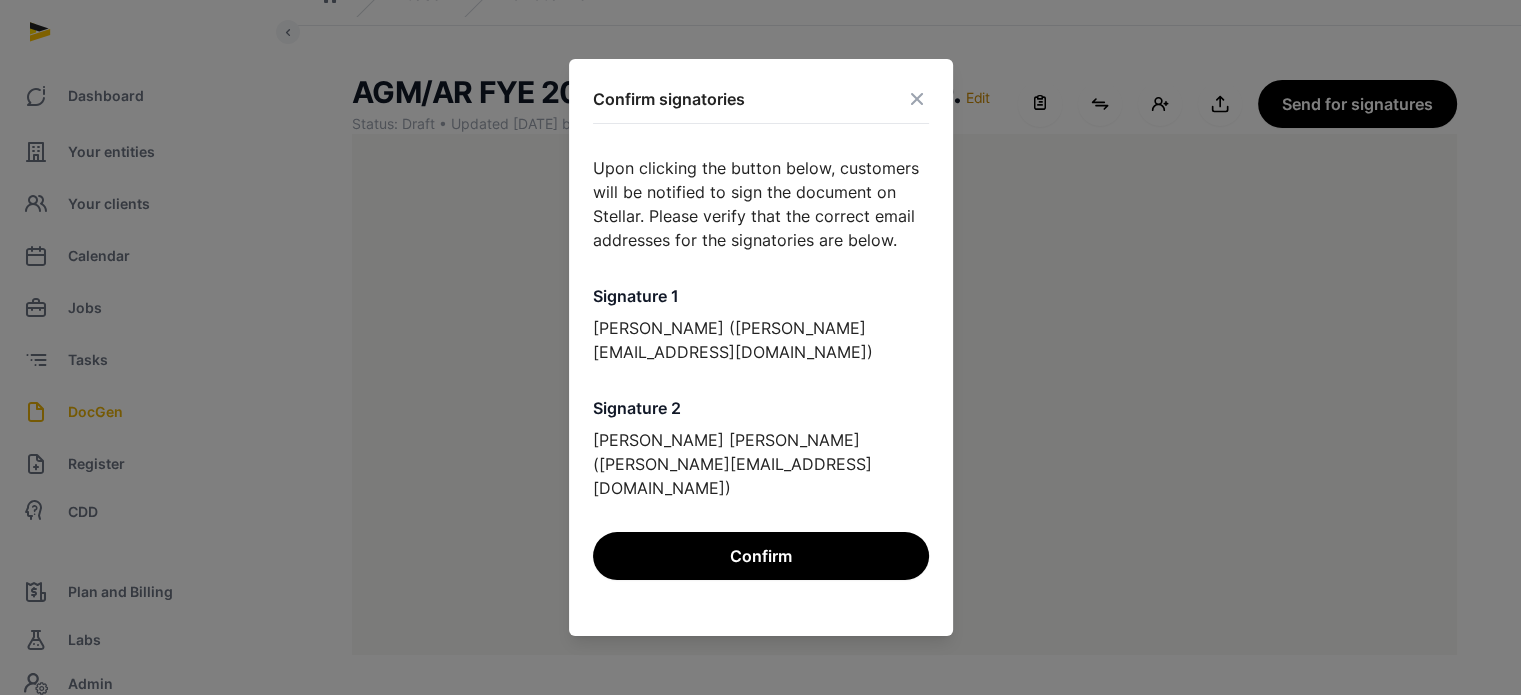 click at bounding box center (917, 99) 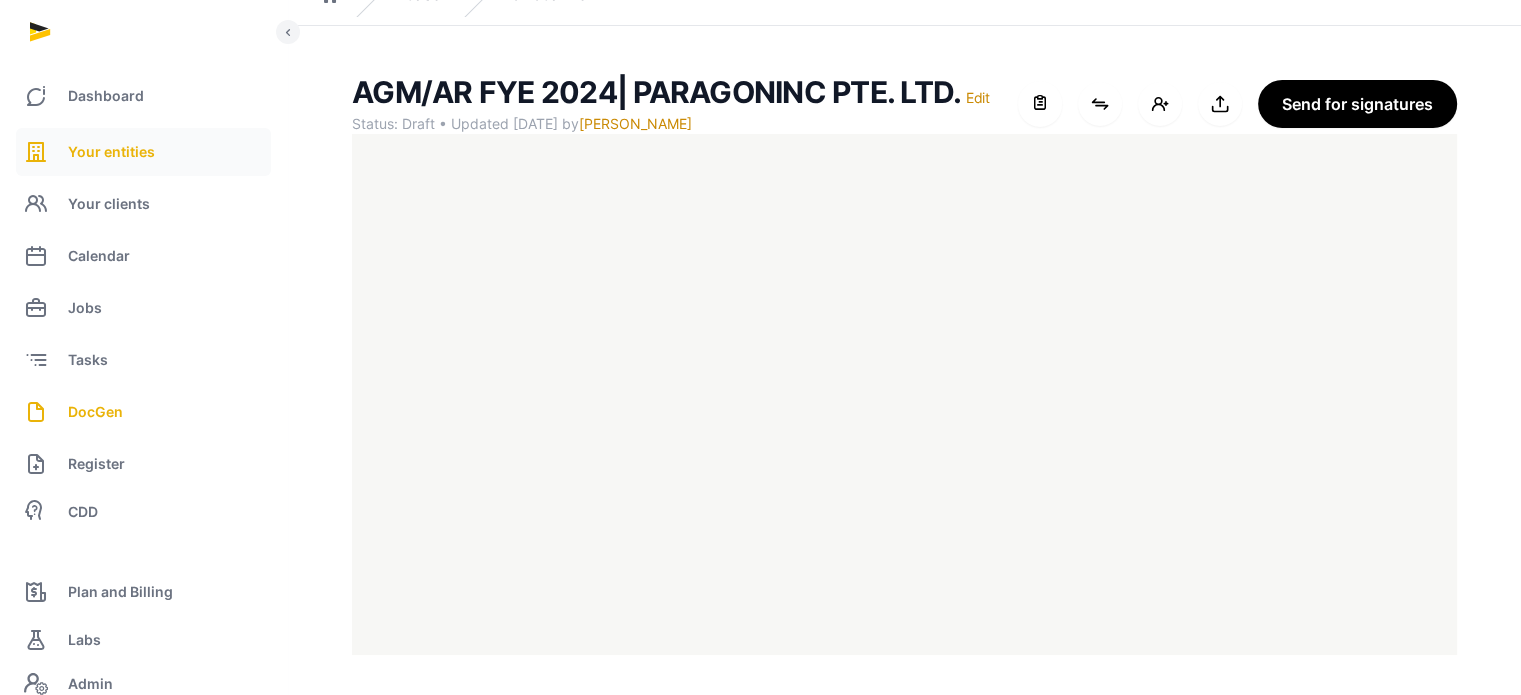 click on "Your entities" at bounding box center [143, 152] 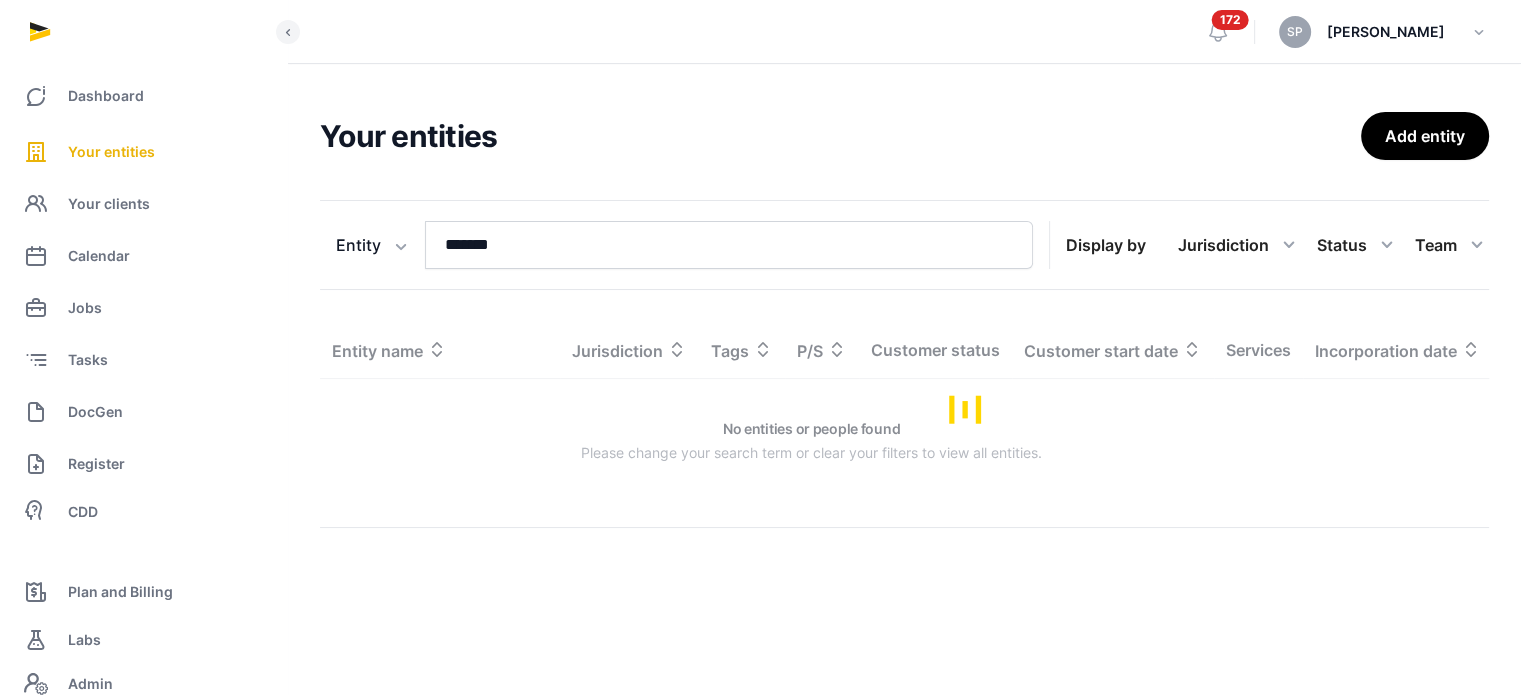 scroll, scrollTop: 0, scrollLeft: 0, axis: both 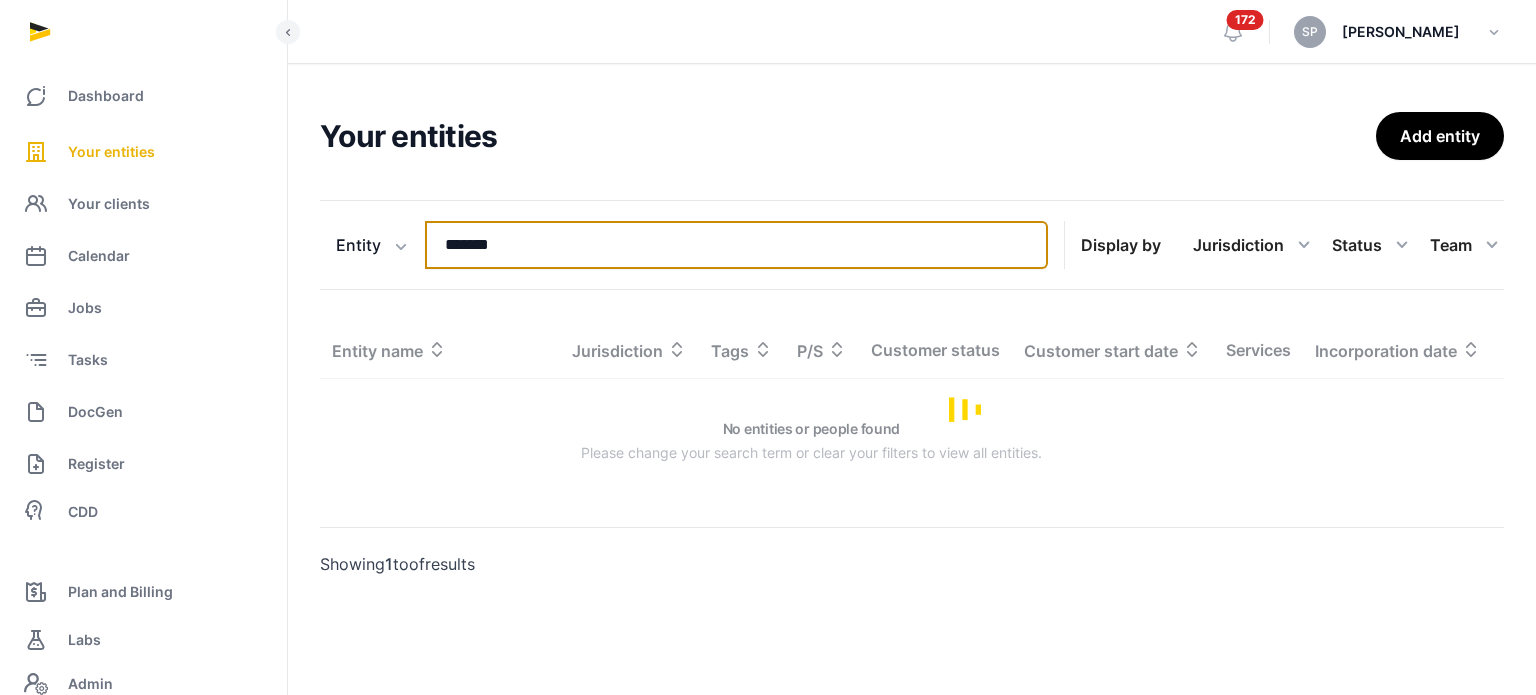 click on "*******" at bounding box center [736, 245] 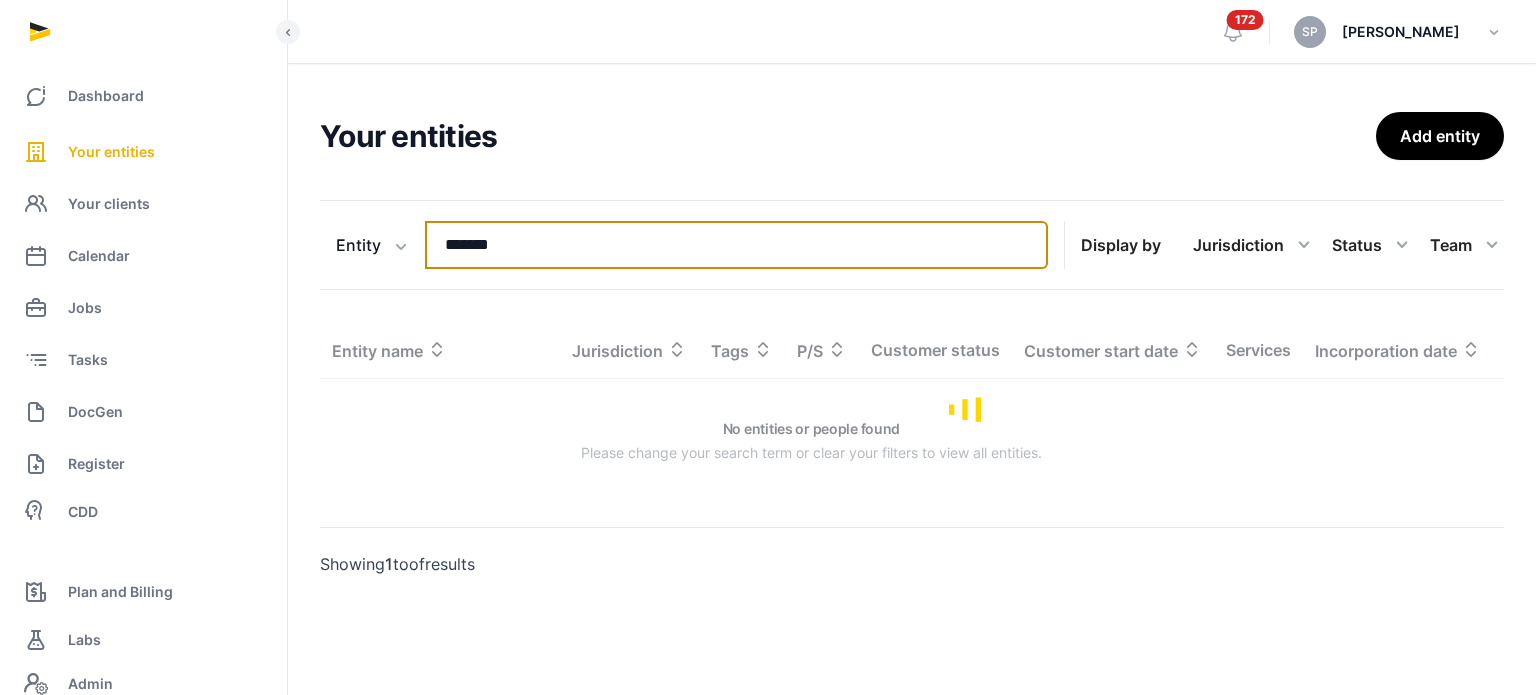 click on "*******" at bounding box center (736, 245) 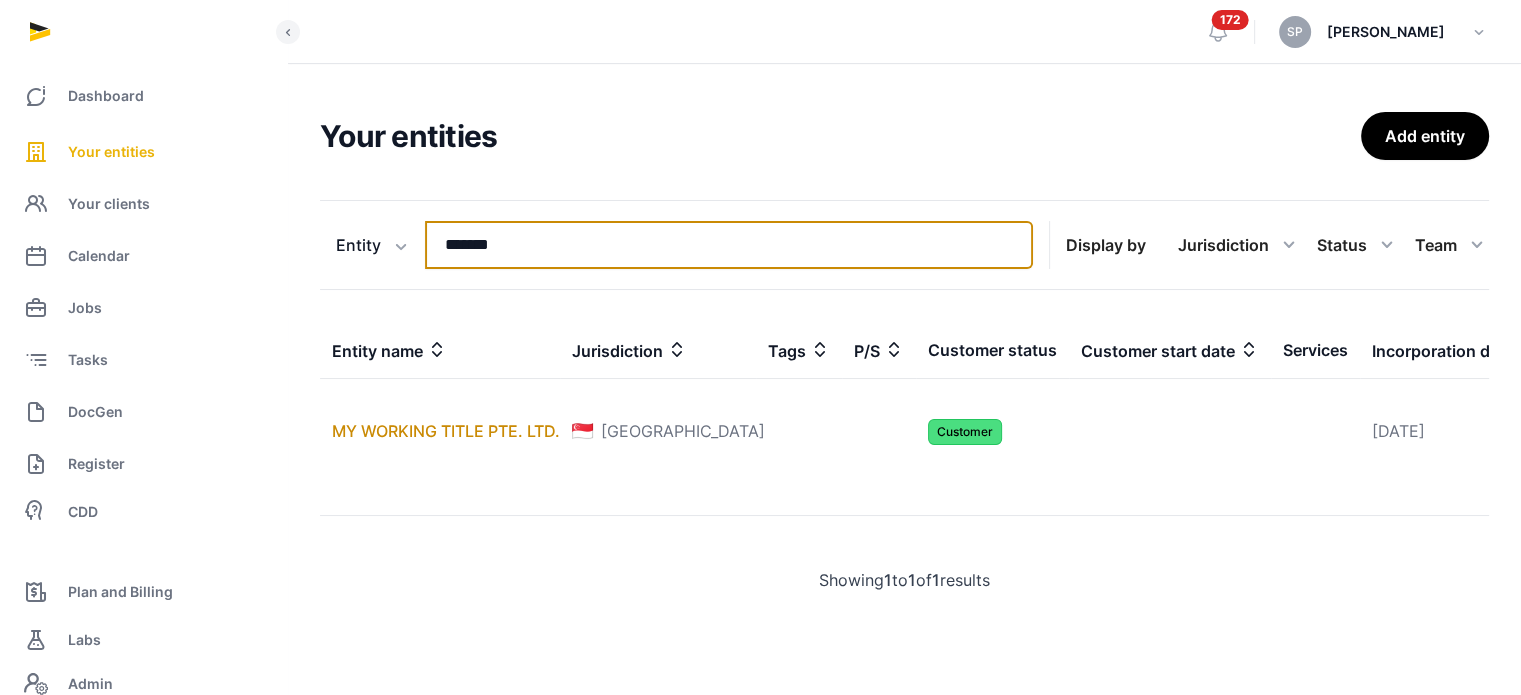 click on "*******" at bounding box center [729, 245] 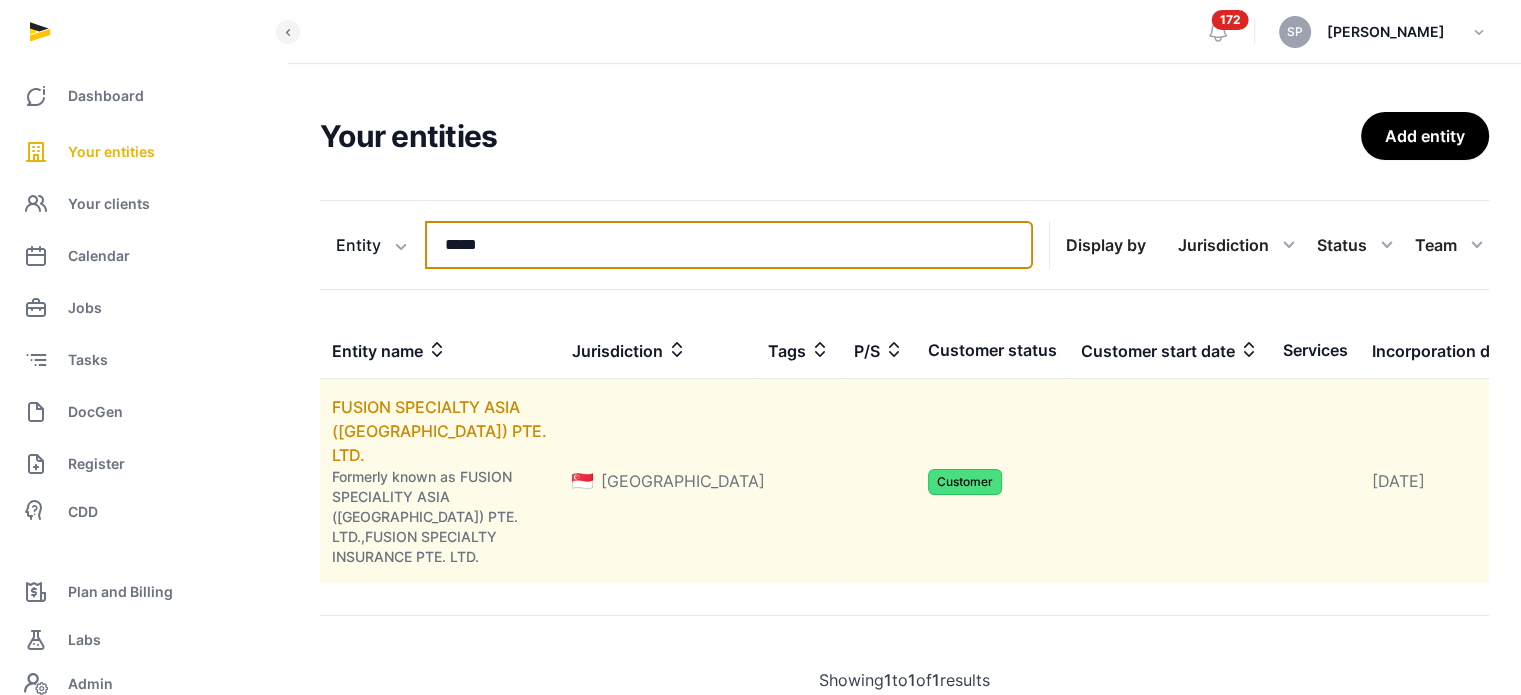 type on "*****" 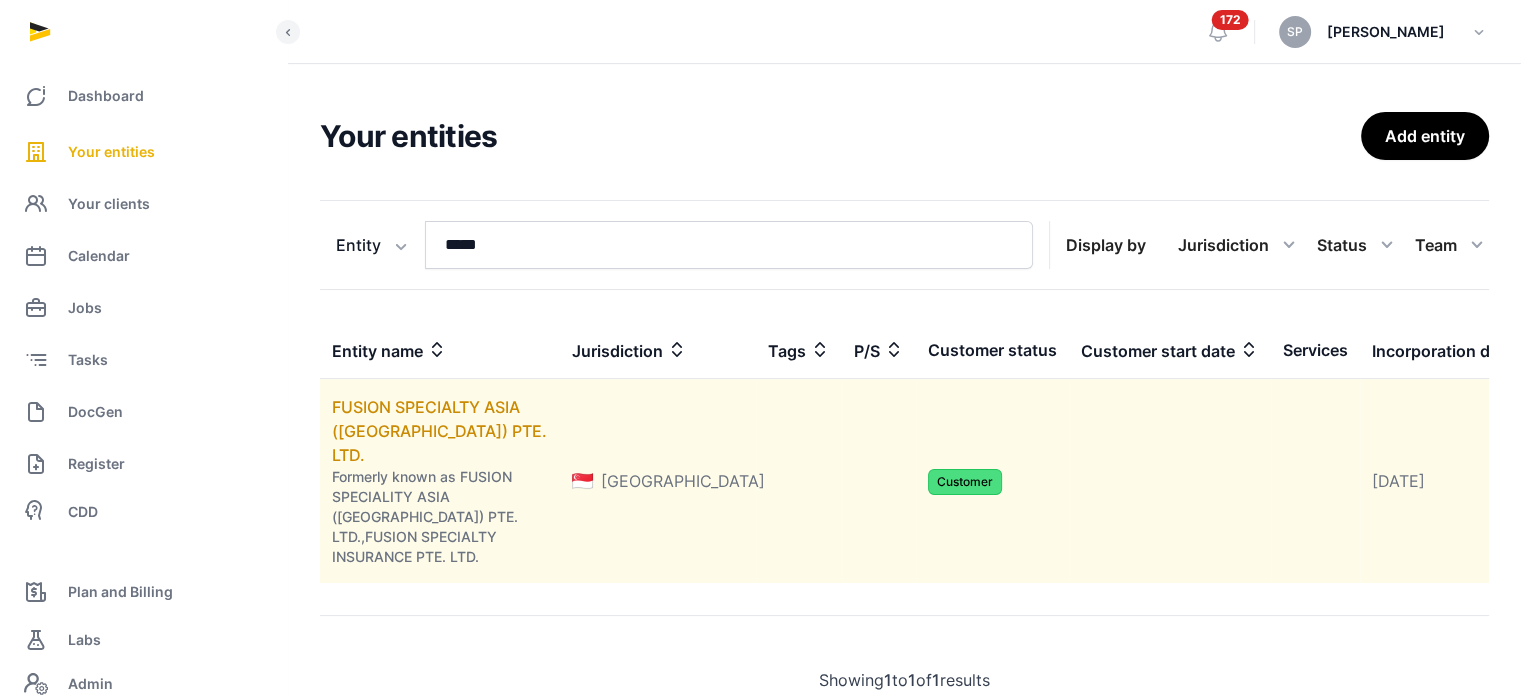 click on "FUSION SPECIALTY ASIA ([GEOGRAPHIC_DATA]) PTE. LTD. Formerly known as FUSION SPECIALITY ASIA ([GEOGRAPHIC_DATA]) PTE. LTD.,FUSION SPECIALTY INSURANCE PTE. LTD." at bounding box center [440, 481] 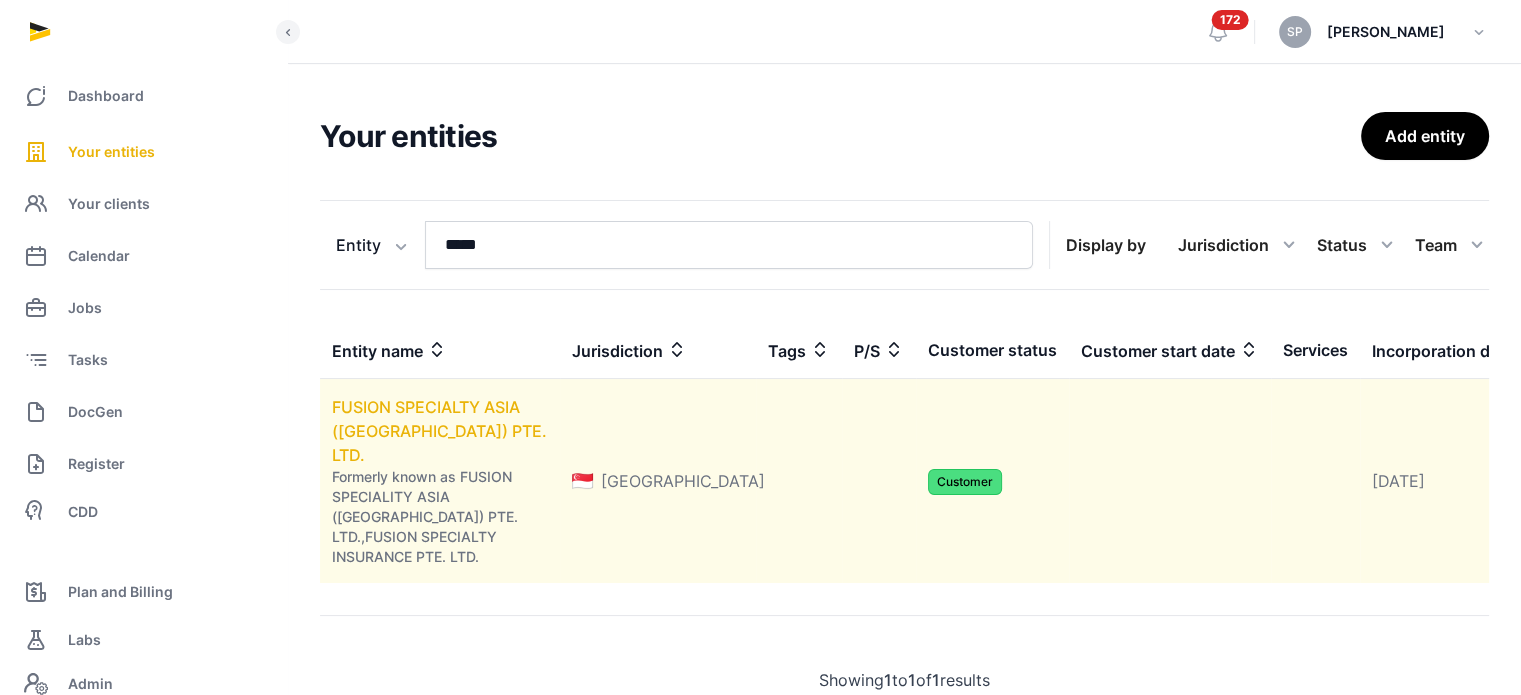 click on "FUSION SPECIALTY ASIA ([GEOGRAPHIC_DATA]) PTE. LTD." at bounding box center [439, 431] 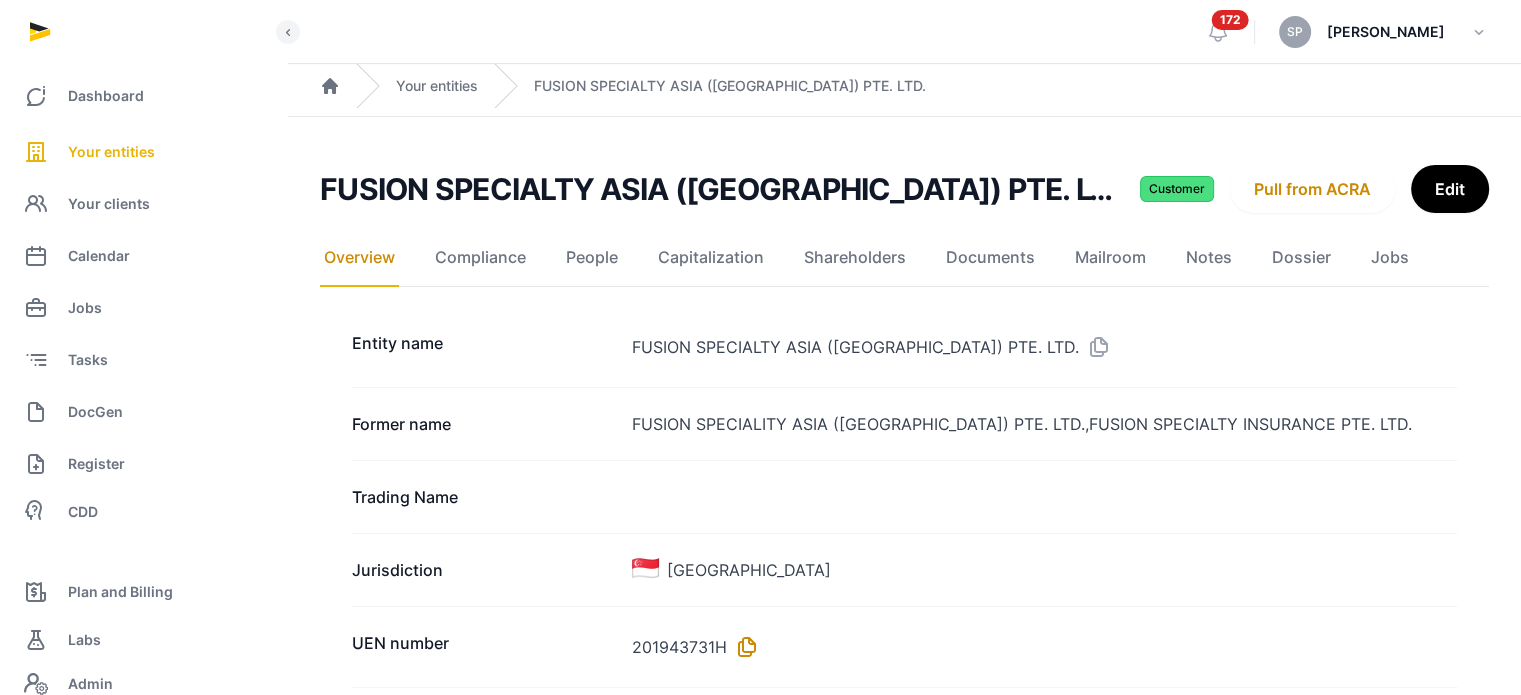 click at bounding box center [743, 647] 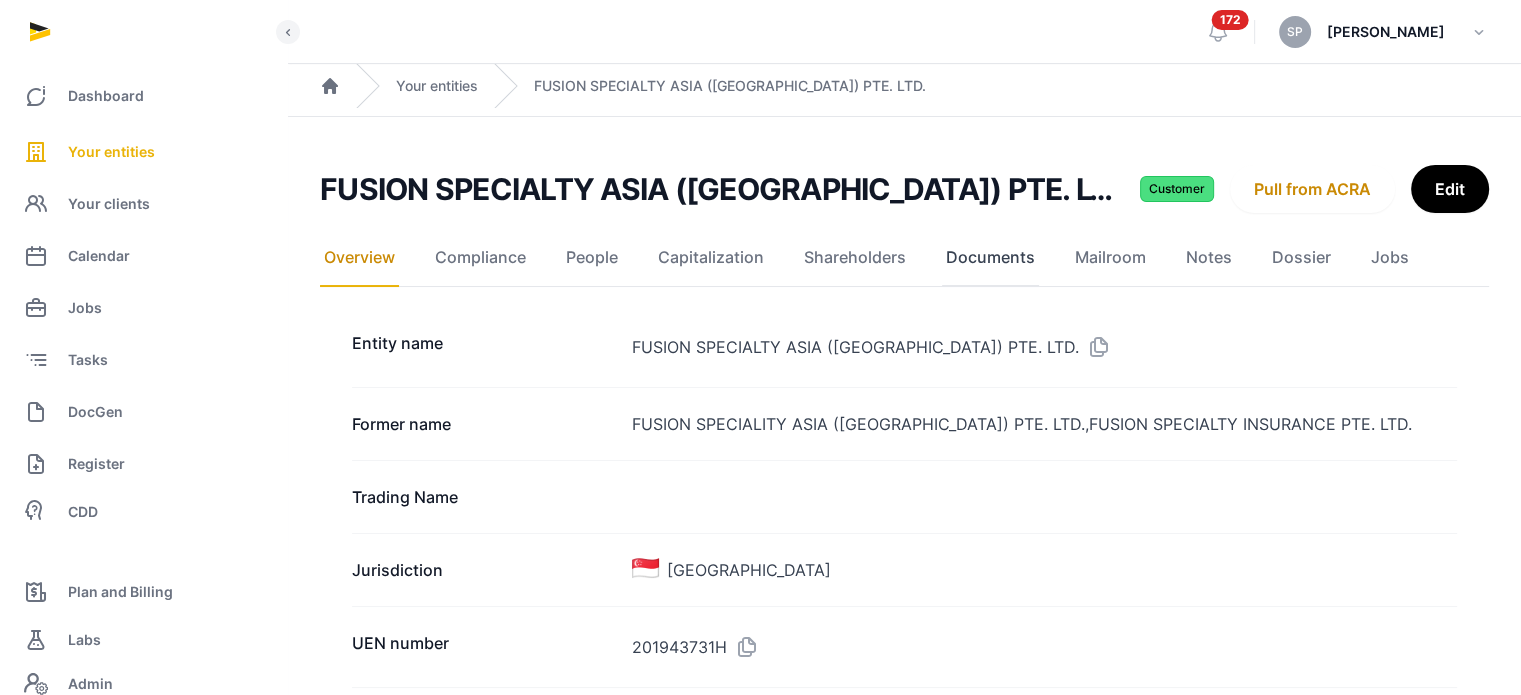 click on "Documents" 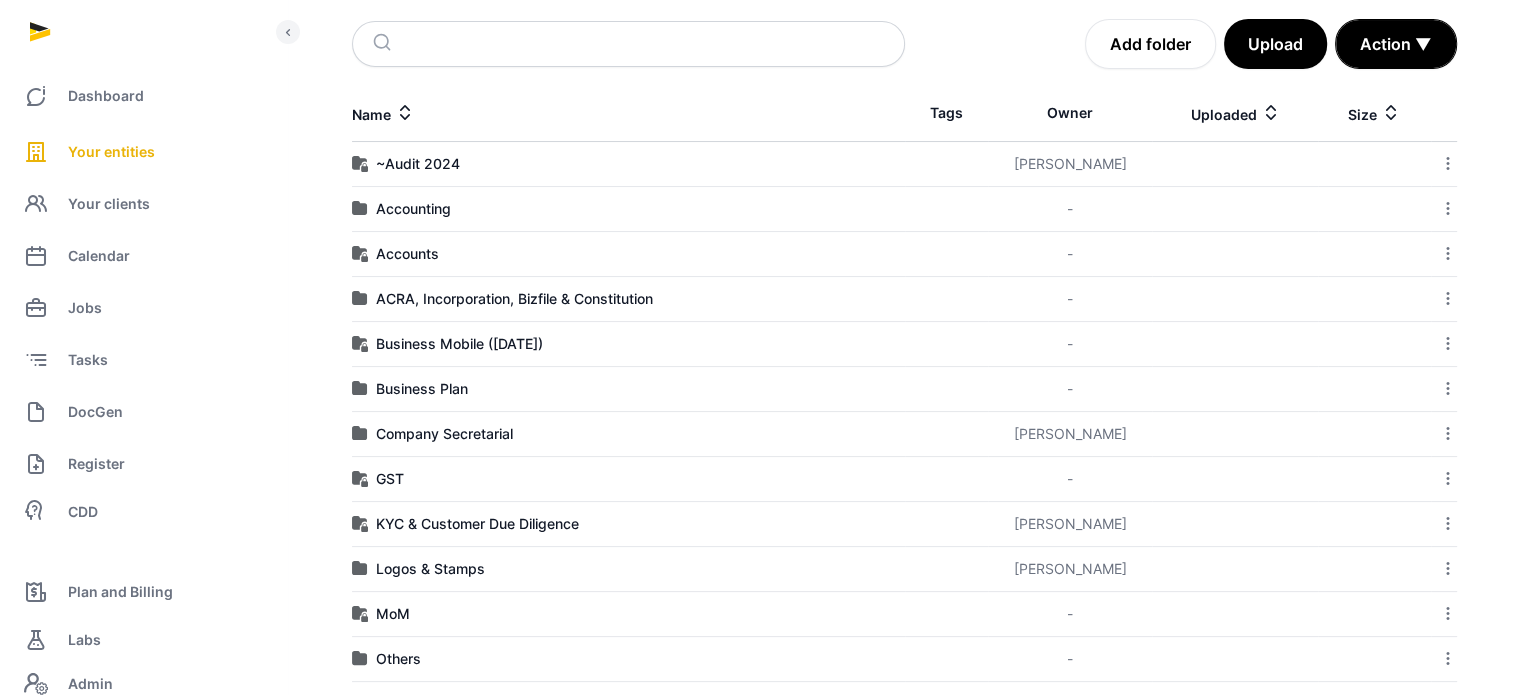 scroll, scrollTop: 308, scrollLeft: 0, axis: vertical 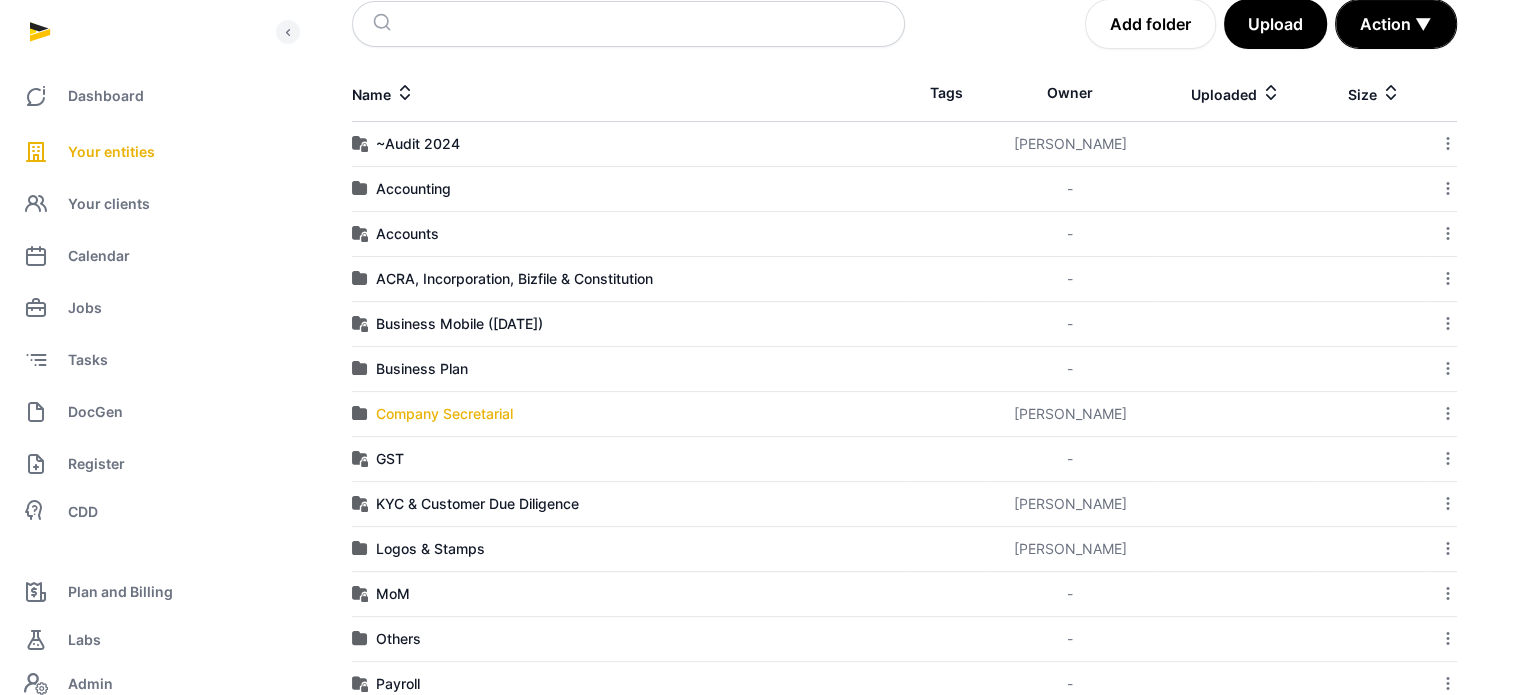 click on "Company Secretarial" at bounding box center [444, 414] 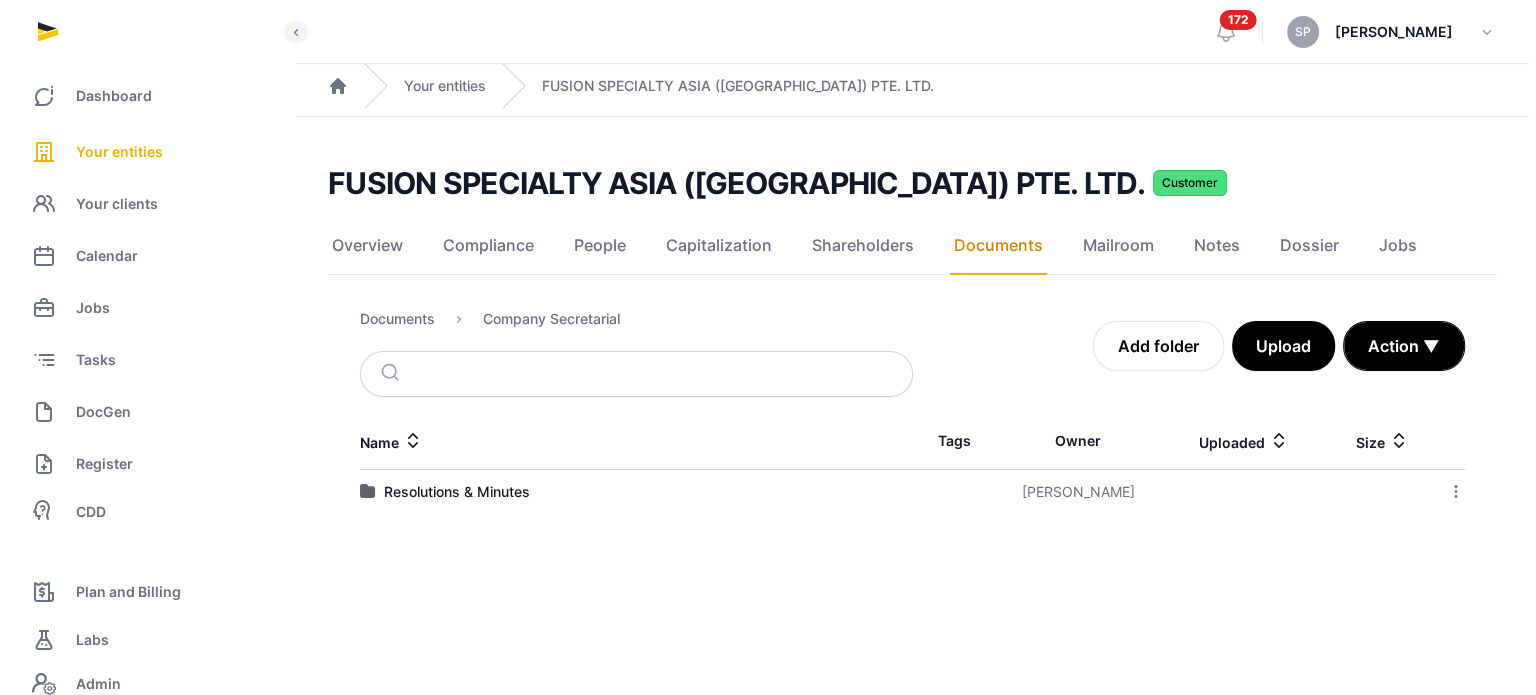 scroll, scrollTop: 0, scrollLeft: 0, axis: both 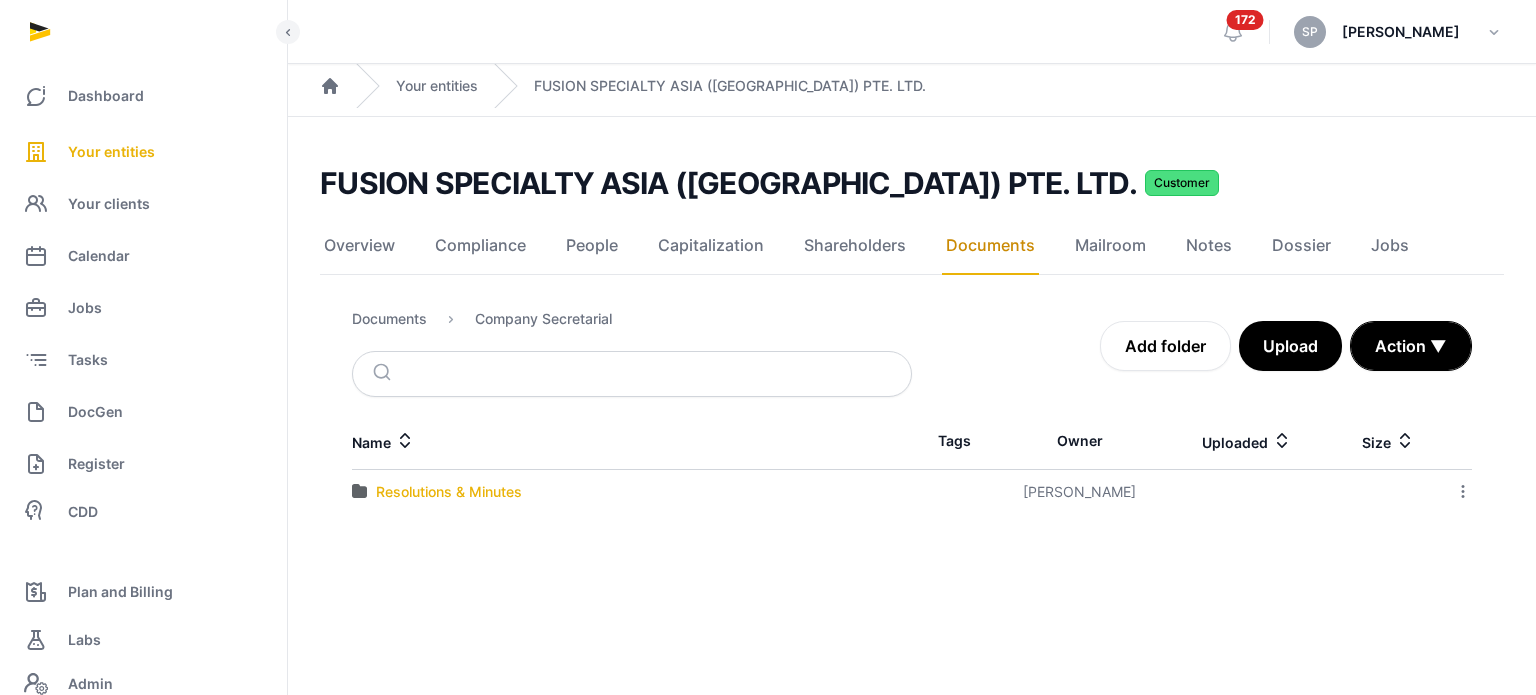 click on "Resolutions & Minutes" at bounding box center [449, 492] 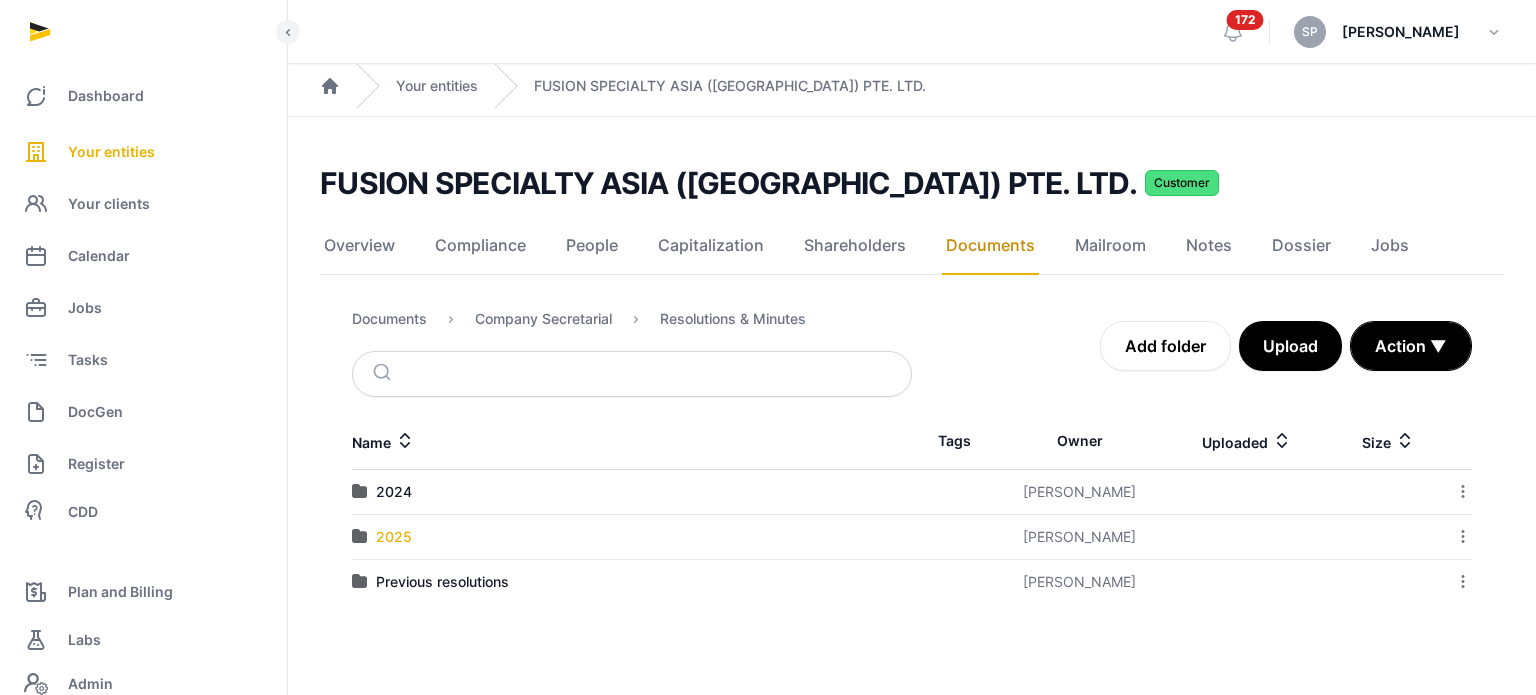 click on "2025" at bounding box center (394, 537) 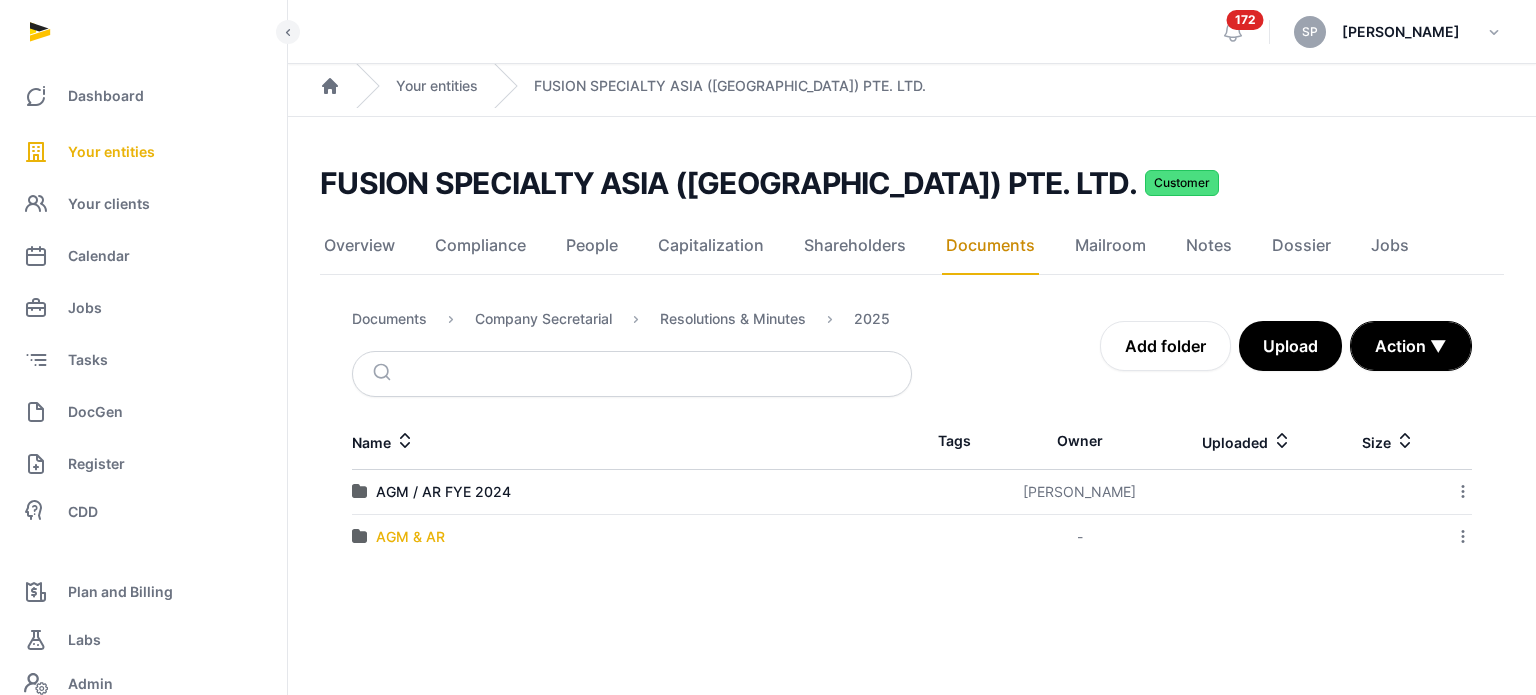 click on "AGM & AR" at bounding box center (410, 537) 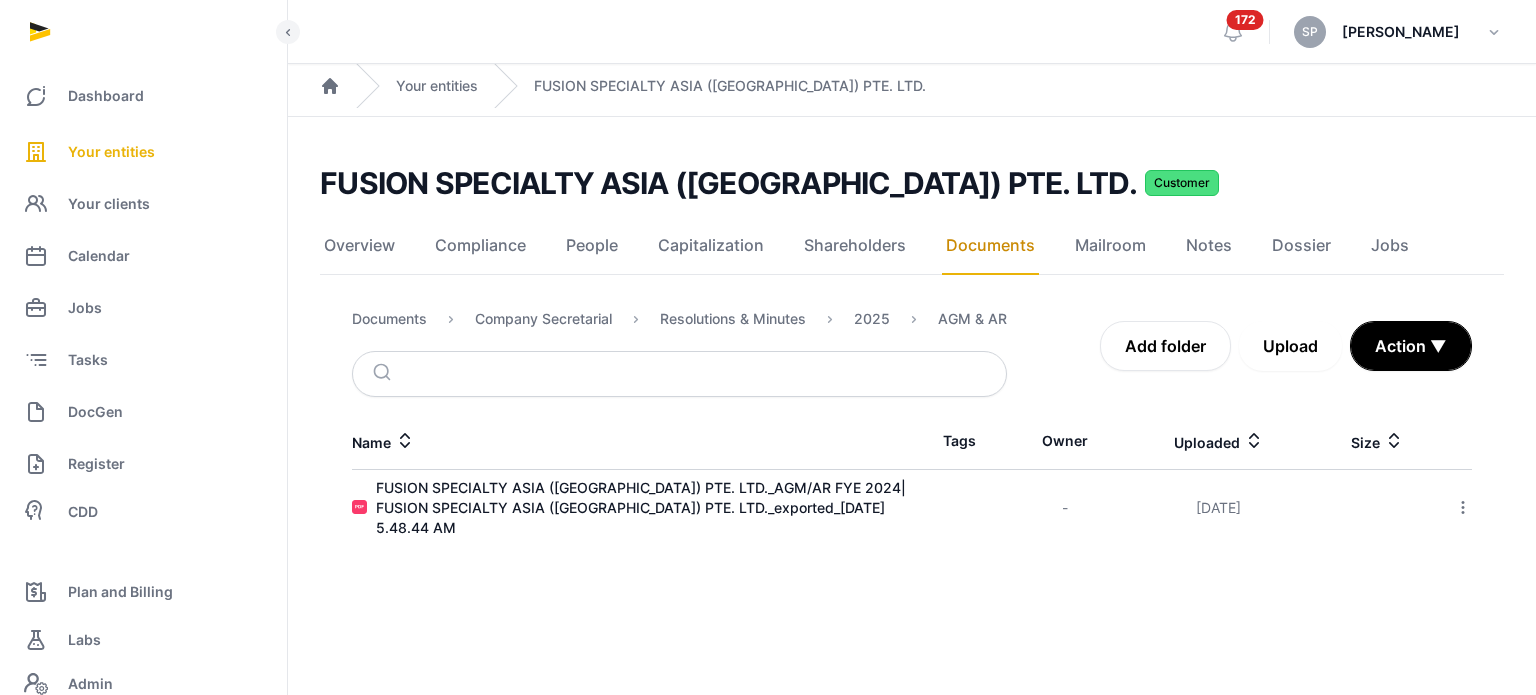 click on "Upload" at bounding box center (1290, 346) 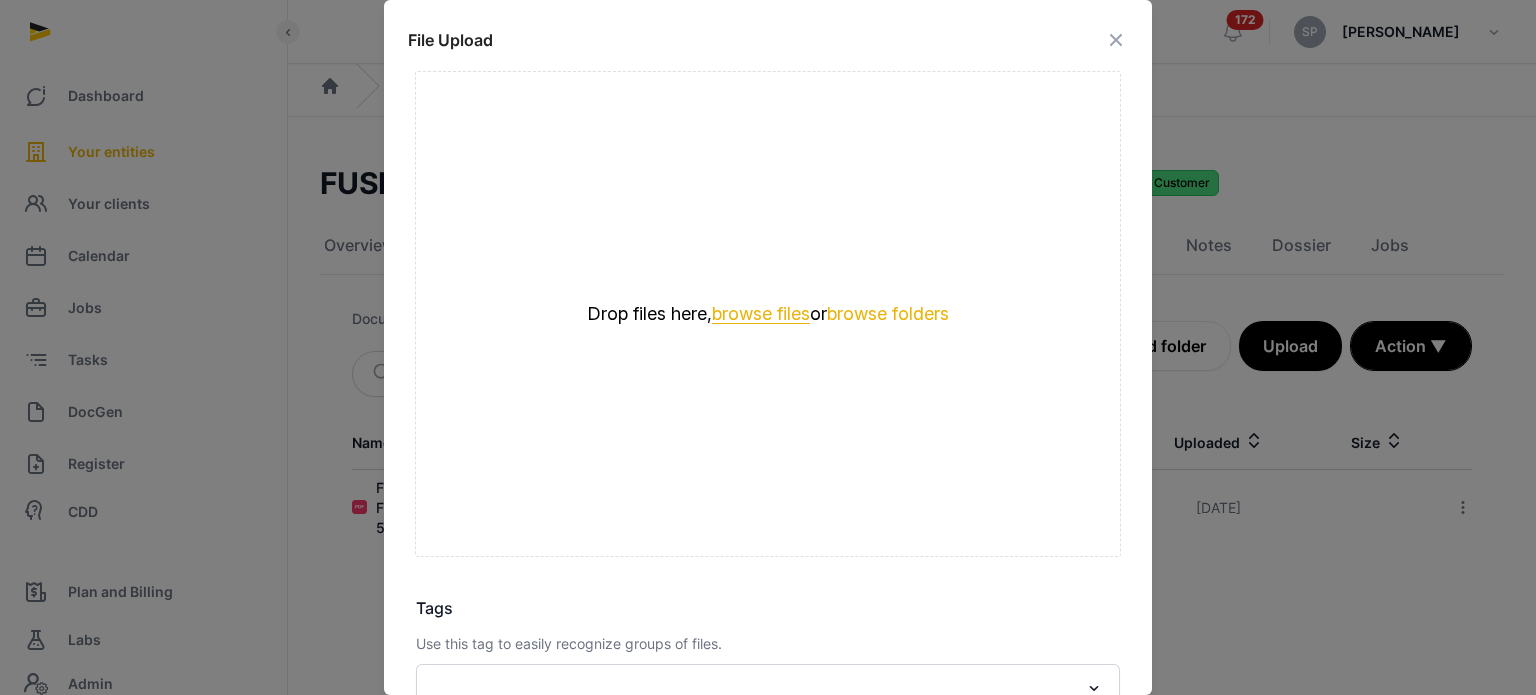 click on "browse files" at bounding box center (761, 314) 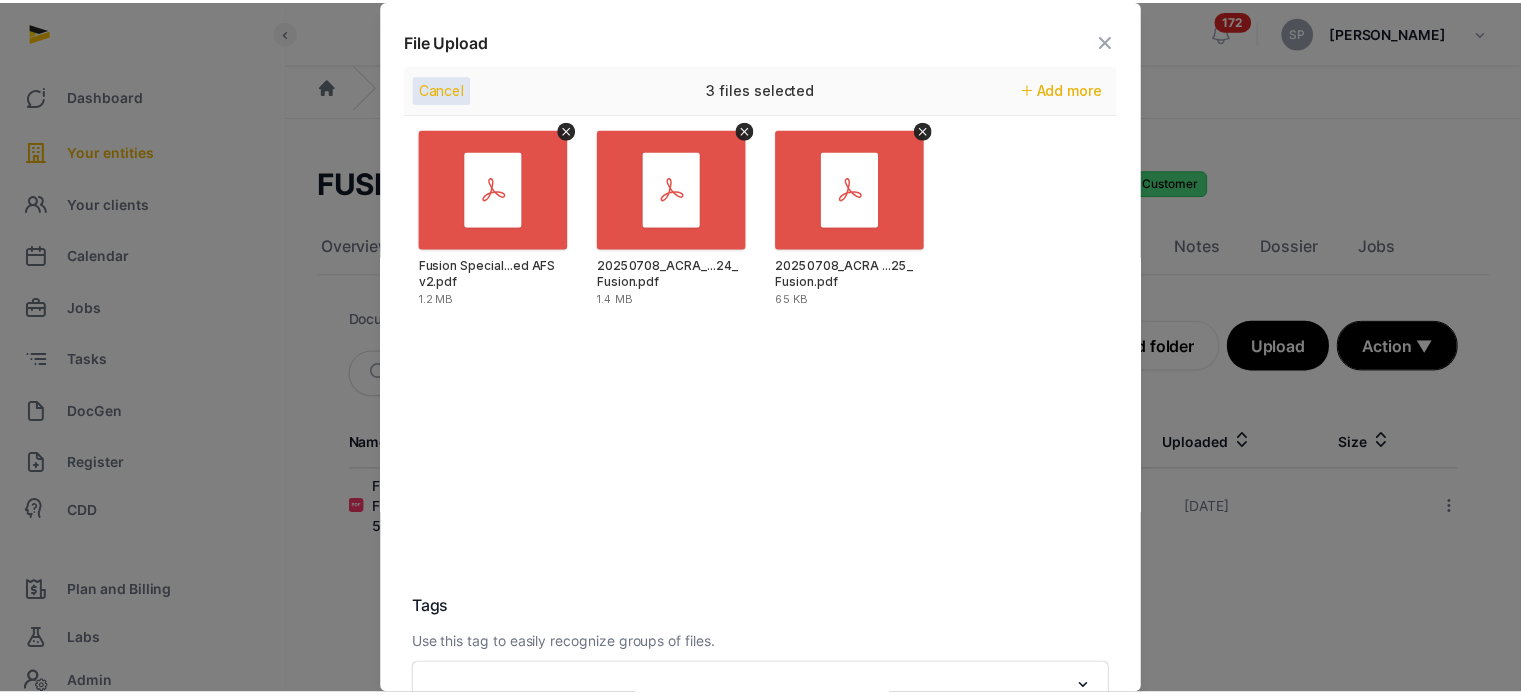 scroll, scrollTop: 282, scrollLeft: 0, axis: vertical 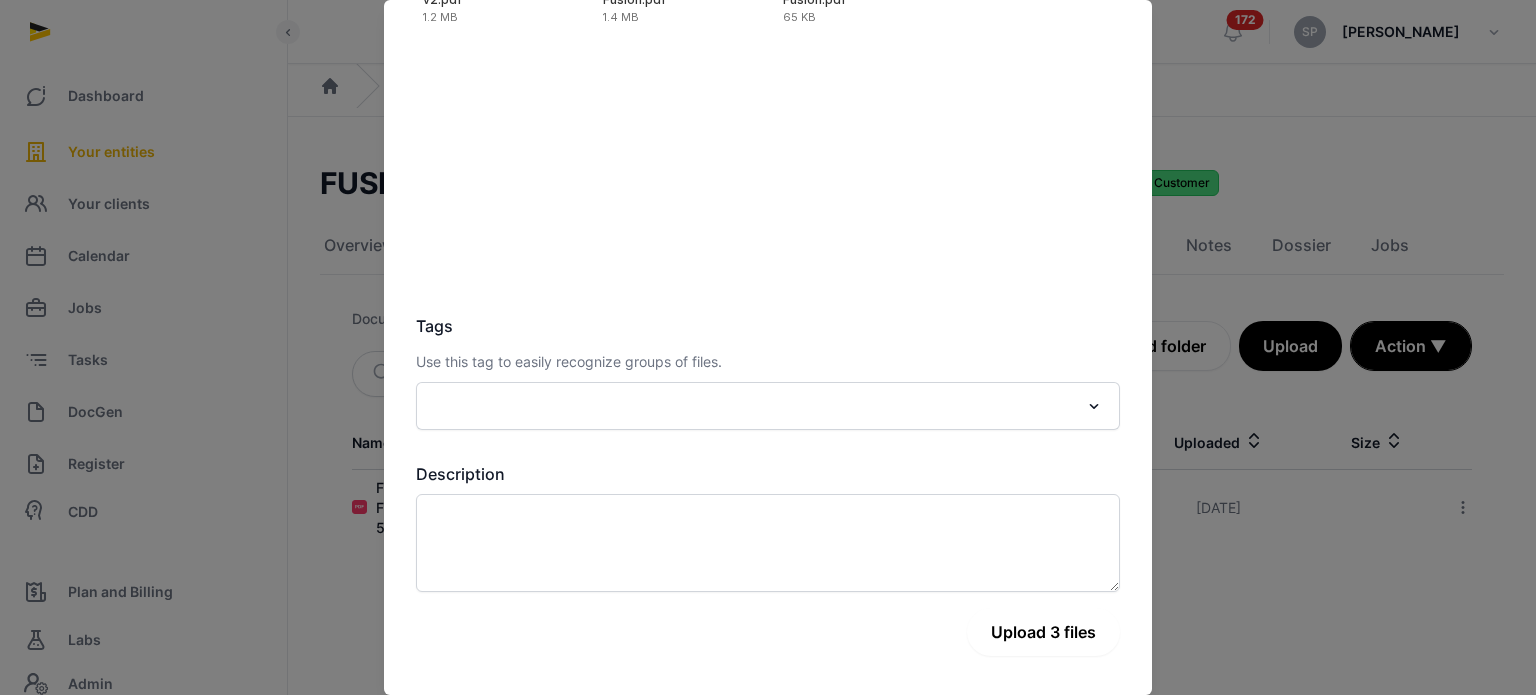 click on "Upload 3 files" at bounding box center [1043, 632] 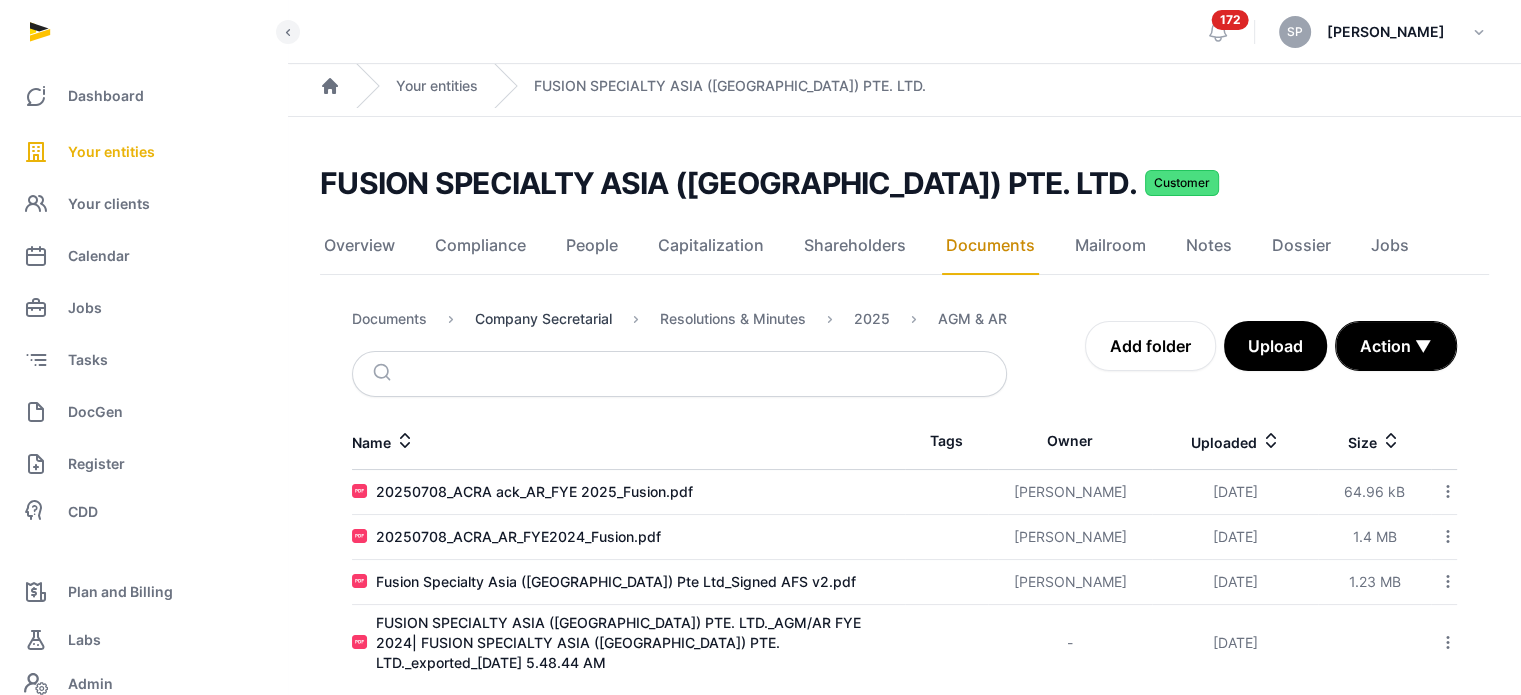 click on "Company Secretarial" at bounding box center [543, 319] 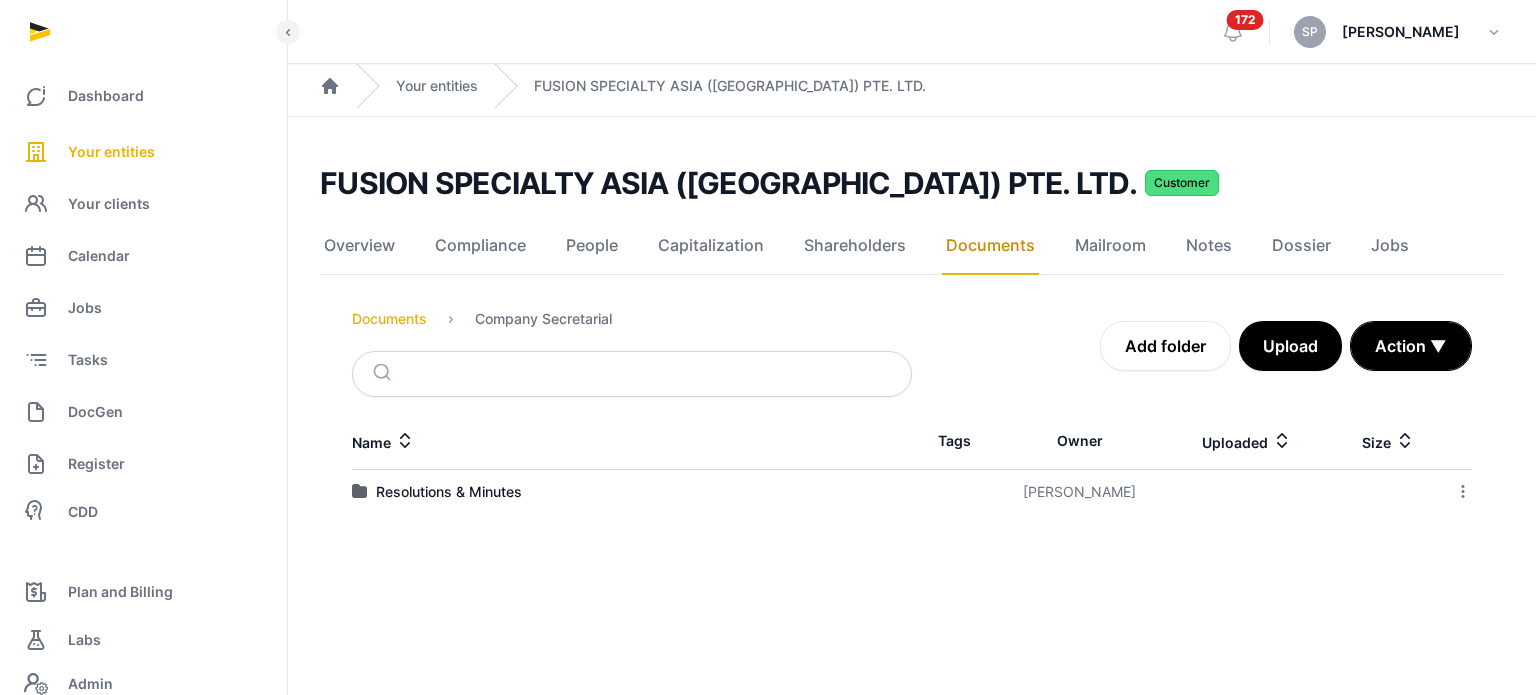 click on "Documents" at bounding box center (389, 319) 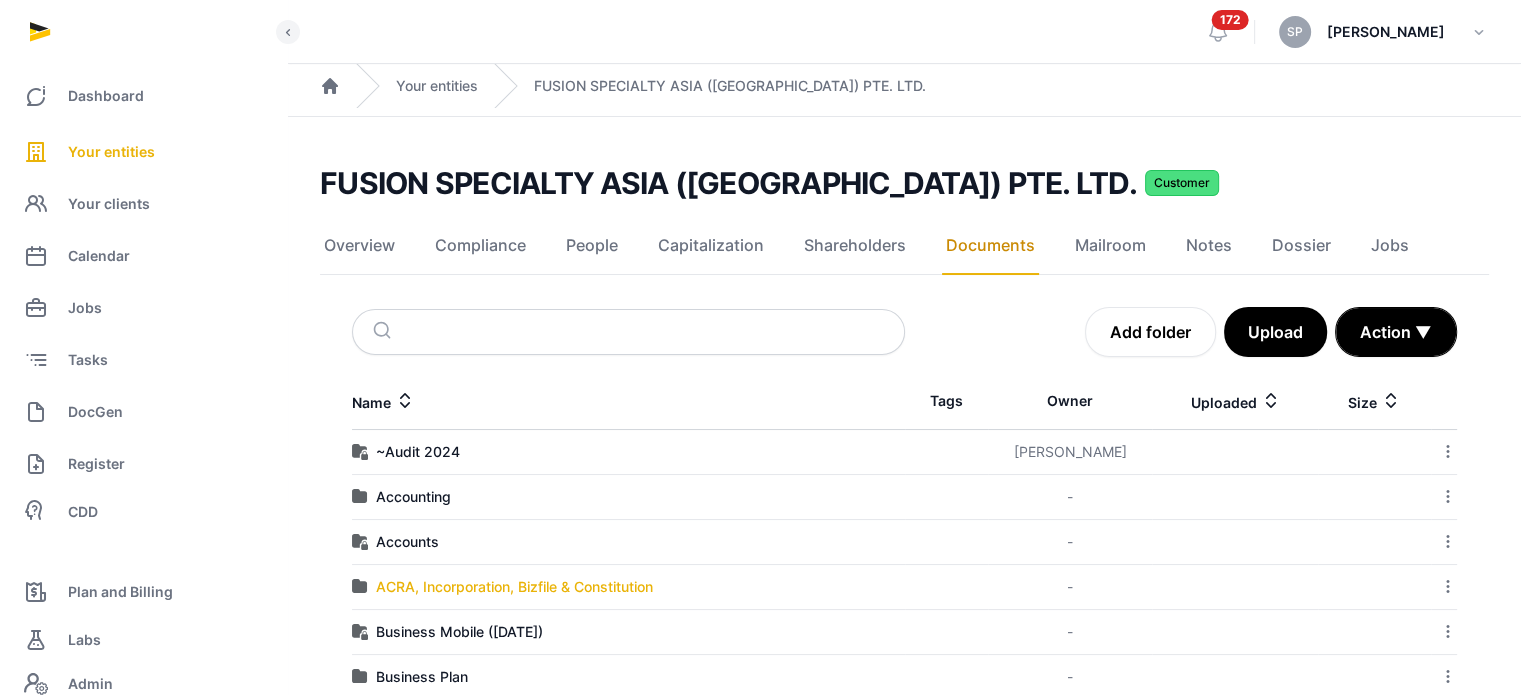 click on "ACRA, Incorporation, Bizfile & Constitution" at bounding box center [514, 587] 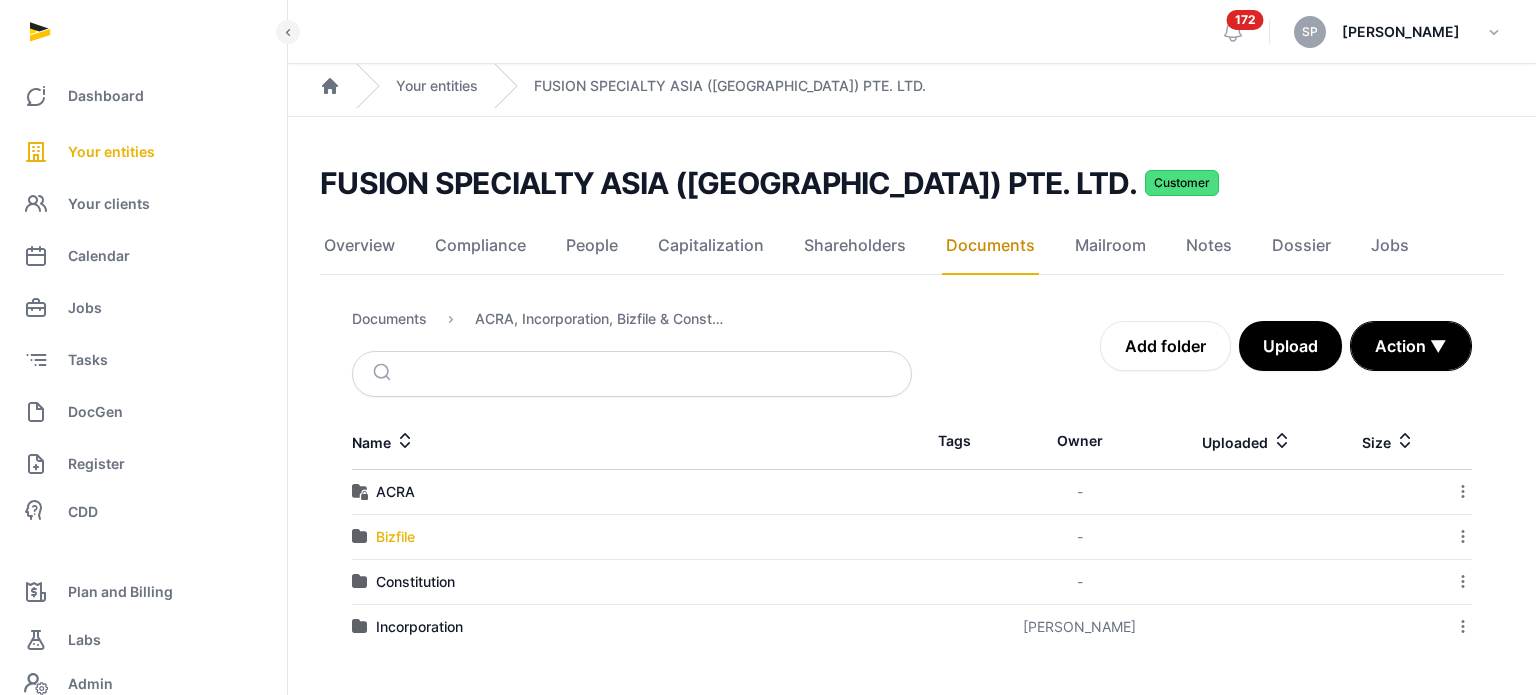 click on "Bizfile" at bounding box center [395, 537] 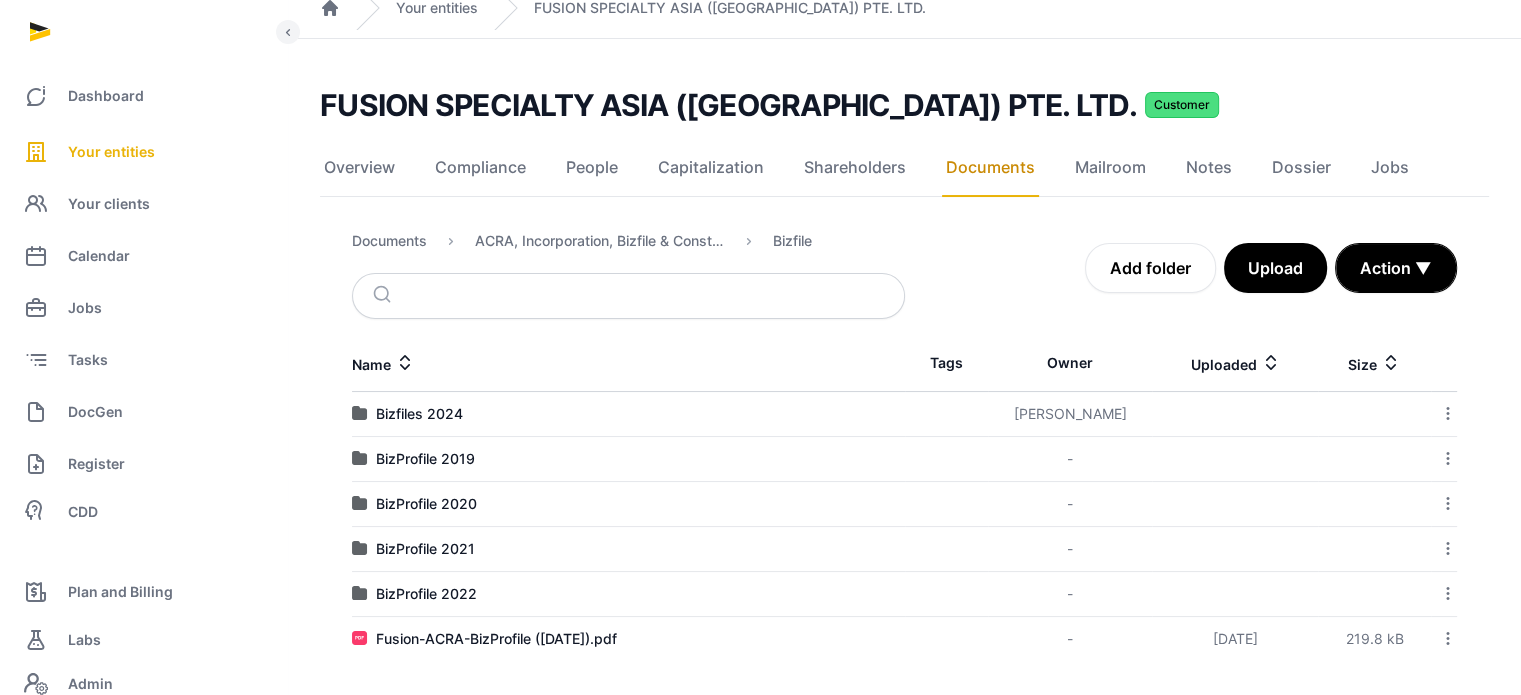 scroll, scrollTop: 81, scrollLeft: 0, axis: vertical 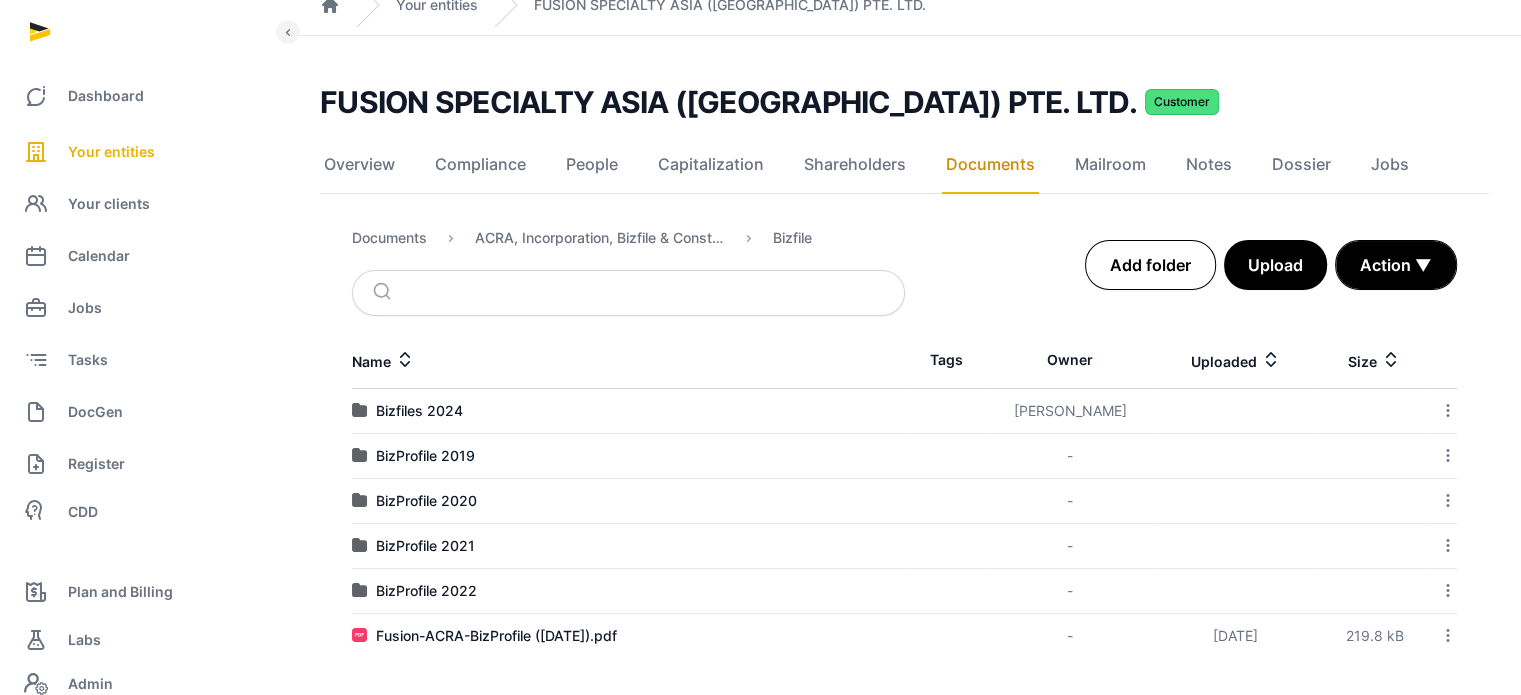 click on "Add folder" at bounding box center [1150, 265] 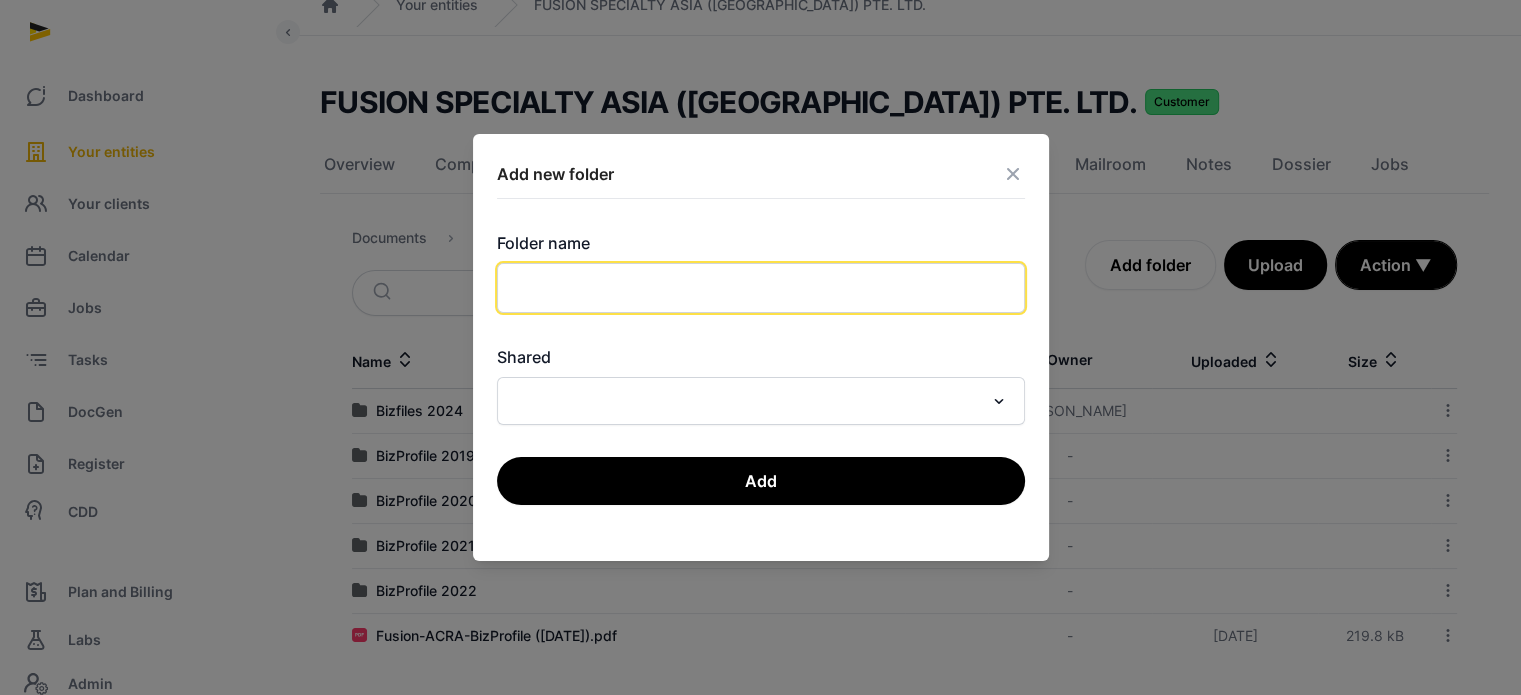 click 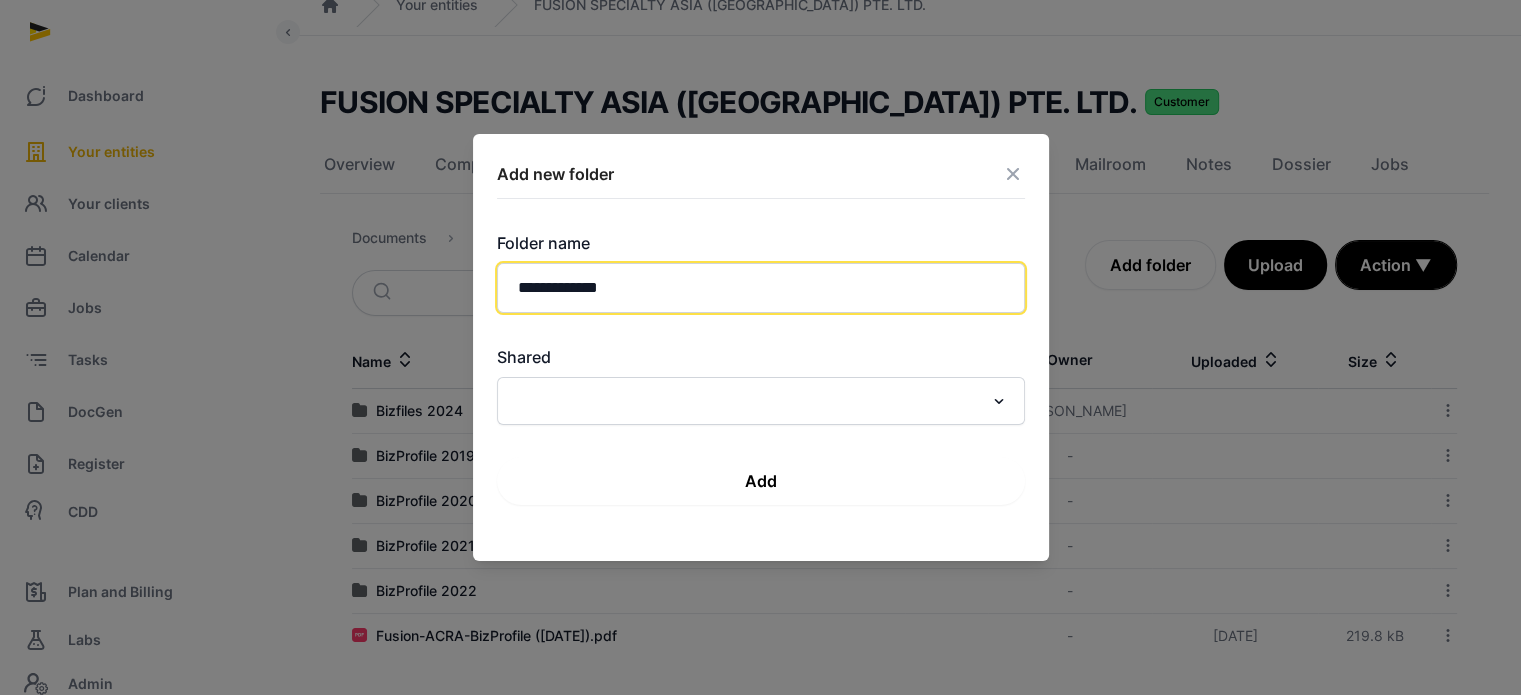 type on "**********" 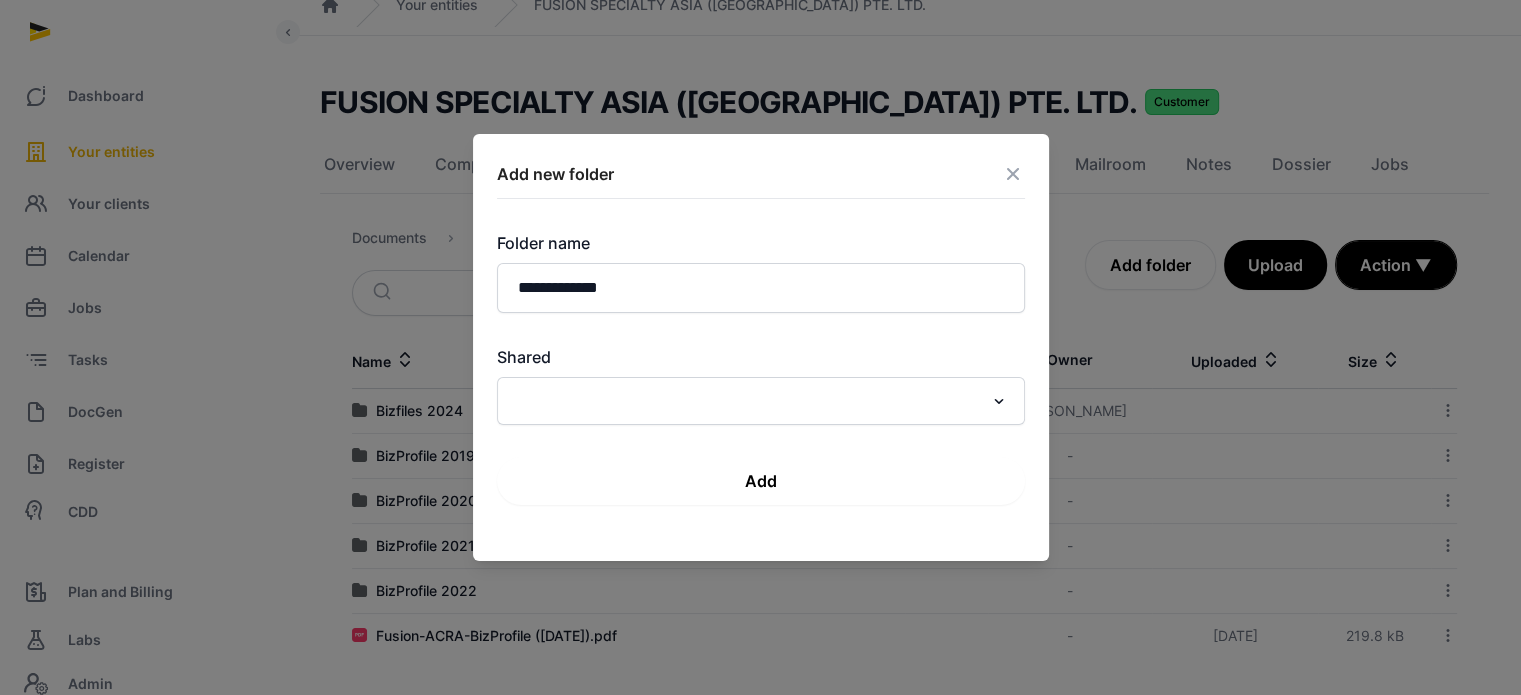 click on "Add" at bounding box center (761, 481) 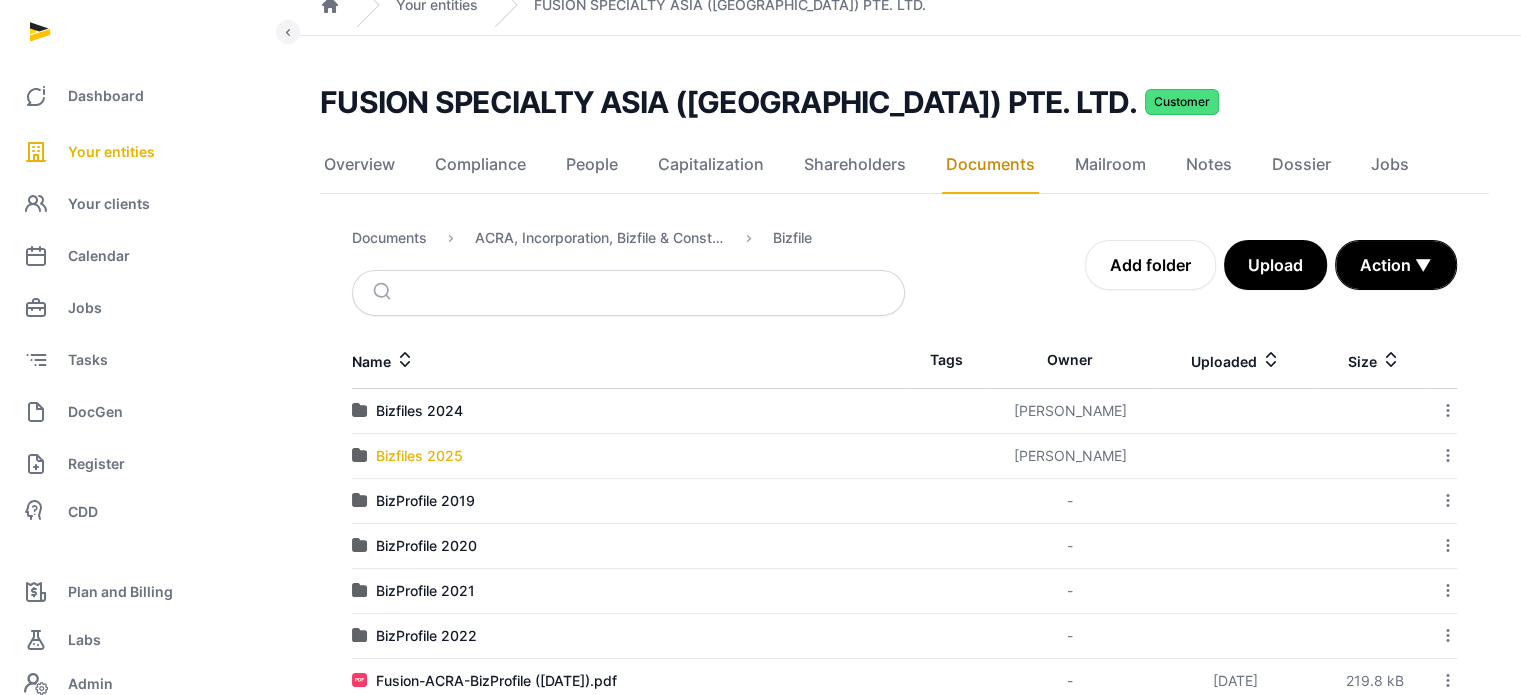 click on "Bizfiles 2025" at bounding box center [419, 456] 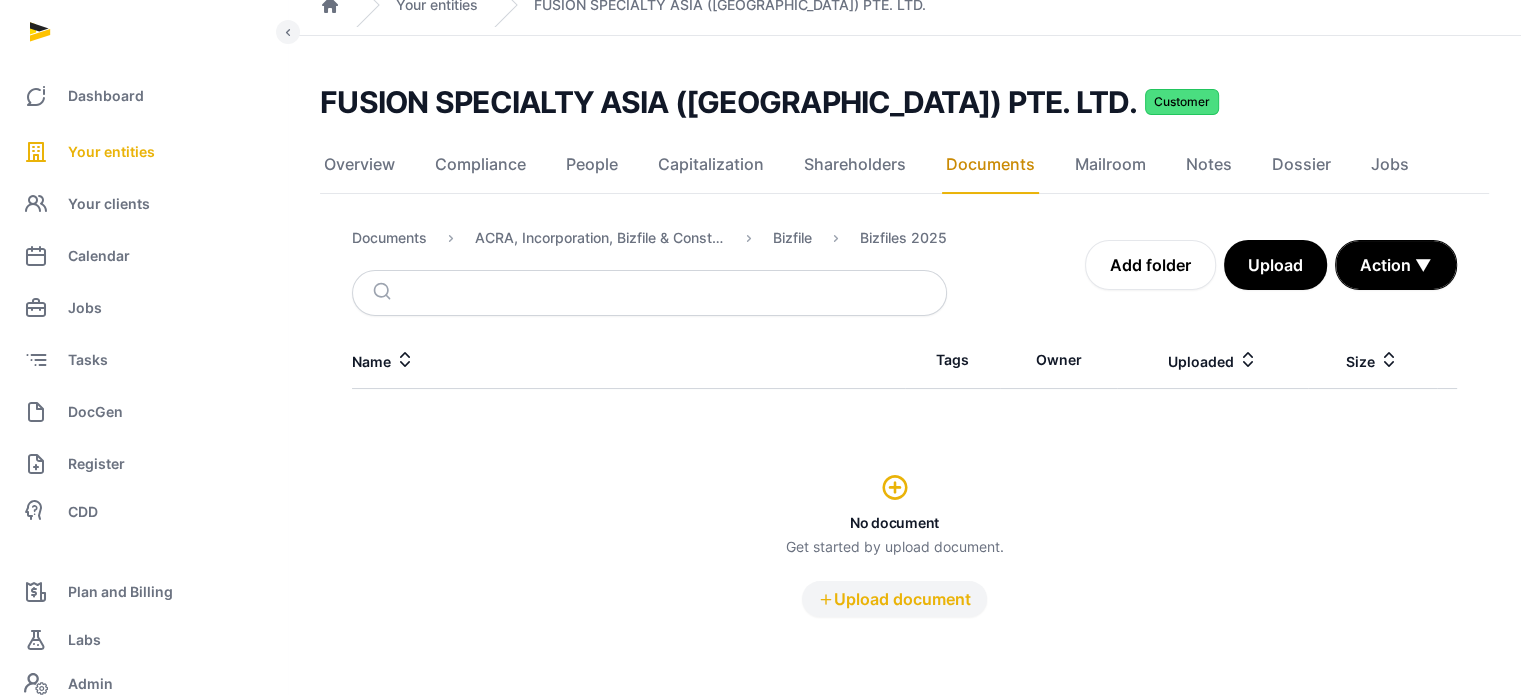 click on "Upload document" at bounding box center (894, 599) 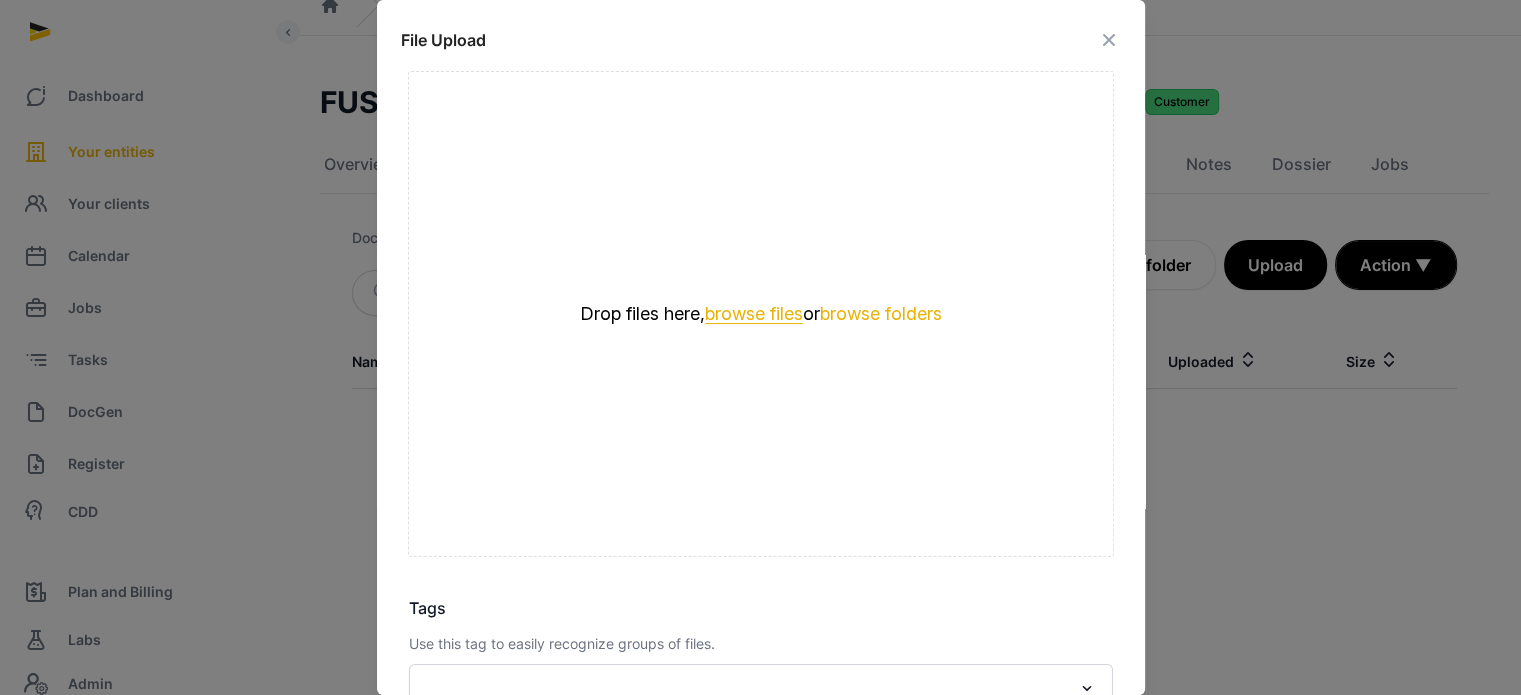 click on "browse files" at bounding box center (754, 314) 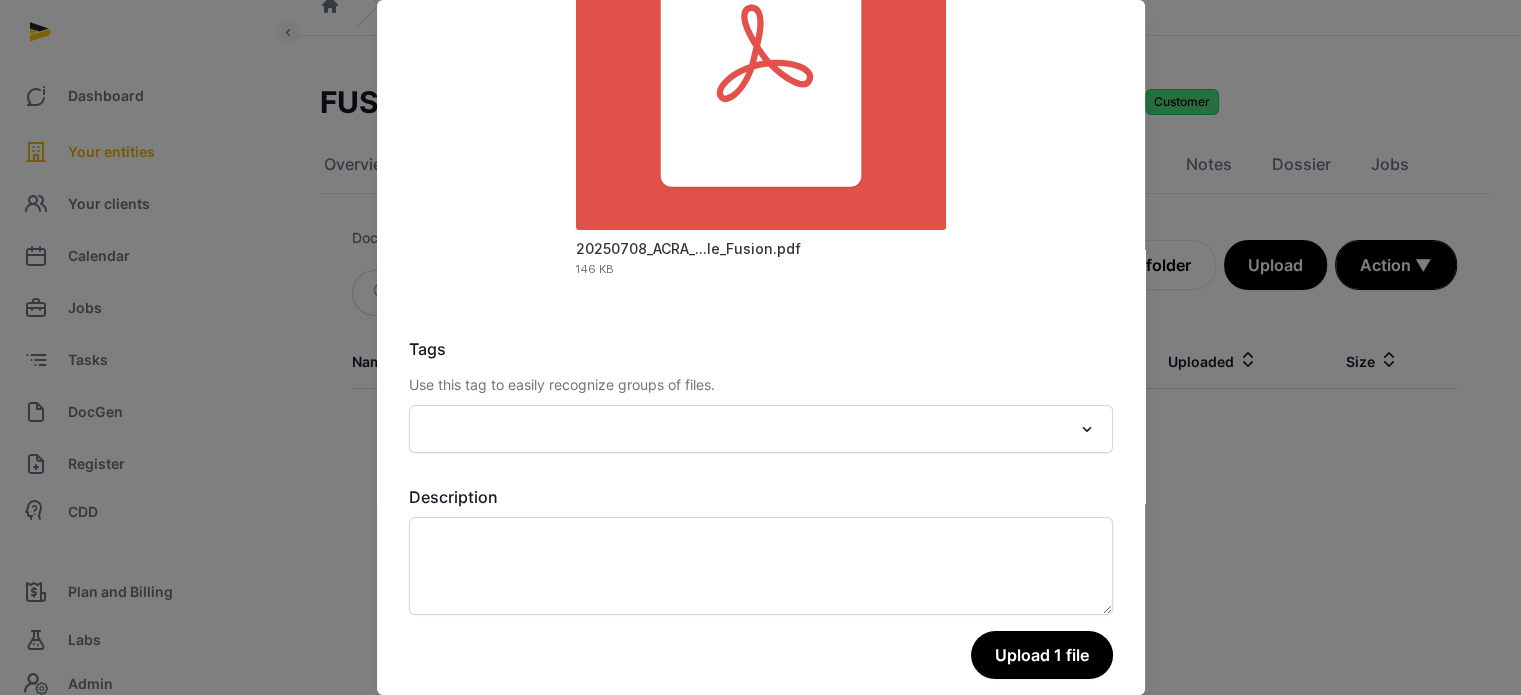 scroll, scrollTop: 262, scrollLeft: 0, axis: vertical 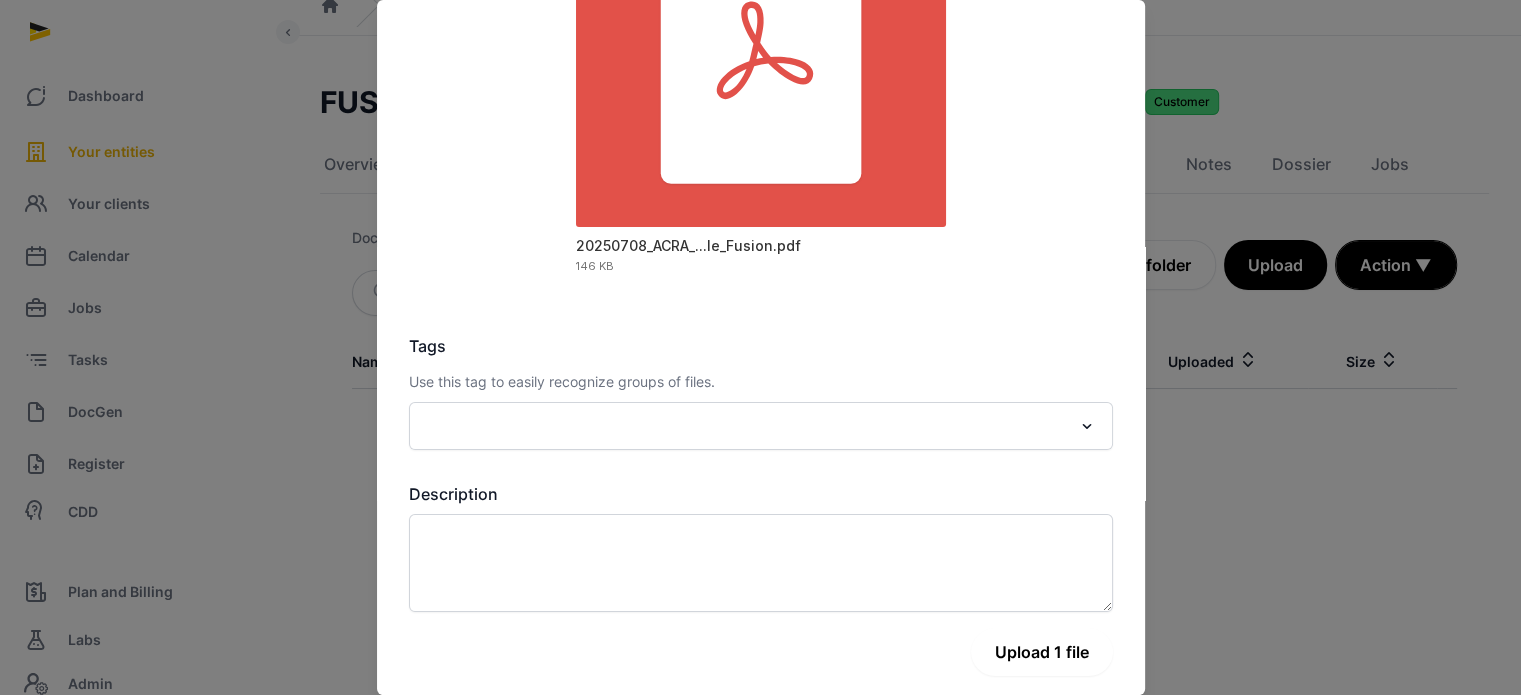 click on "Upload 1 file" at bounding box center [1042, 652] 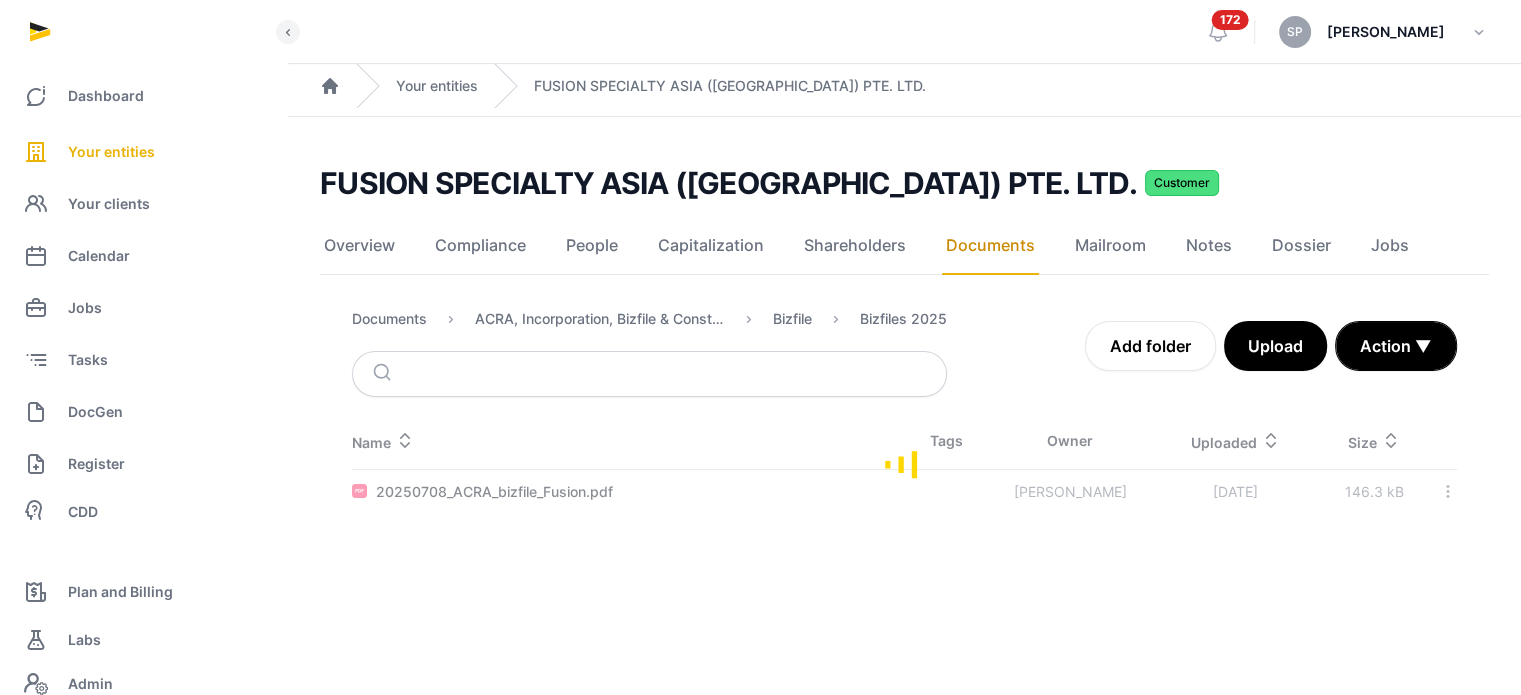 scroll, scrollTop: 0, scrollLeft: 0, axis: both 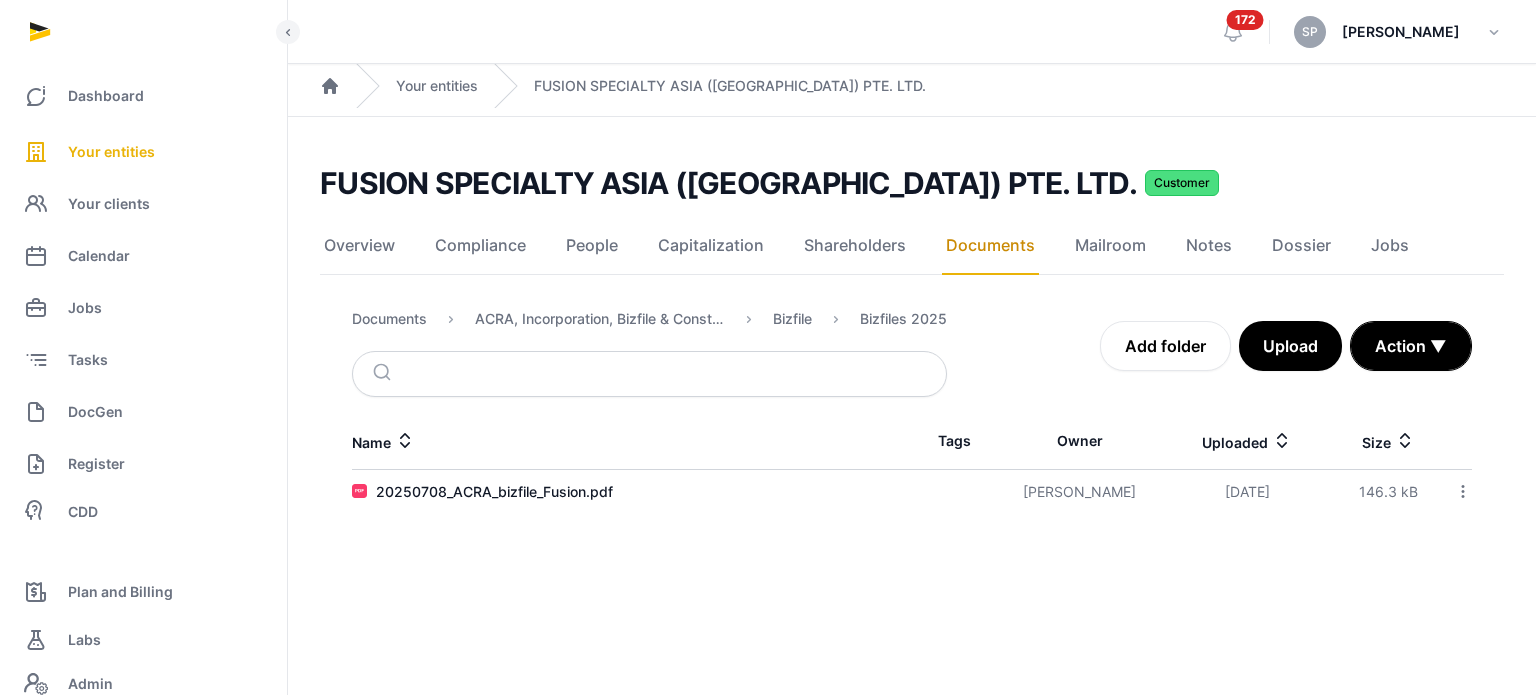 click 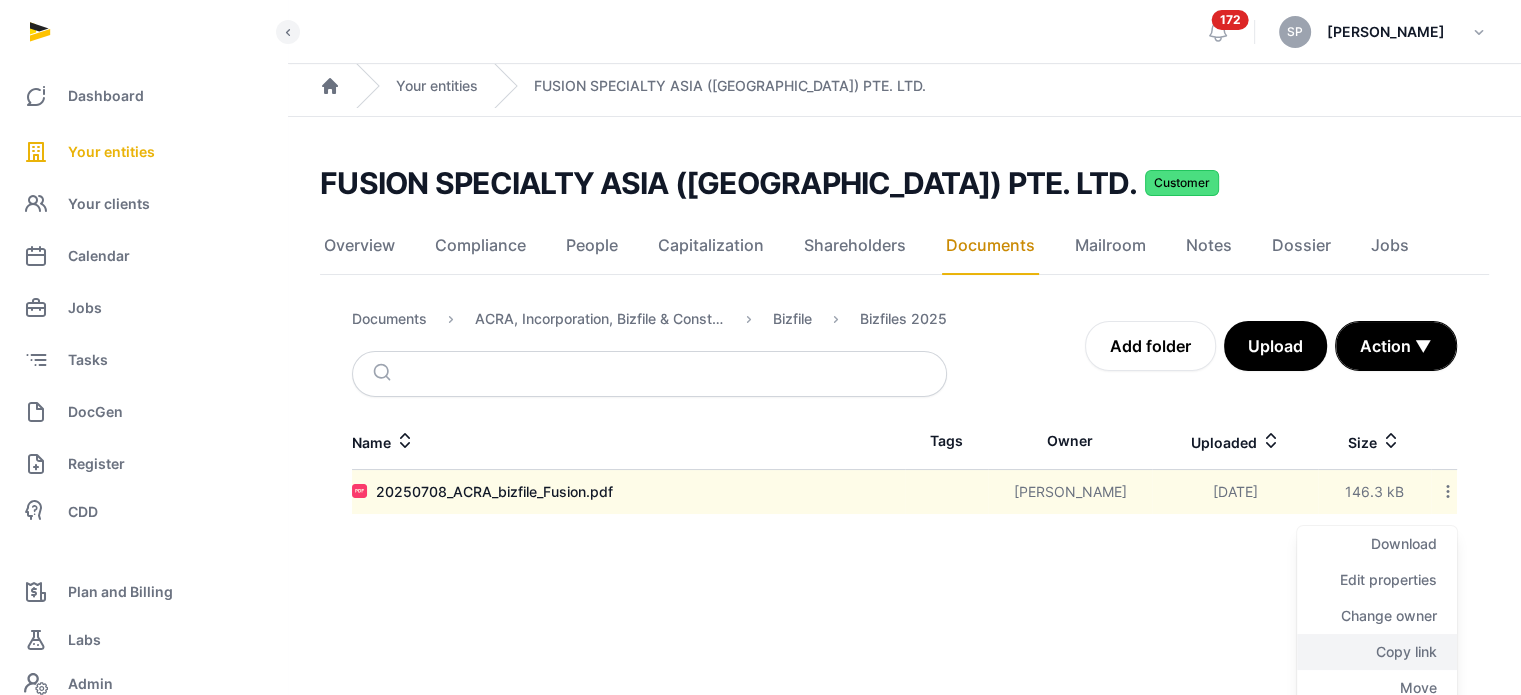 click on "Copy link" 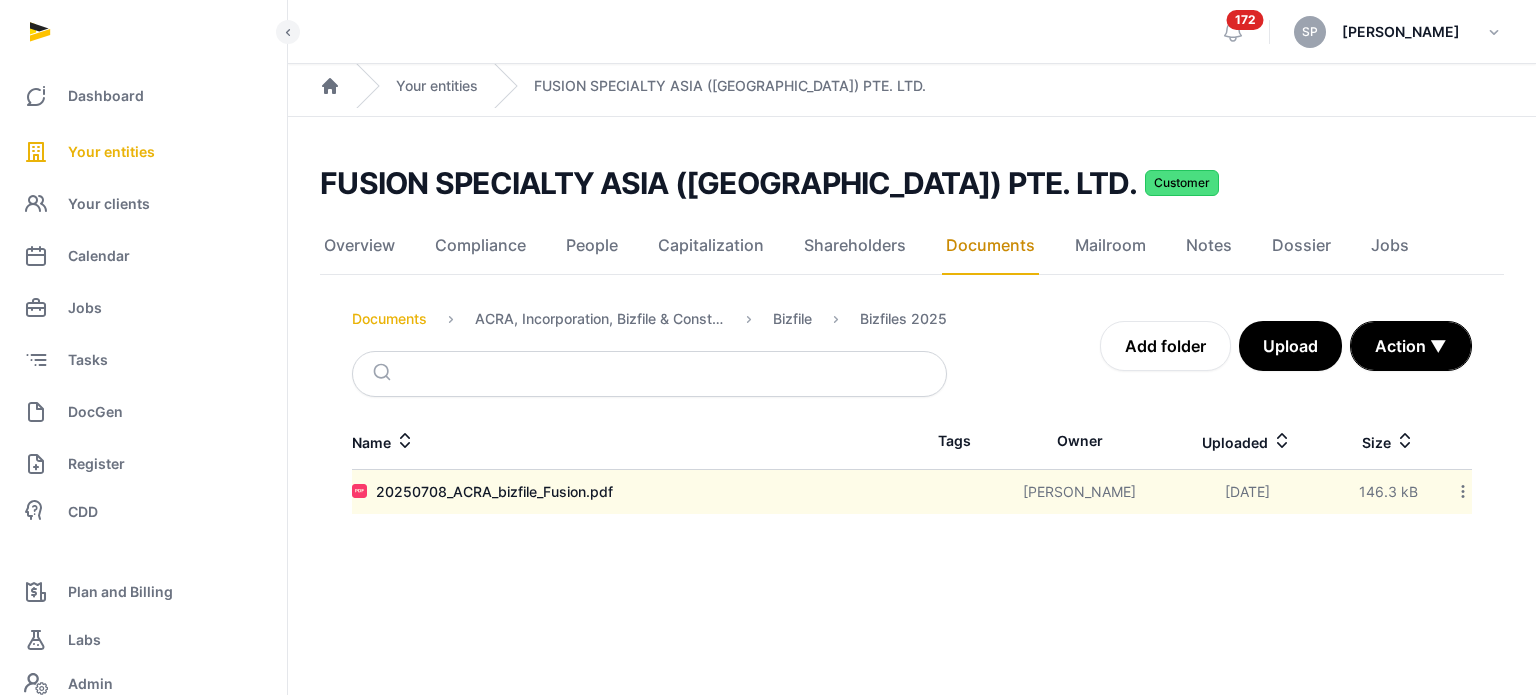 click on "Documents" at bounding box center (389, 319) 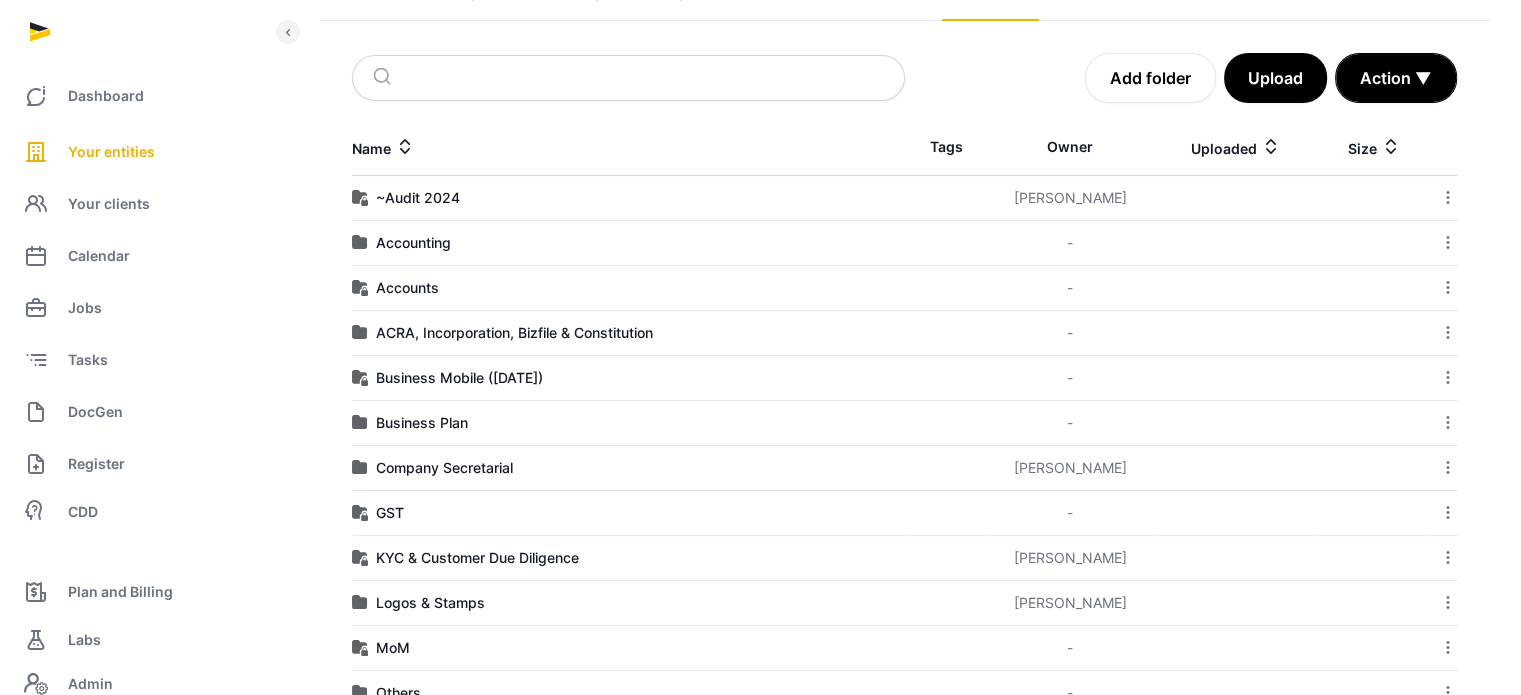 scroll, scrollTop: 310, scrollLeft: 0, axis: vertical 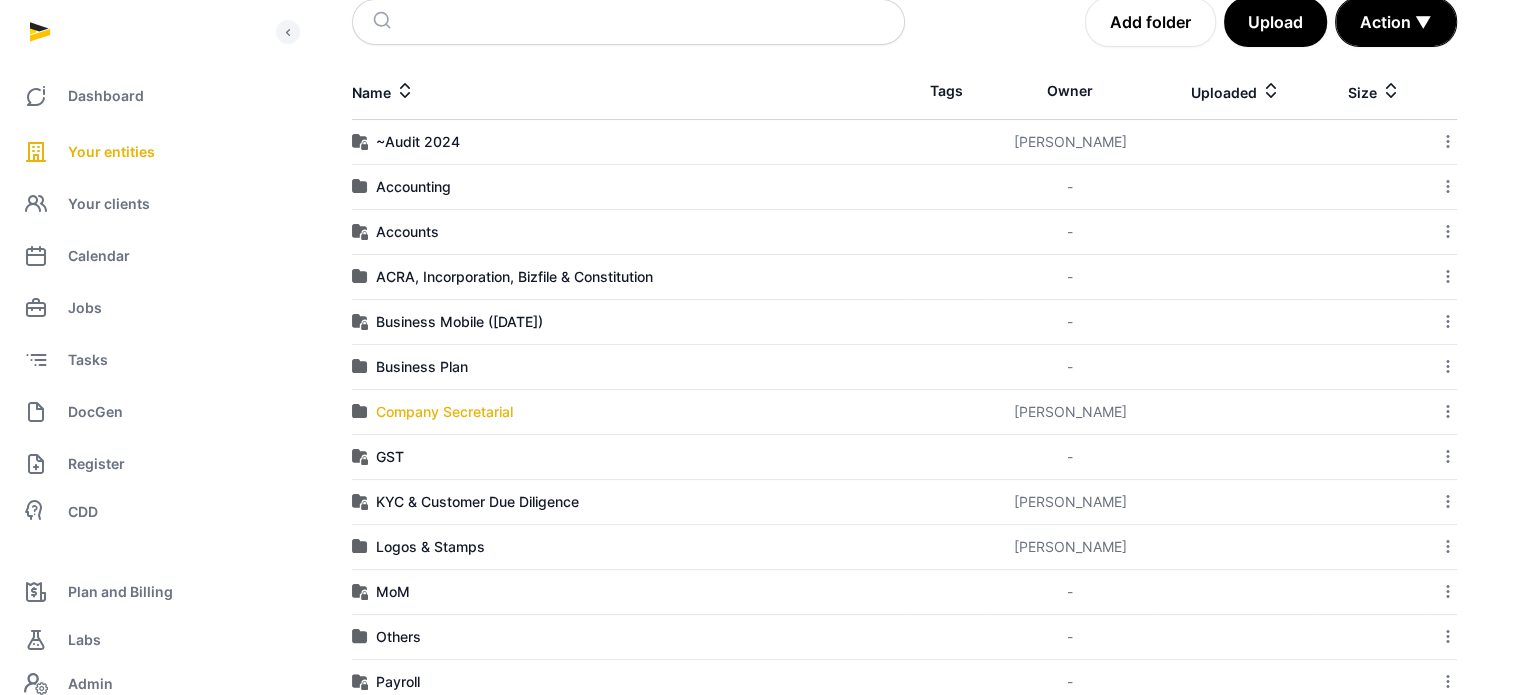 click on "Company Secretarial" at bounding box center (444, 412) 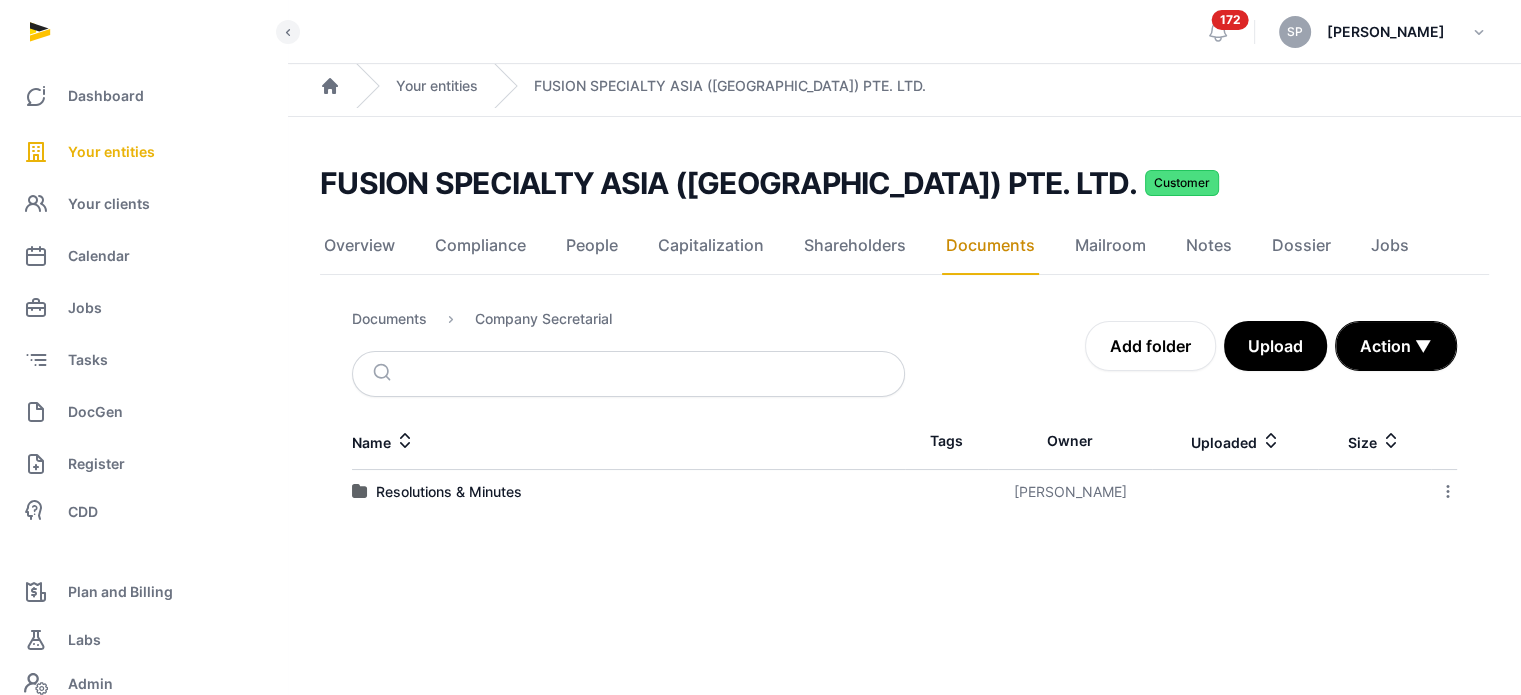 scroll, scrollTop: 0, scrollLeft: 0, axis: both 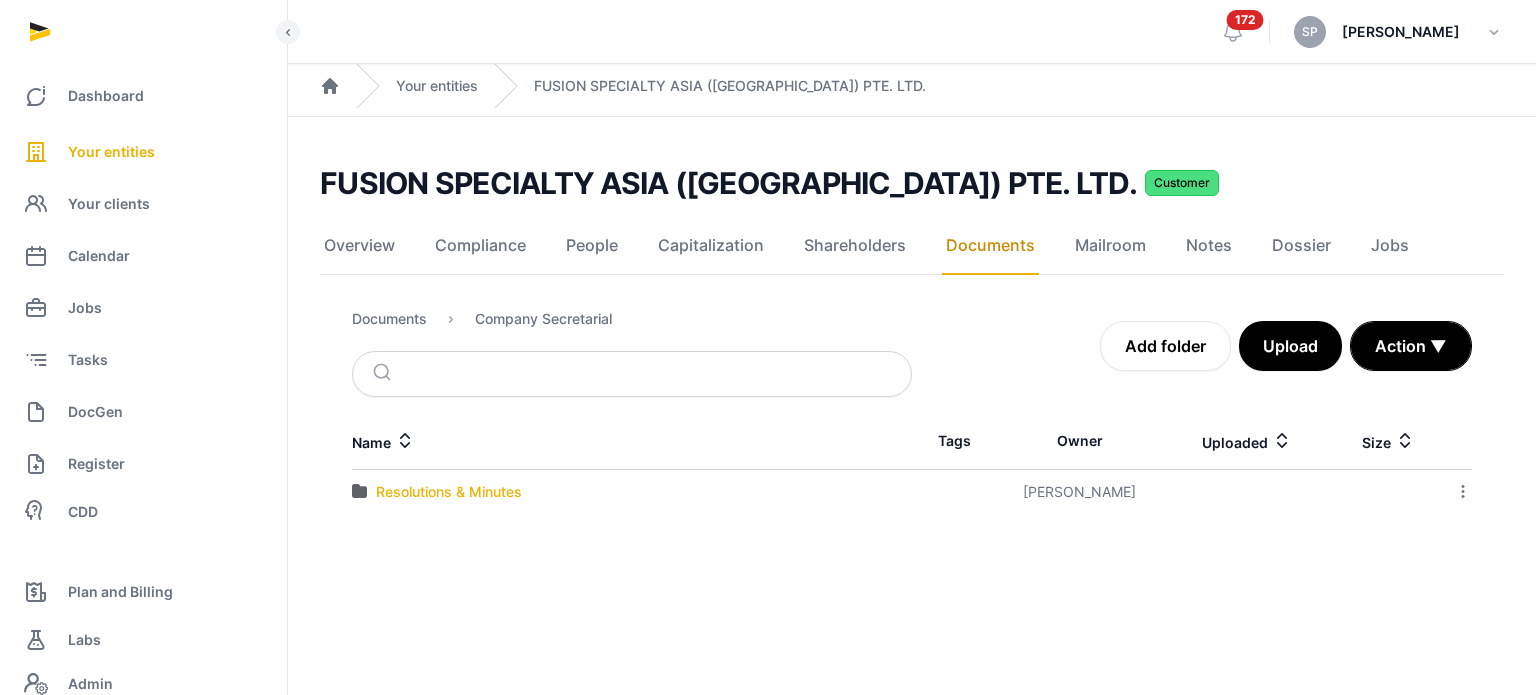 click on "Resolutions & Minutes" at bounding box center [449, 492] 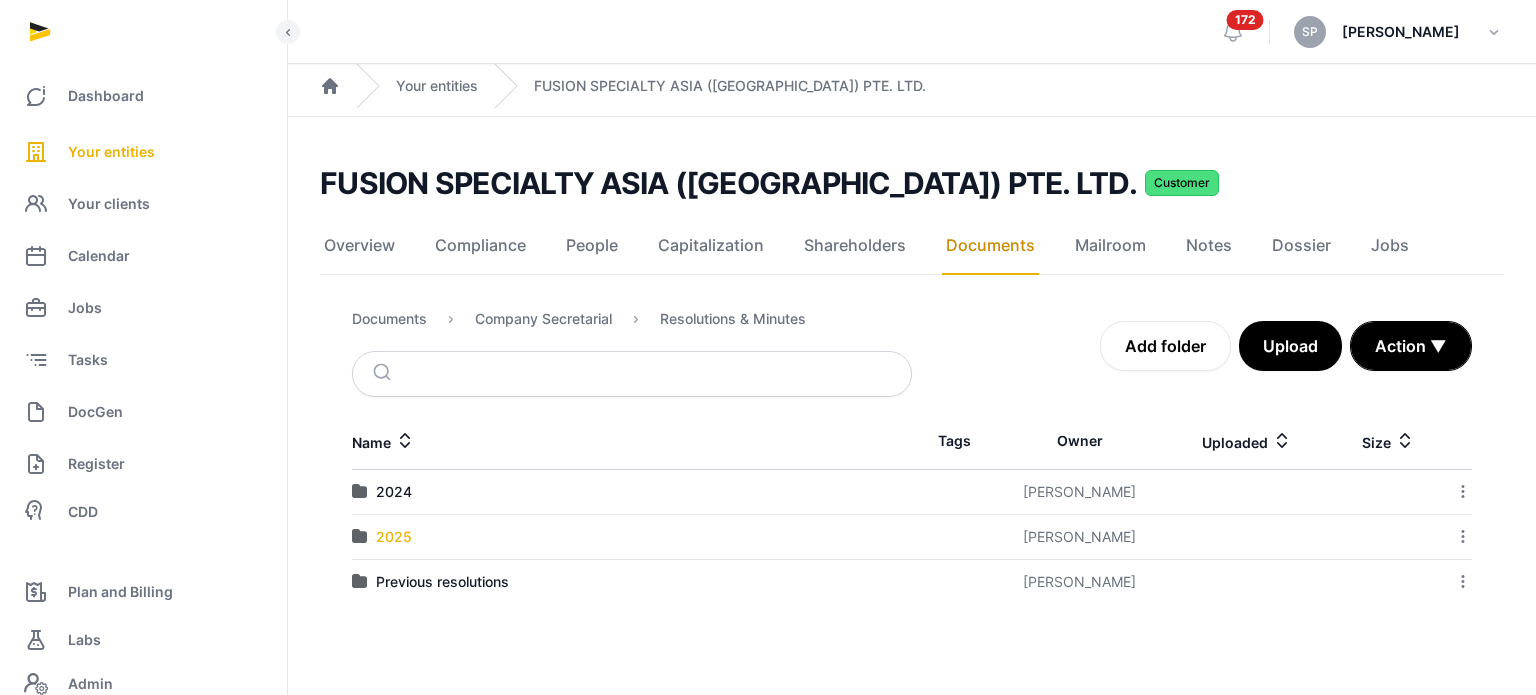 click on "2025" at bounding box center (394, 537) 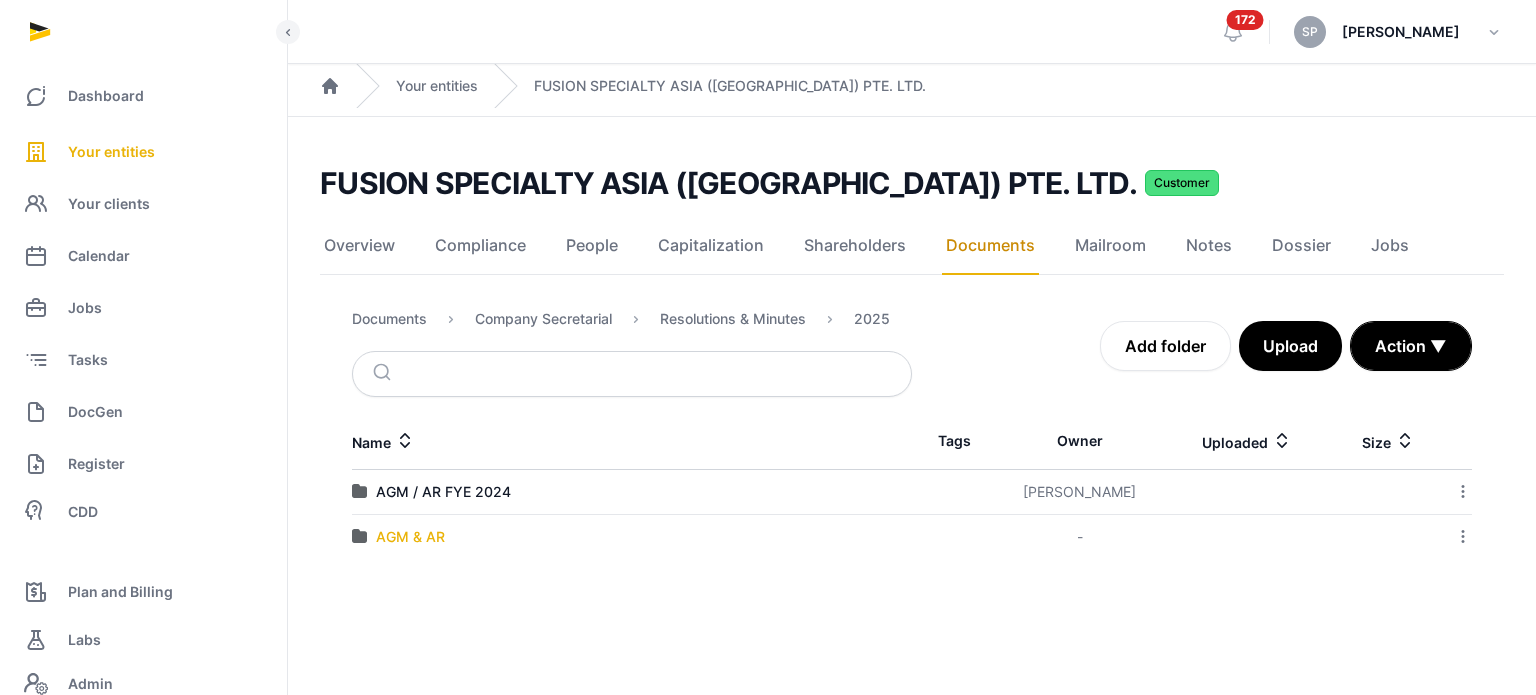 click on "AGM & AR" at bounding box center [410, 537] 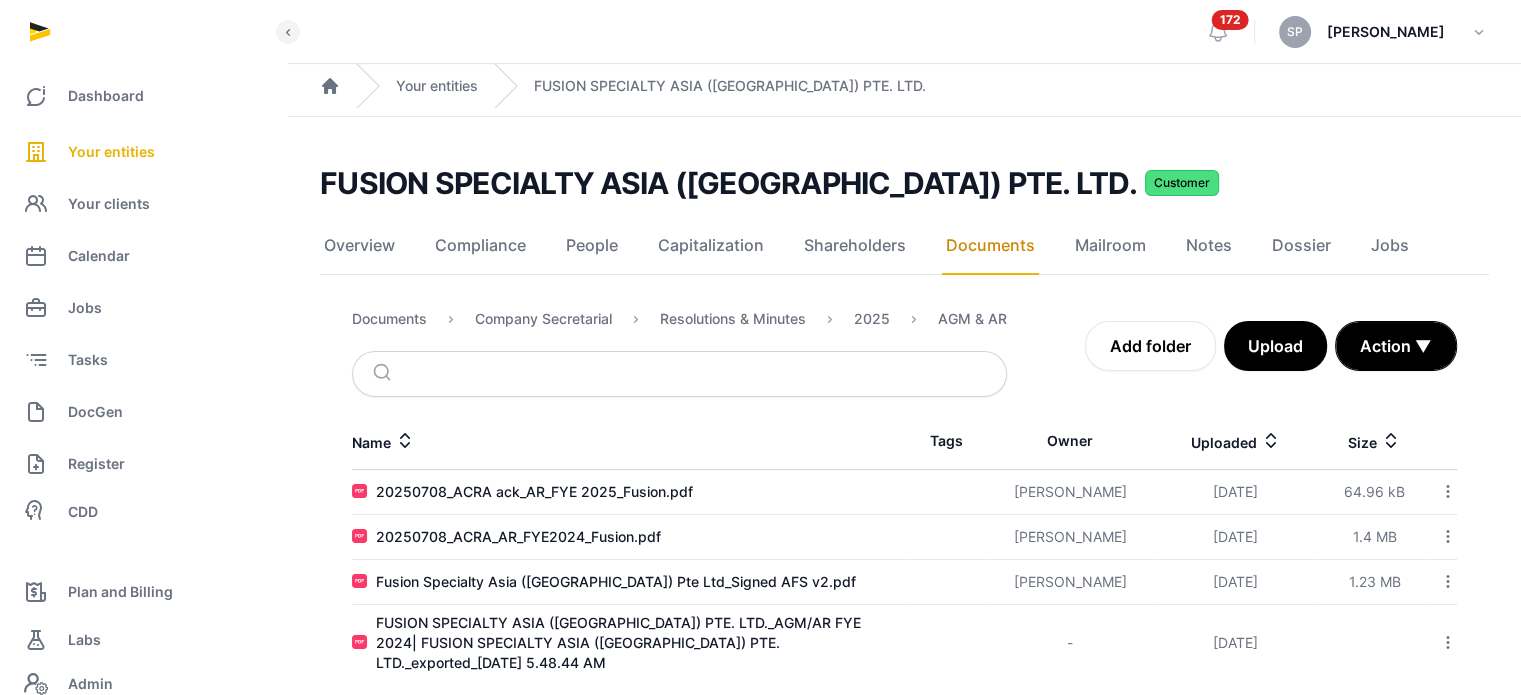 click on "2025" at bounding box center (856, 319) 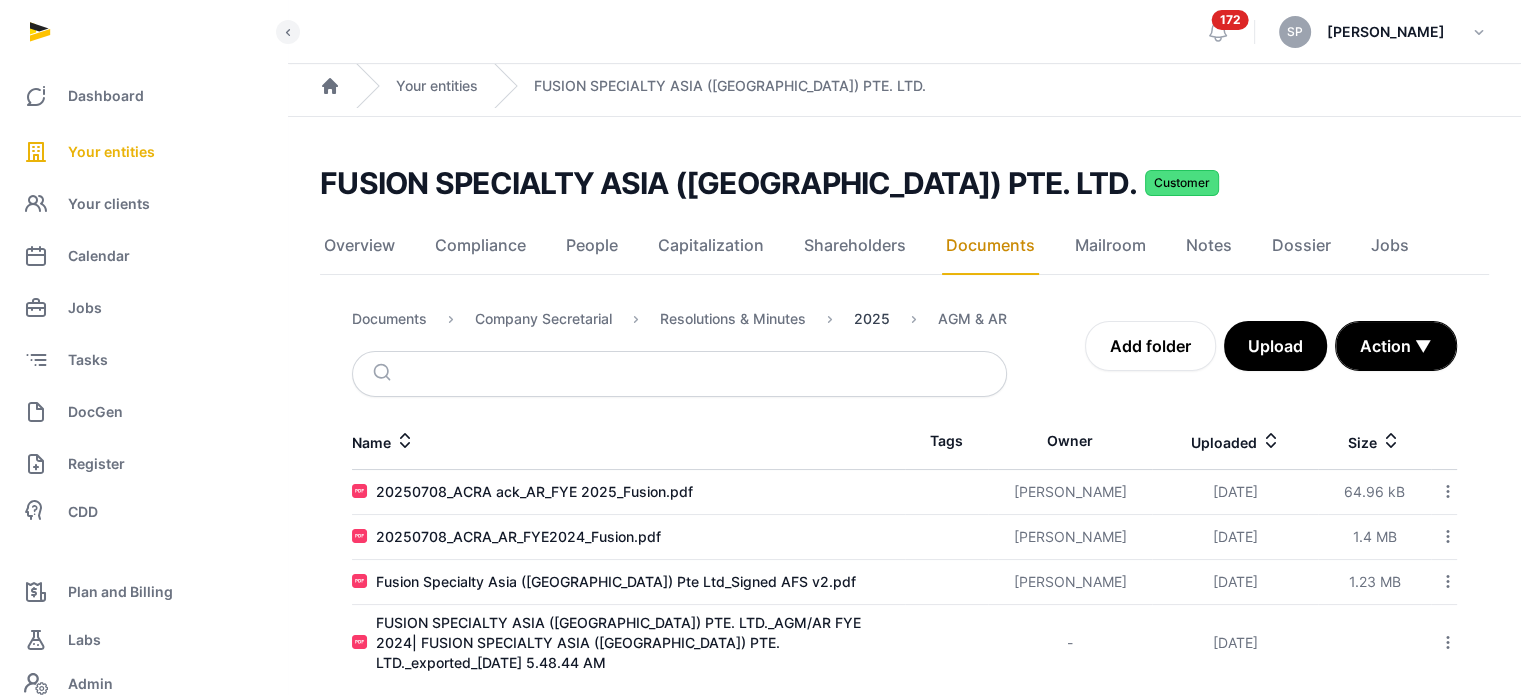 click on "2025" at bounding box center (872, 319) 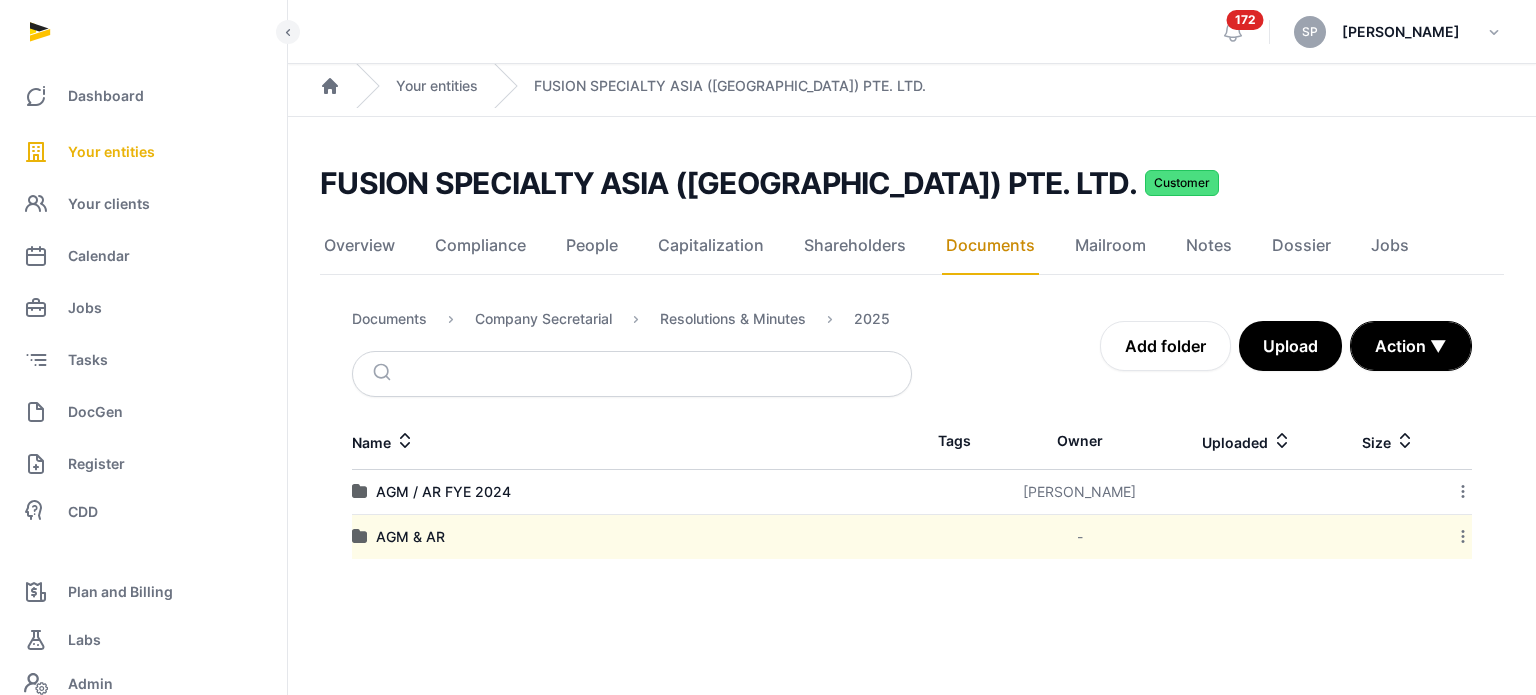 click 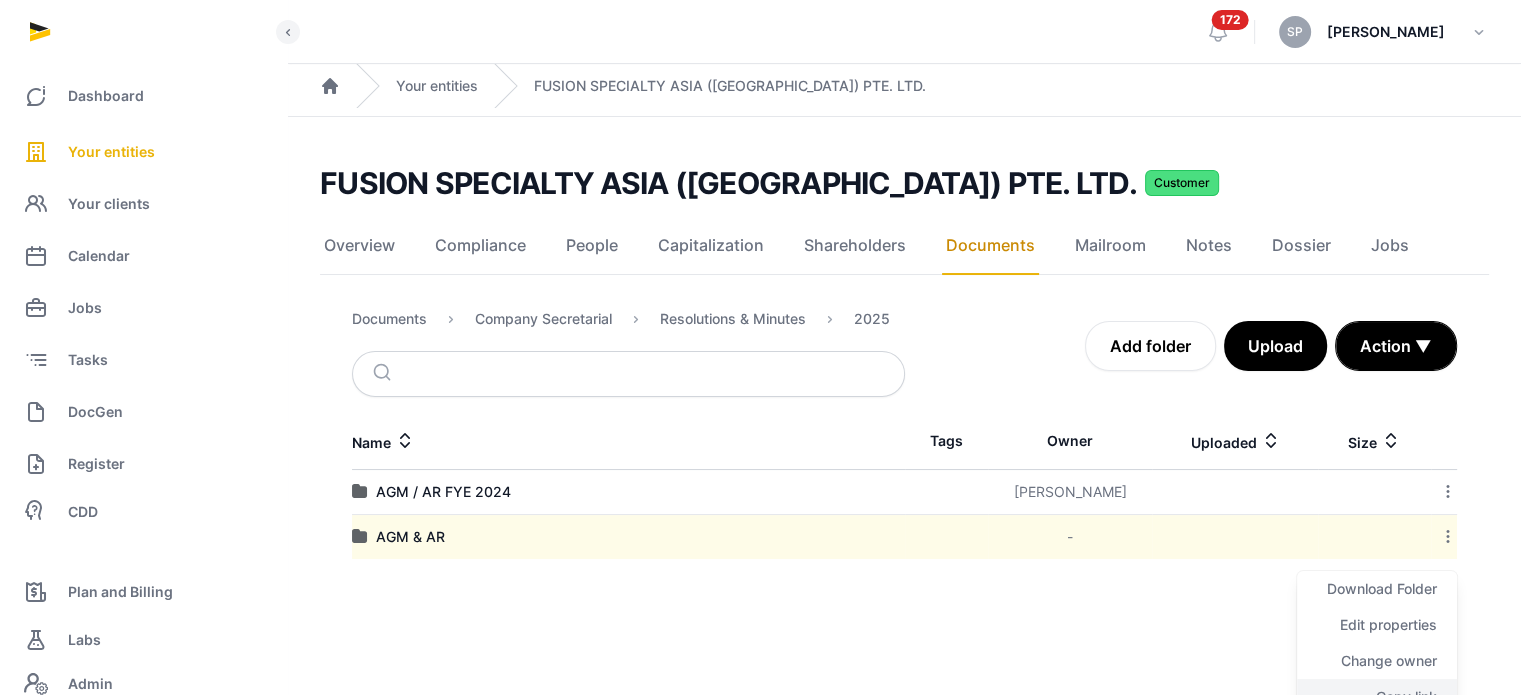 click on "Copy link" 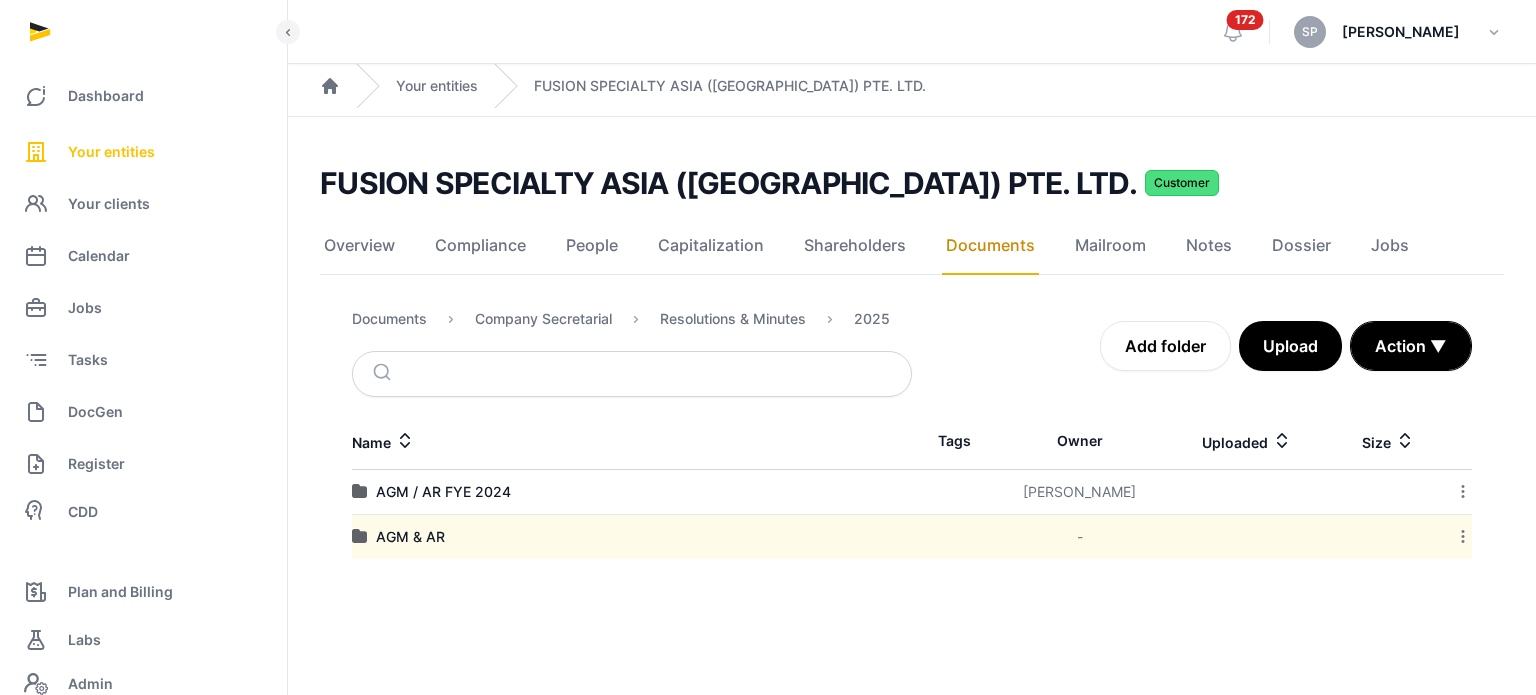 click on "Your entities" at bounding box center (111, 152) 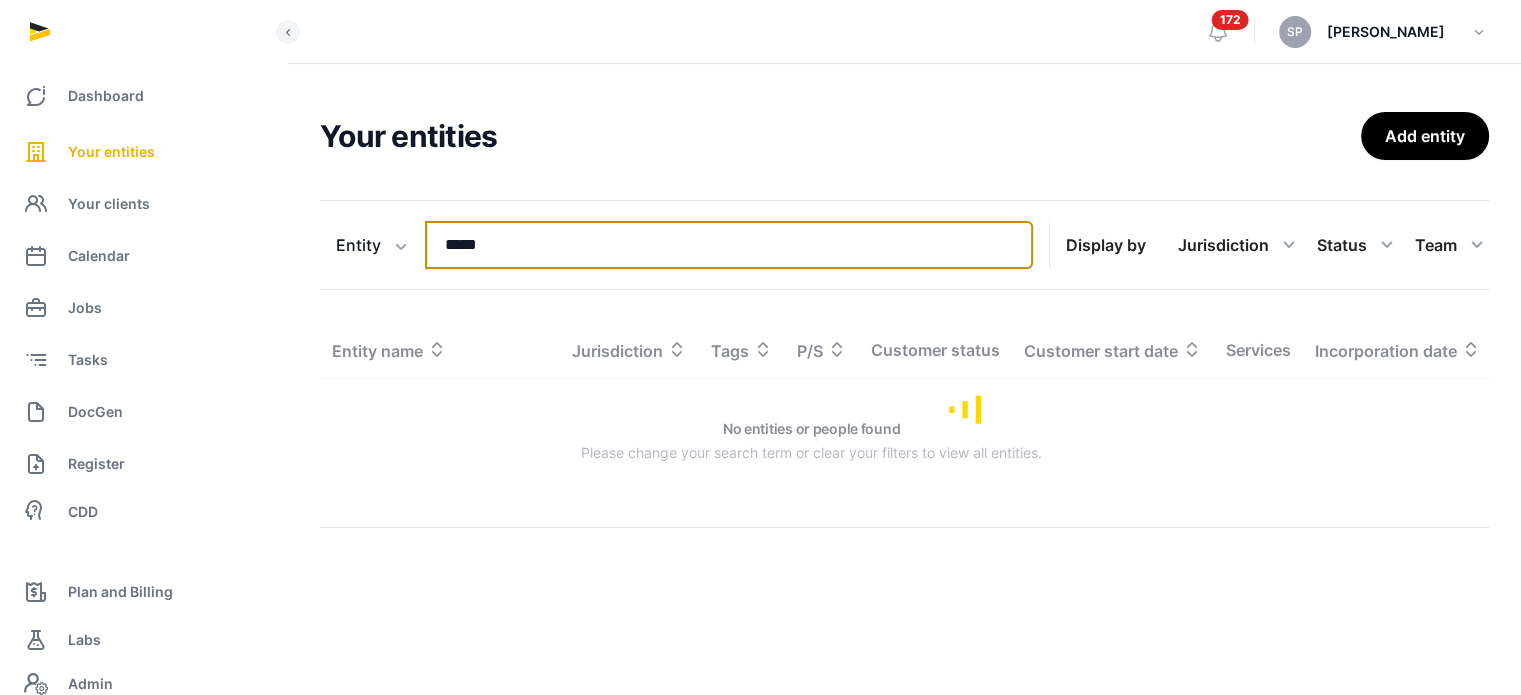 click on "*****" at bounding box center [729, 245] 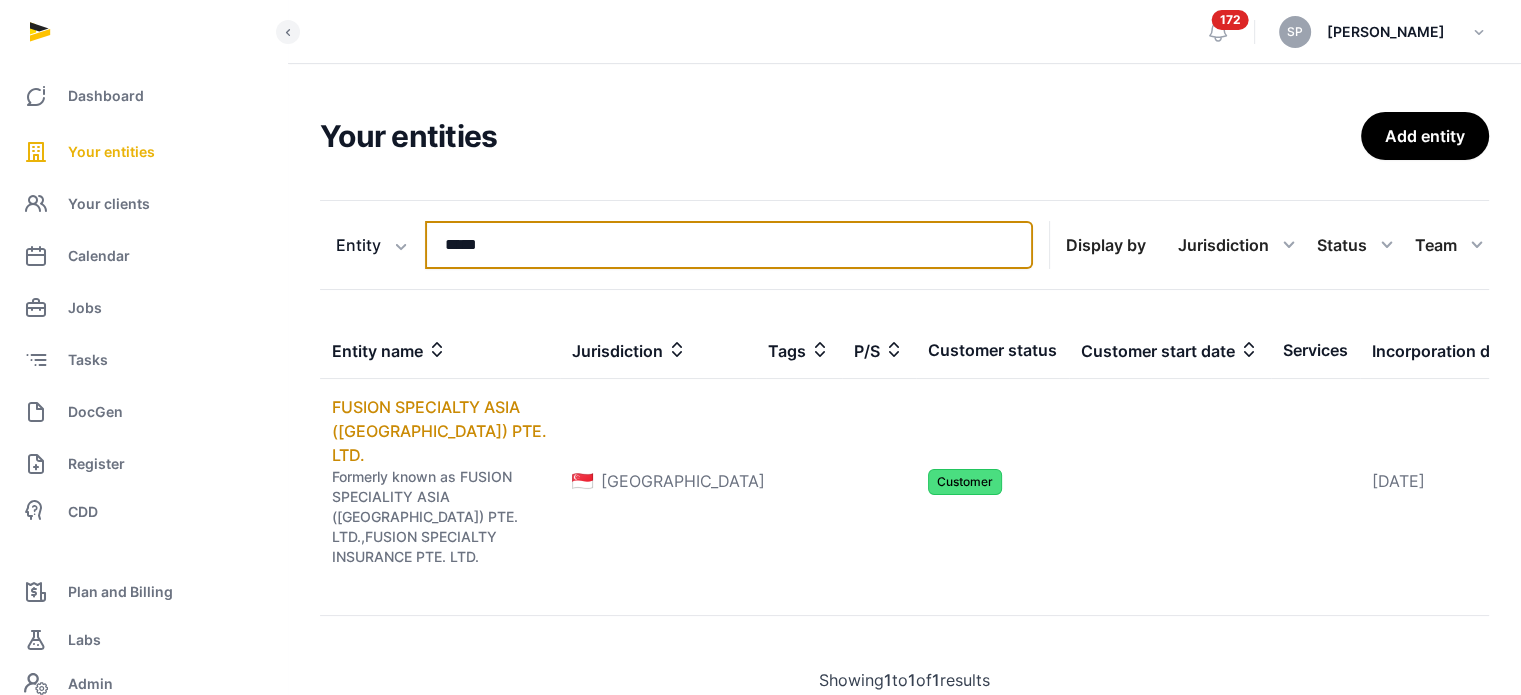 click on "*****" at bounding box center [729, 245] 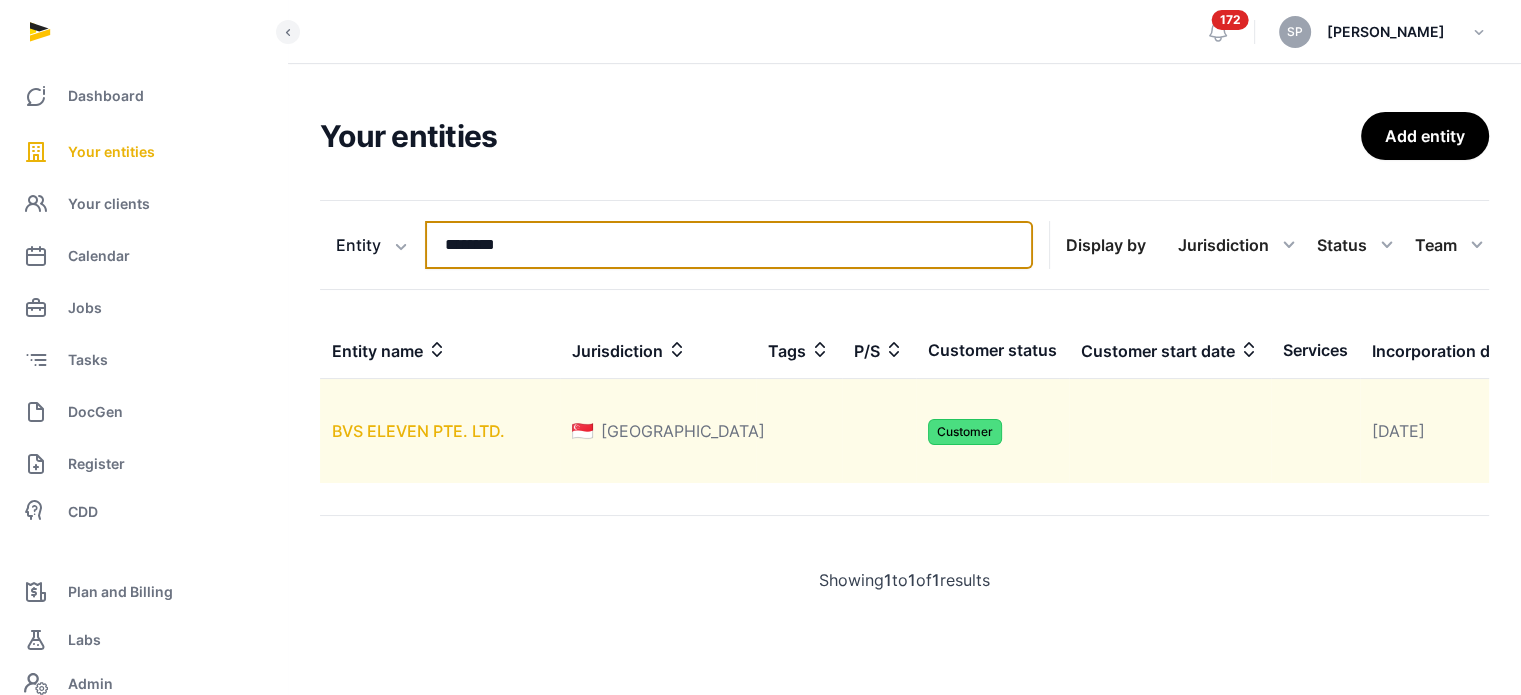 type on "********" 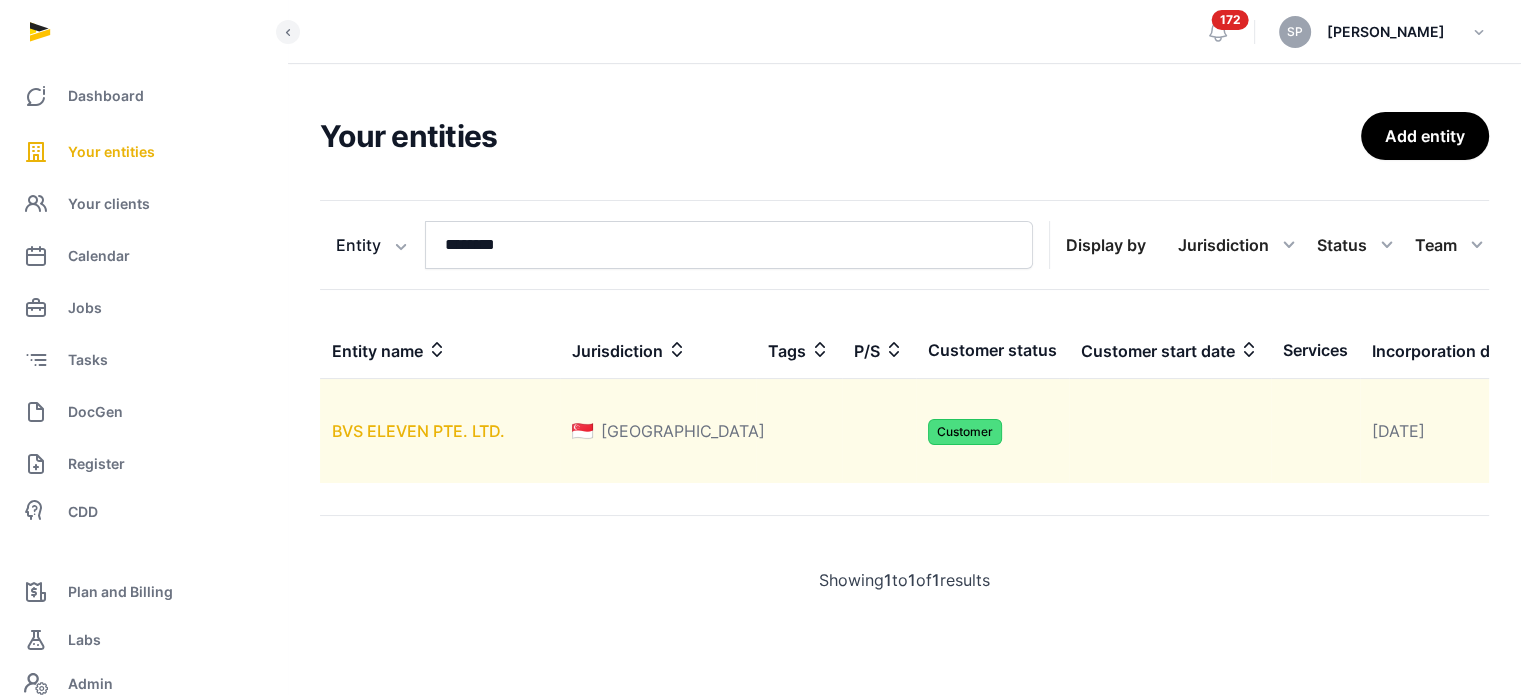 click on "BVS ELEVEN PTE. LTD." at bounding box center (418, 431) 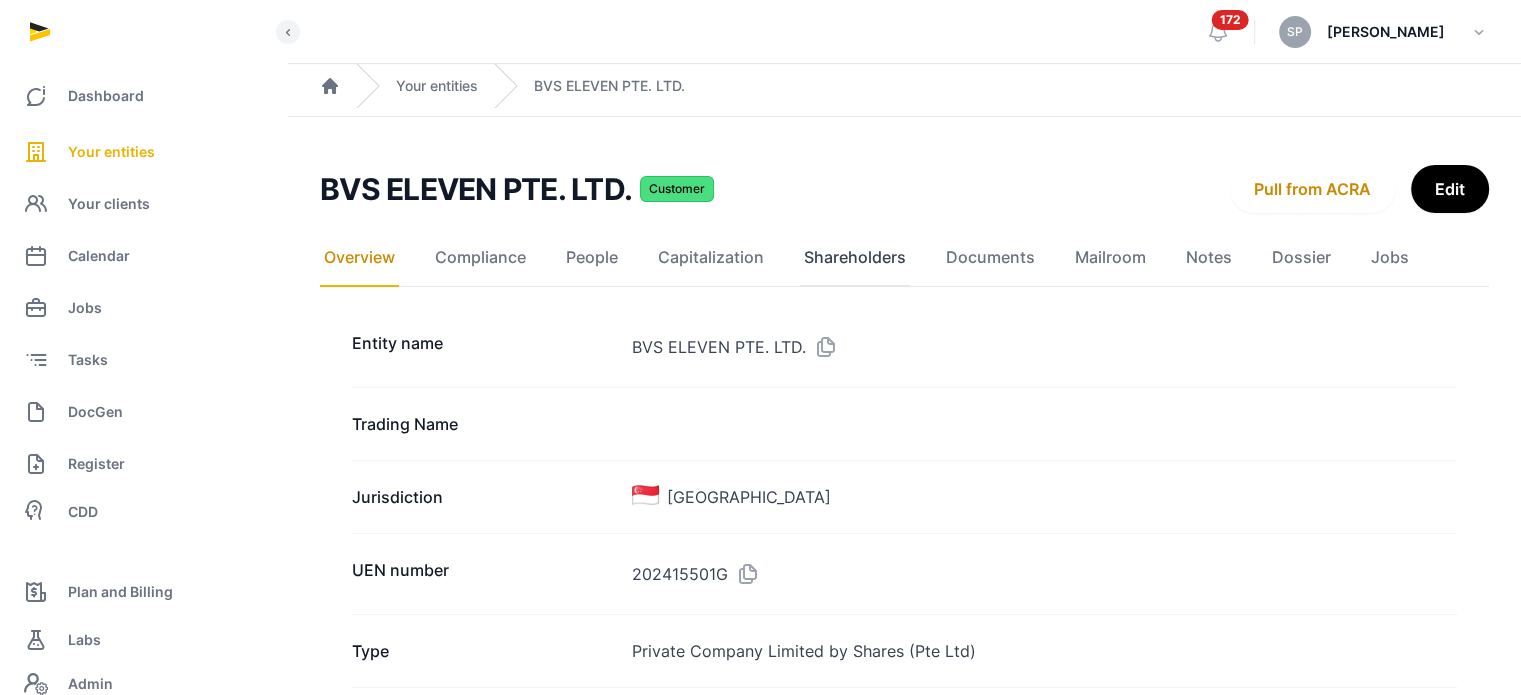 click on "Shareholders" 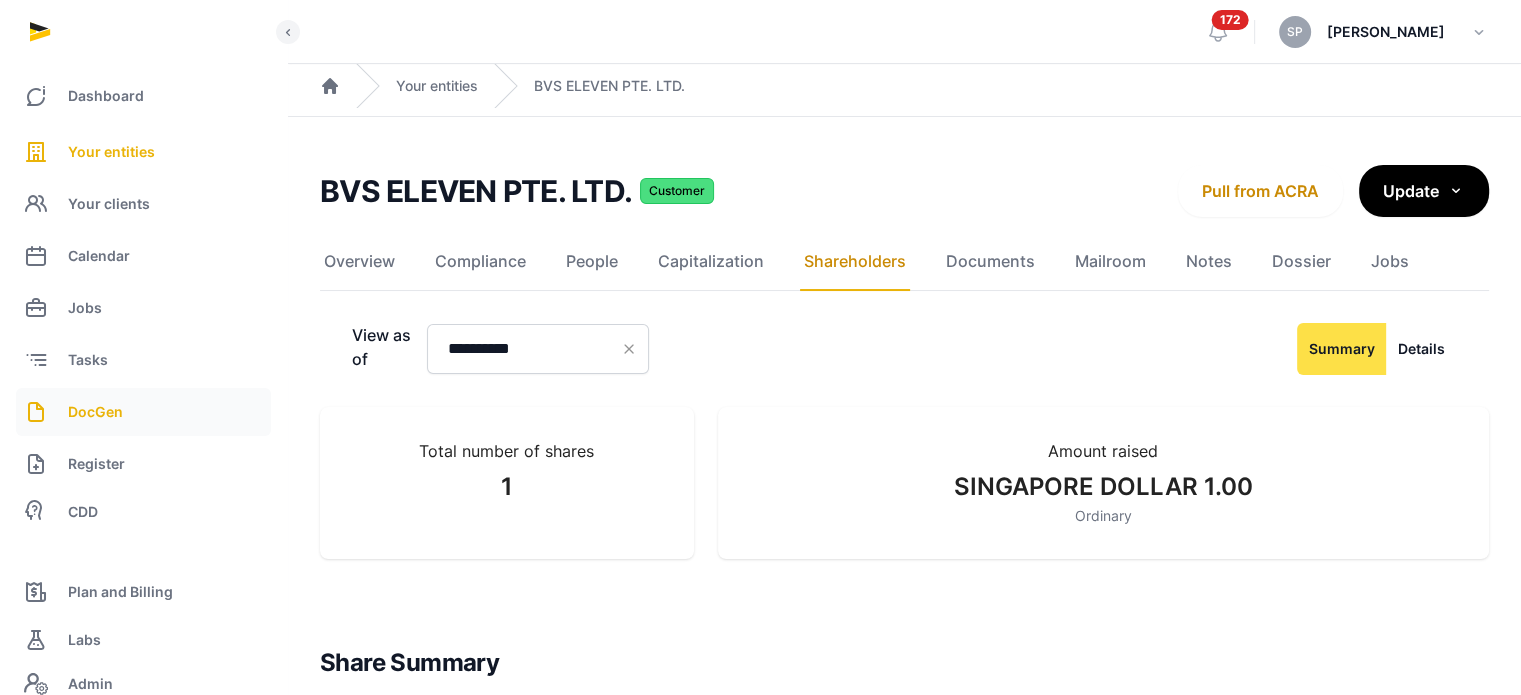 click on "DocGen" at bounding box center [95, 412] 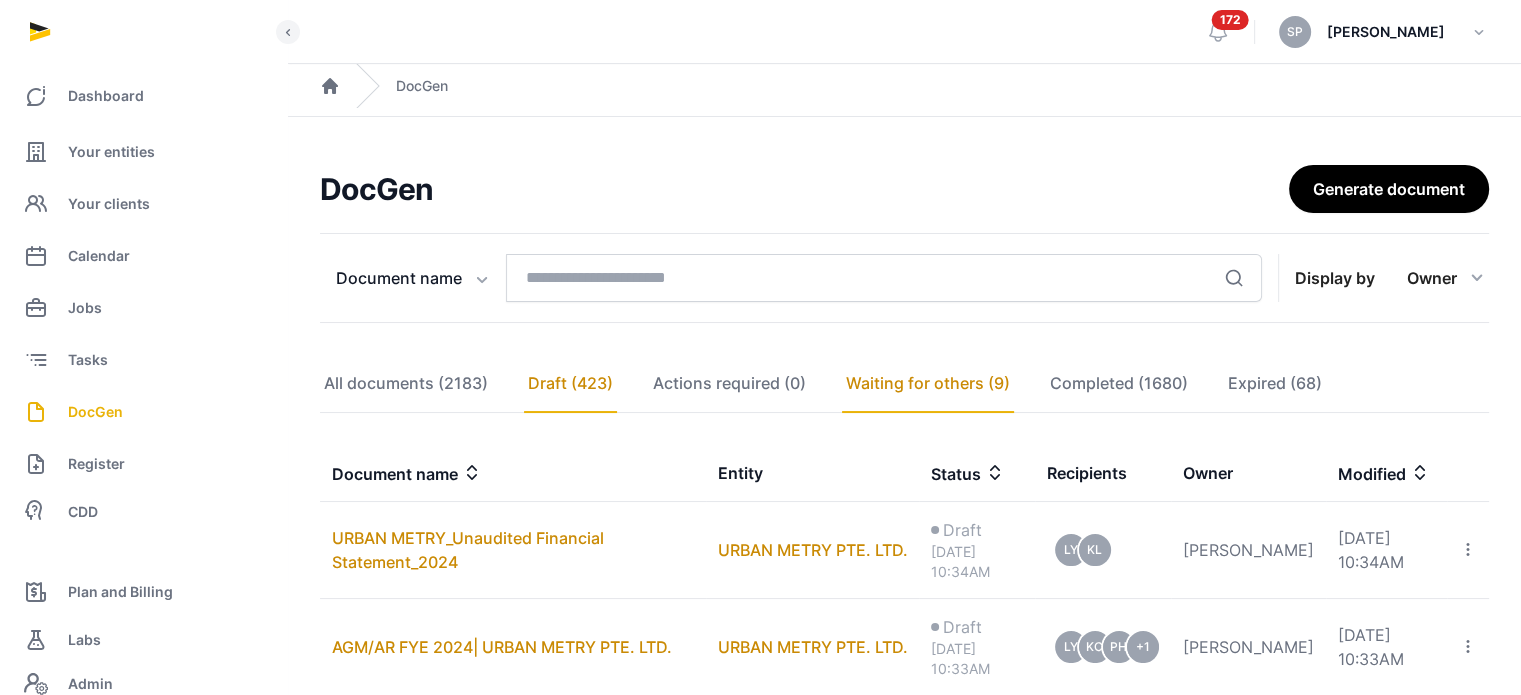 click on "Waiting for others (9)" 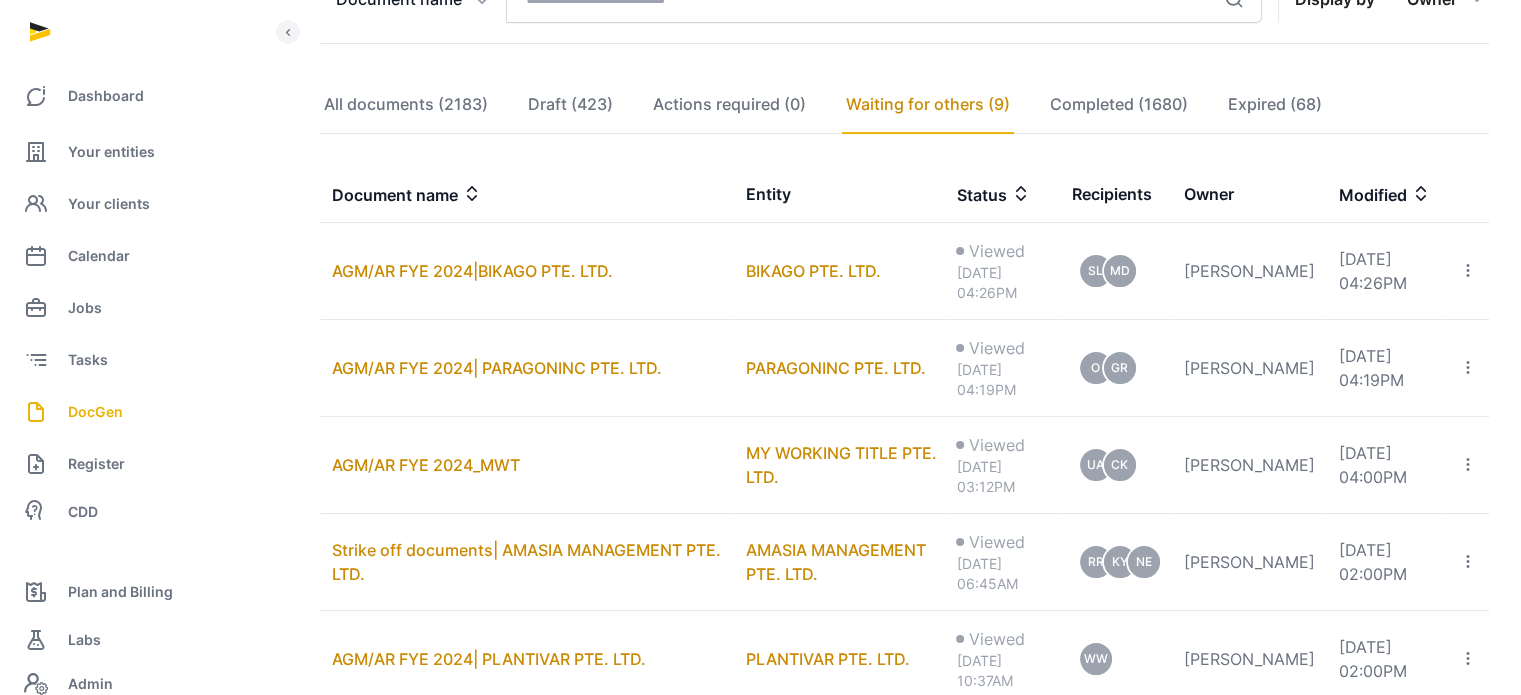 scroll, scrollTop: 280, scrollLeft: 0, axis: vertical 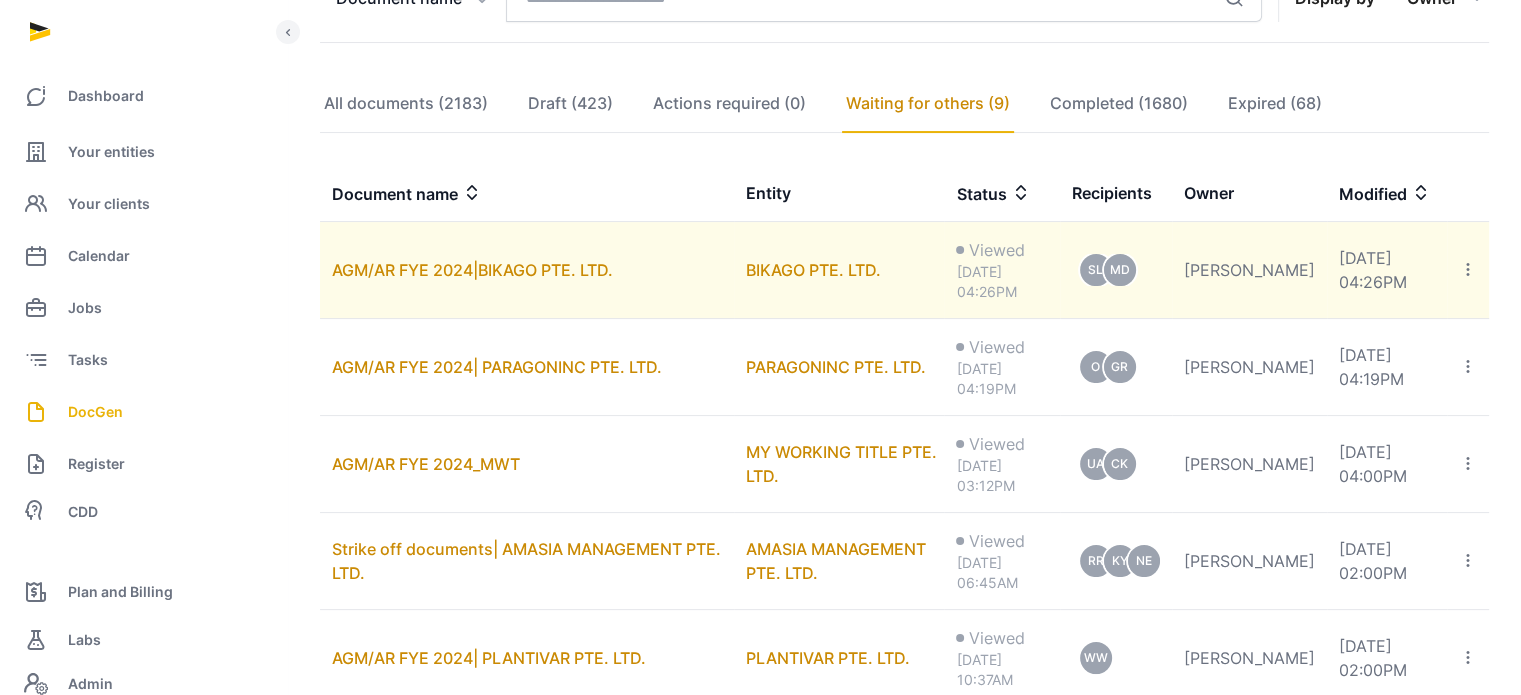 click 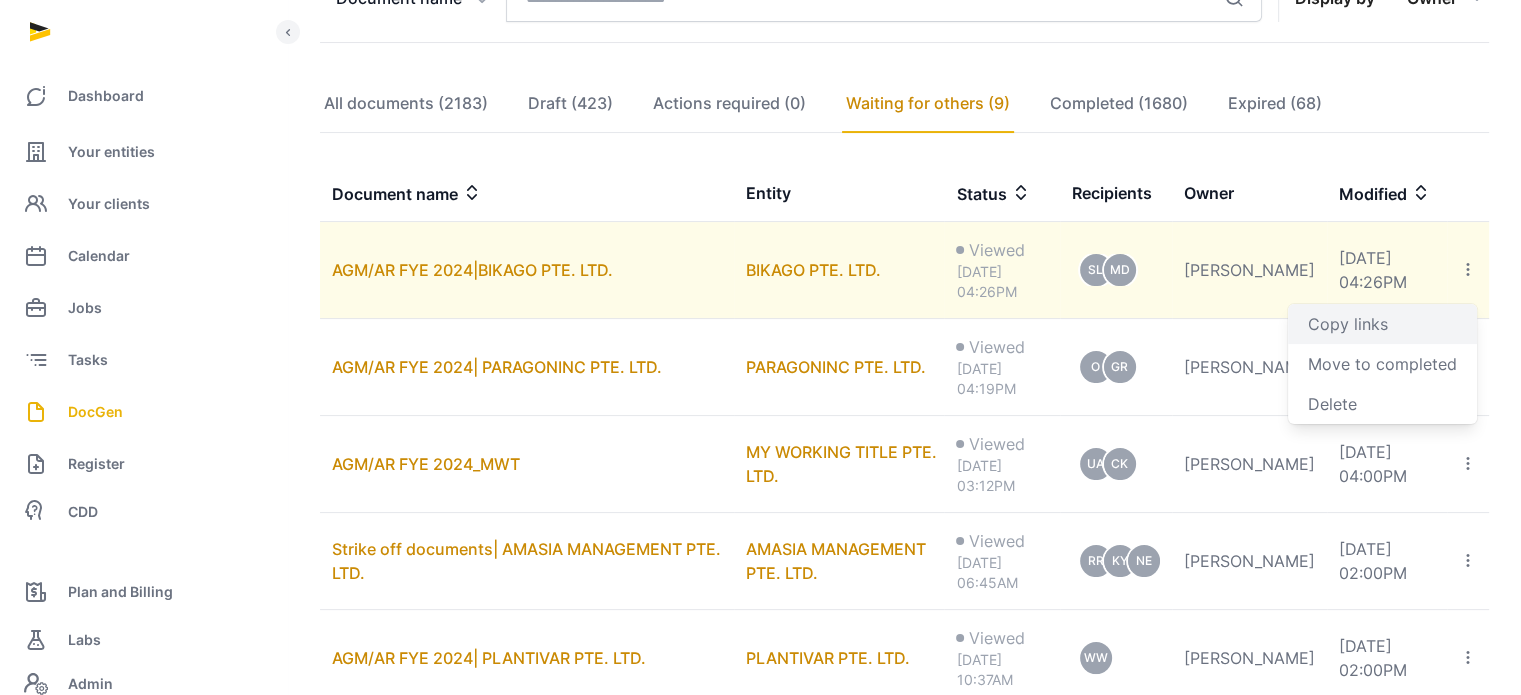 click on "Copy links" 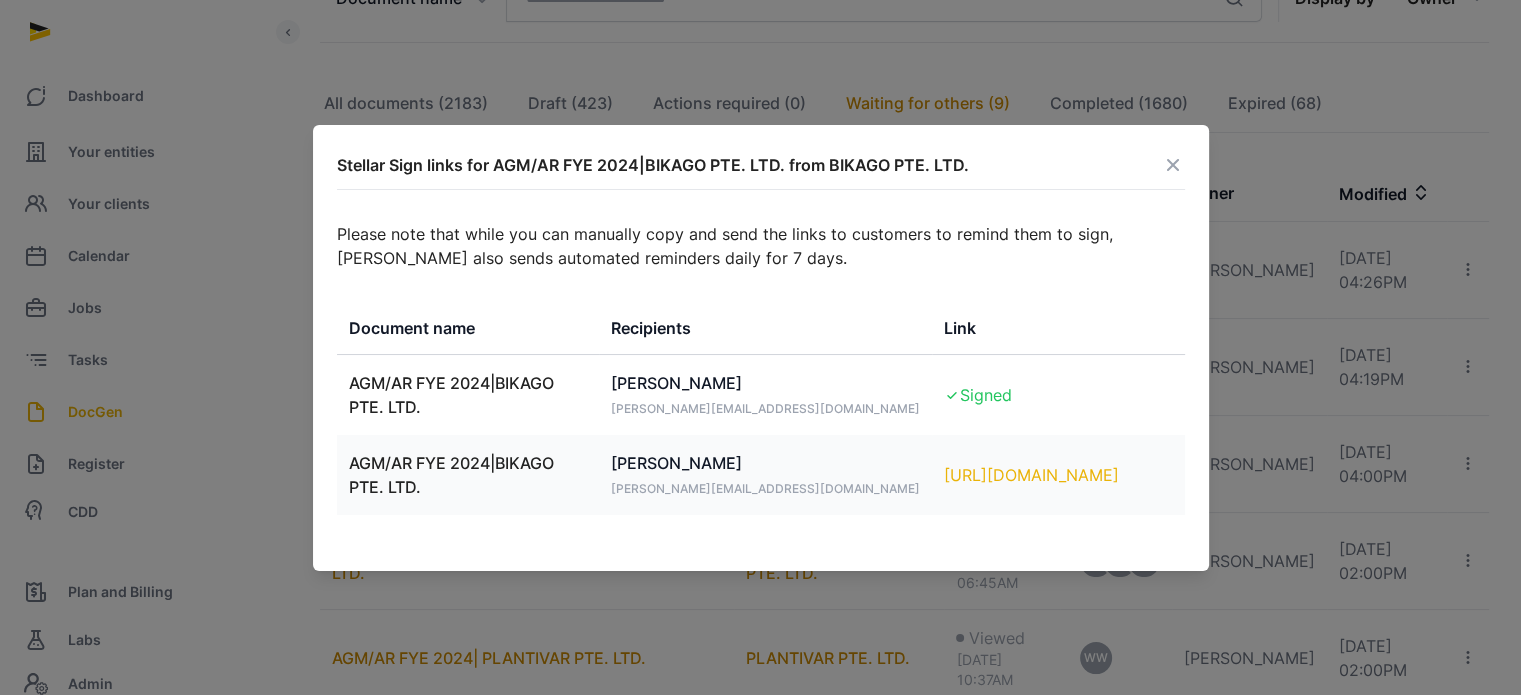 click on "https://app.pandadoc.com/s/27Be8DvZaYD8FMLxpkhf3M" at bounding box center (1058, 475) 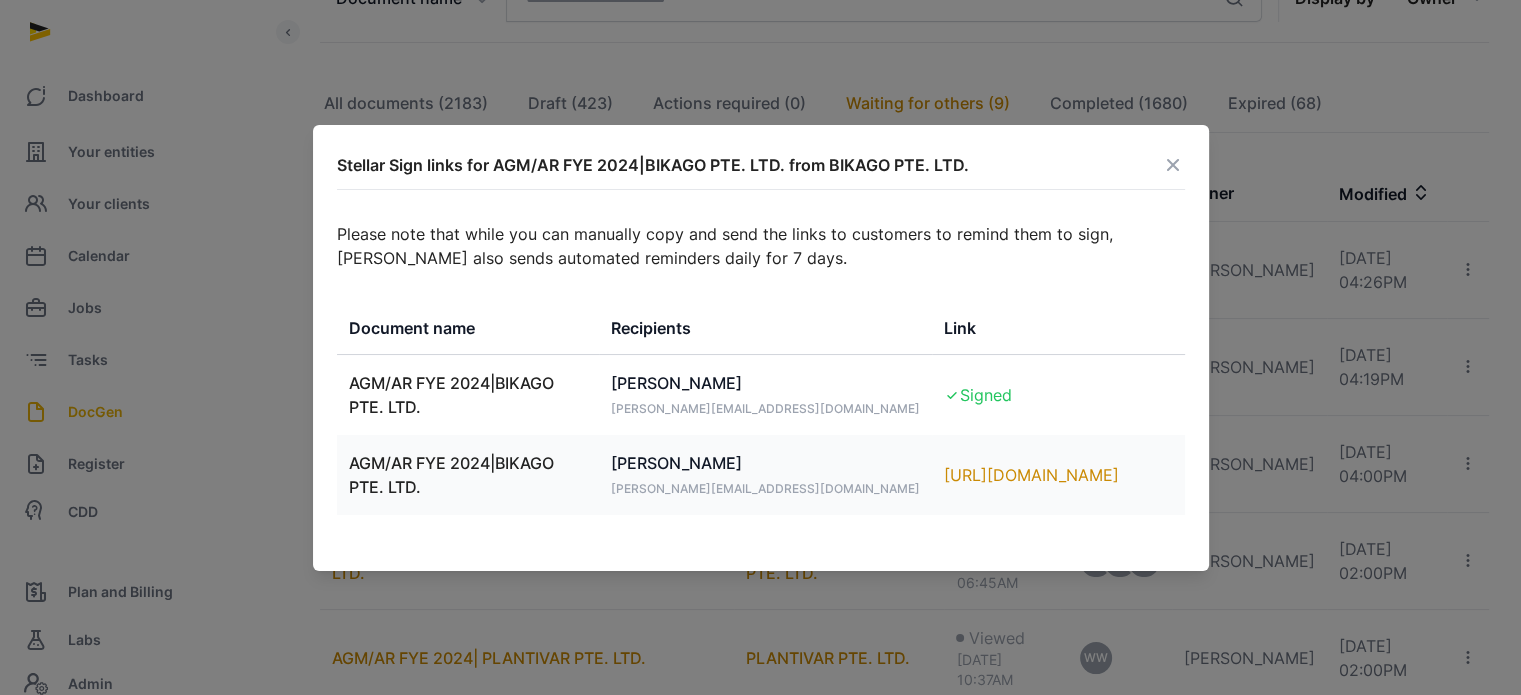click at bounding box center (1173, 165) 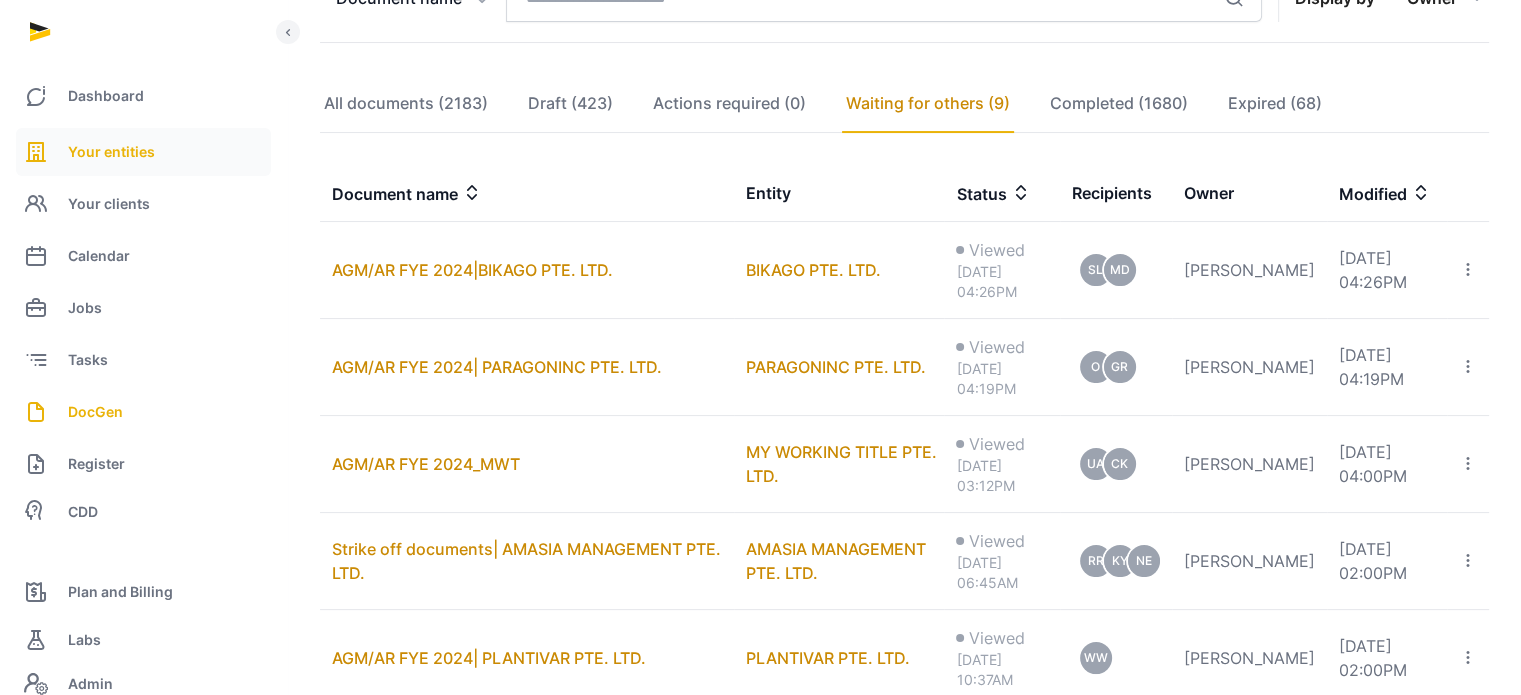 click on "Your entities" at bounding box center (111, 152) 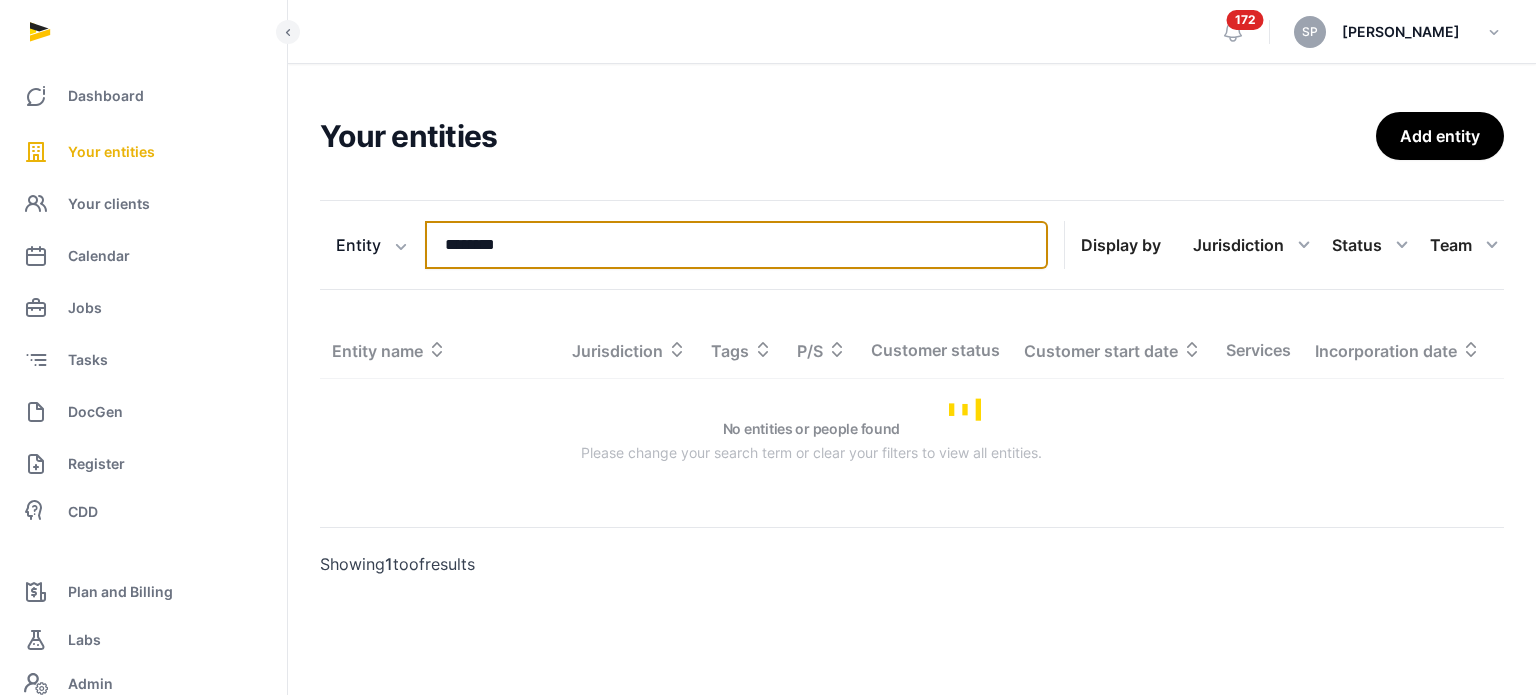 click on "********" at bounding box center (736, 245) 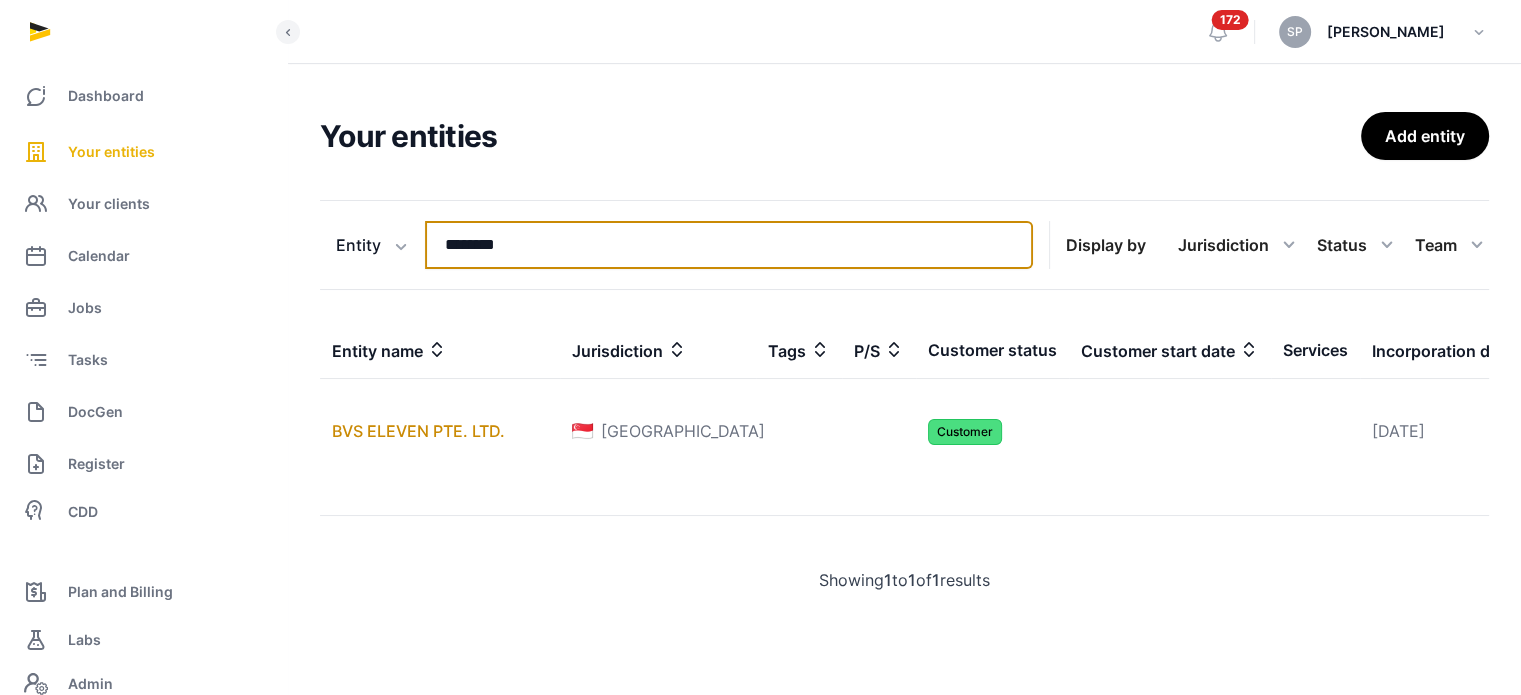 click on "********" at bounding box center [729, 245] 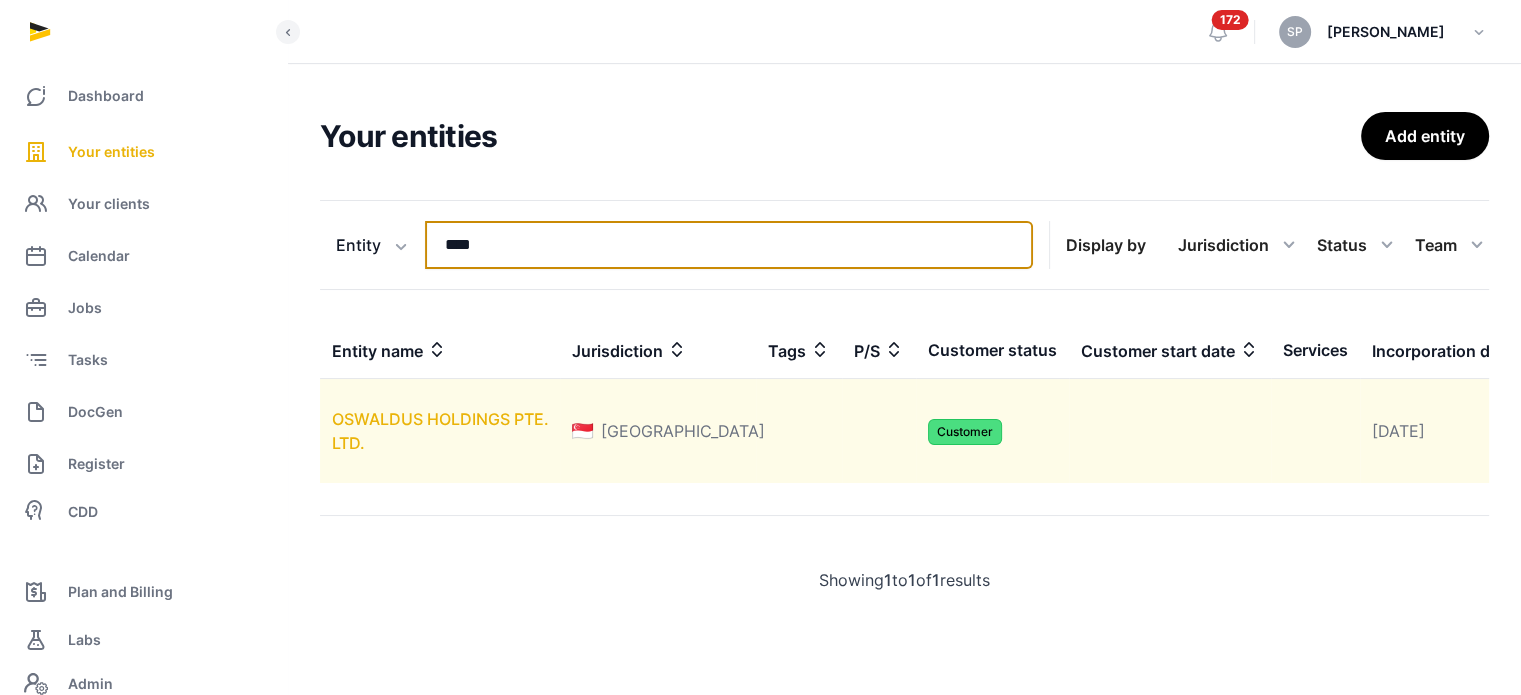 type on "****" 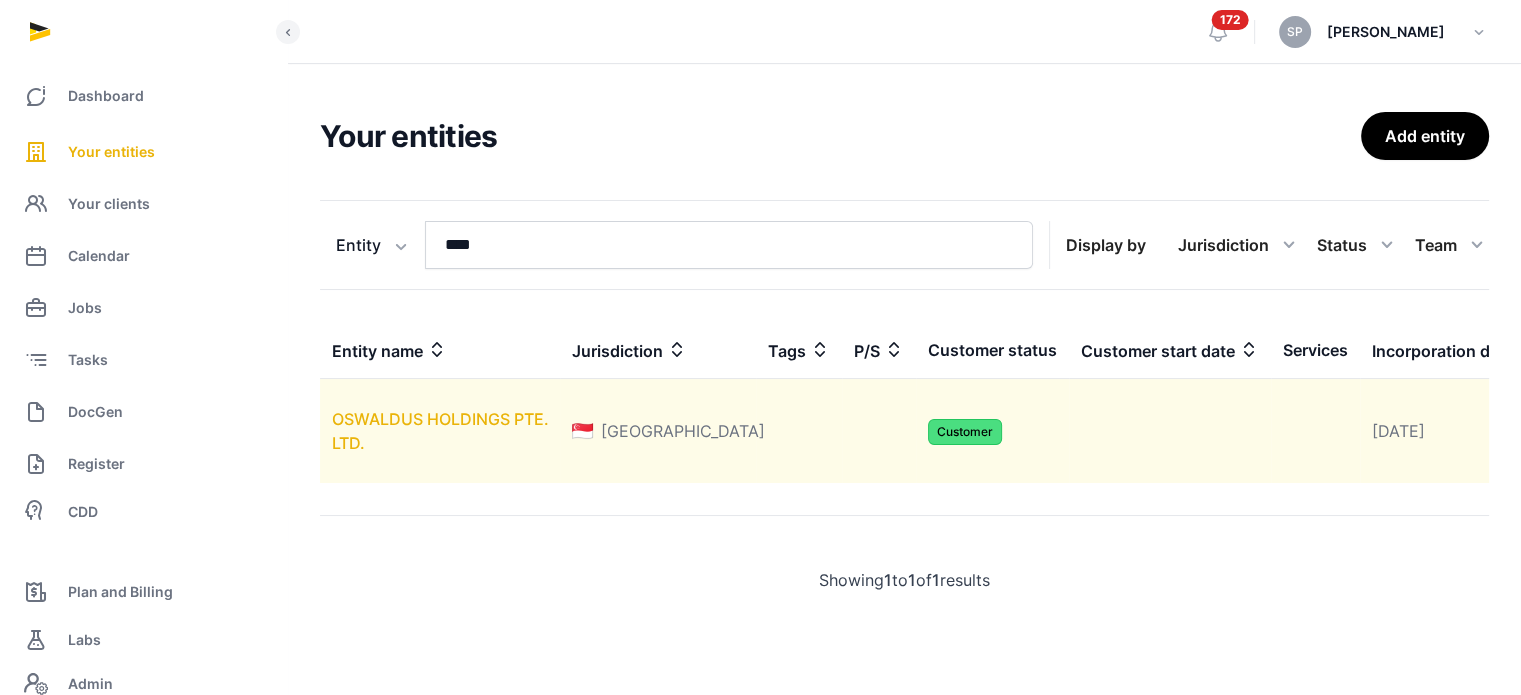 click on "OSWALDUS HOLDINGS PTE. LTD." at bounding box center [440, 431] 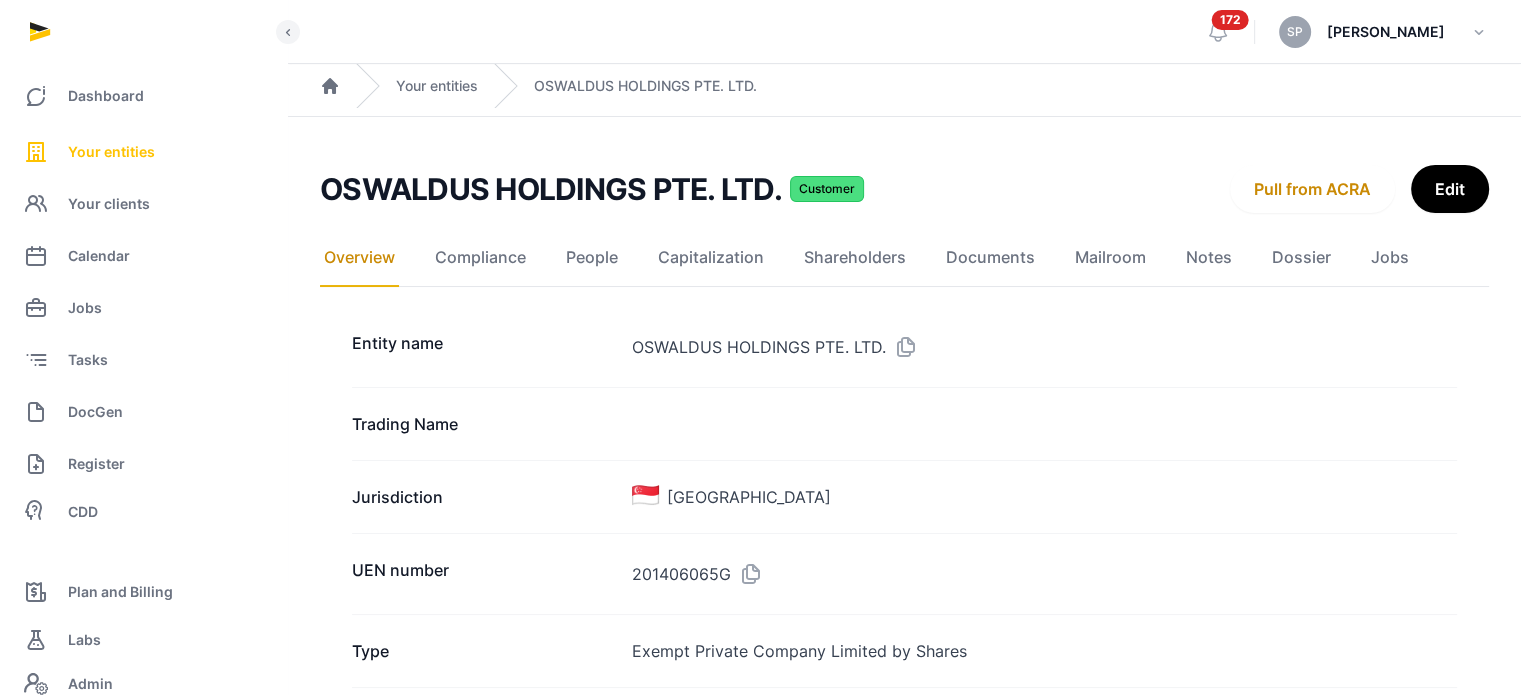 click on "Your entities" at bounding box center [143, 152] 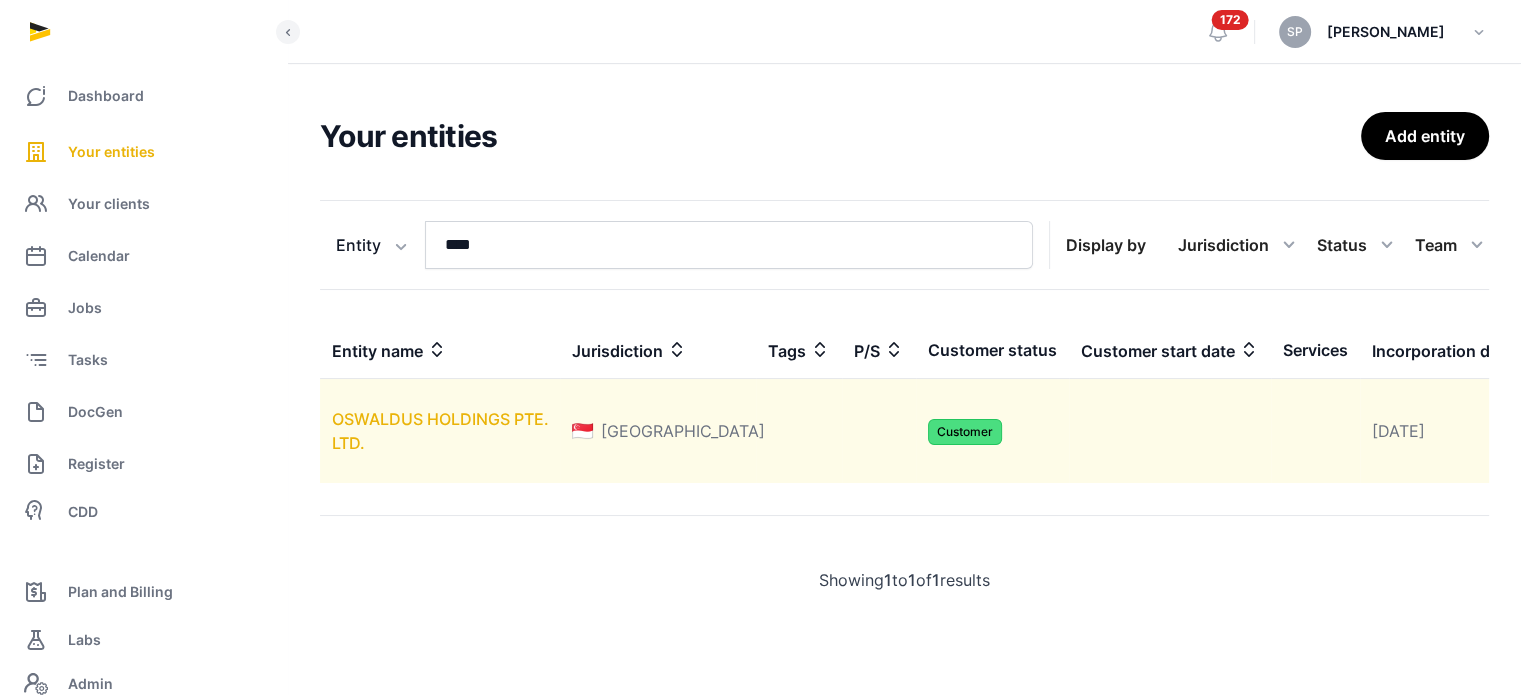 click on "OSWALDUS HOLDINGS PTE. LTD." at bounding box center (440, 431) 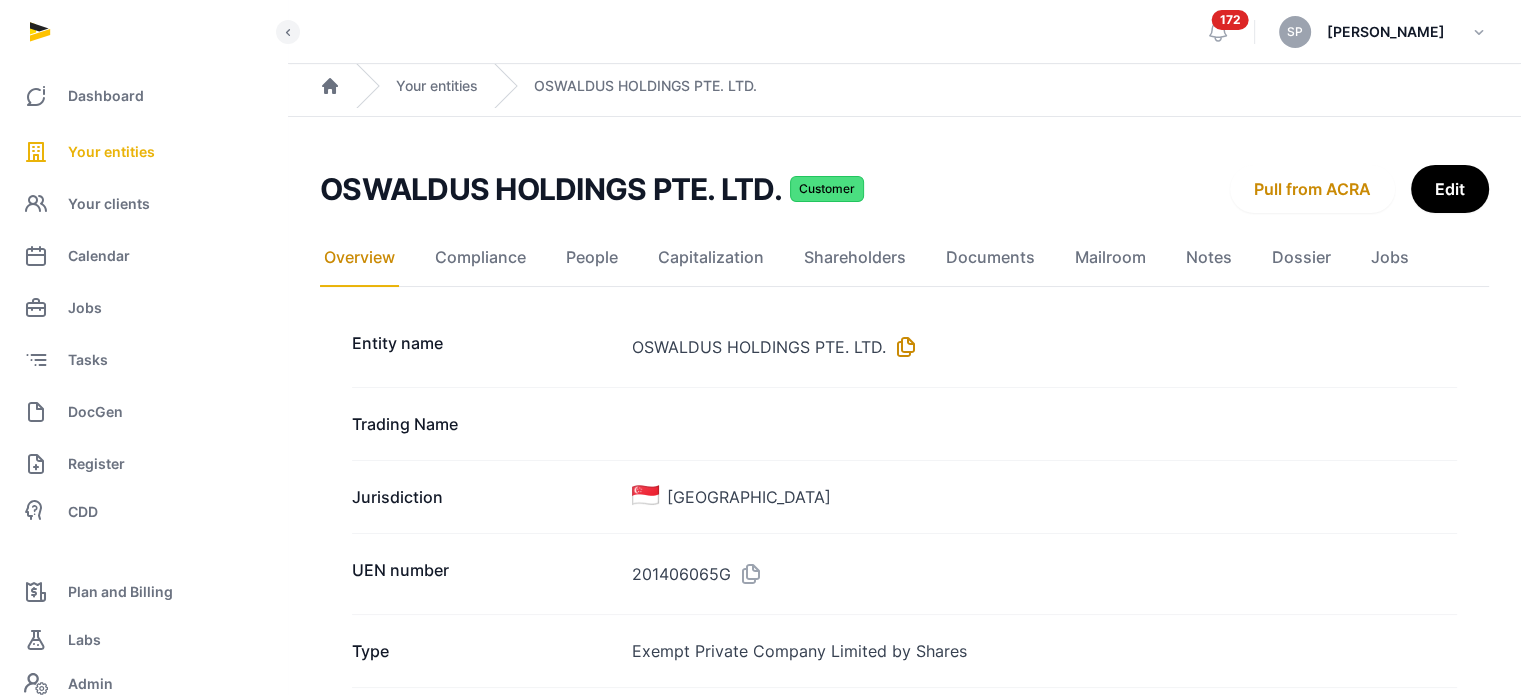click at bounding box center [902, 347] 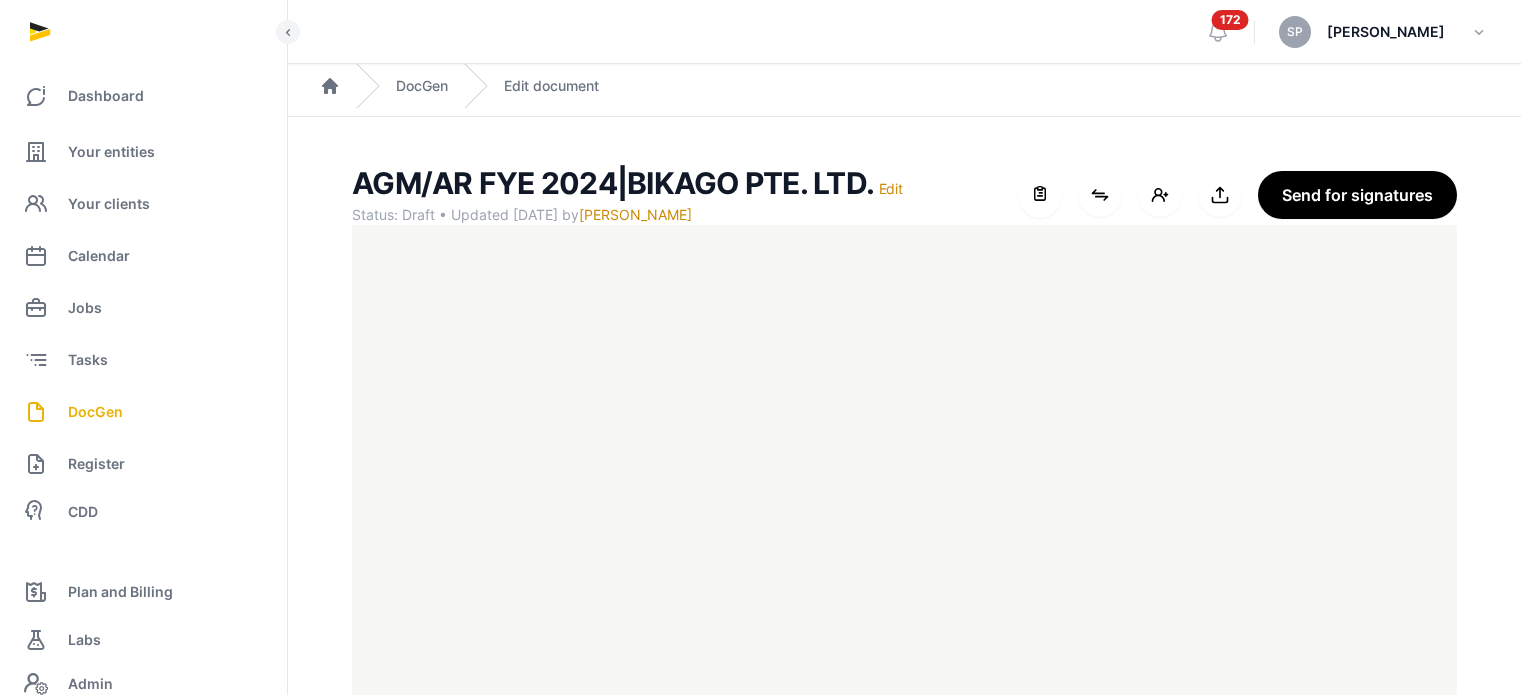 scroll, scrollTop: 91, scrollLeft: 0, axis: vertical 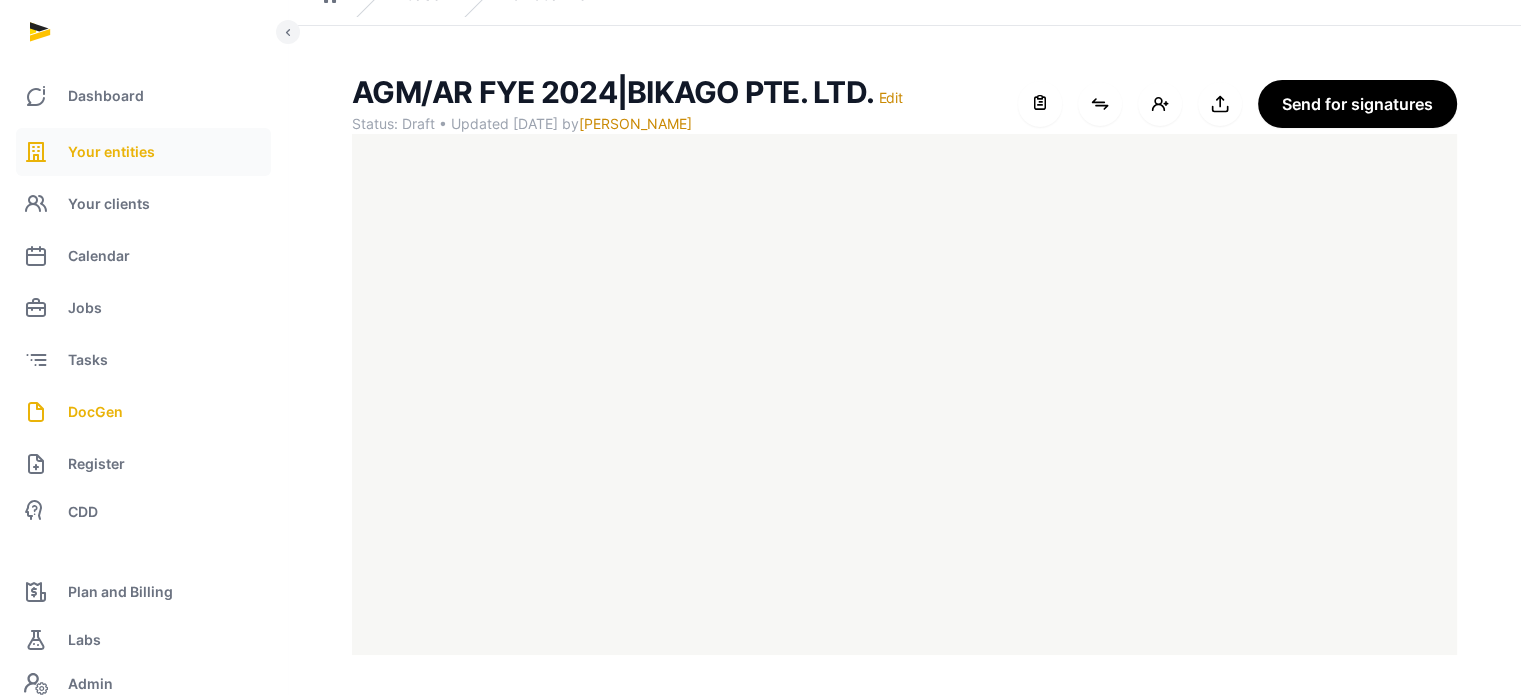 click on "Your entities" at bounding box center [111, 152] 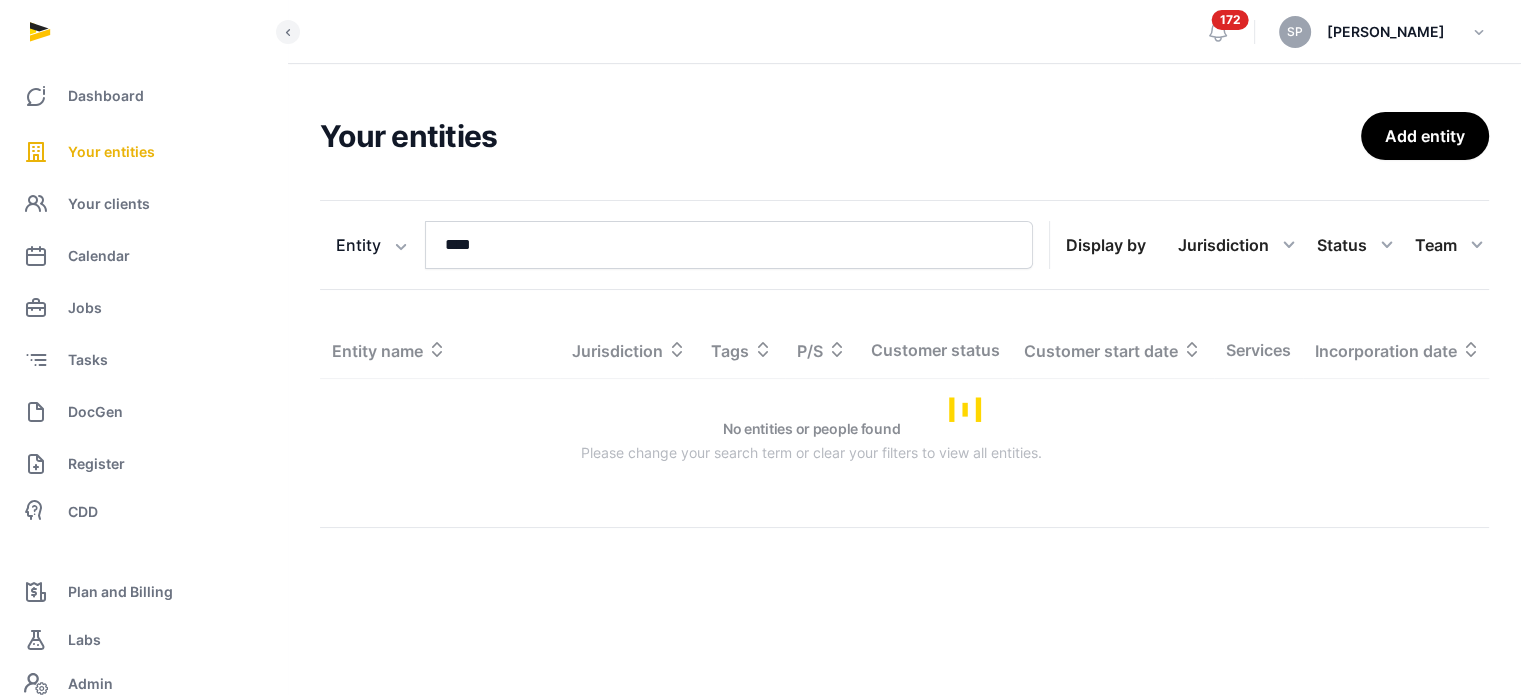 scroll, scrollTop: 0, scrollLeft: 0, axis: both 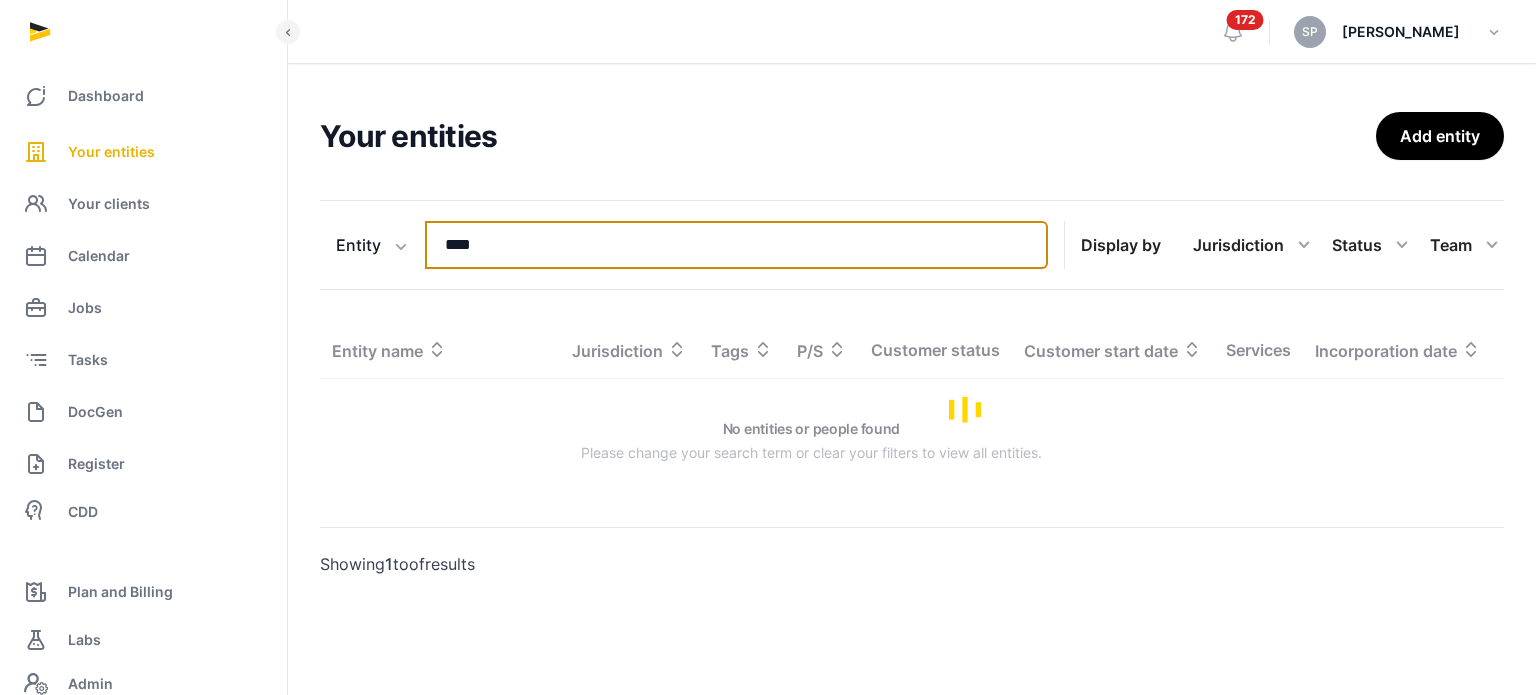 click on "****" at bounding box center (736, 245) 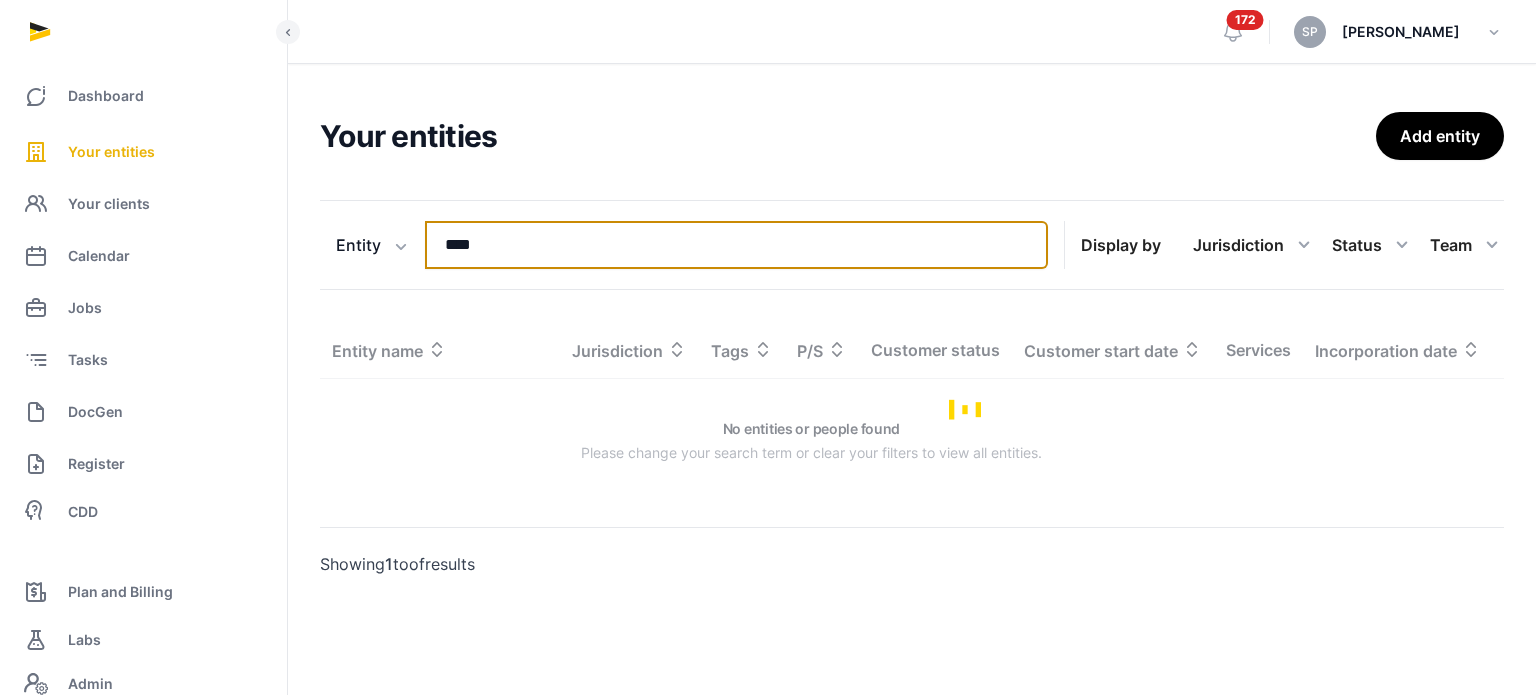 click on "****" at bounding box center [736, 245] 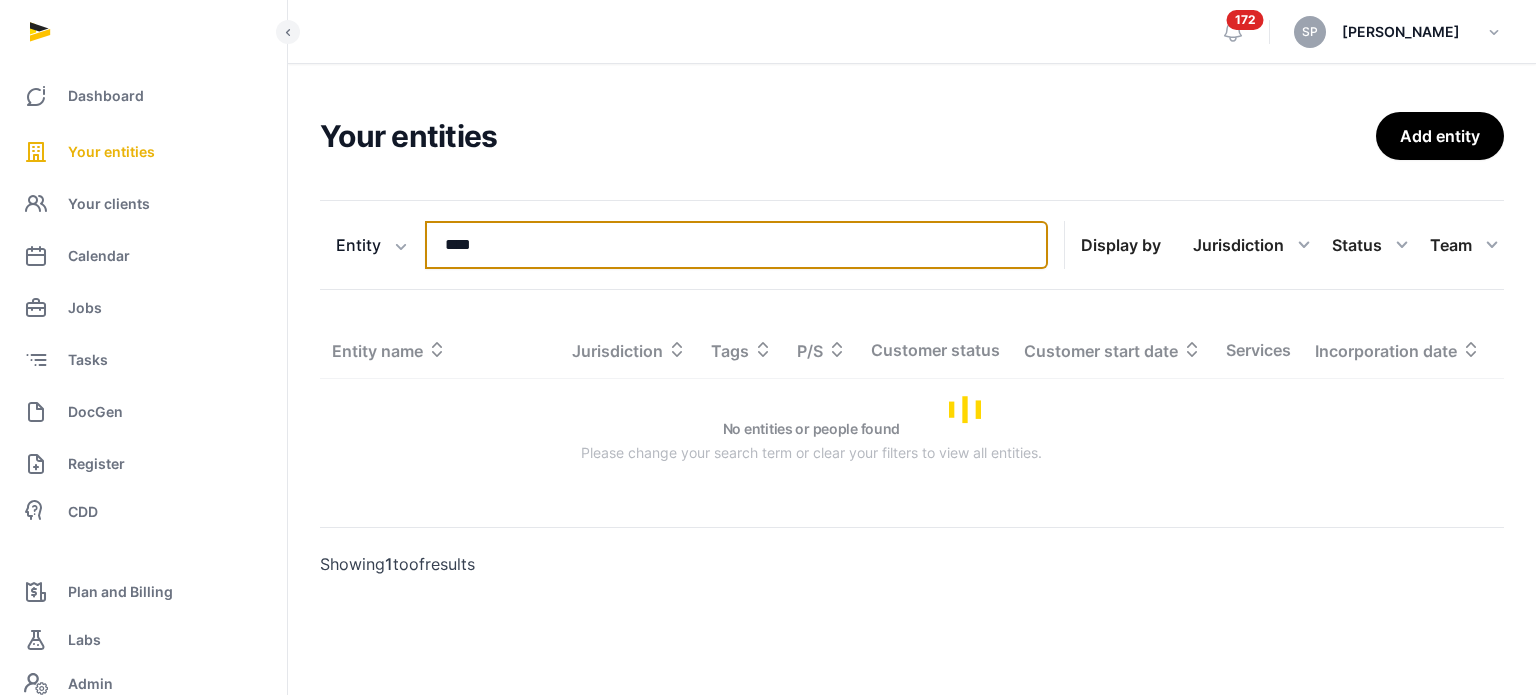 click on "****" at bounding box center [736, 245] 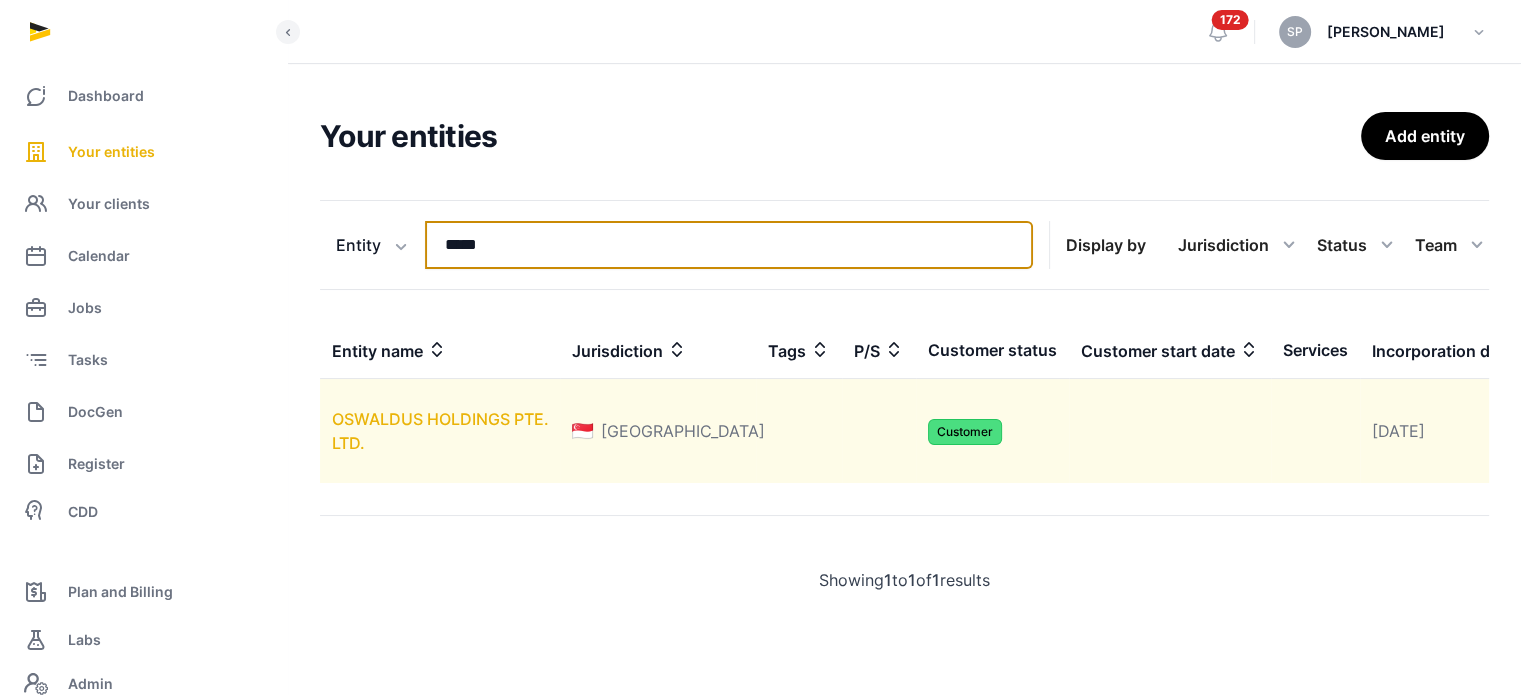type on "*****" 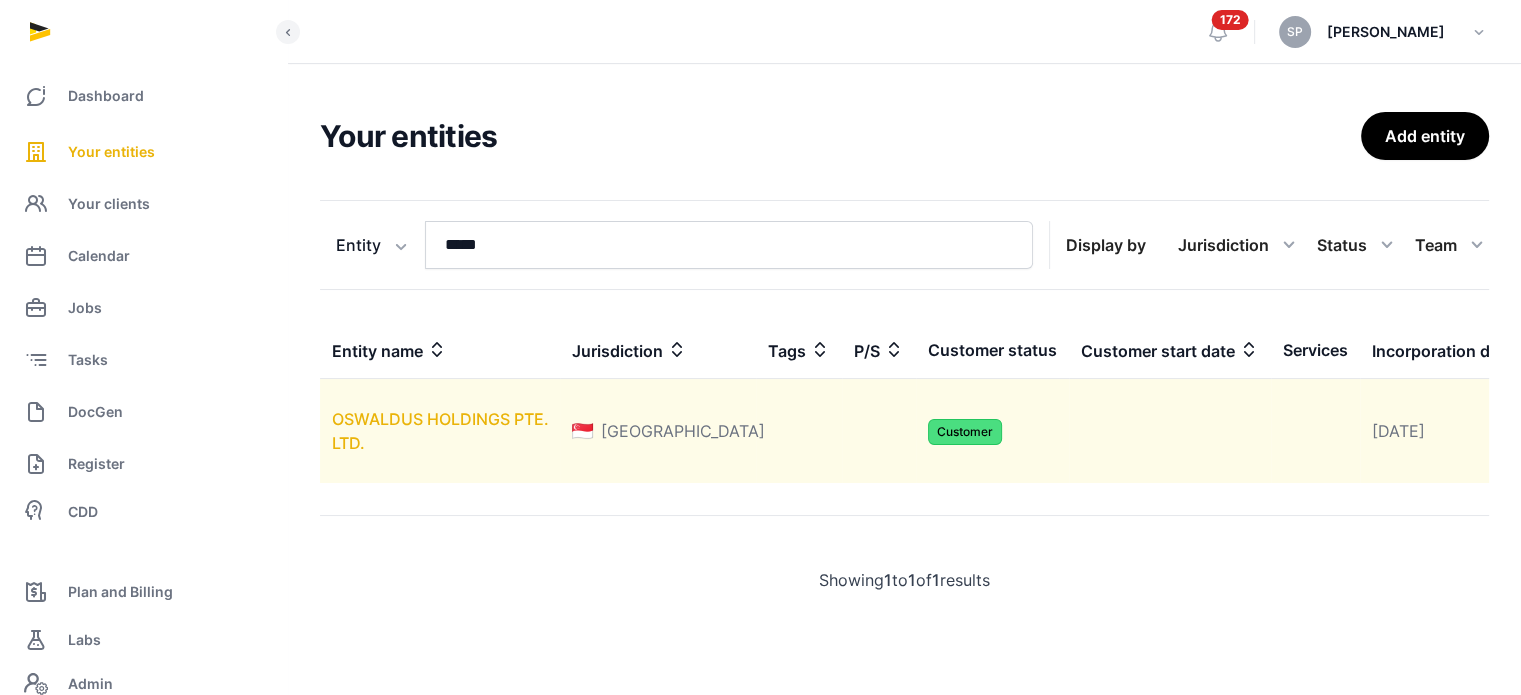 click on "OSWALDUS HOLDINGS PTE. LTD." at bounding box center [440, 431] 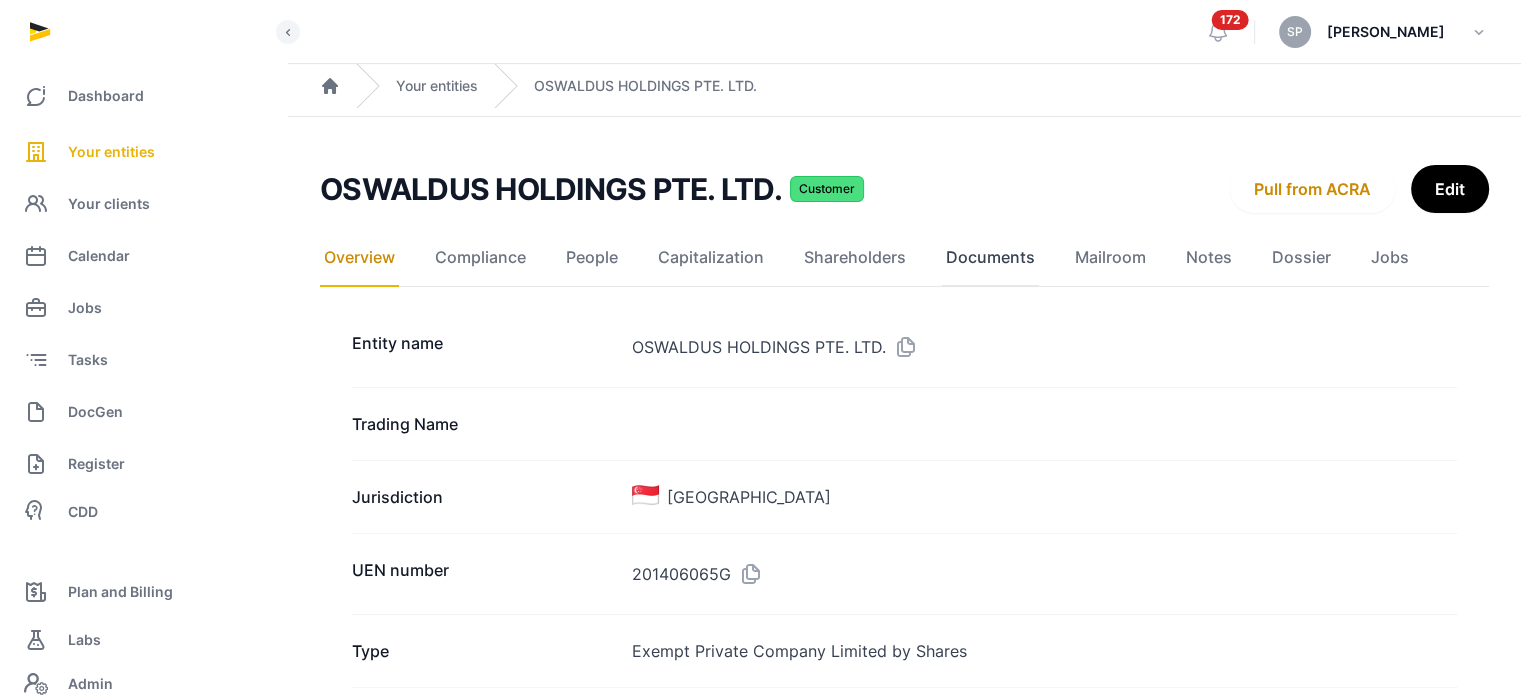 click on "Documents" 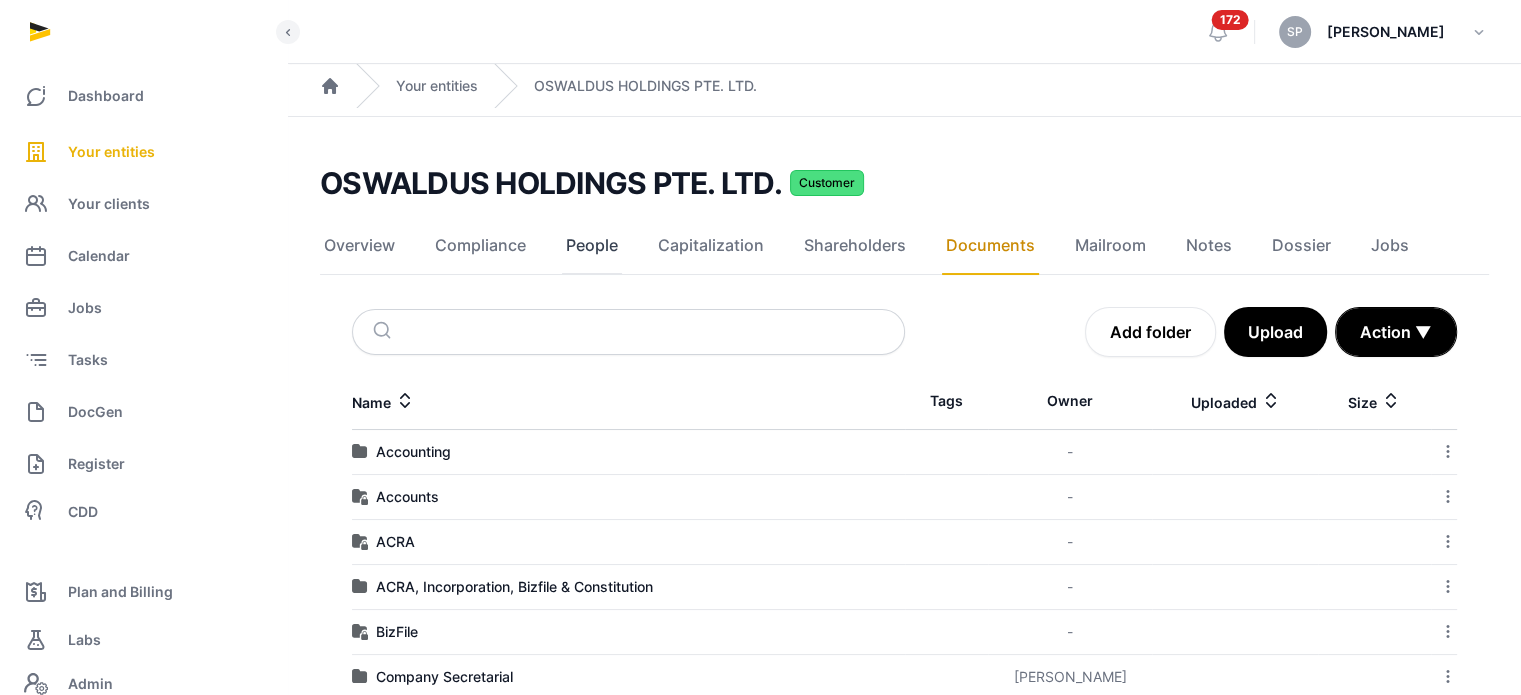 click on "People" 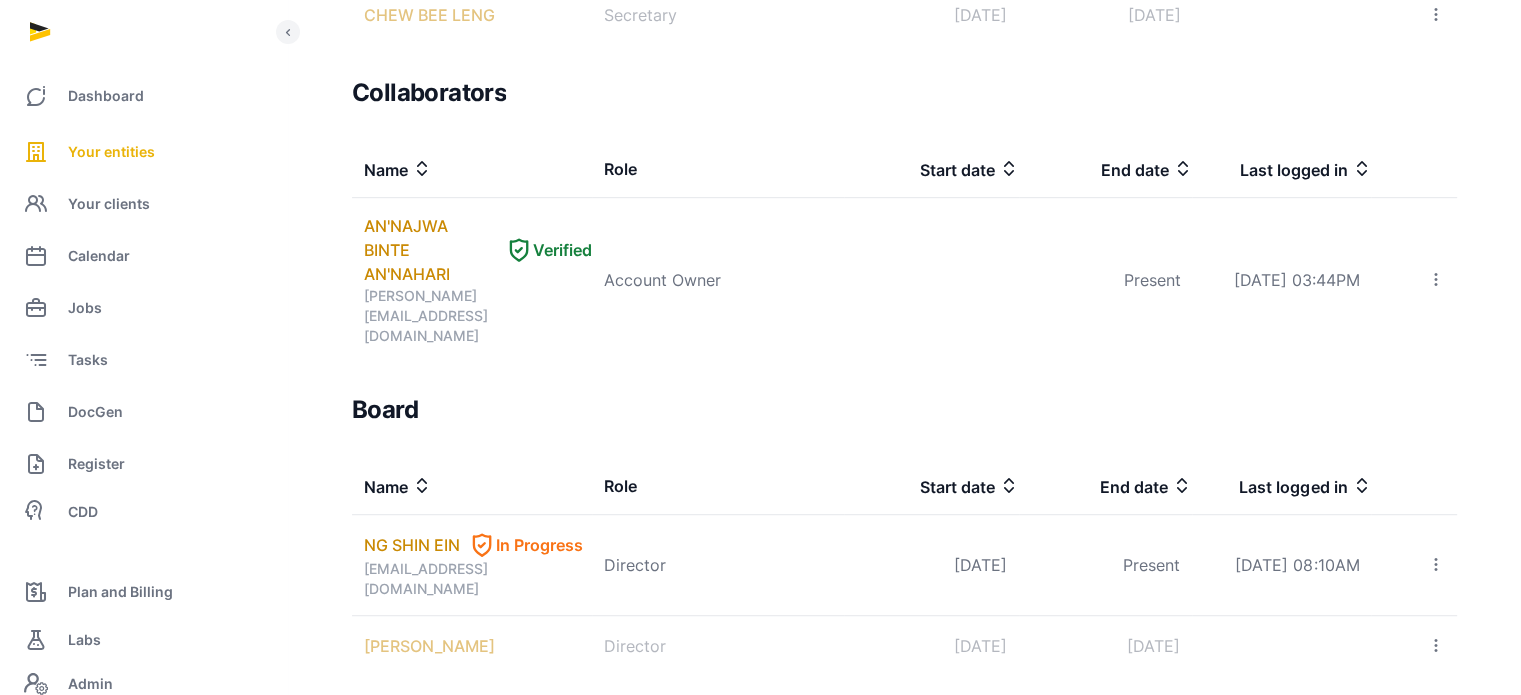 scroll, scrollTop: 1212, scrollLeft: 0, axis: vertical 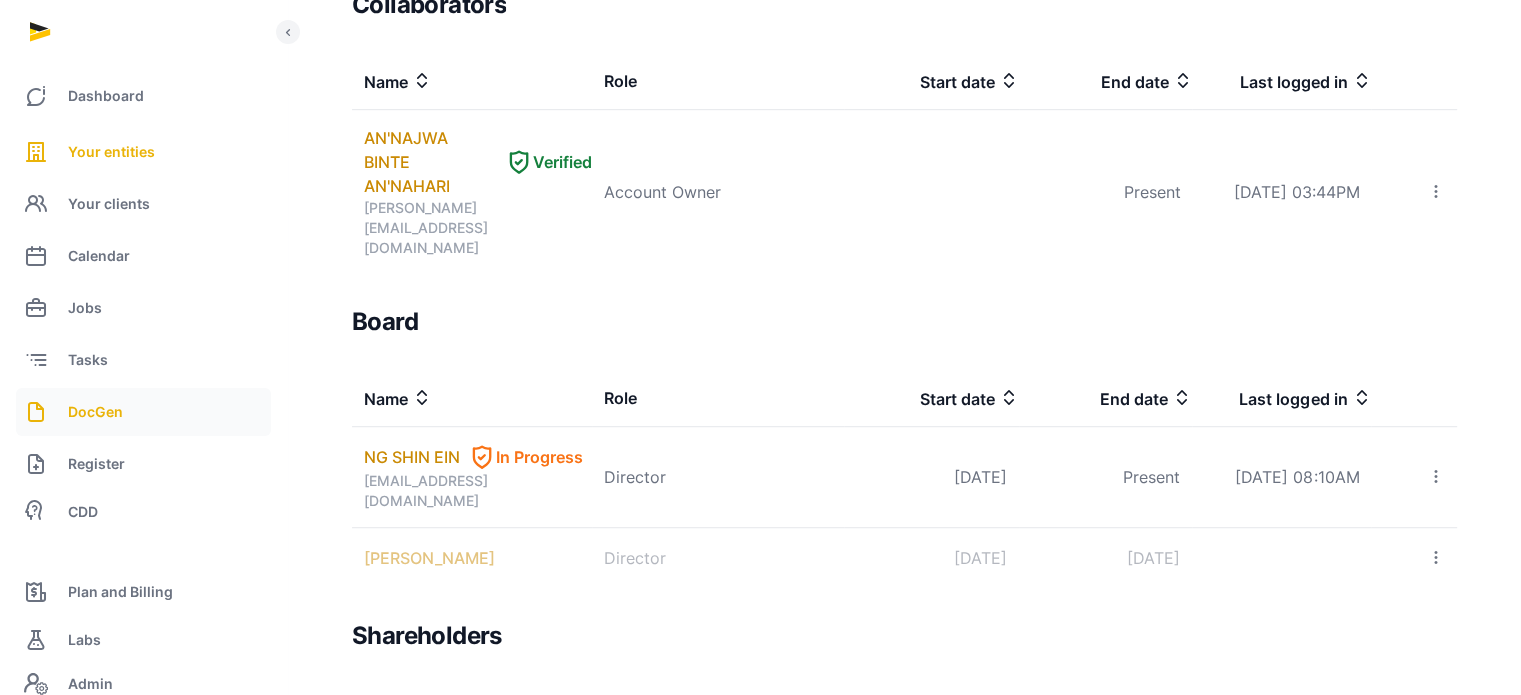 click on "DocGen" at bounding box center [143, 412] 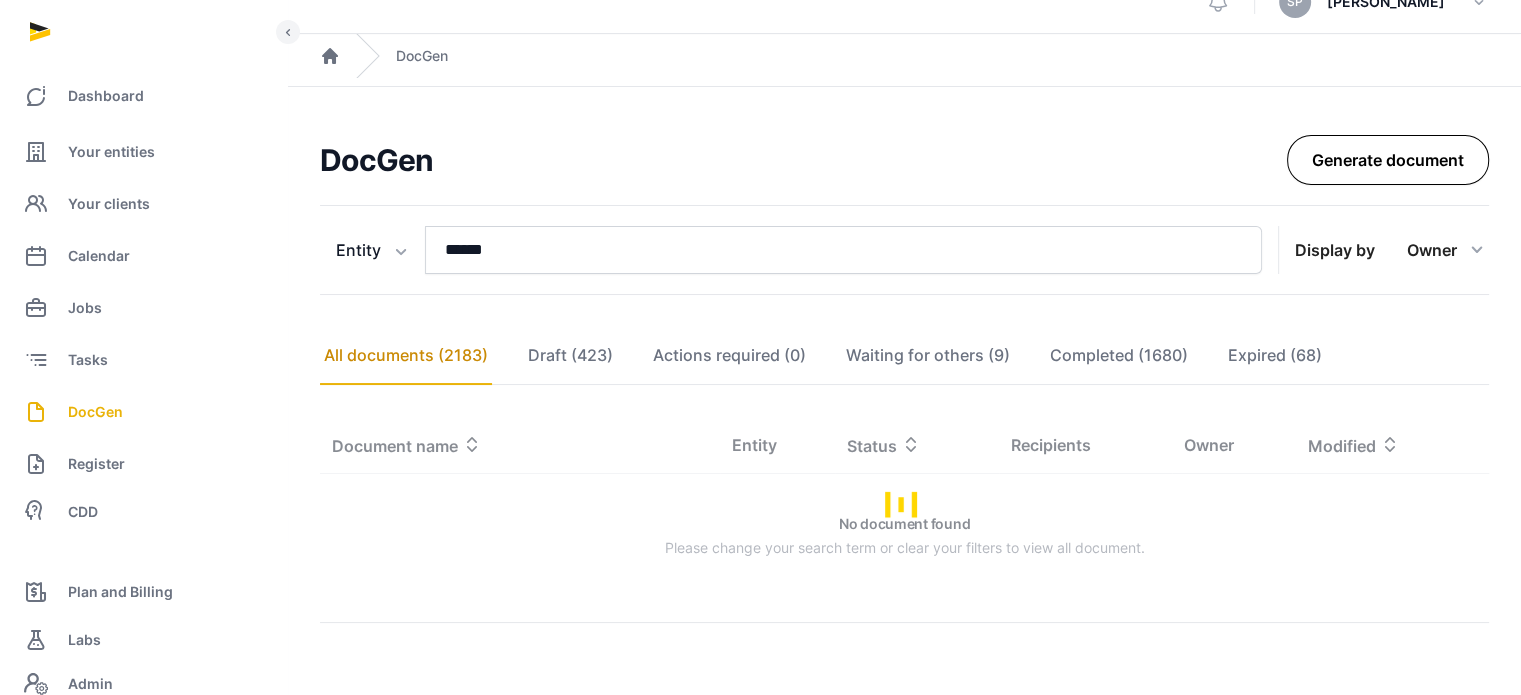 scroll, scrollTop: 519, scrollLeft: 0, axis: vertical 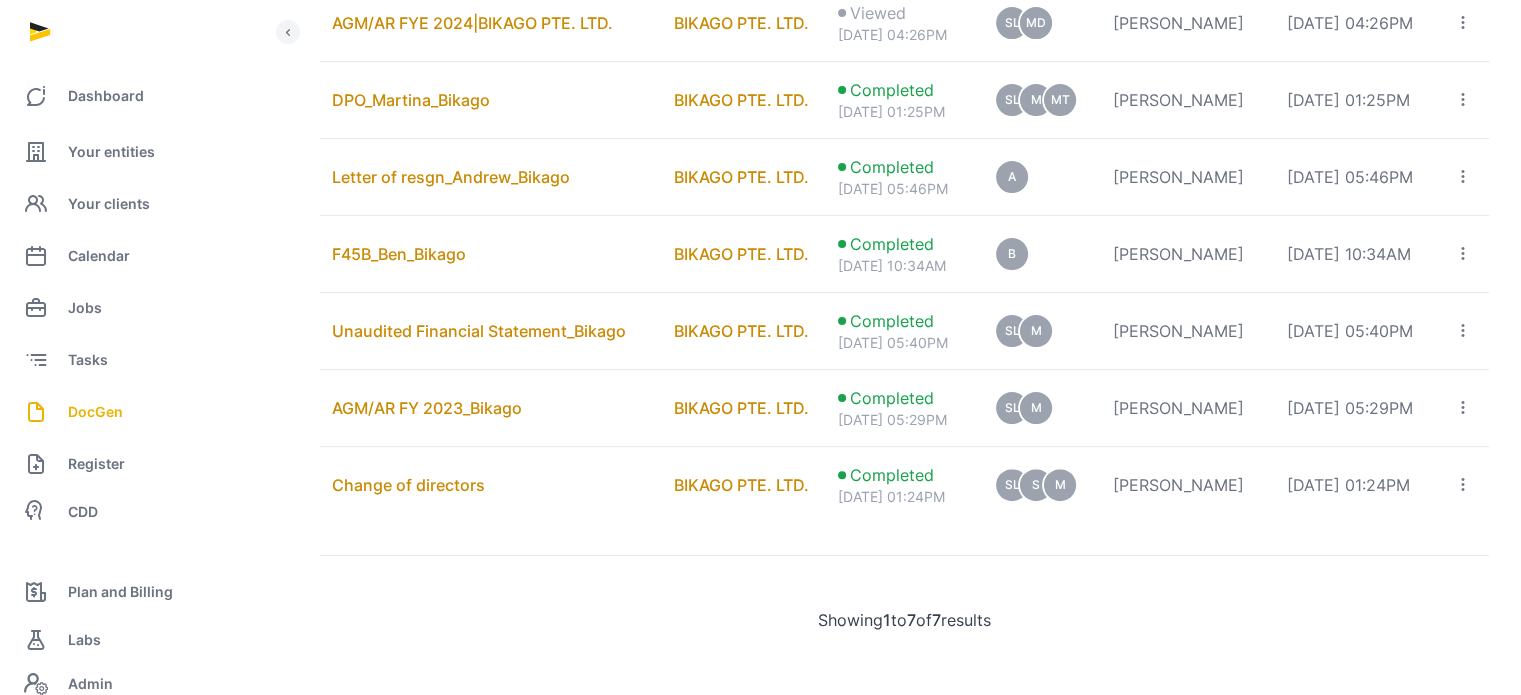 click on "[DATE] 01:25PM" at bounding box center [1358, 100] 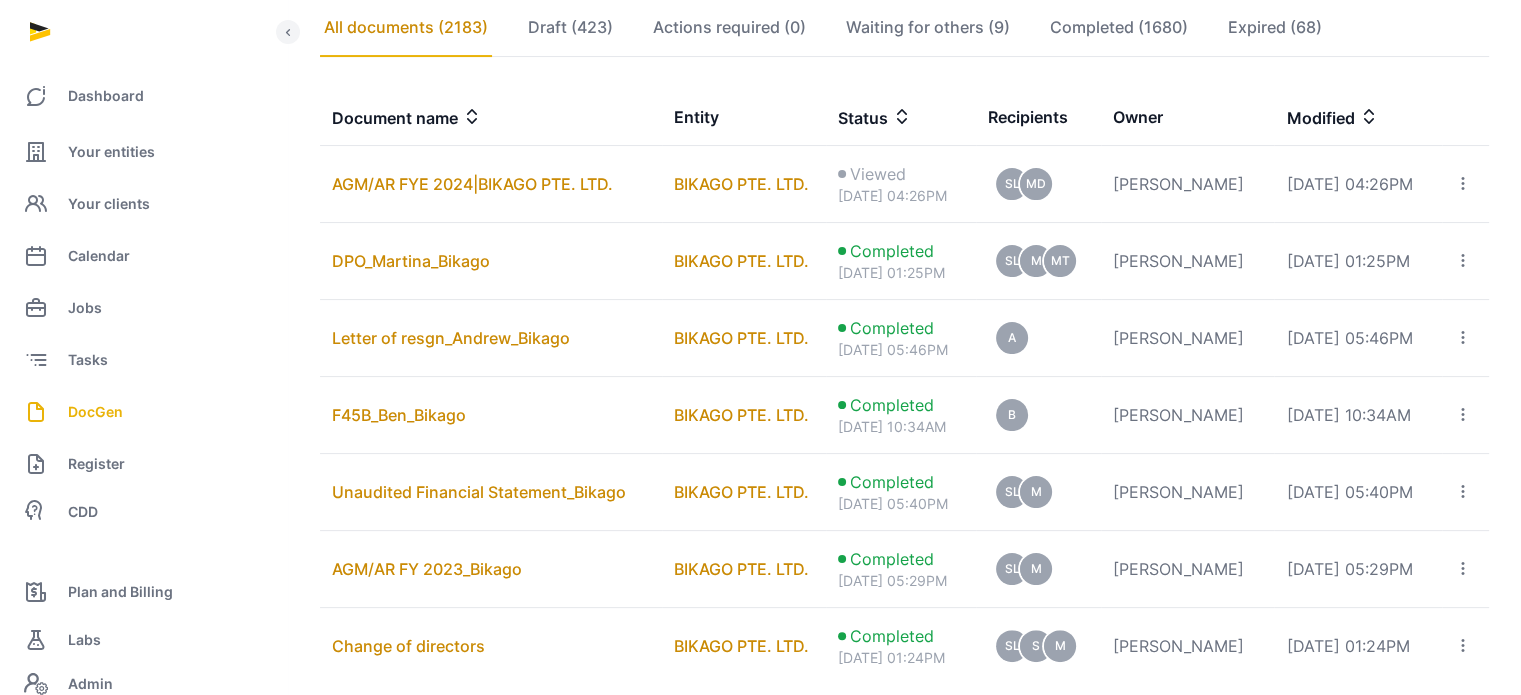 scroll, scrollTop: 0, scrollLeft: 0, axis: both 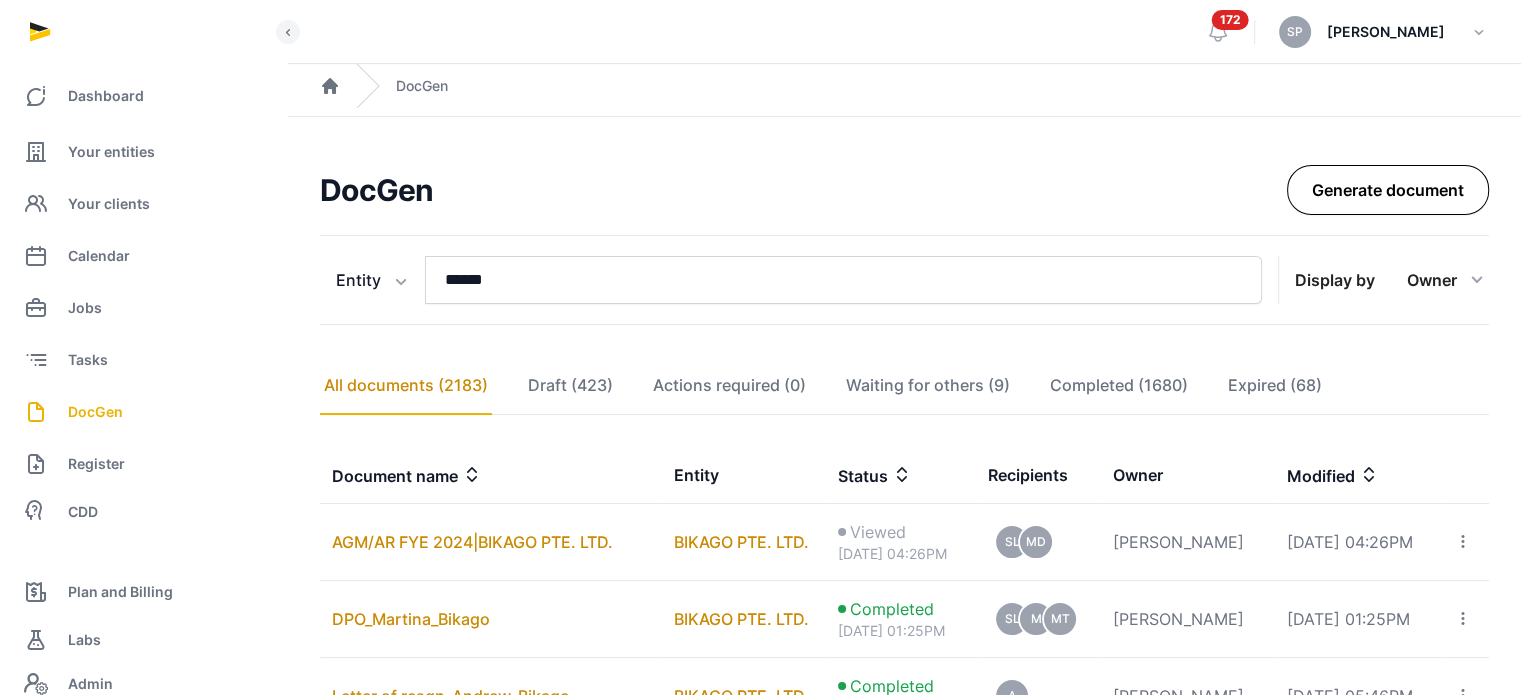 click on "Generate document" at bounding box center [1388, 190] 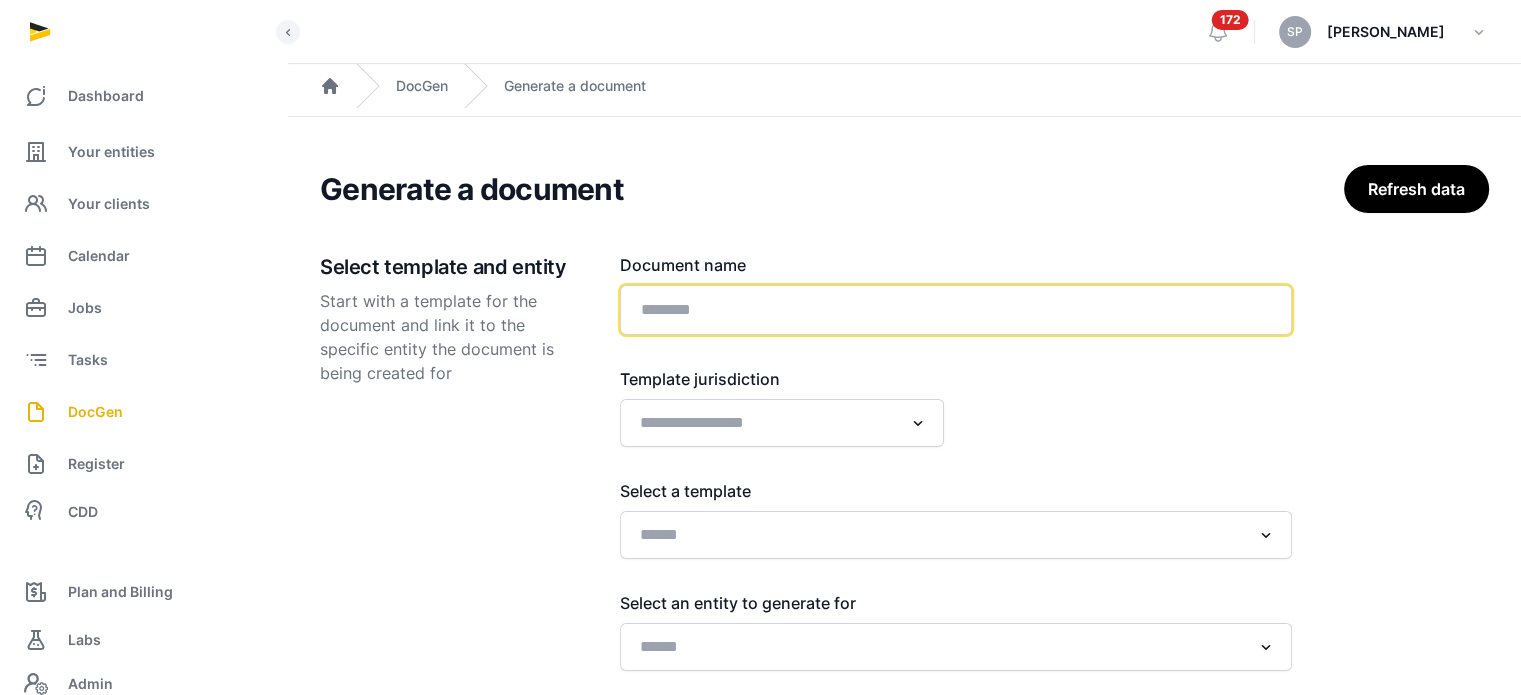 click 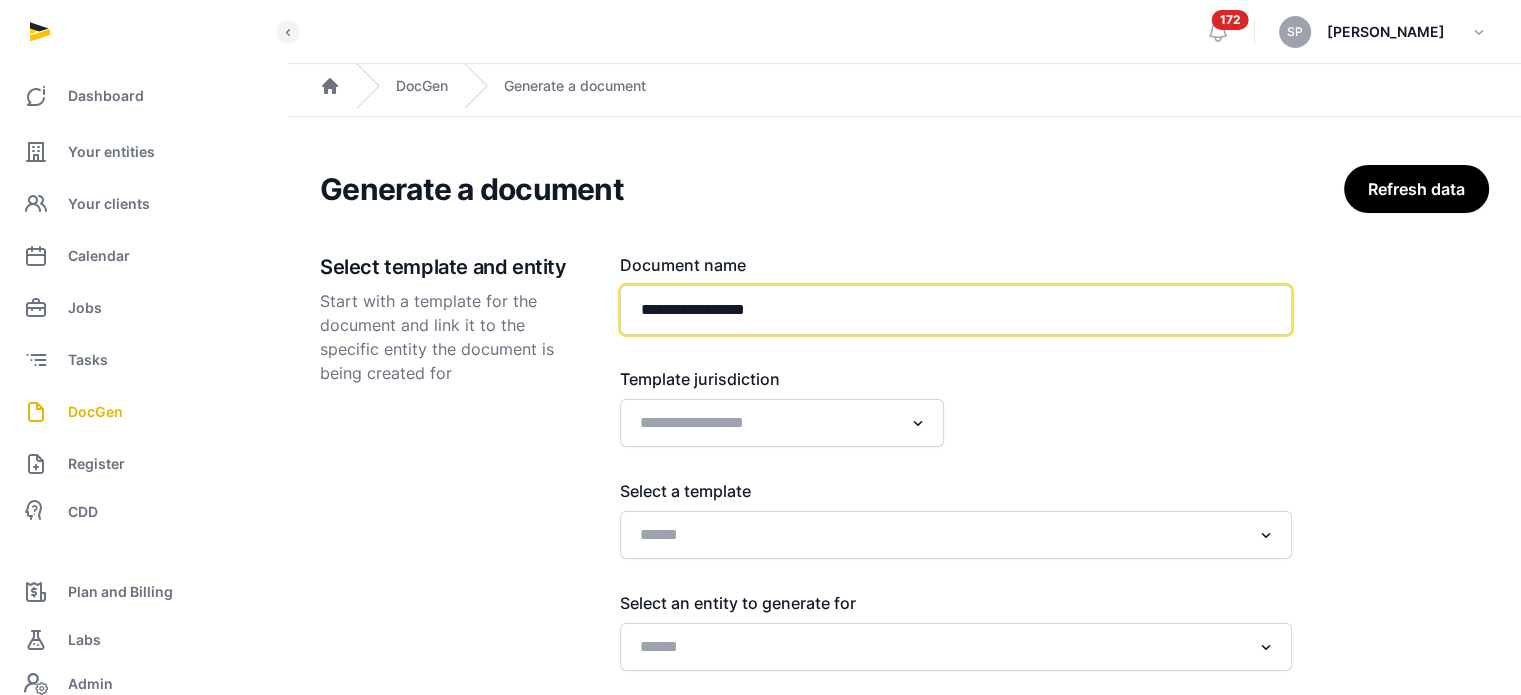 paste on "**********" 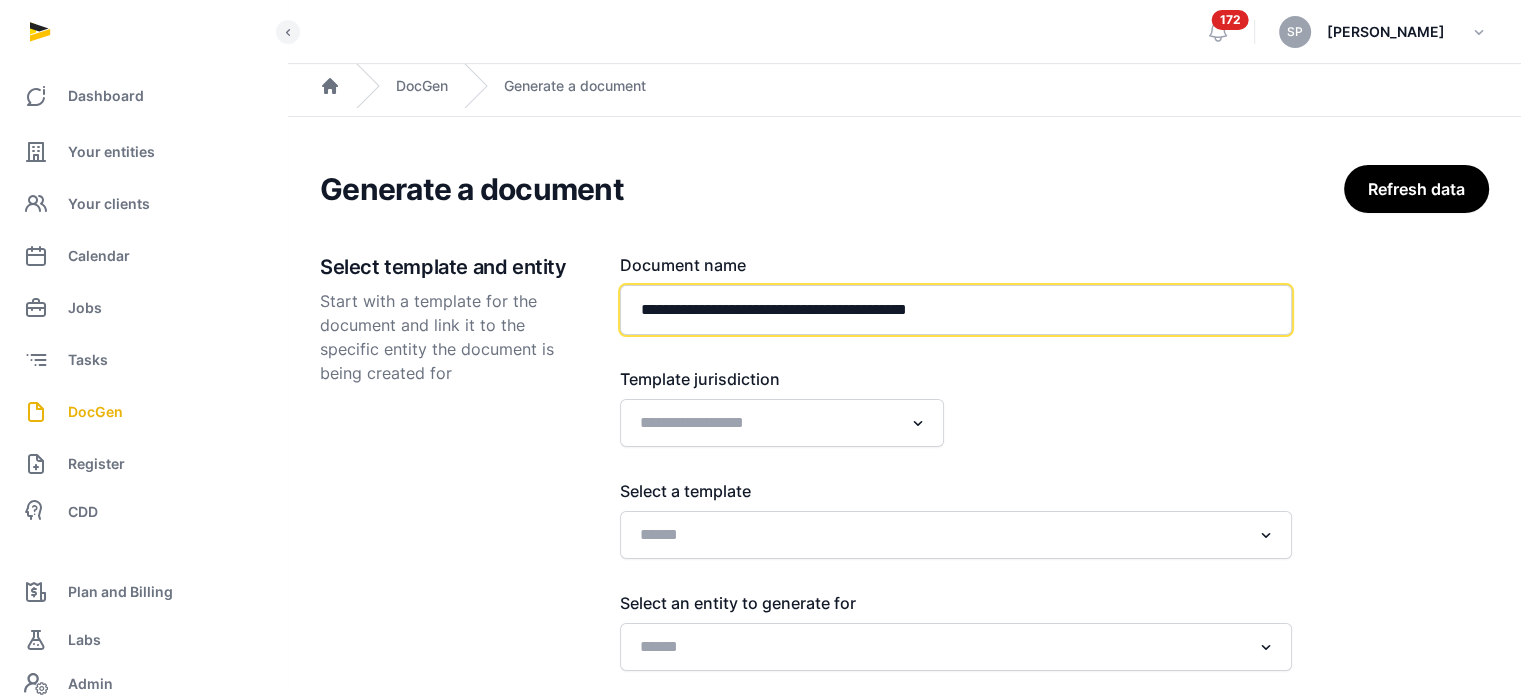 type on "**********" 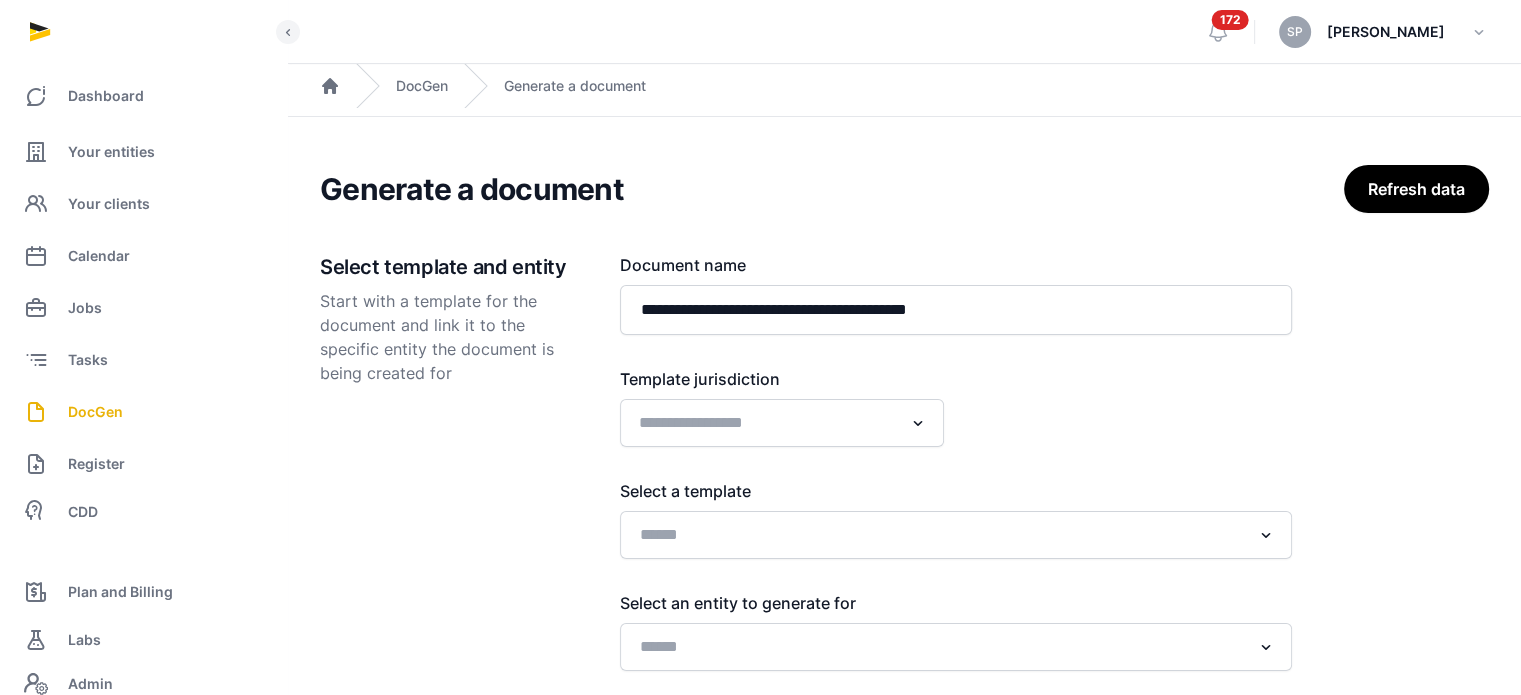 click 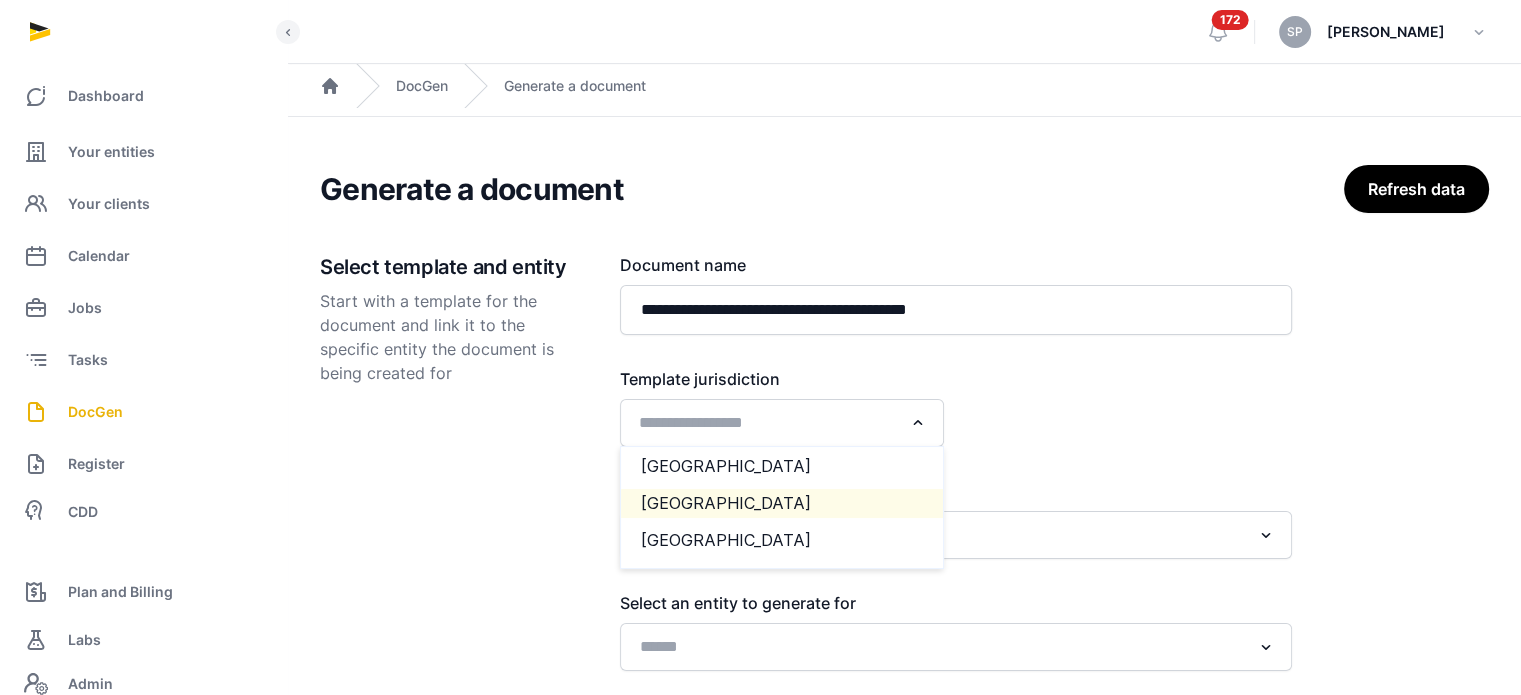 click on "[GEOGRAPHIC_DATA]" 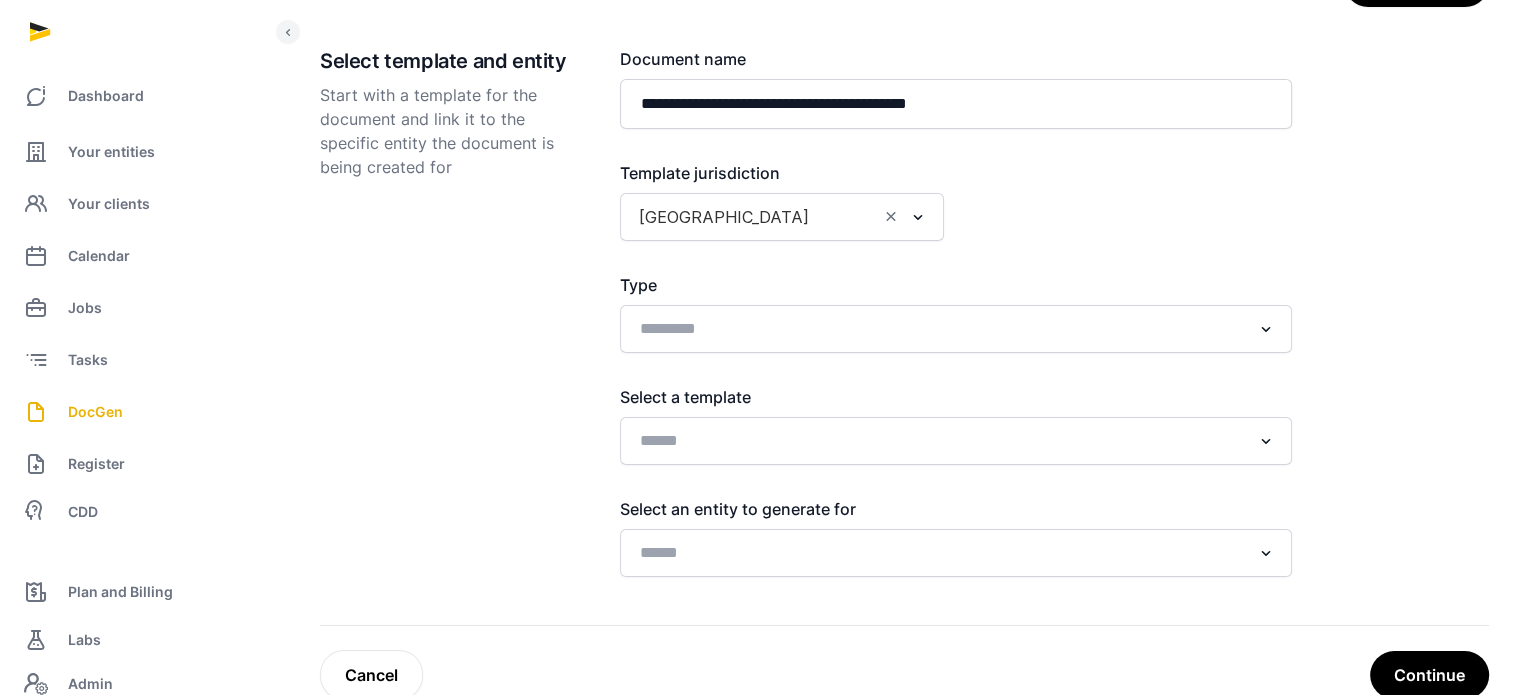 scroll, scrollTop: 209, scrollLeft: 0, axis: vertical 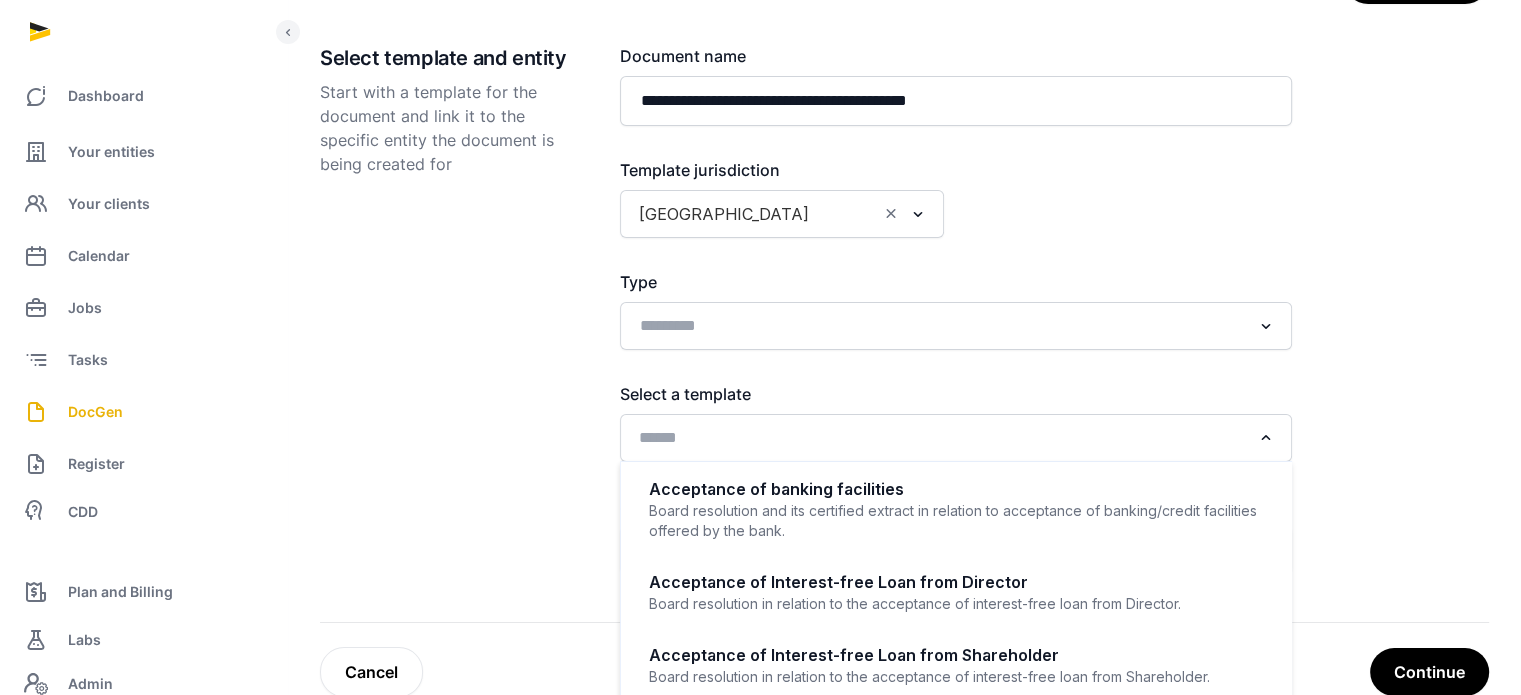 click 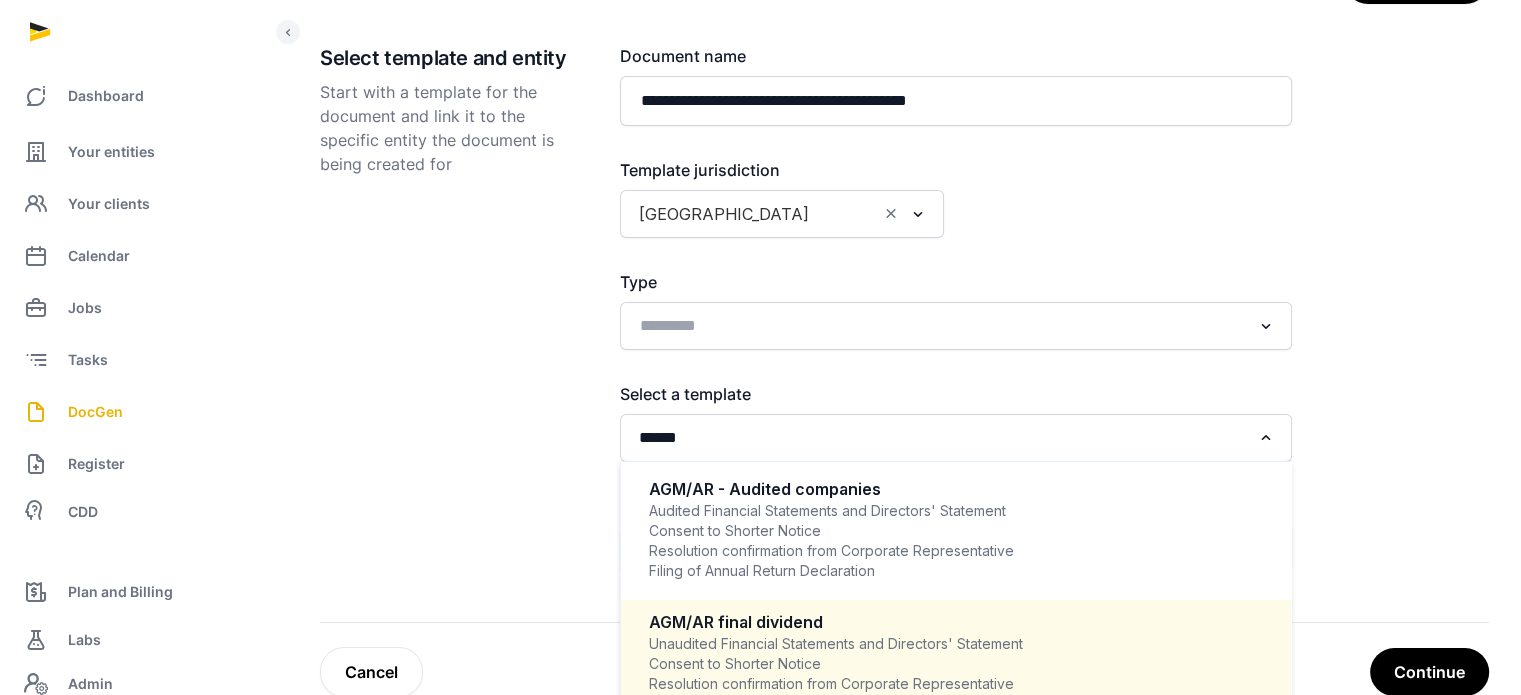 click on "AGM/AR final dividend" at bounding box center [956, 622] 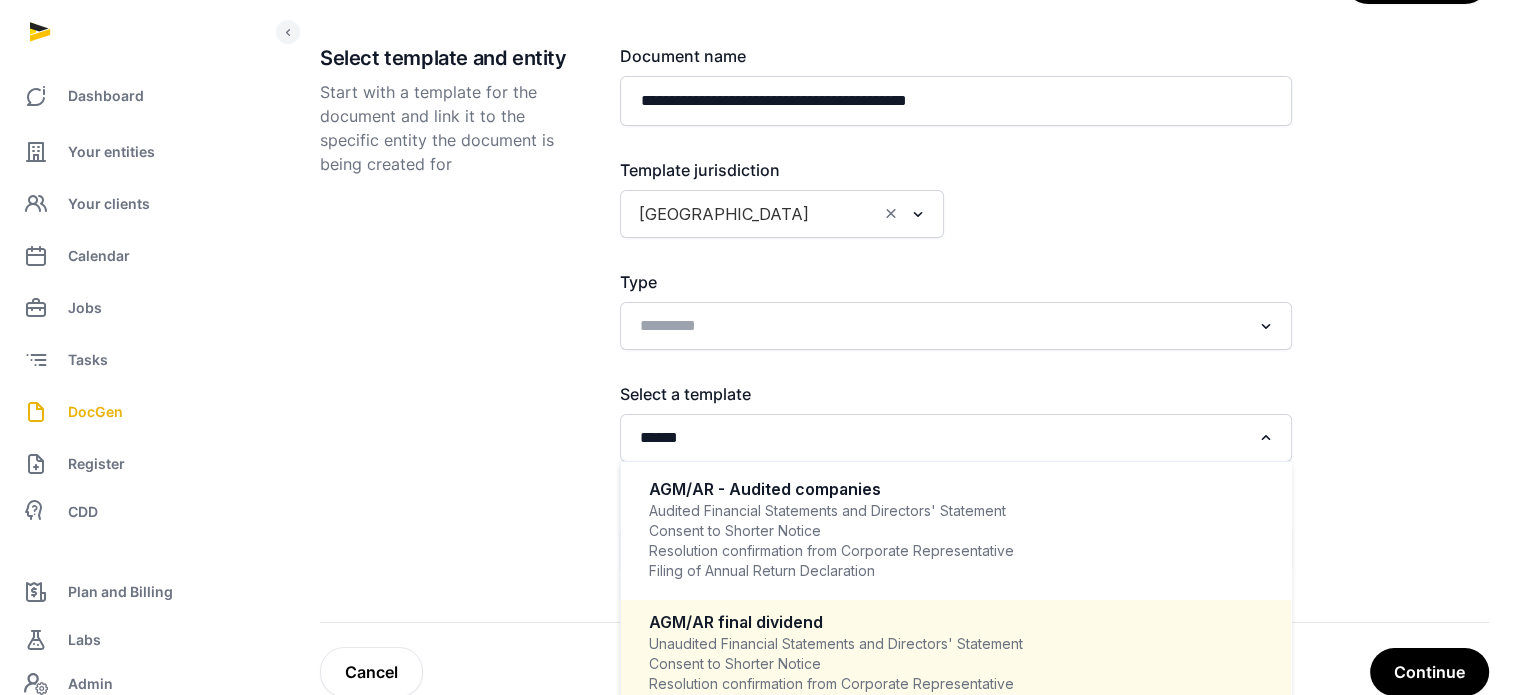 type 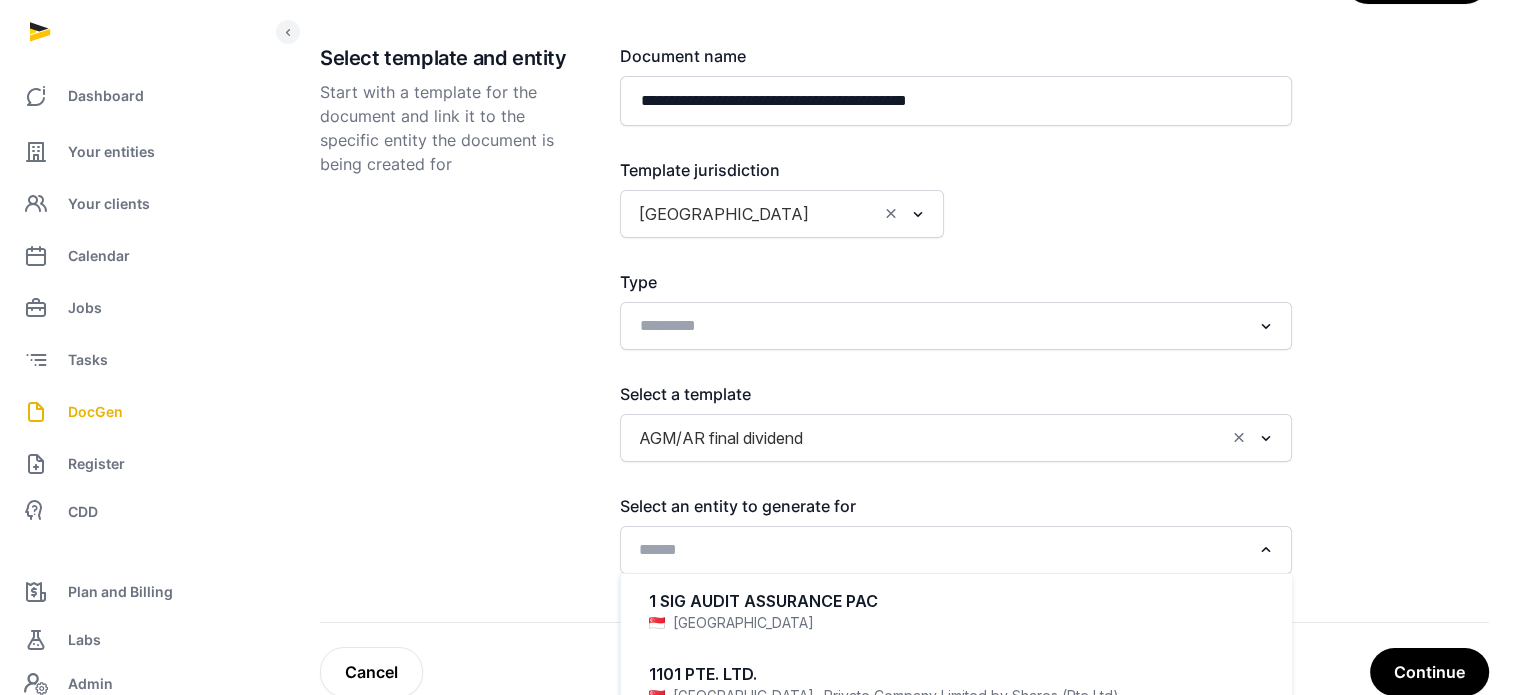 click 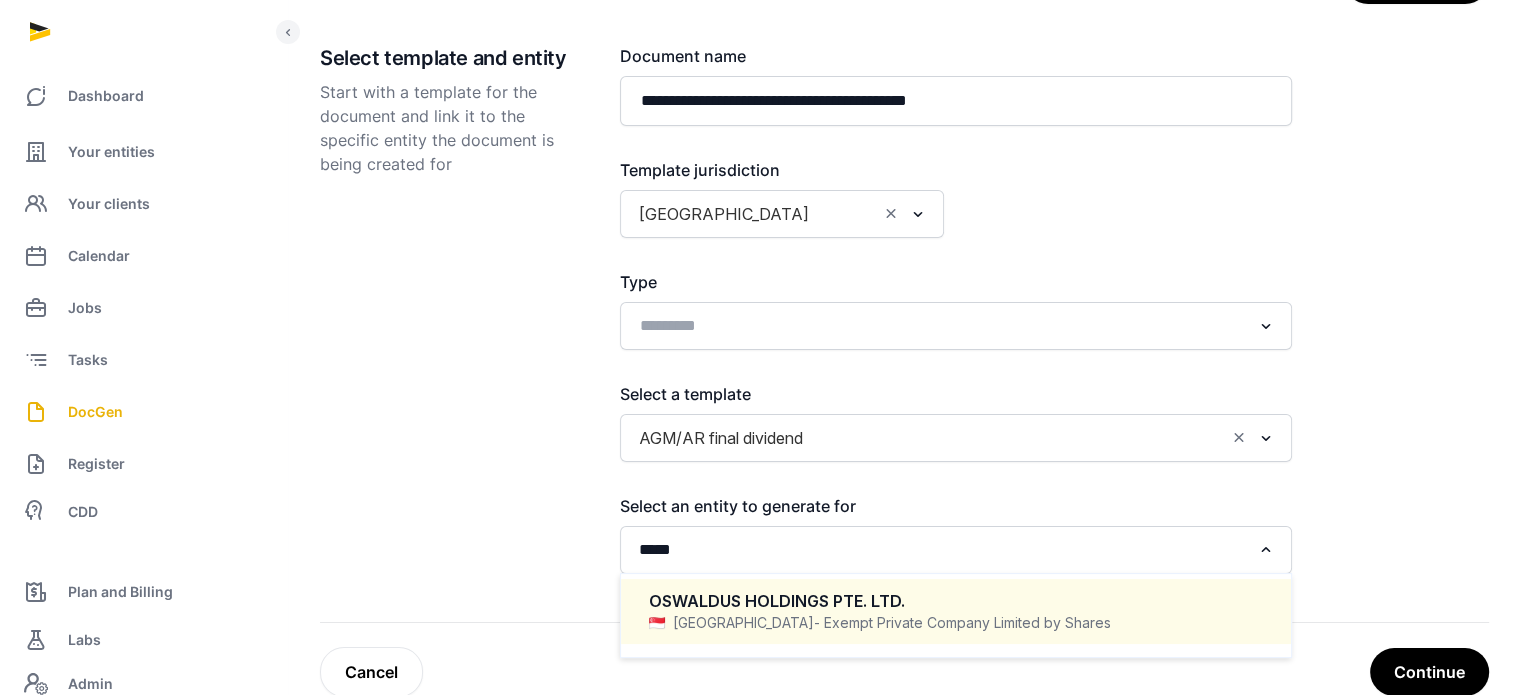 click on "OSWALDUS HOLDINGS PTE. LTD." at bounding box center (956, 601) 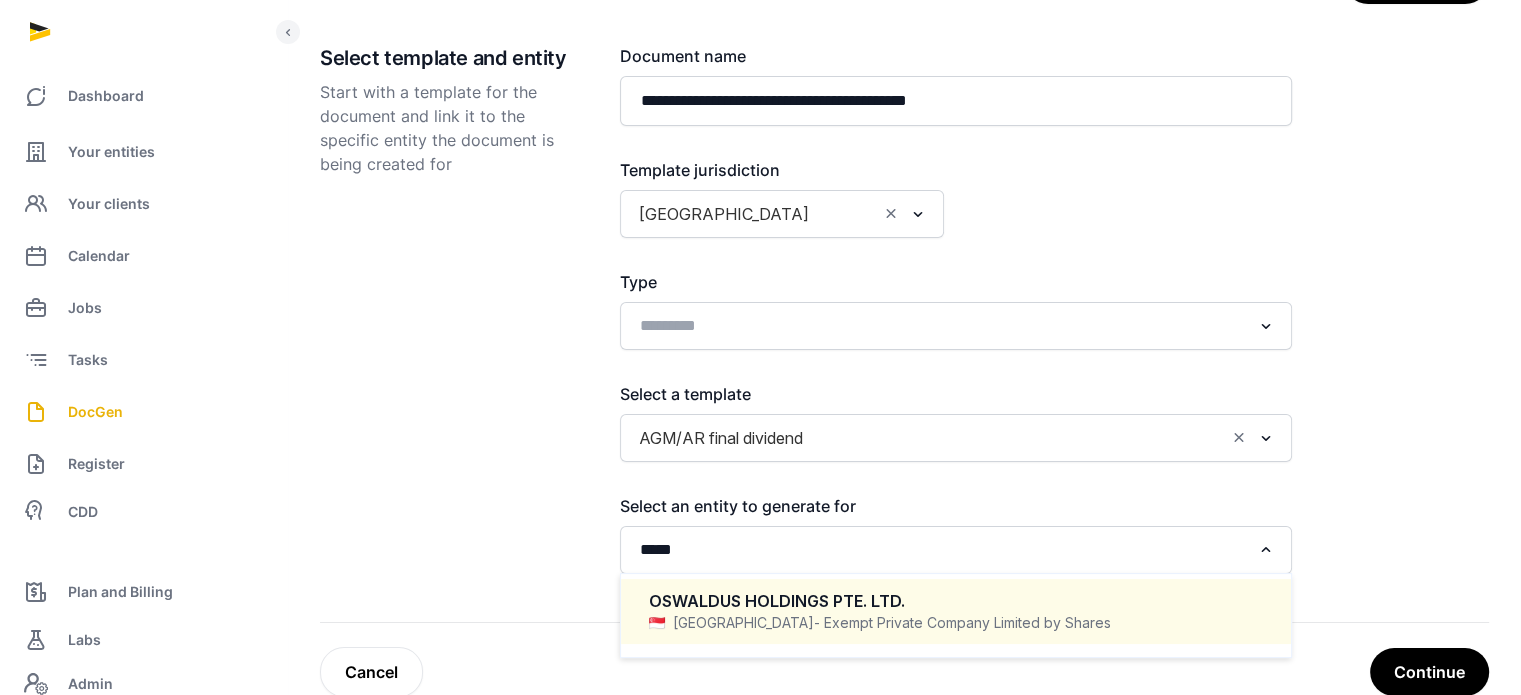 type 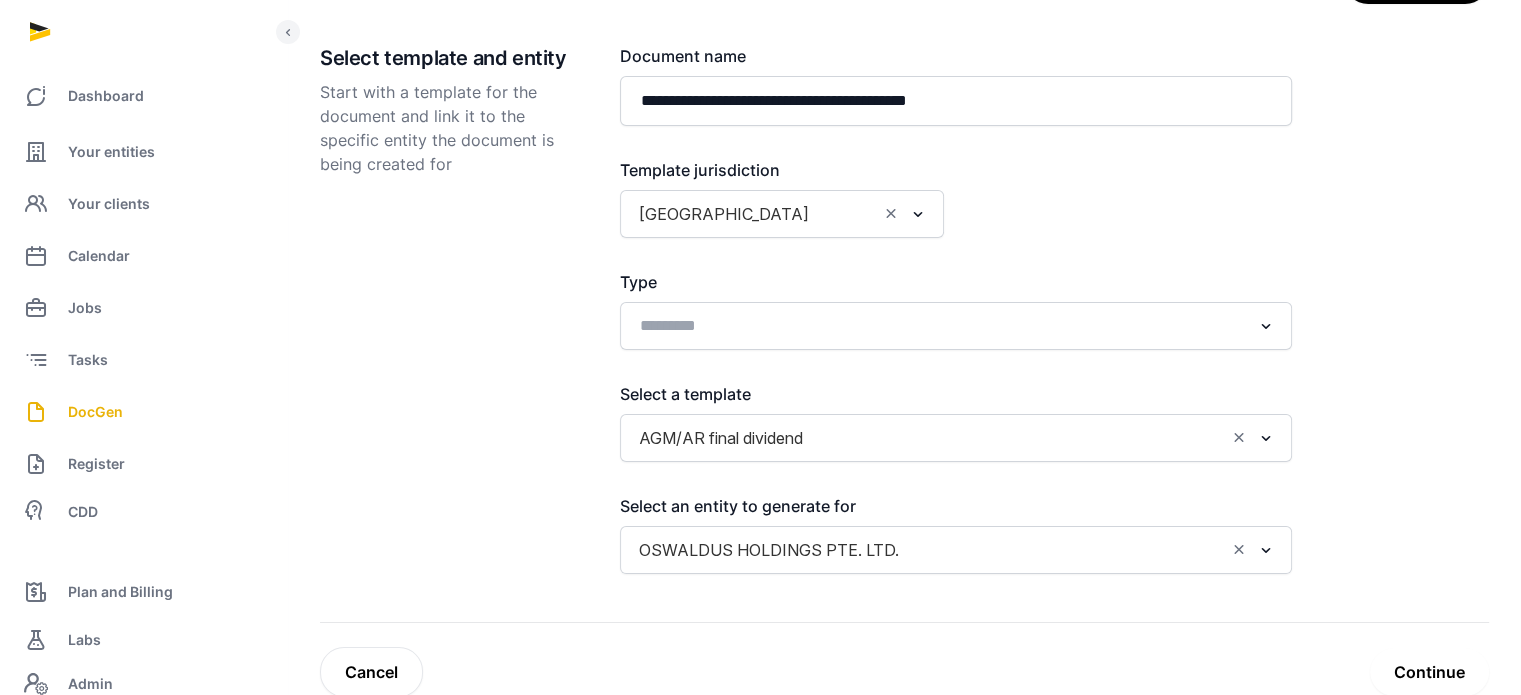 click on "Continue" at bounding box center (1429, 672) 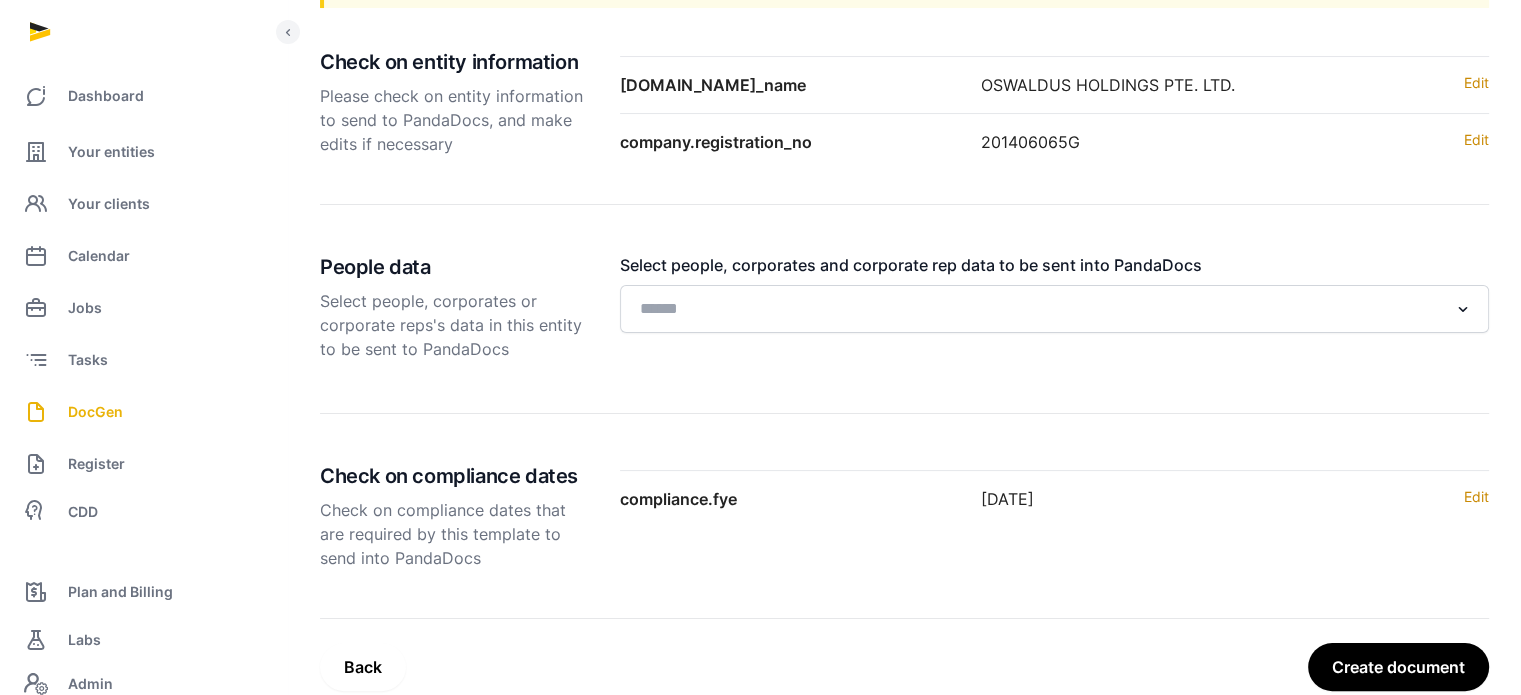 scroll, scrollTop: 308, scrollLeft: 0, axis: vertical 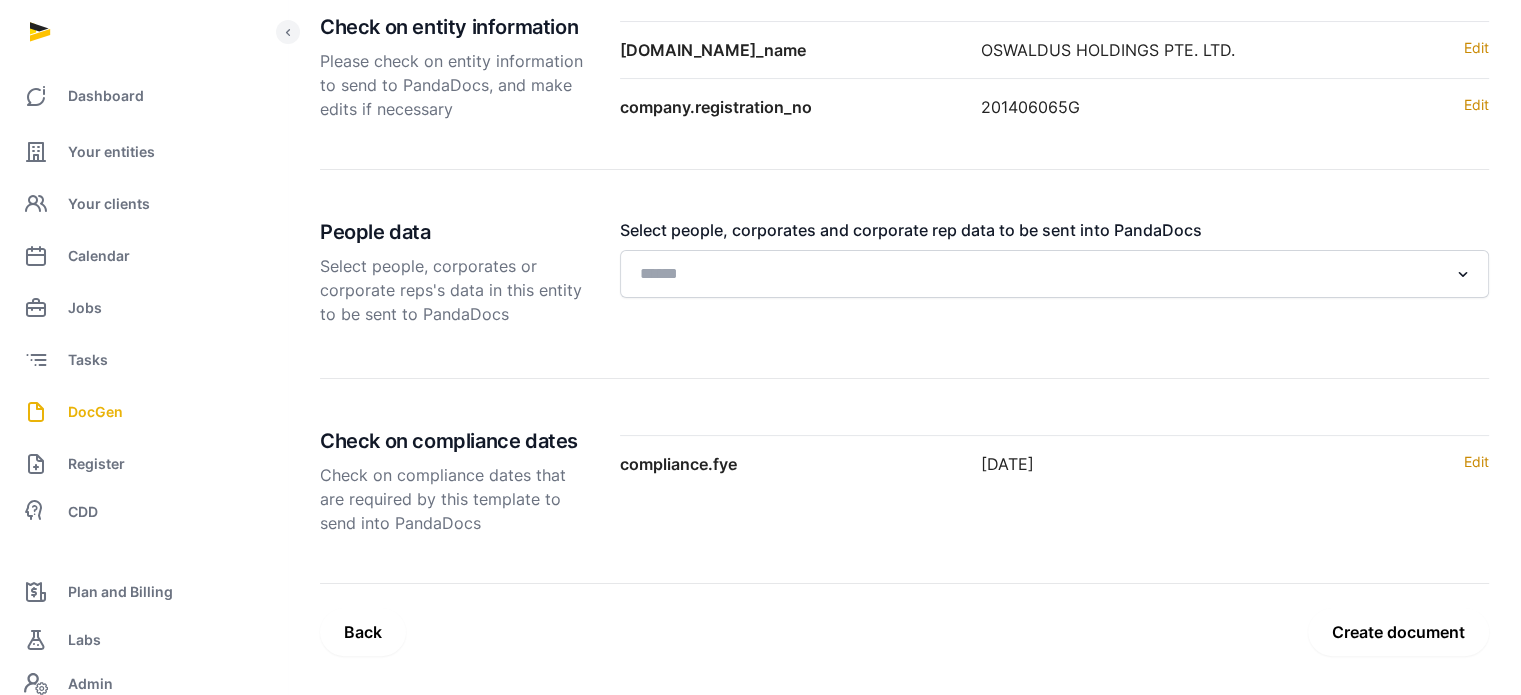 click on "Create document" at bounding box center (1398, 632) 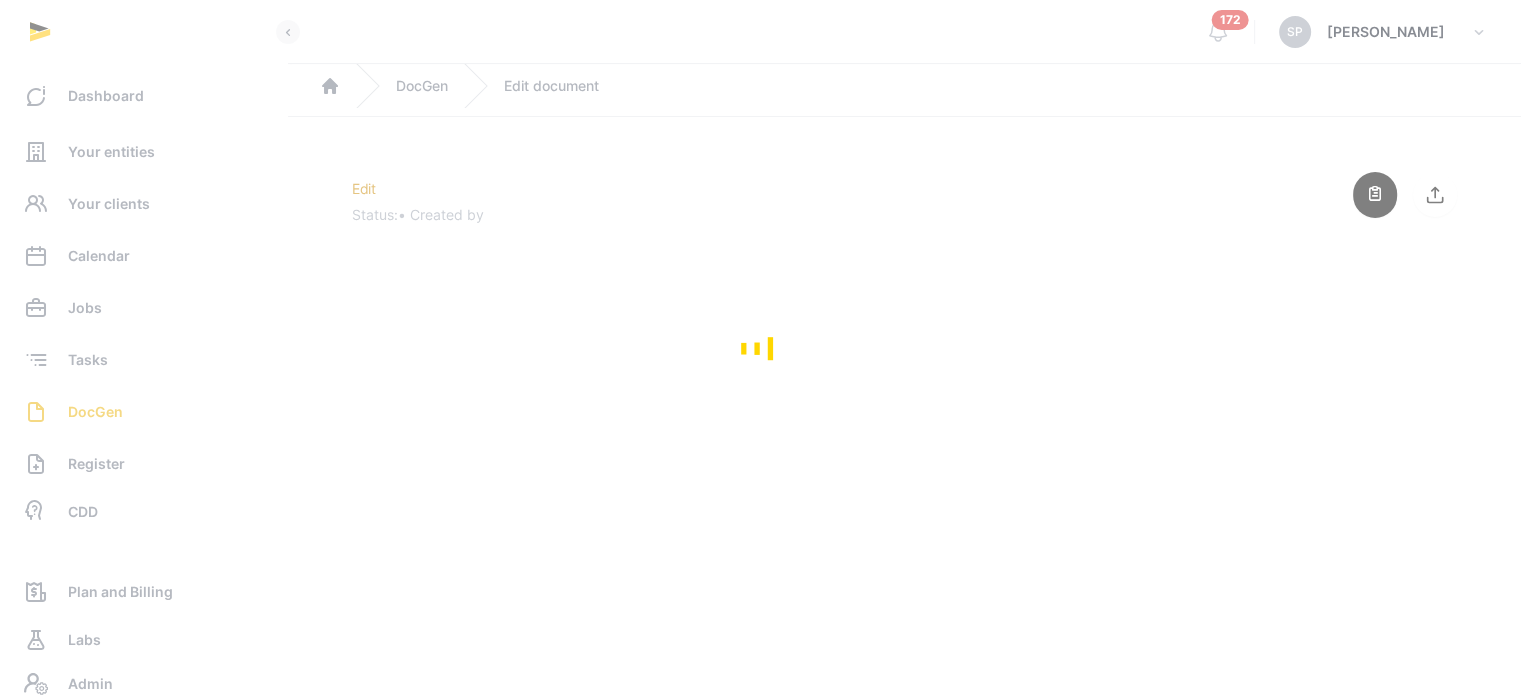 scroll, scrollTop: 0, scrollLeft: 0, axis: both 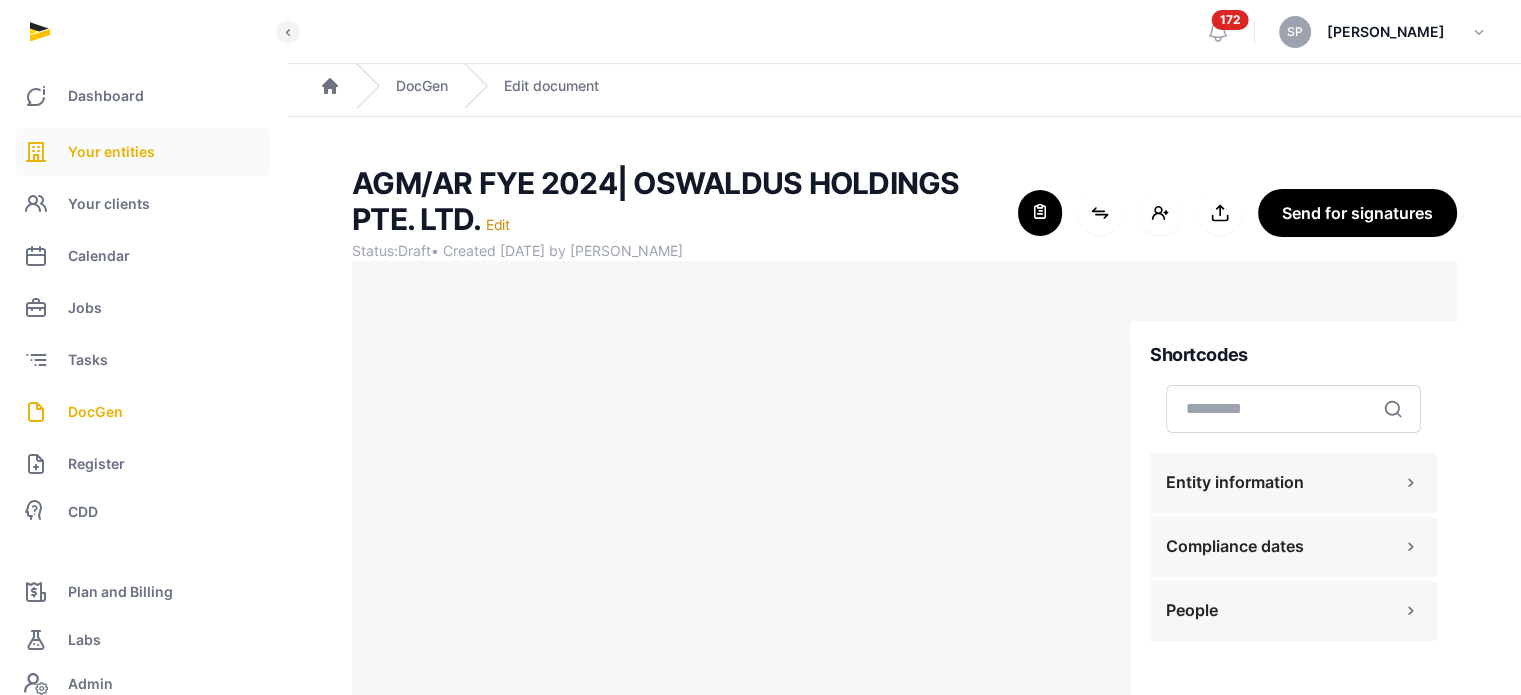 click on "Your entities" at bounding box center (143, 152) 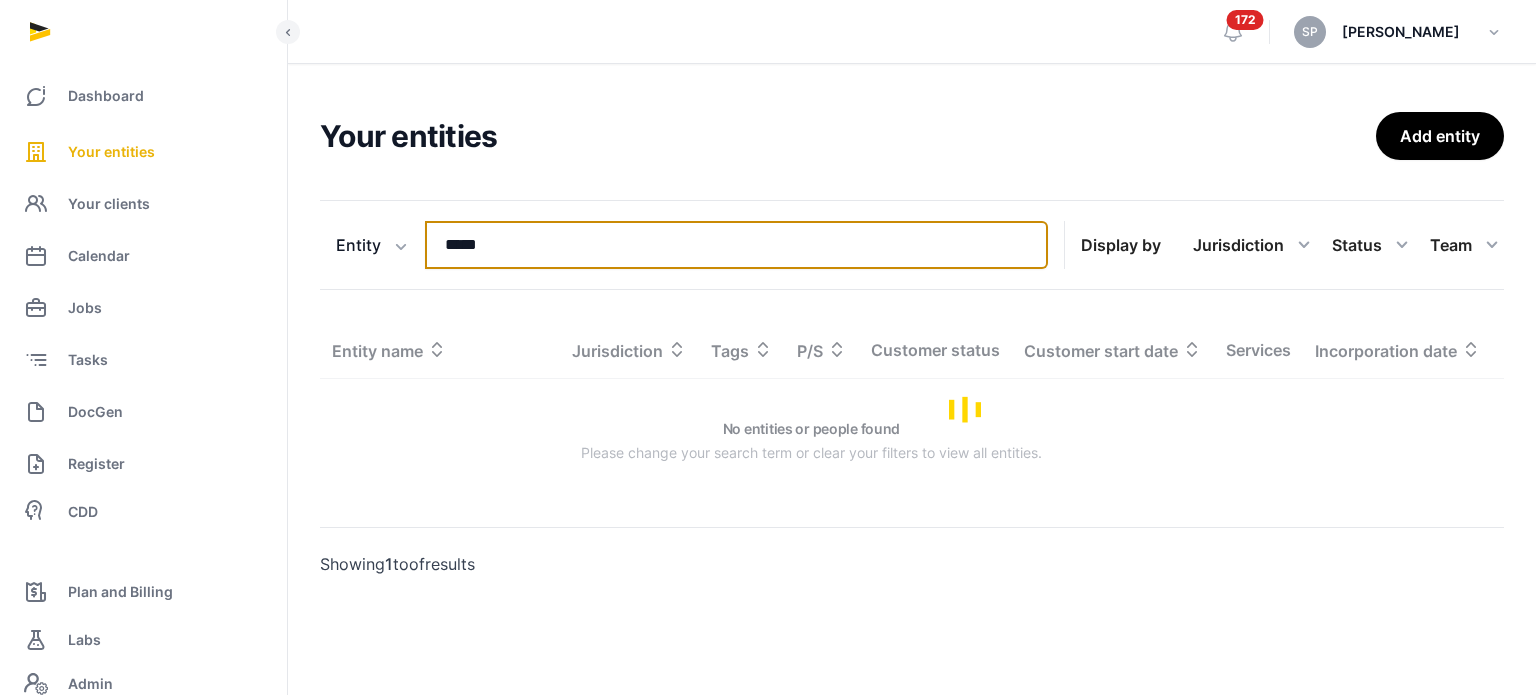 click on "*****" at bounding box center [736, 245] 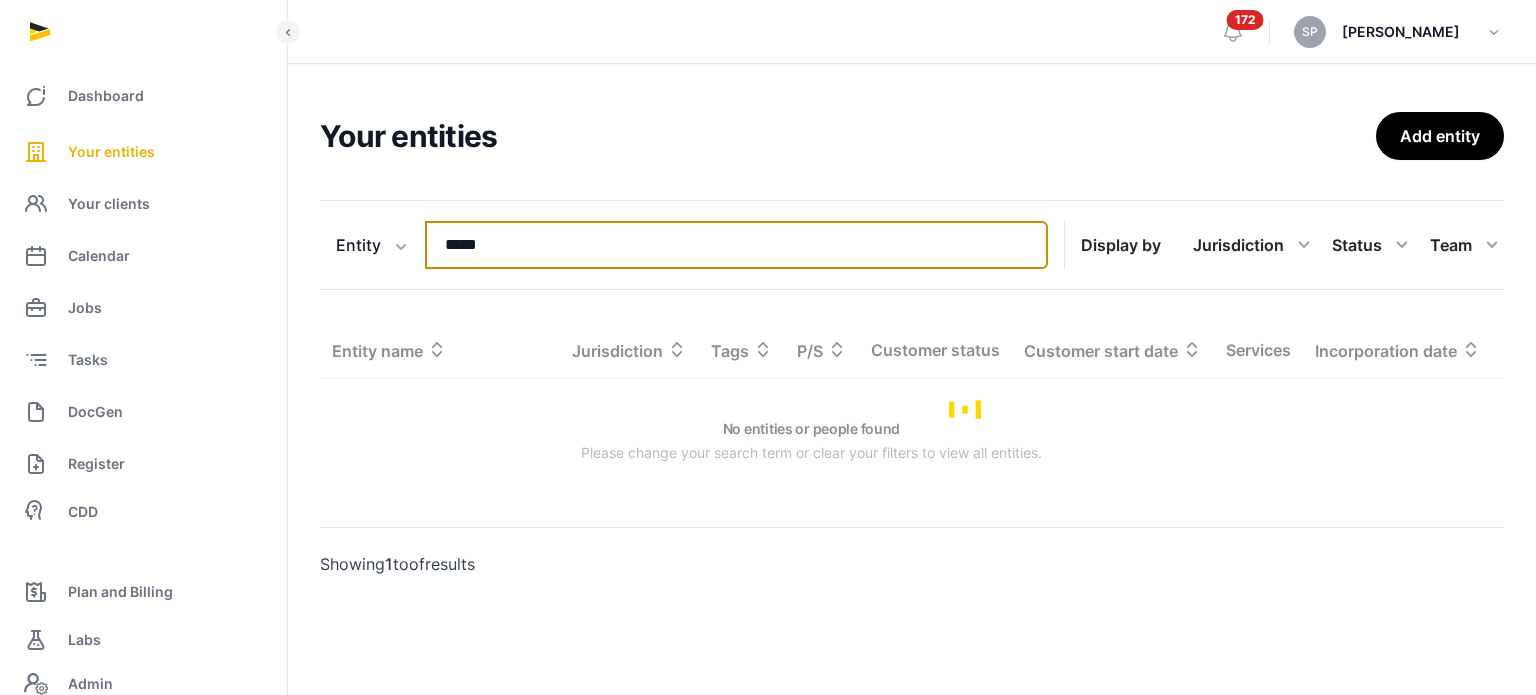 click on "*****" at bounding box center [736, 245] 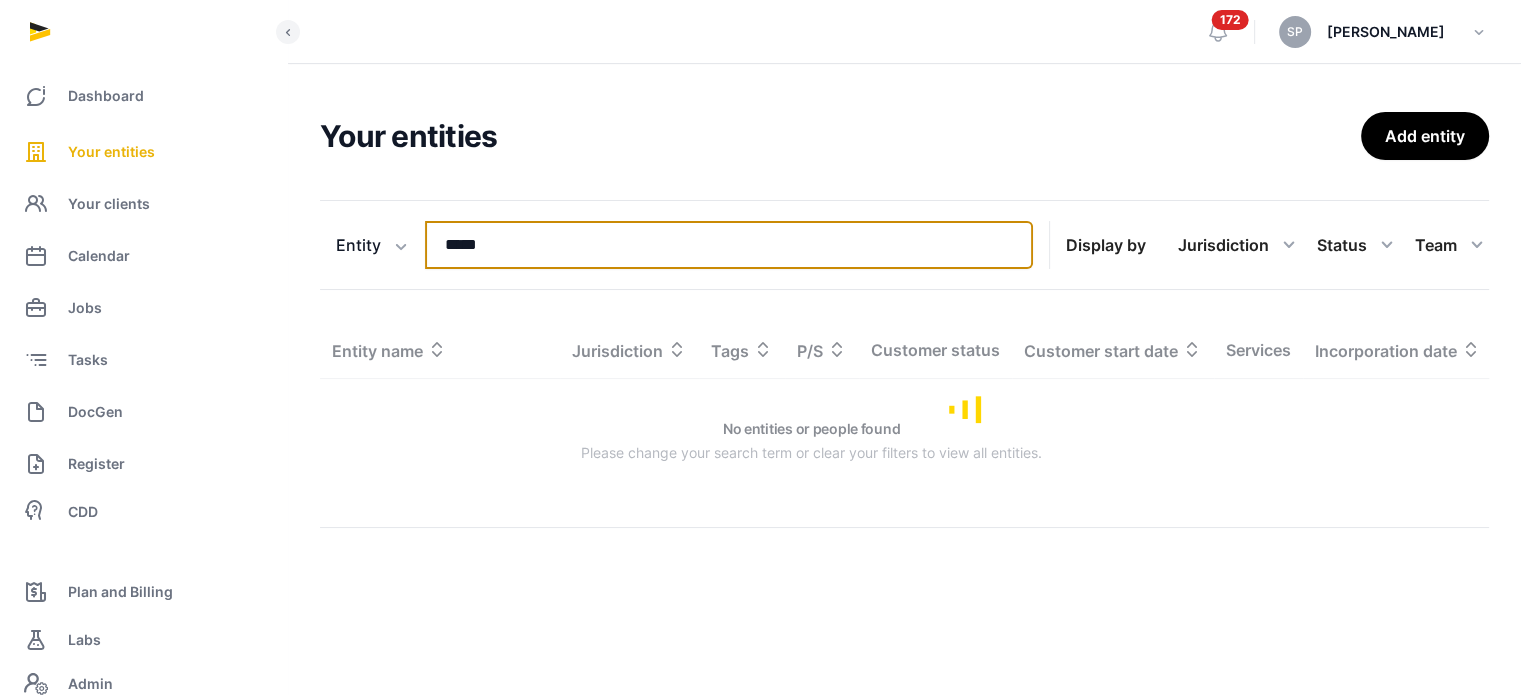 click on "*****" at bounding box center (729, 245) 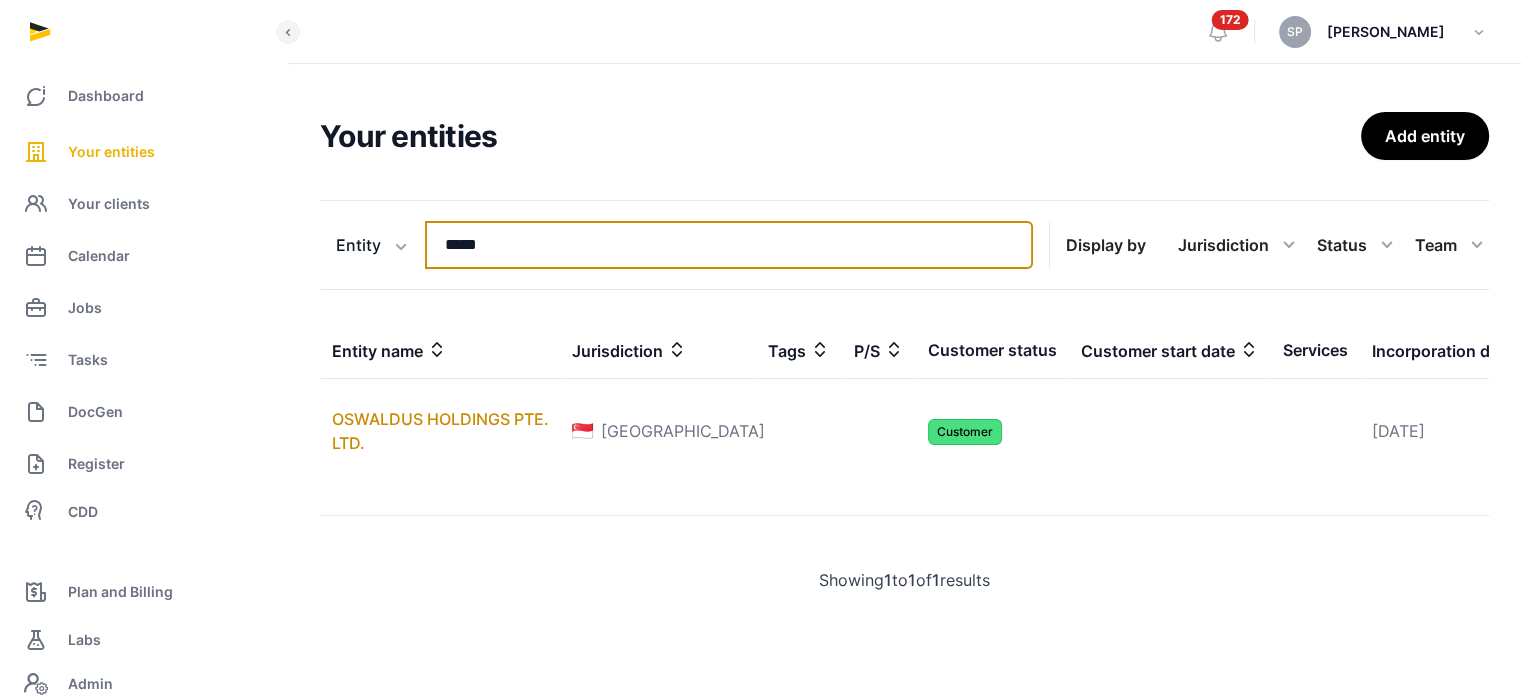 type on "*****" 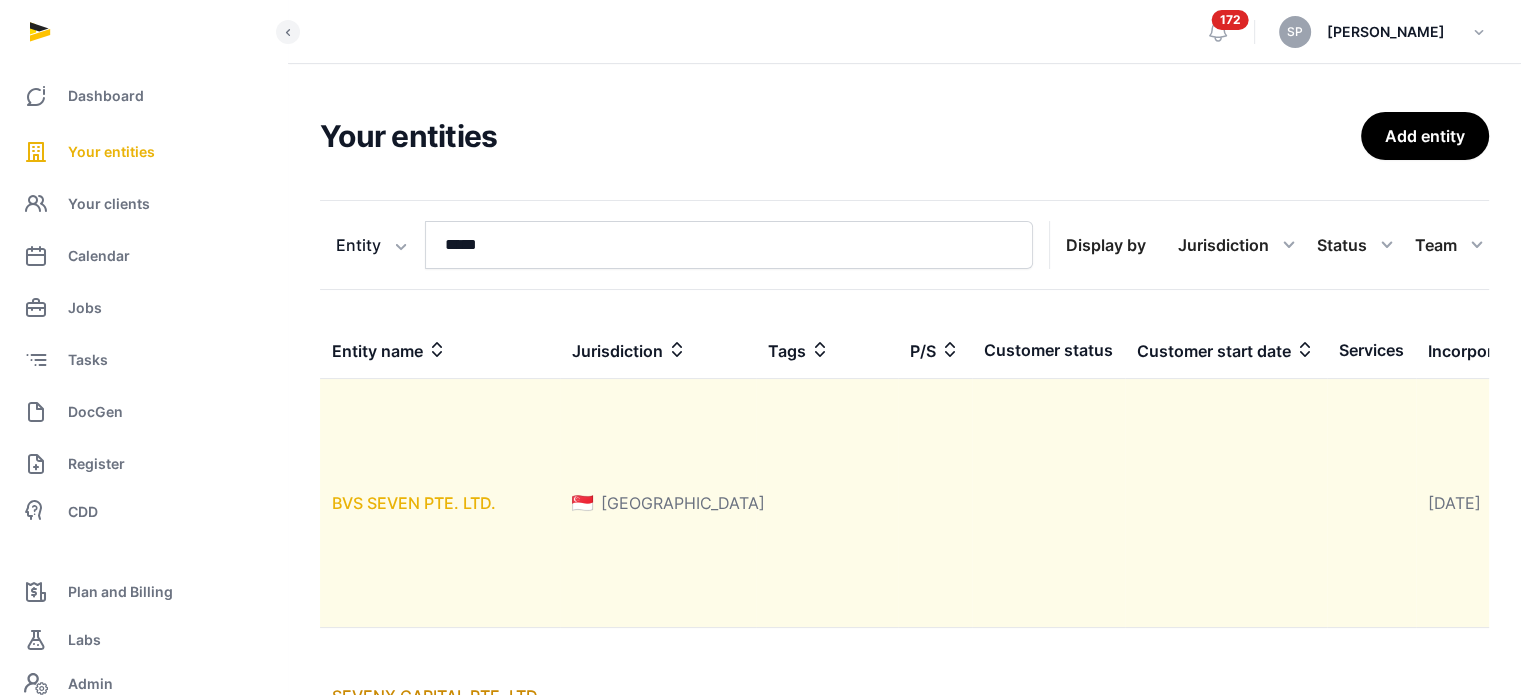 click on "BVS SEVEN PTE. LTD." at bounding box center [414, 503] 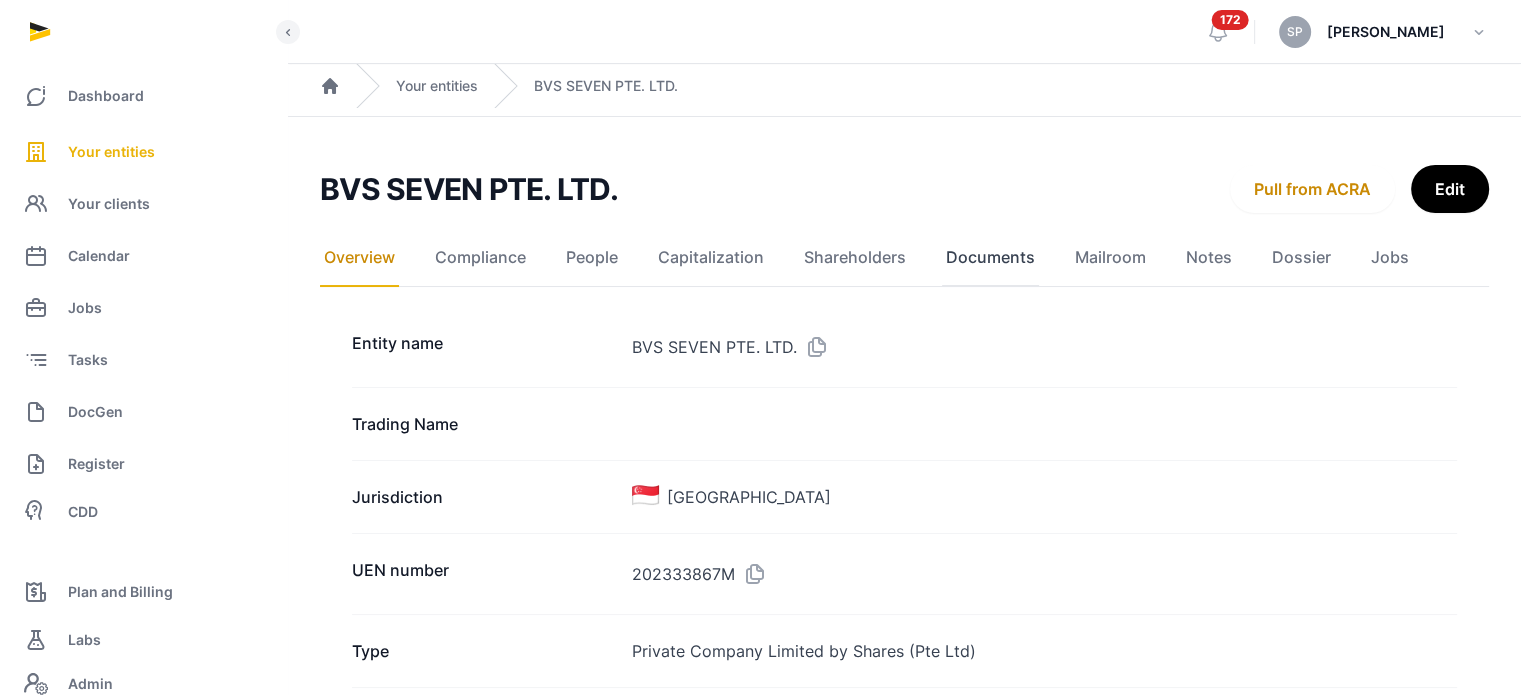 click on "Documents" 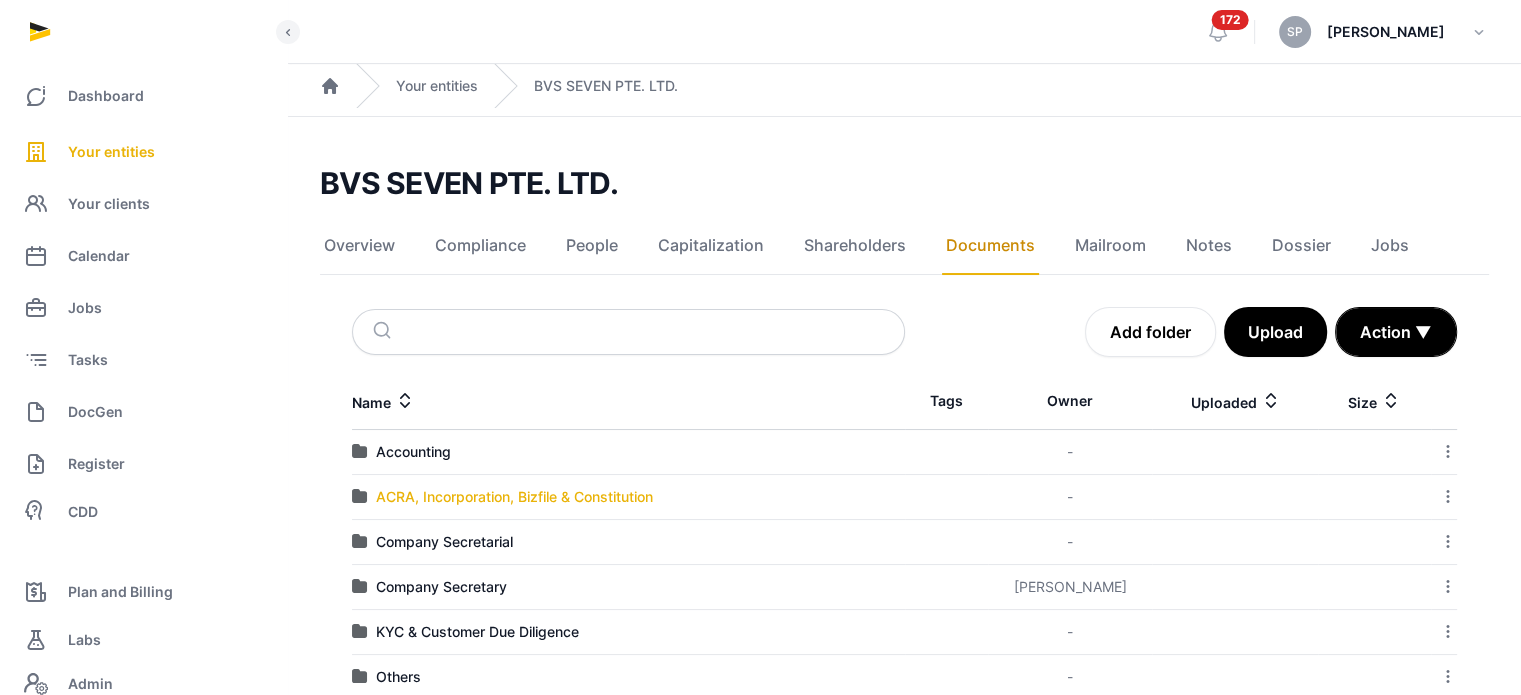 click on "ACRA, Incorporation, Bizfile & Constitution" at bounding box center (514, 497) 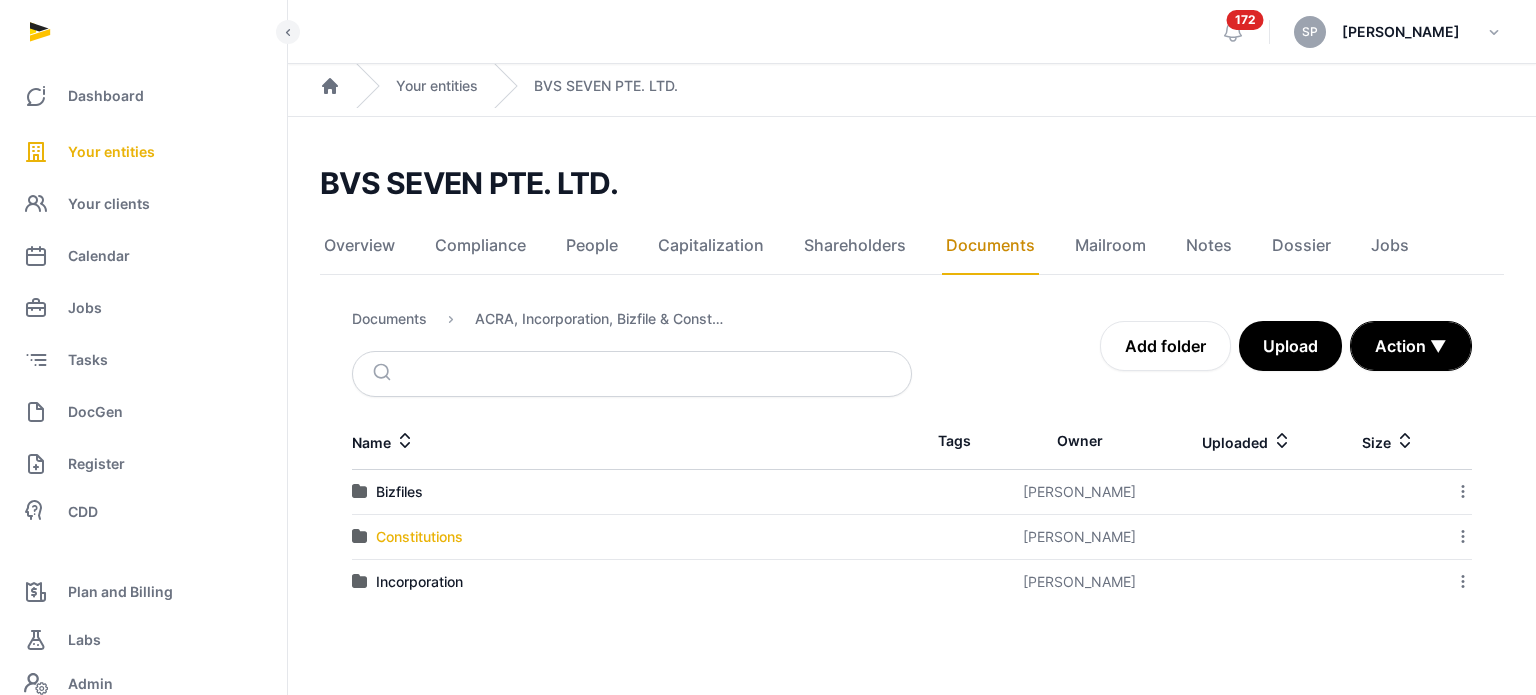 click on "Constitutions" at bounding box center [419, 537] 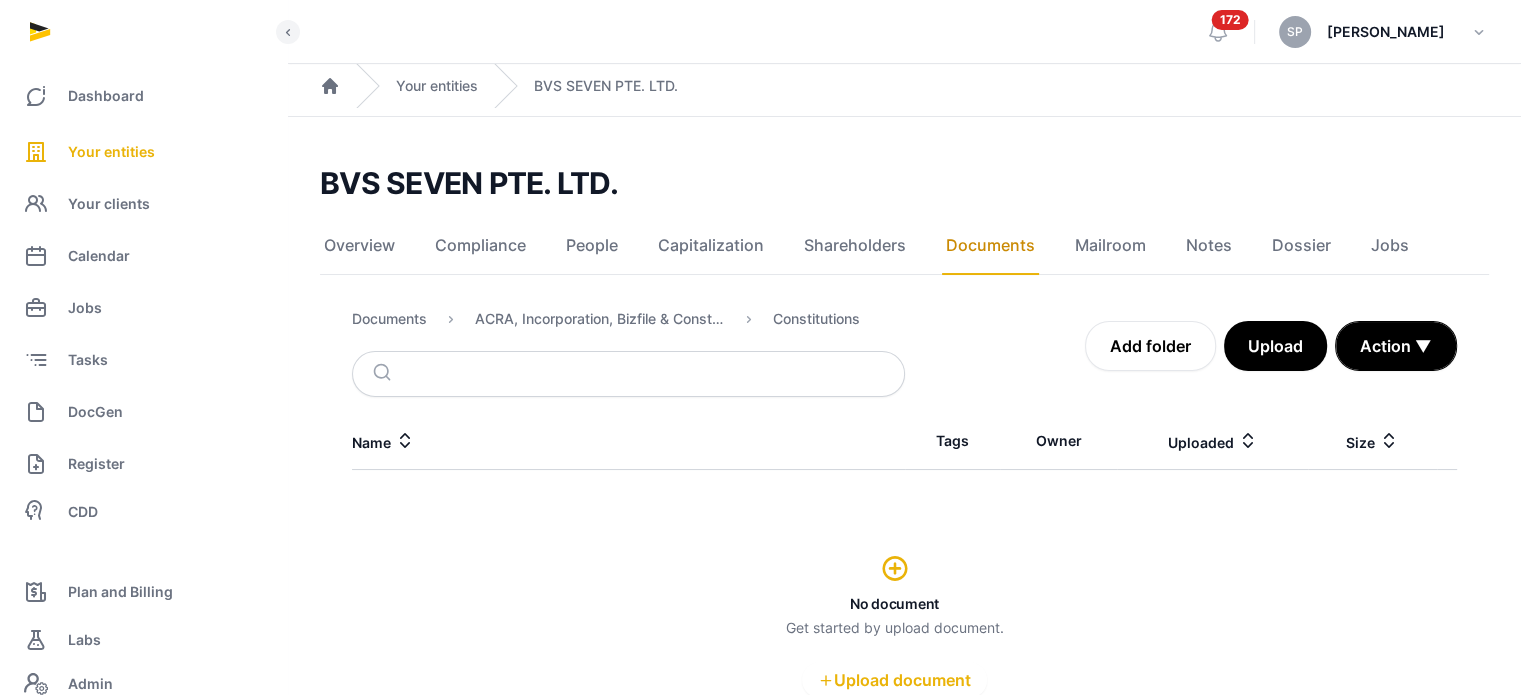 scroll, scrollTop: 121, scrollLeft: 0, axis: vertical 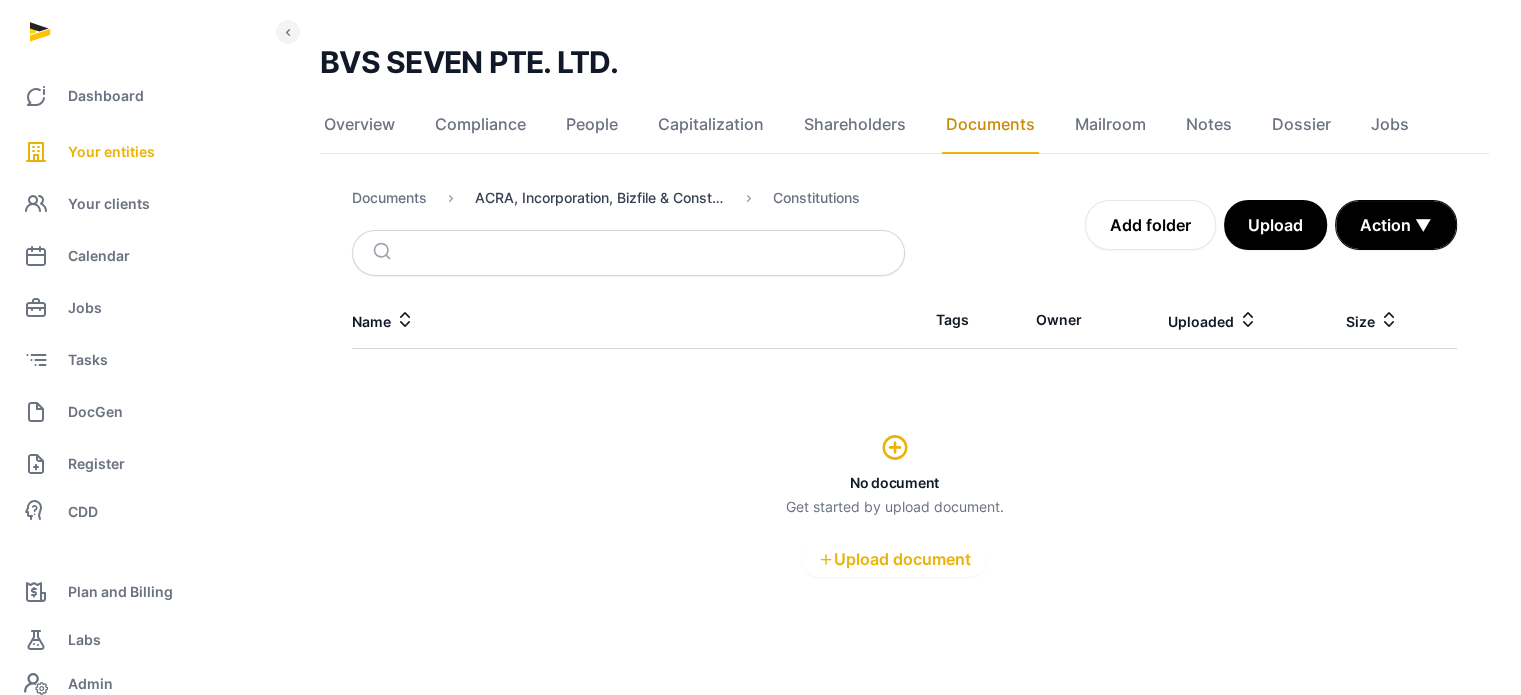 click on "ACRA, Incorporation, Bizfile & Constitution" at bounding box center (600, 198) 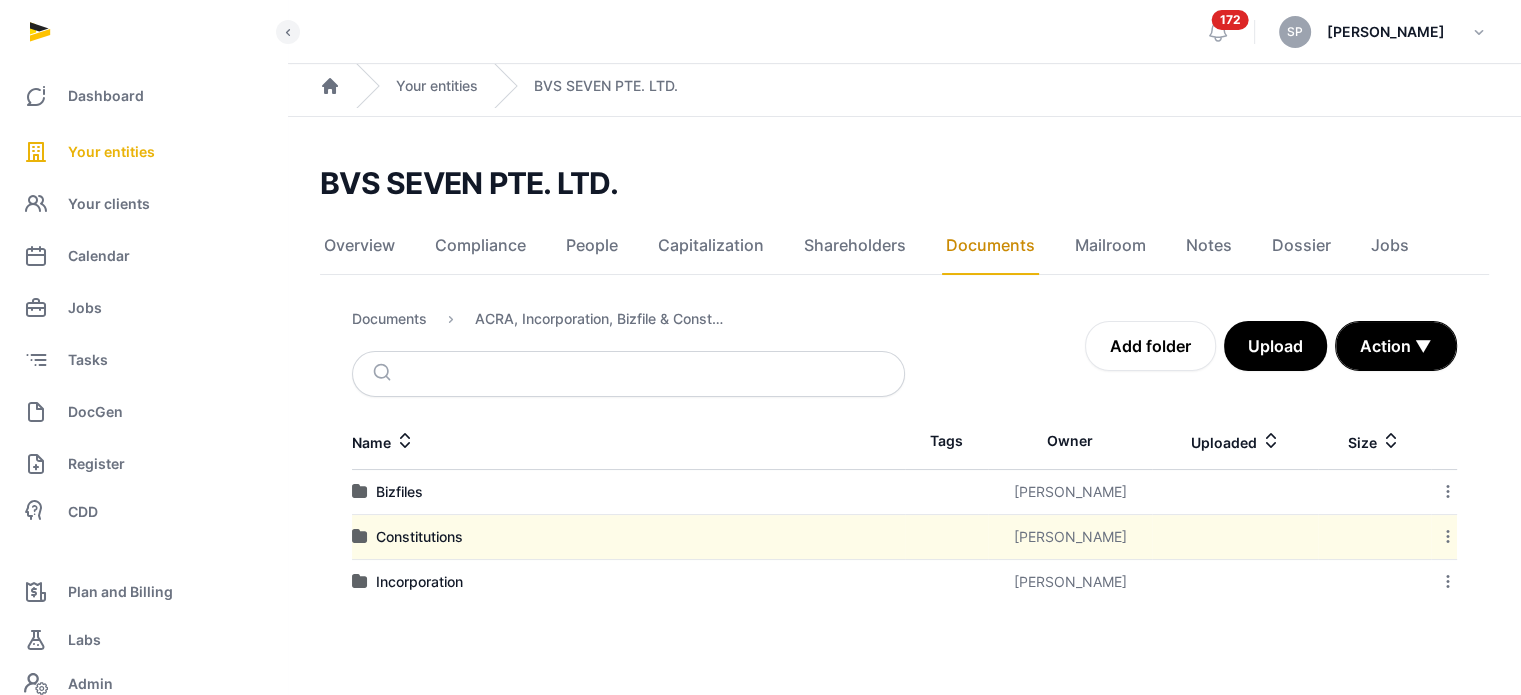 scroll, scrollTop: 0, scrollLeft: 0, axis: both 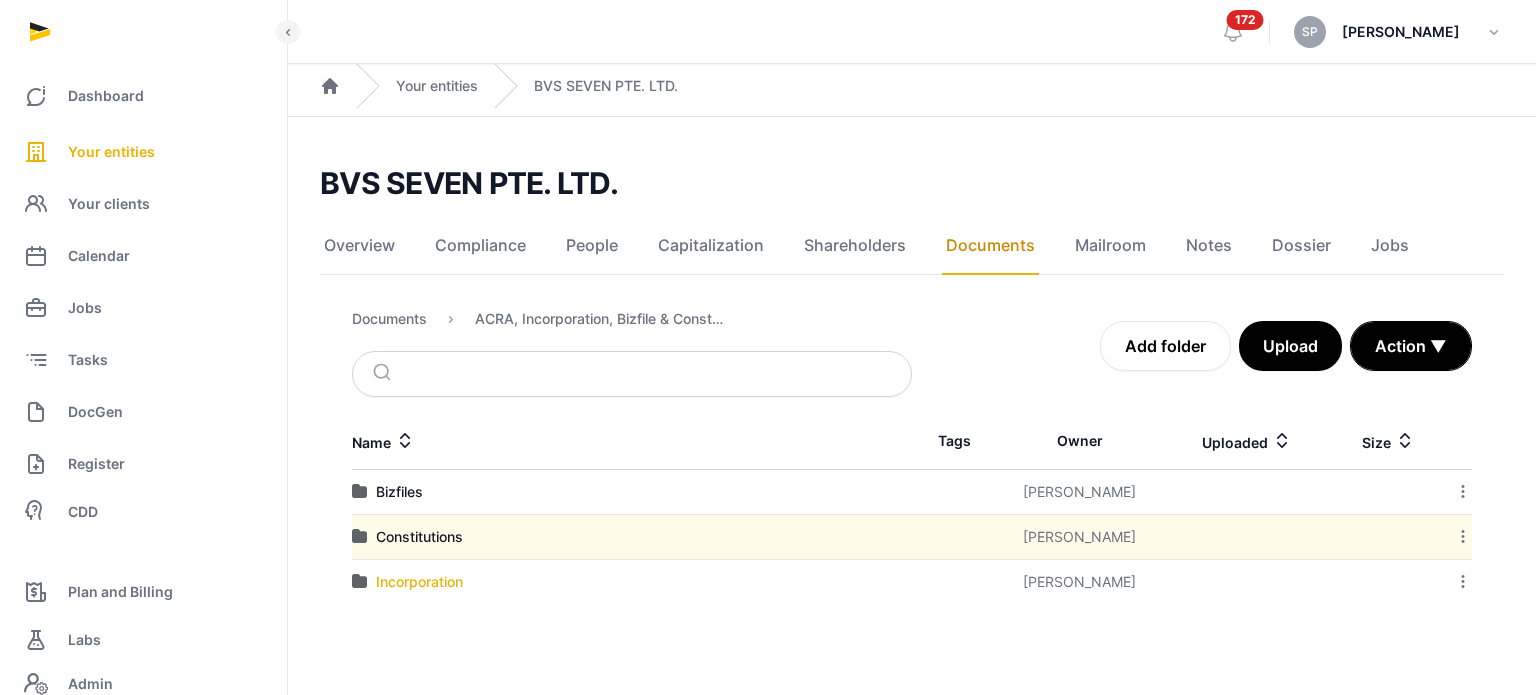 click on "Incorporation" at bounding box center (419, 582) 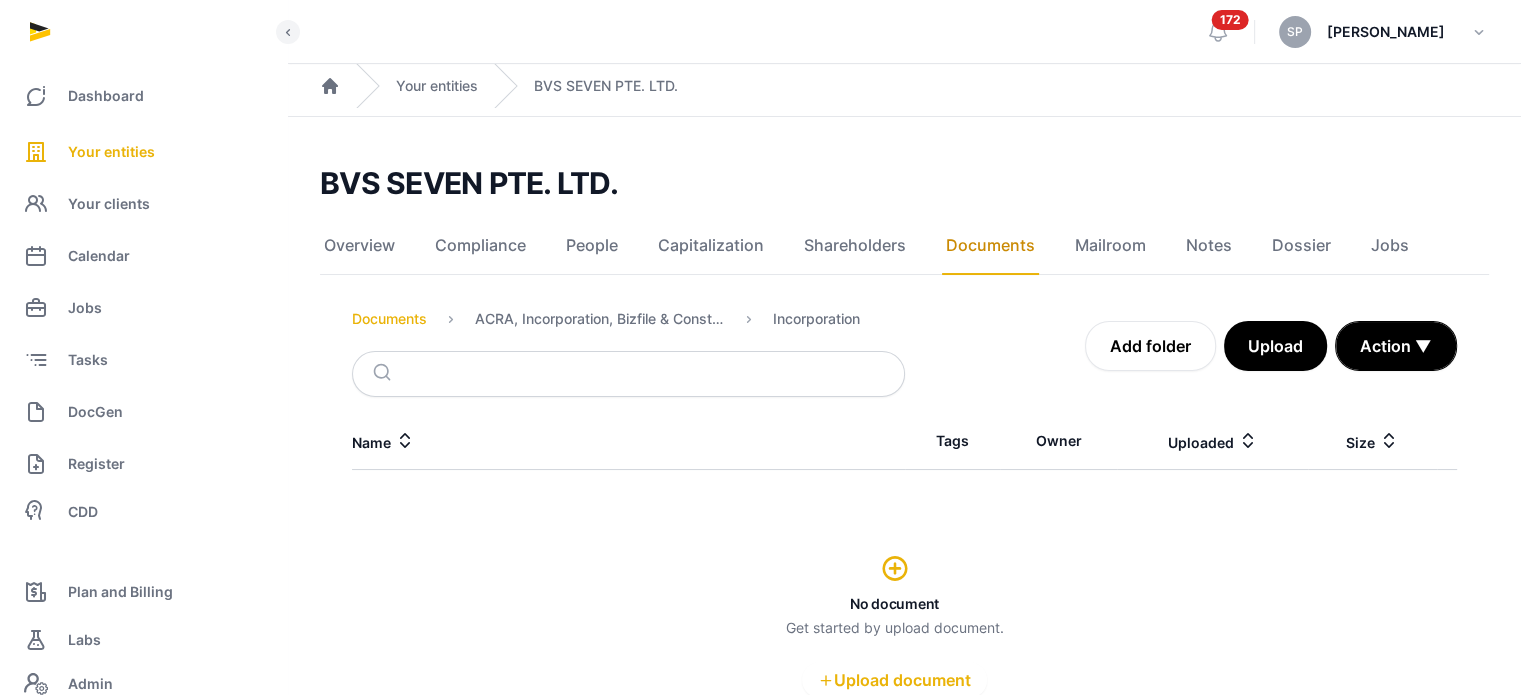 click on "Documents" at bounding box center [389, 319] 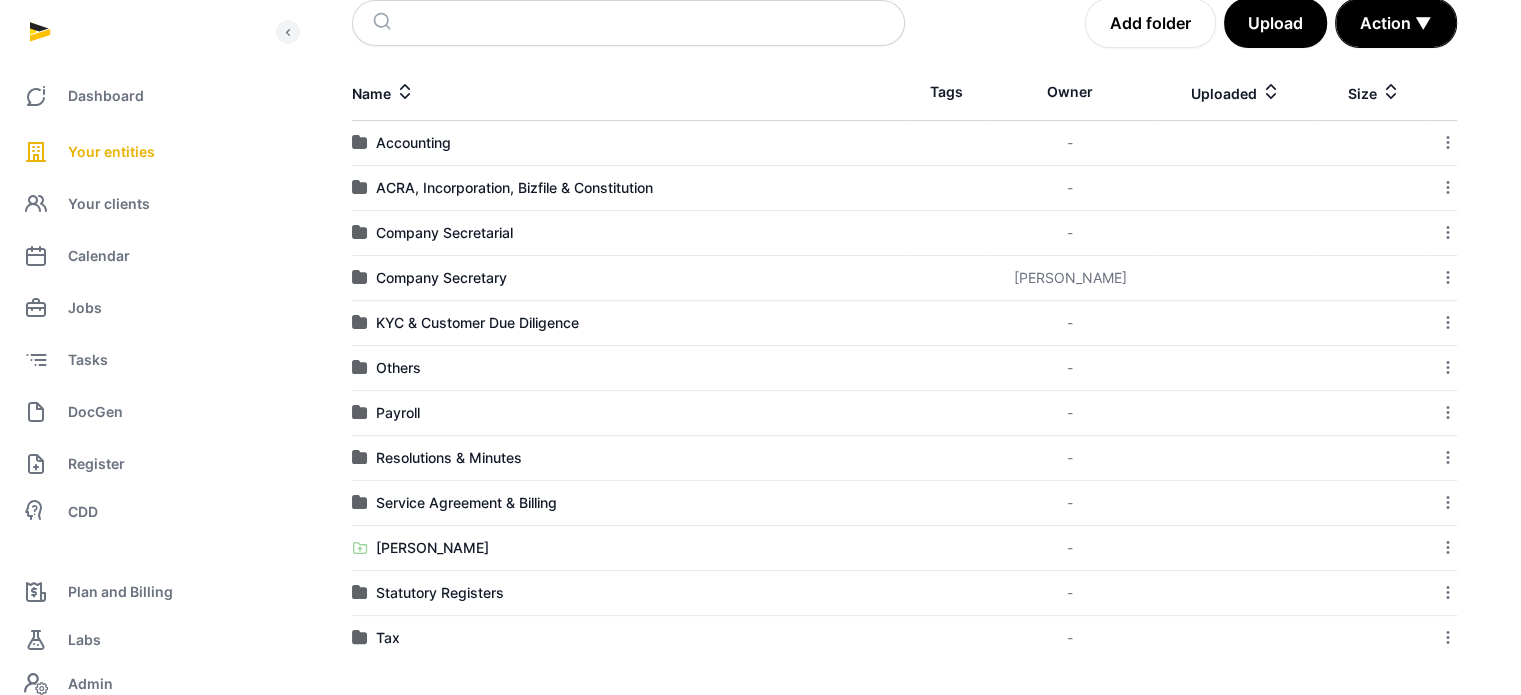 scroll, scrollTop: 310, scrollLeft: 0, axis: vertical 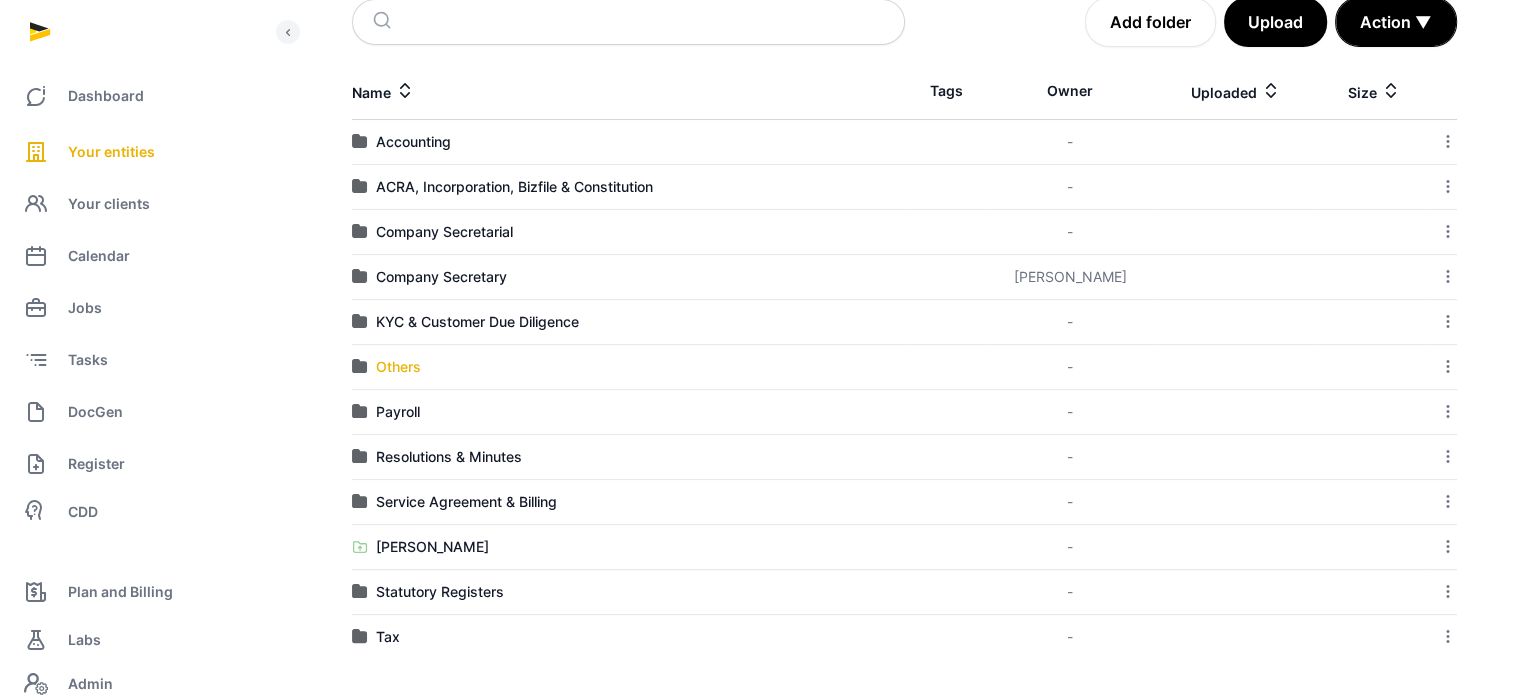 click on "Others" at bounding box center [398, 367] 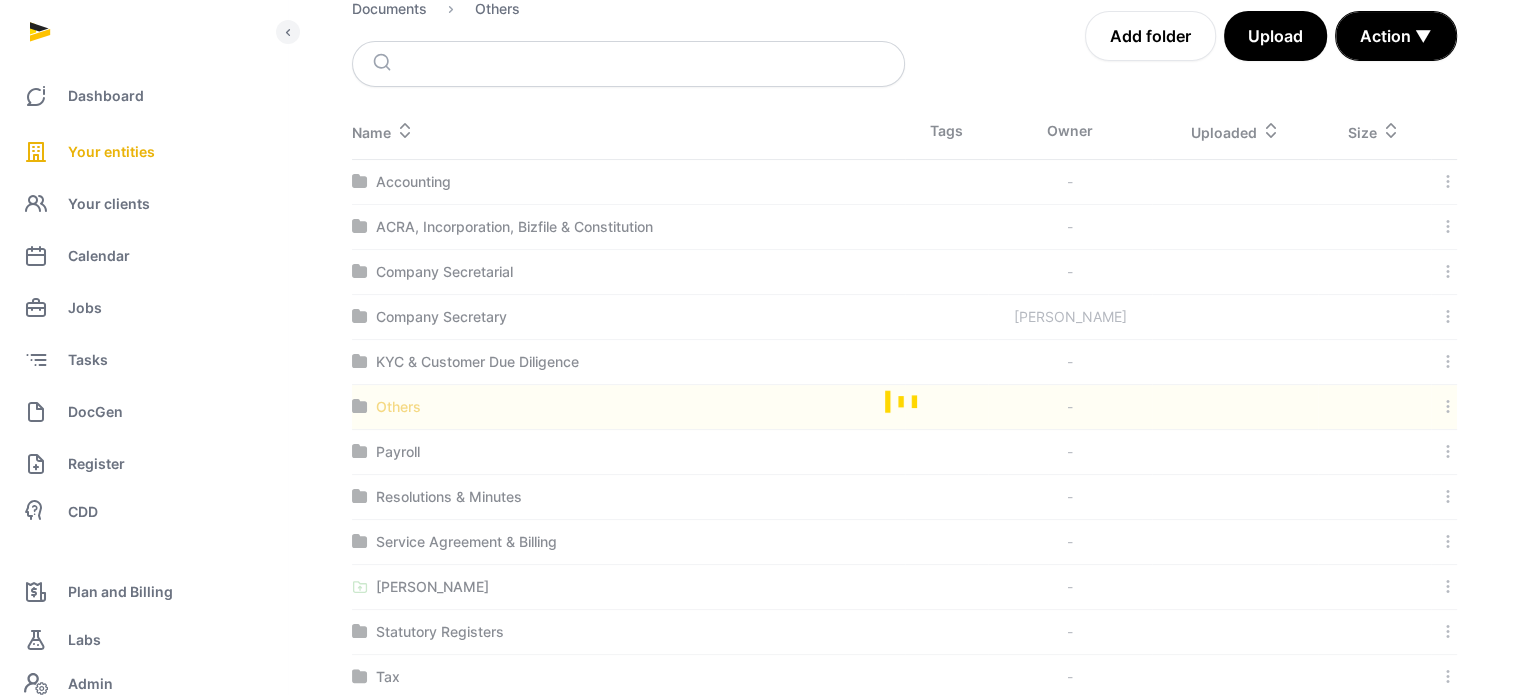 scroll, scrollTop: 121, scrollLeft: 0, axis: vertical 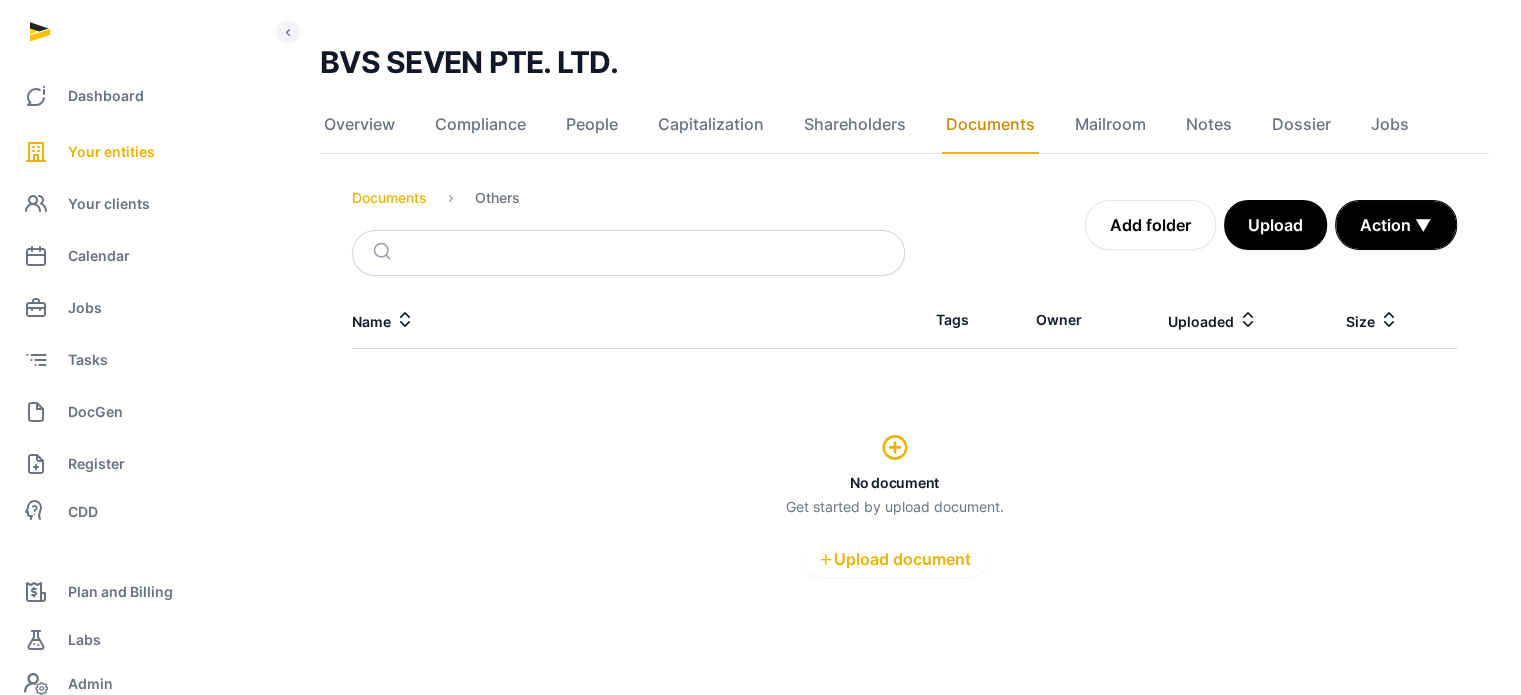 click on "Documents" at bounding box center [389, 198] 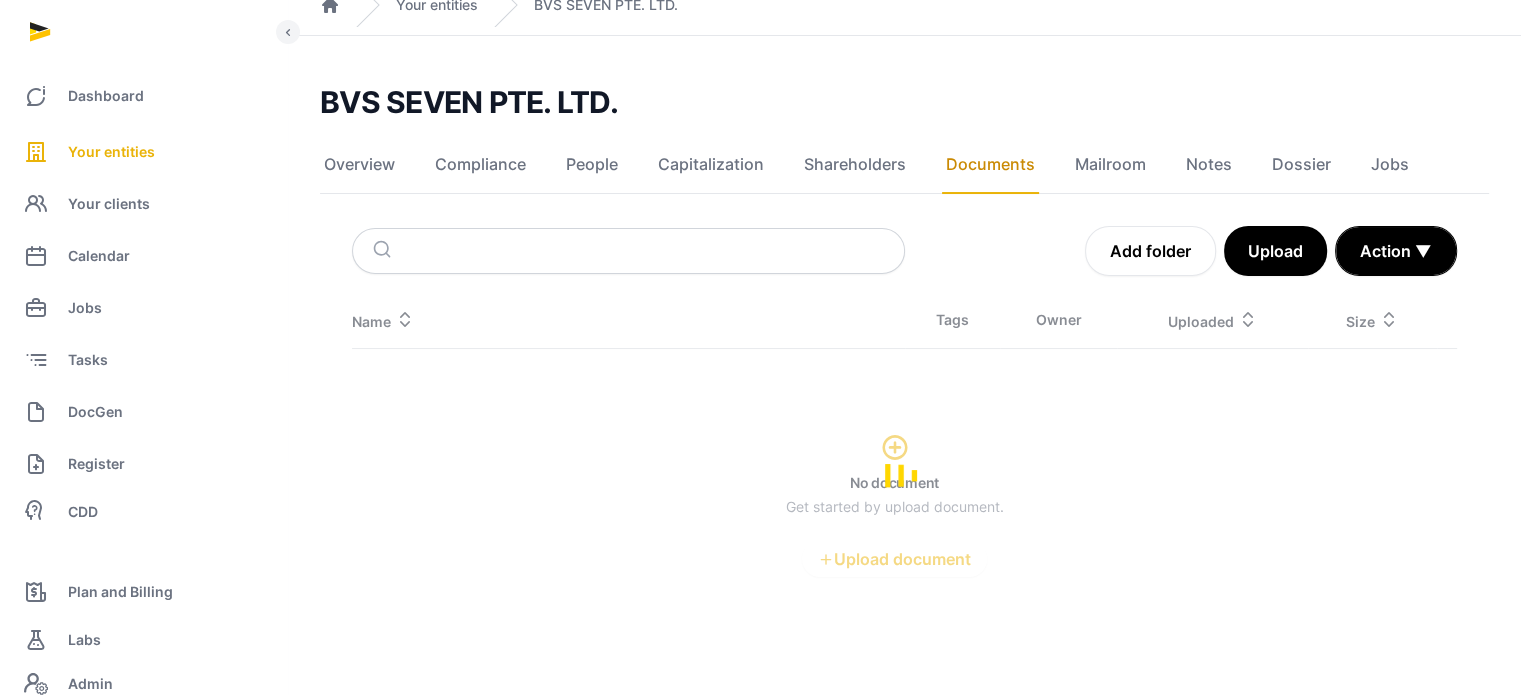 scroll, scrollTop: 121, scrollLeft: 0, axis: vertical 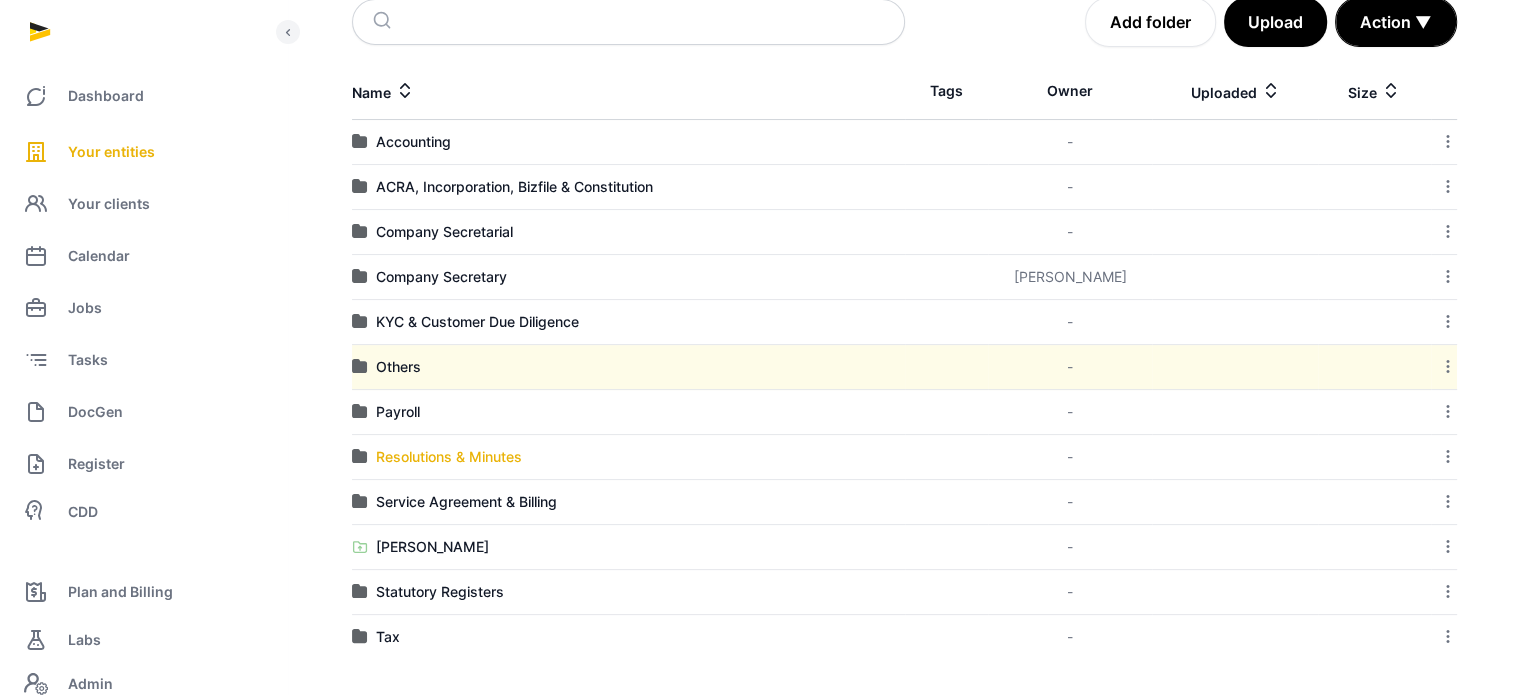 click on "Resolutions & Minutes" at bounding box center (449, 457) 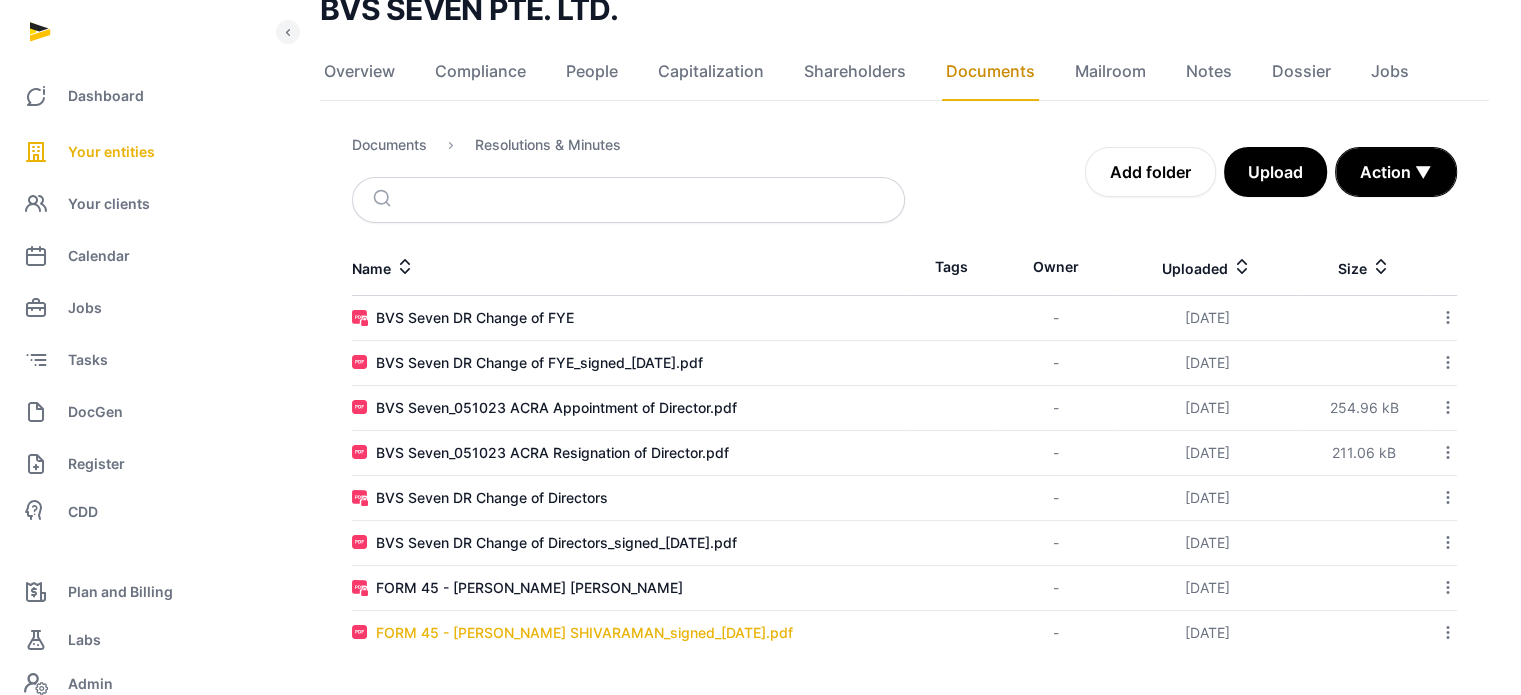 scroll, scrollTop: 171, scrollLeft: 0, axis: vertical 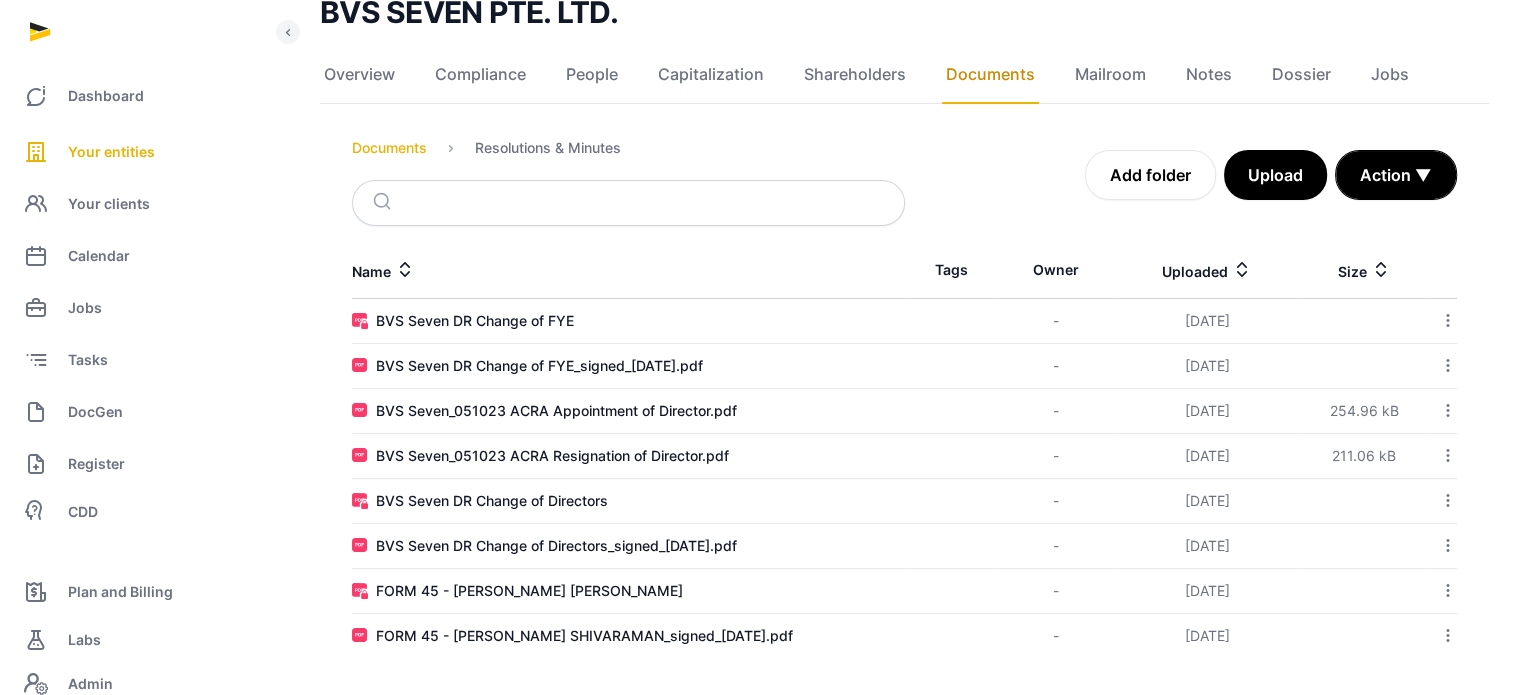 click on "Documents" at bounding box center [389, 148] 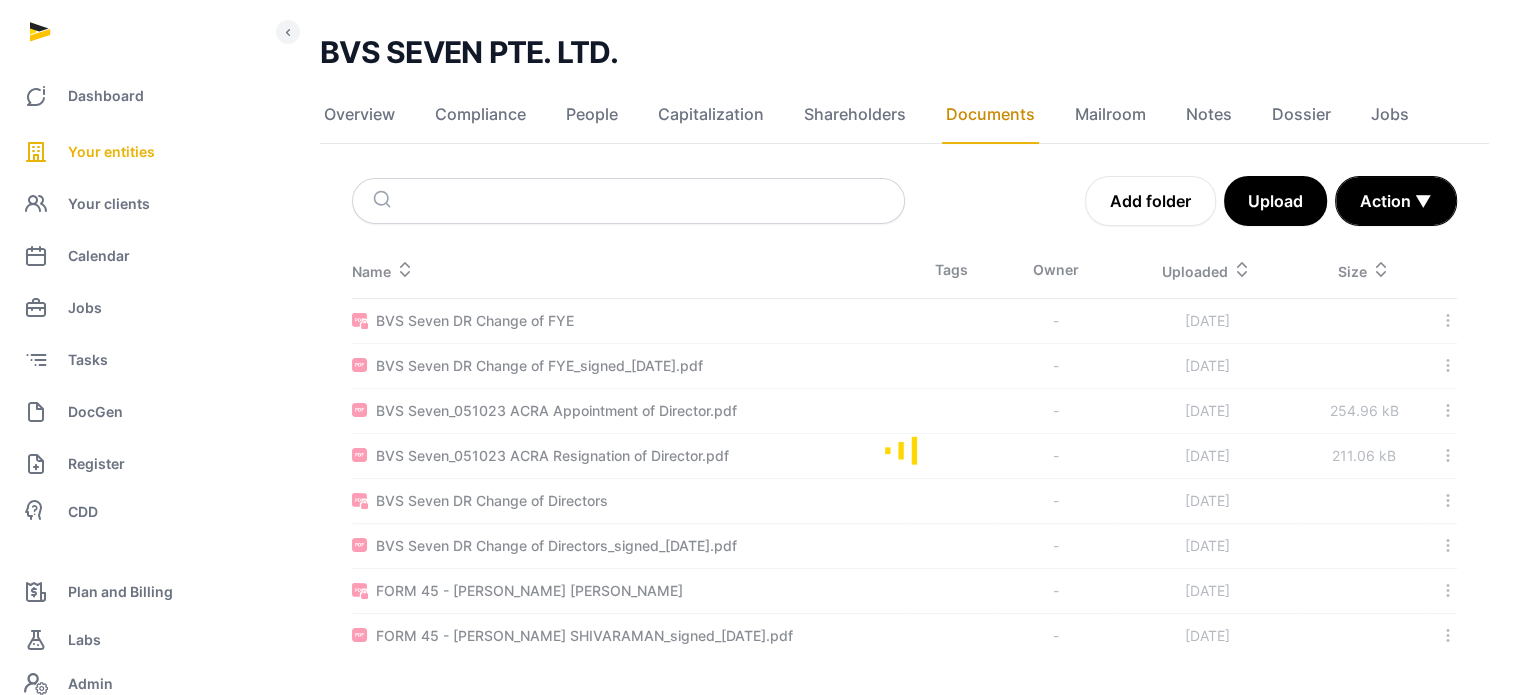scroll, scrollTop: 171, scrollLeft: 0, axis: vertical 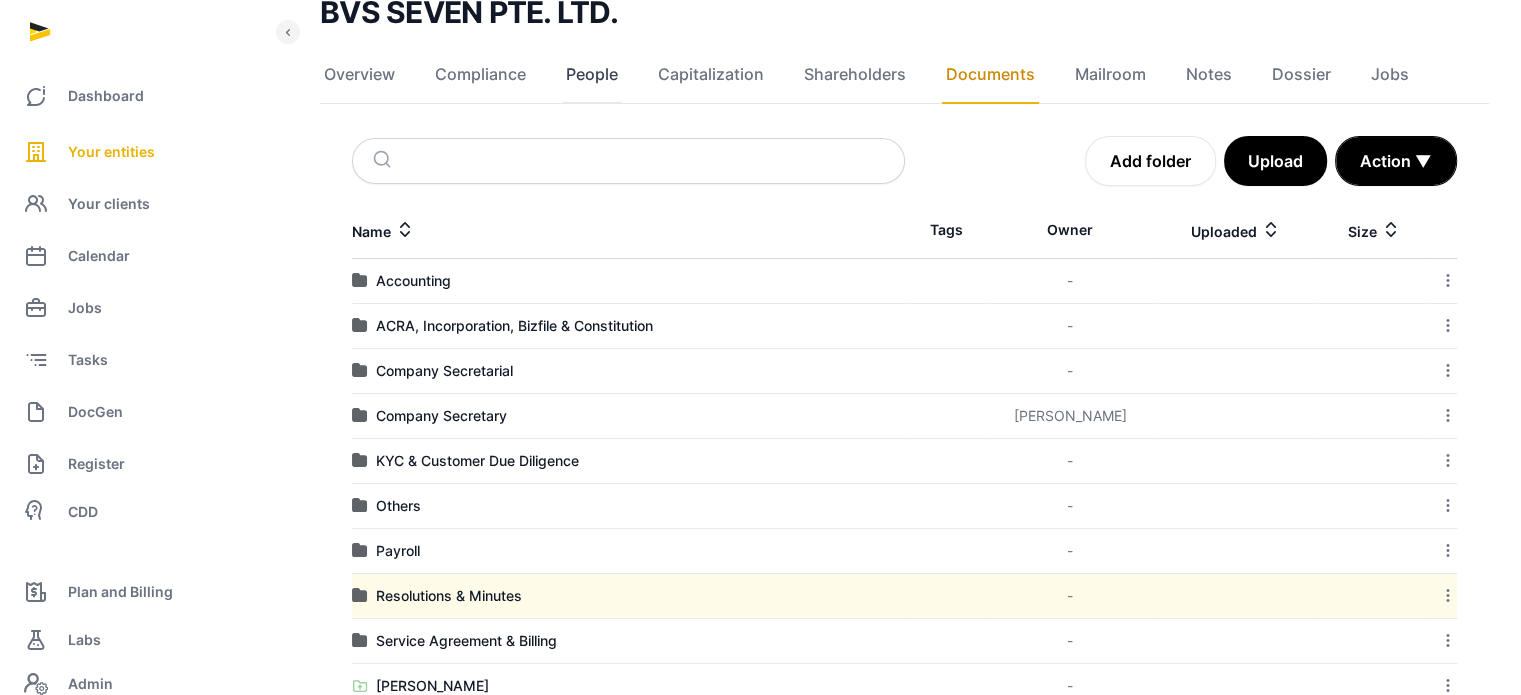 click on "People" 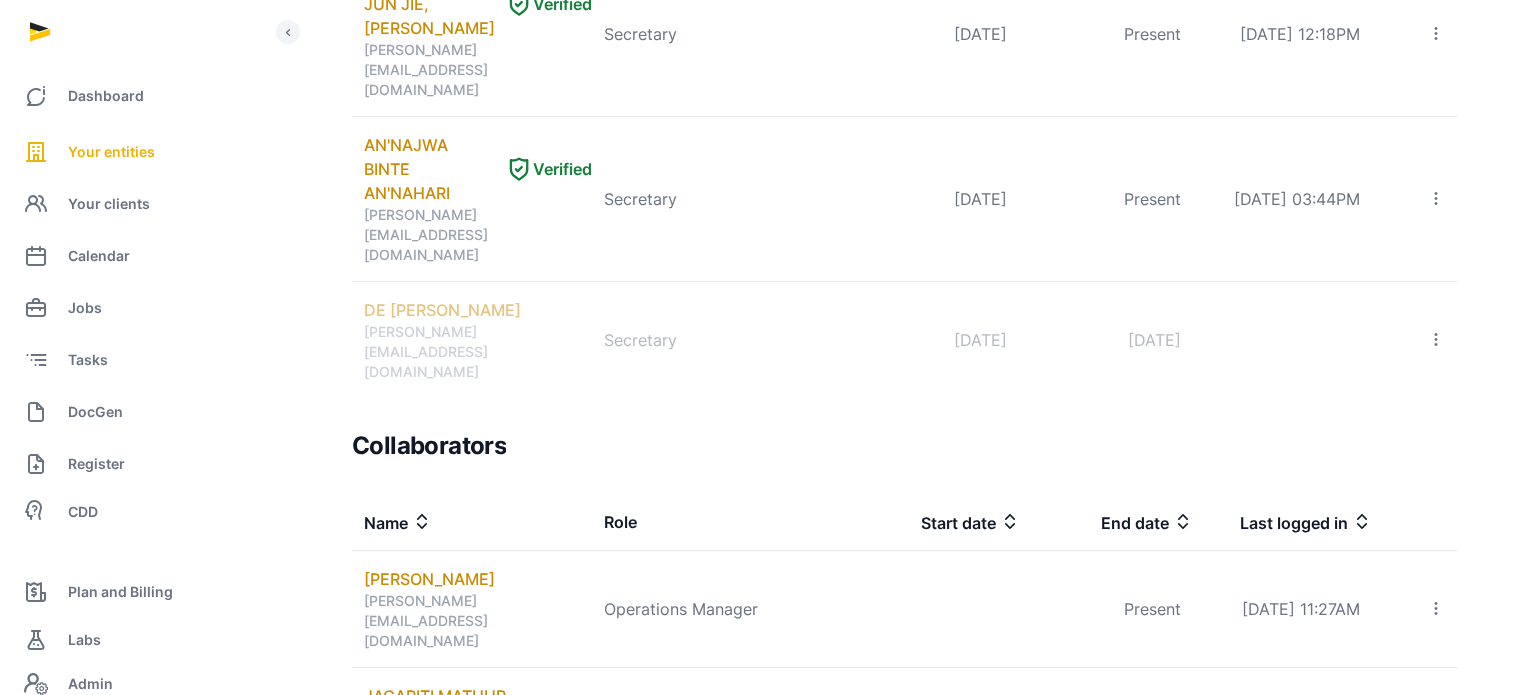 scroll, scrollTop: 0, scrollLeft: 0, axis: both 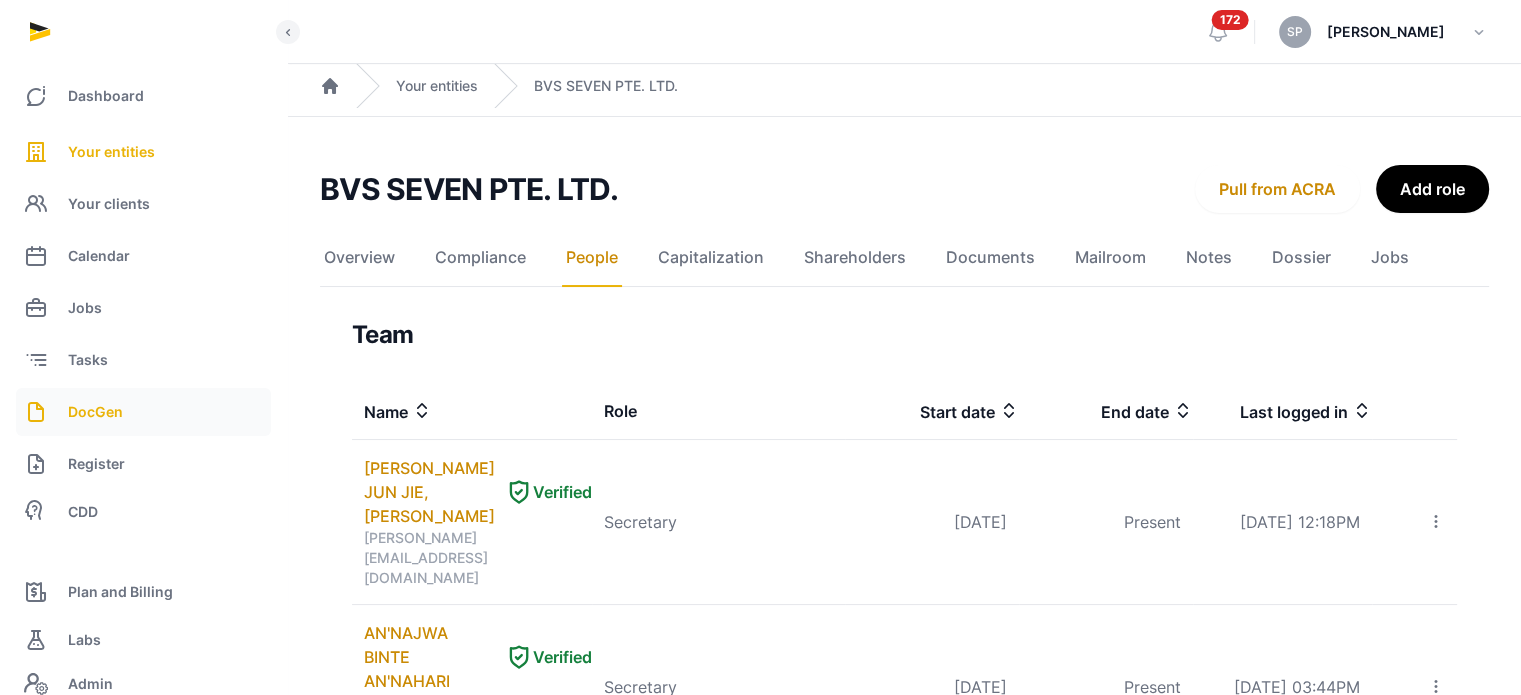 click on "DocGen" at bounding box center [95, 412] 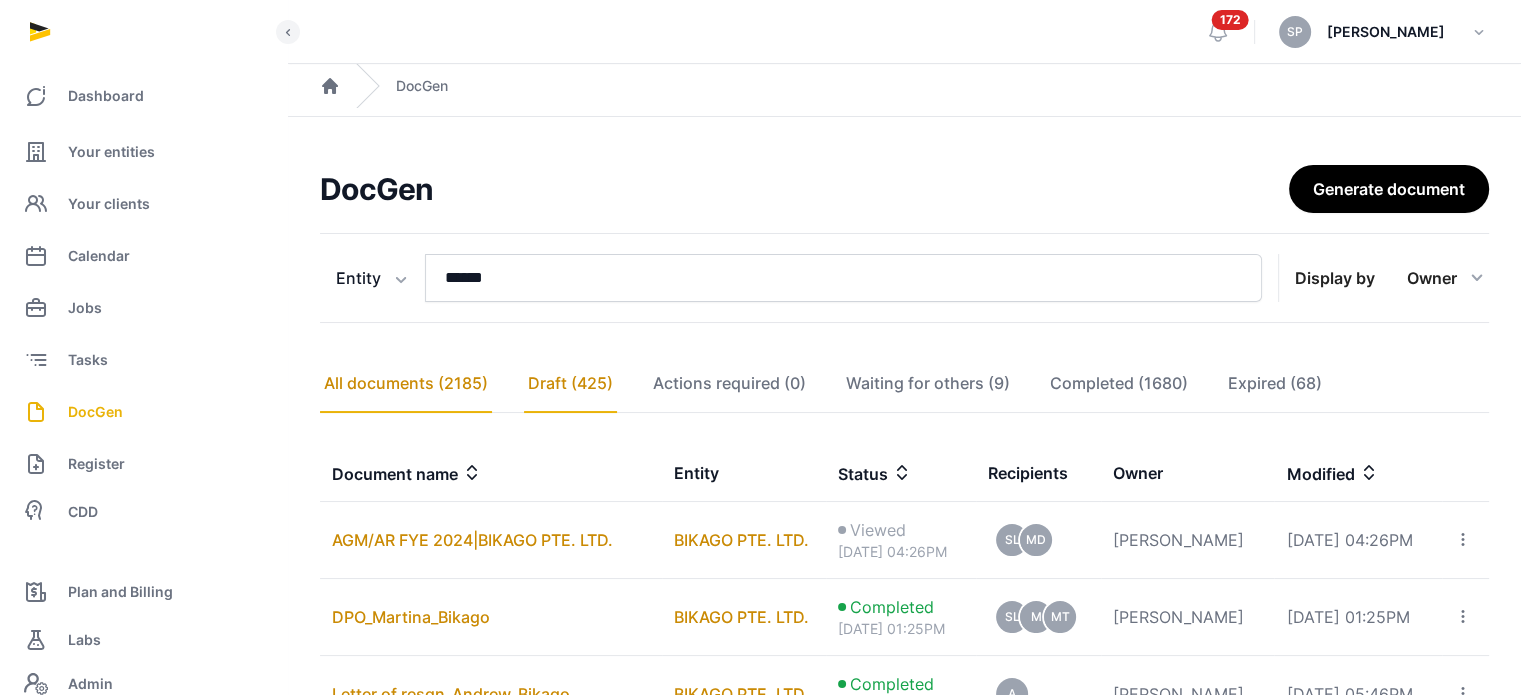 click on "Draft (425)" 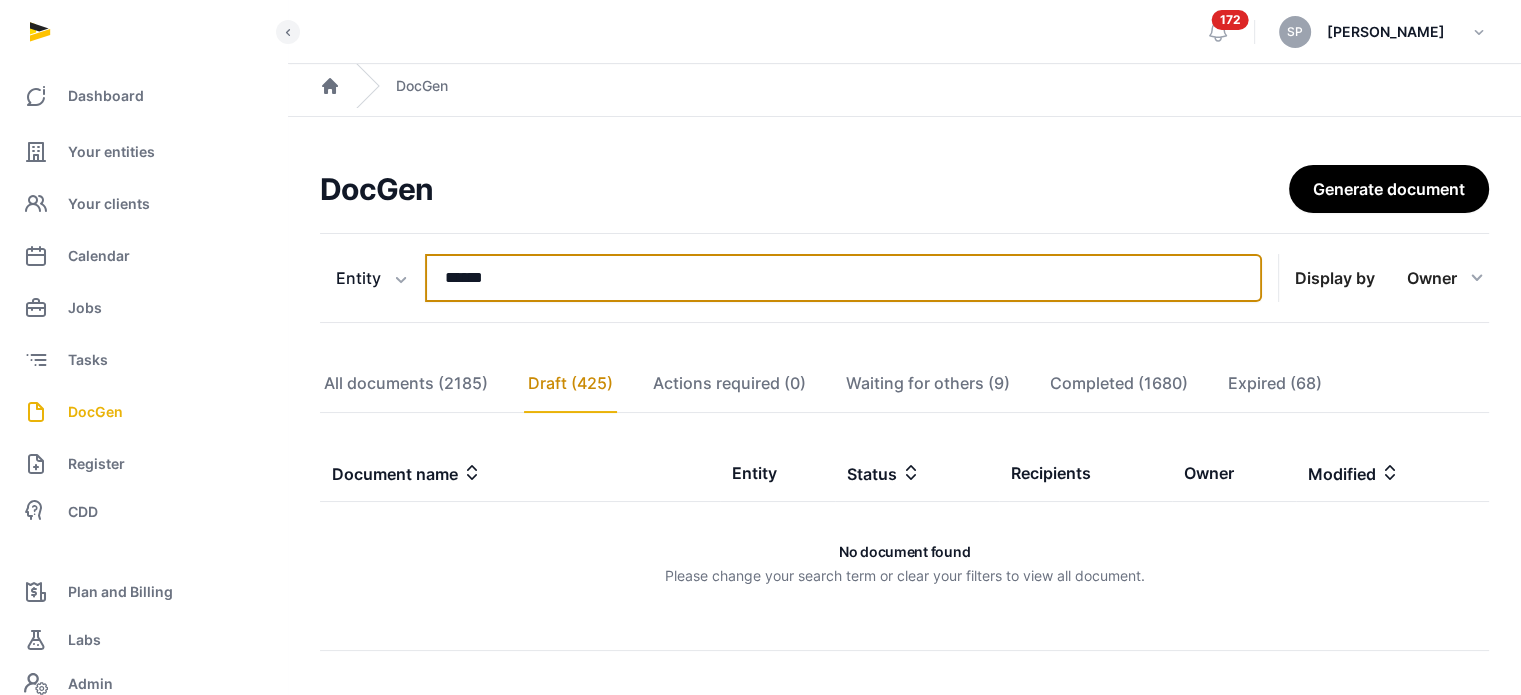 click on "******" at bounding box center [843, 278] 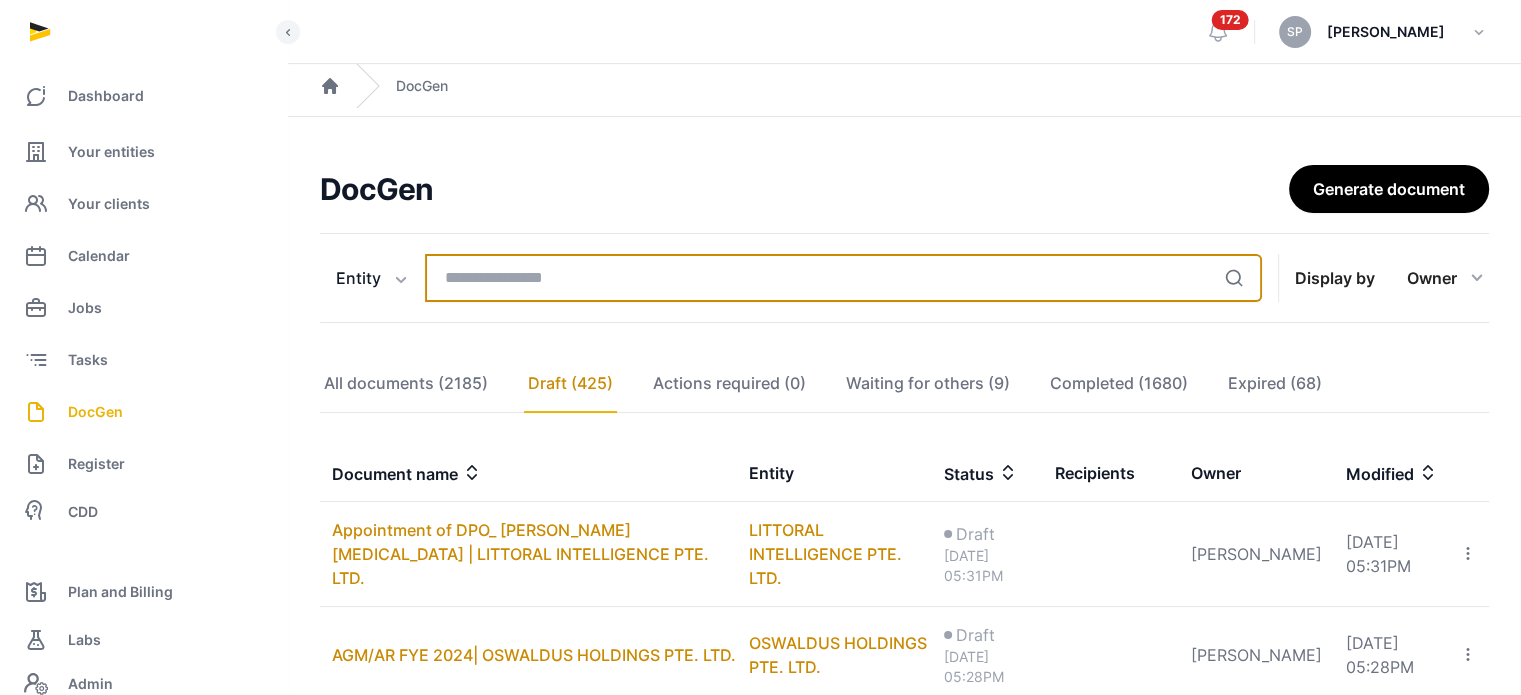 type 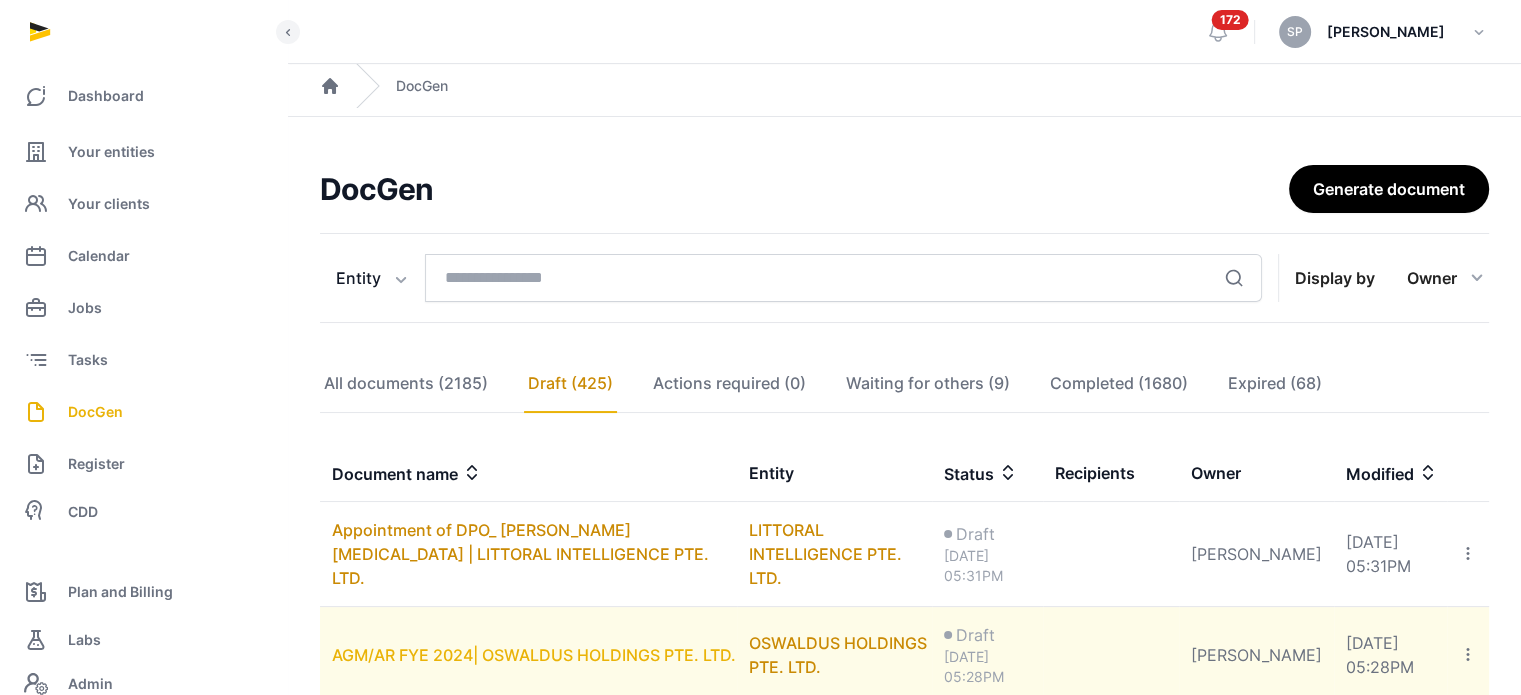 click on "AGM/AR FYE 2024| OSWALDUS HOLDINGS PTE. LTD." at bounding box center [534, 655] 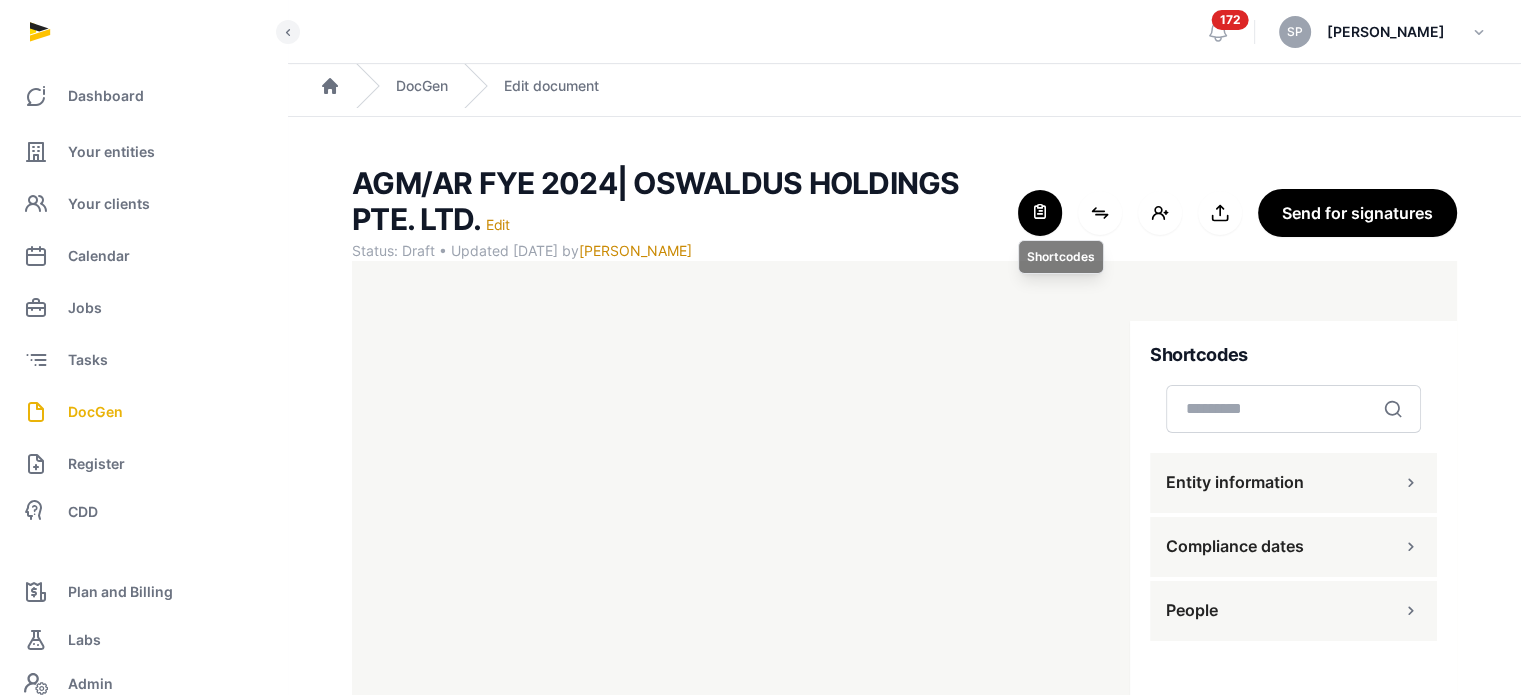 click at bounding box center [1040, 213] 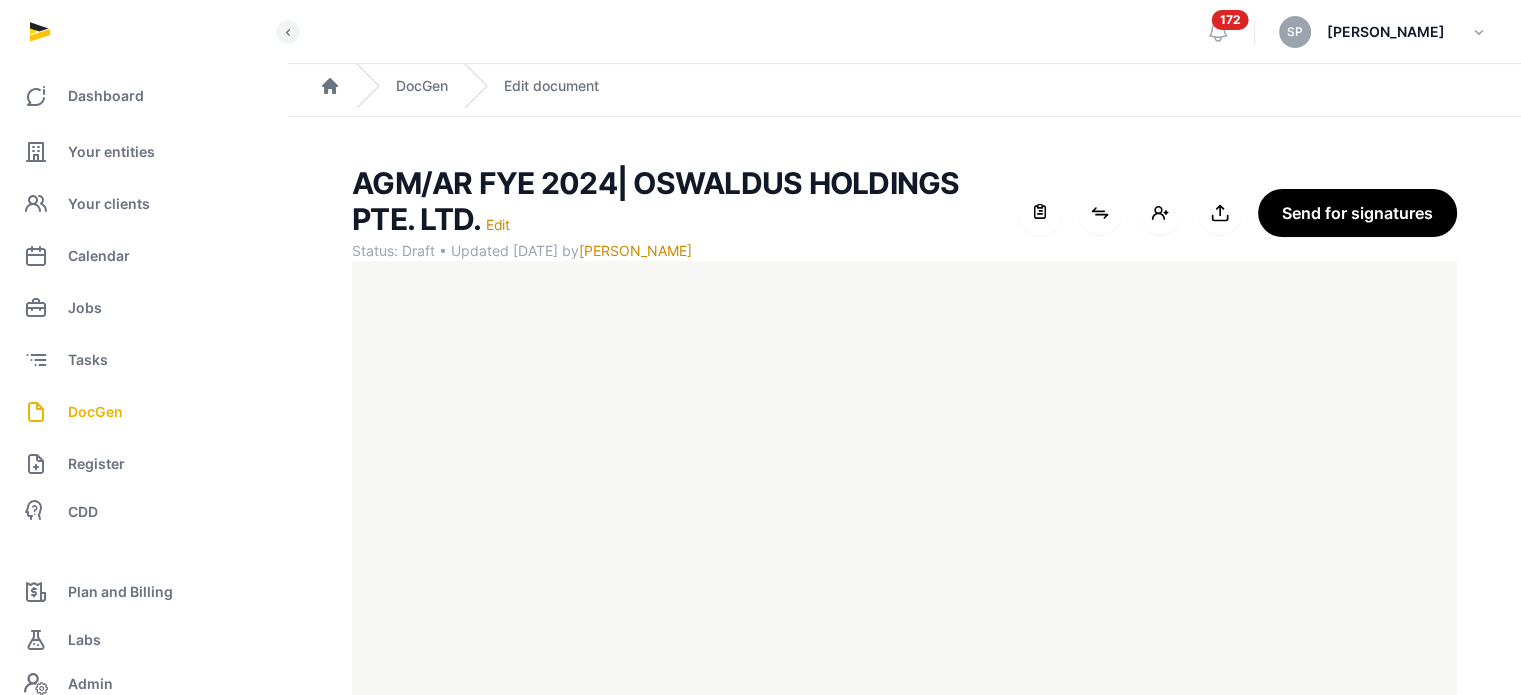 scroll, scrollTop: 127, scrollLeft: 0, axis: vertical 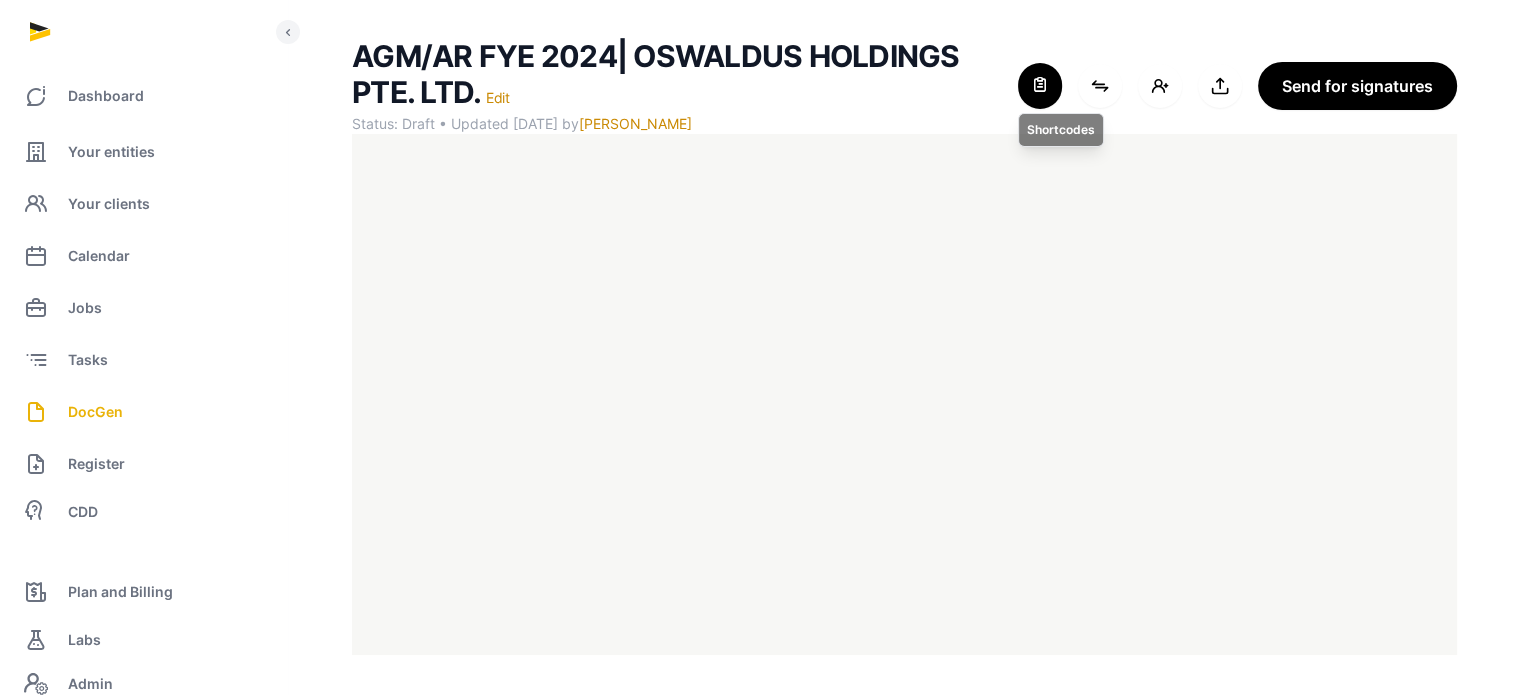 click at bounding box center (1040, 86) 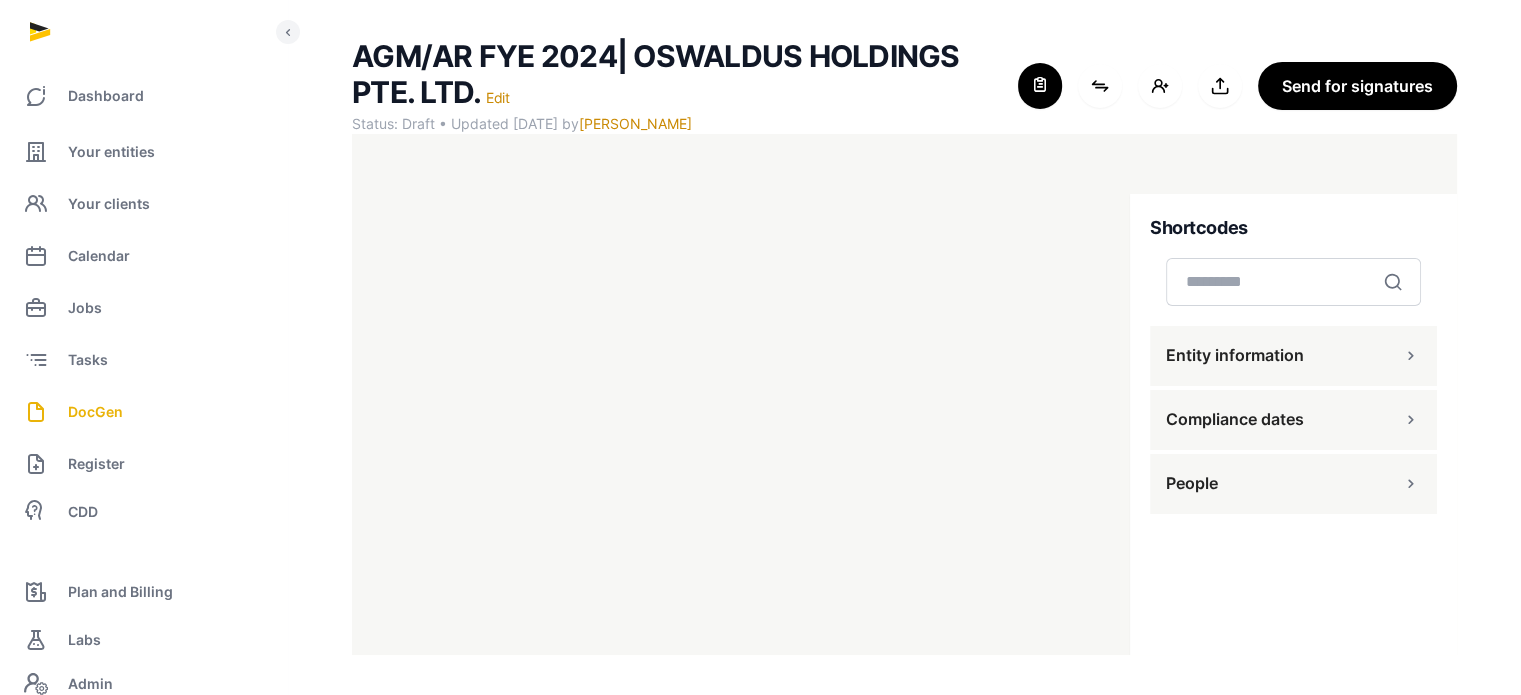 click on "People" at bounding box center (1192, 483) 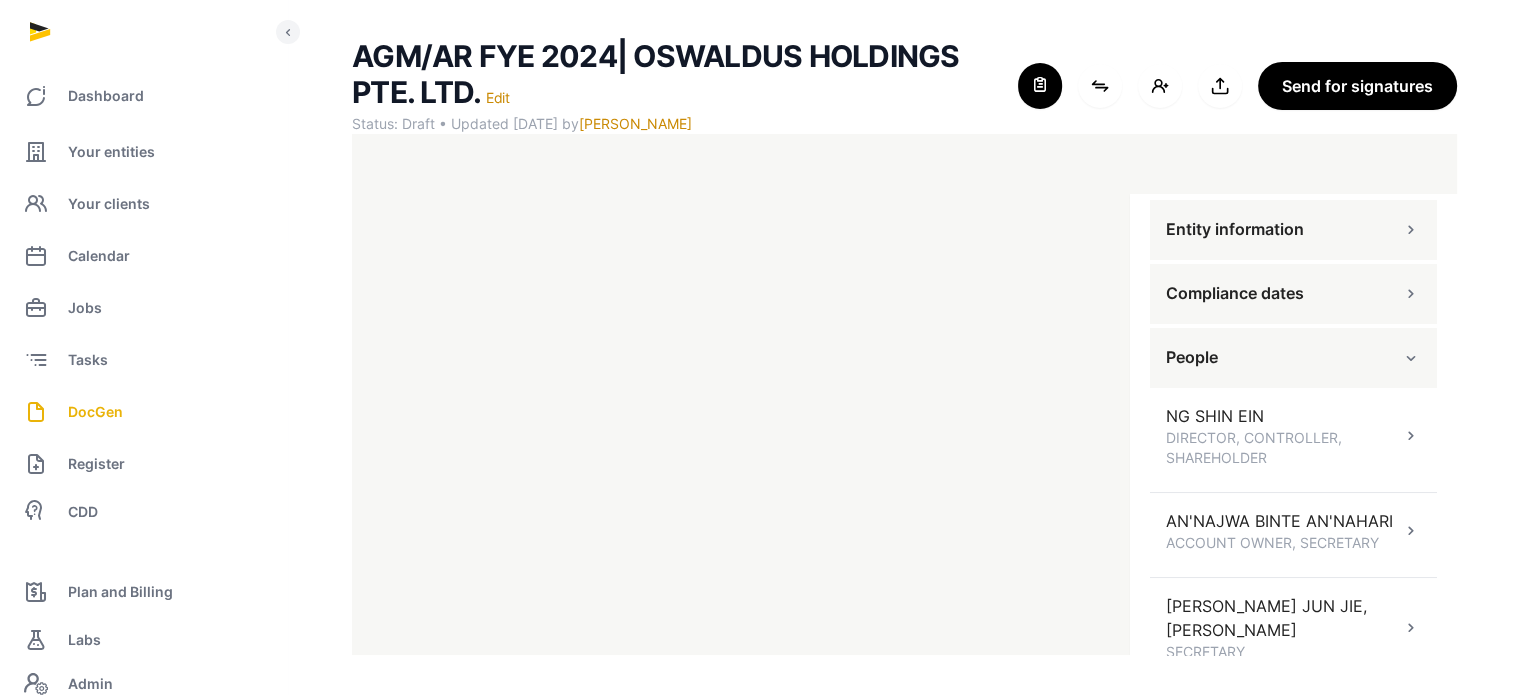 scroll, scrollTop: 153, scrollLeft: 0, axis: vertical 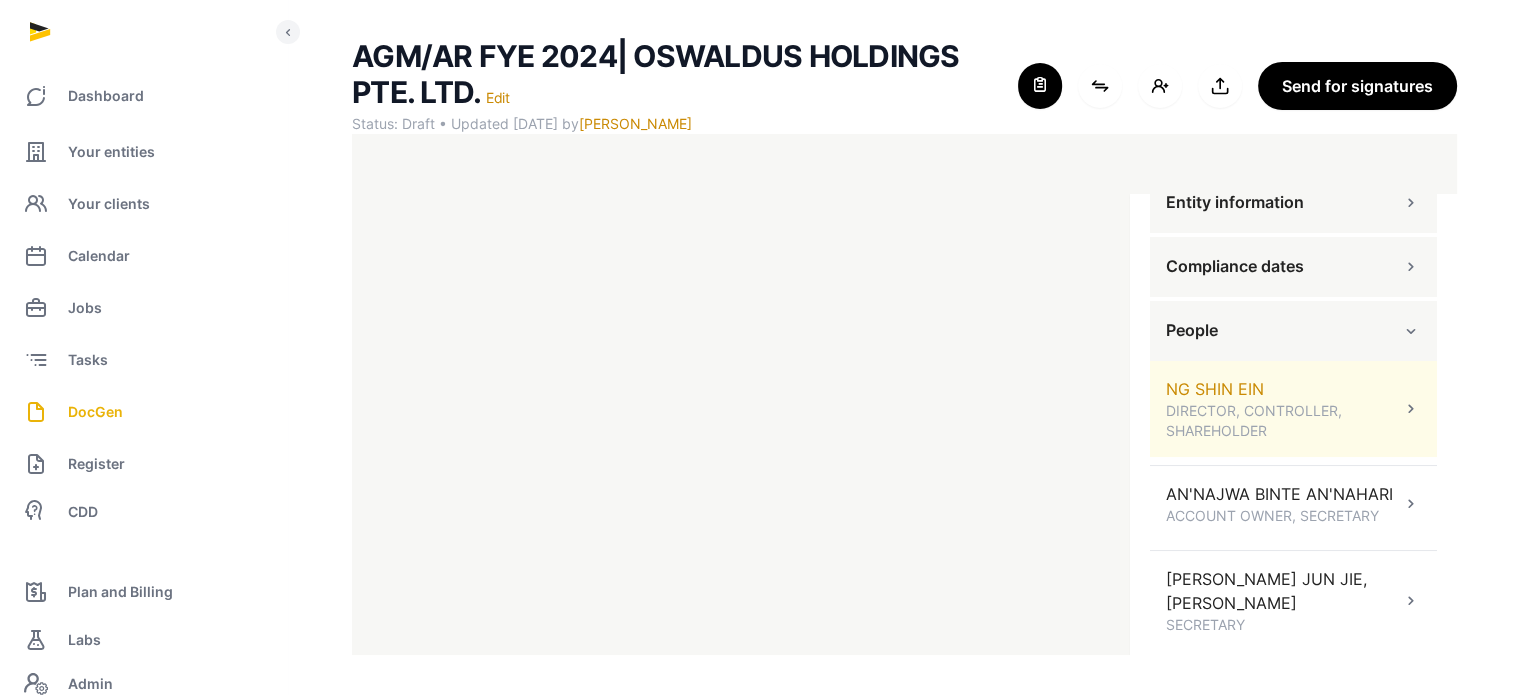 click at bounding box center [1411, 409] 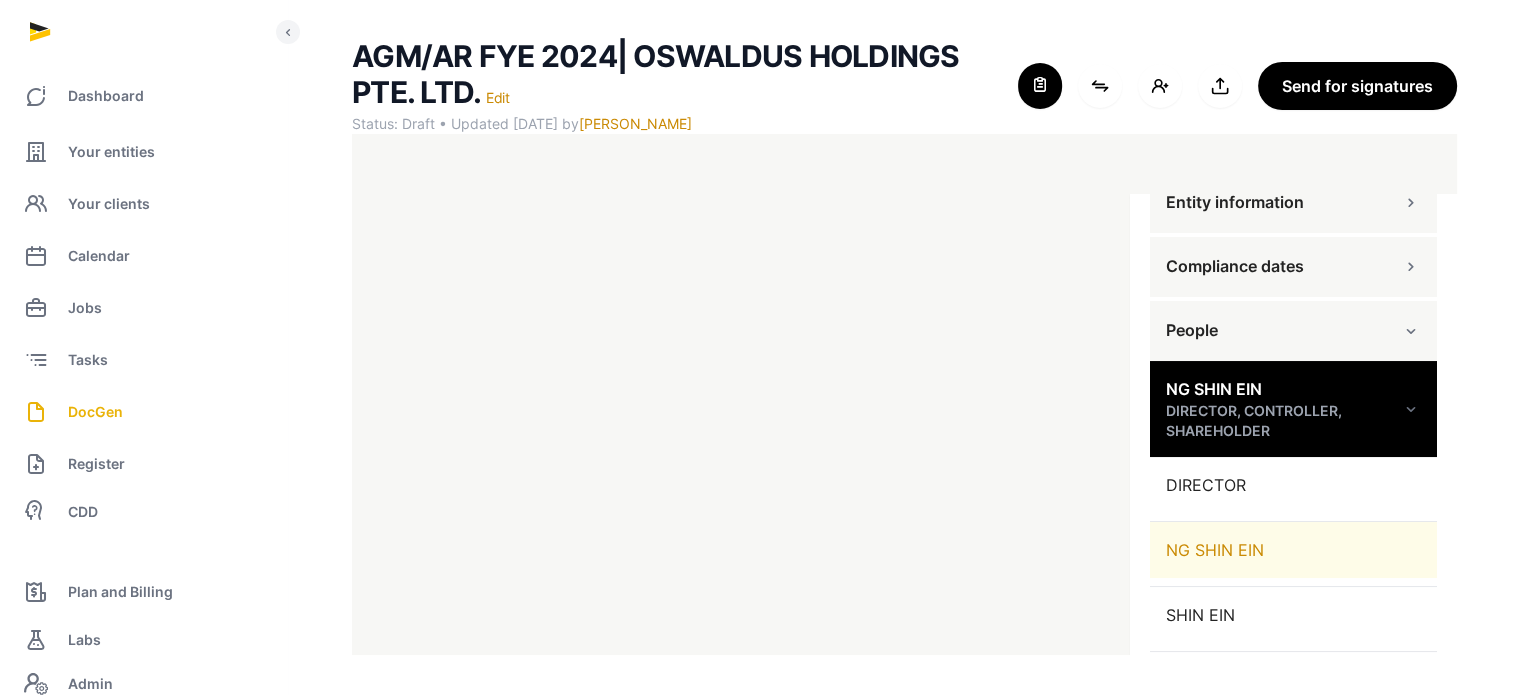 click on "NG SHIN EIN" at bounding box center [1293, 550] 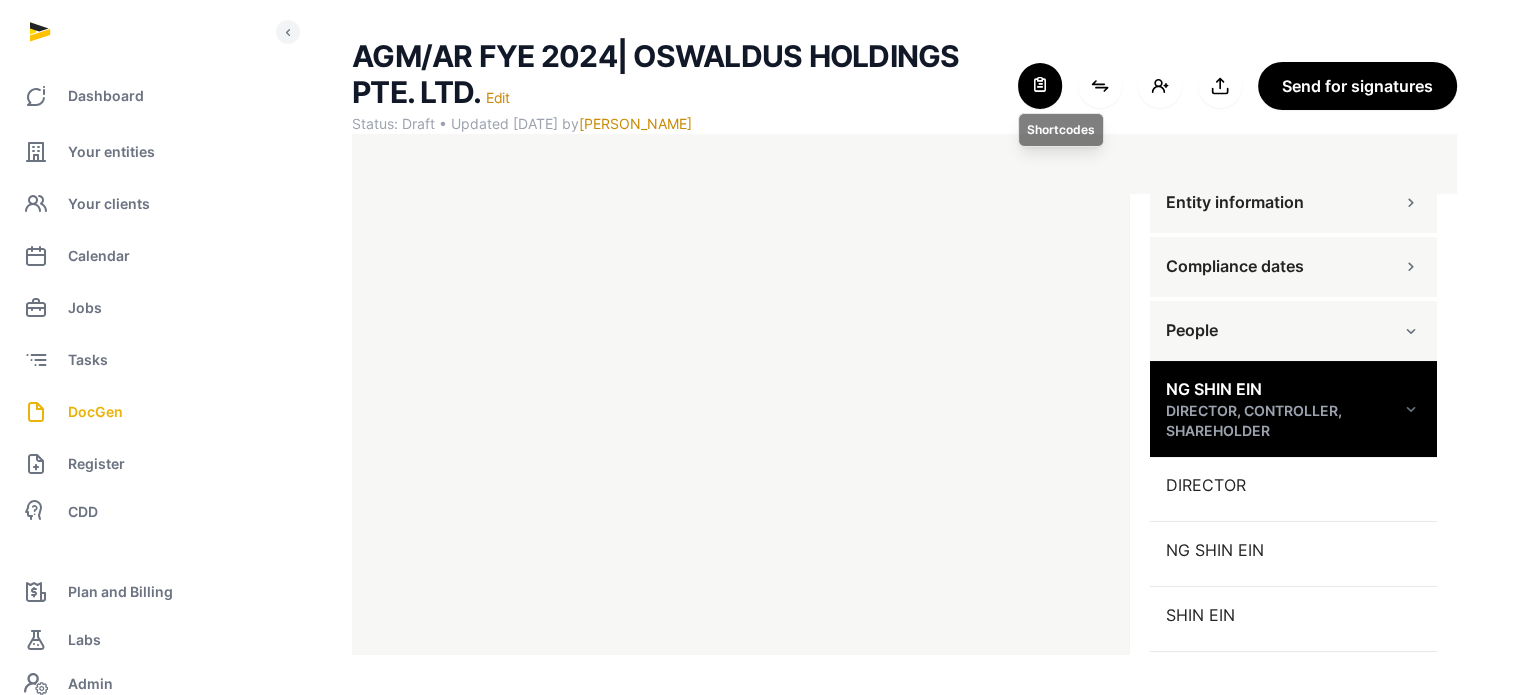 click at bounding box center [1040, 86] 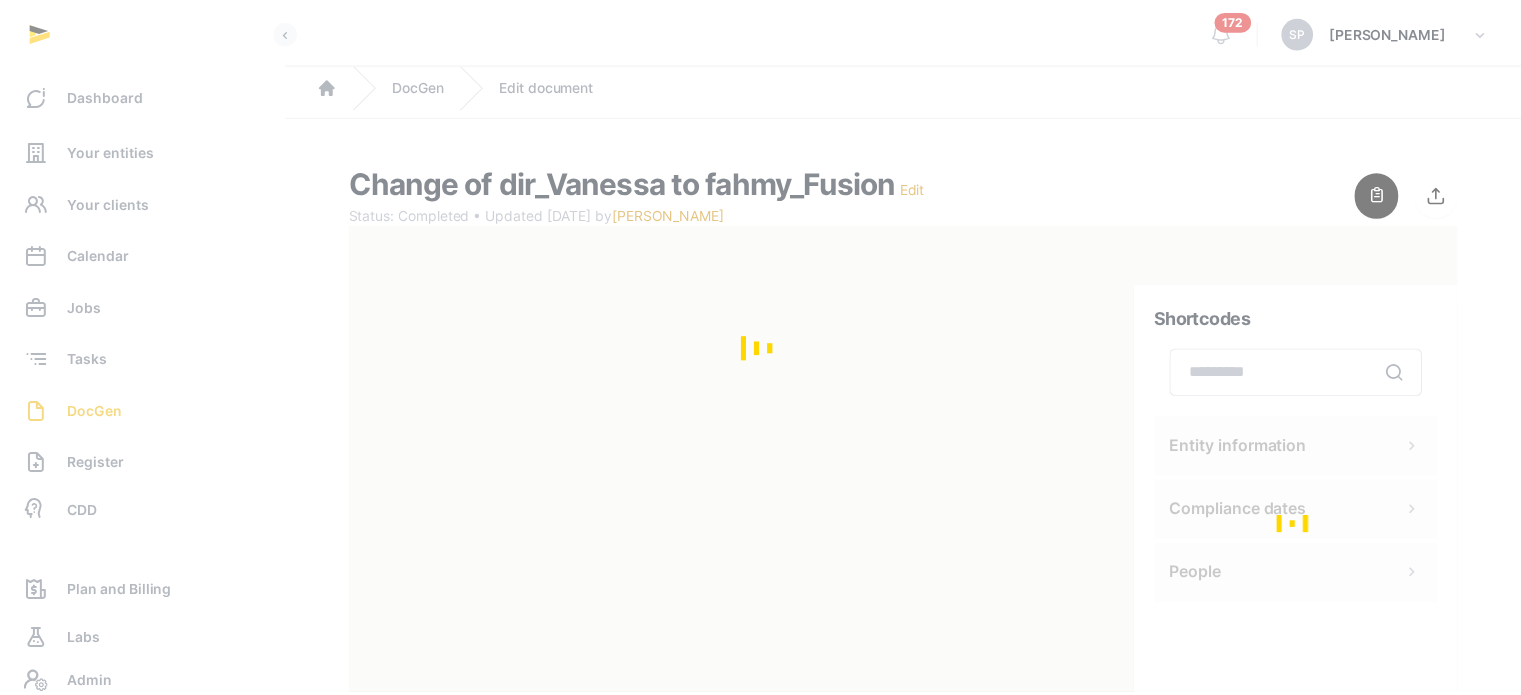 scroll, scrollTop: 0, scrollLeft: 0, axis: both 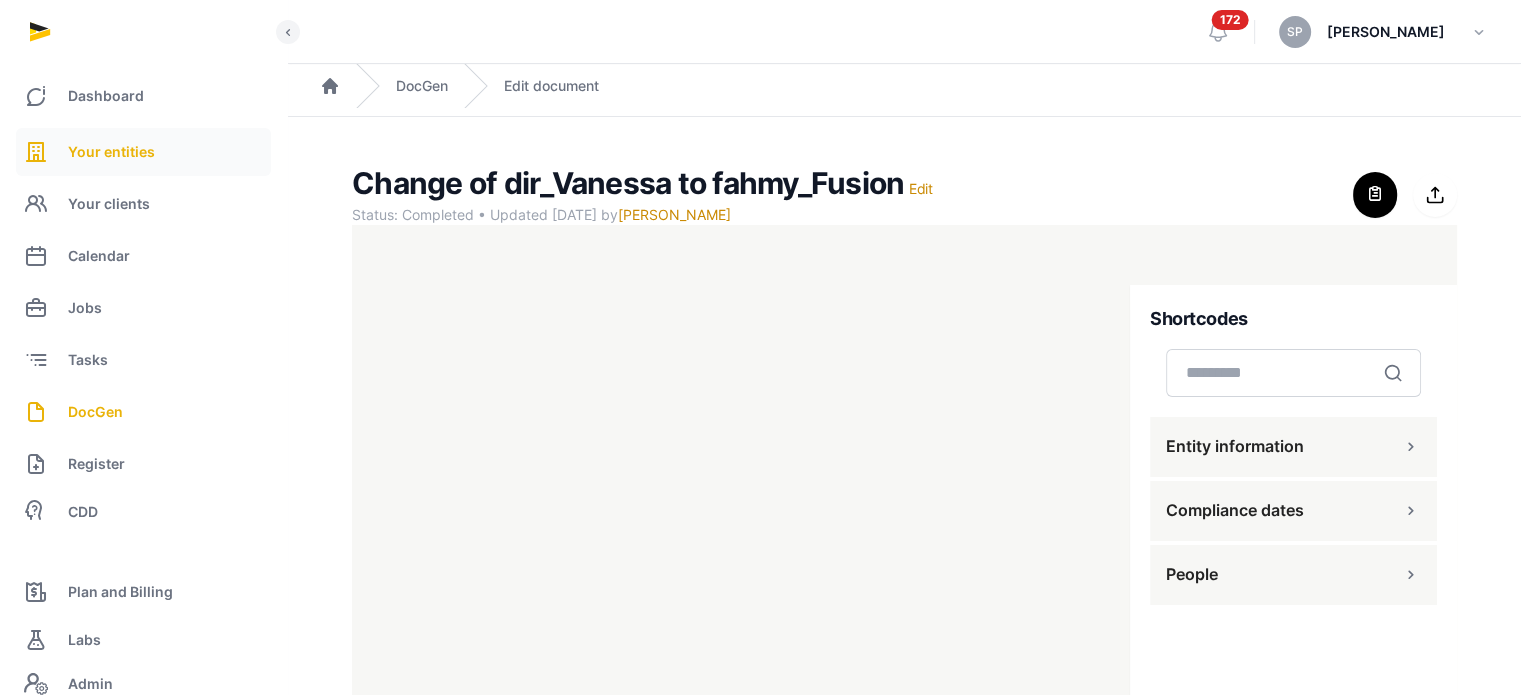 click on "Your entities" at bounding box center (111, 152) 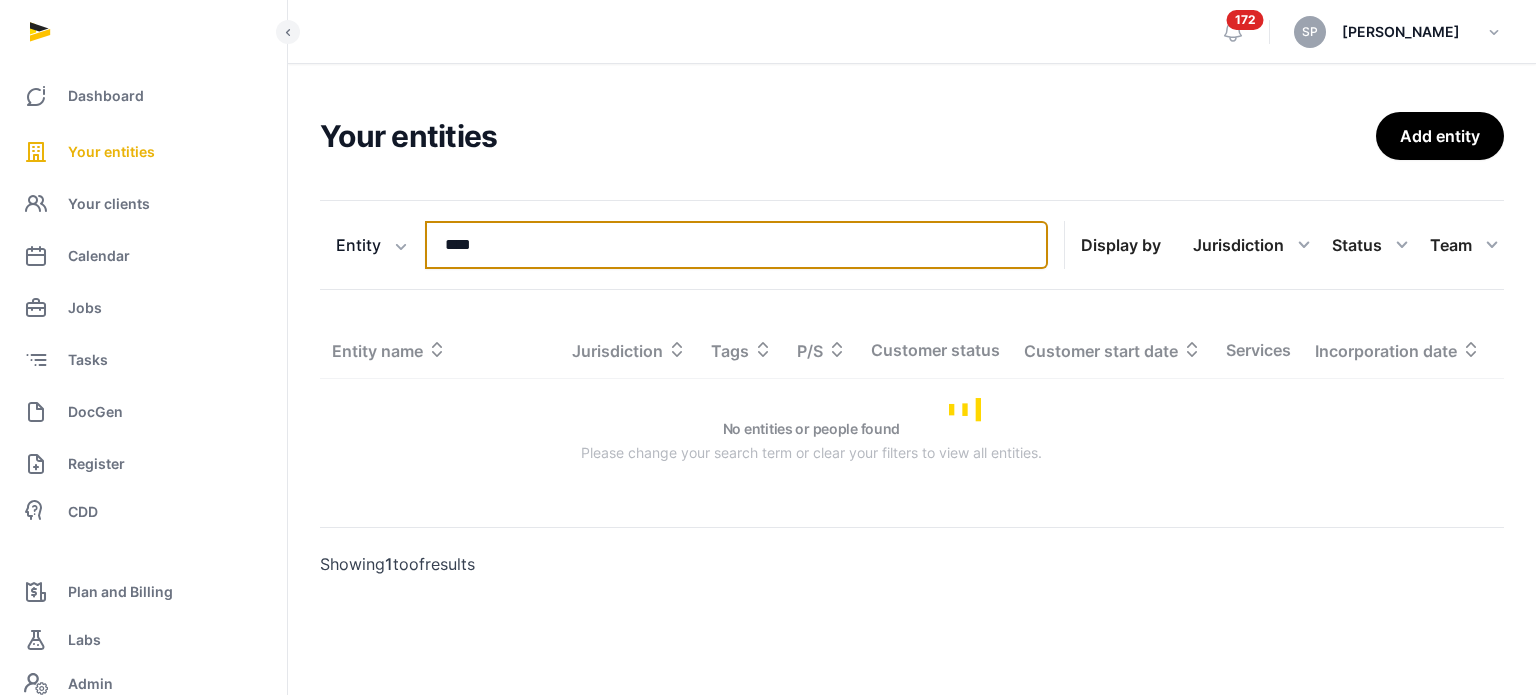 click on "****" at bounding box center (736, 245) 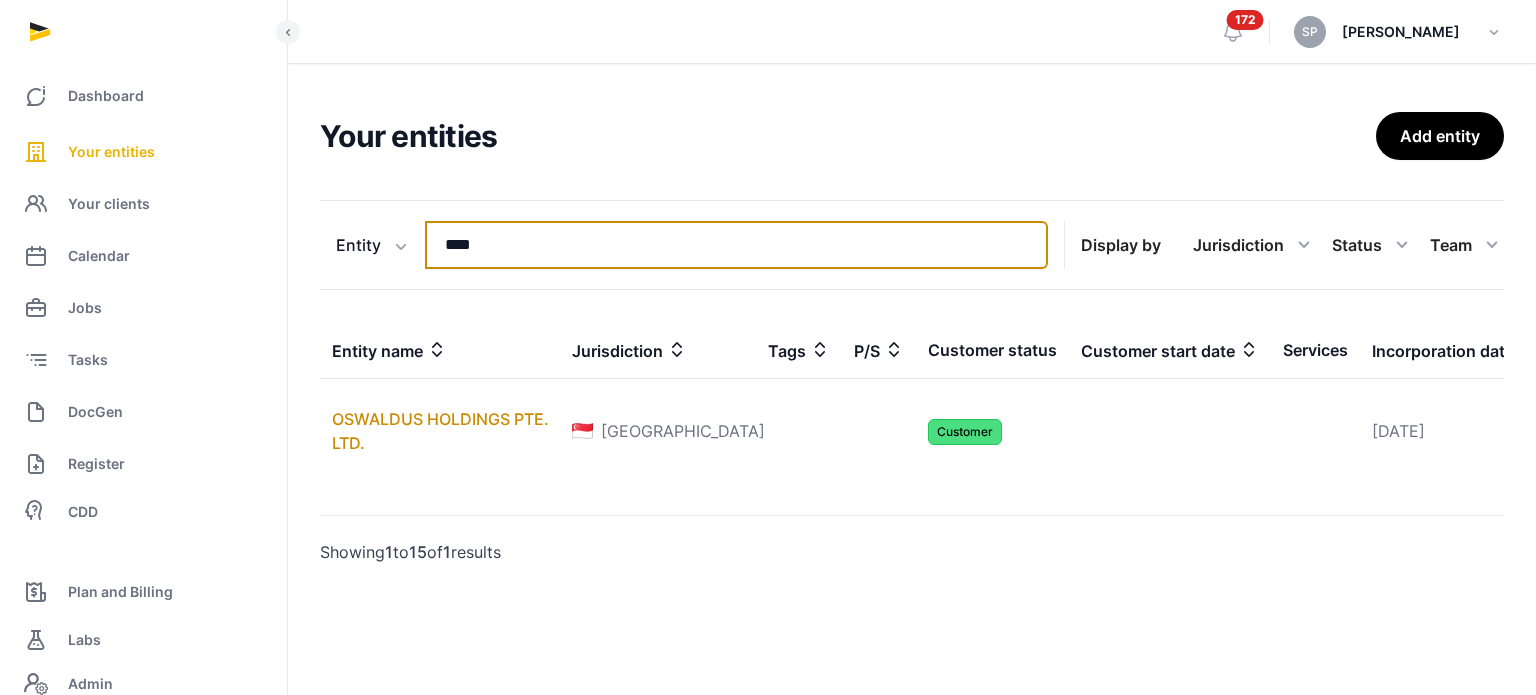 click on "****" at bounding box center [736, 245] 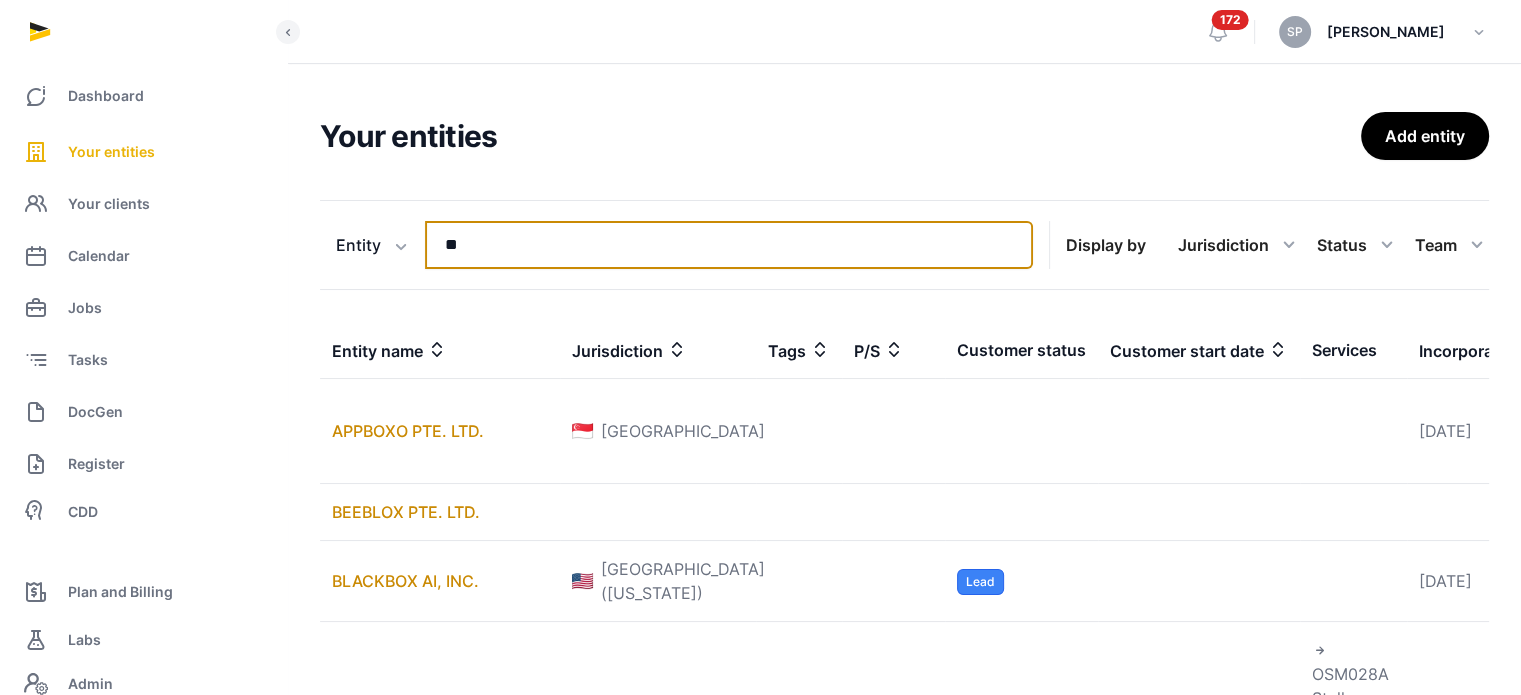 type on "*" 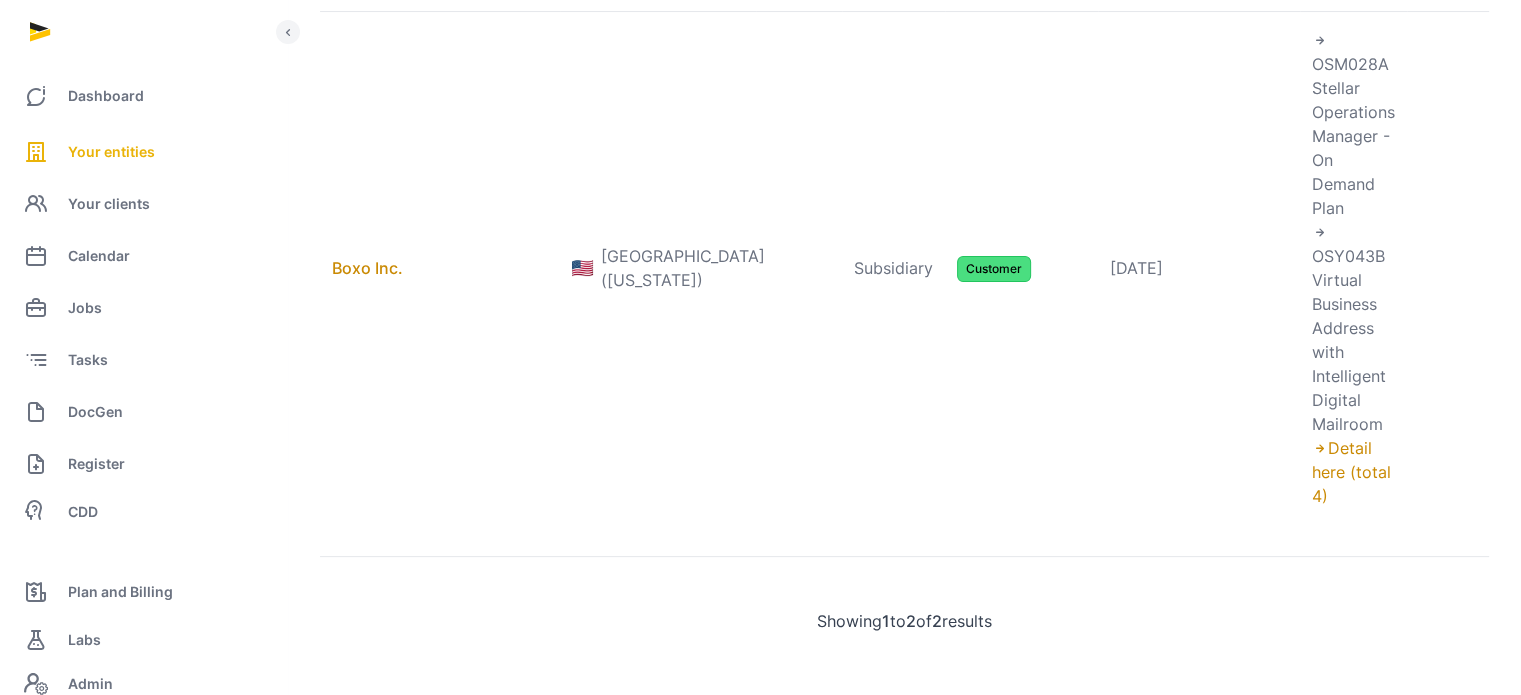 scroll, scrollTop: 476, scrollLeft: 0, axis: vertical 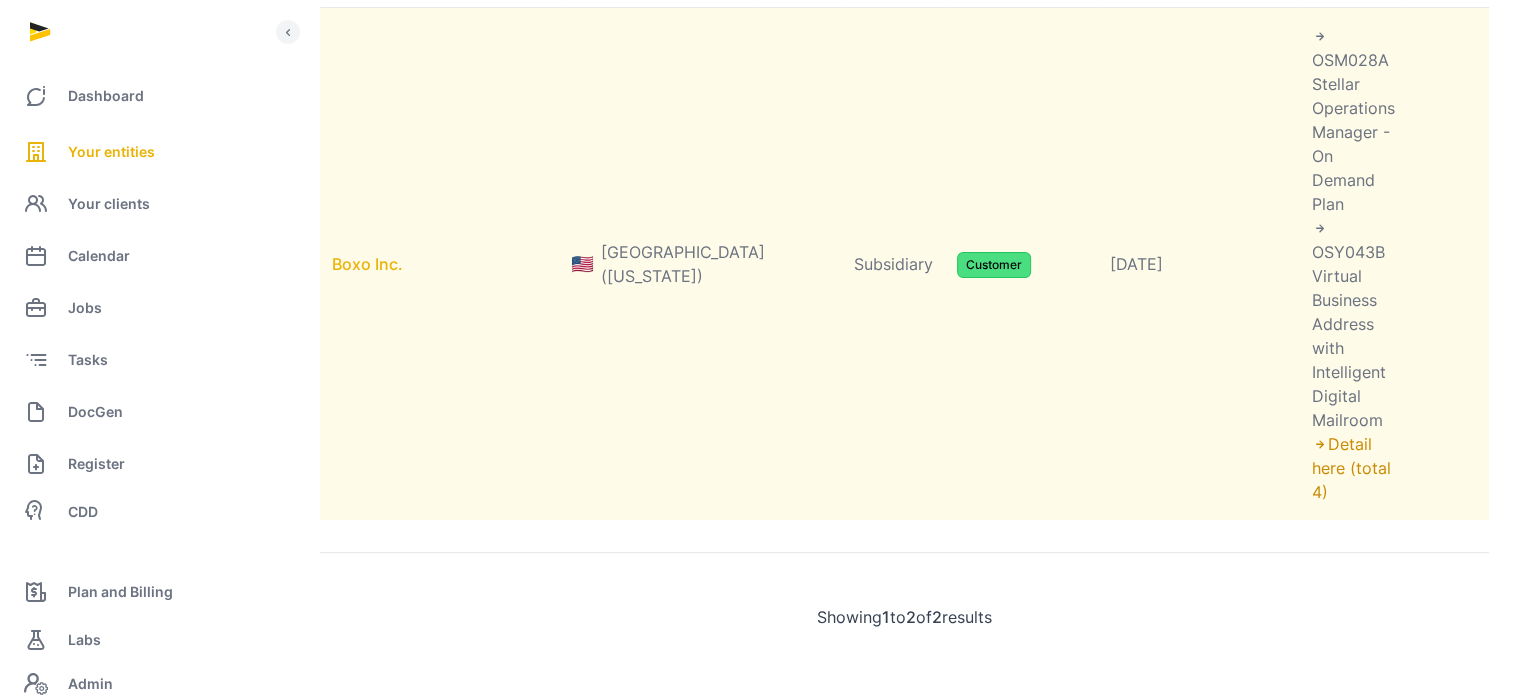 type on "****" 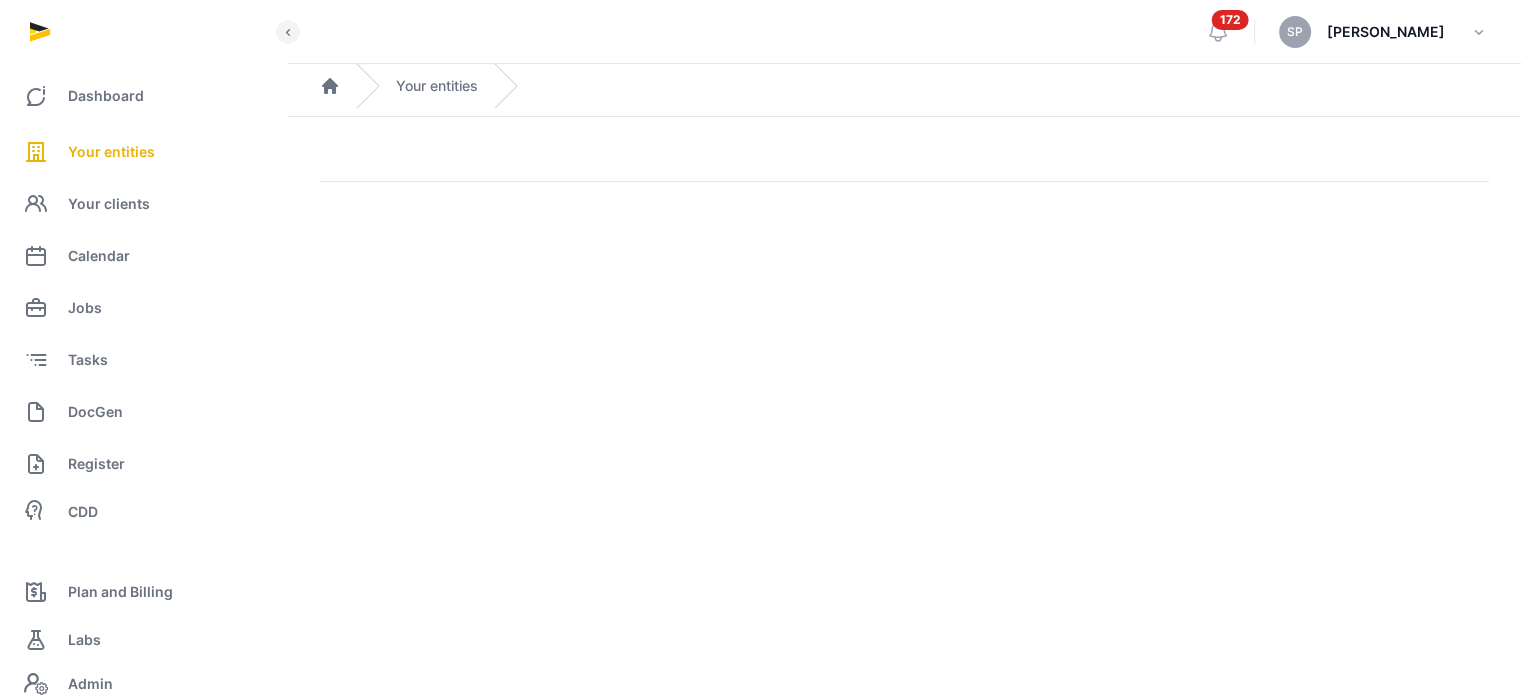 scroll, scrollTop: 0, scrollLeft: 0, axis: both 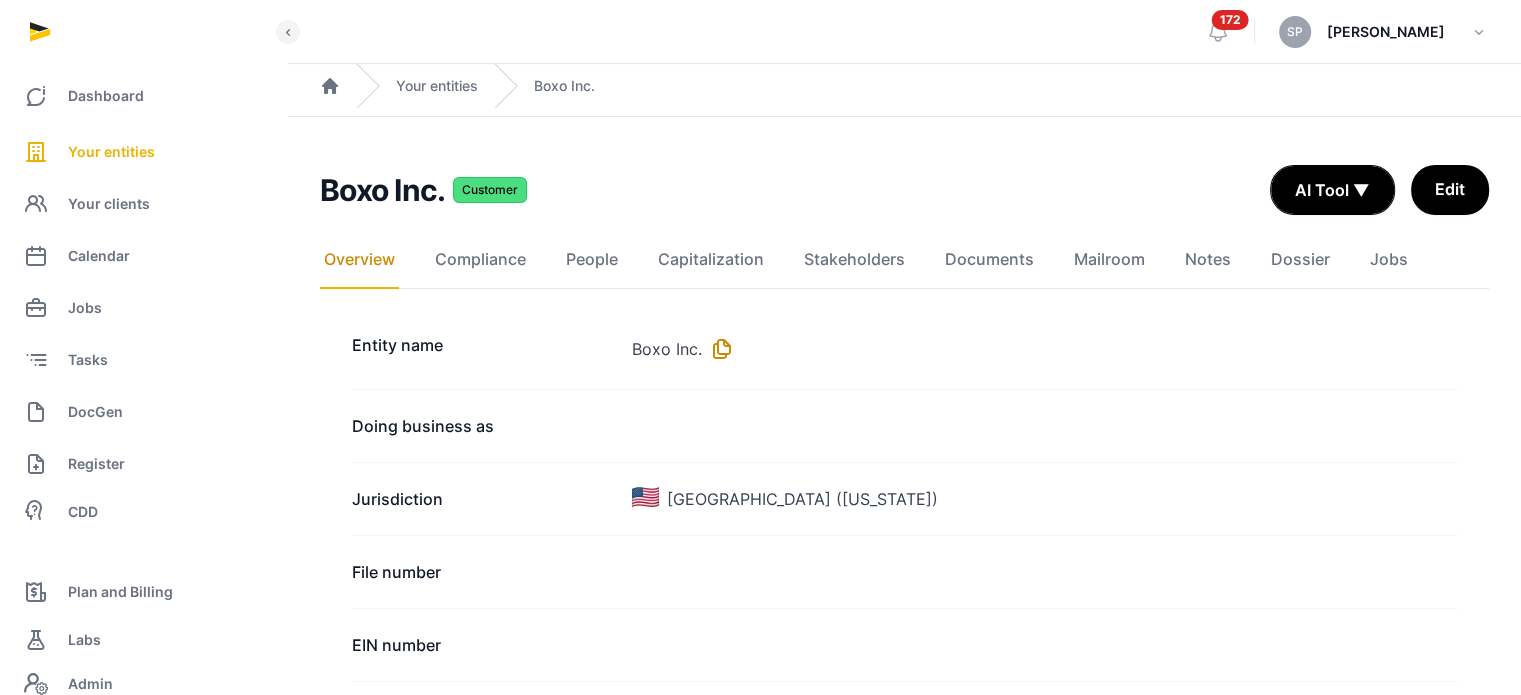 click at bounding box center [718, 349] 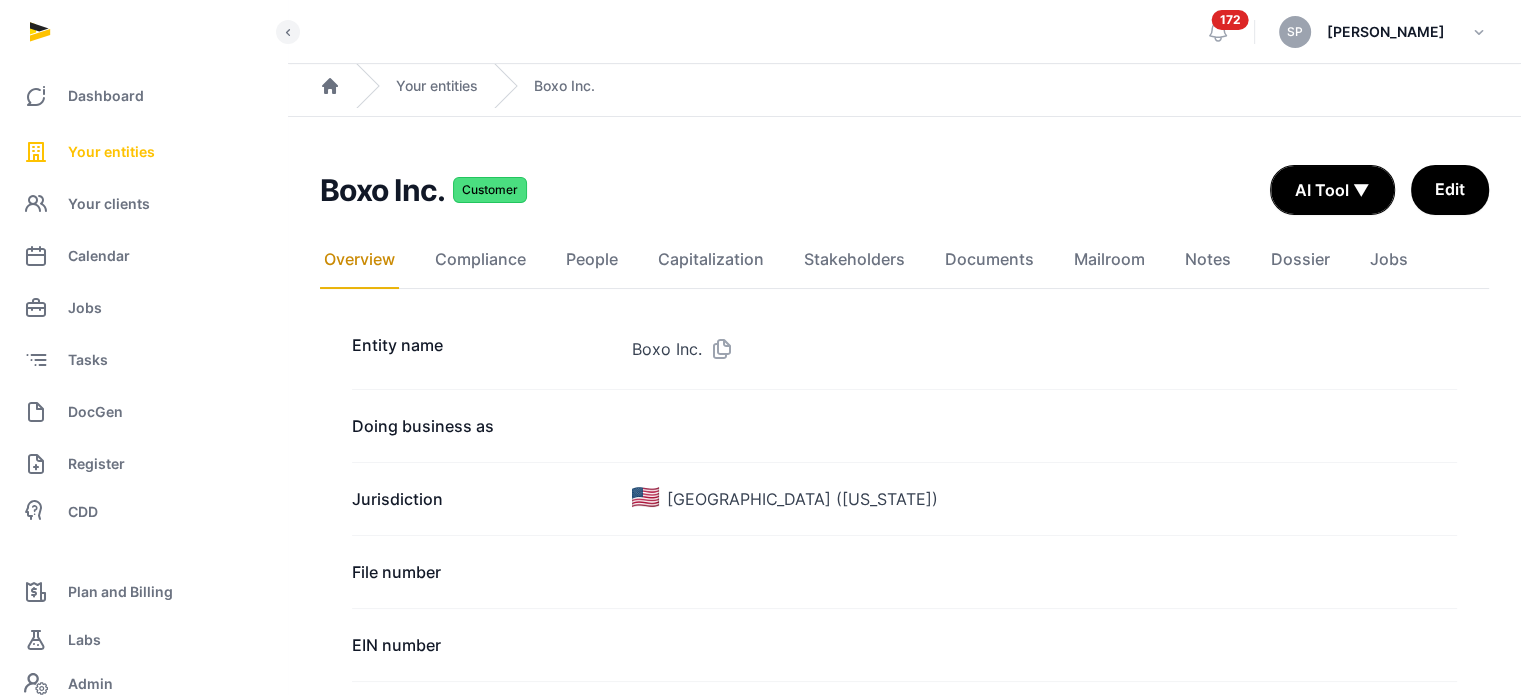 click on "Your entities" at bounding box center (111, 152) 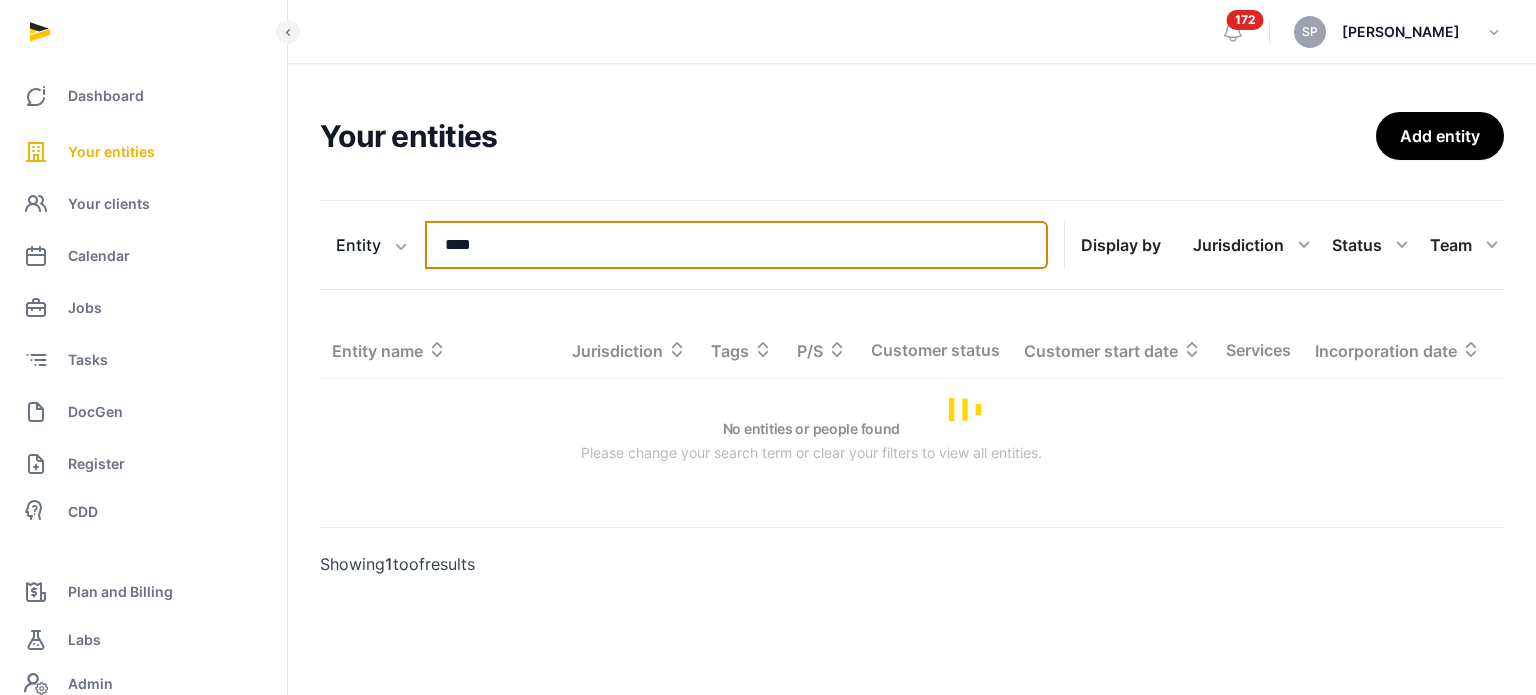 click on "****" at bounding box center [736, 245] 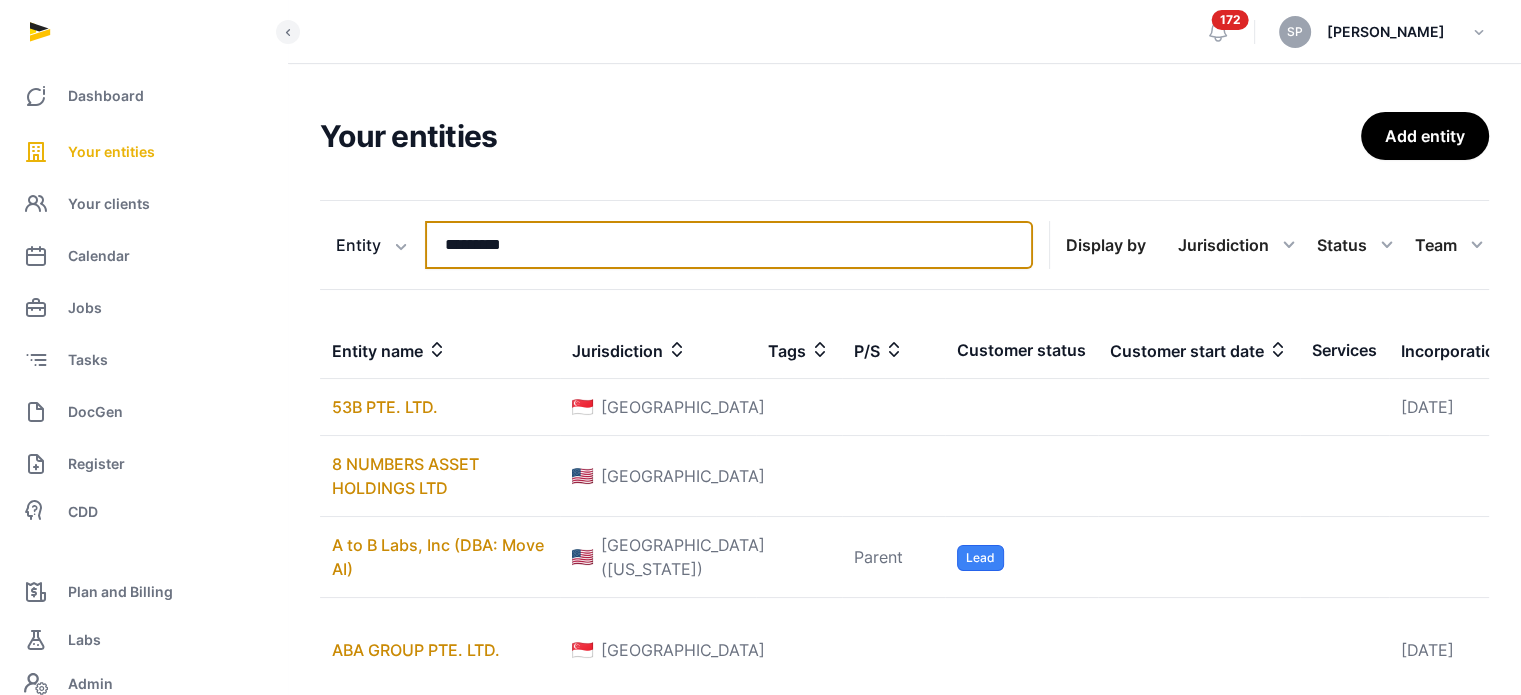 type on "*********" 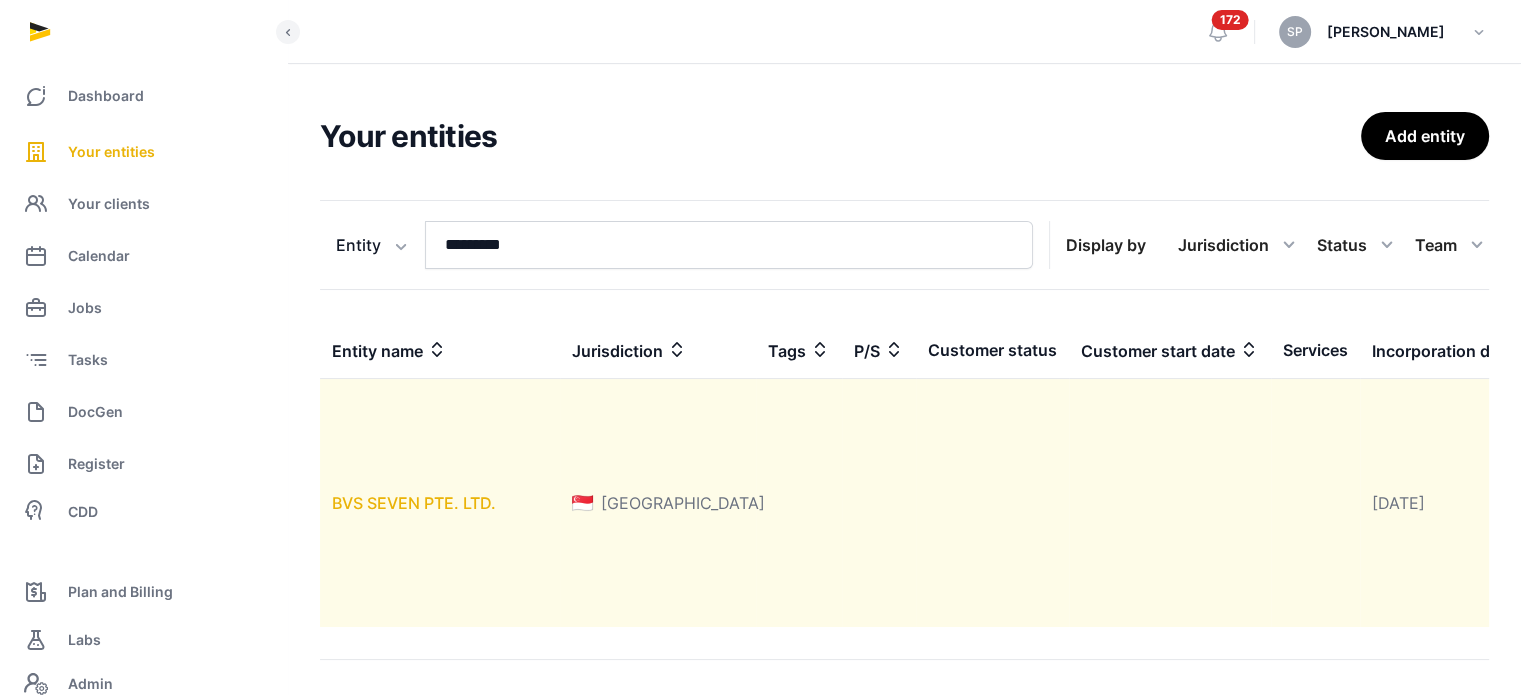 click on "BVS SEVEN PTE. LTD." at bounding box center [414, 503] 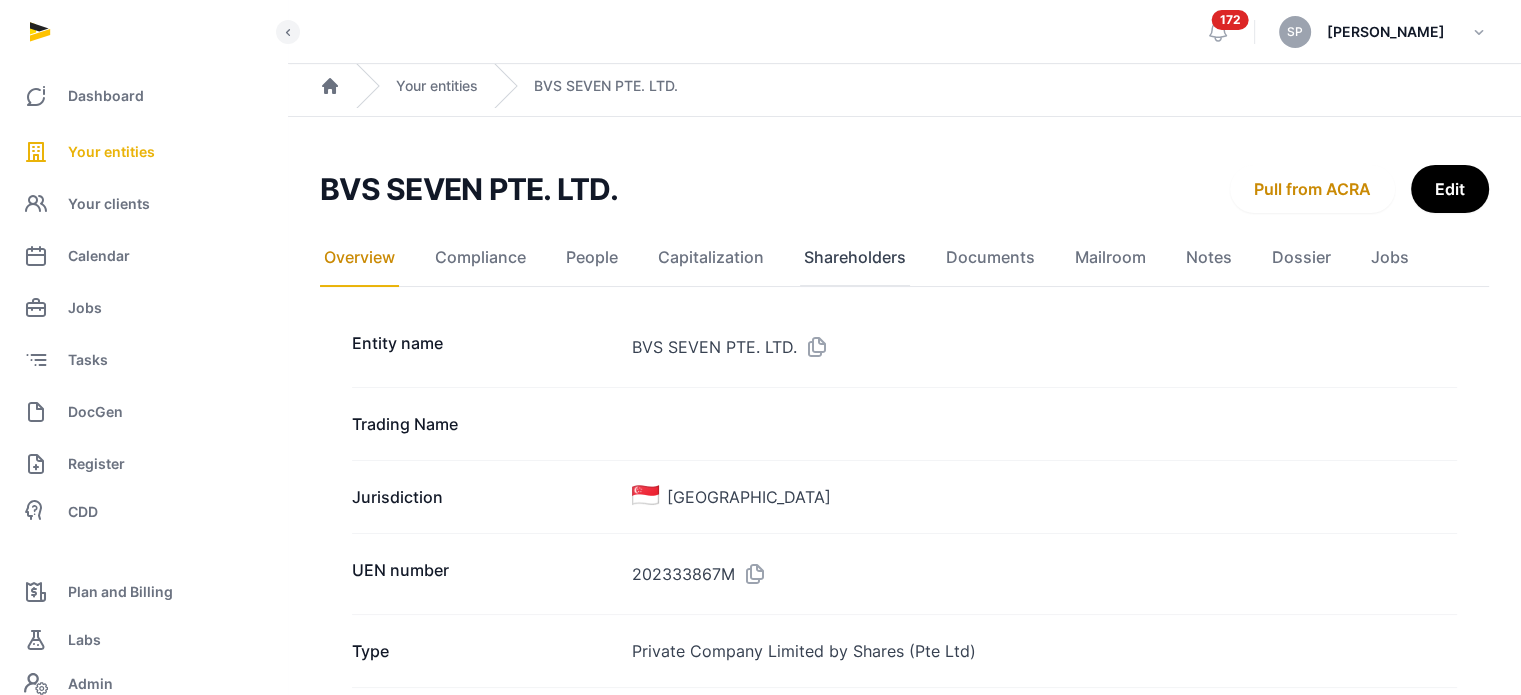 click on "Shareholders" 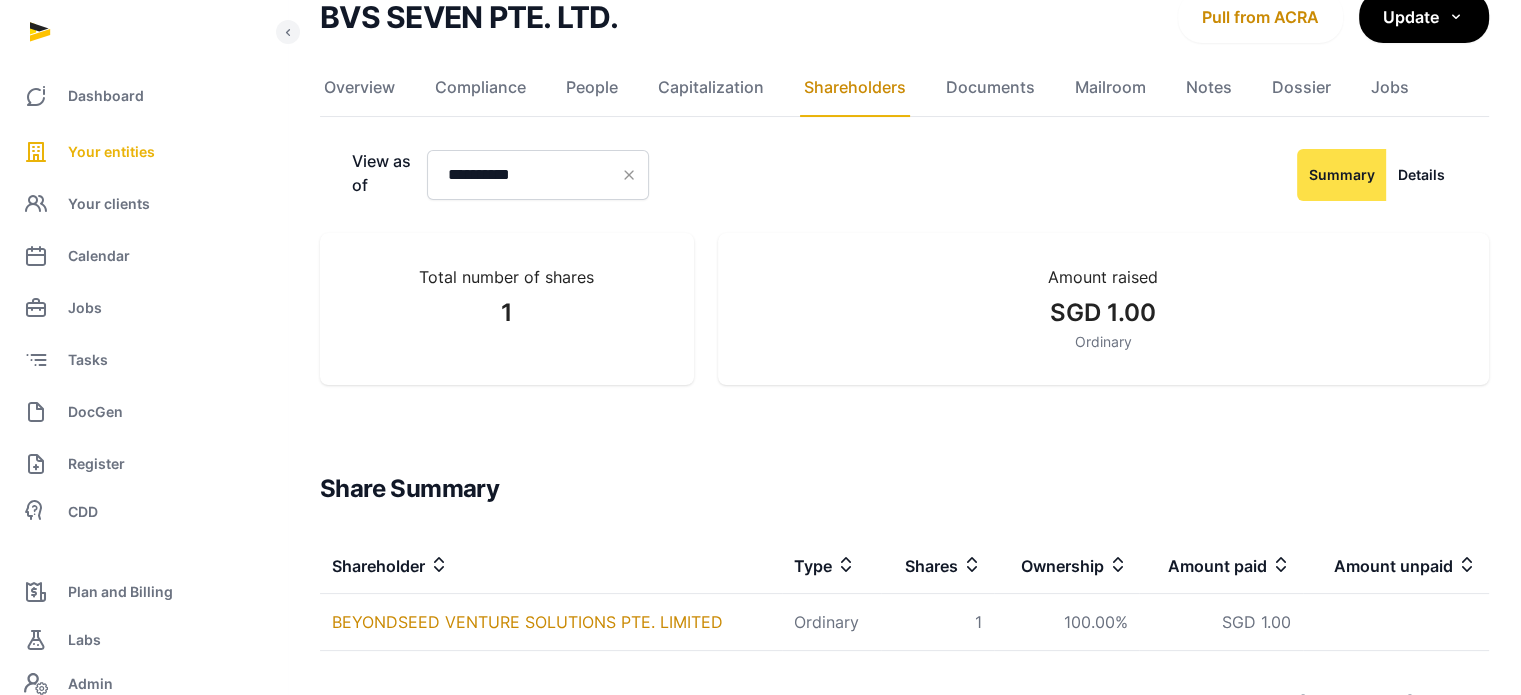 scroll, scrollTop: 228, scrollLeft: 0, axis: vertical 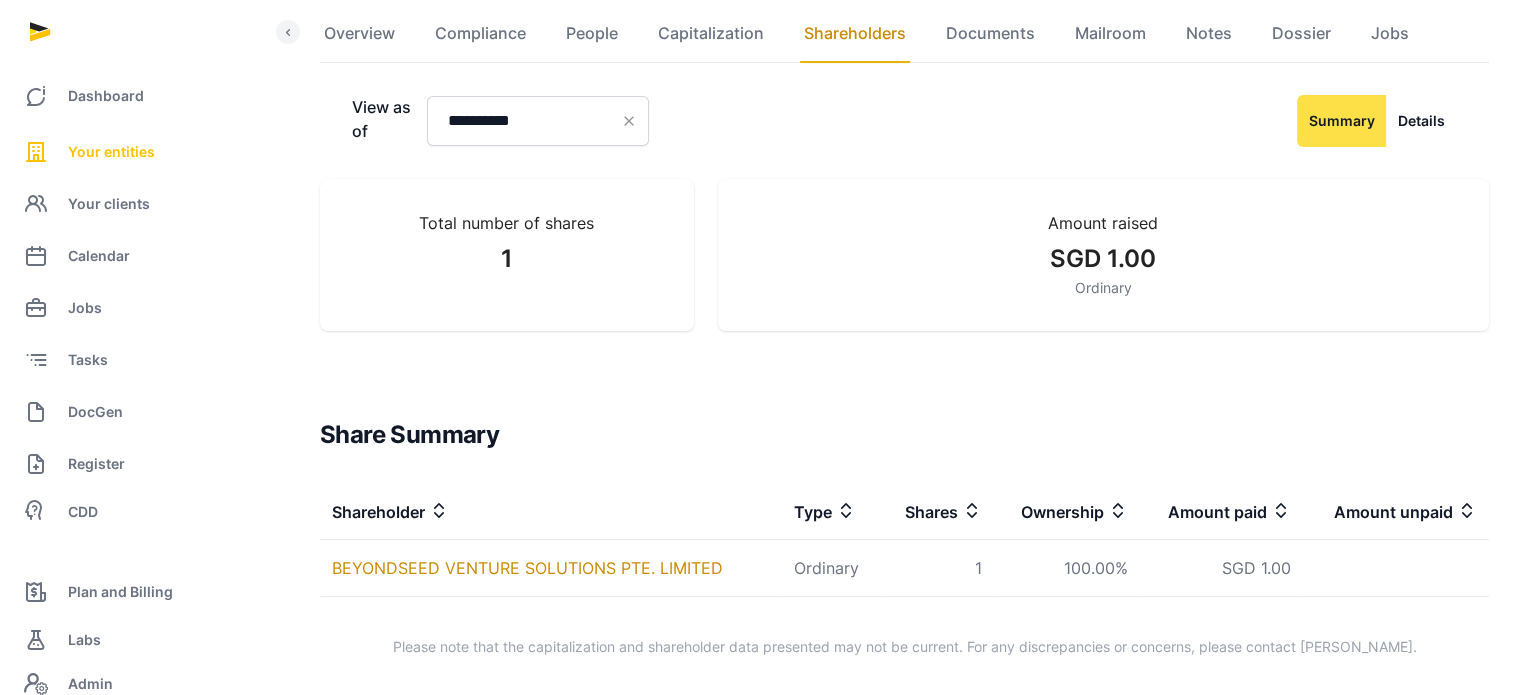click on "Your entities" at bounding box center (111, 152) 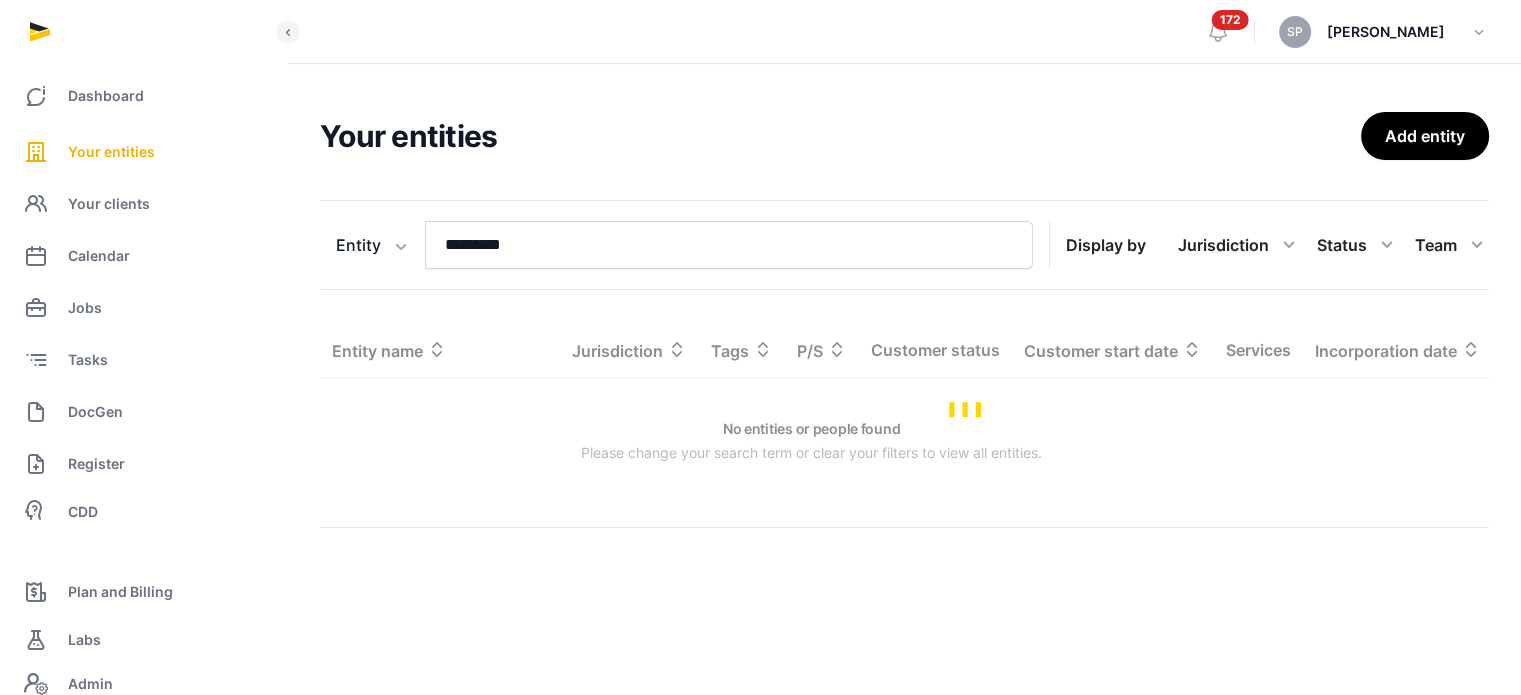 scroll, scrollTop: 0, scrollLeft: 0, axis: both 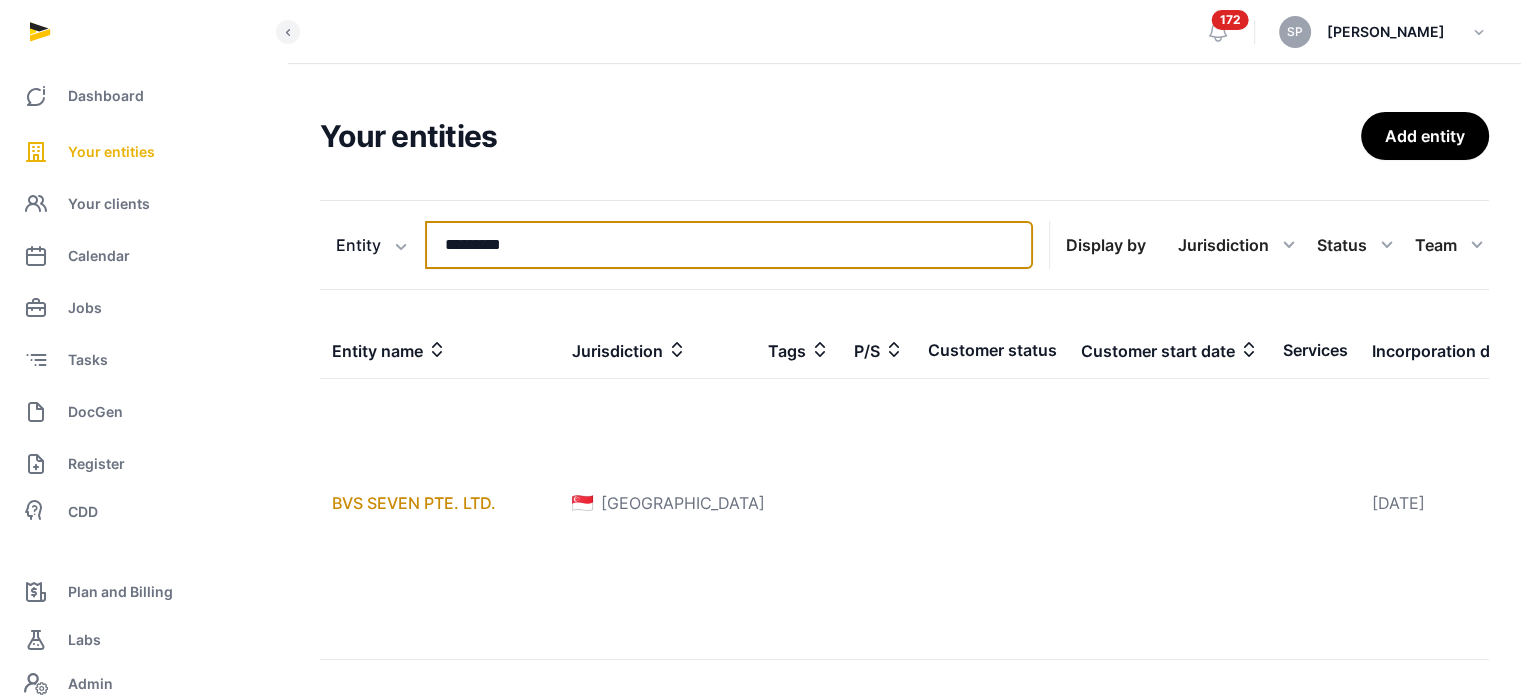 click on "*********" at bounding box center [729, 245] 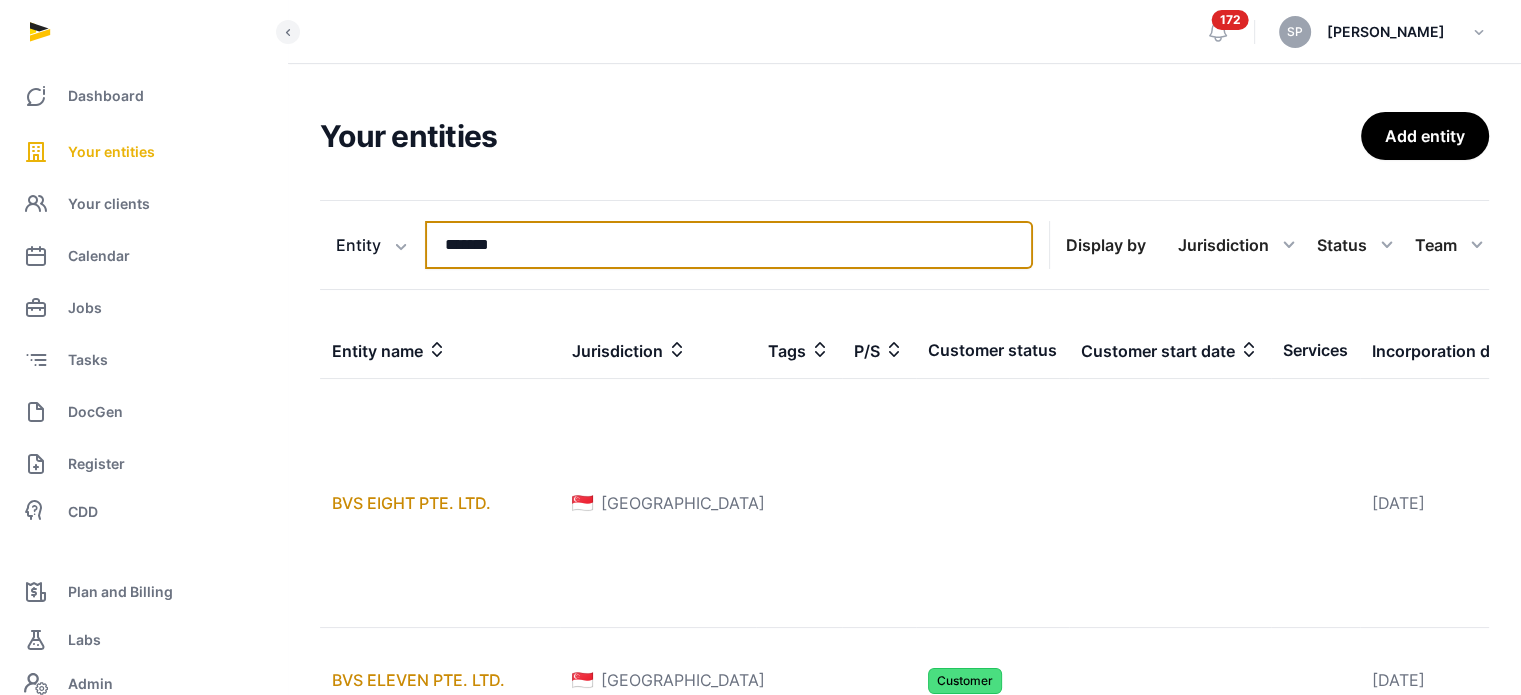 type on "*******" 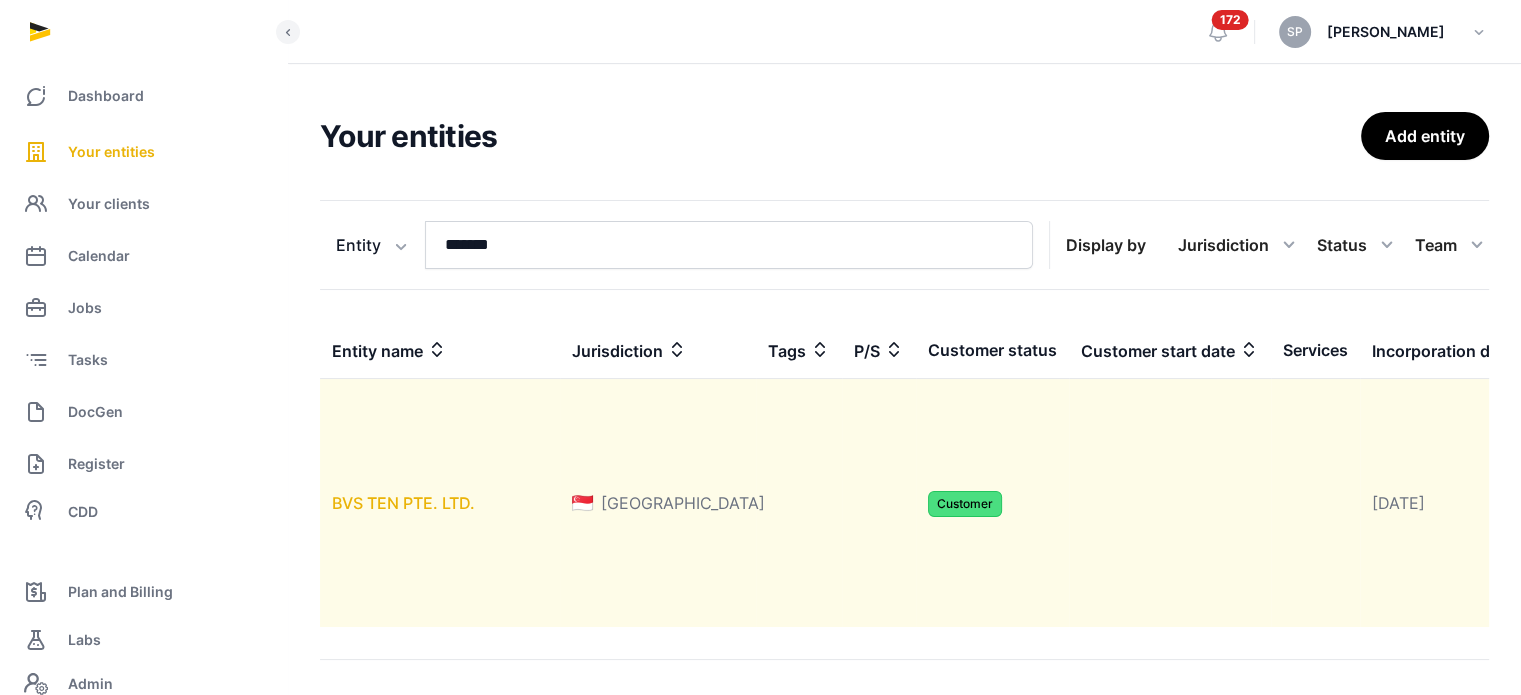 click on "BVS TEN PTE. LTD." at bounding box center (403, 503) 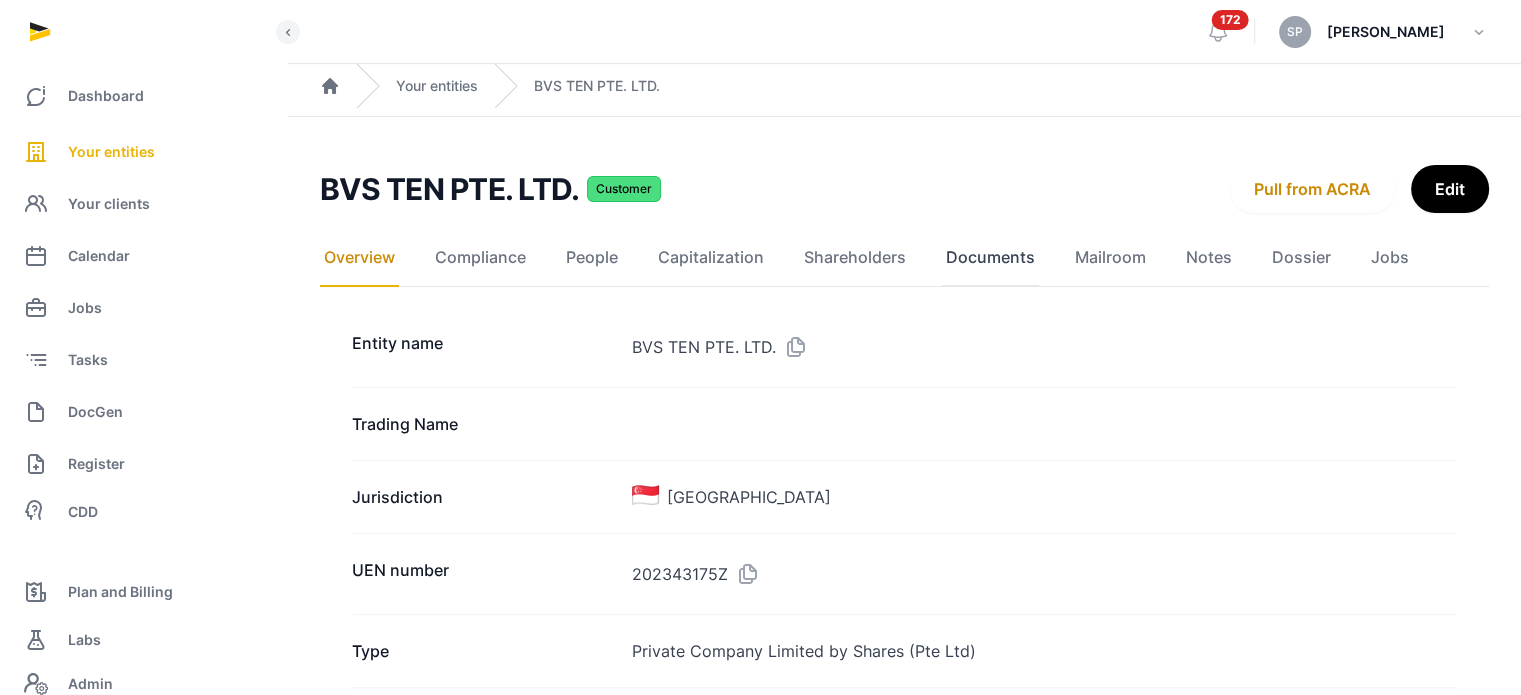 click on "Documents" 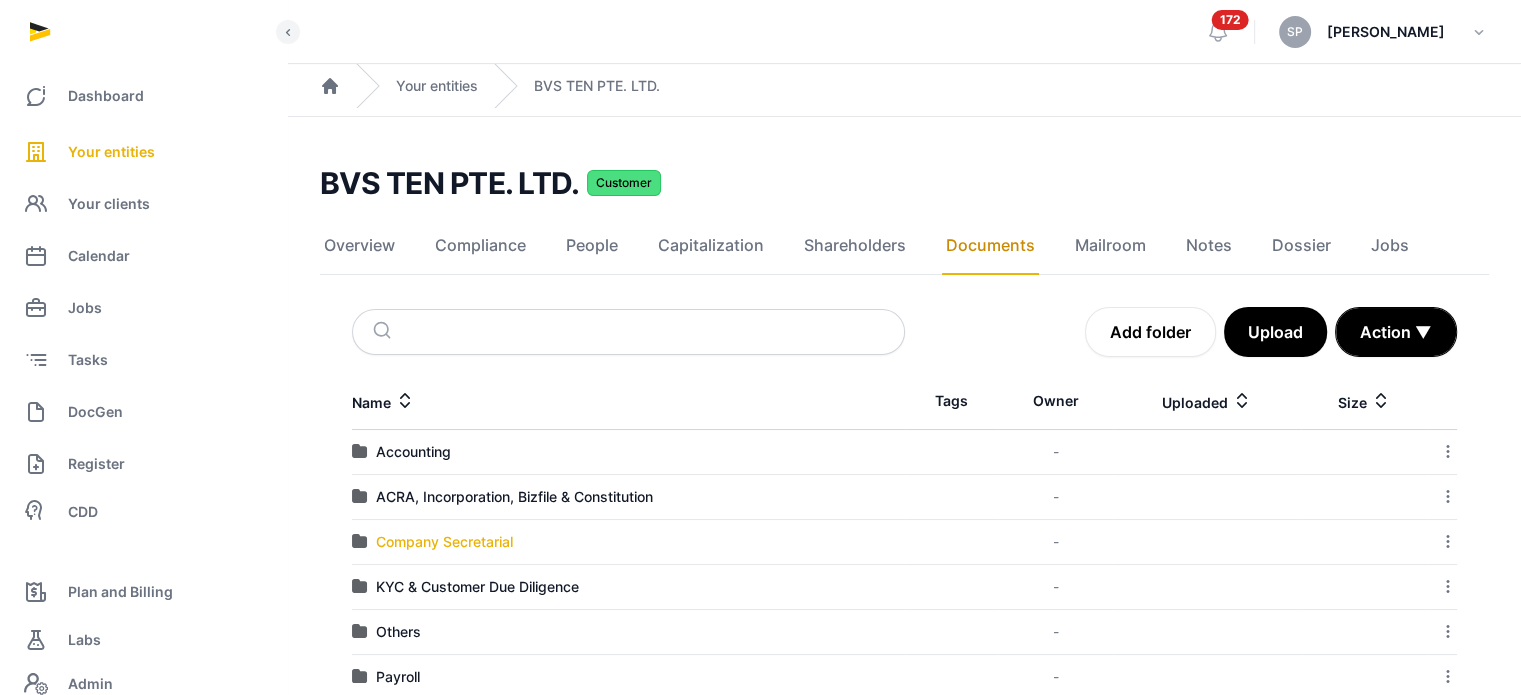 click on "Company Secretarial" at bounding box center (444, 542) 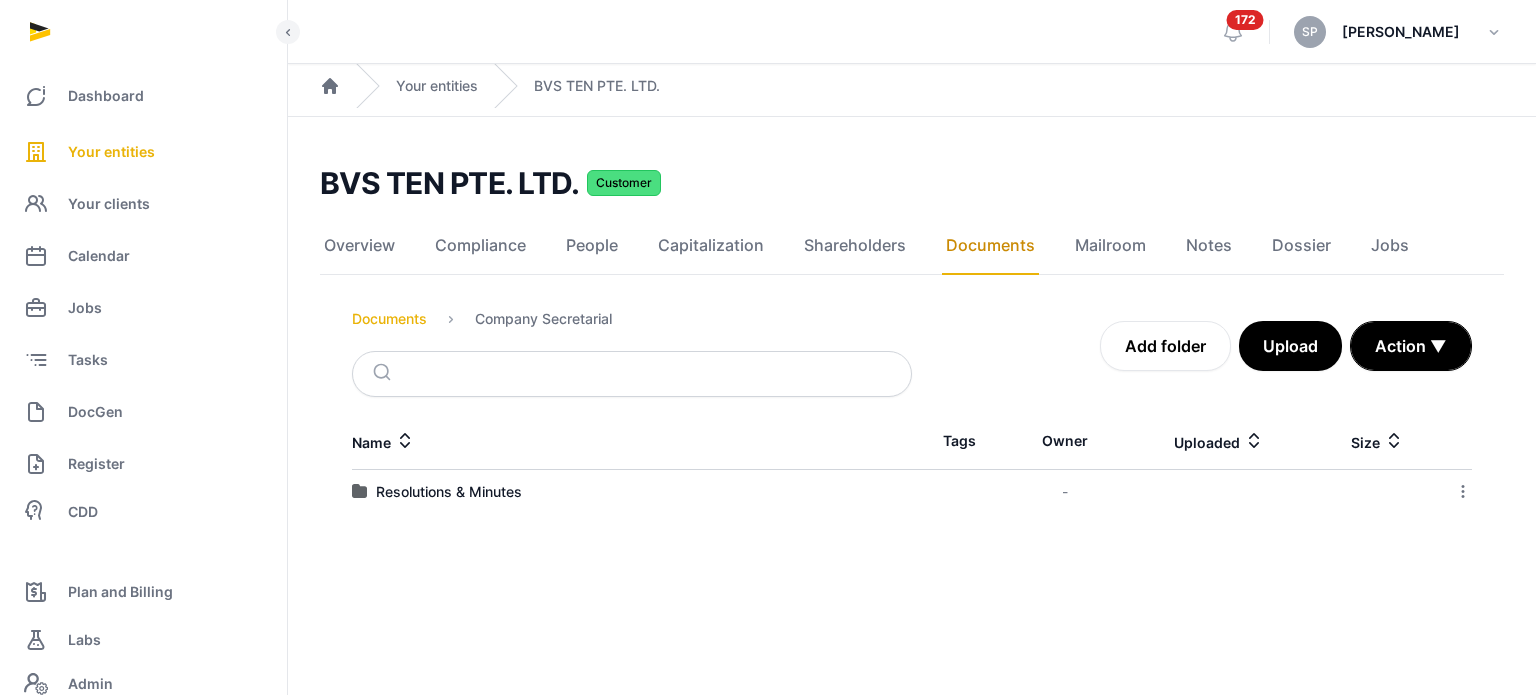 click on "Documents" at bounding box center (389, 319) 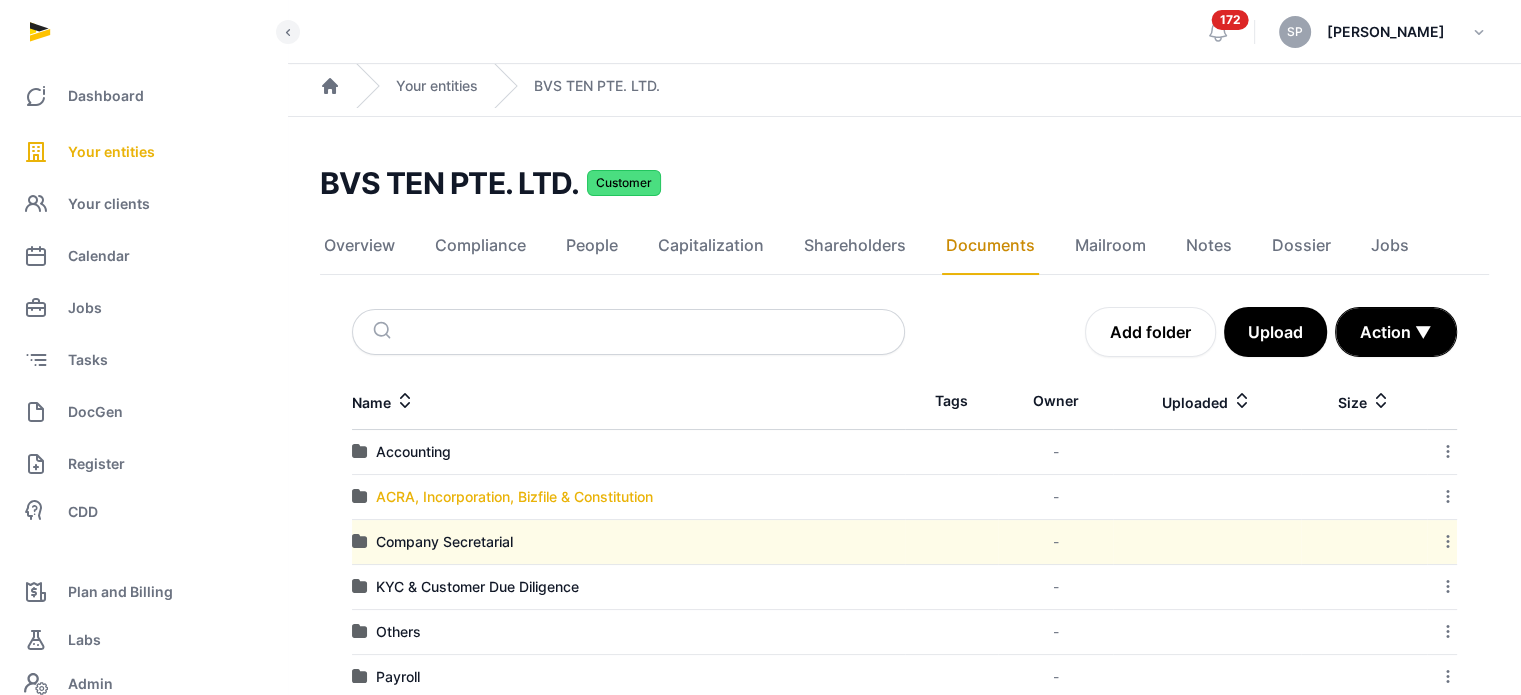 click on "ACRA, Incorporation, Bizfile & Constitution" at bounding box center (514, 497) 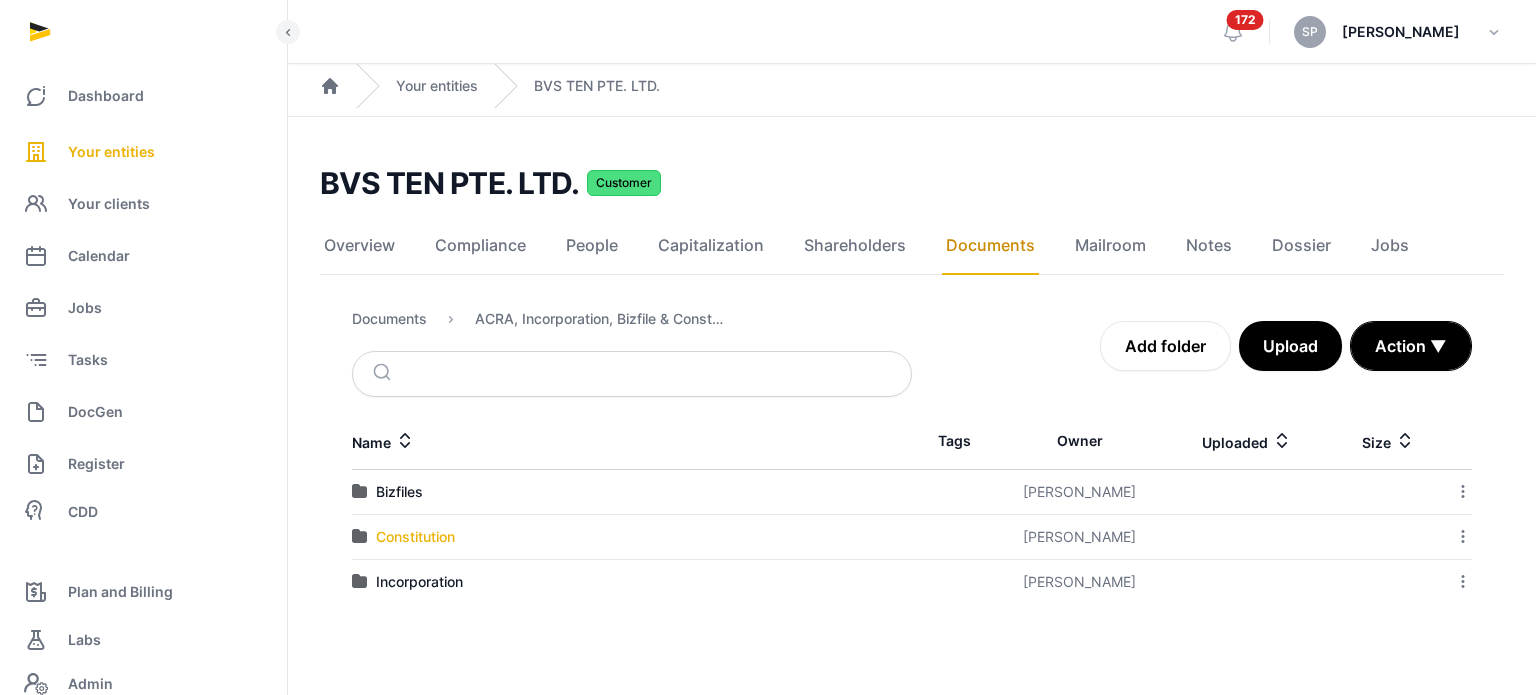 click on "Constitution" at bounding box center [415, 537] 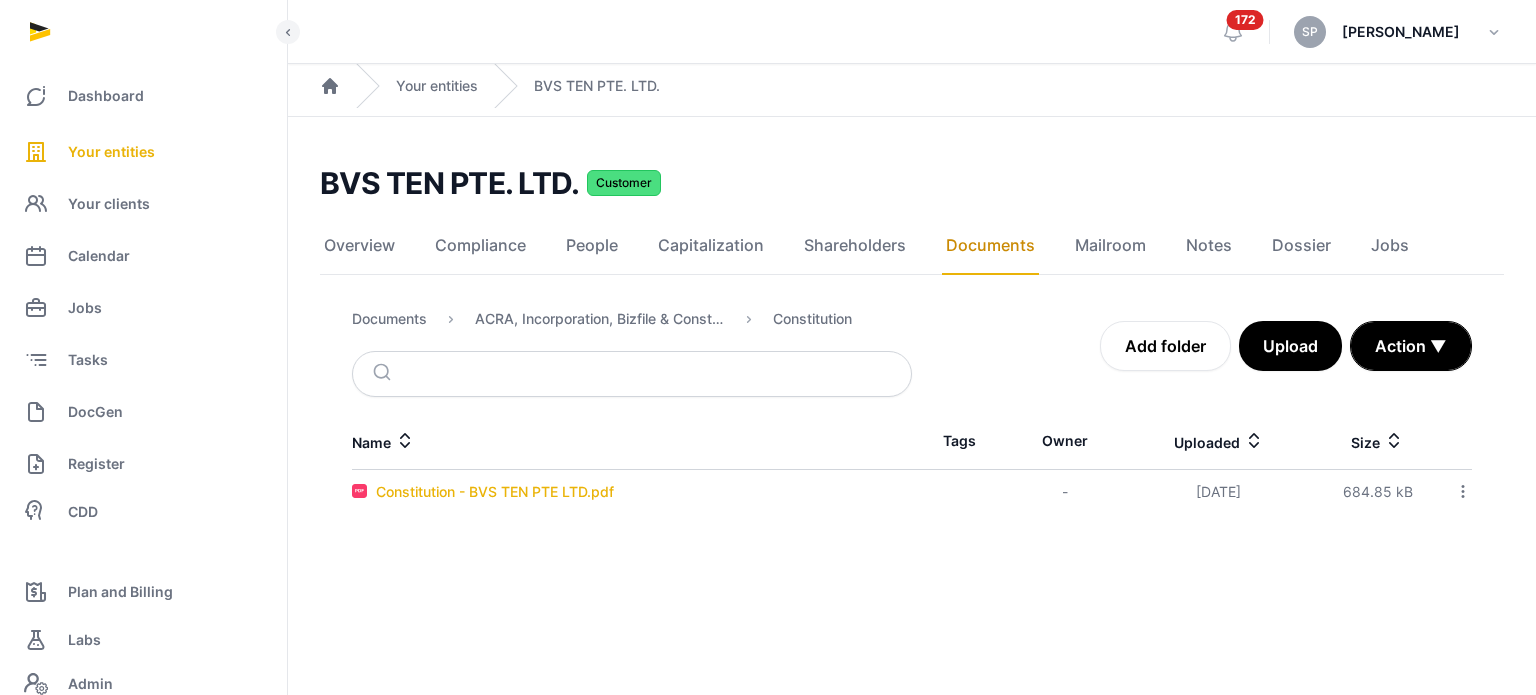 click on "Constitution - BVS TEN PTE LTD.pdf" at bounding box center [495, 492] 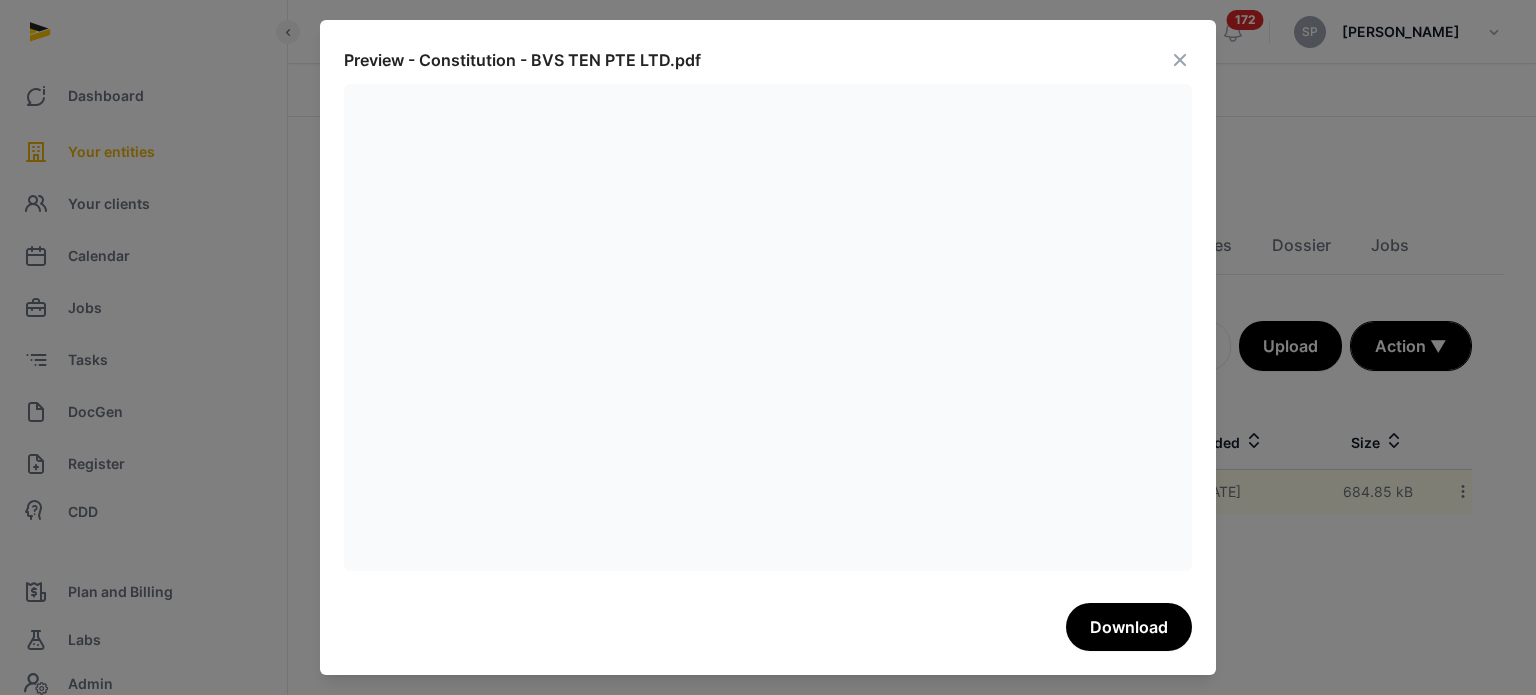 click on "Preview - Constitution - BVS TEN PTE LTD.pdf Download" at bounding box center [768, 347] 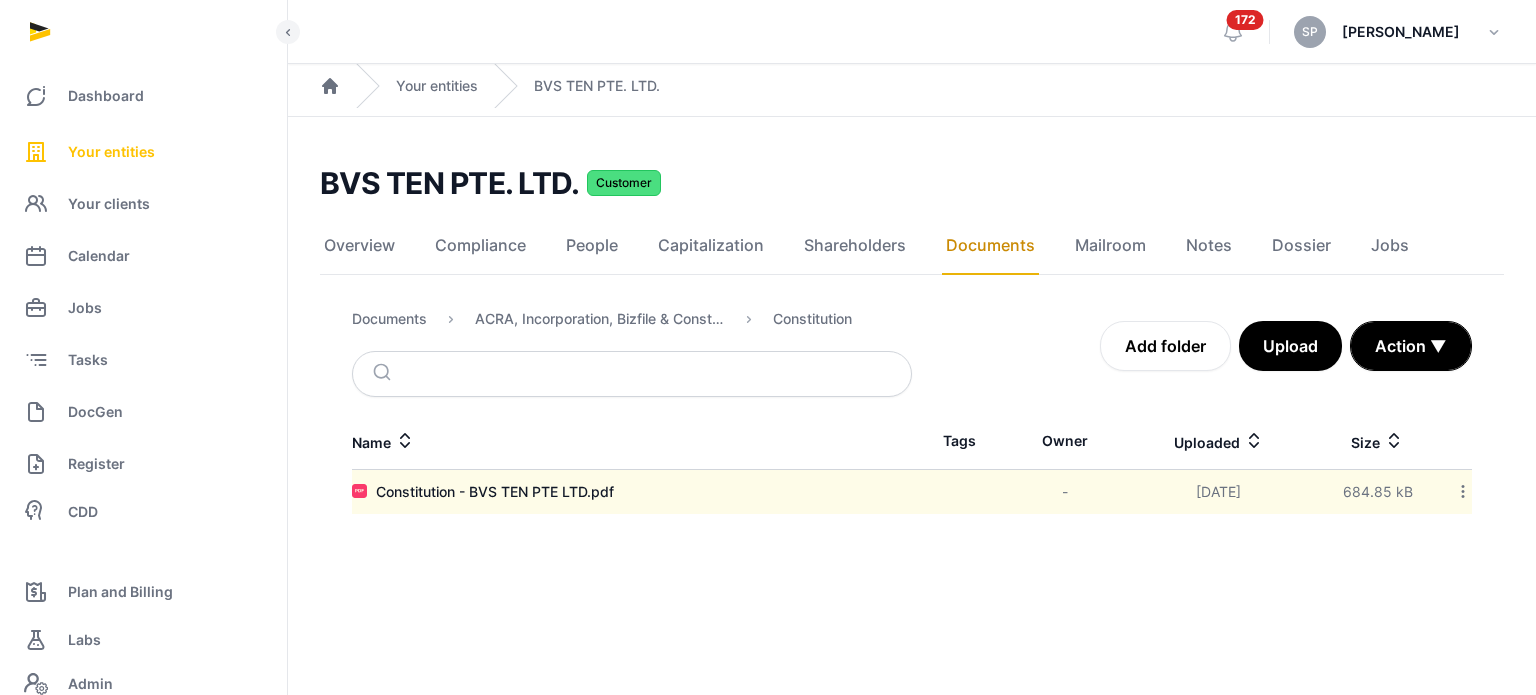 click on "Your entities" at bounding box center [111, 152] 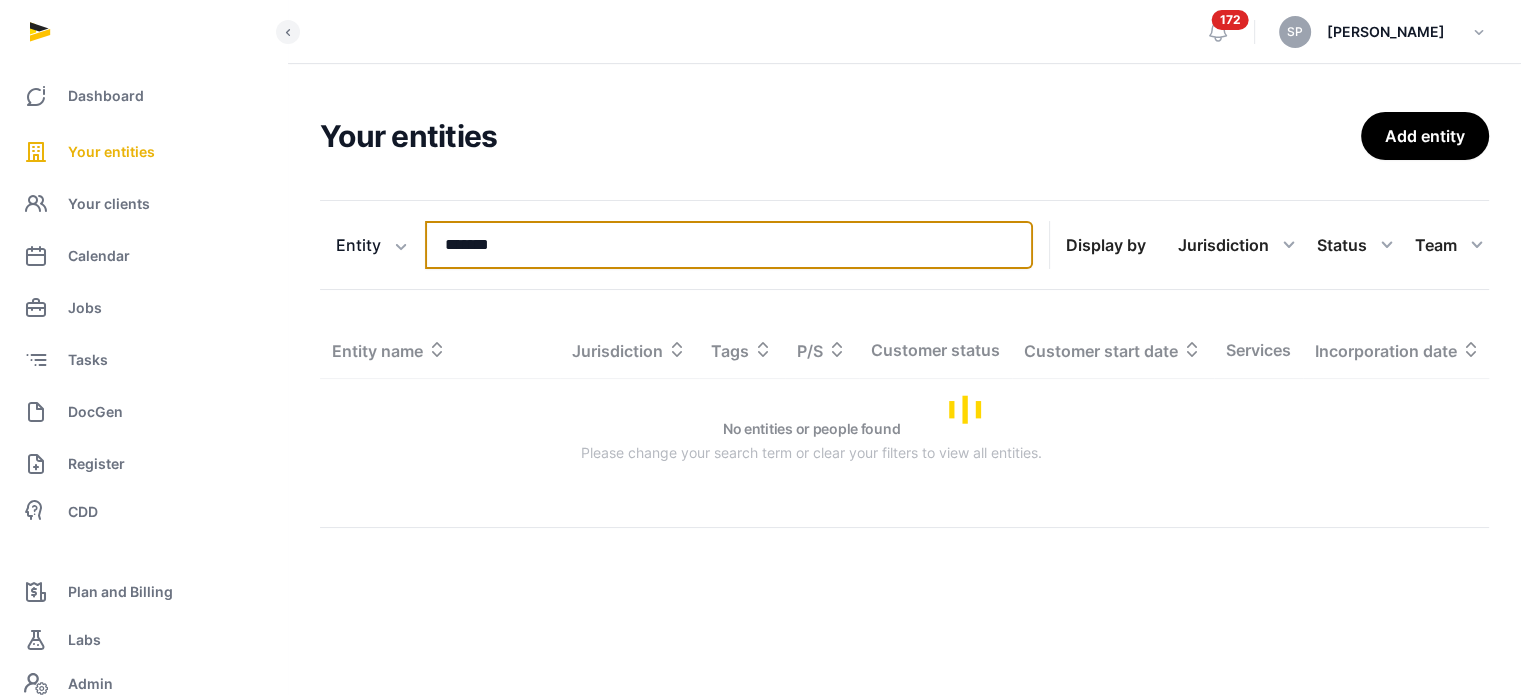 click on "*******" at bounding box center (729, 245) 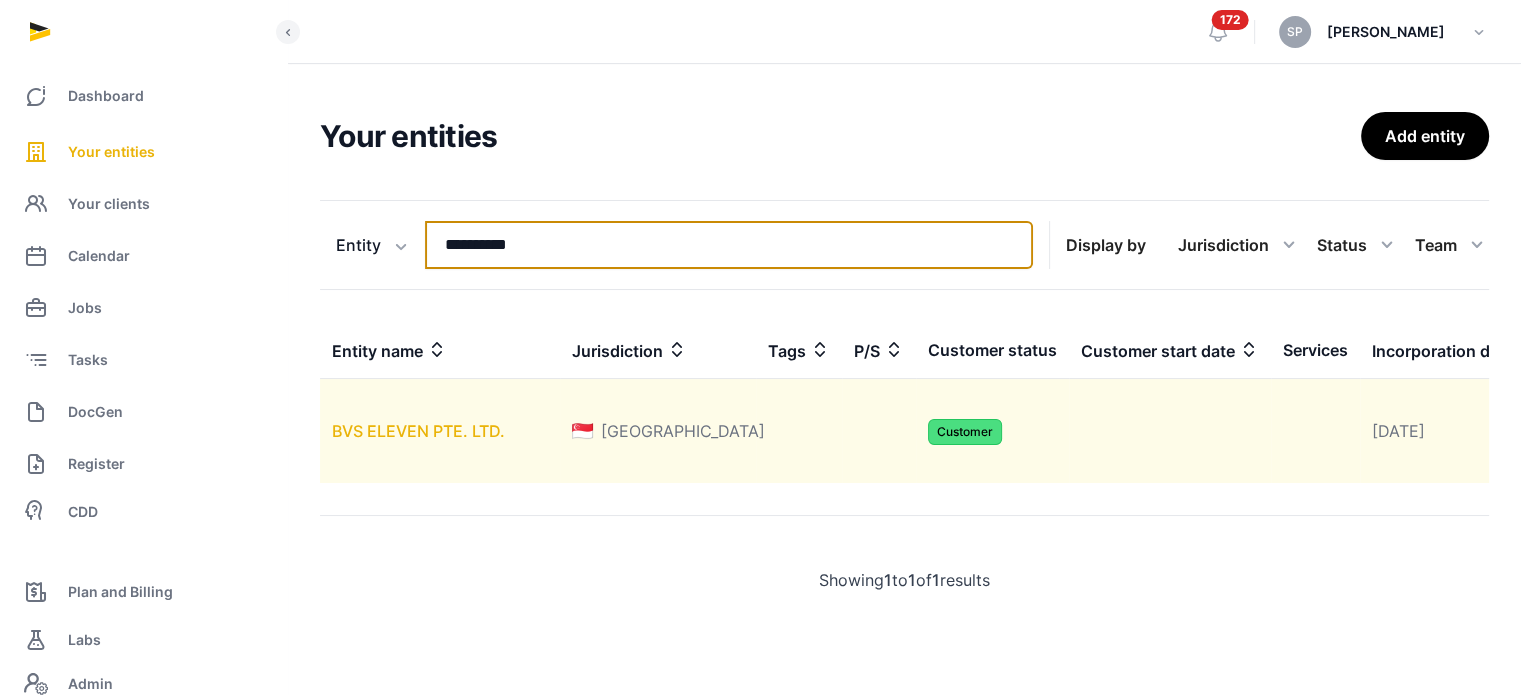 type on "**********" 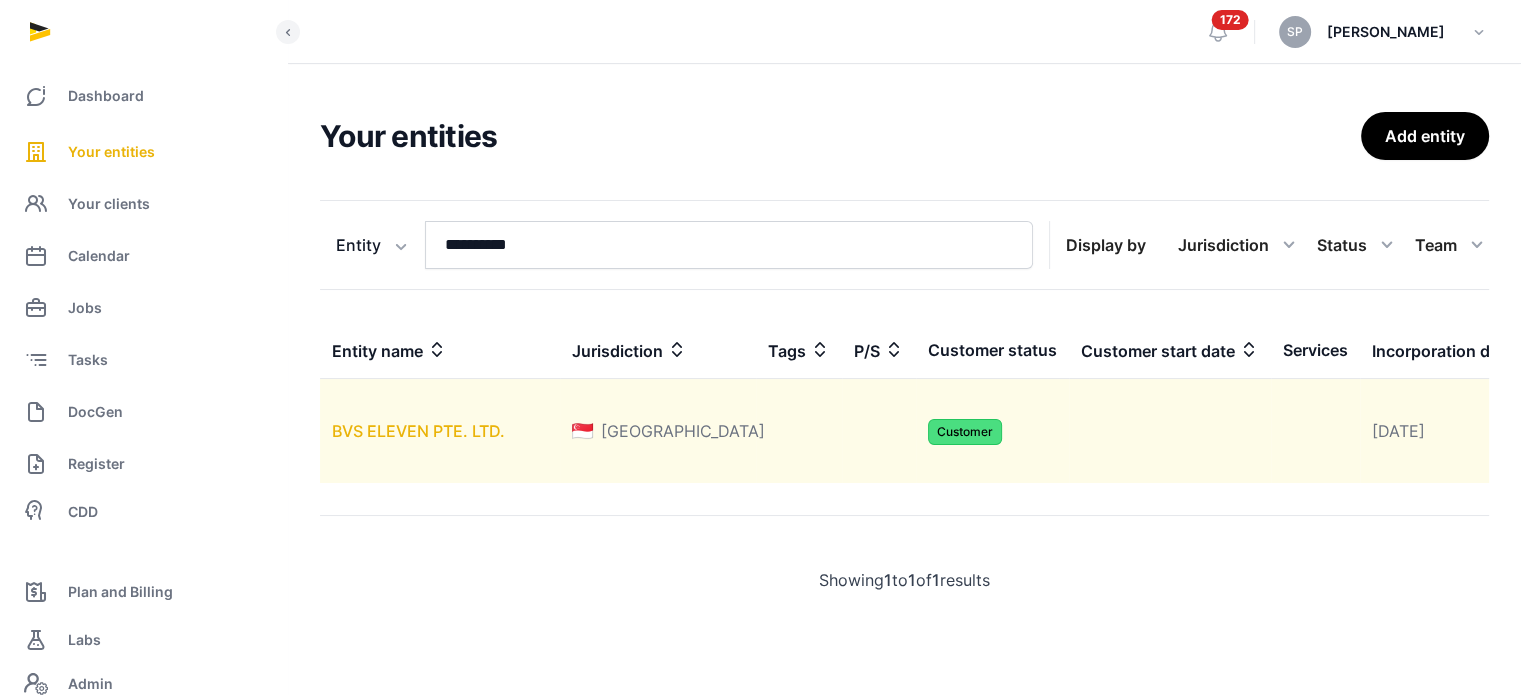 click on "BVS ELEVEN PTE. LTD." at bounding box center (418, 431) 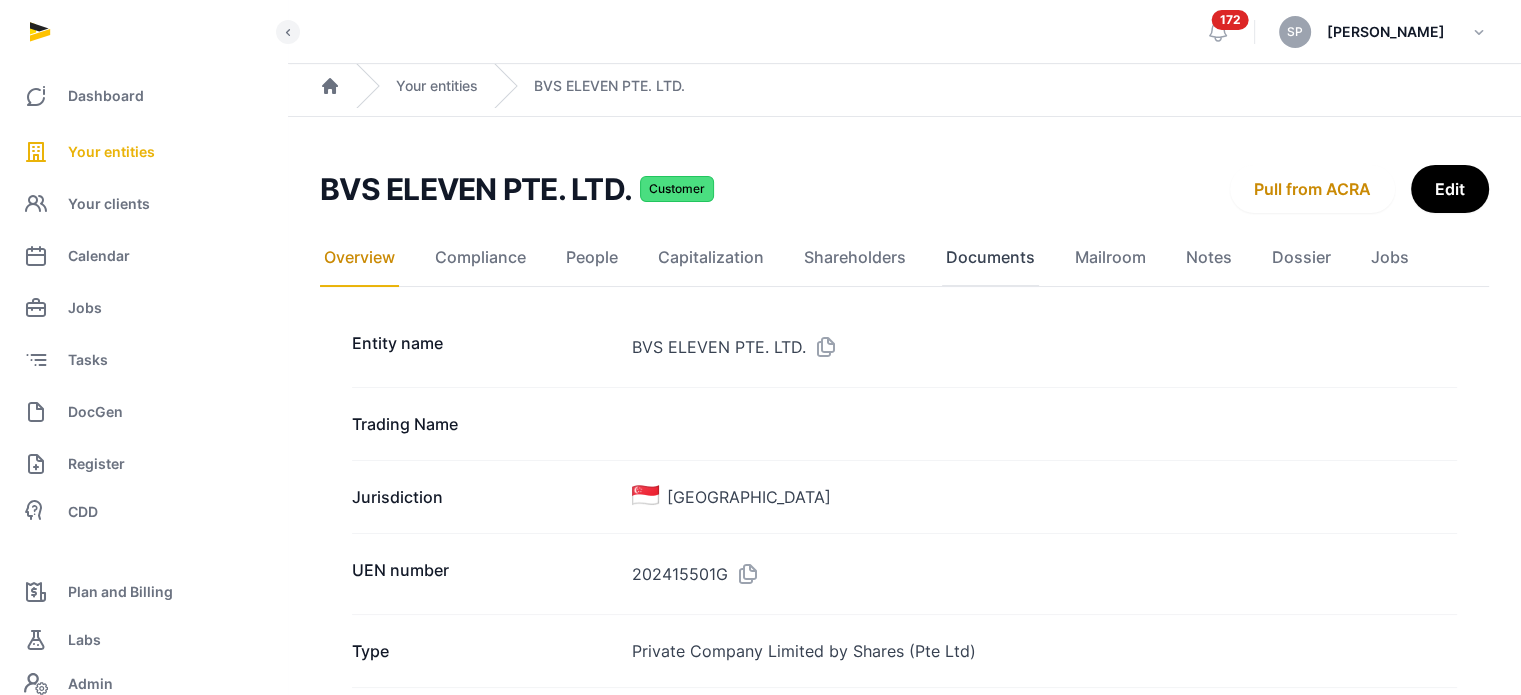 click on "Documents" 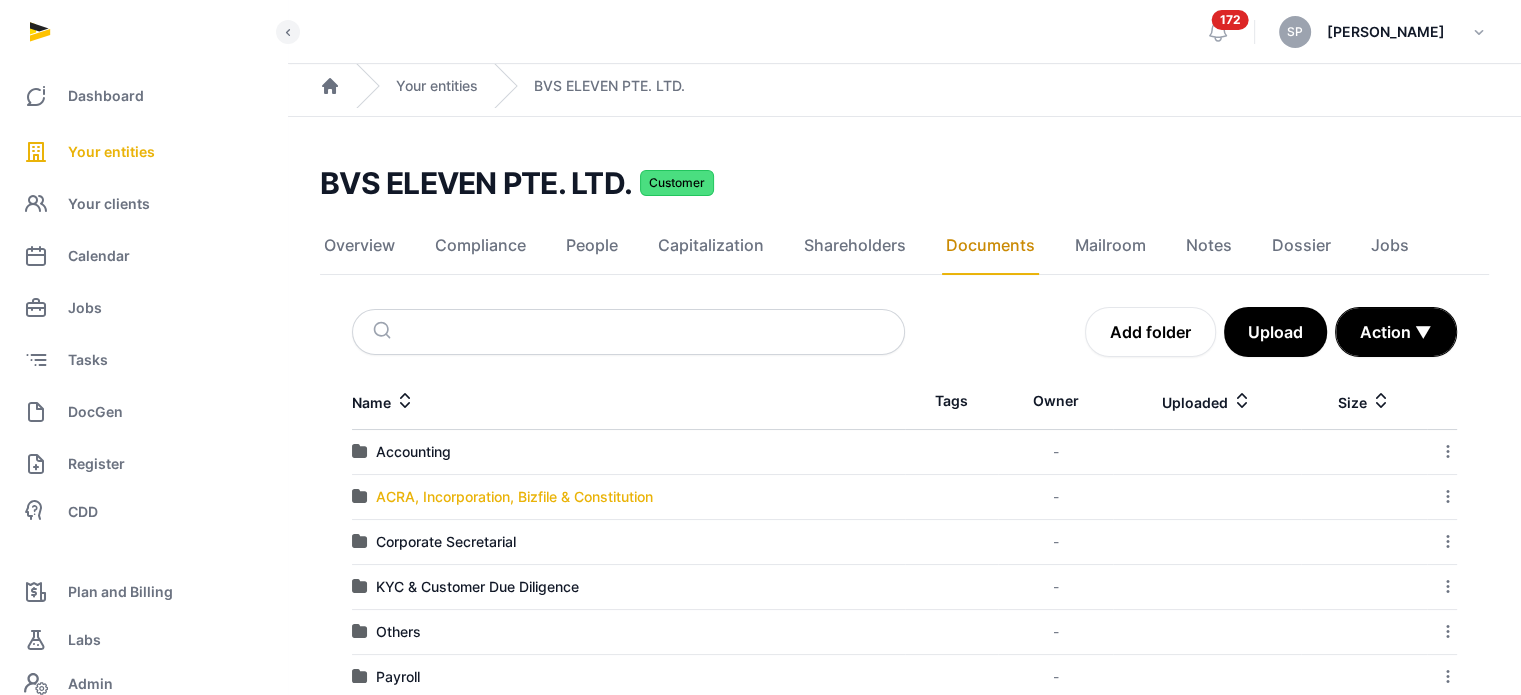click on "ACRA, Incorporation, Bizfile & Constitution" at bounding box center (514, 497) 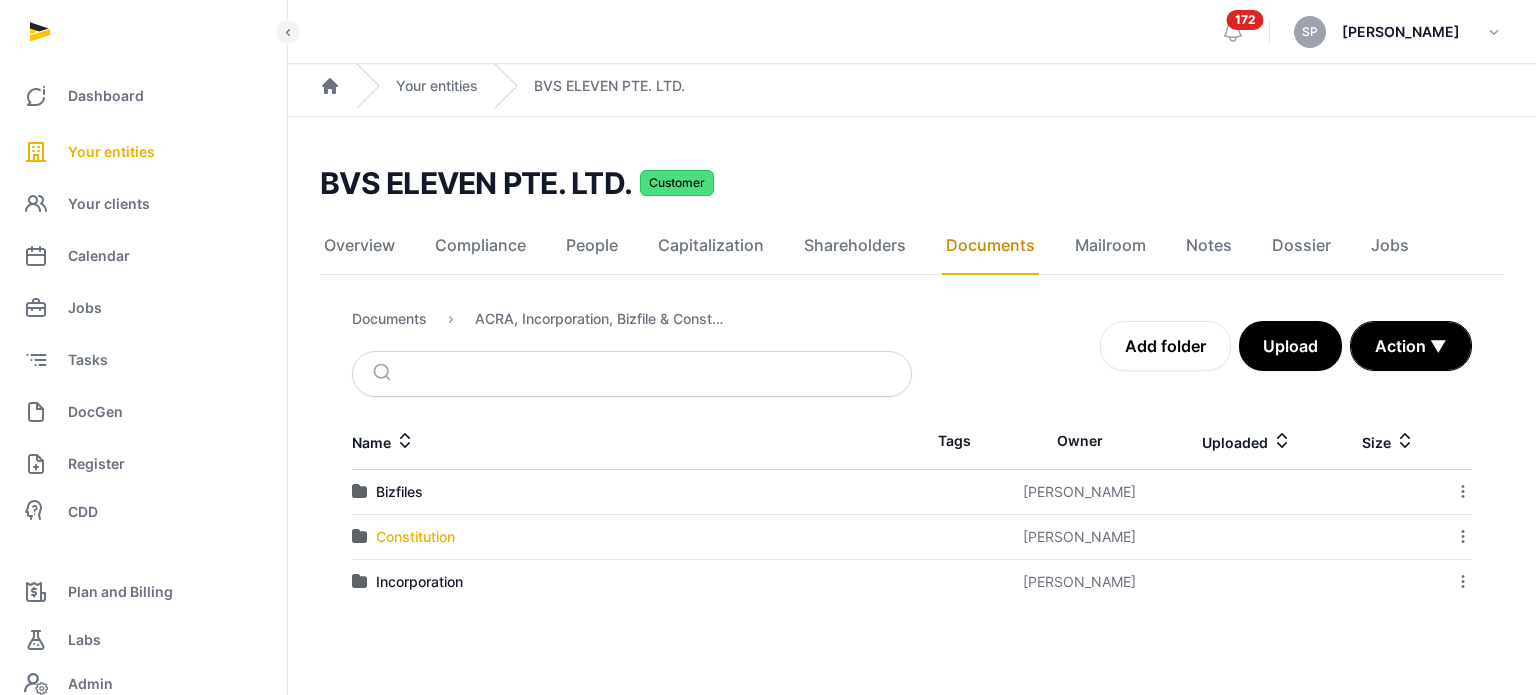 click on "Constitution" at bounding box center (415, 537) 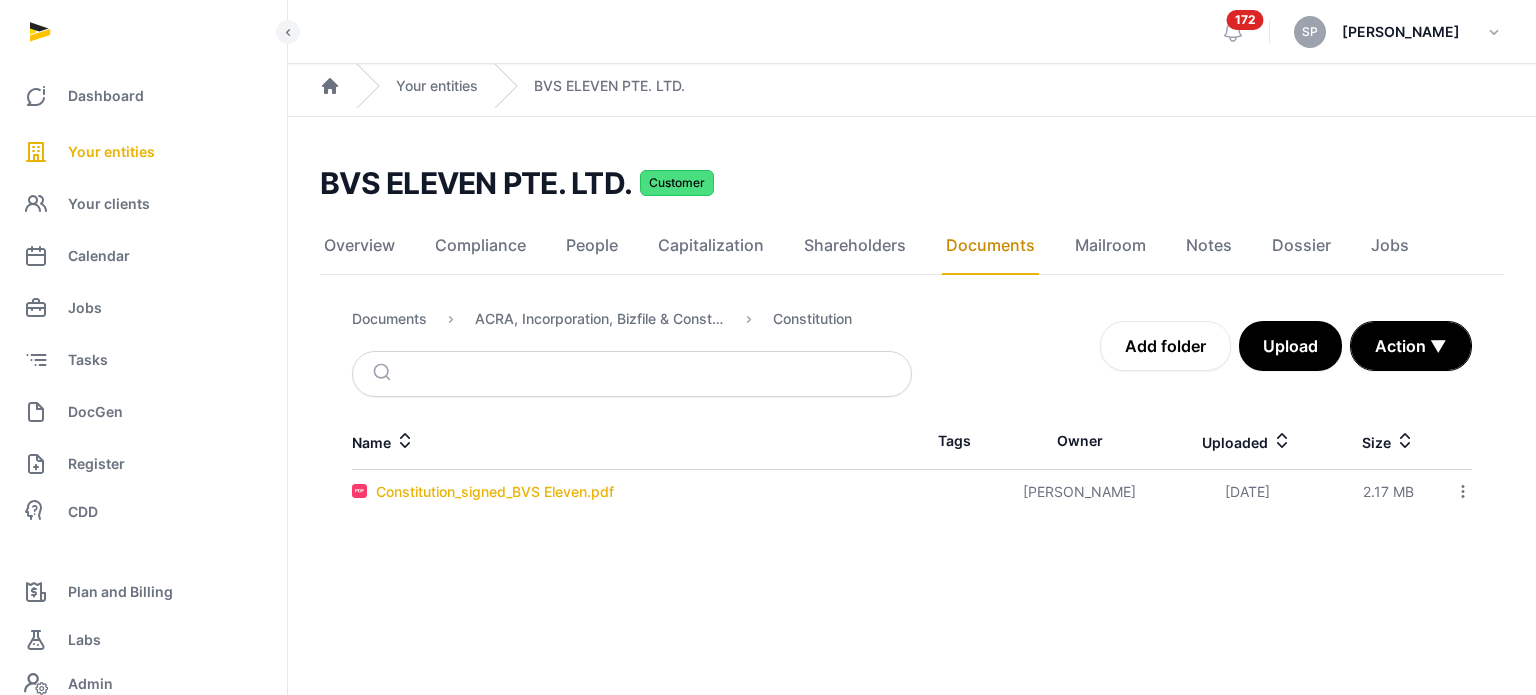 click on "Constitution_signed_BVS Eleven.pdf" at bounding box center [495, 492] 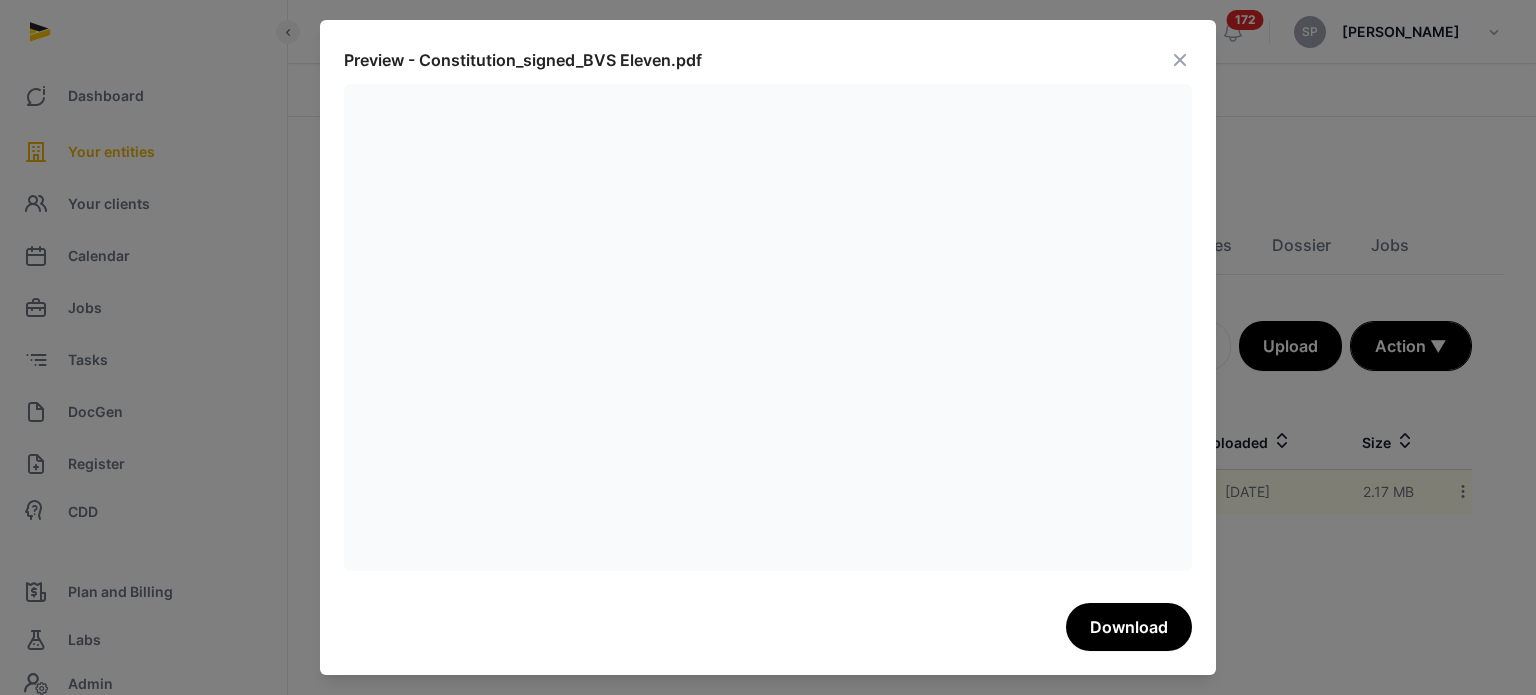 click at bounding box center [1180, 60] 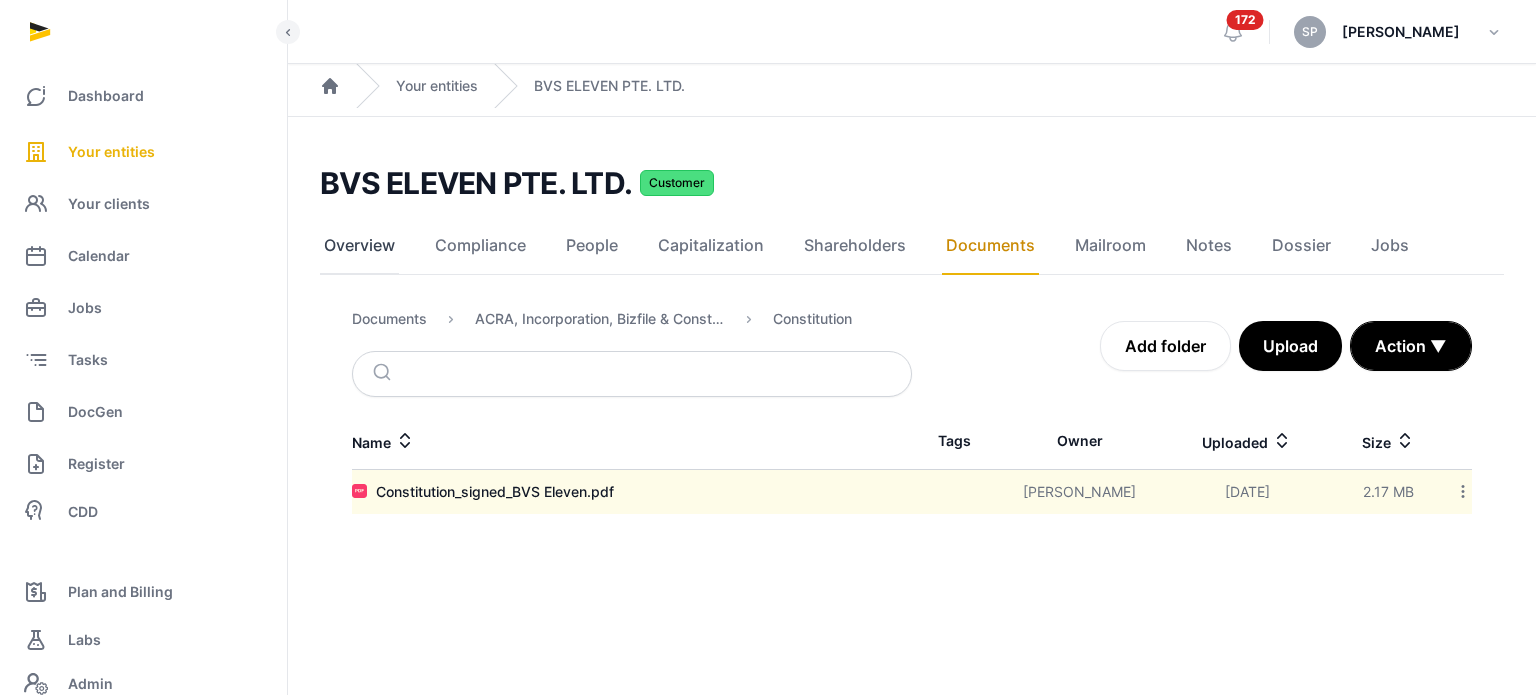 click on "Overview" 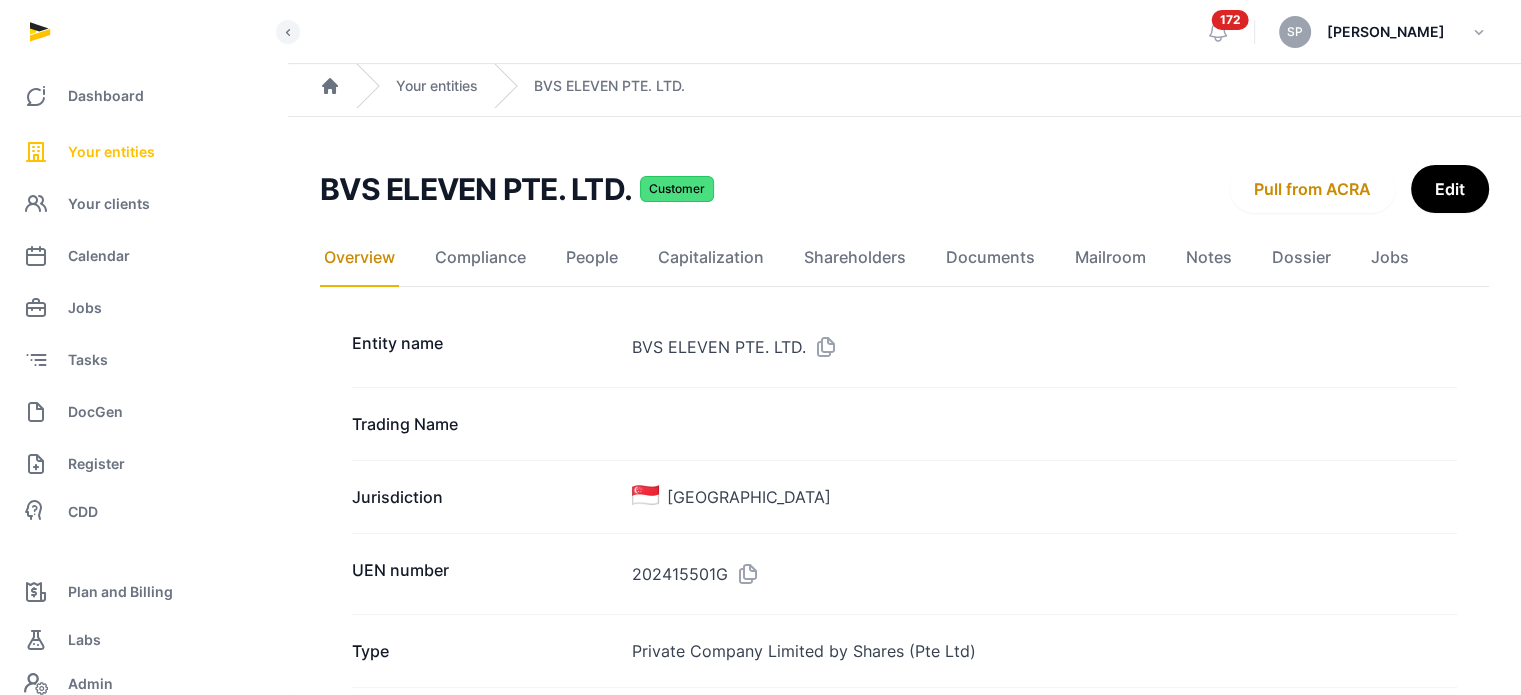 click on "Your entities" at bounding box center [143, 152] 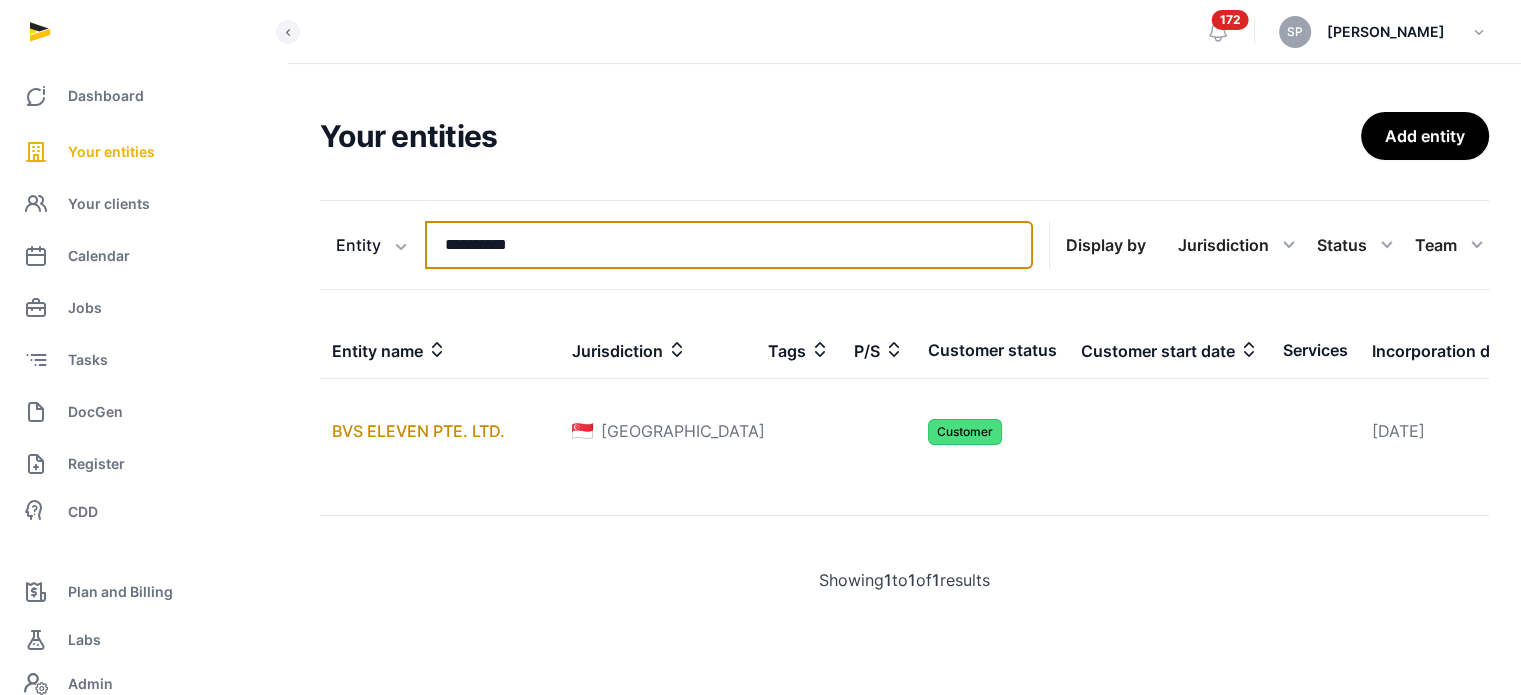 click on "**********" at bounding box center (729, 245) 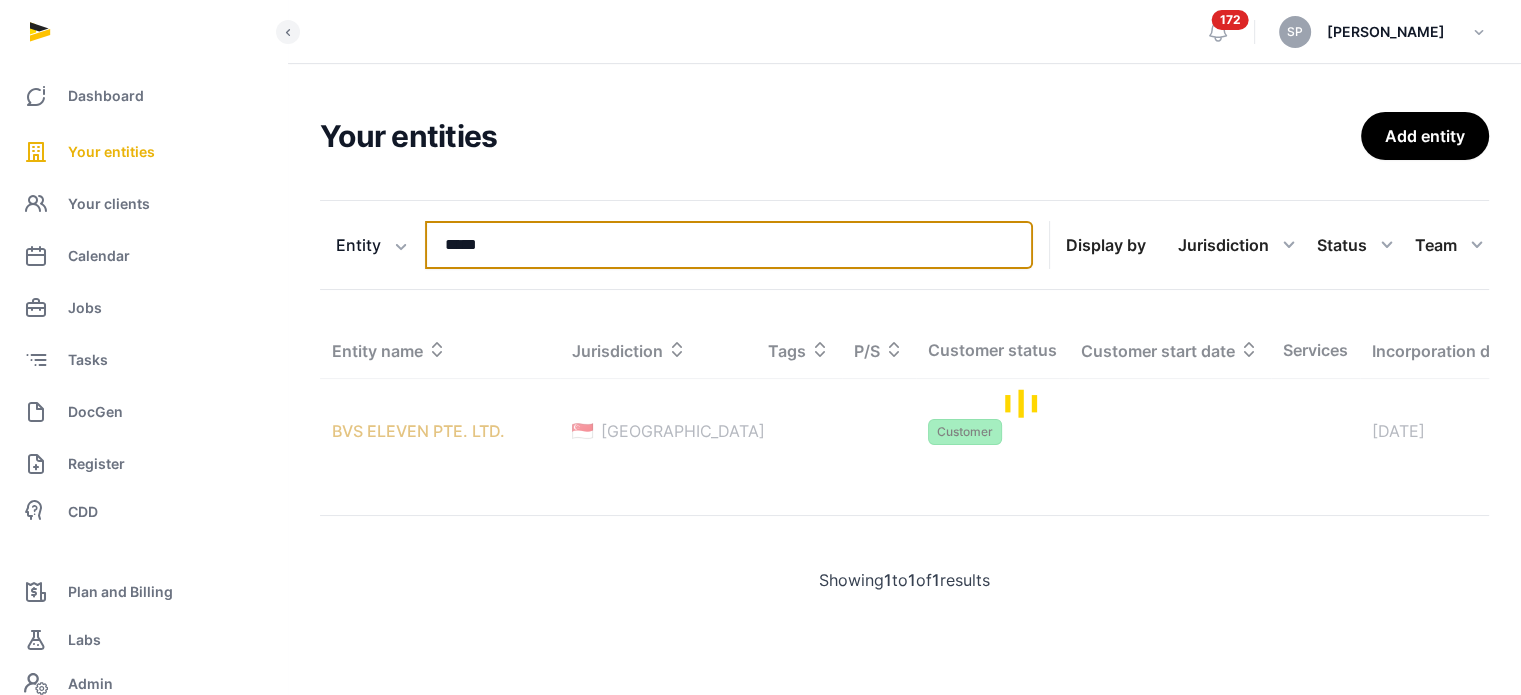 type on "*****" 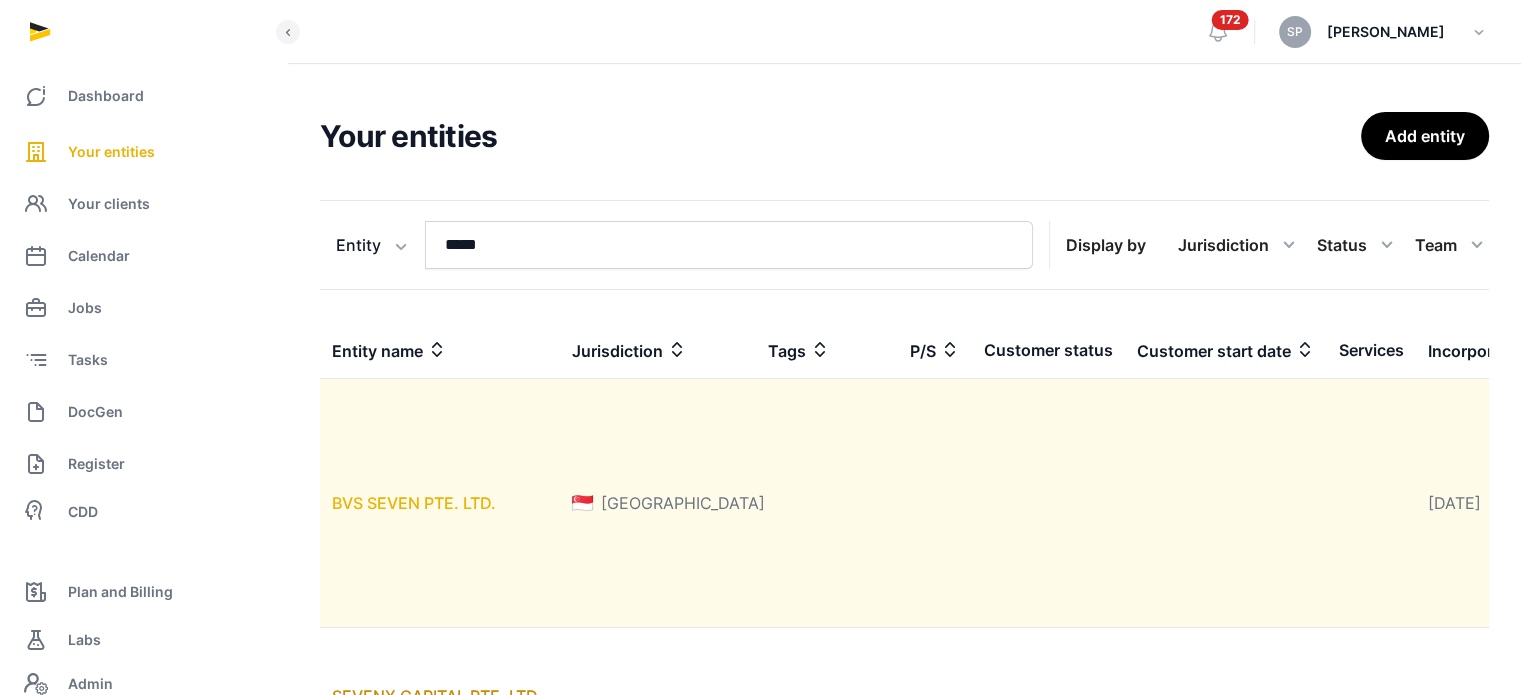 click on "BVS SEVEN PTE. LTD." at bounding box center [414, 503] 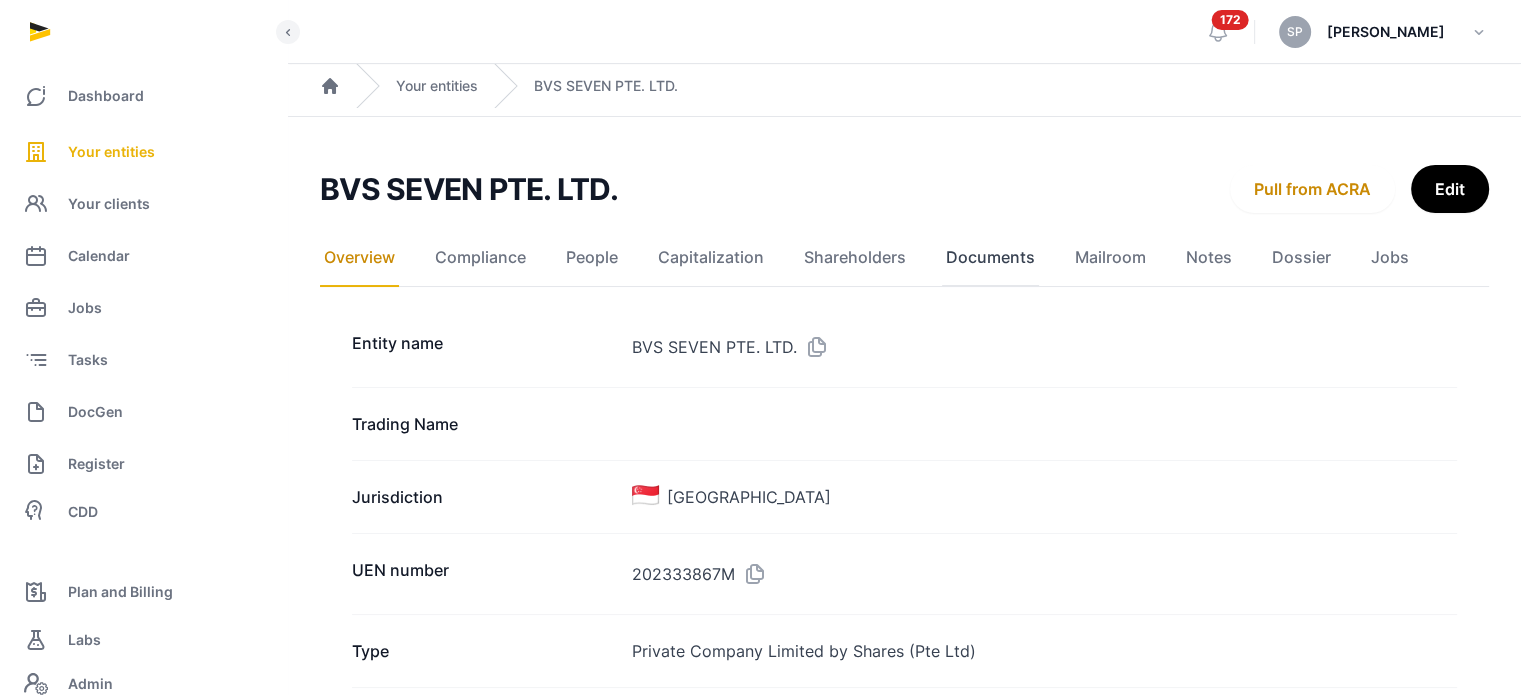click on "Documents" 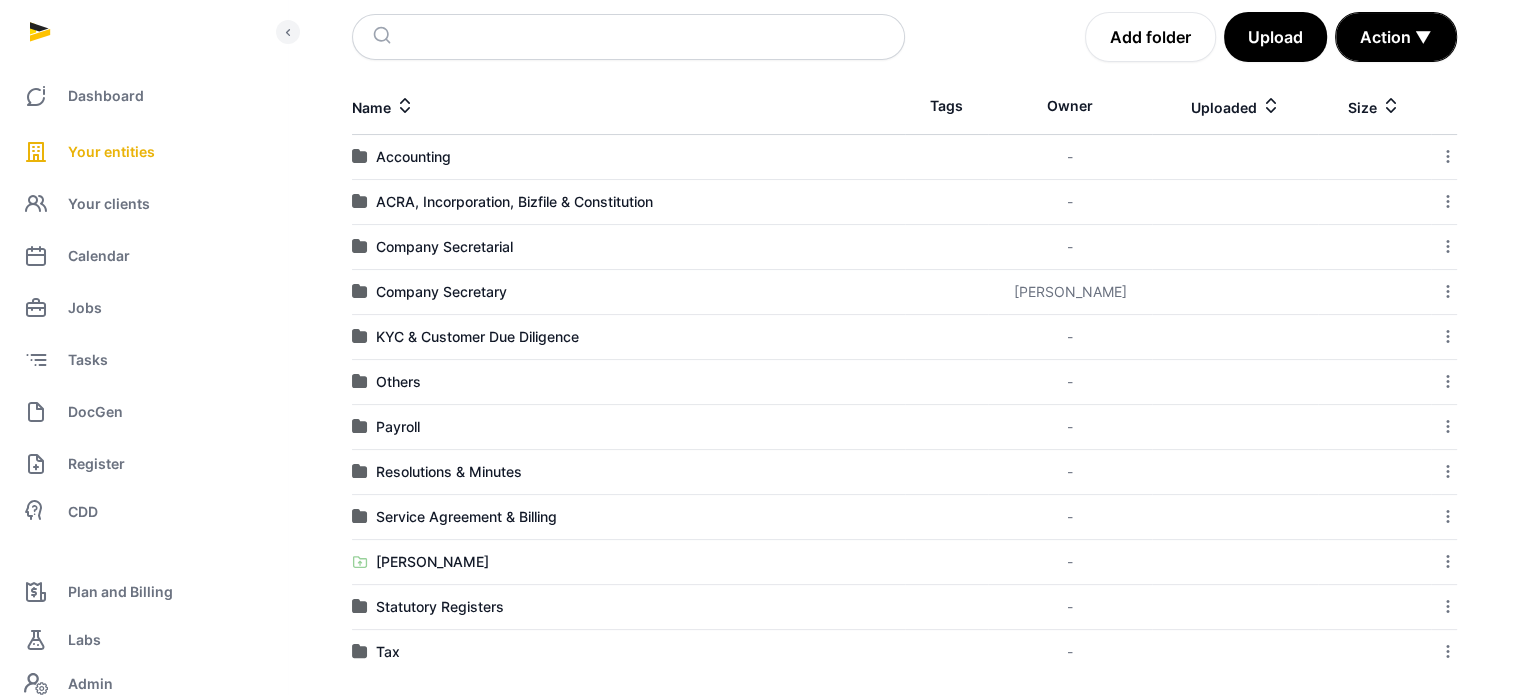 scroll, scrollTop: 310, scrollLeft: 0, axis: vertical 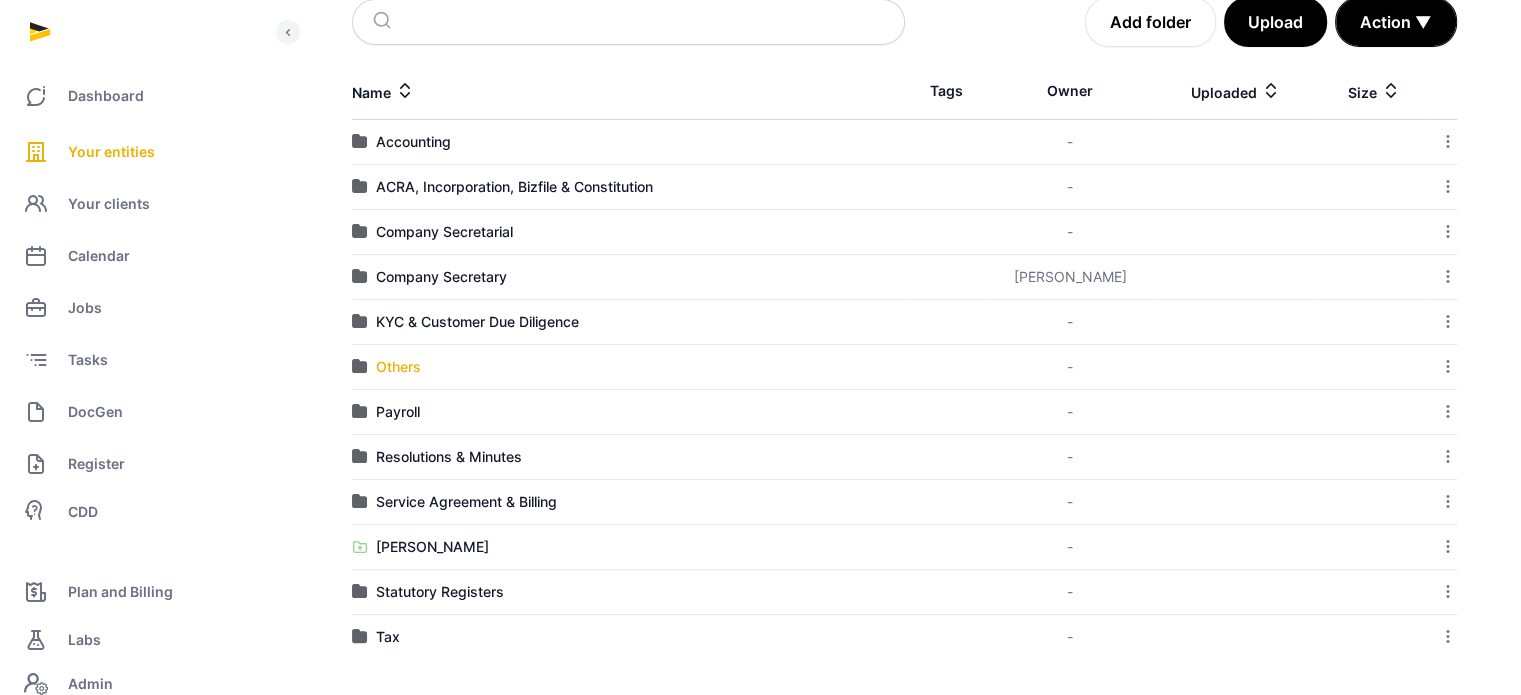 click on "Others" at bounding box center [398, 367] 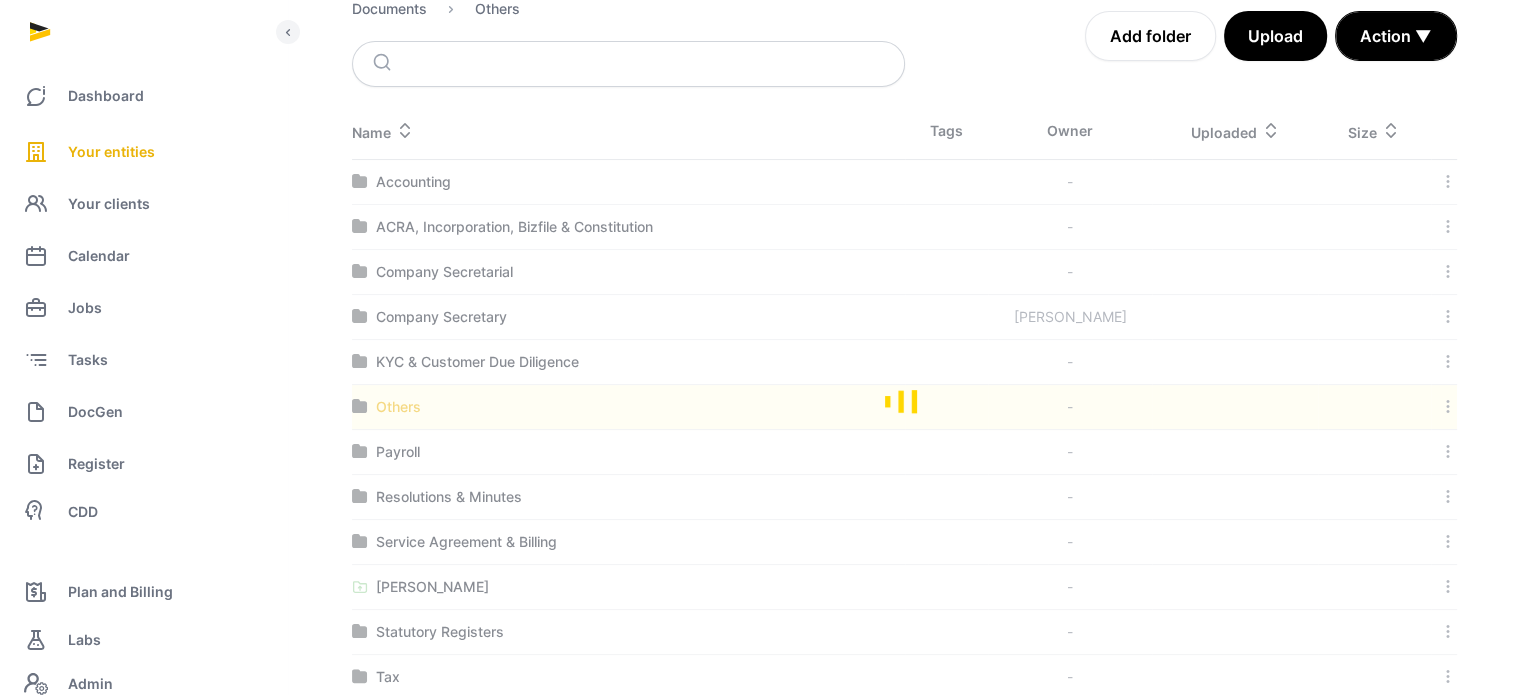scroll, scrollTop: 121, scrollLeft: 0, axis: vertical 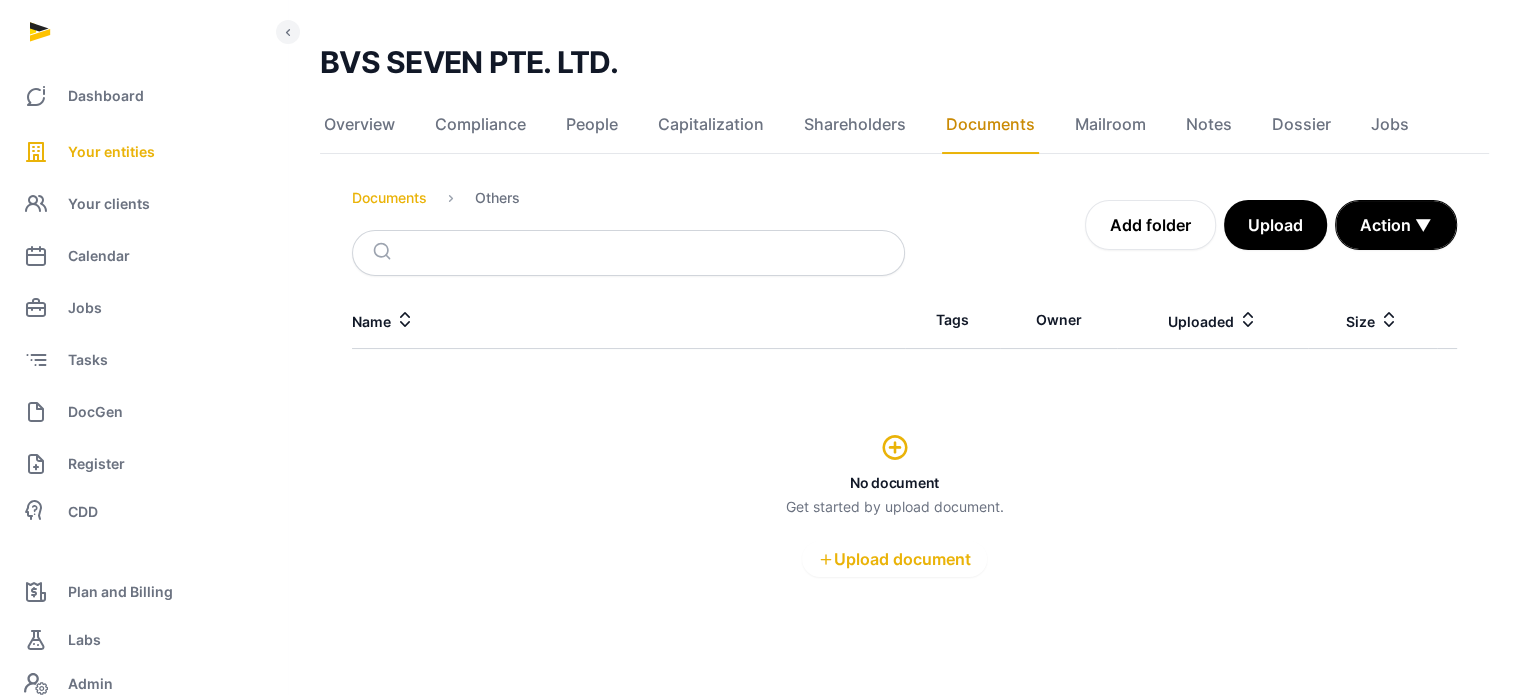 click on "Documents" at bounding box center [389, 198] 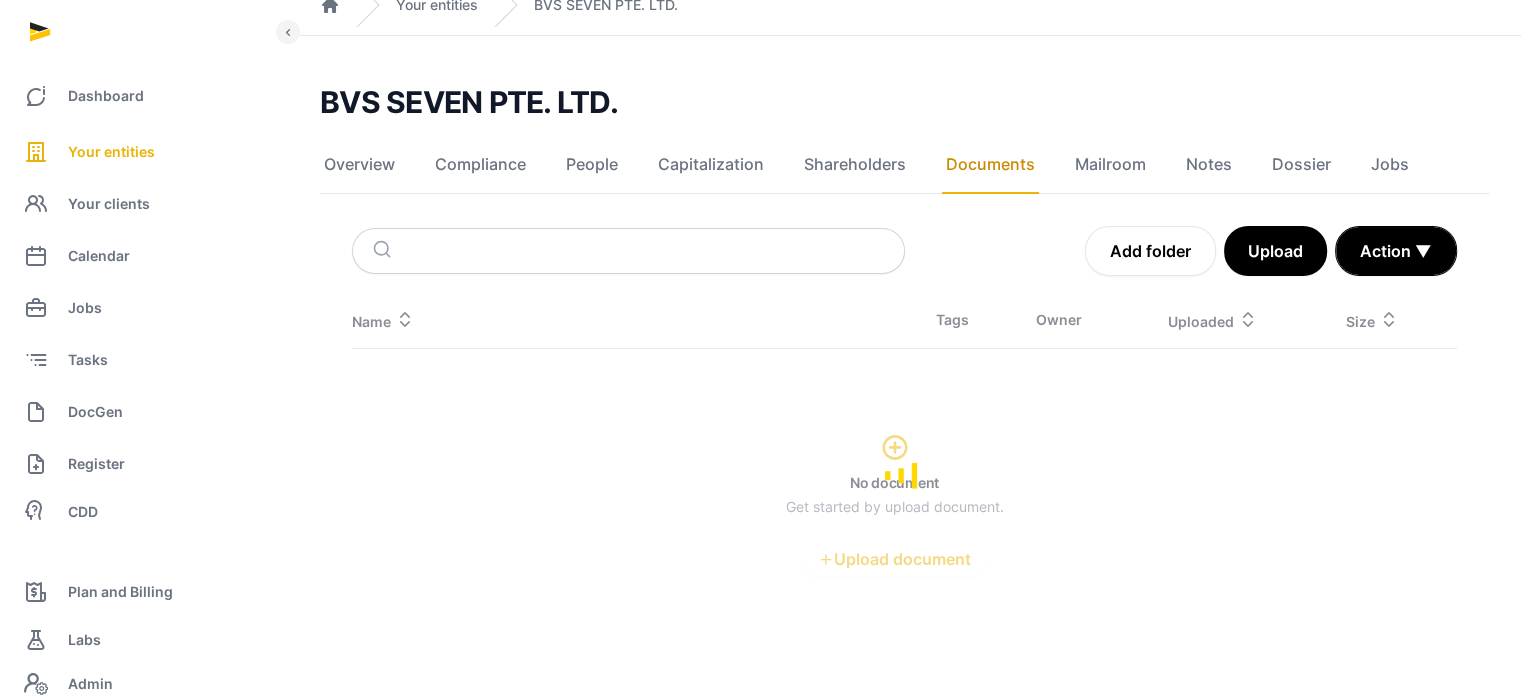 scroll, scrollTop: 121, scrollLeft: 0, axis: vertical 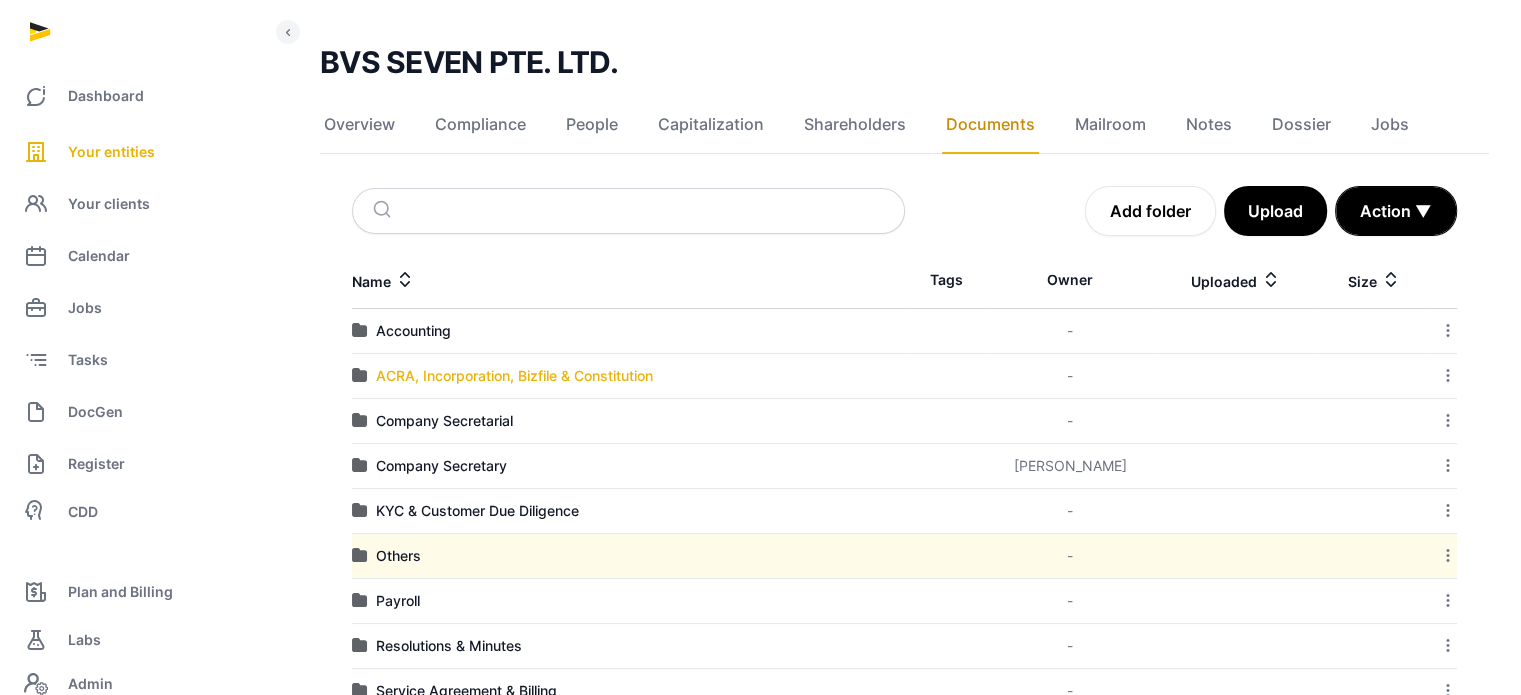 click on "ACRA, Incorporation, Bizfile & Constitution" at bounding box center [514, 376] 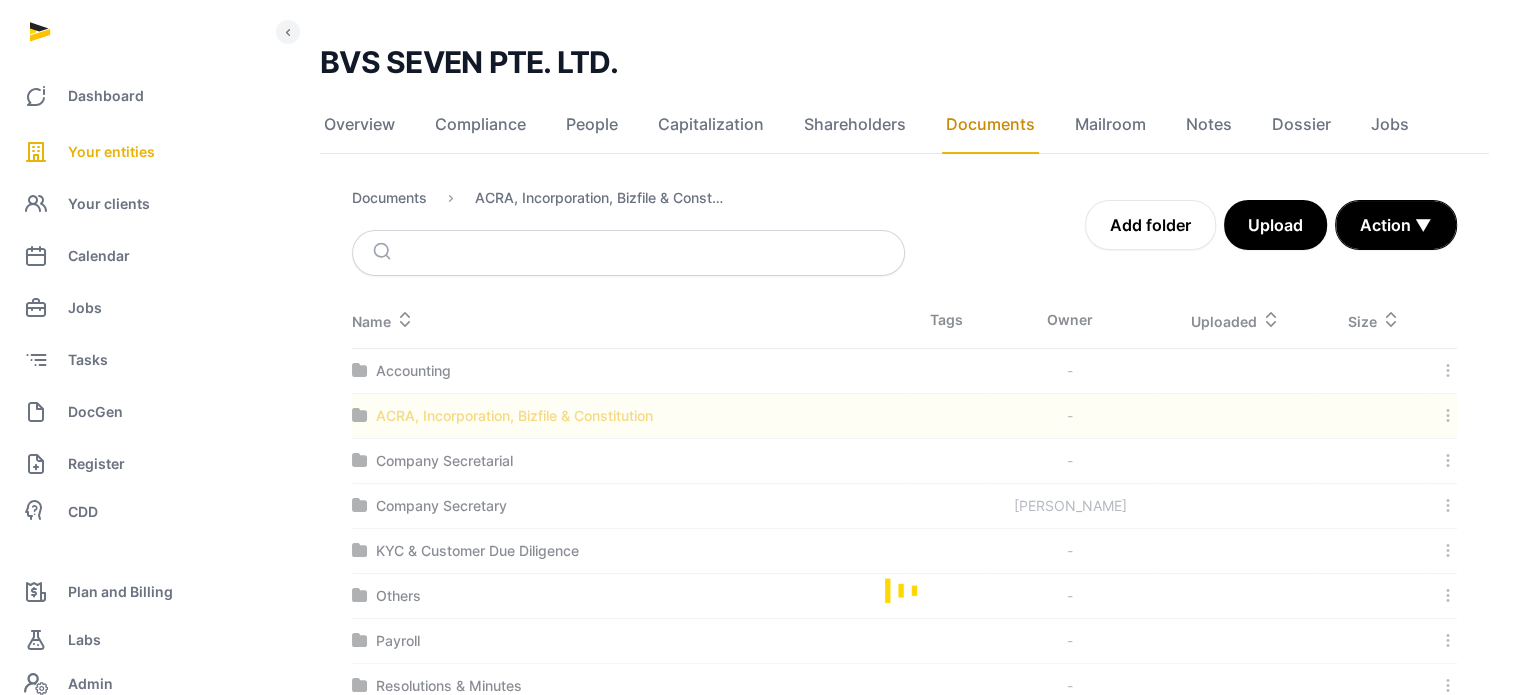 scroll, scrollTop: 0, scrollLeft: 0, axis: both 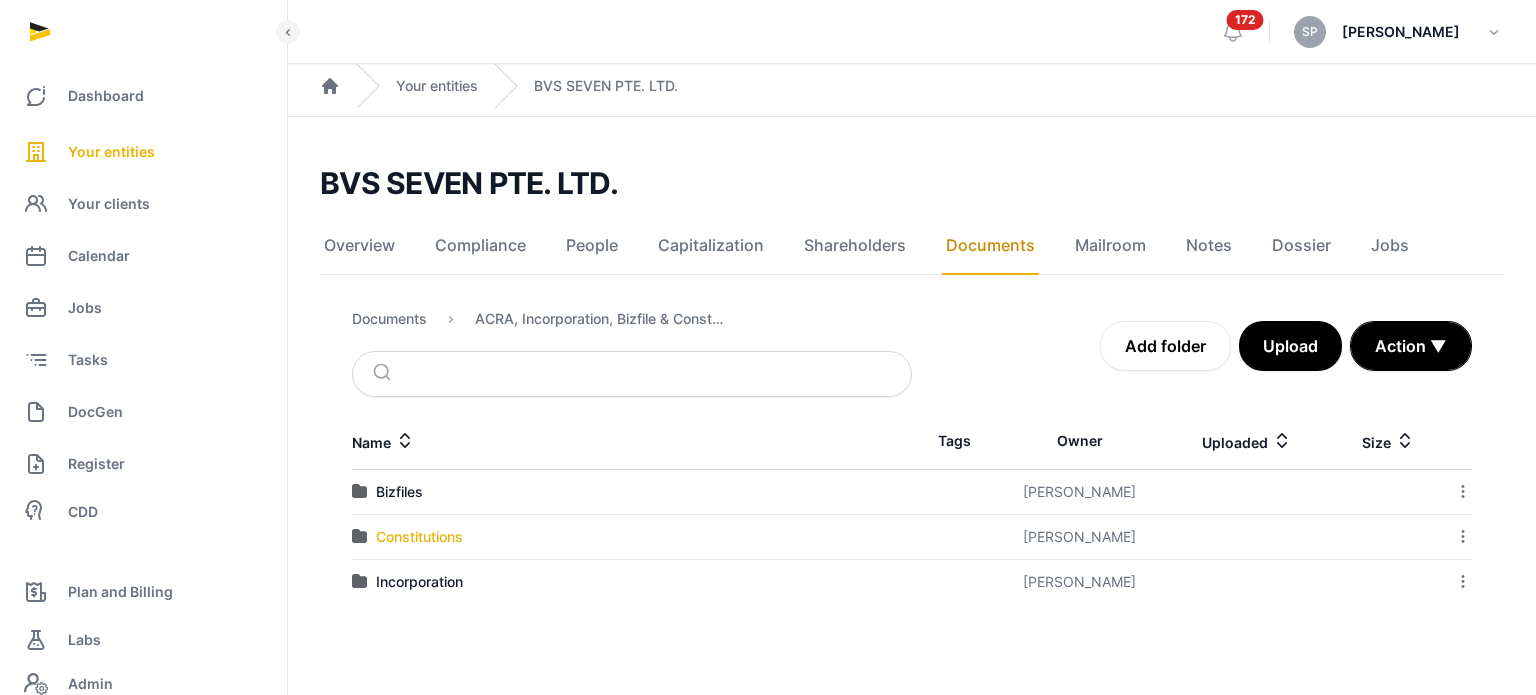 click on "Constitutions" at bounding box center [419, 537] 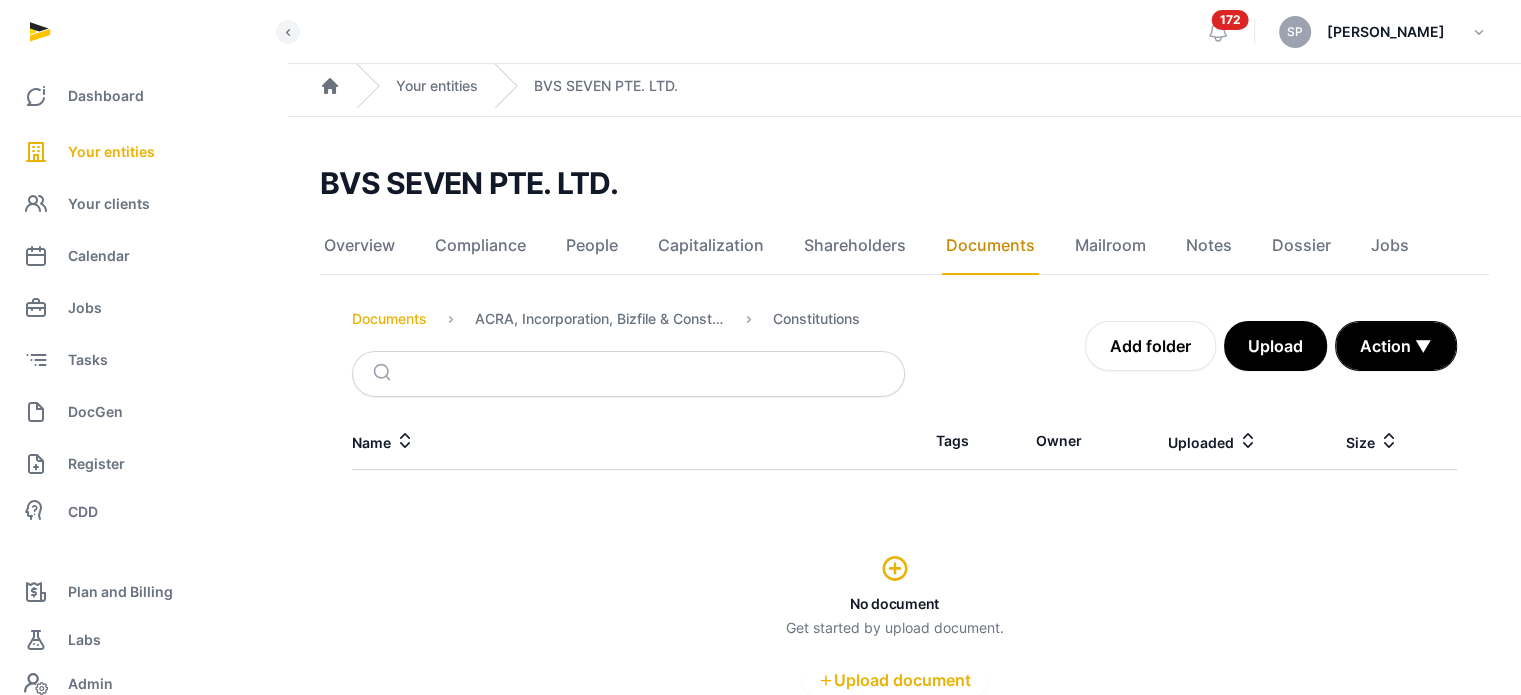 click on "Documents" at bounding box center [389, 319] 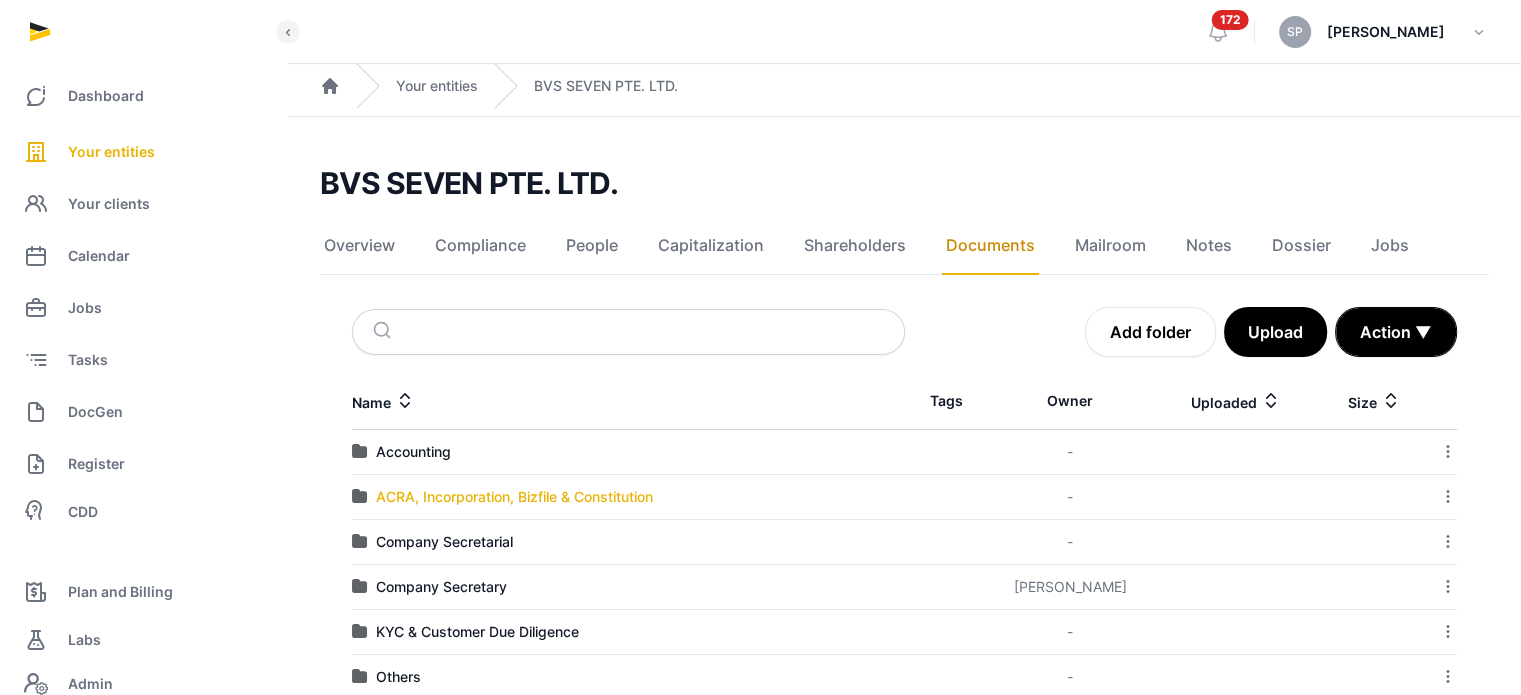 click on "ACRA, Incorporation, Bizfile & Constitution" at bounding box center [514, 497] 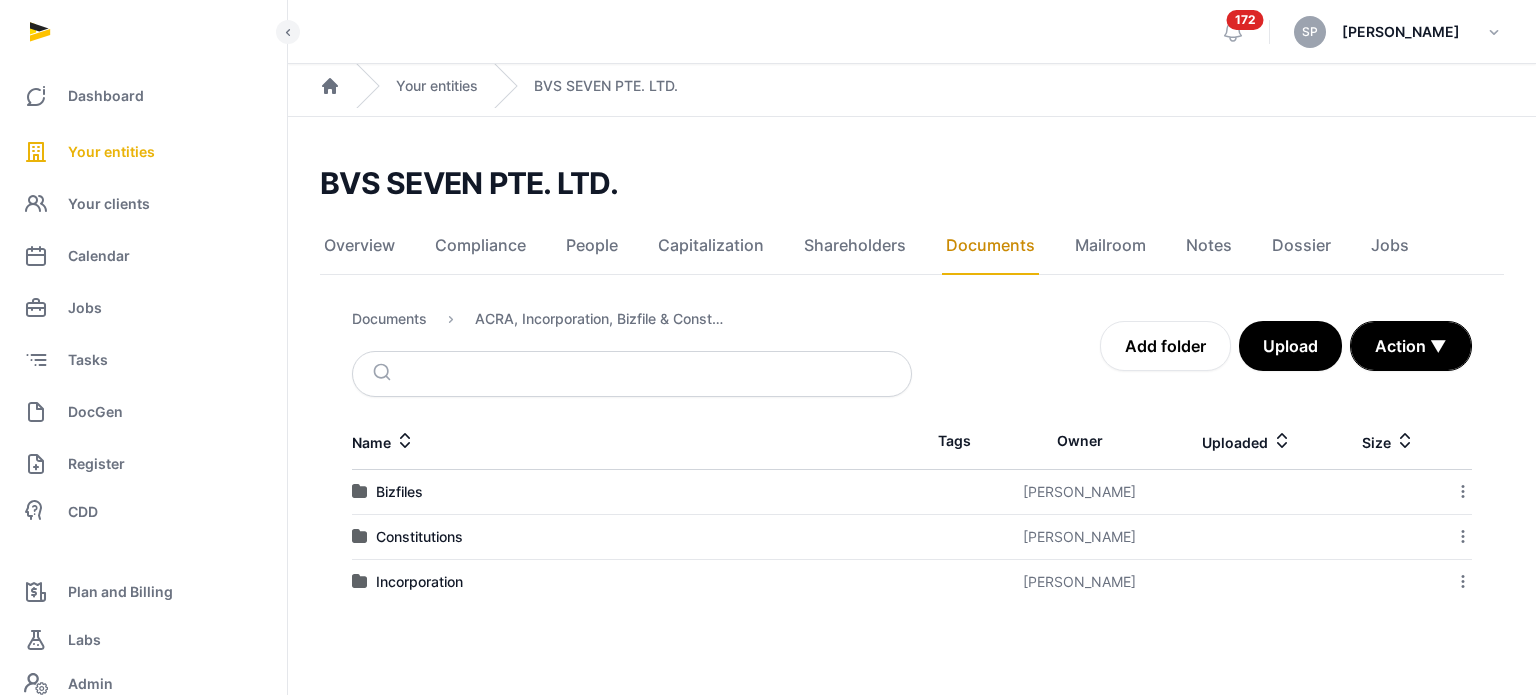 click on "Incorporation" at bounding box center [419, 582] 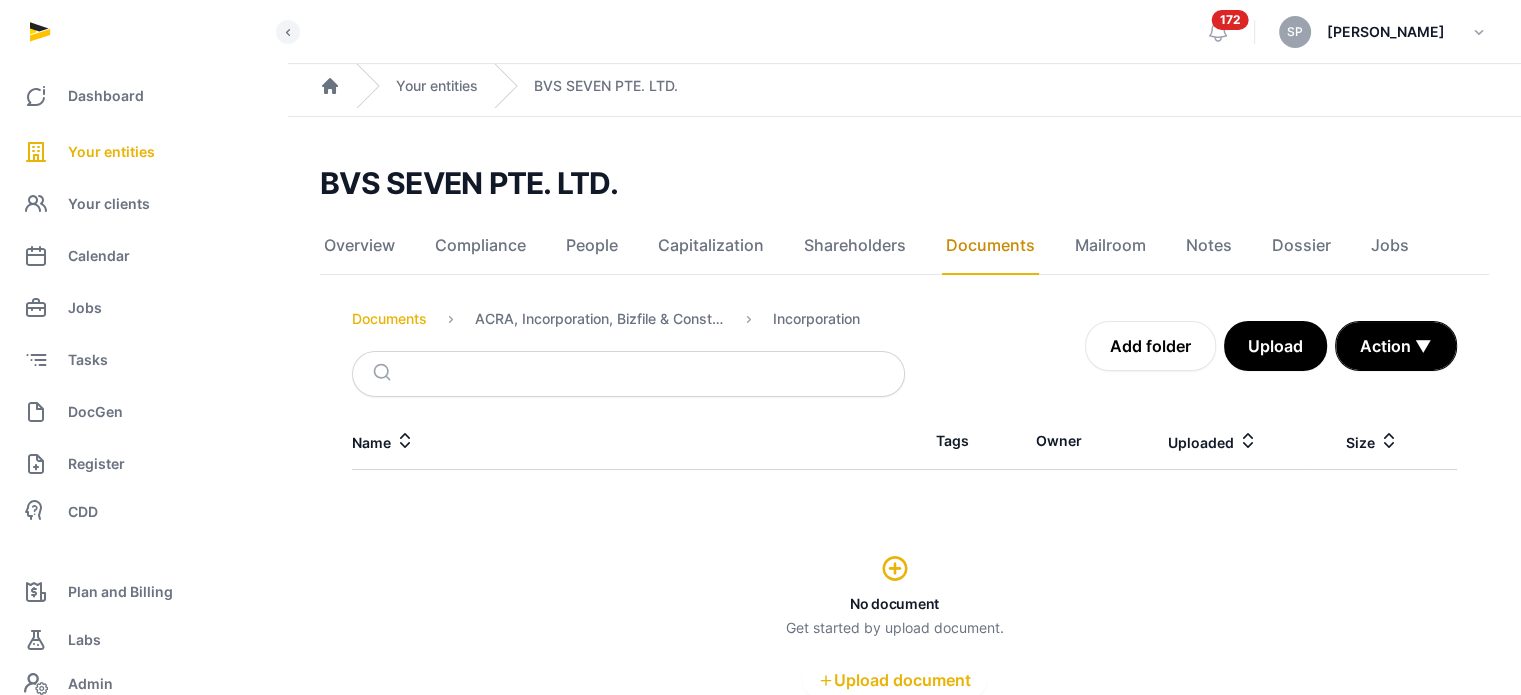 click on "Documents" at bounding box center [389, 319] 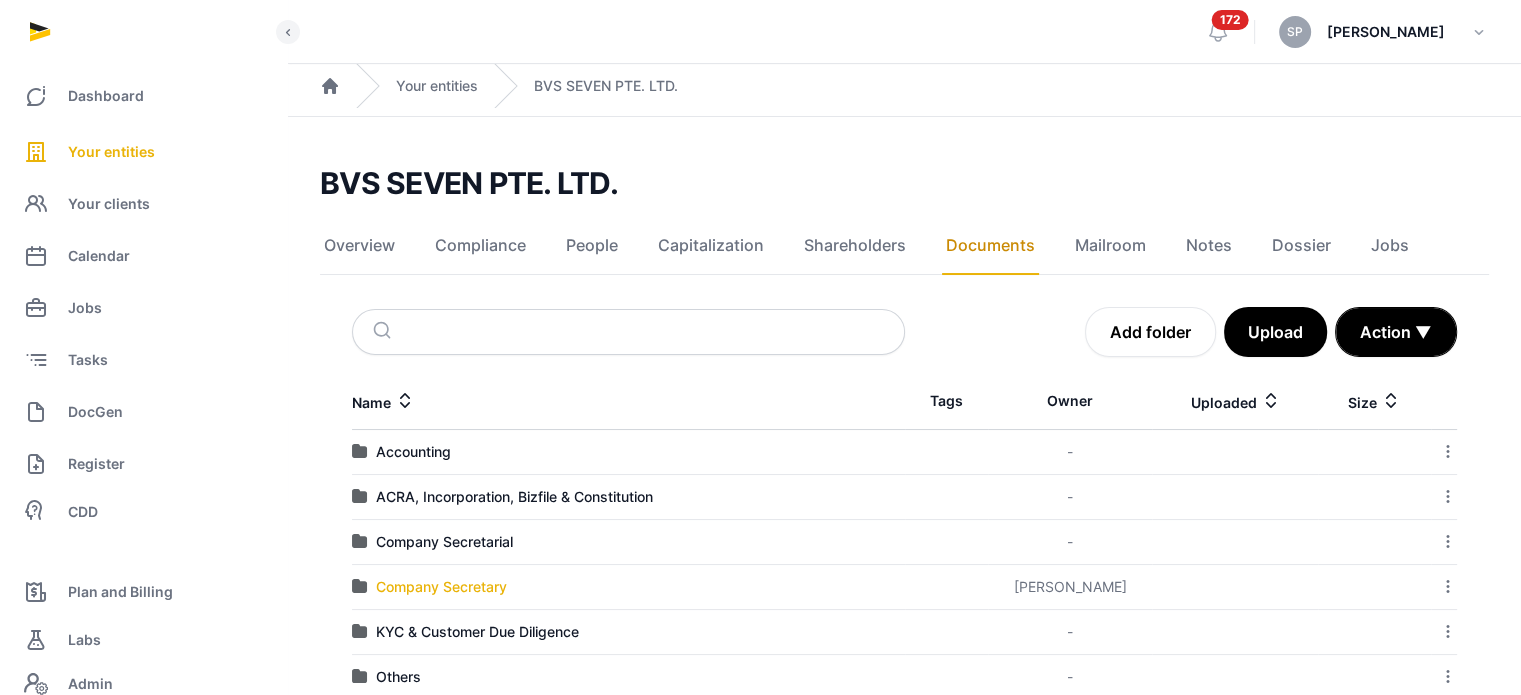 click on "Company Secretary" at bounding box center (441, 587) 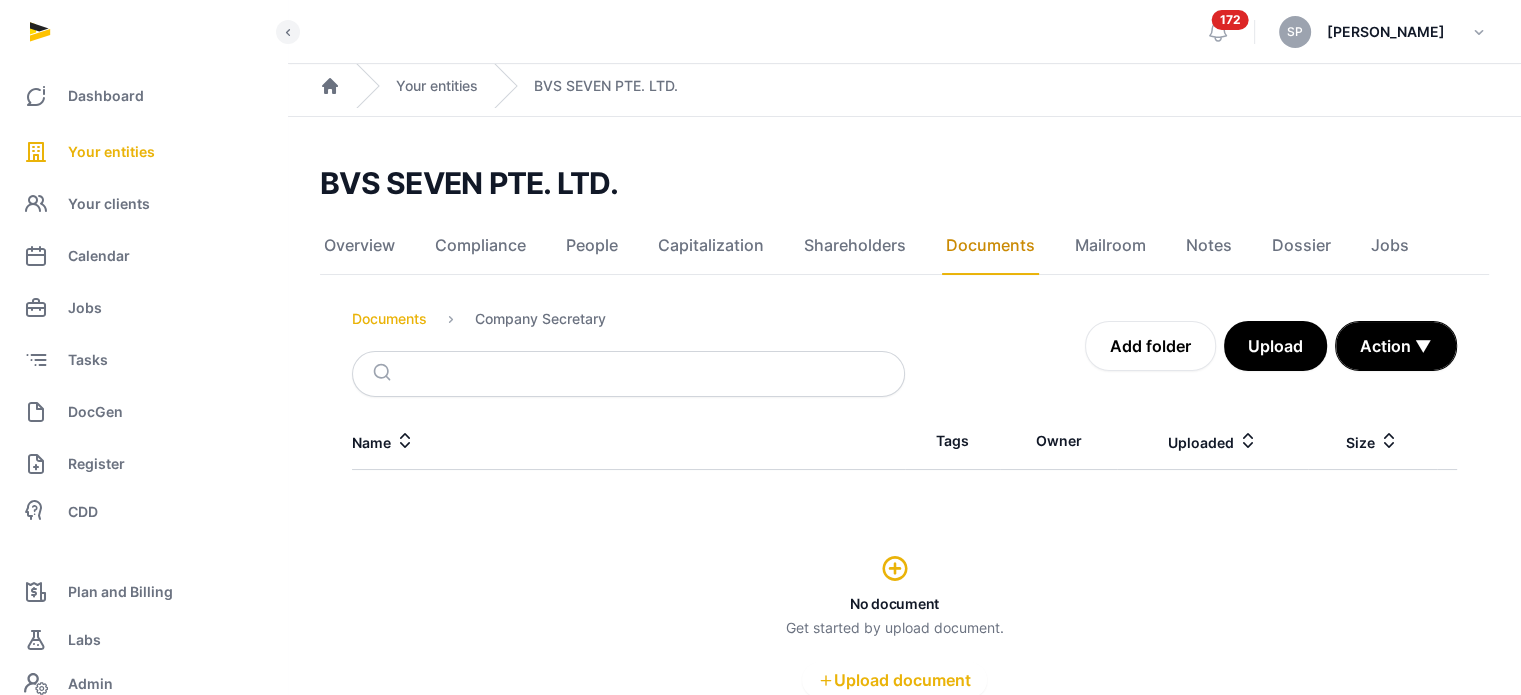 click on "Documents" at bounding box center (389, 319) 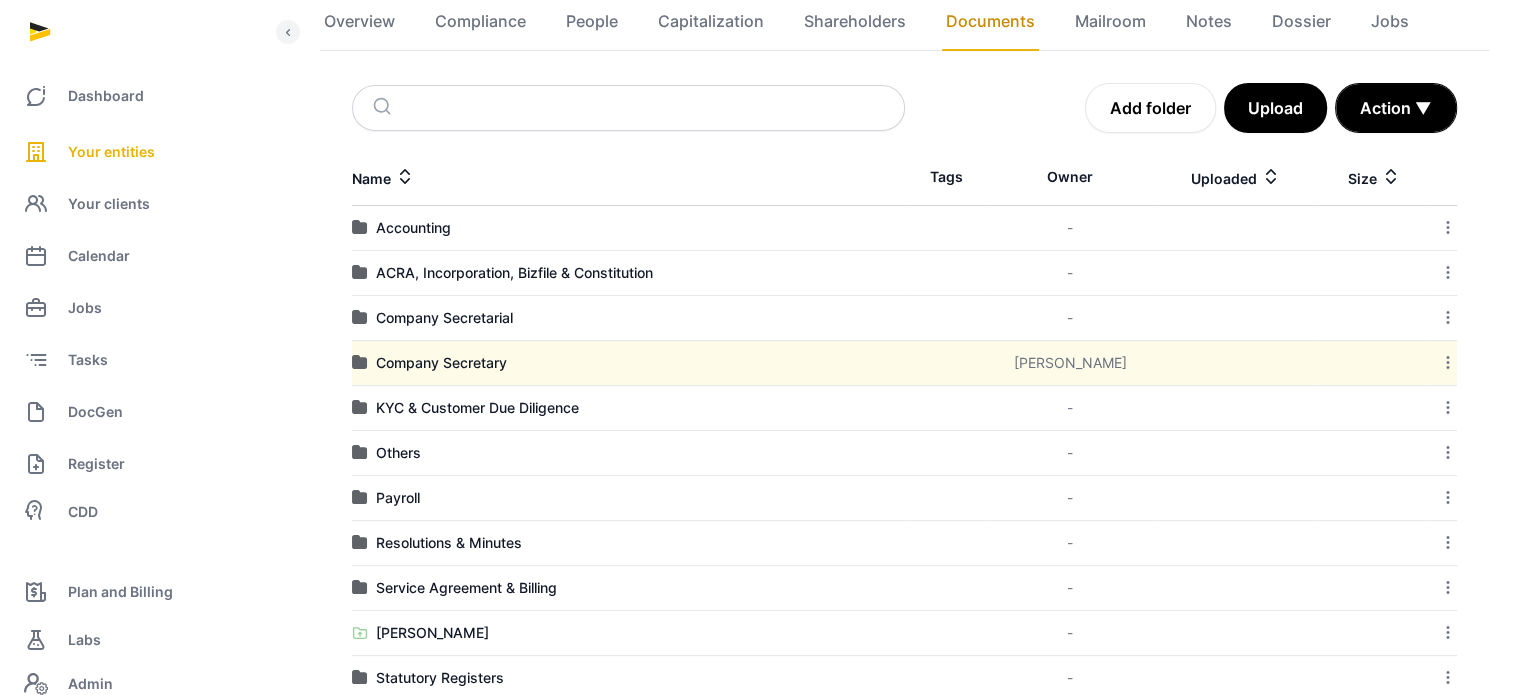 scroll, scrollTop: 233, scrollLeft: 0, axis: vertical 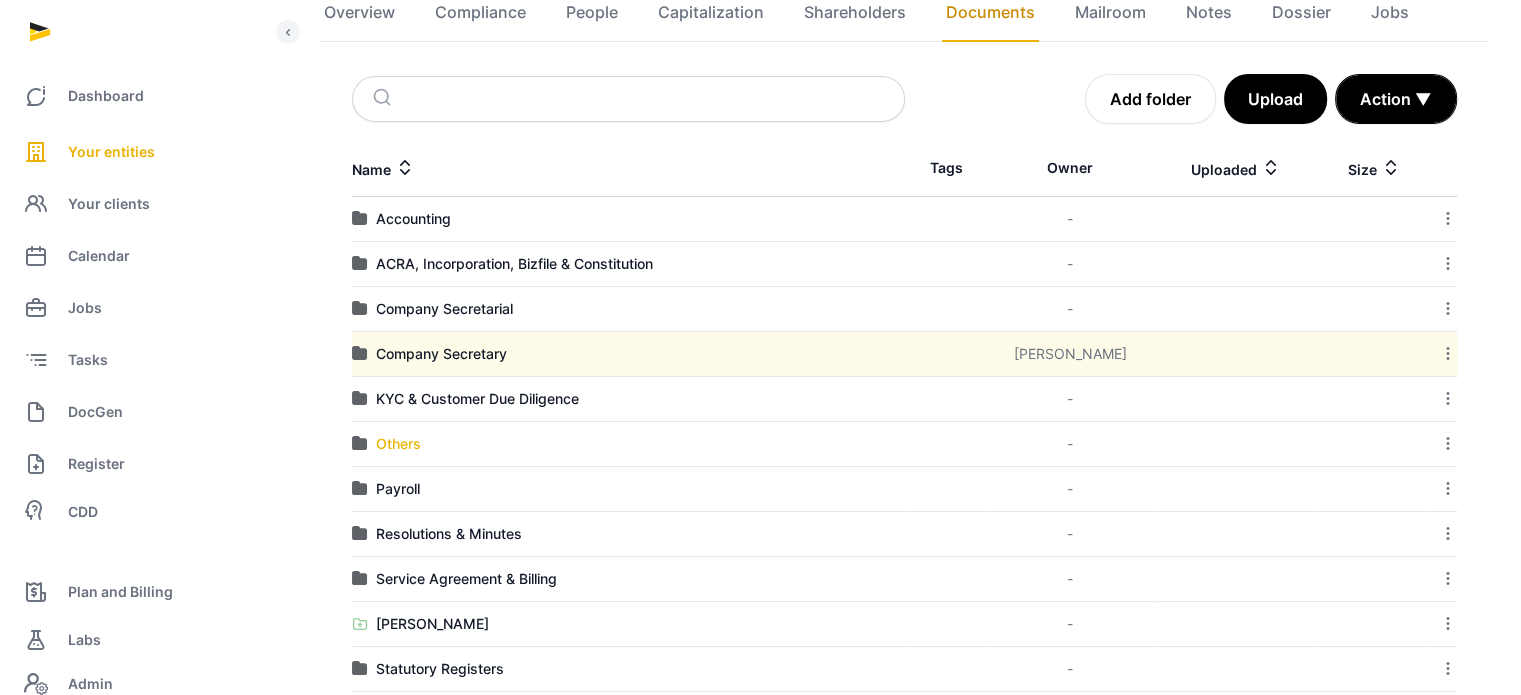 click on "Others" at bounding box center [398, 444] 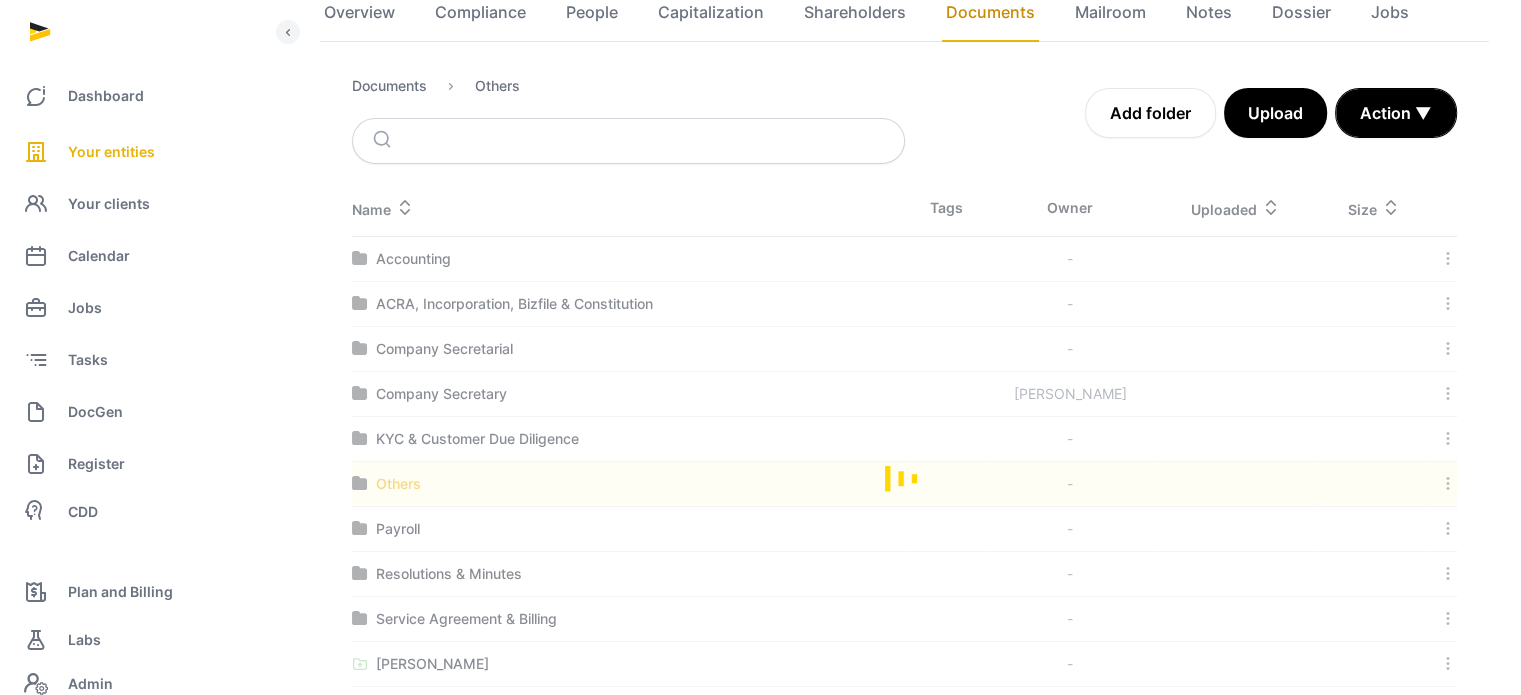 scroll, scrollTop: 121, scrollLeft: 0, axis: vertical 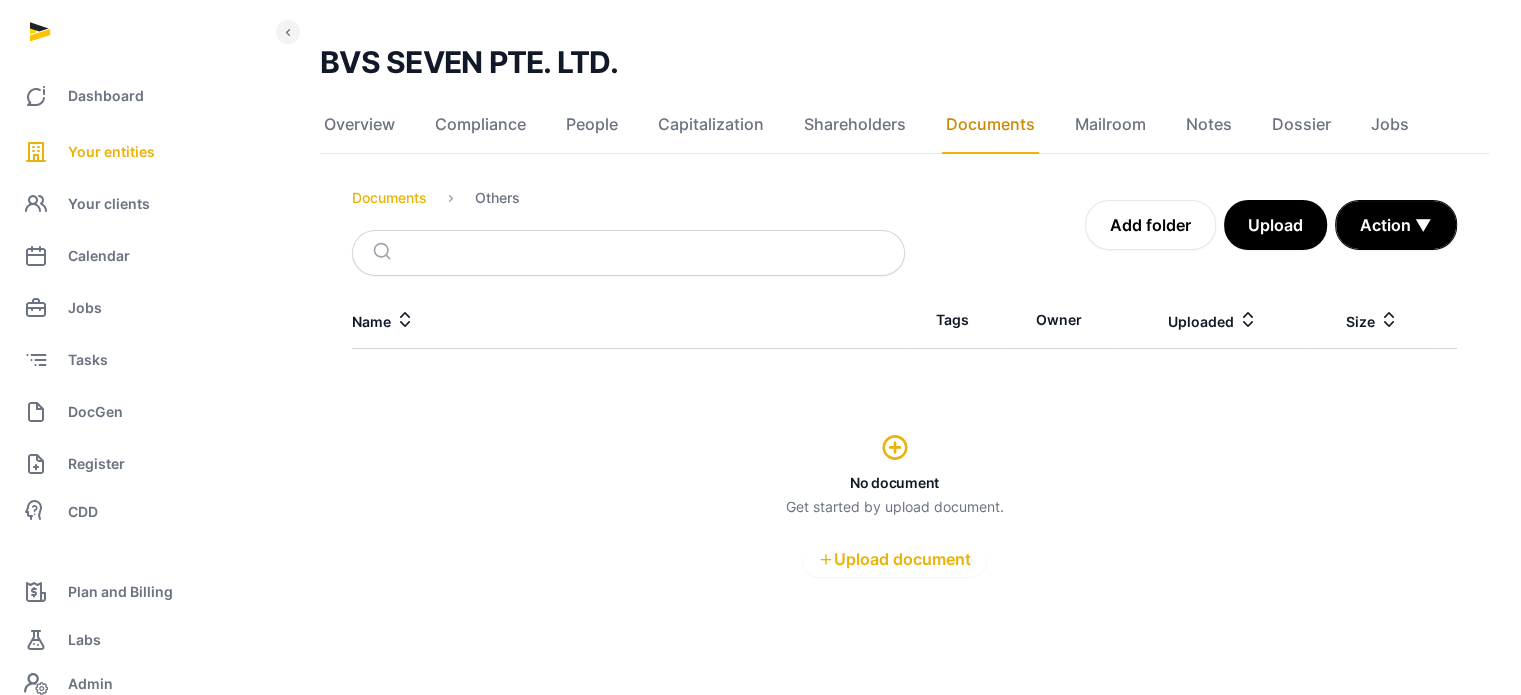 click on "Documents" at bounding box center (389, 198) 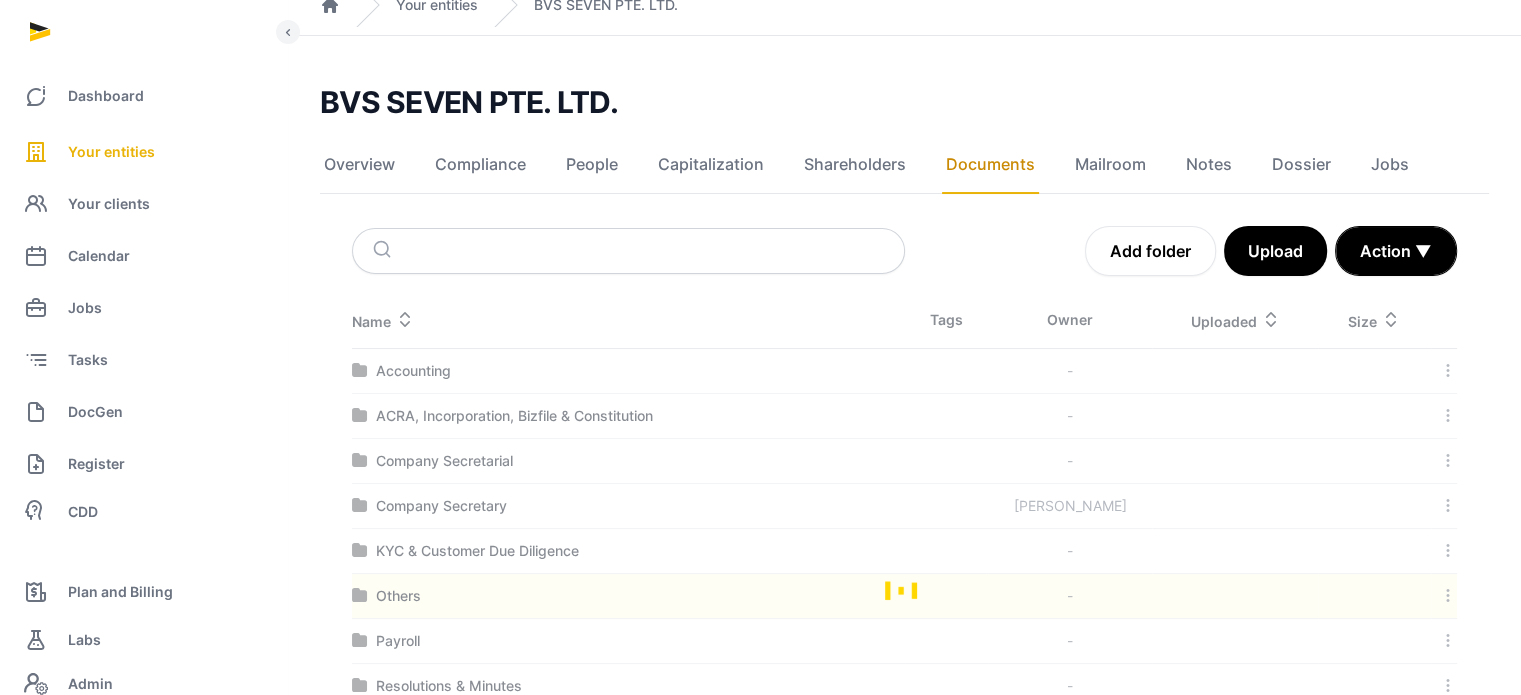 scroll, scrollTop: 233, scrollLeft: 0, axis: vertical 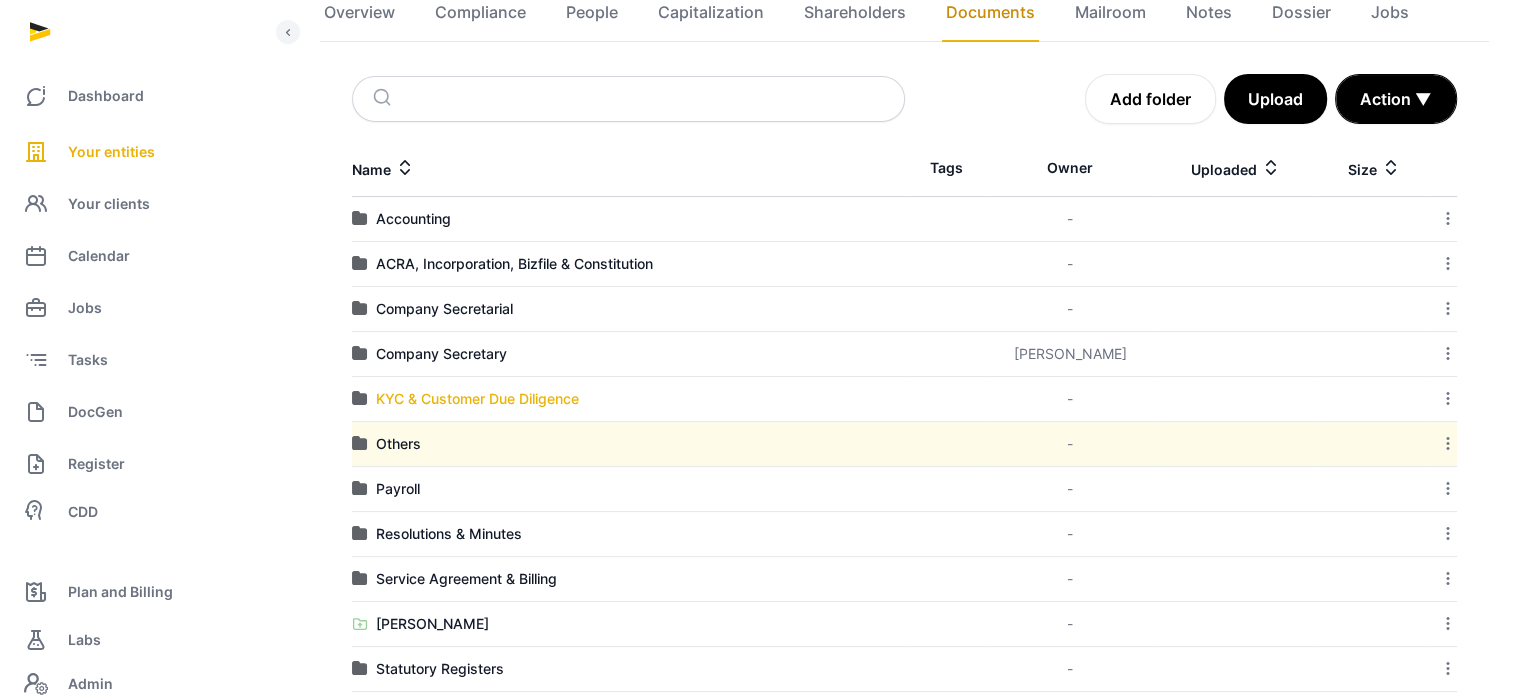 click on "KYC & Customer Due Diligence" at bounding box center [477, 399] 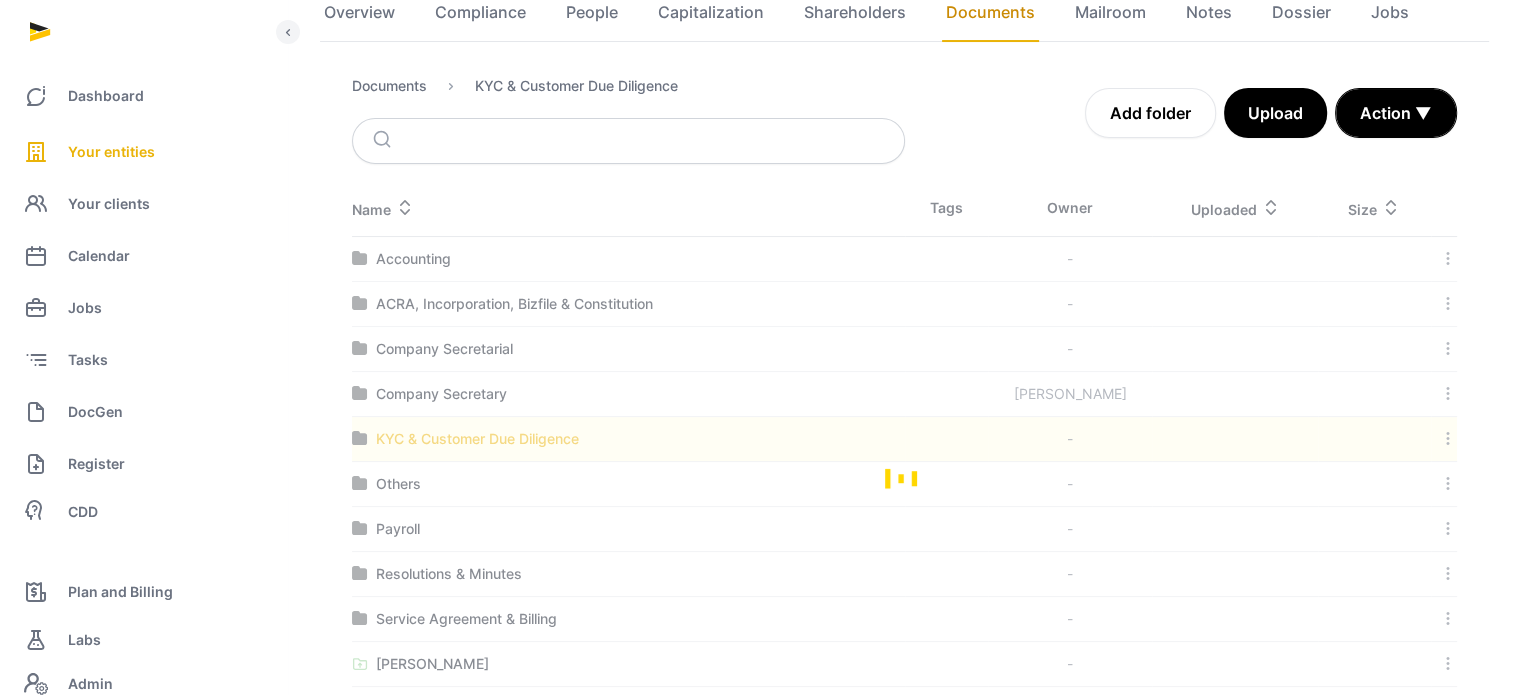 scroll, scrollTop: 0, scrollLeft: 0, axis: both 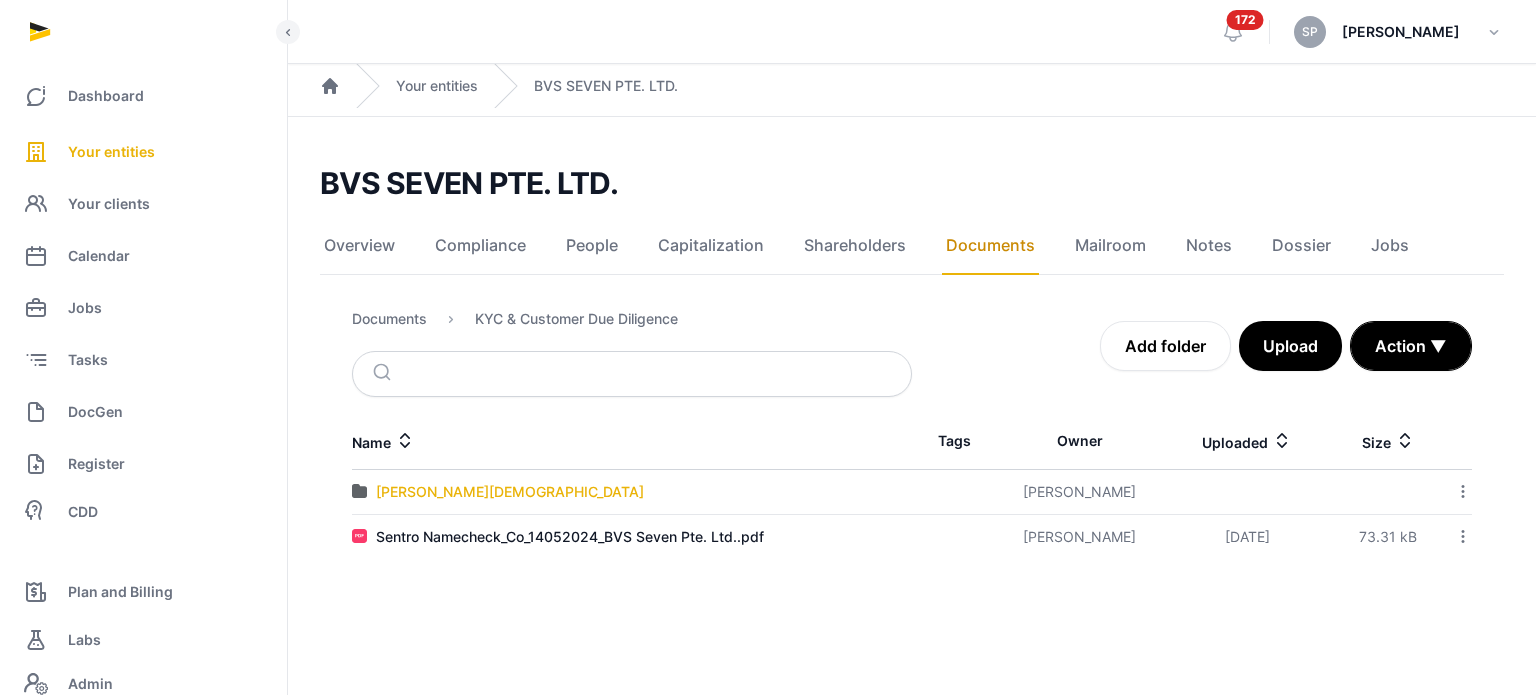 click on "[PERSON_NAME][DEMOGRAPHIC_DATA]" at bounding box center [510, 492] 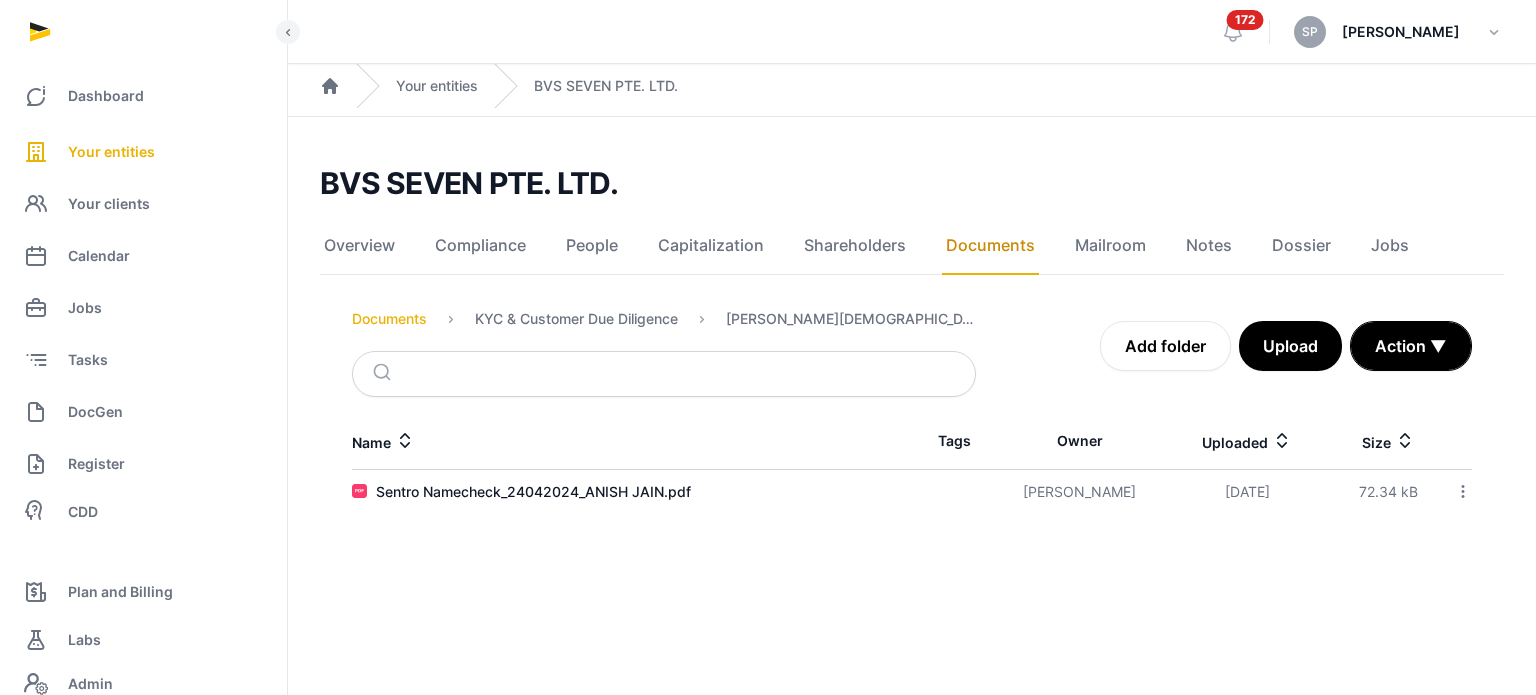 click on "Documents" at bounding box center [389, 319] 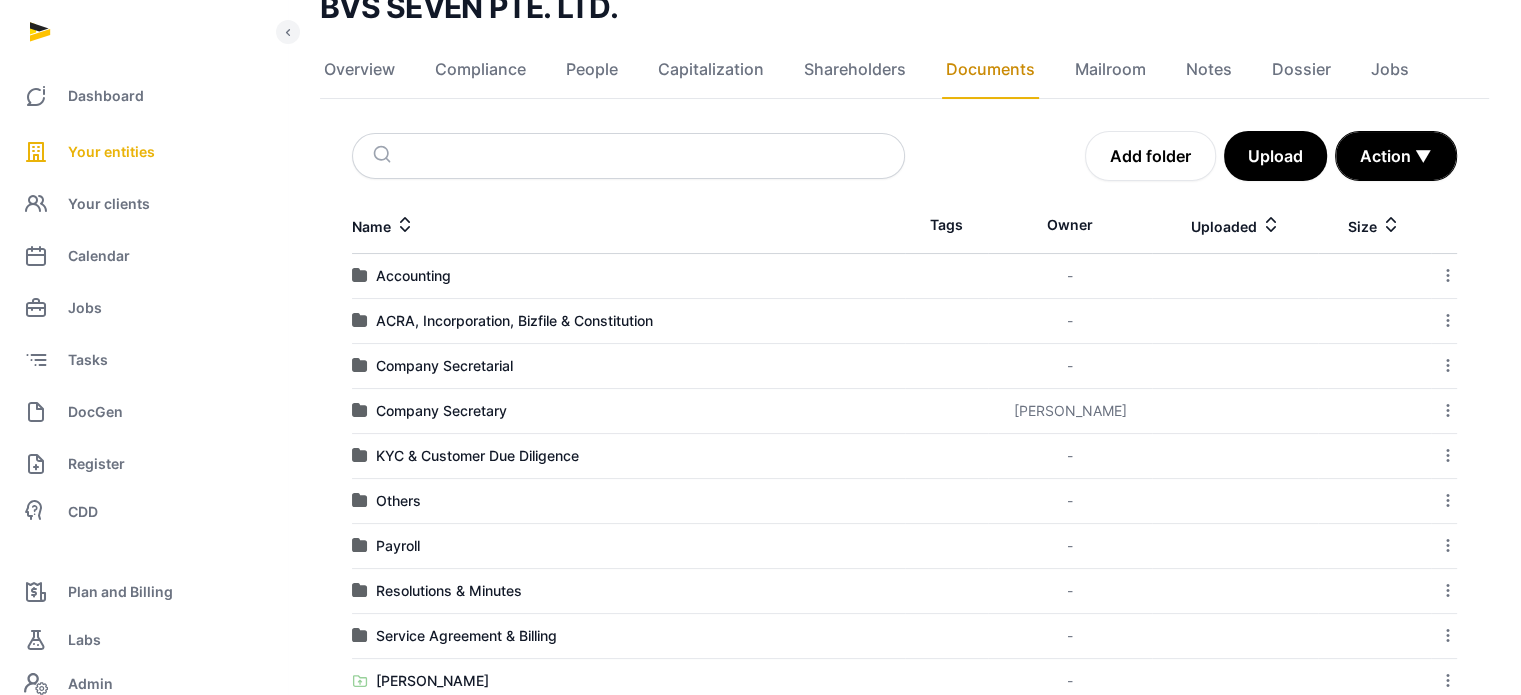 scroll, scrollTop: 277, scrollLeft: 0, axis: vertical 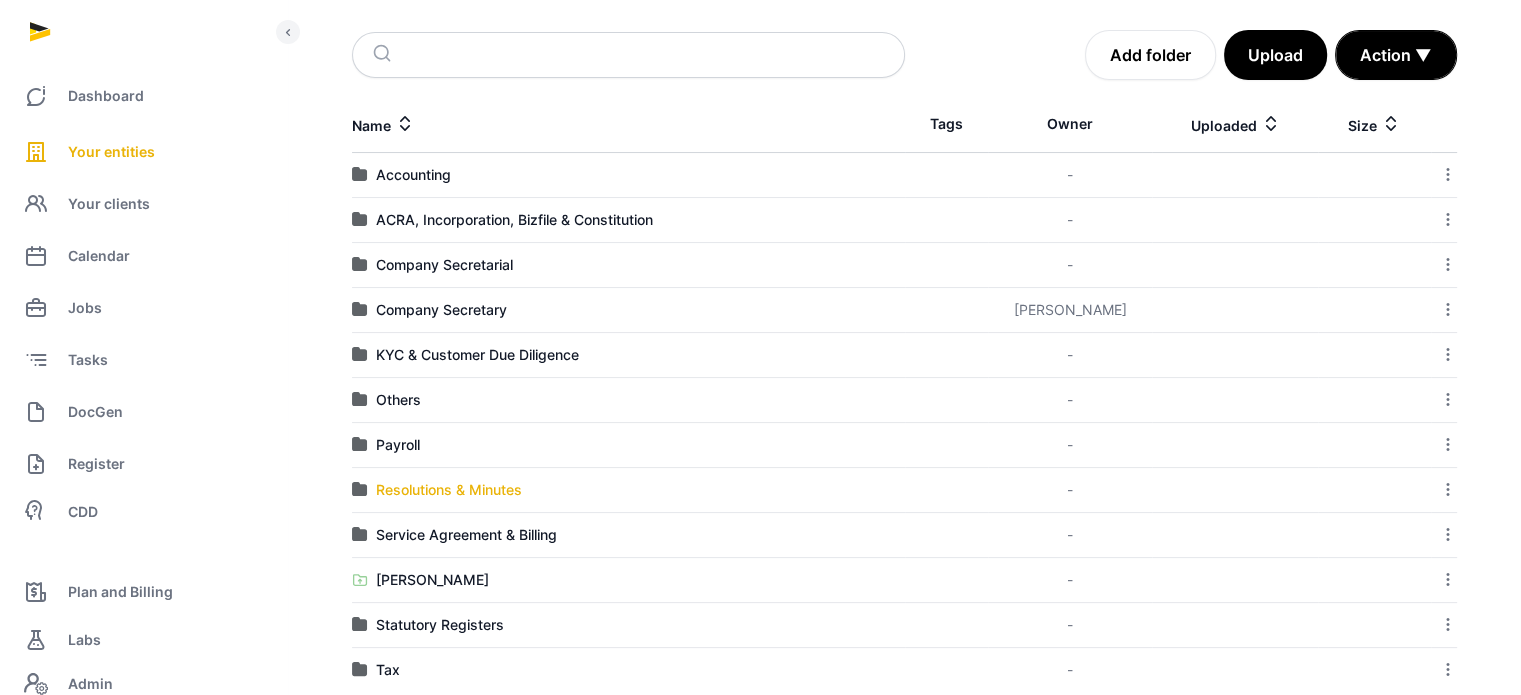 click on "Resolutions & Minutes" at bounding box center (449, 490) 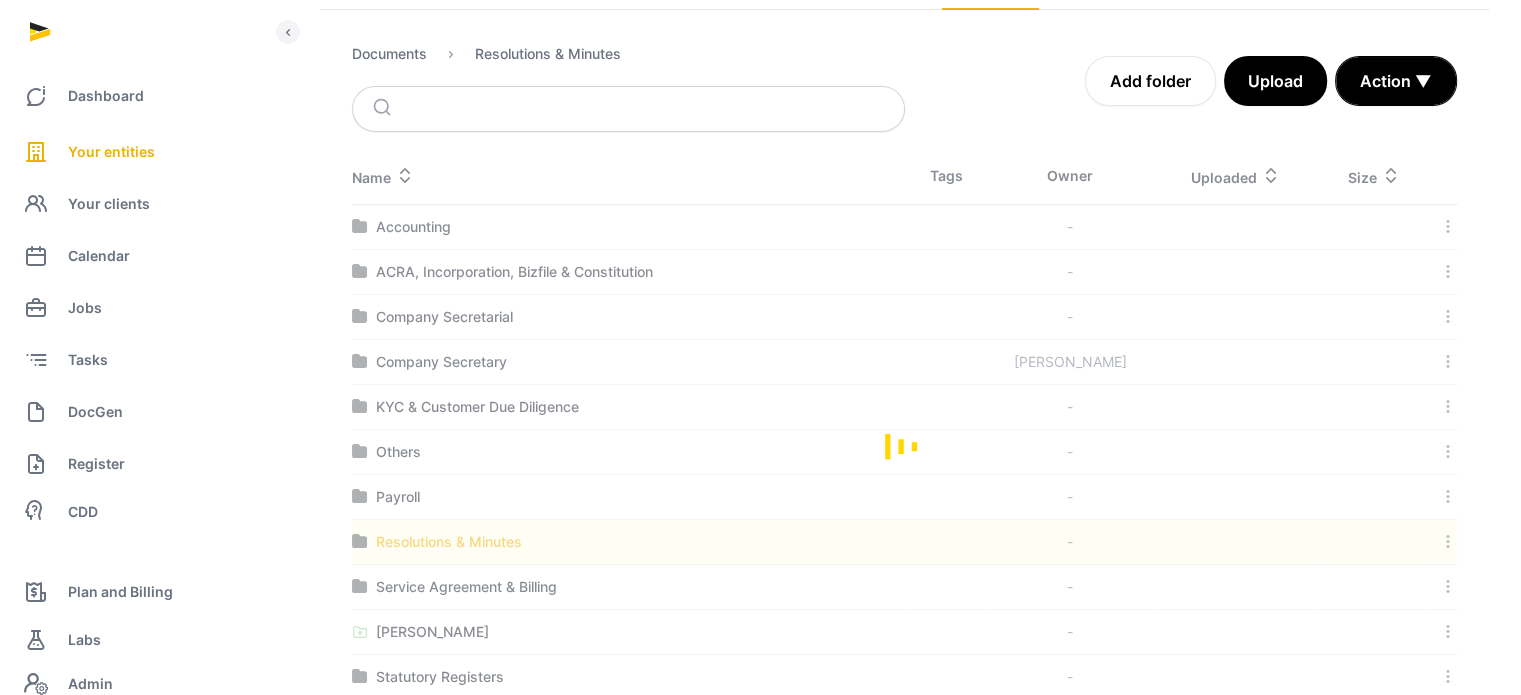 scroll, scrollTop: 171, scrollLeft: 0, axis: vertical 